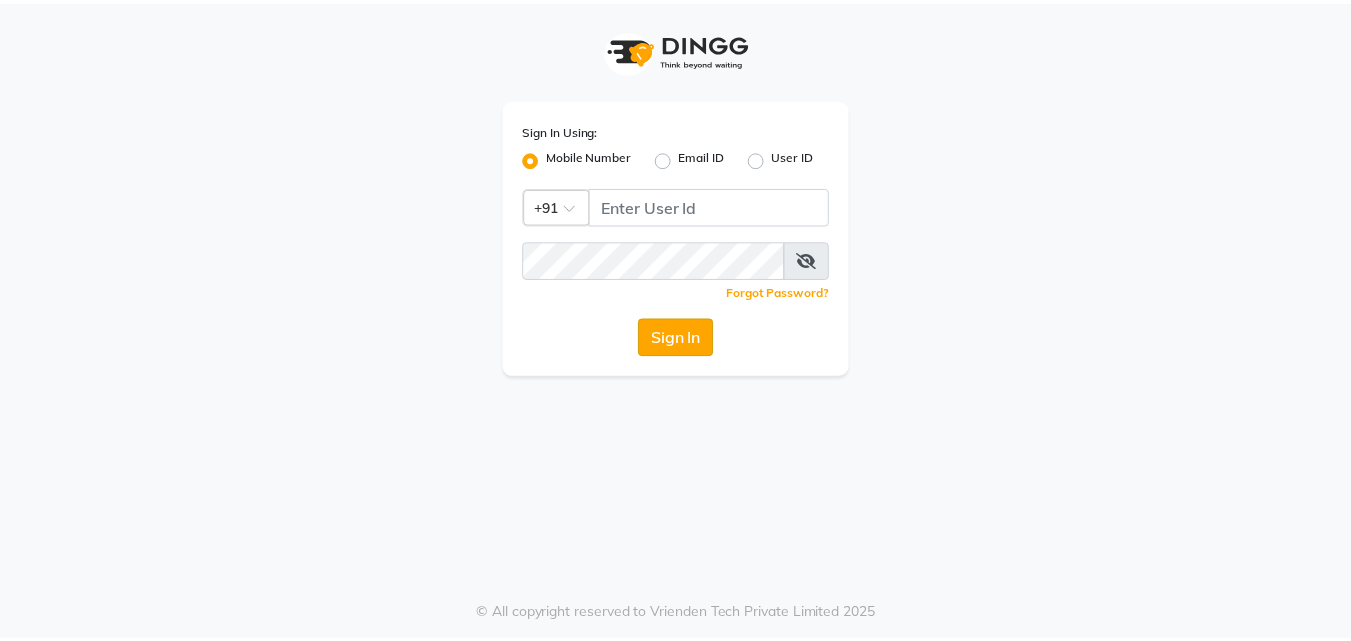 scroll, scrollTop: 0, scrollLeft: 0, axis: both 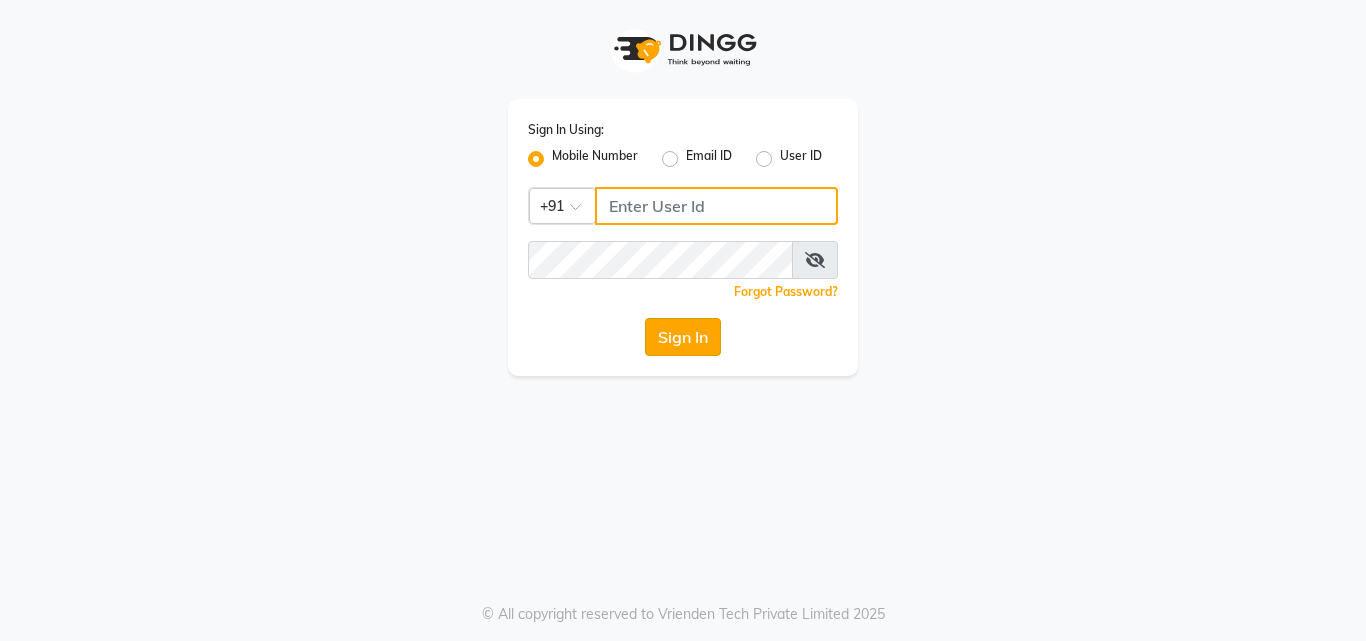 type on "8380014616" 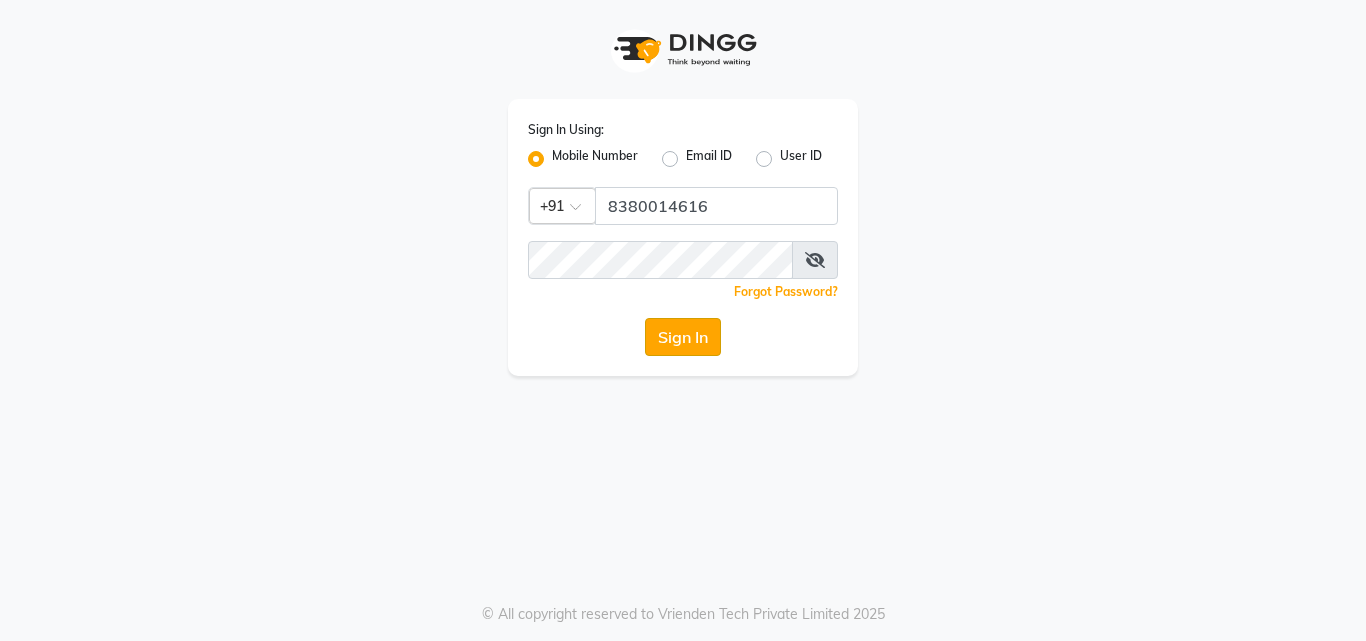 click on "Sign In" 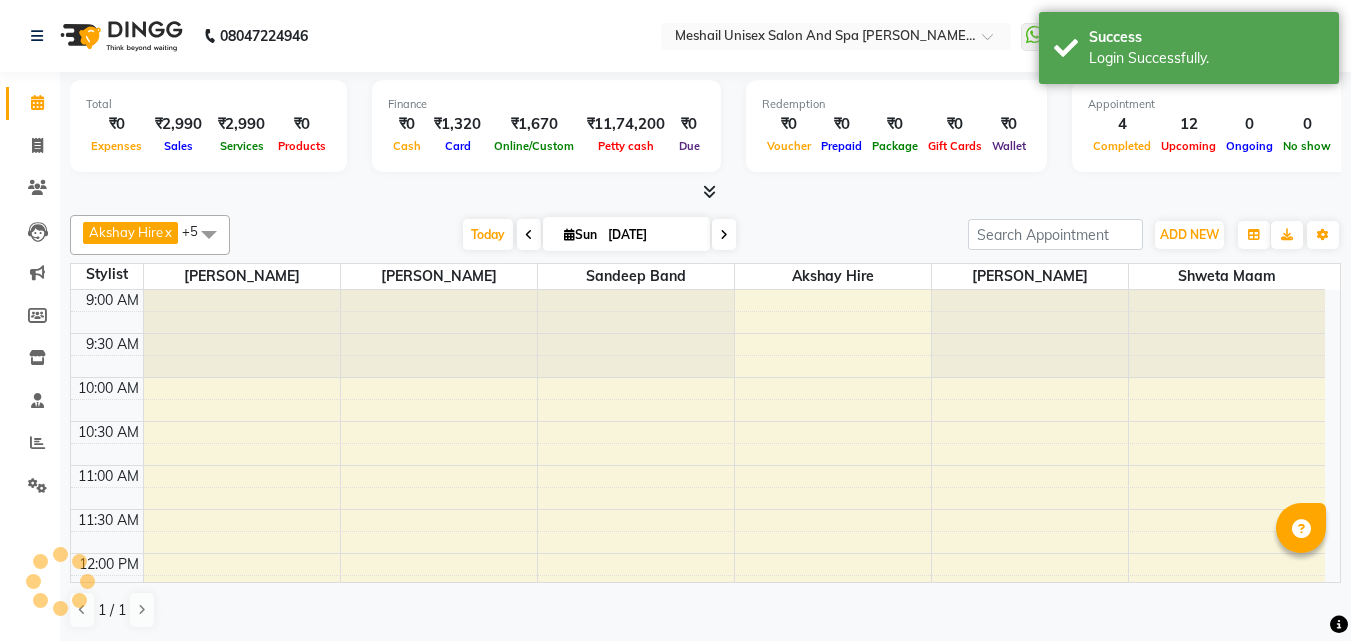 scroll, scrollTop: 0, scrollLeft: 0, axis: both 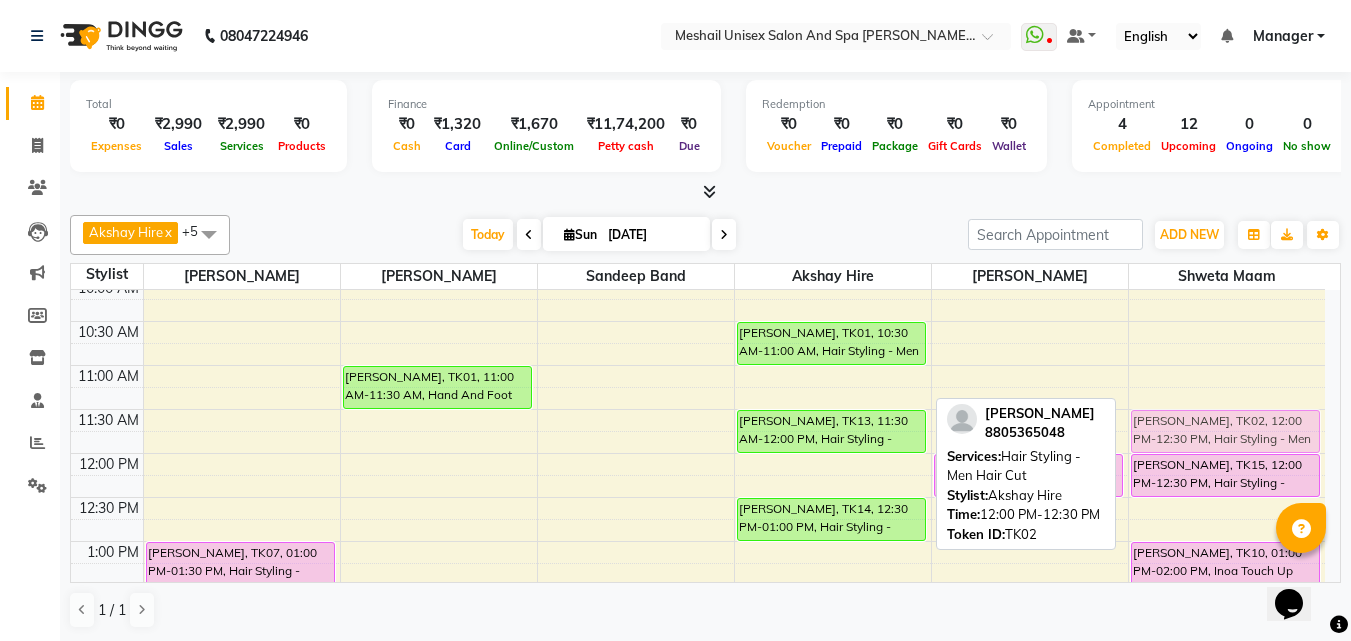 drag, startPoint x: 855, startPoint y: 474, endPoint x: 1152, endPoint y: 446, distance: 298.31696 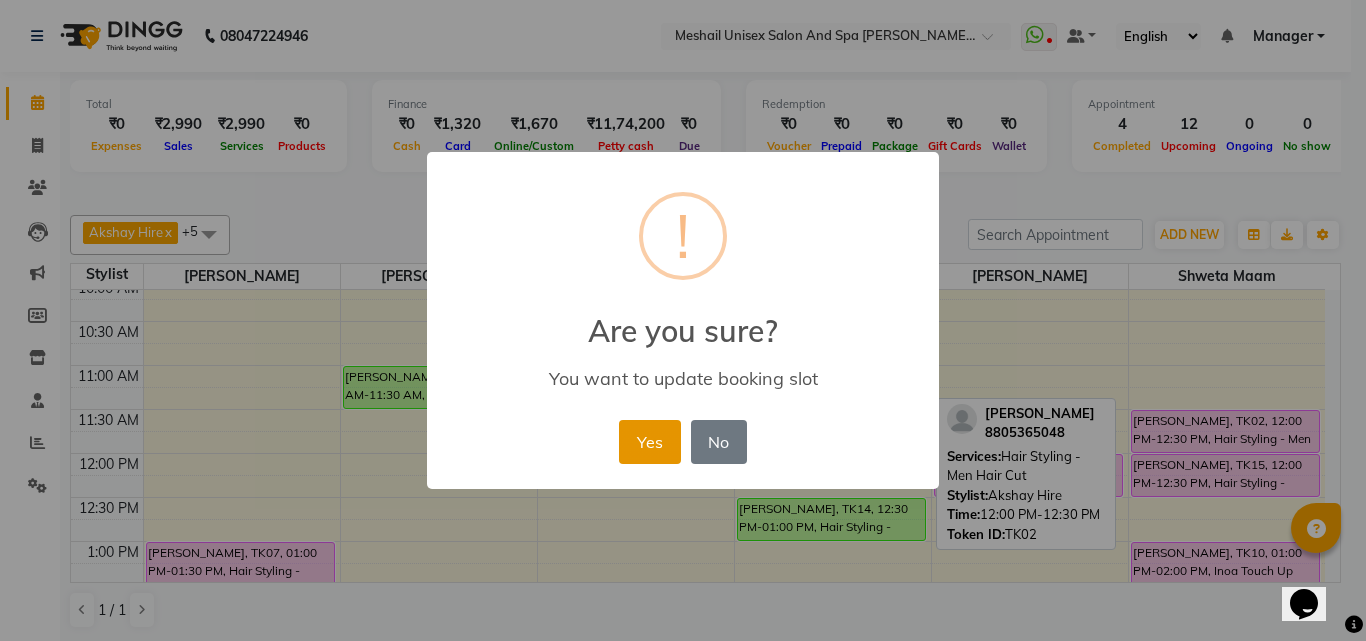 click on "Yes" at bounding box center (649, 442) 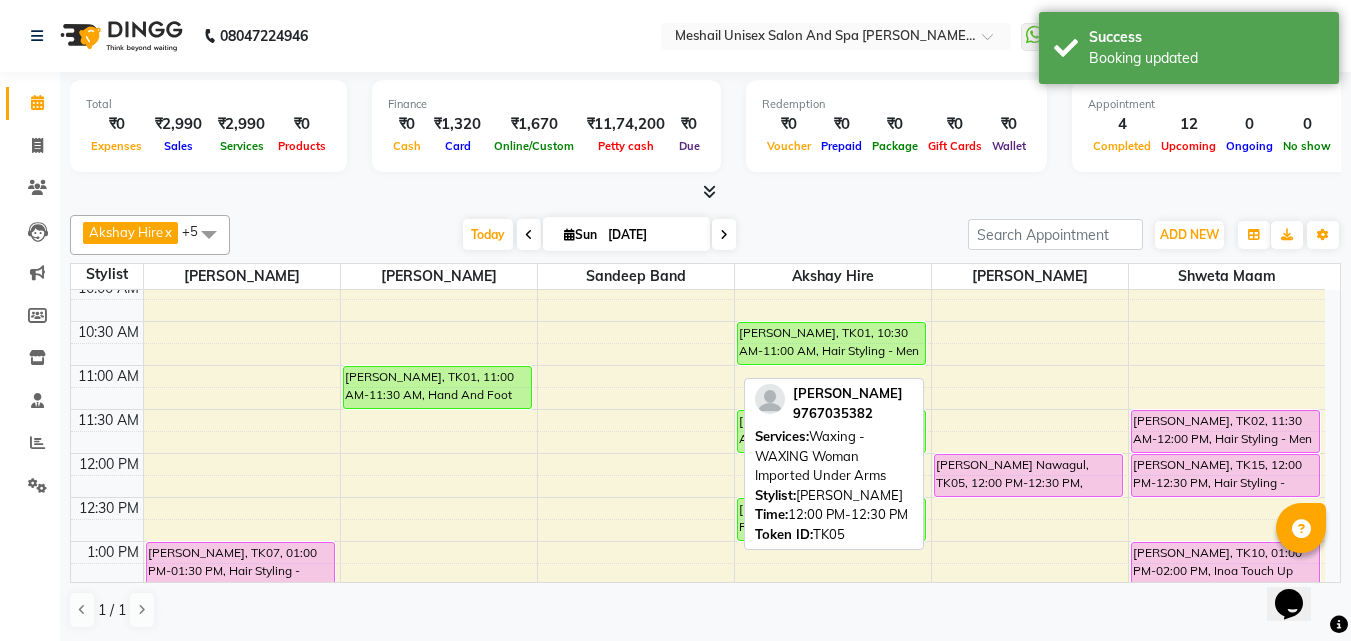 click on "[PERSON_NAME] Nawagul, TK05, 12:00 PM-12:30 PM, Waxing - WAXING Woman Imported Under Arms" at bounding box center (1028, 475) 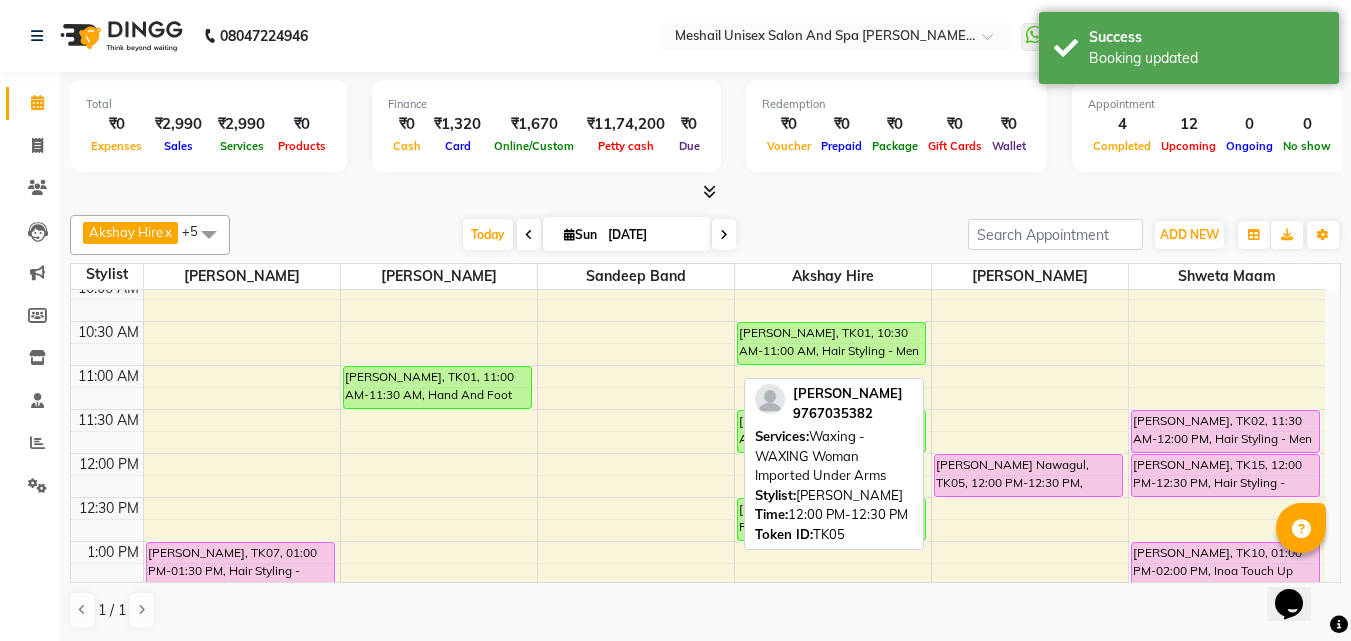 click on "[PERSON_NAME] Nawagul, TK05, 12:00 PM-12:30 PM, Waxing - WAXING Woman Imported Under Arms" at bounding box center (1028, 475) 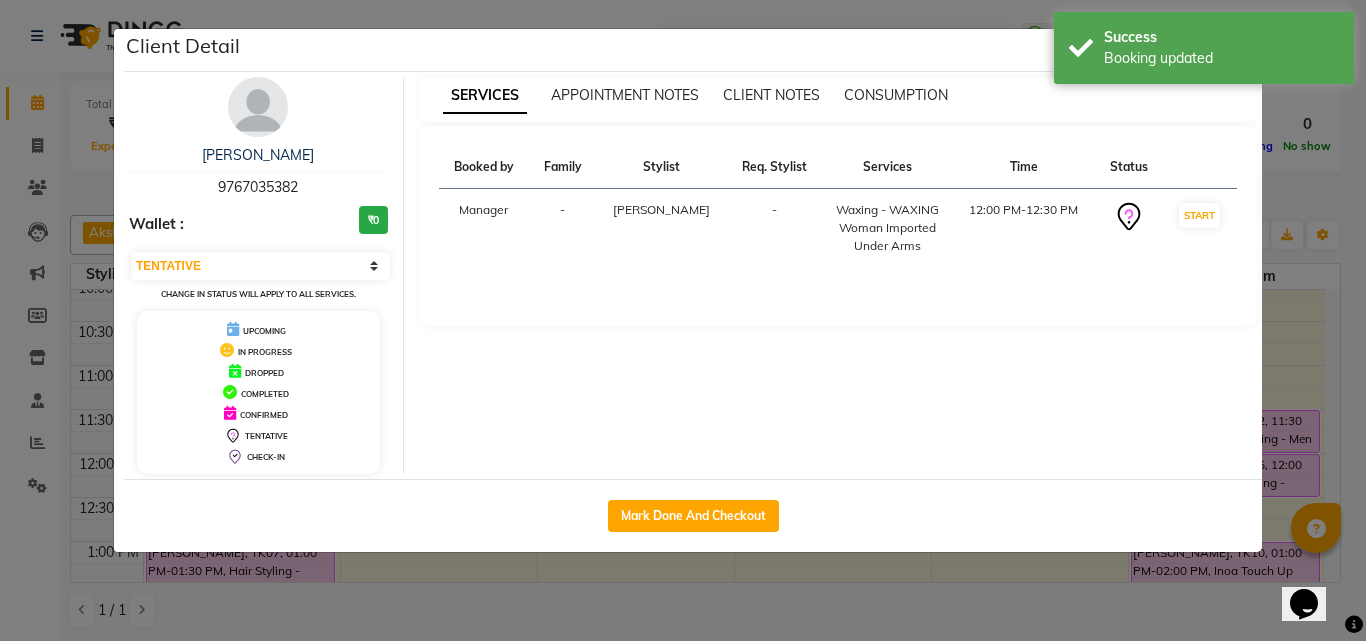 click on "Mark Done And Checkout" 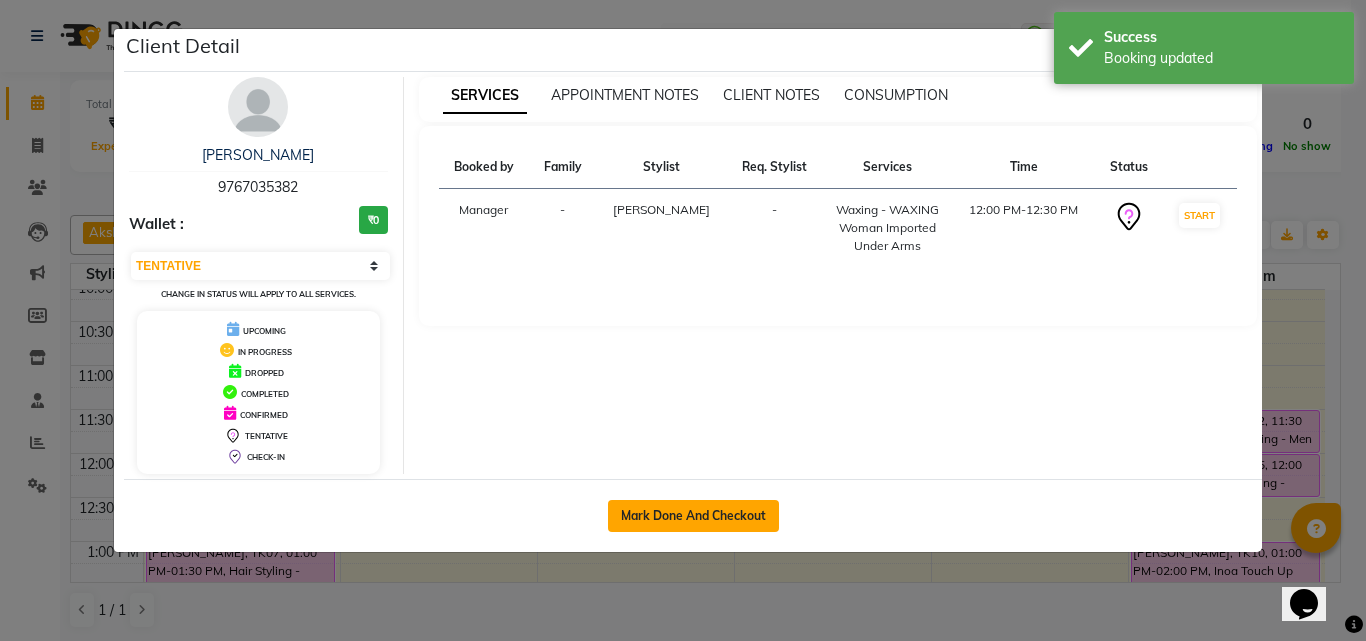 click on "Mark Done And Checkout" 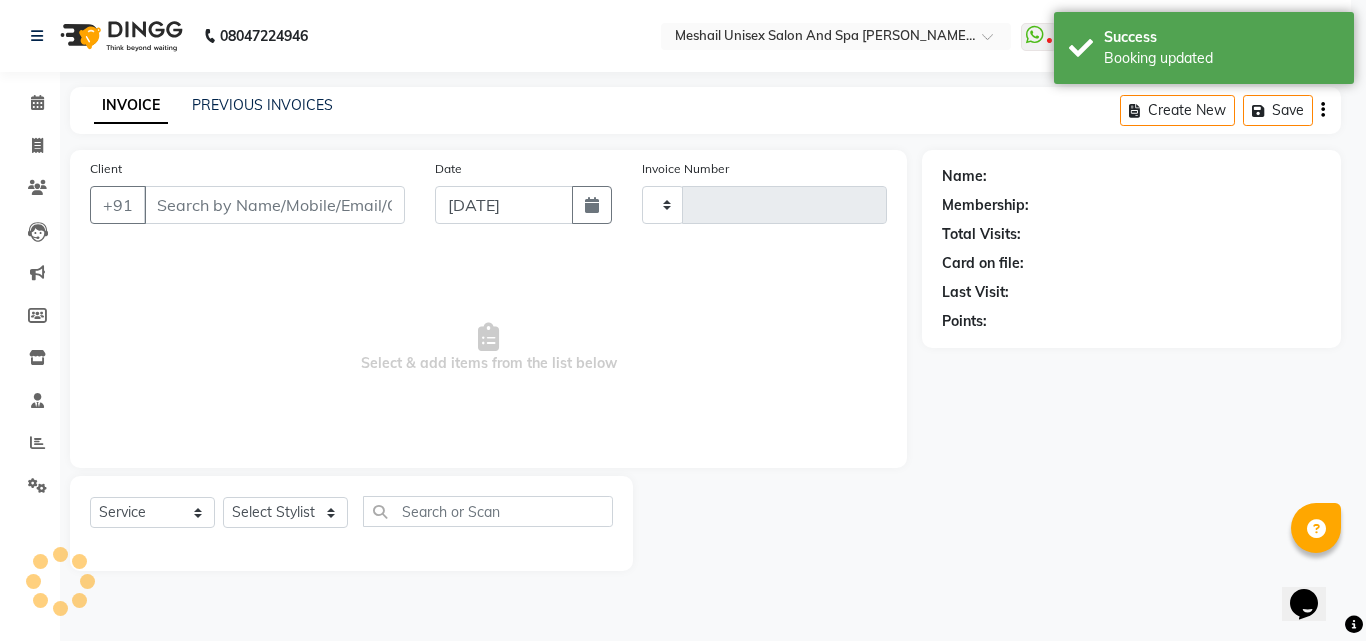 type on "1688" 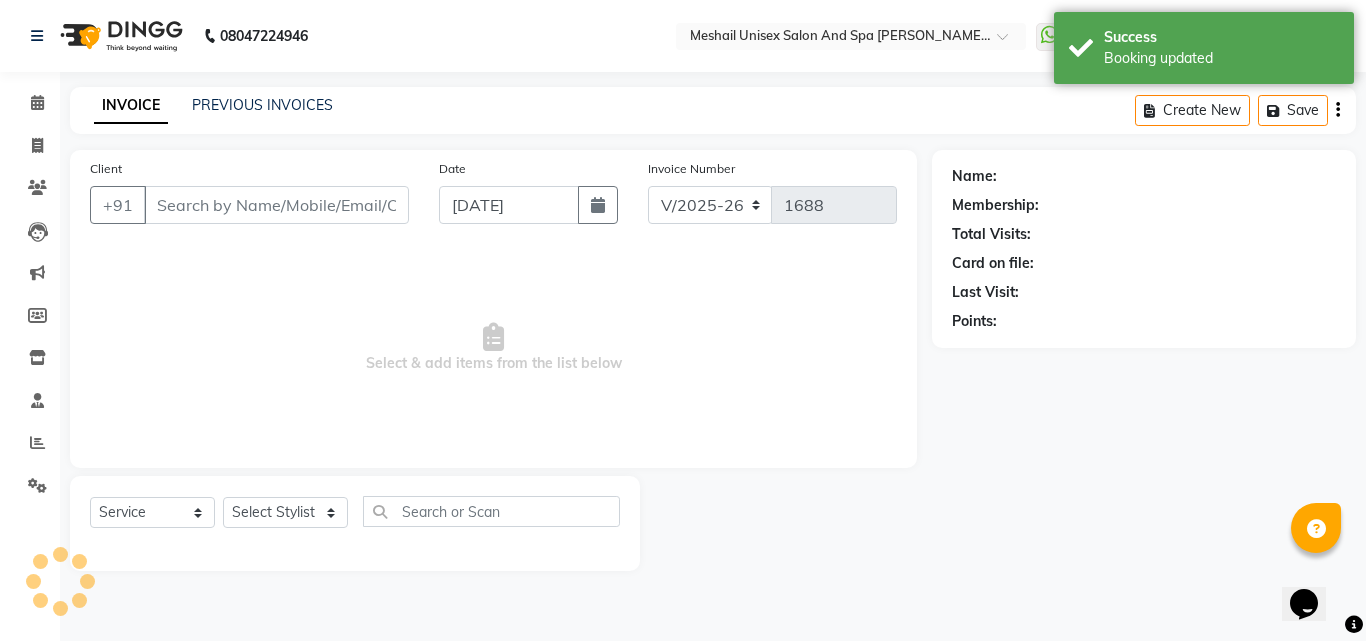 type on "97******82" 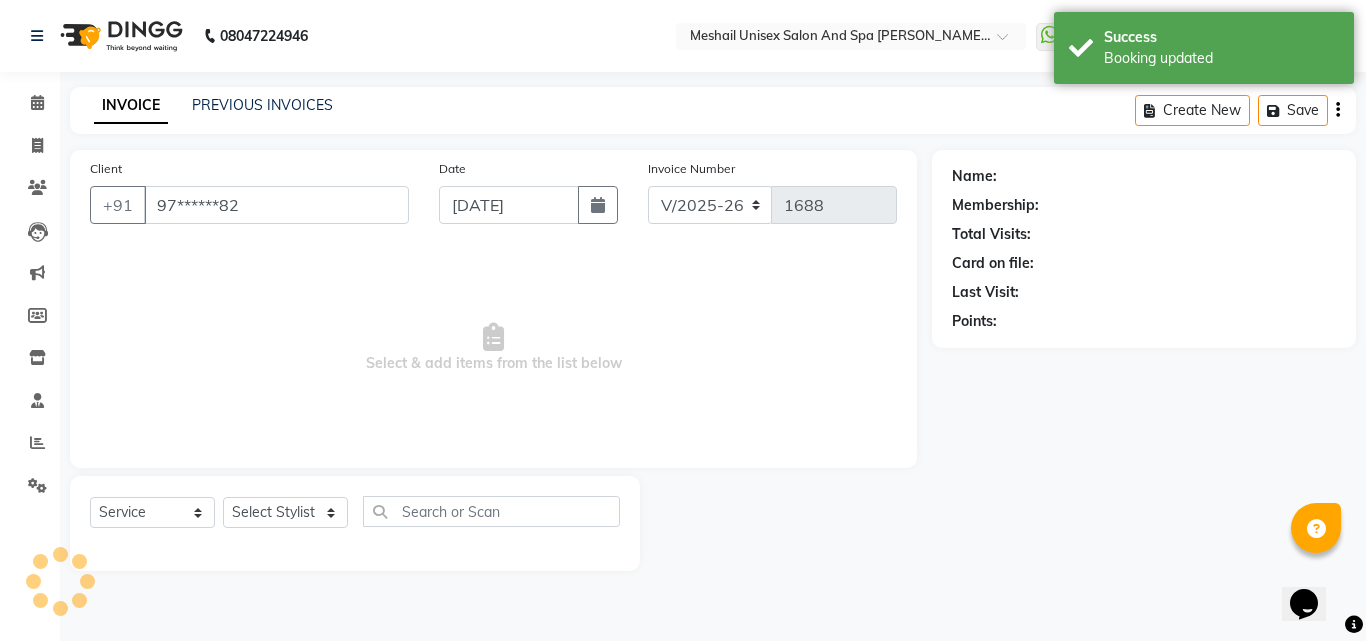 select on "52970" 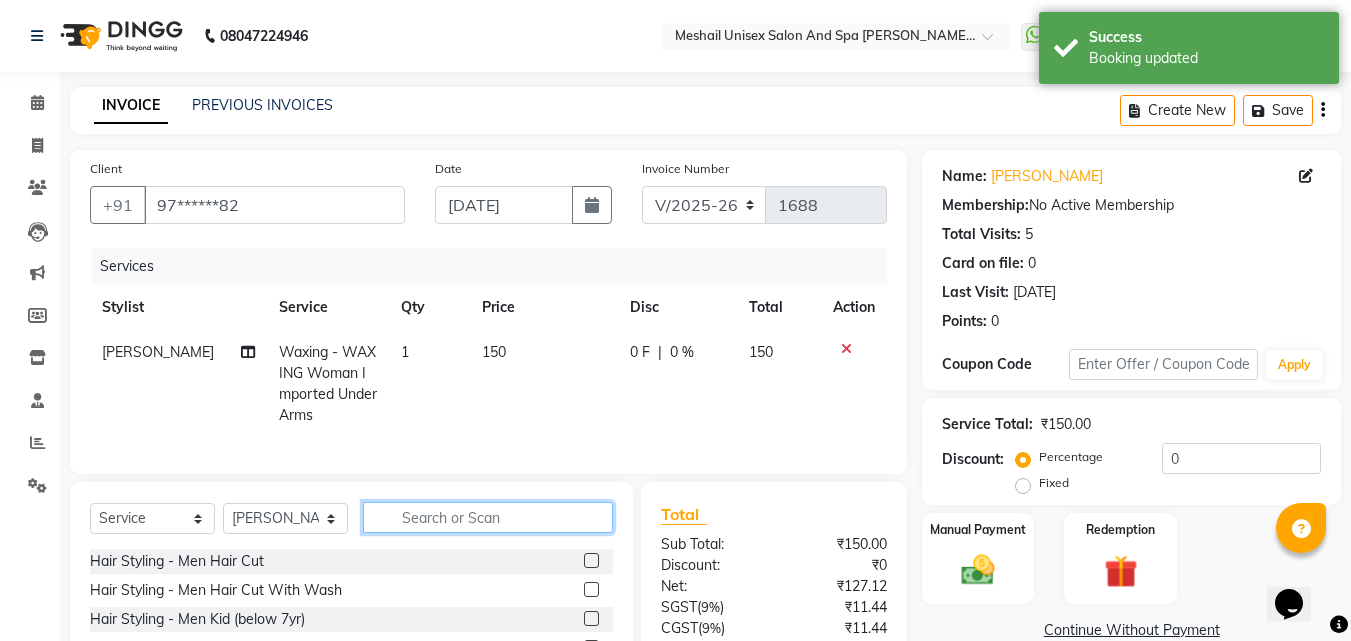click 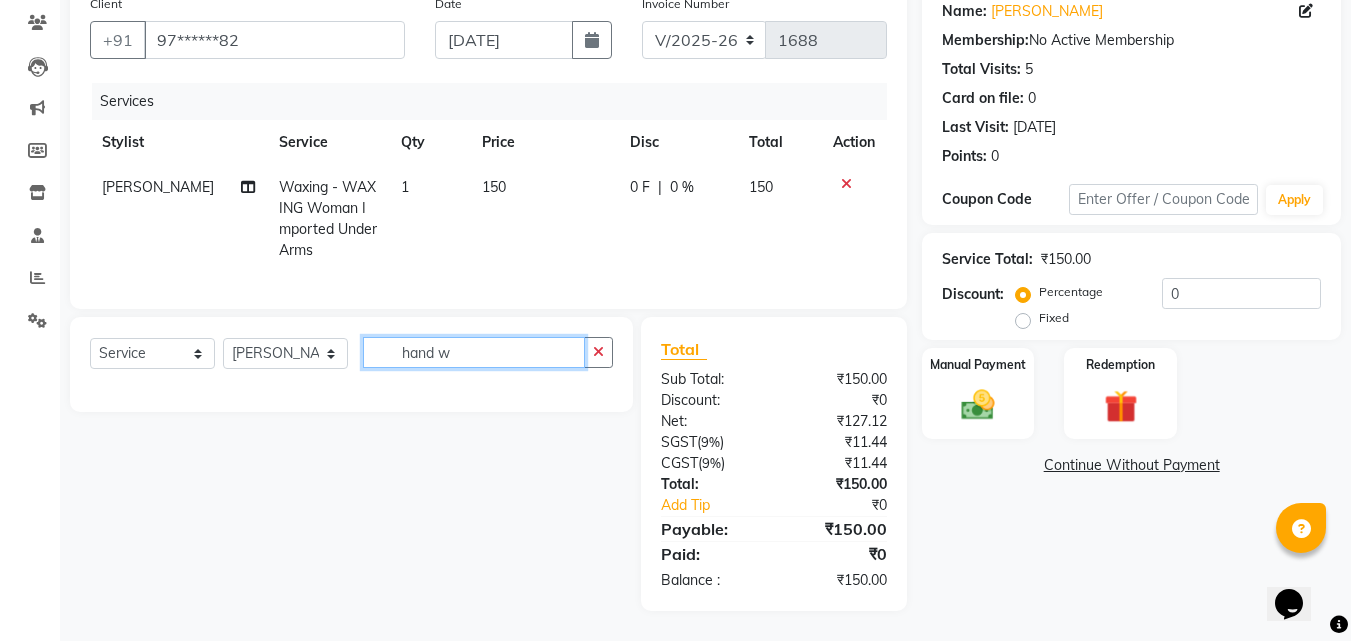 scroll, scrollTop: 180, scrollLeft: 0, axis: vertical 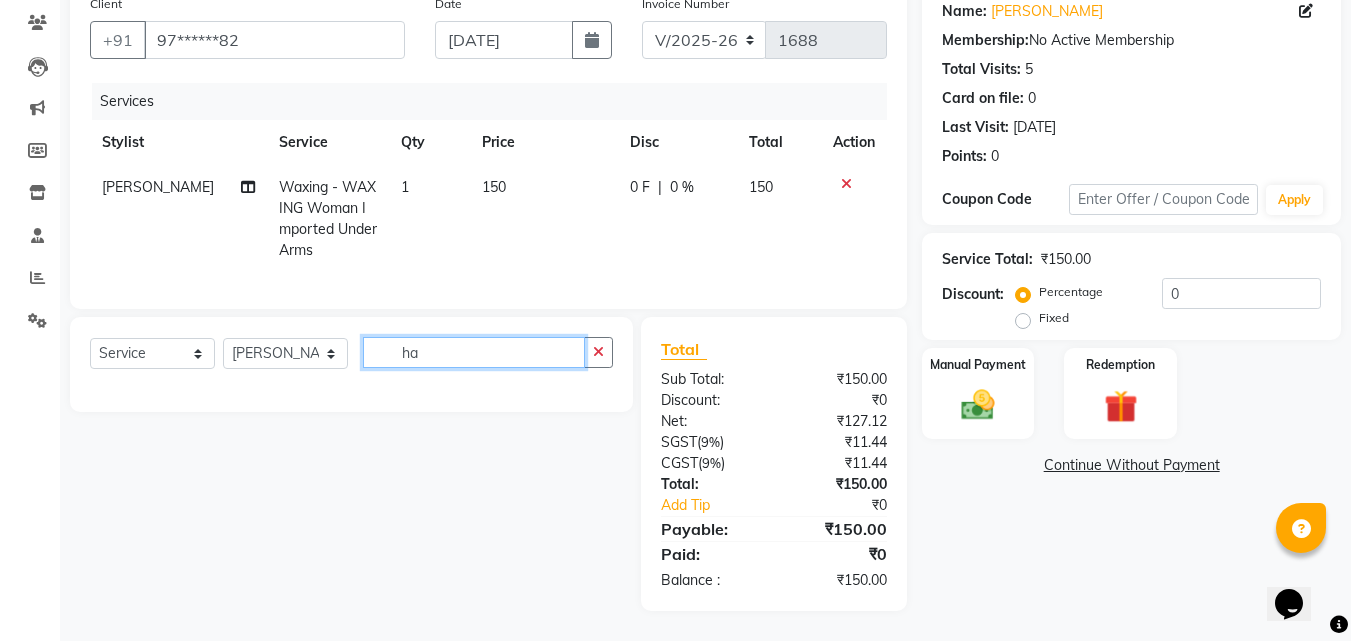 type on "h" 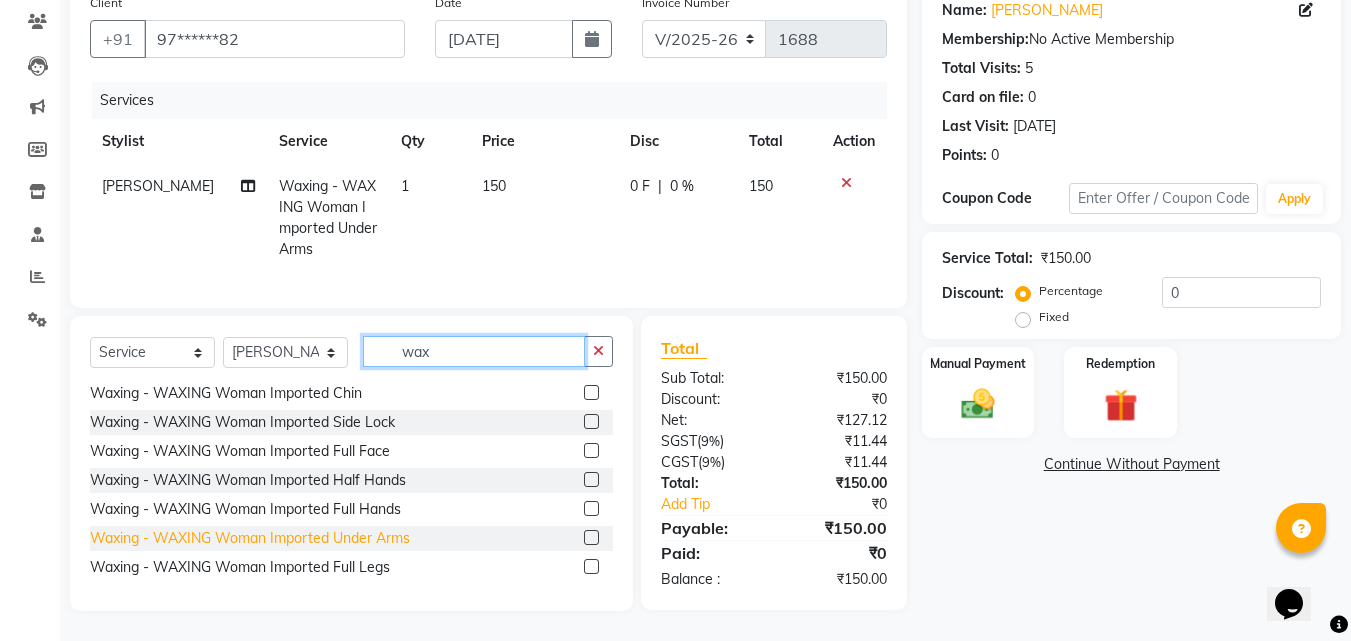 scroll, scrollTop: 1250, scrollLeft: 0, axis: vertical 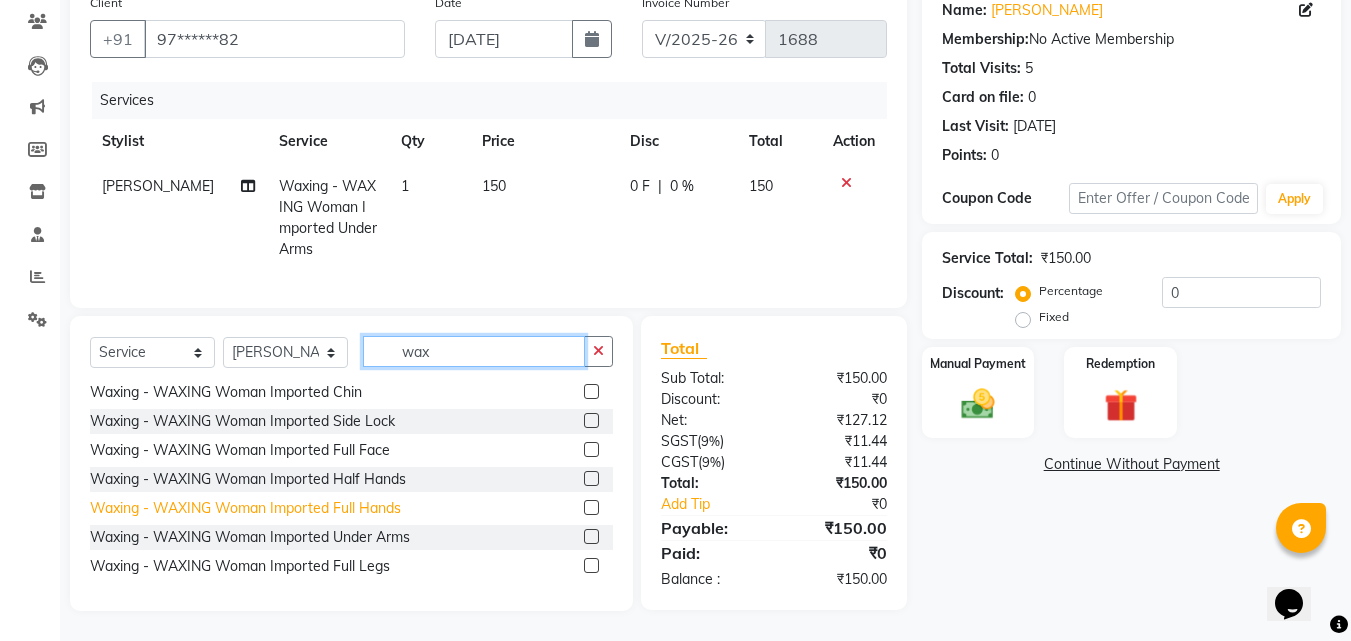 type on "wax" 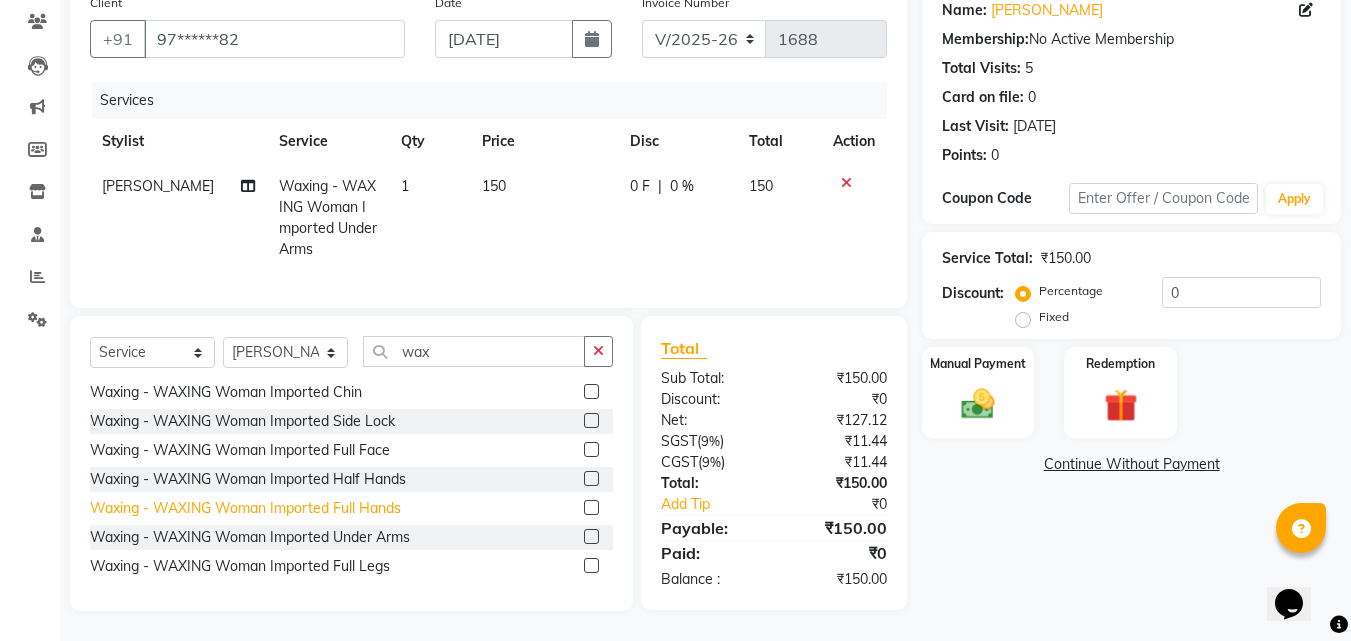 click on "Waxing - WAXING Woman Imported Full Hands" 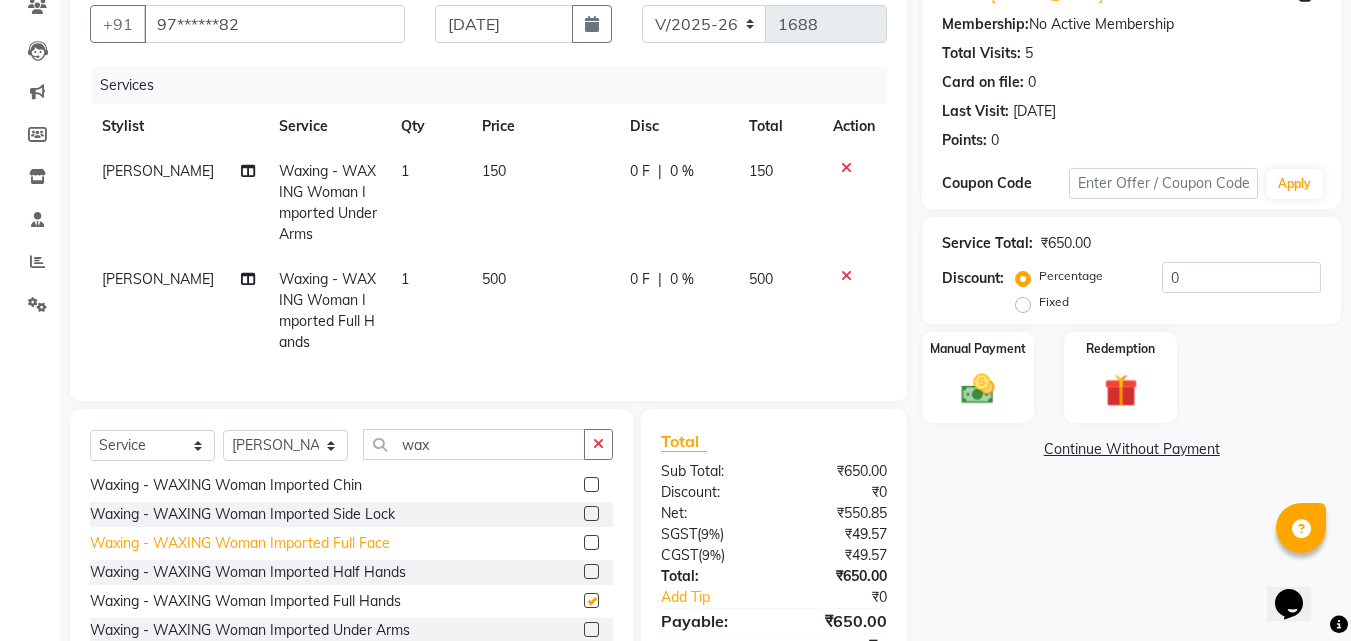 checkbox on "false" 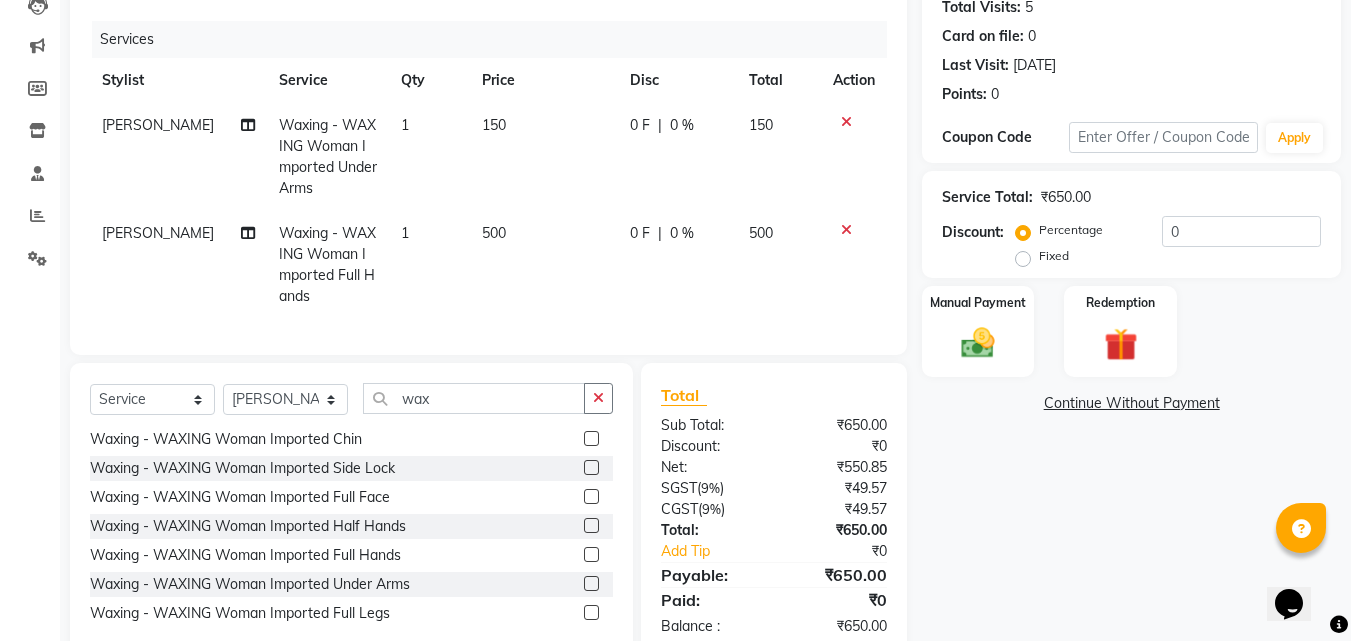 scroll, scrollTop: 289, scrollLeft: 0, axis: vertical 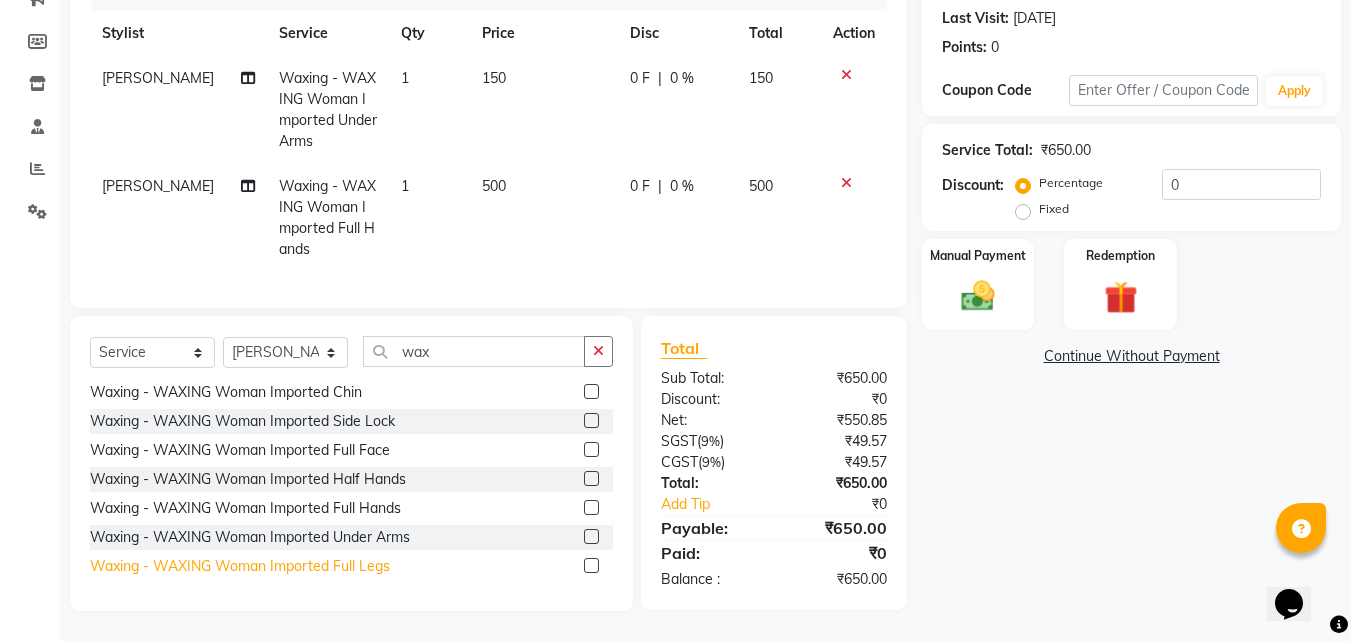 click on "Waxing - WAXING Woman Imported Full Legs" 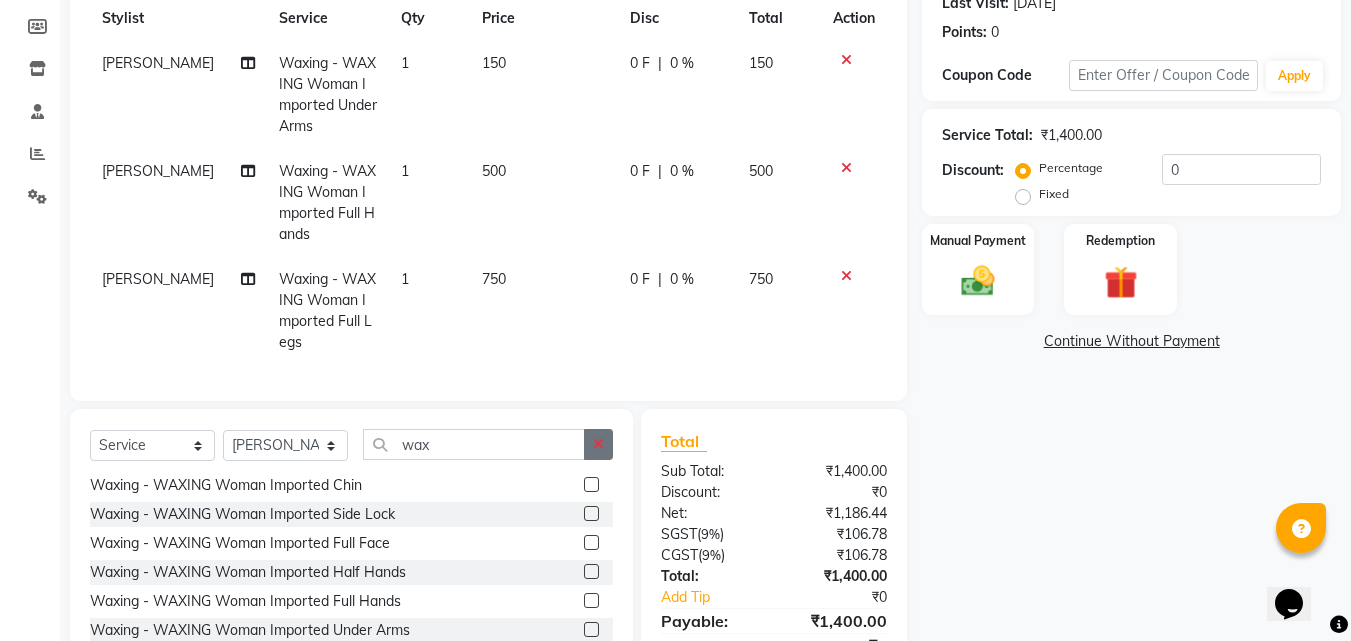 checkbox on "false" 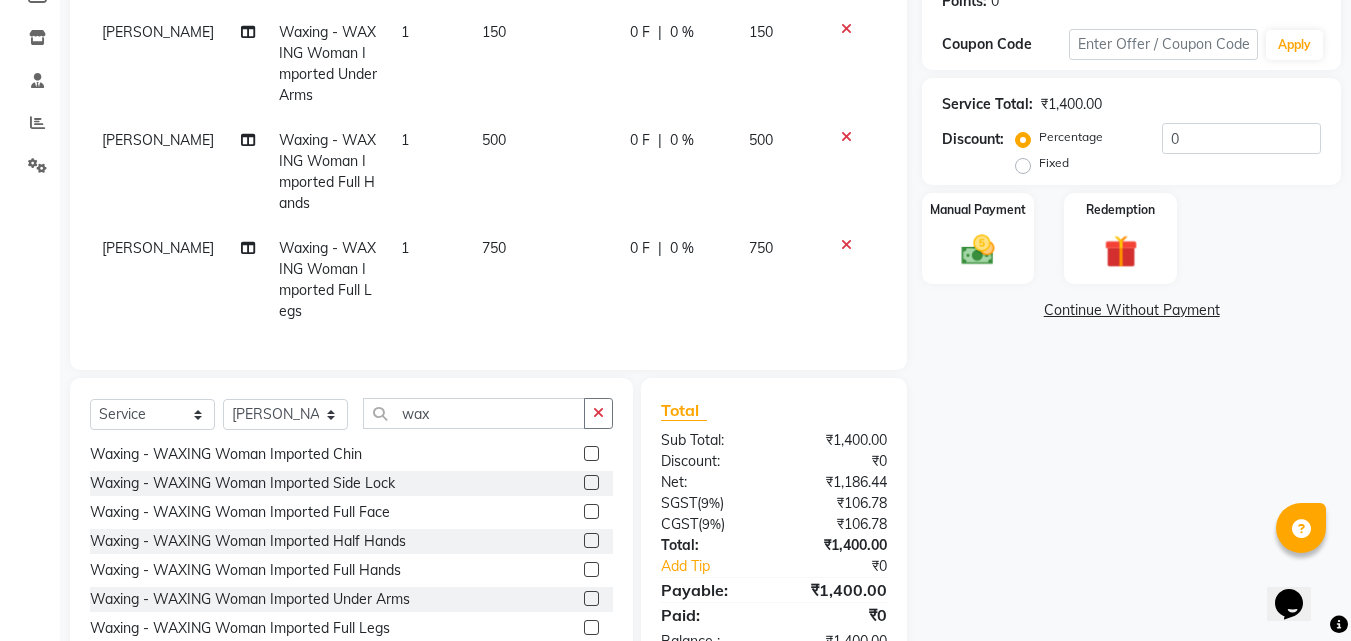 scroll, scrollTop: 397, scrollLeft: 0, axis: vertical 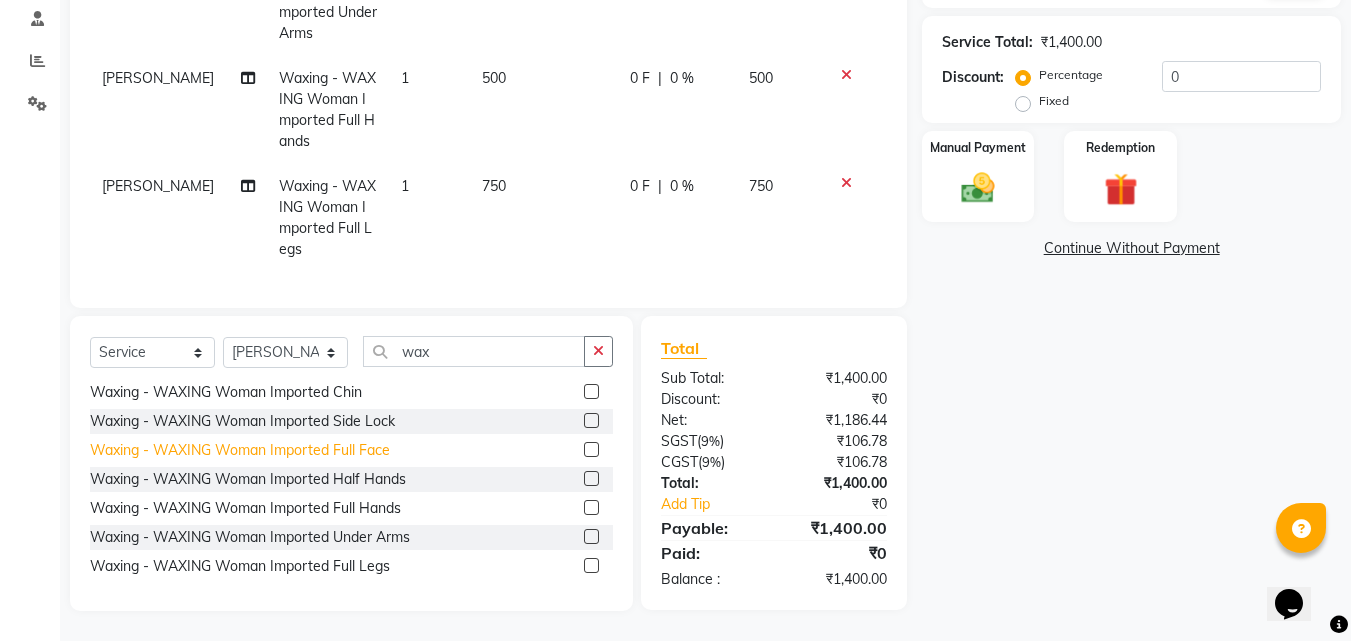 click on "Waxing - WAXING Woman Imported Full Face" 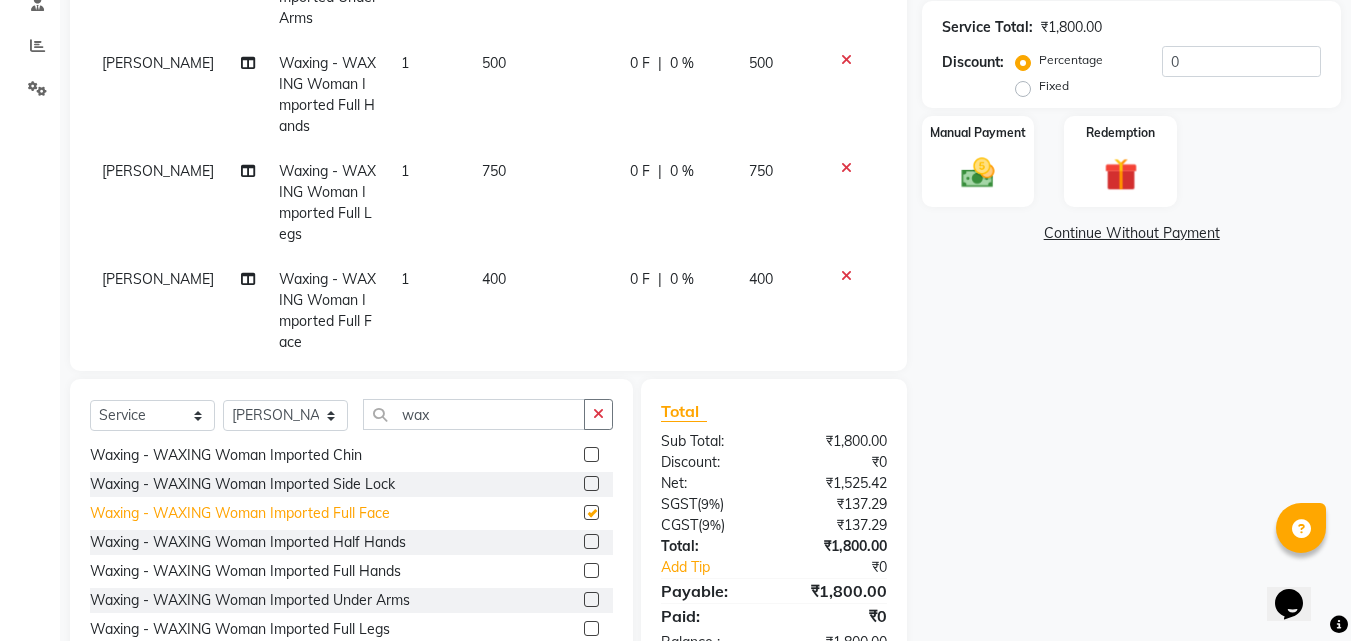 checkbox on "false" 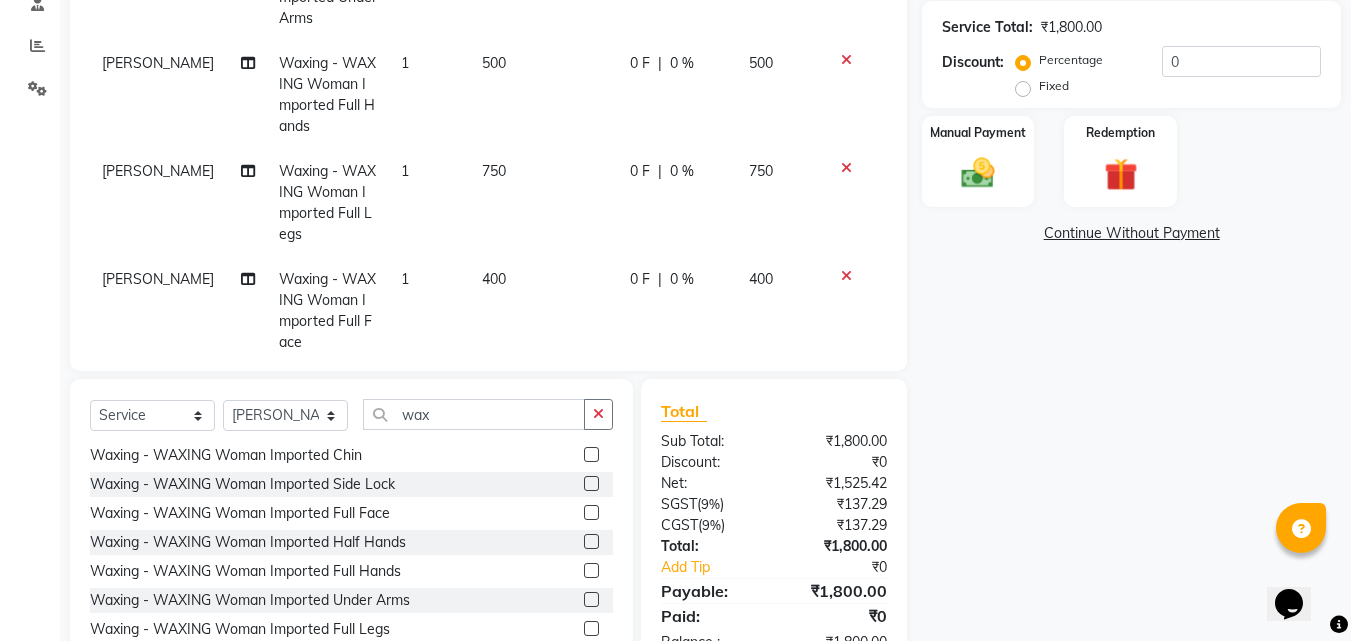 scroll, scrollTop: 460, scrollLeft: 0, axis: vertical 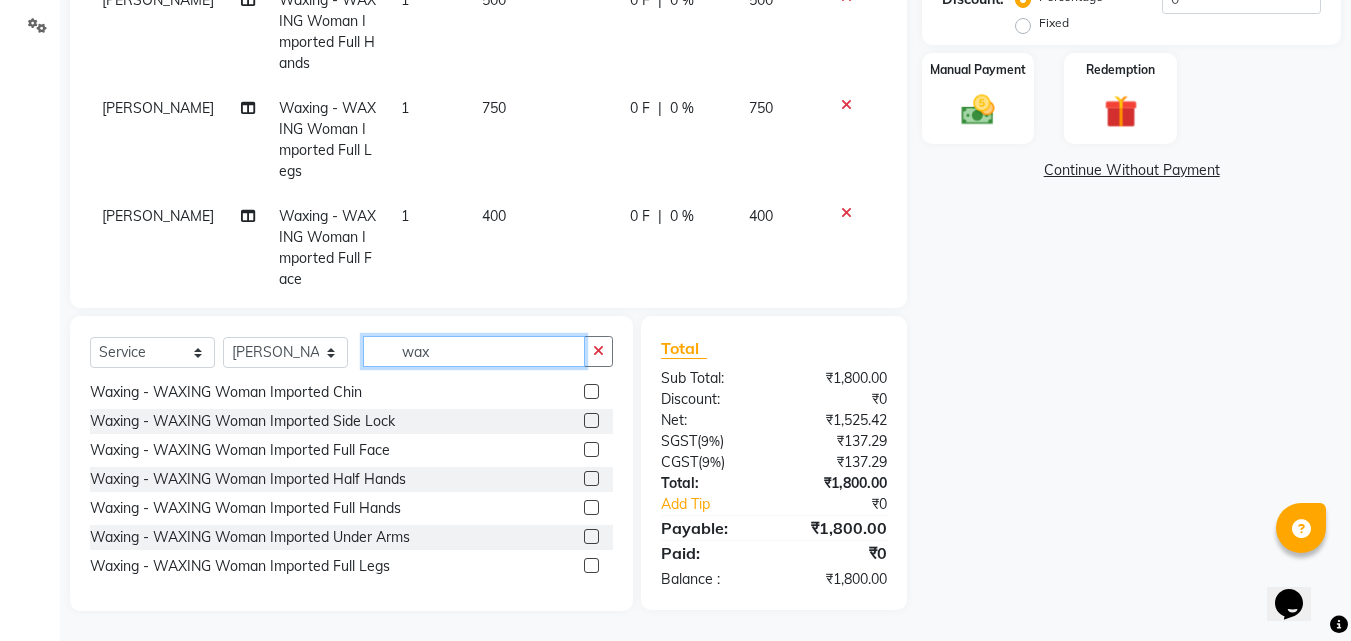 click on "wax" 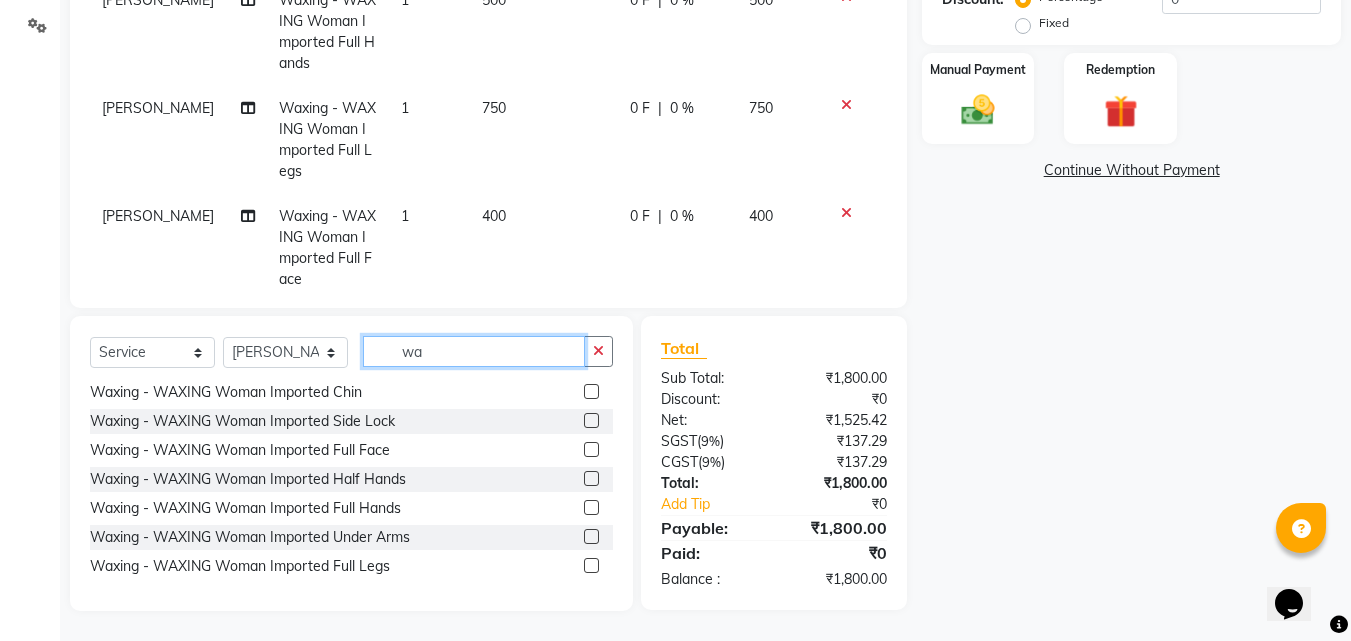 type on "w" 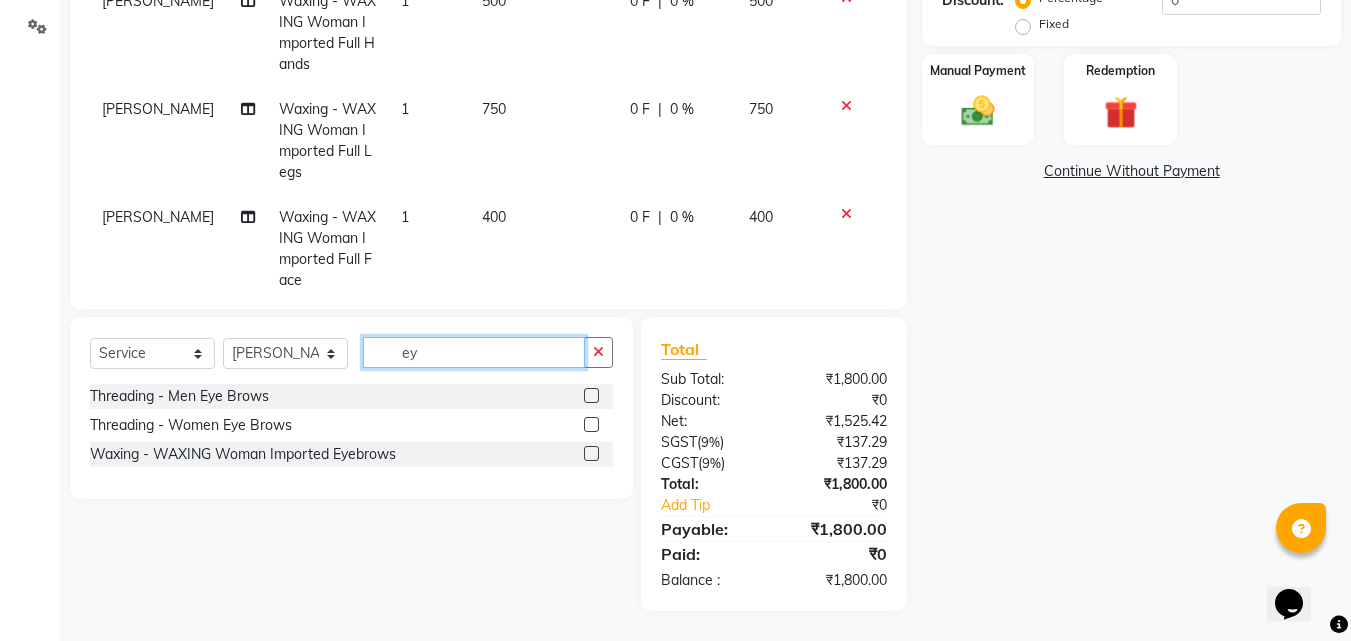 scroll, scrollTop: 459, scrollLeft: 0, axis: vertical 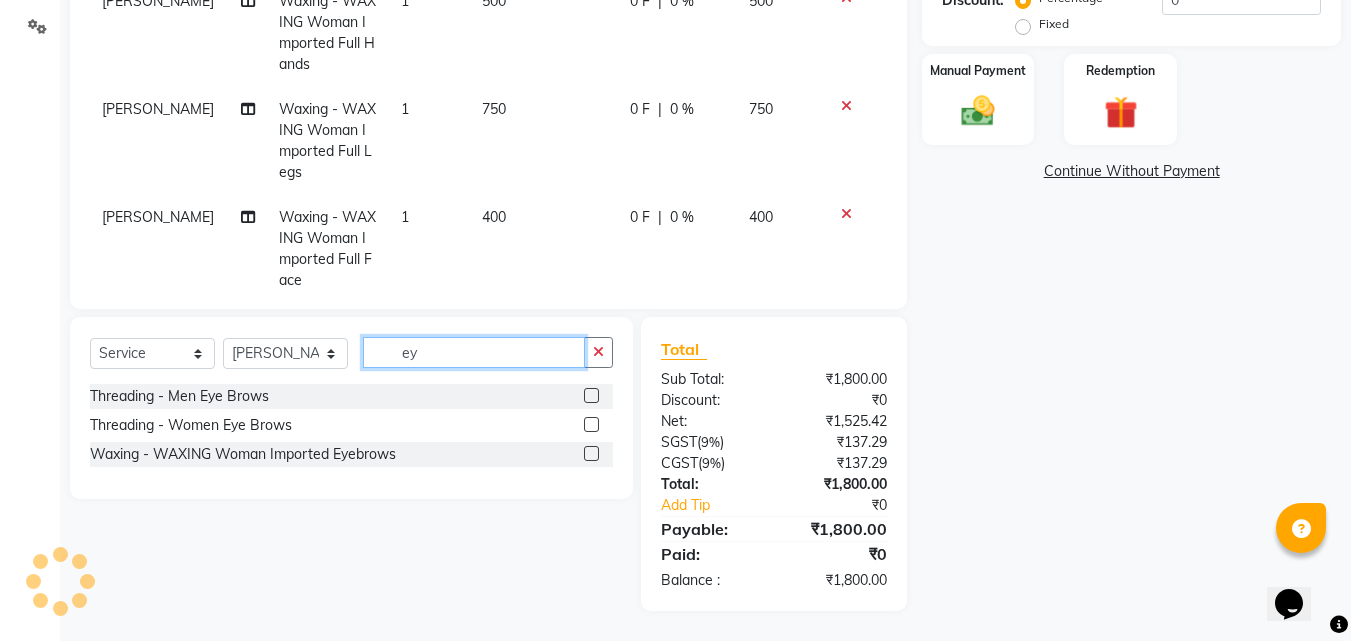 type on "ey" 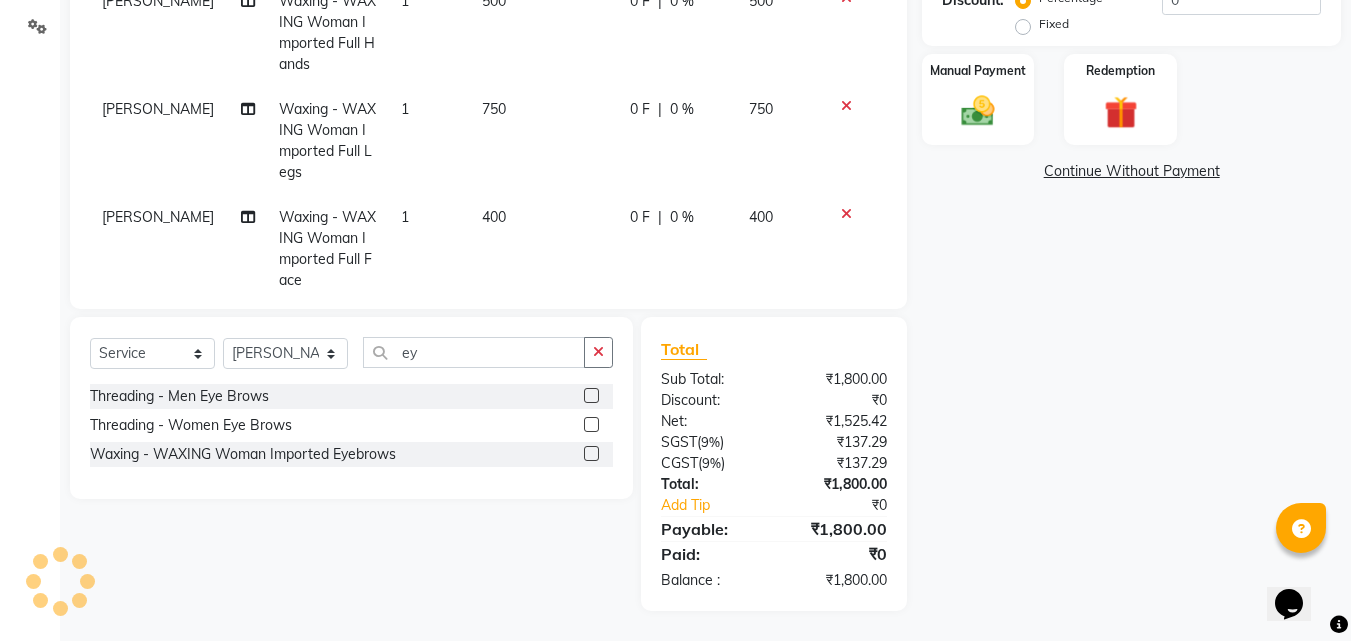 click 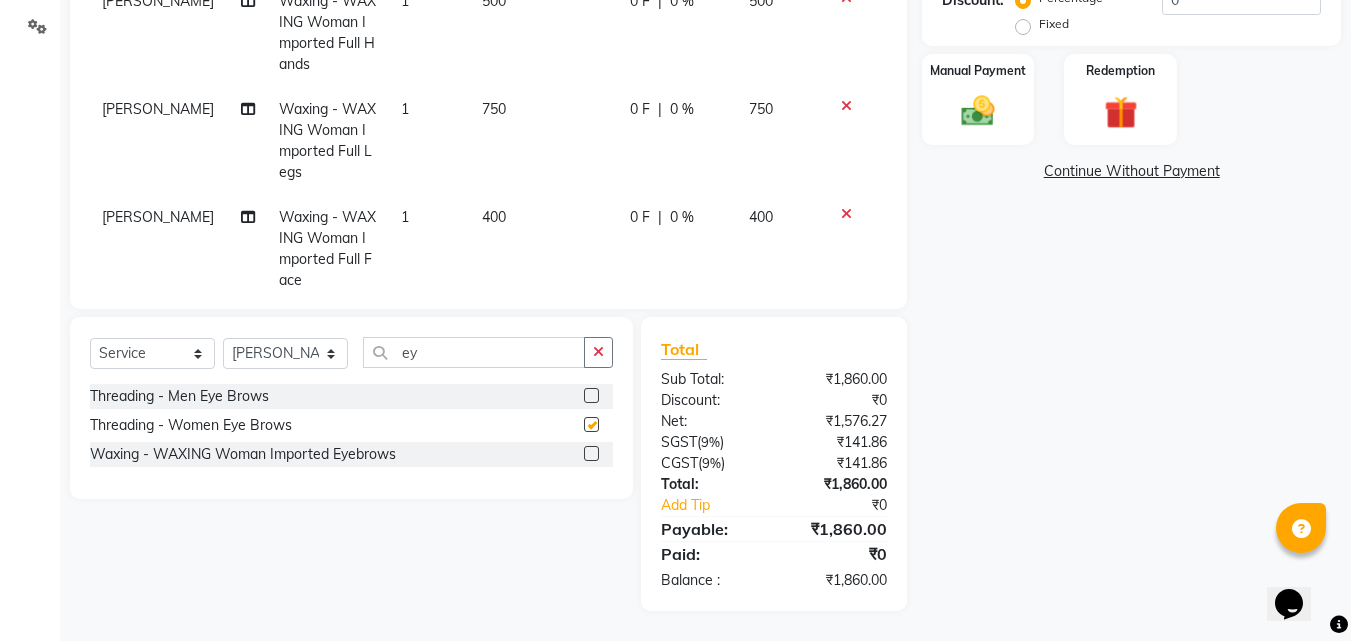 checkbox on "false" 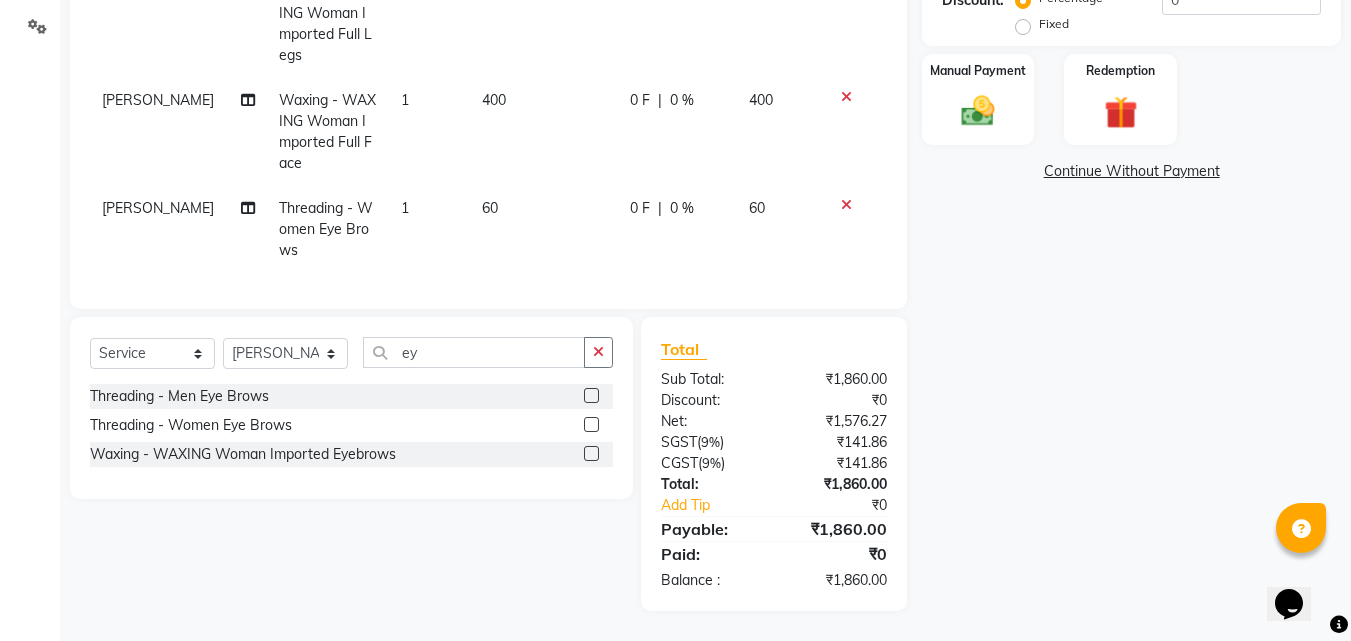 click on "60" 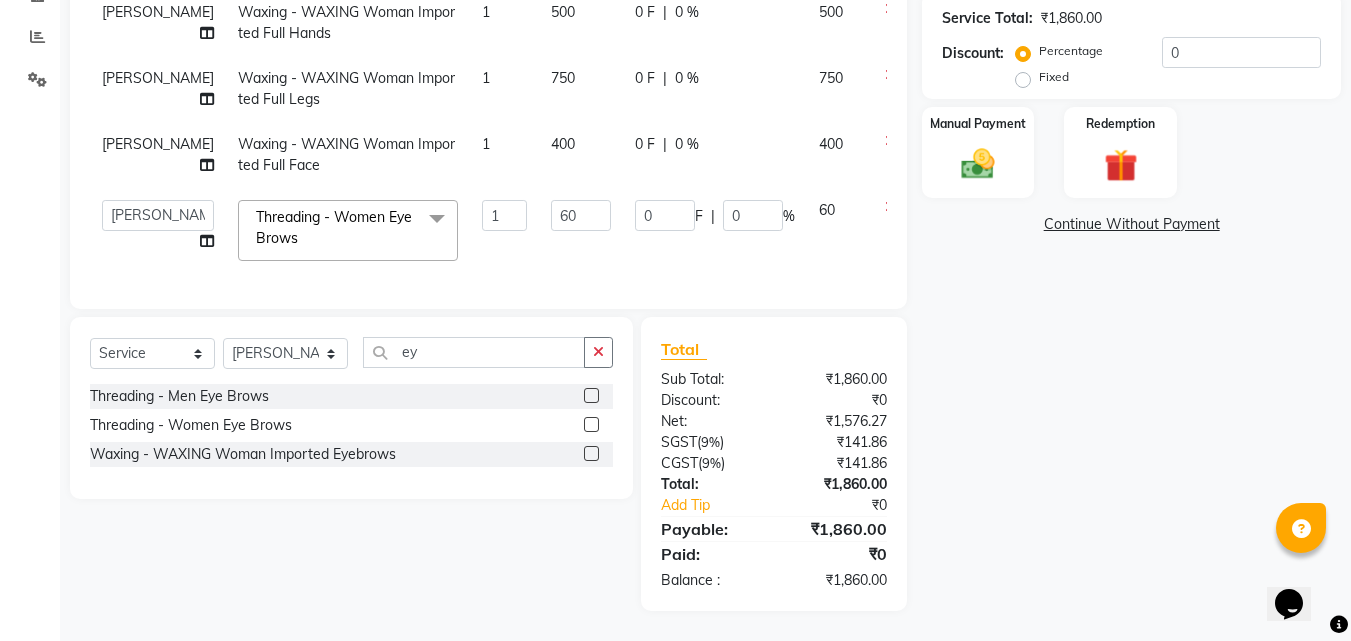 scroll, scrollTop: 46, scrollLeft: 0, axis: vertical 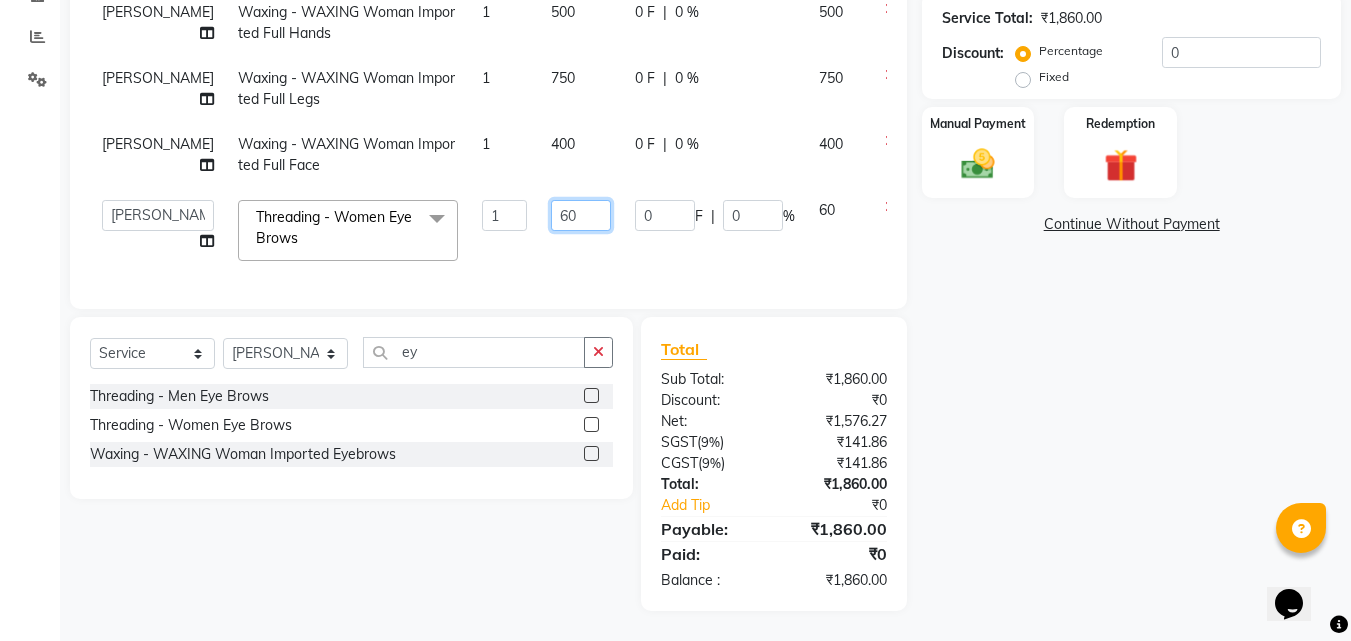click on "60" 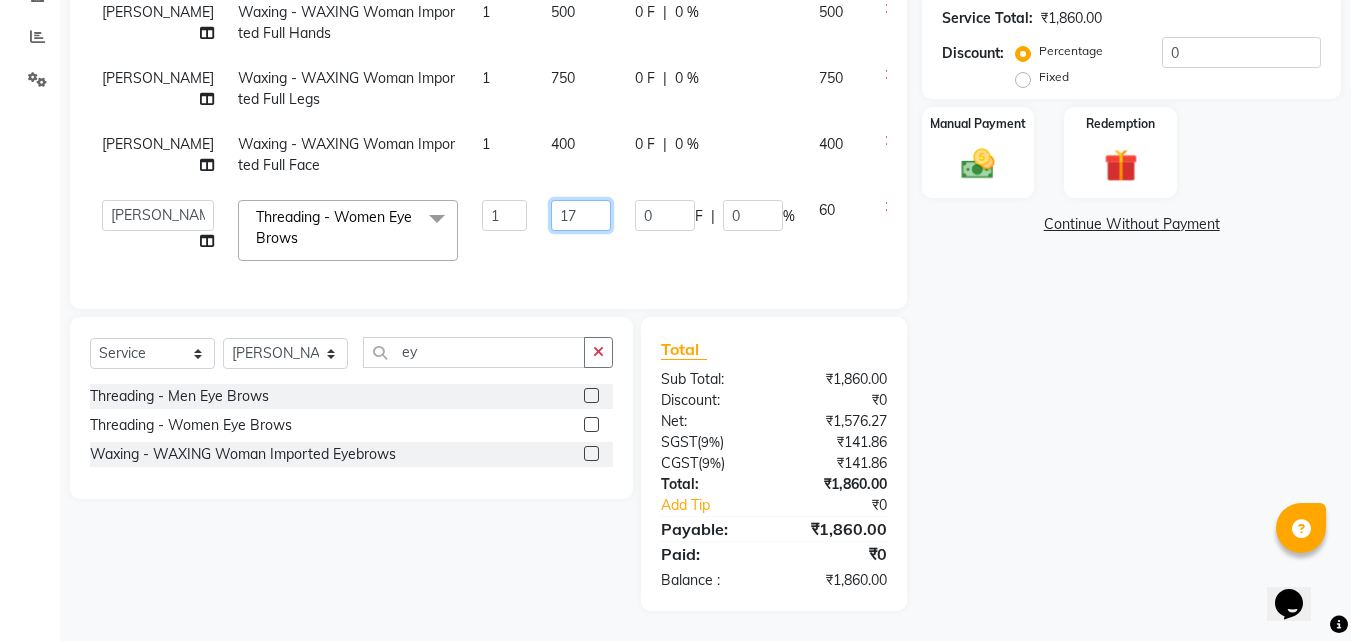 type on "170" 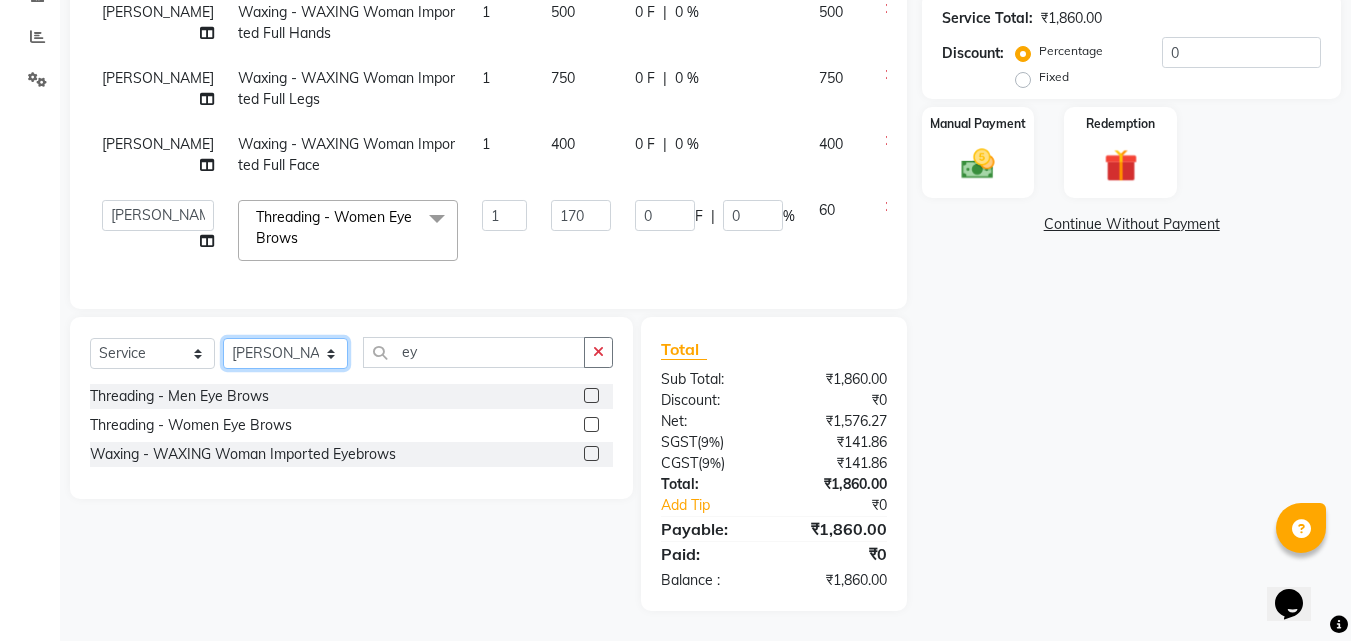 click on "Select Stylist [PERSON_NAME] Hire Manager [PERSON_NAME] Band [PERSON_NAME] Shweta maam [PERSON_NAME] [PERSON_NAME]" 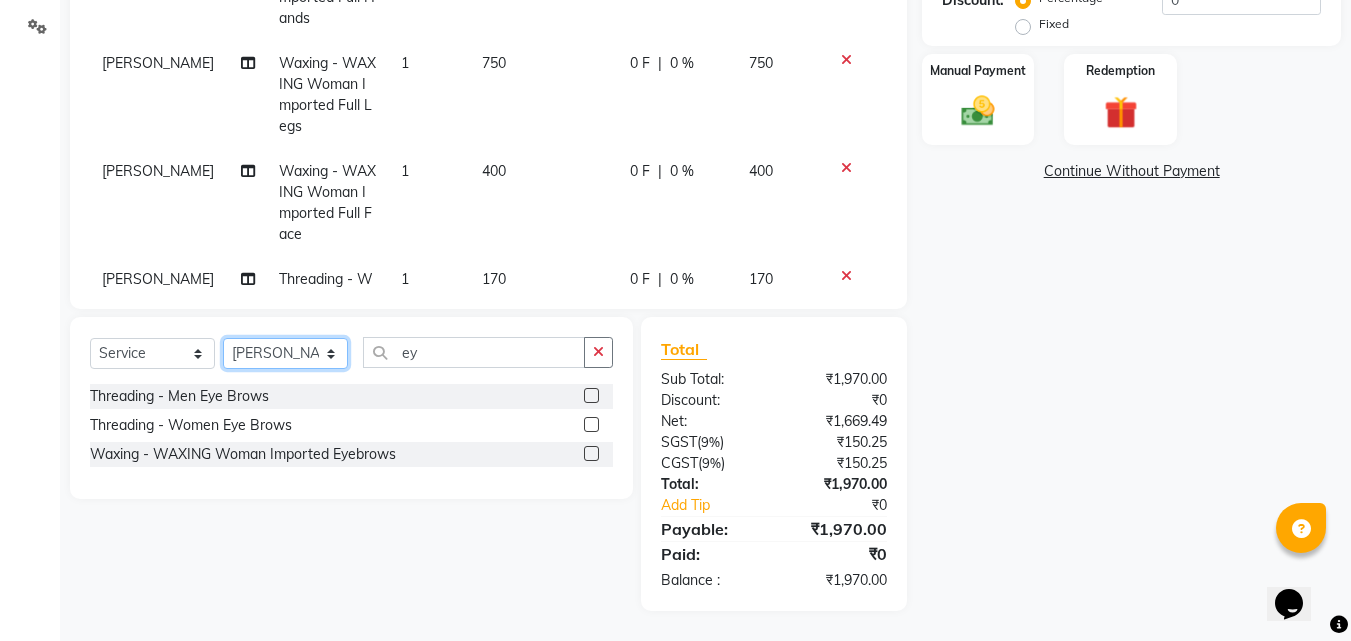 select on "52967" 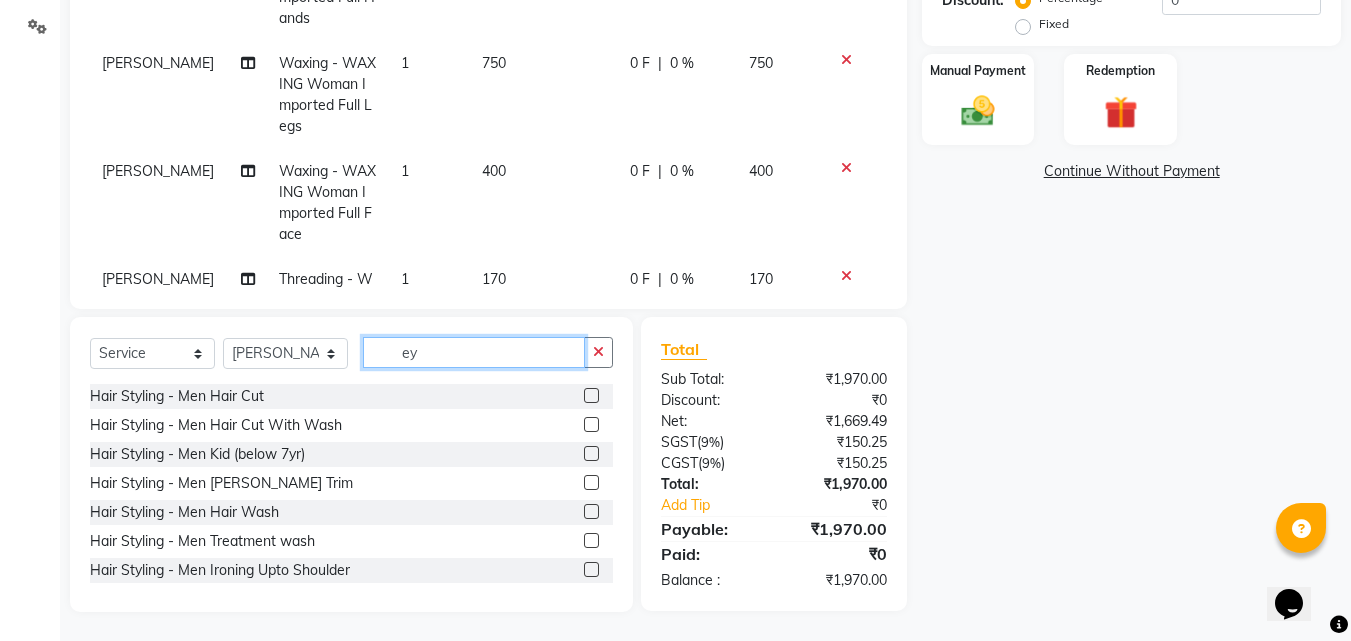 click on "ey" 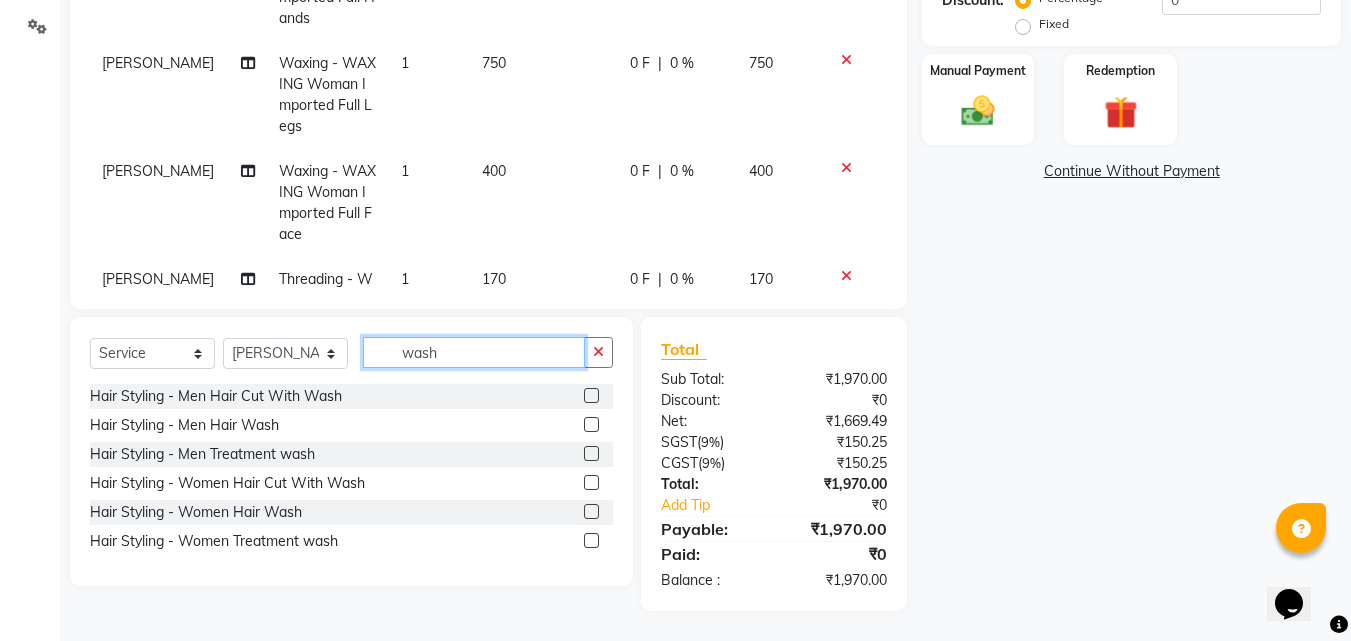 type on "wash" 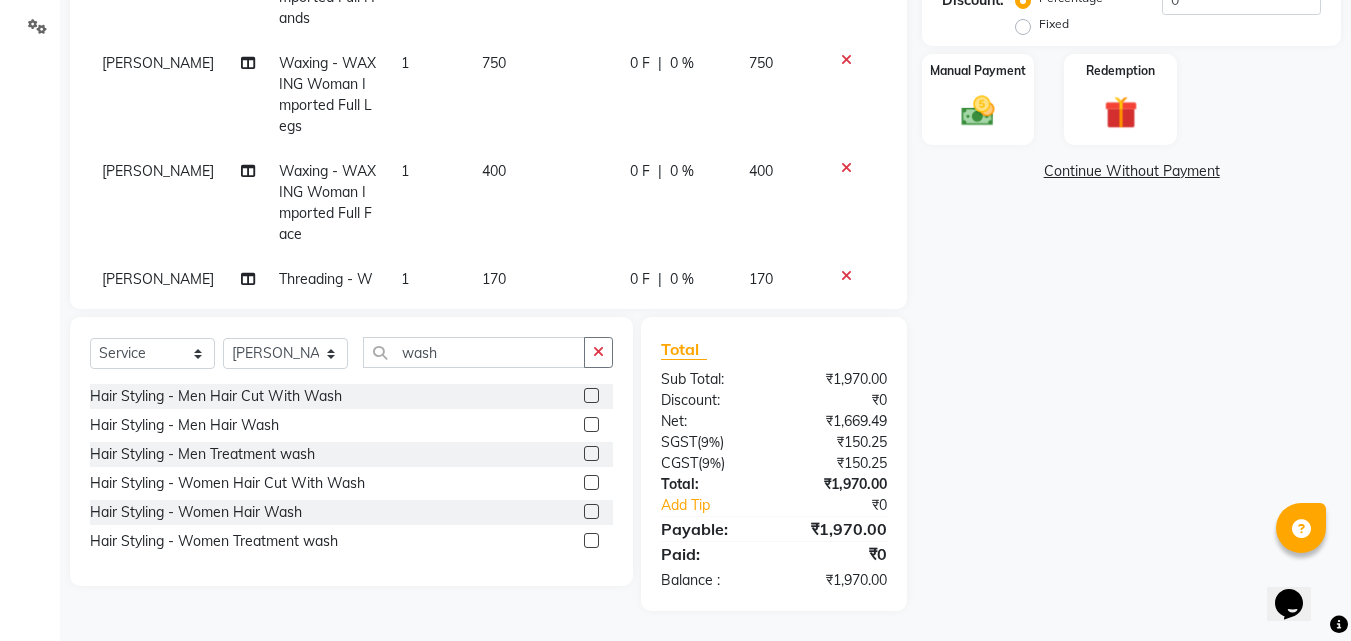 click 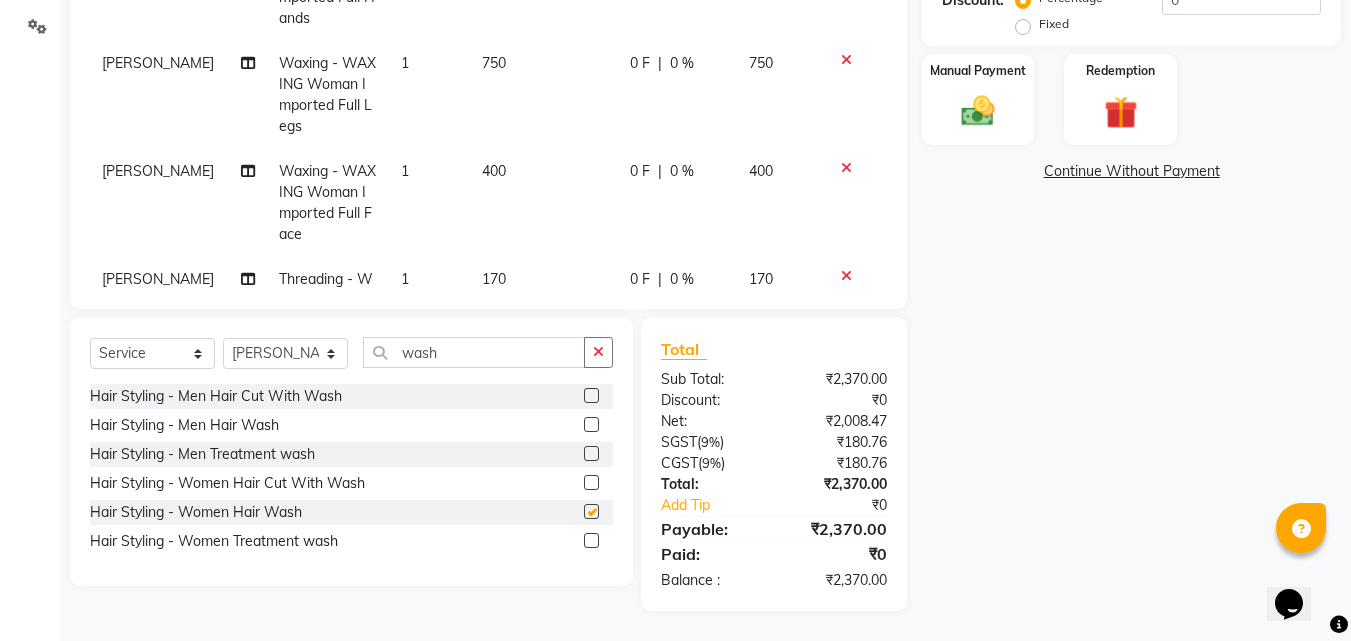 checkbox on "false" 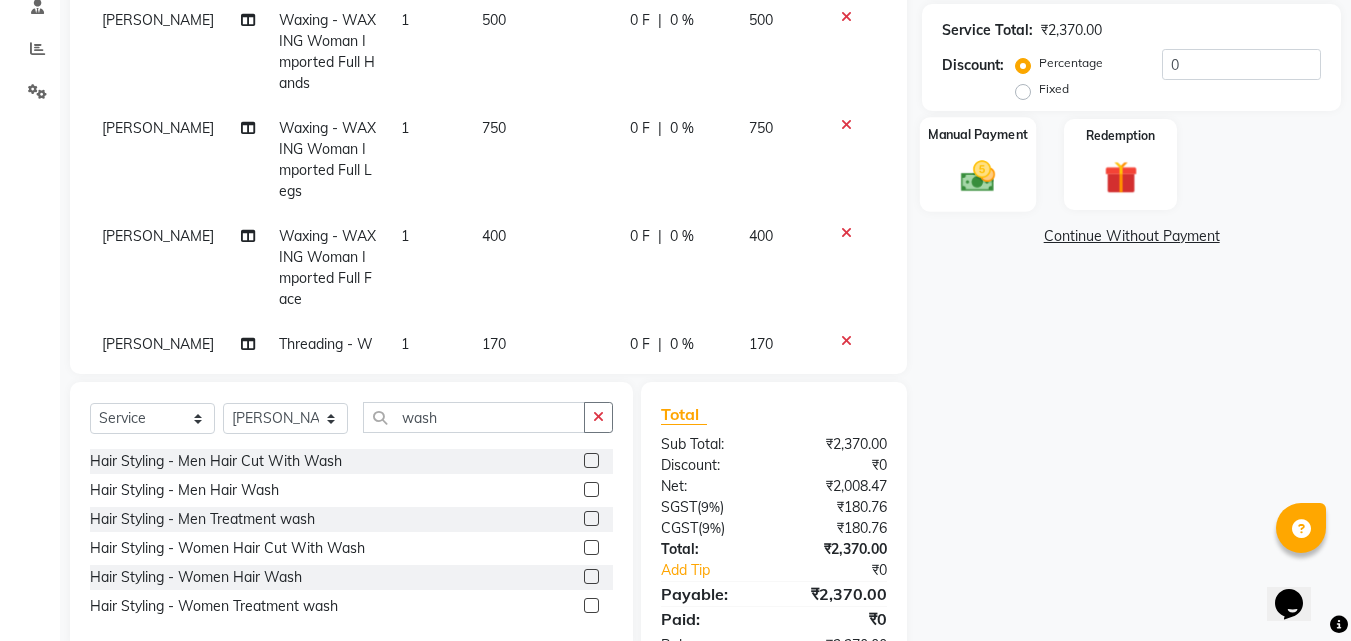 scroll, scrollTop: 359, scrollLeft: 0, axis: vertical 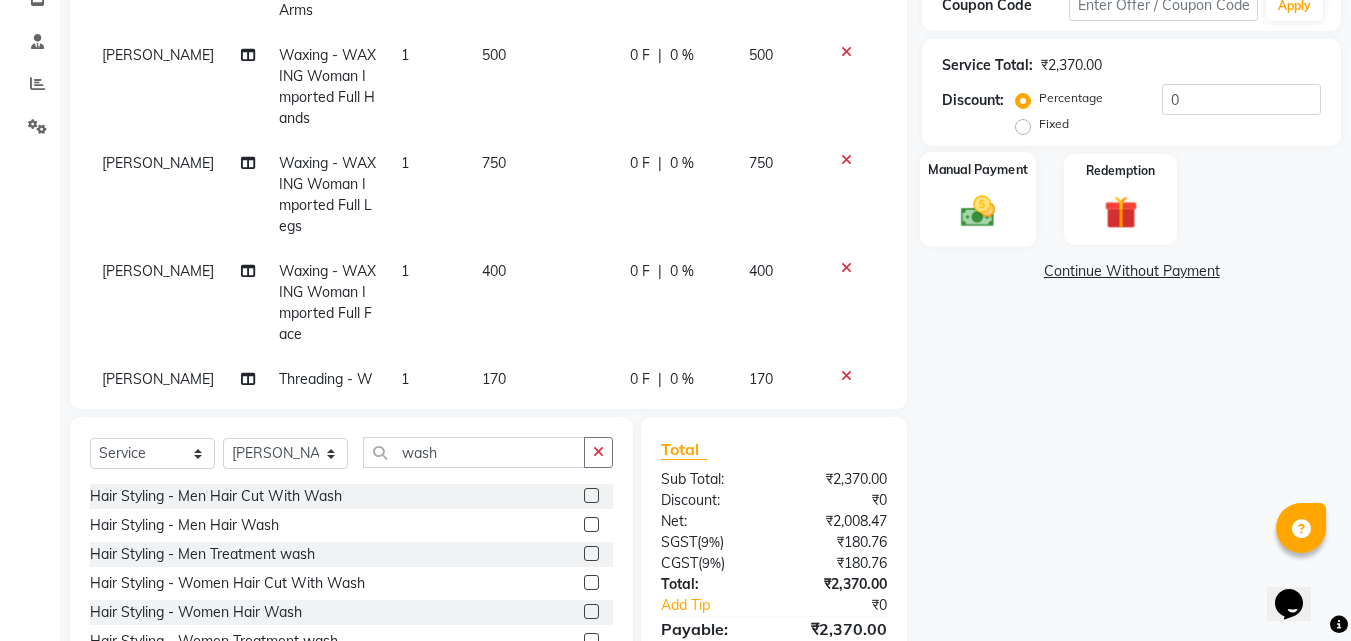click on "Manual Payment" 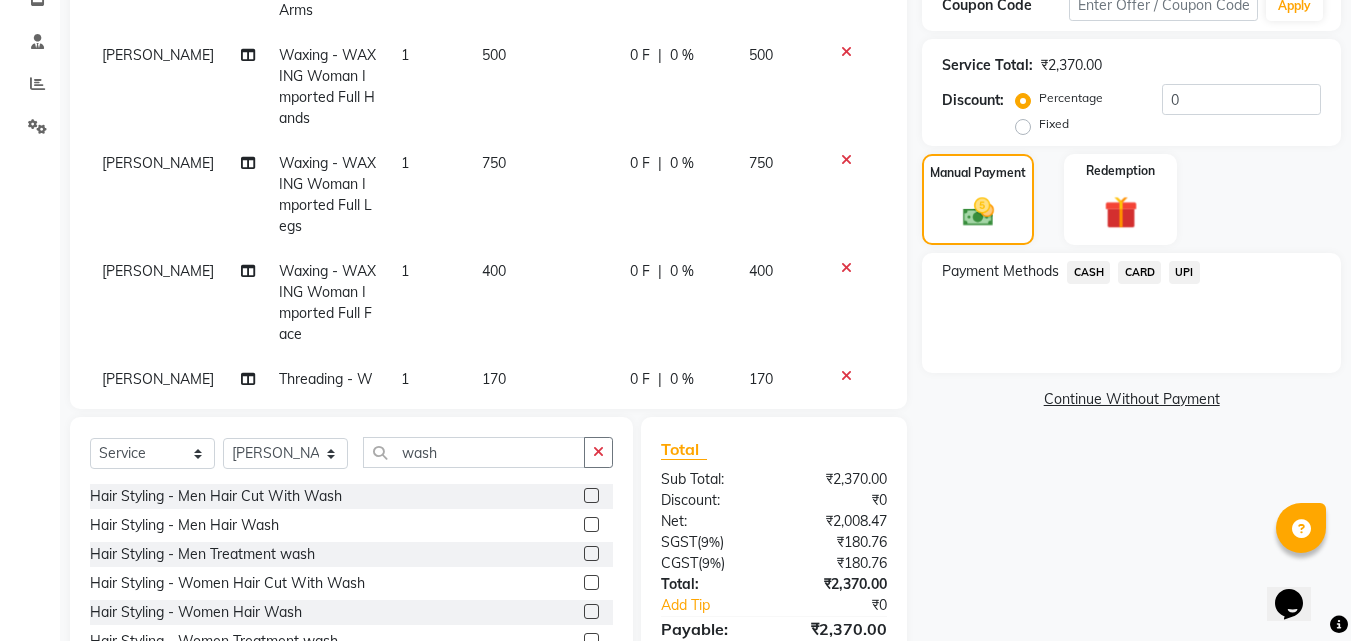 click on "UPI" 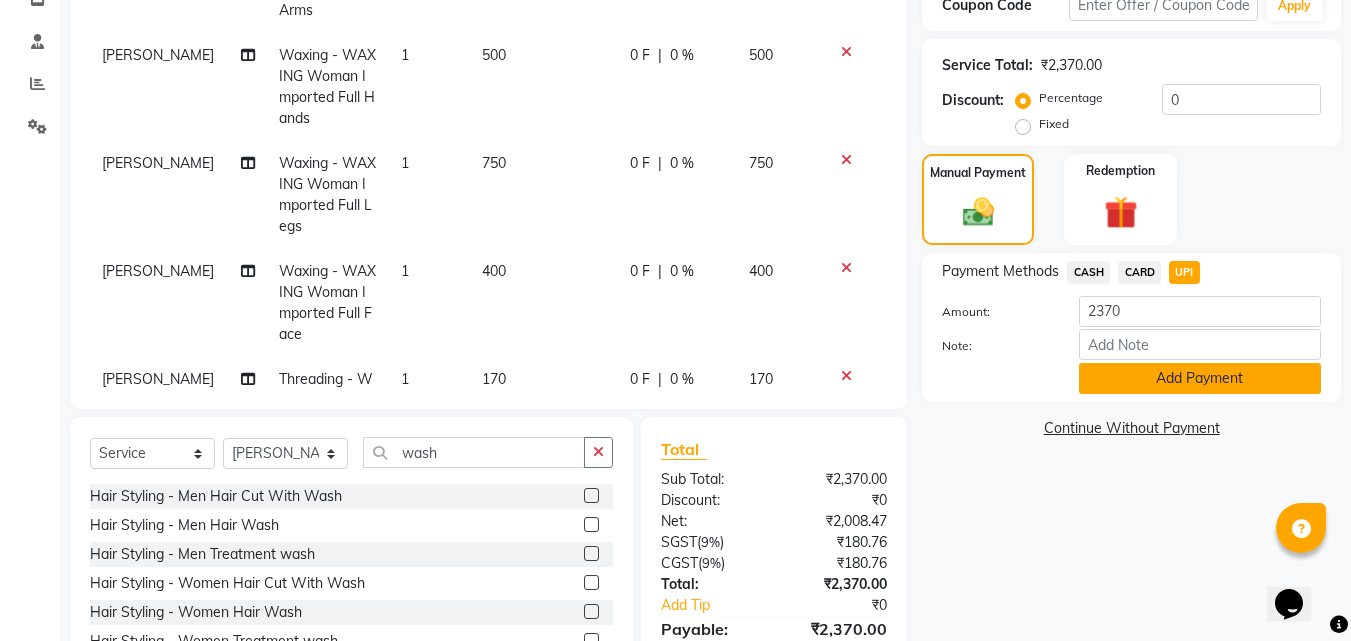 click on "Add Payment" 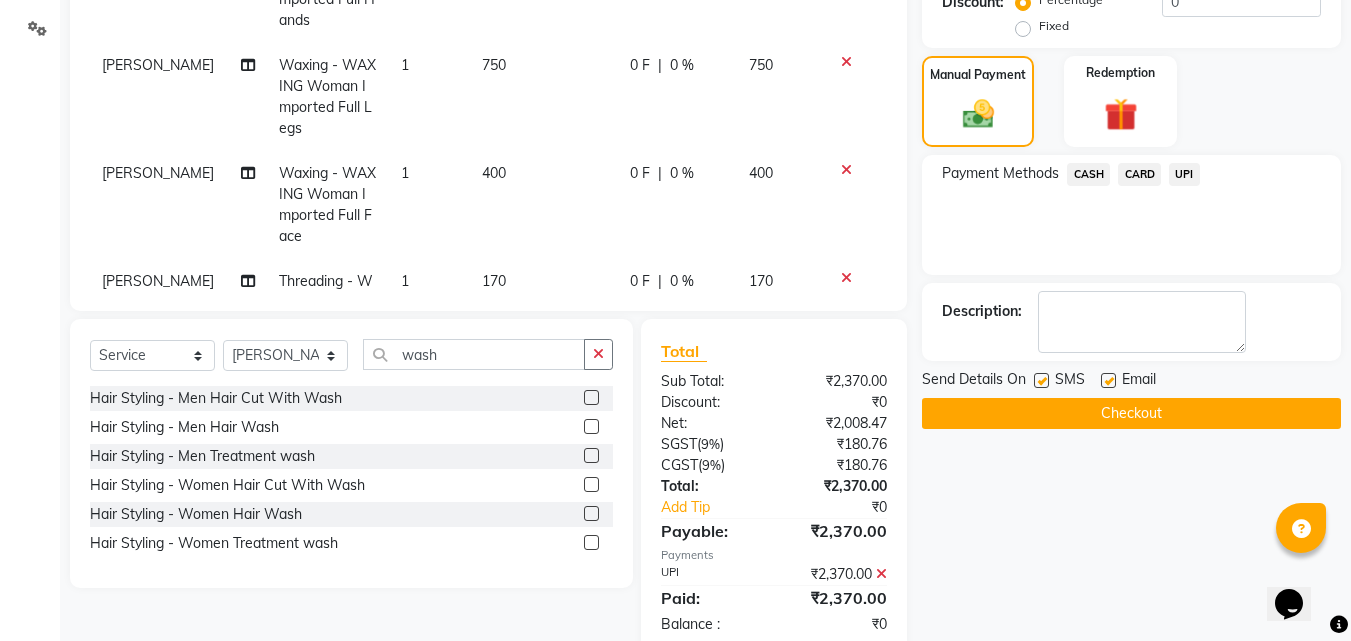 scroll, scrollTop: 459, scrollLeft: 0, axis: vertical 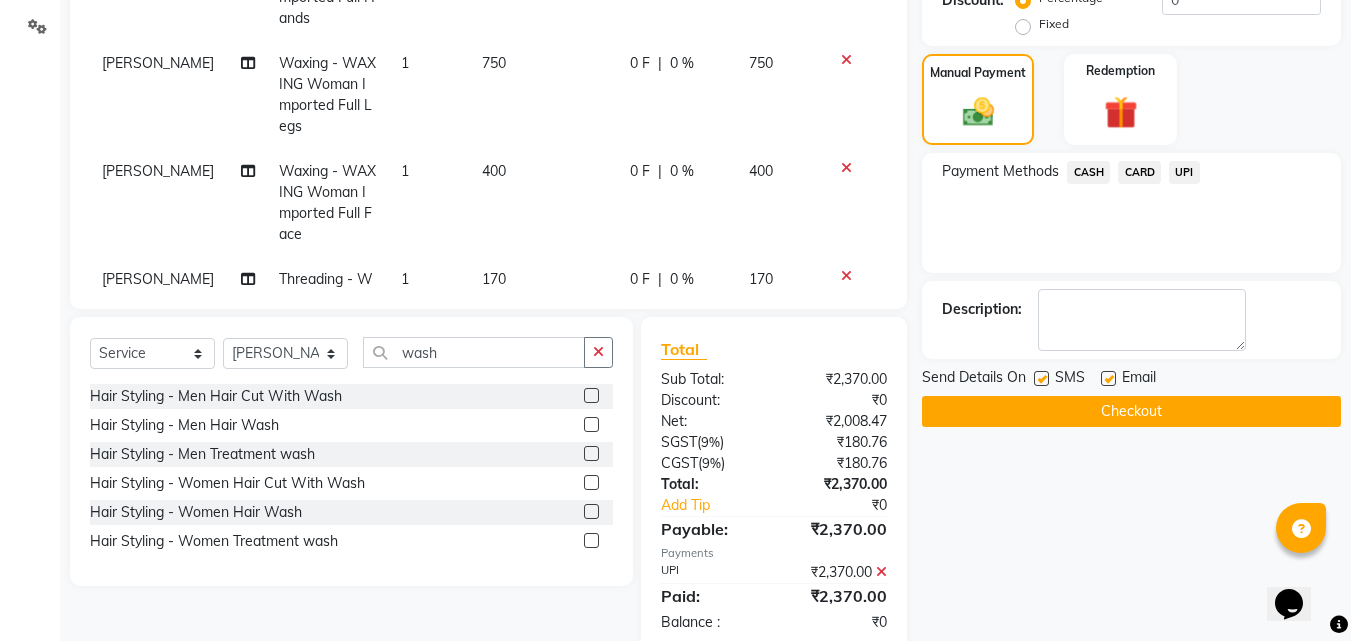 click 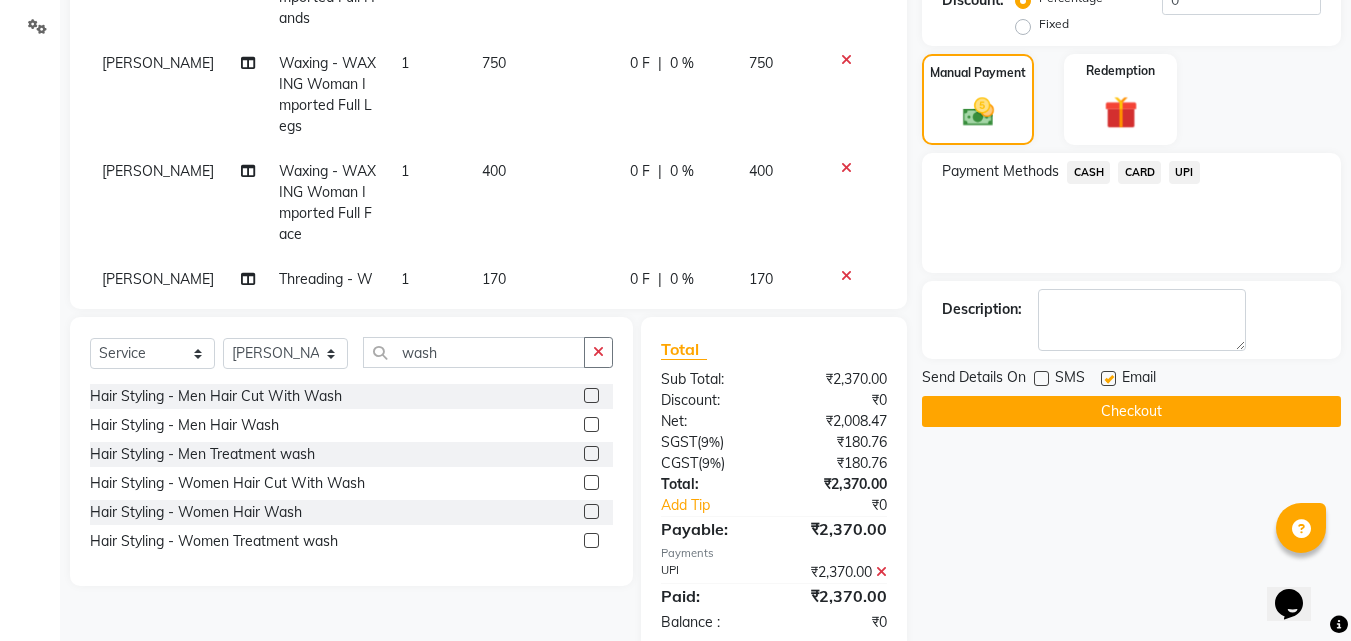 click on "Checkout" 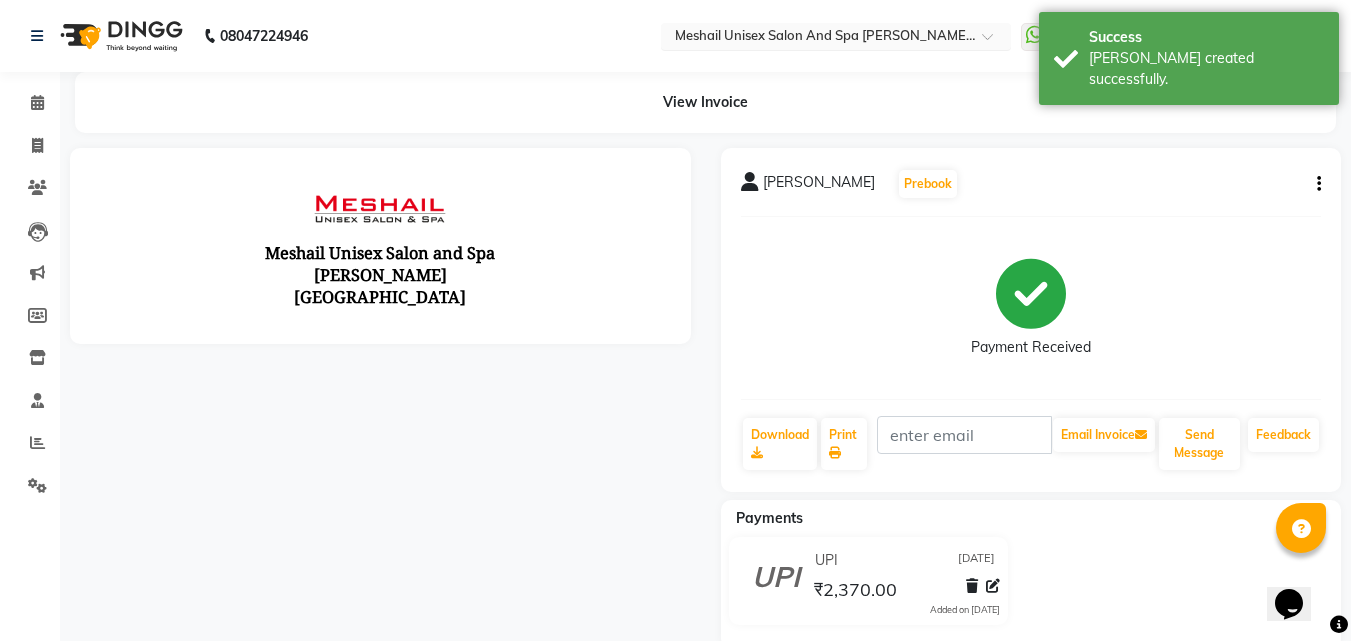 scroll, scrollTop: 0, scrollLeft: 0, axis: both 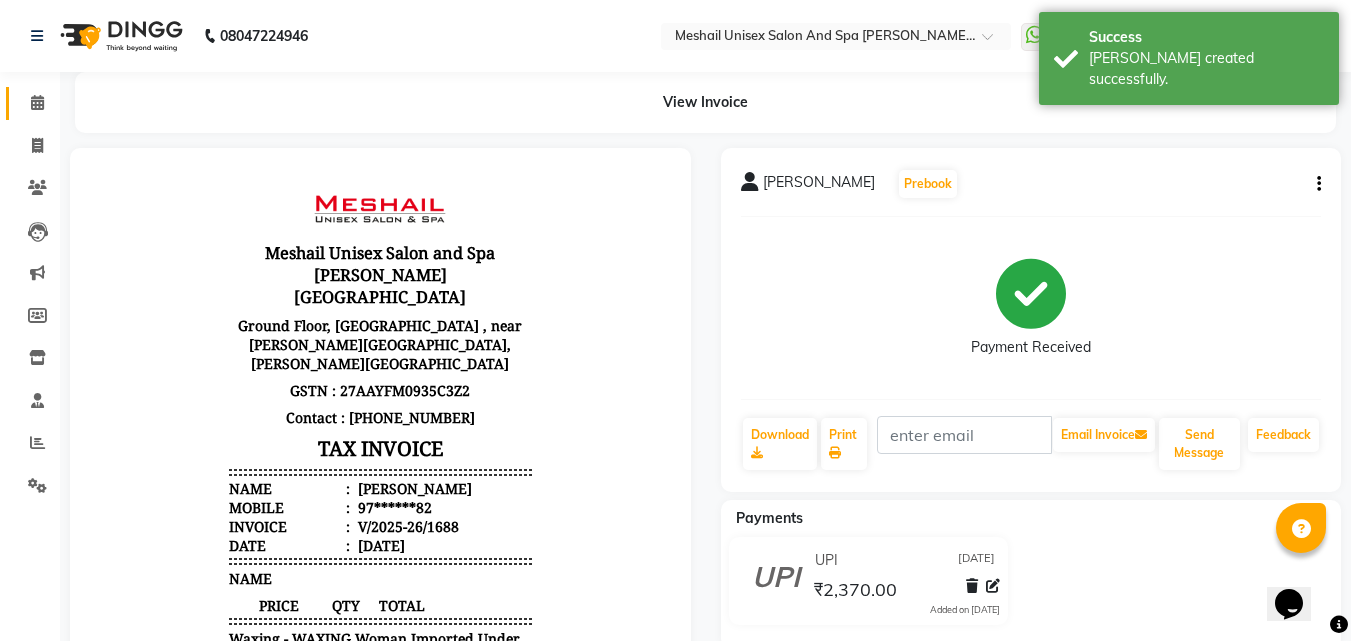 click on "Calendar" 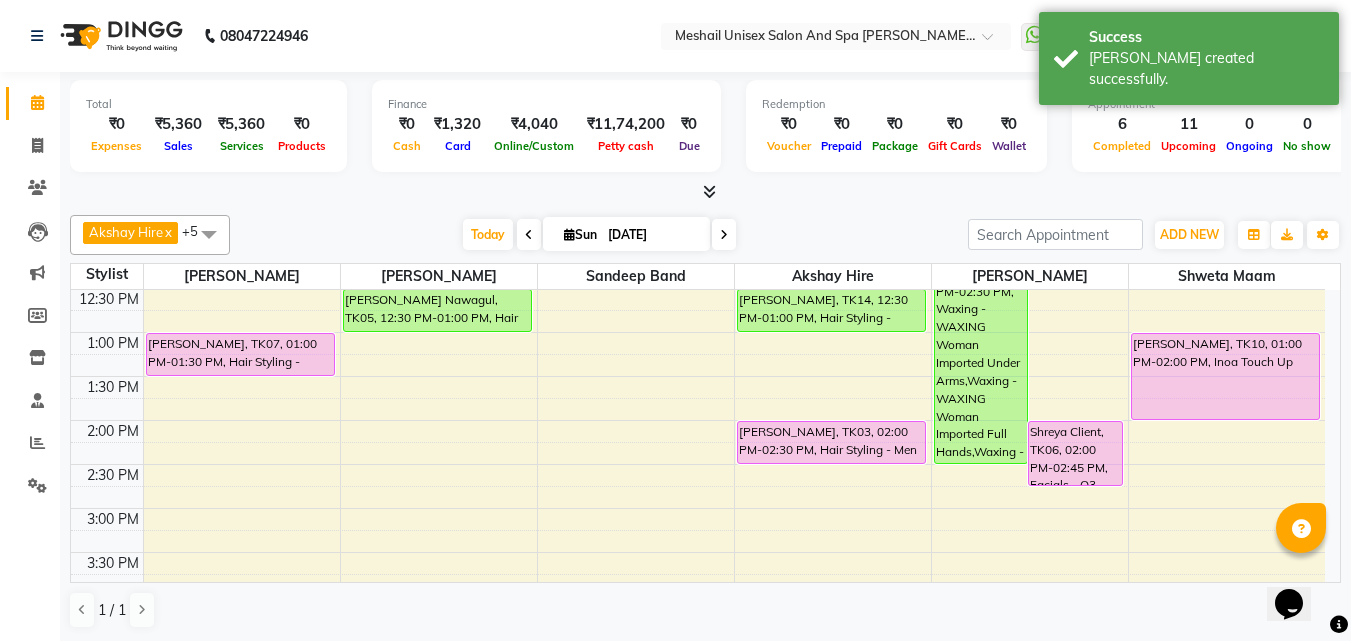 scroll, scrollTop: 300, scrollLeft: 0, axis: vertical 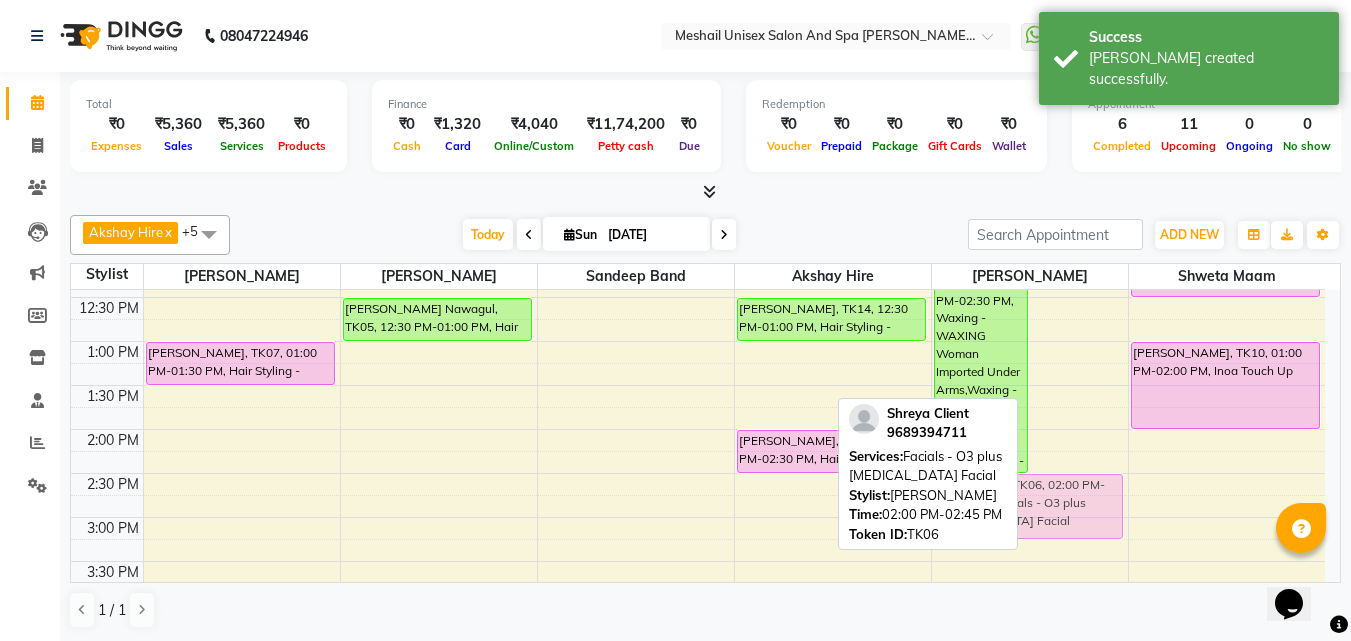 drag, startPoint x: 1087, startPoint y: 458, endPoint x: 1082, endPoint y: 500, distance: 42.296574 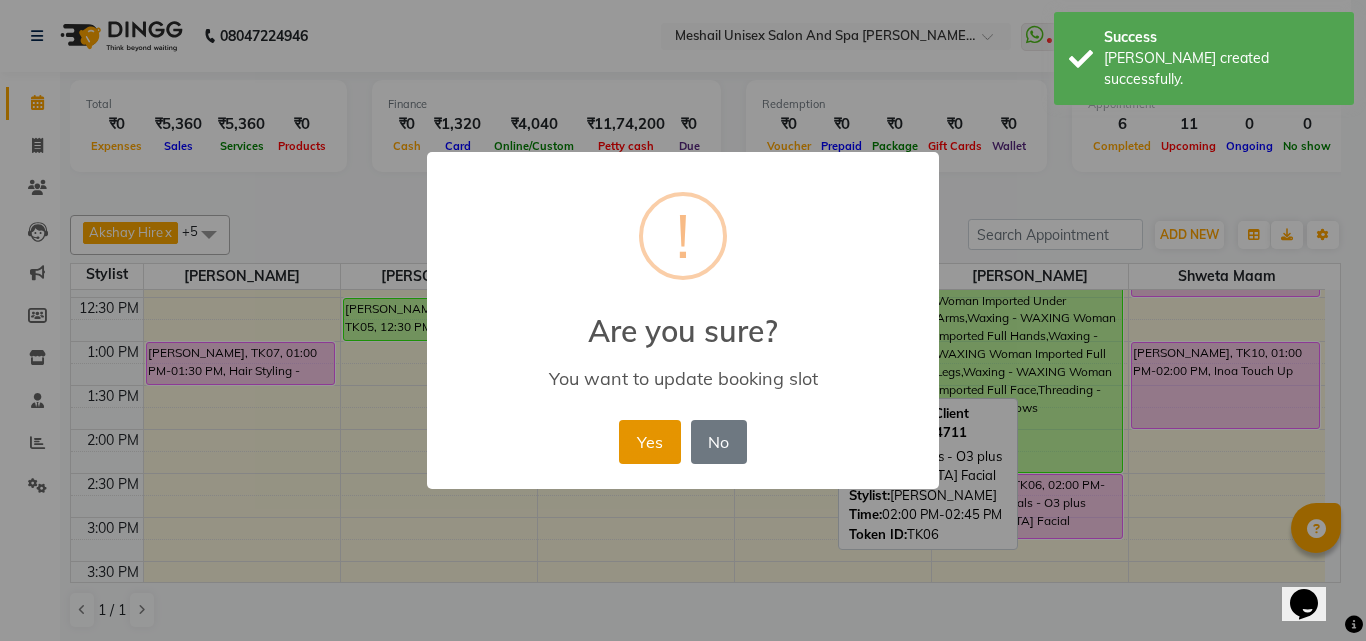 click on "Yes" at bounding box center (649, 442) 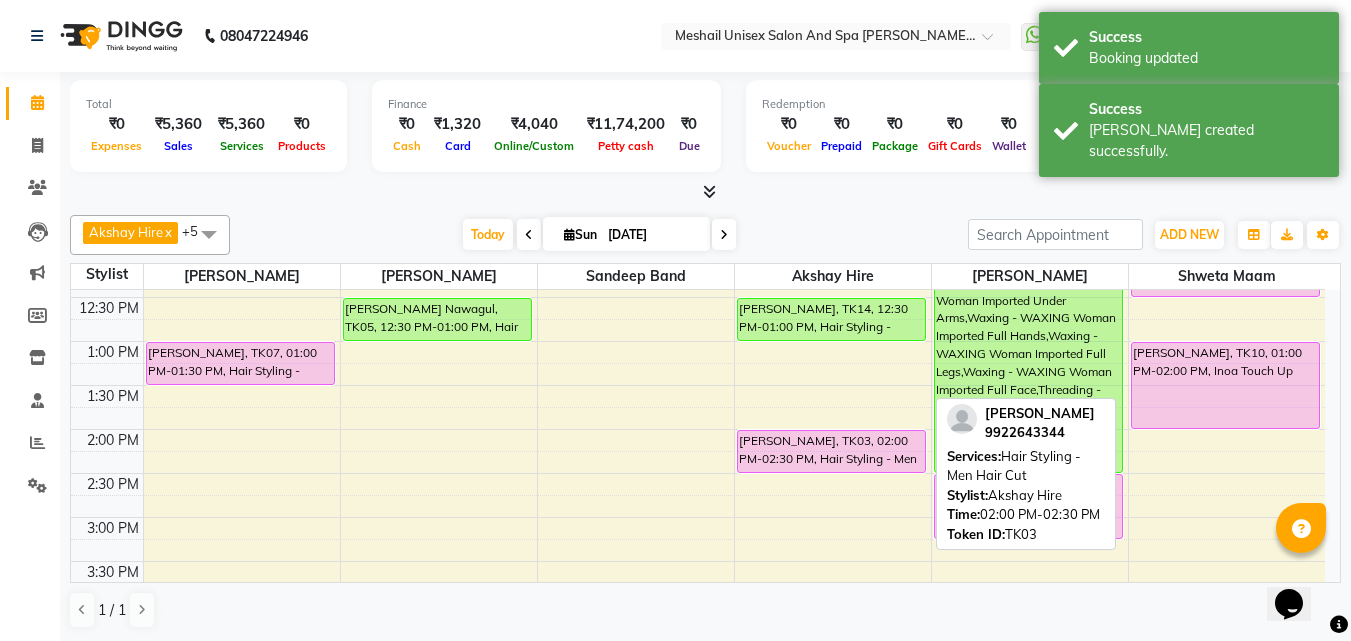click on "[PERSON_NAME], TK03, 02:00 PM-02:30 PM, Hair Styling - Men Hair Cut" at bounding box center (831, 451) 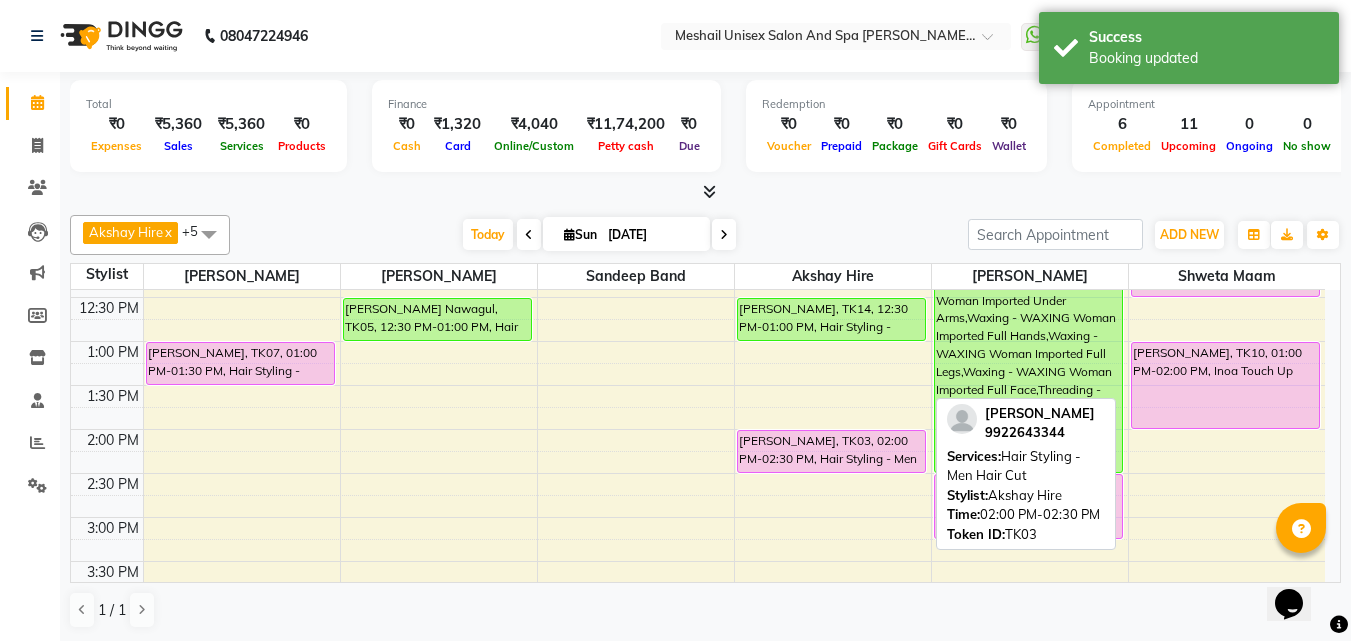 click on "[PERSON_NAME], TK03, 02:00 PM-02:30 PM, Hair Styling - Men Hair Cut" at bounding box center [831, 451] 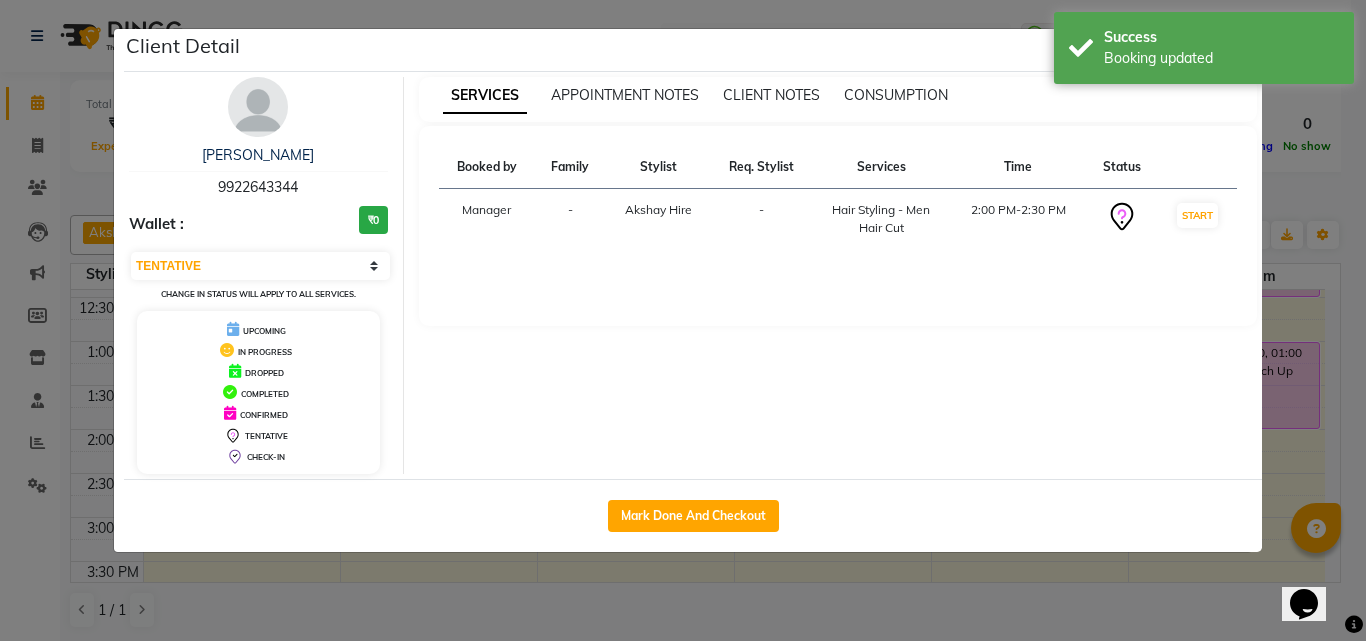 click on "Mark Done And Checkout" 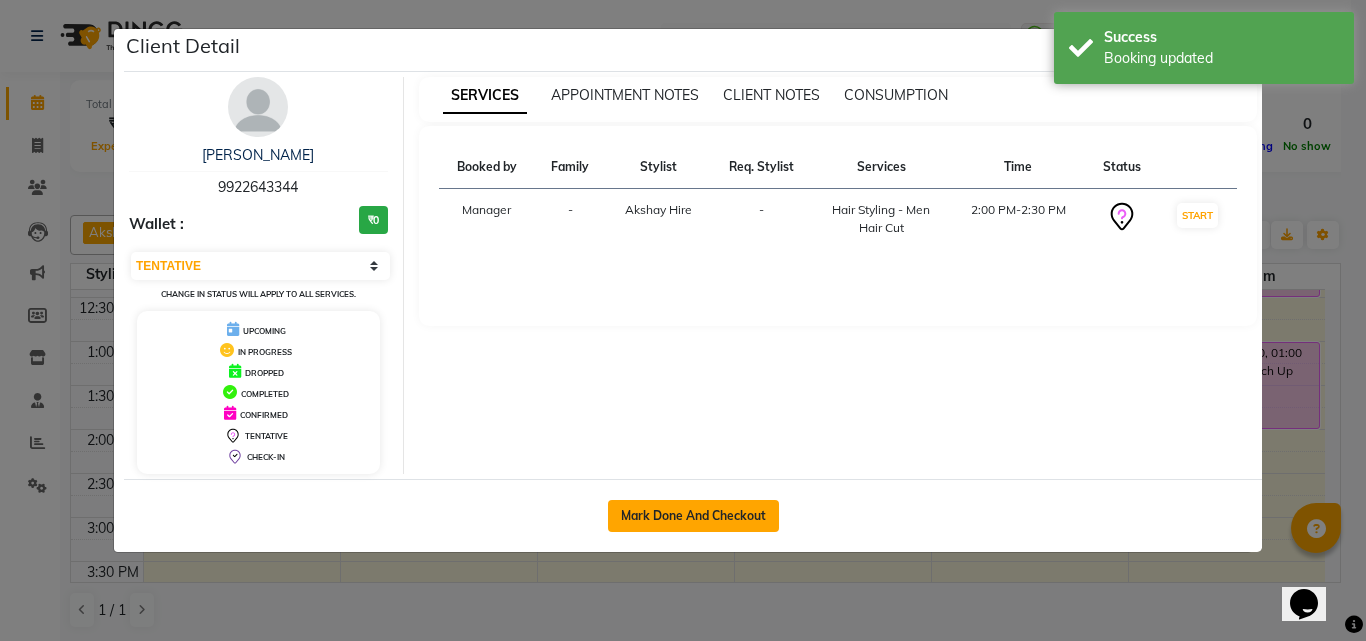 click on "Mark Done And Checkout" 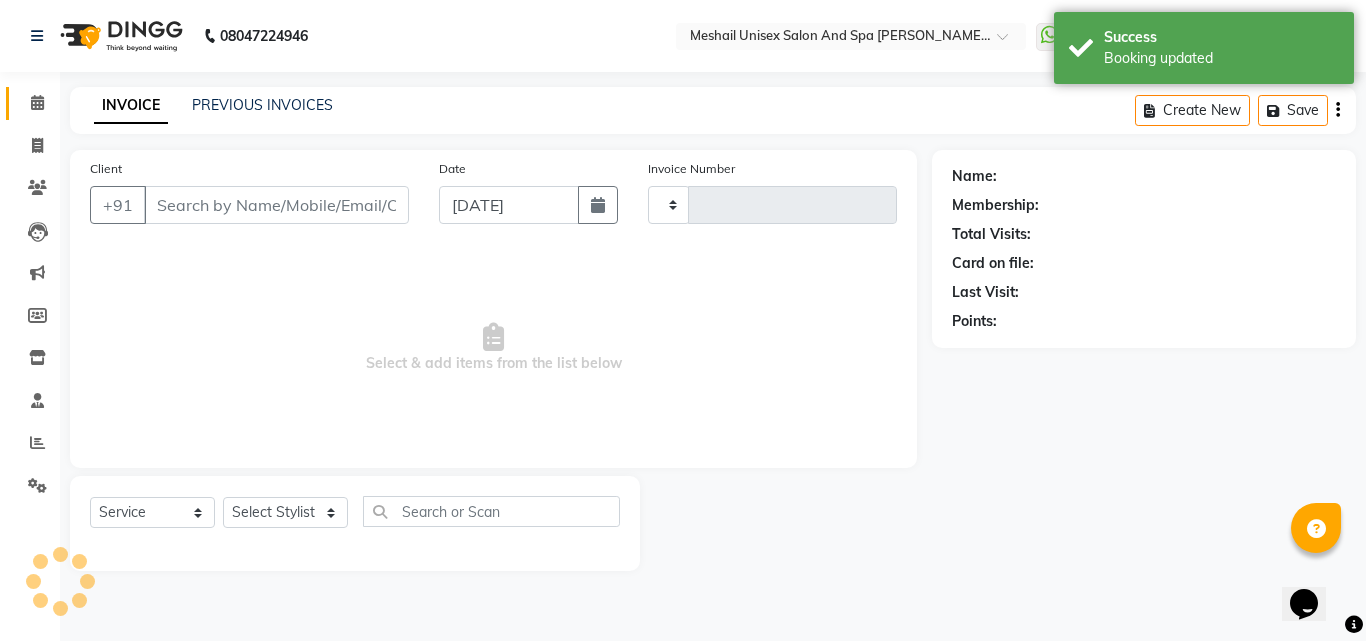 type on "1689" 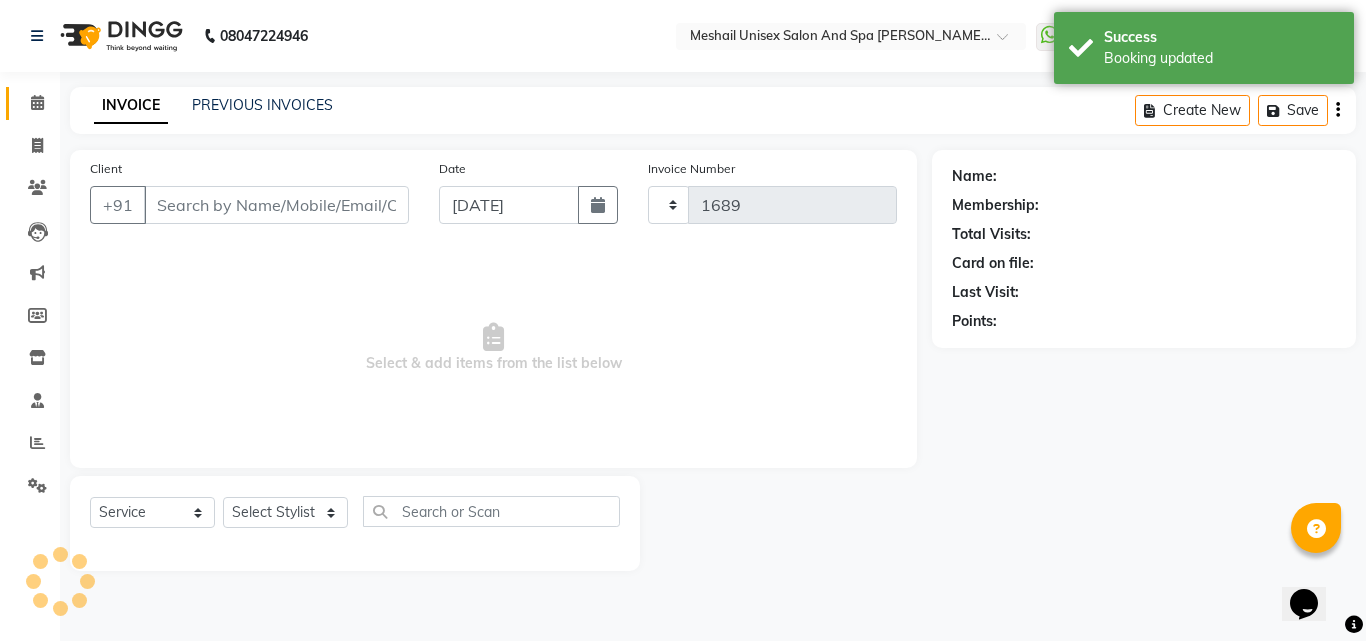 select on "6713" 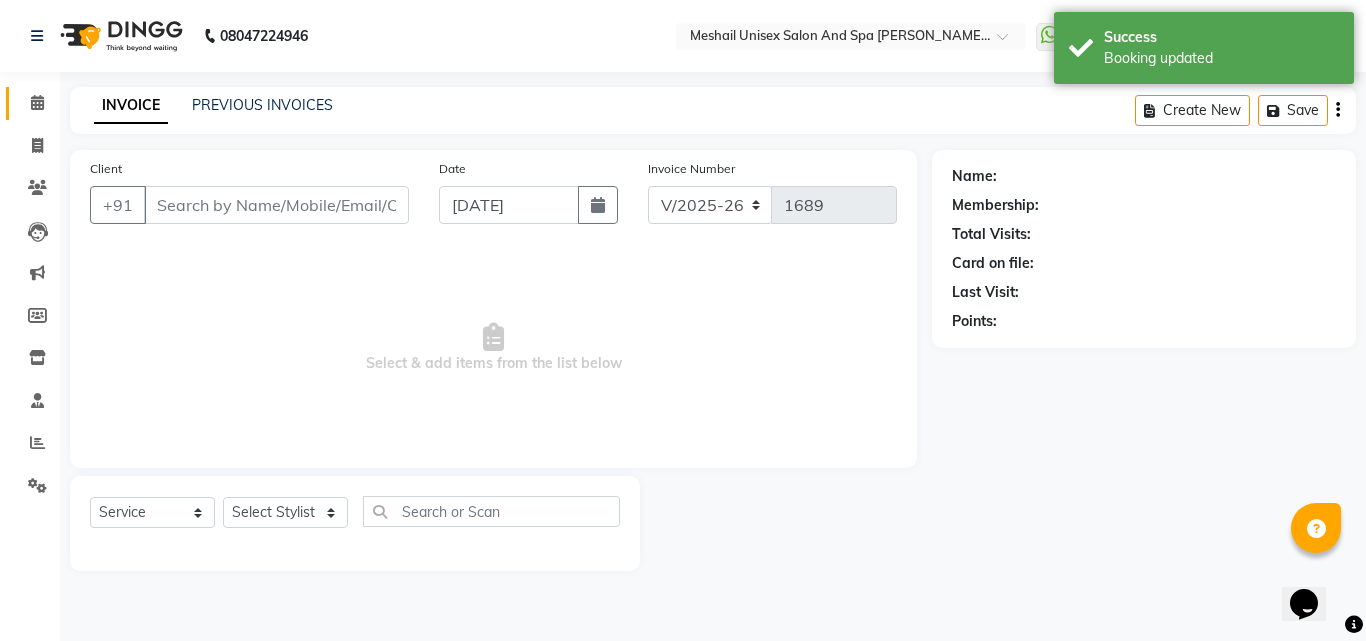 type on "99******44" 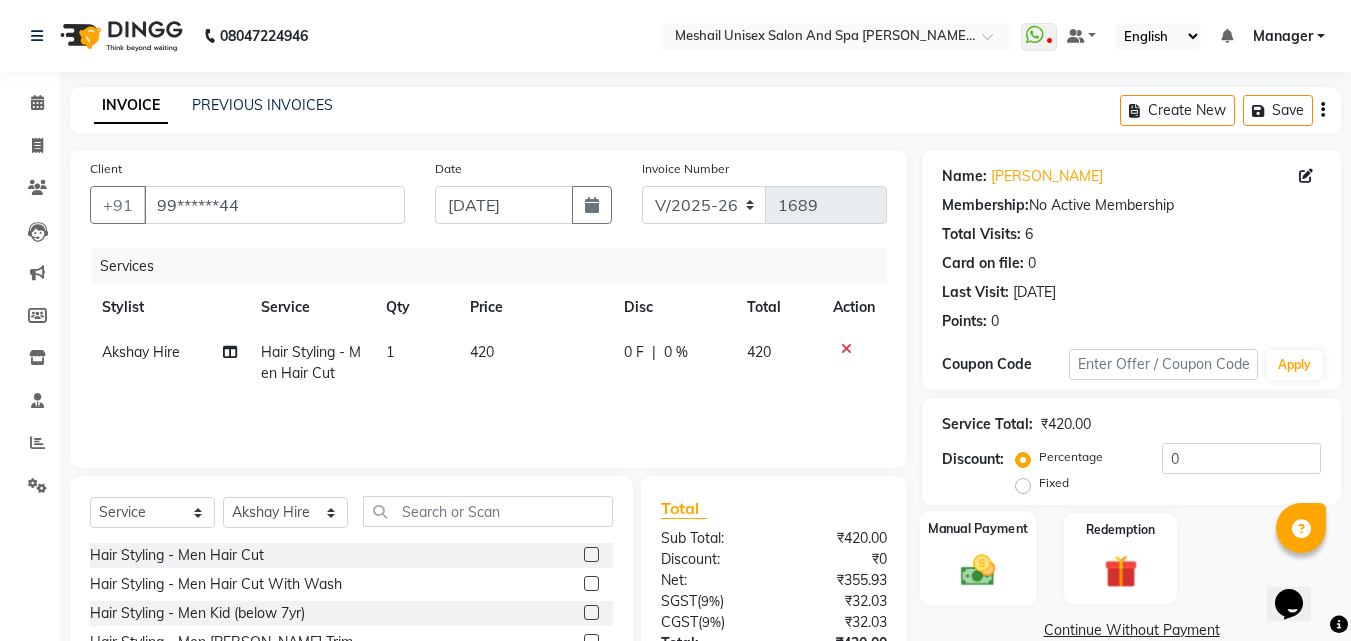 drag, startPoint x: 941, startPoint y: 565, endPoint x: 950, endPoint y: 572, distance: 11.401754 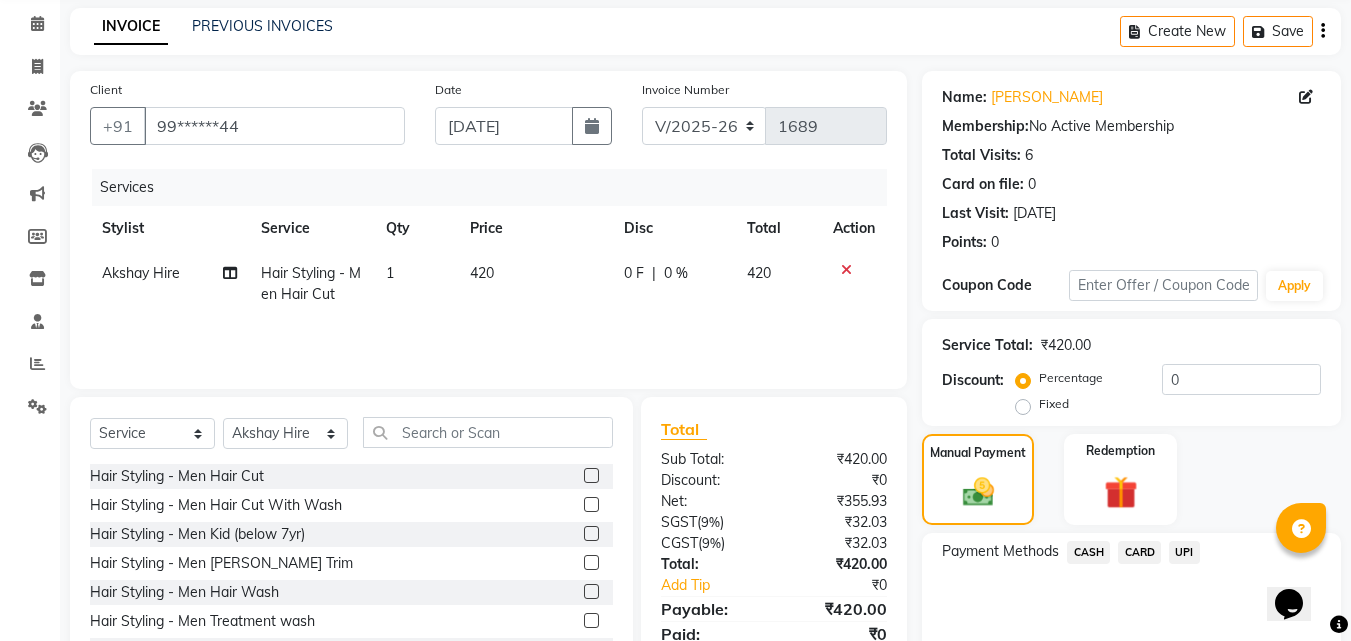 scroll, scrollTop: 162, scrollLeft: 0, axis: vertical 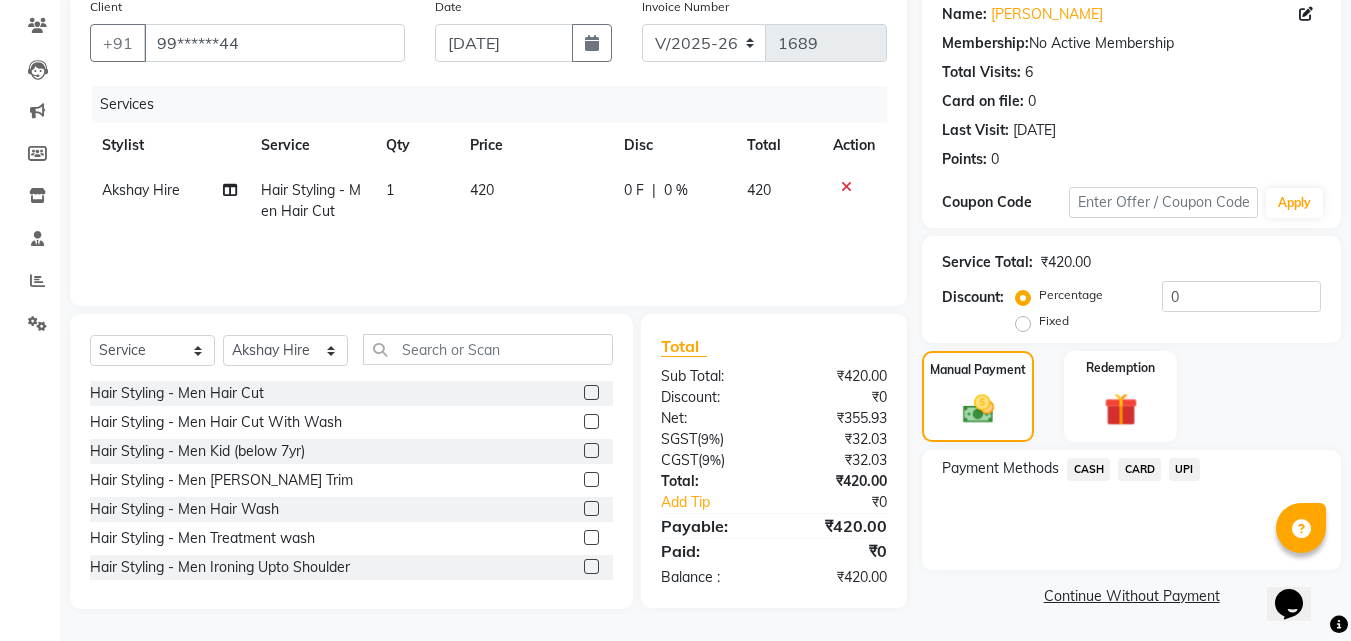click on "UPI" 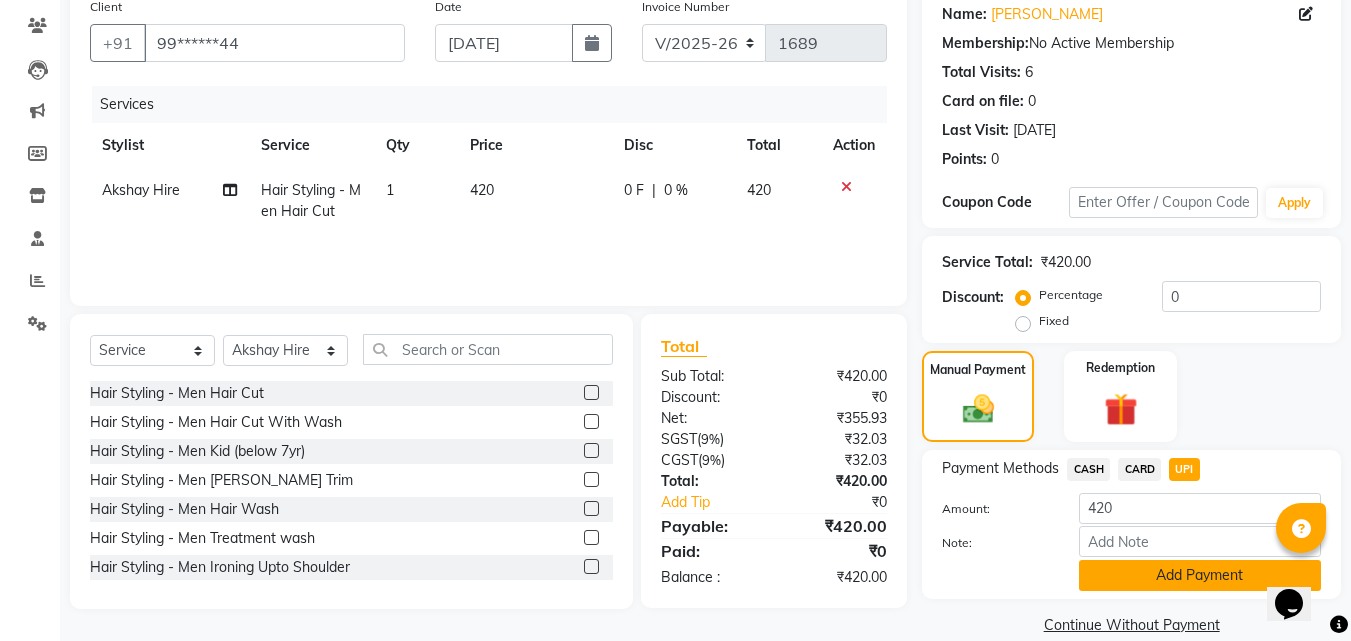 click on "Add Payment" 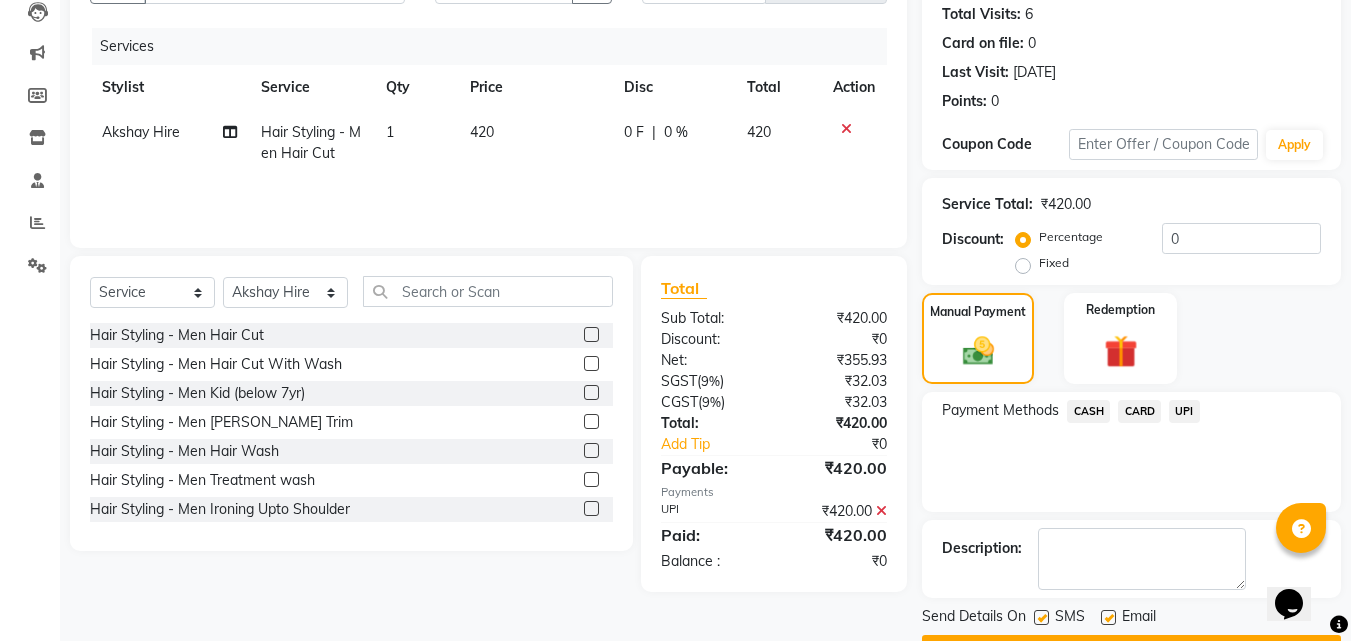 scroll, scrollTop: 275, scrollLeft: 0, axis: vertical 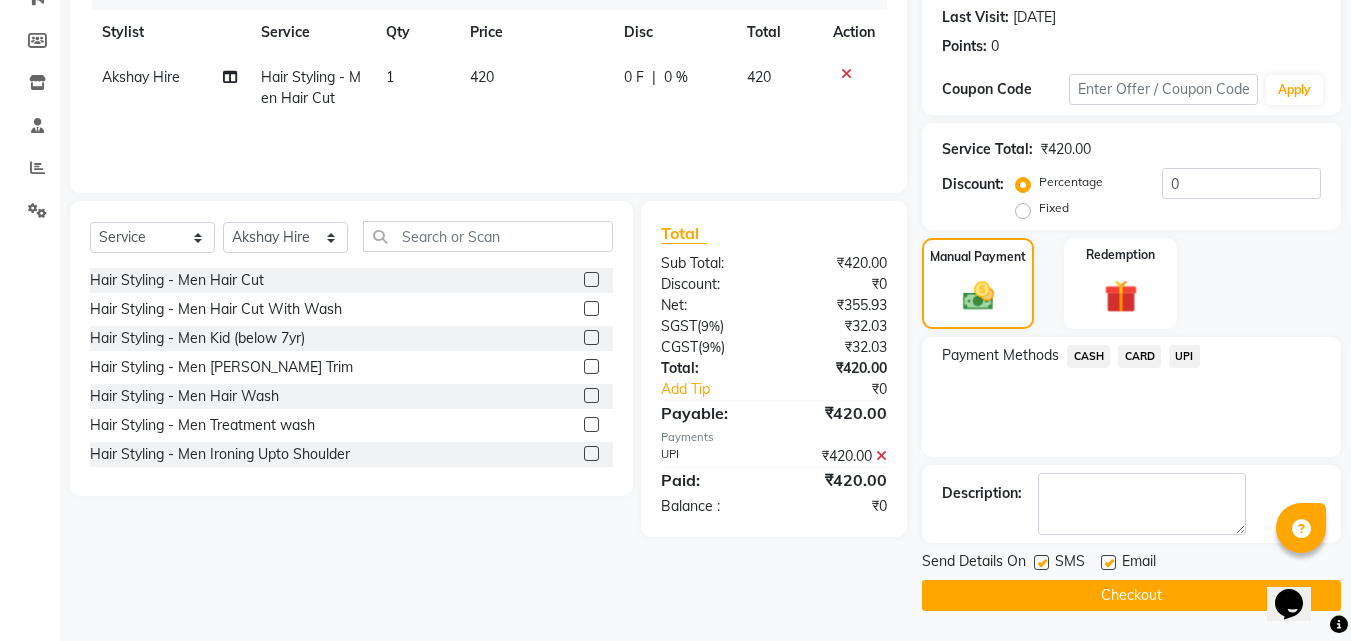 click on "SMS" 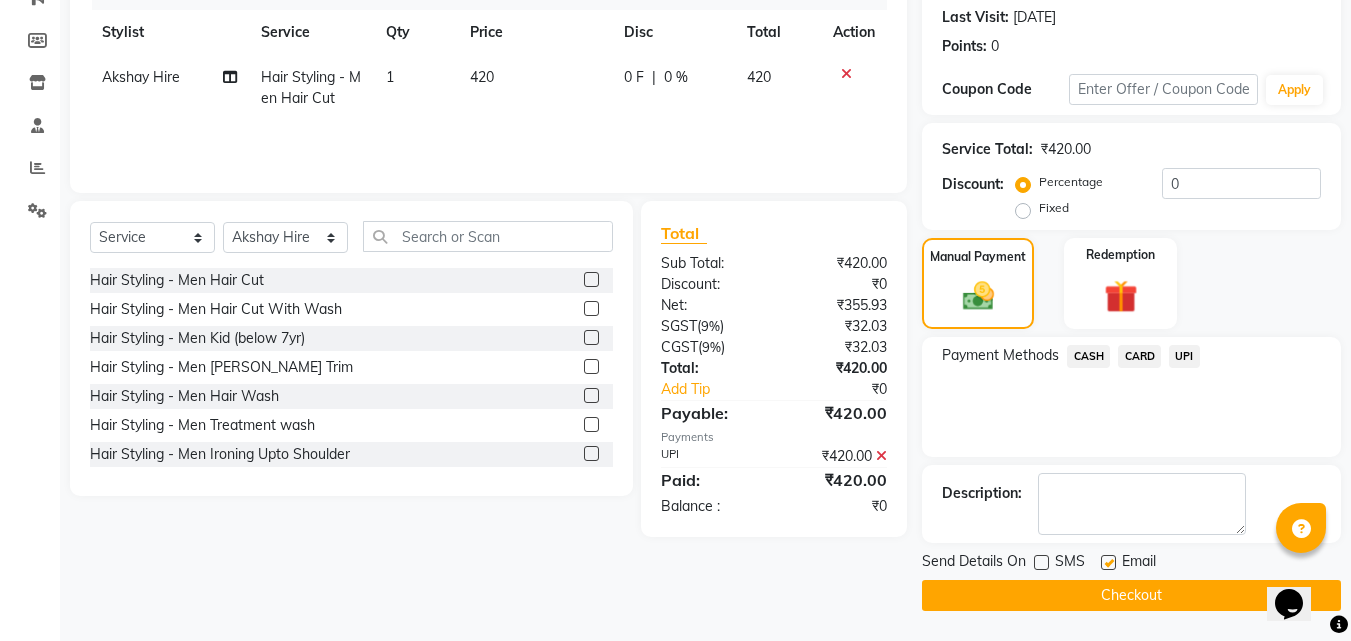 click on "Checkout" 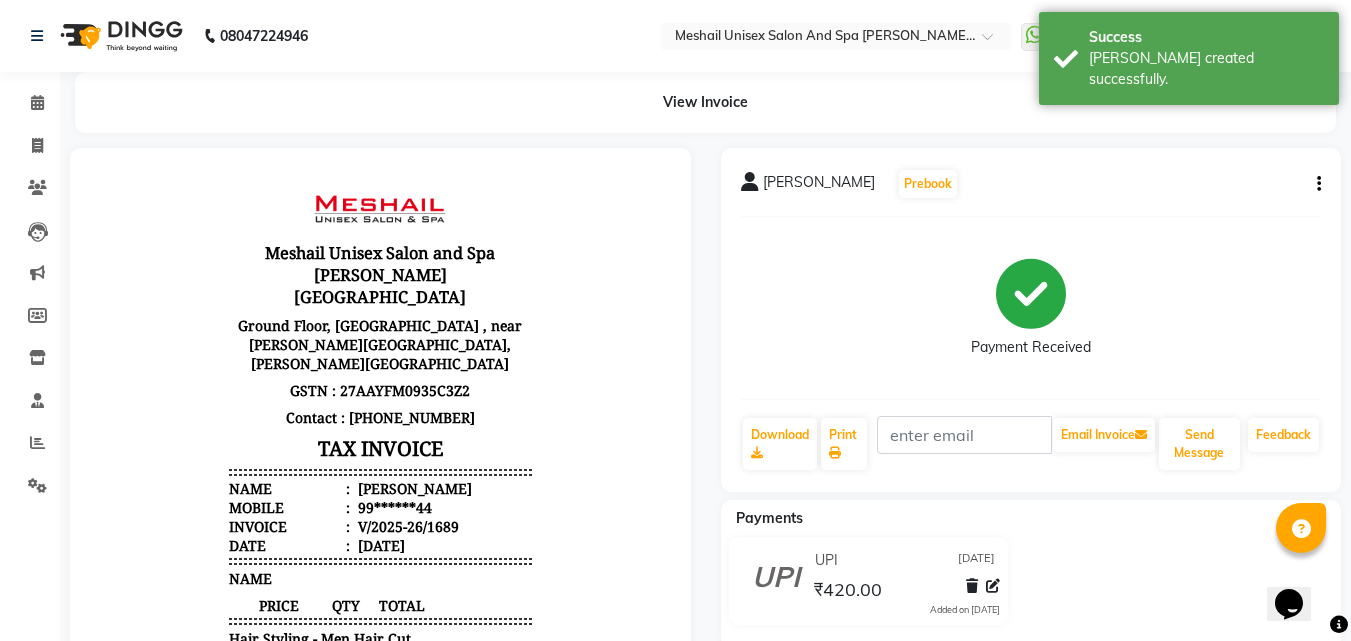 scroll, scrollTop: 0, scrollLeft: 0, axis: both 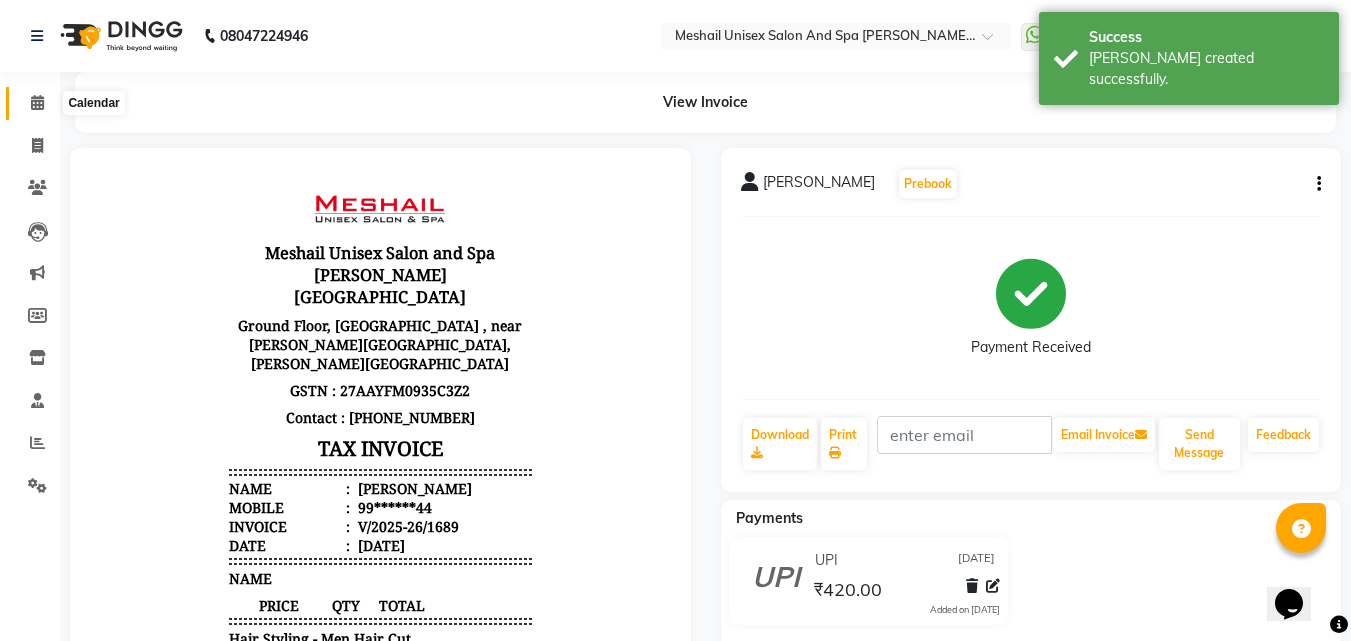 click 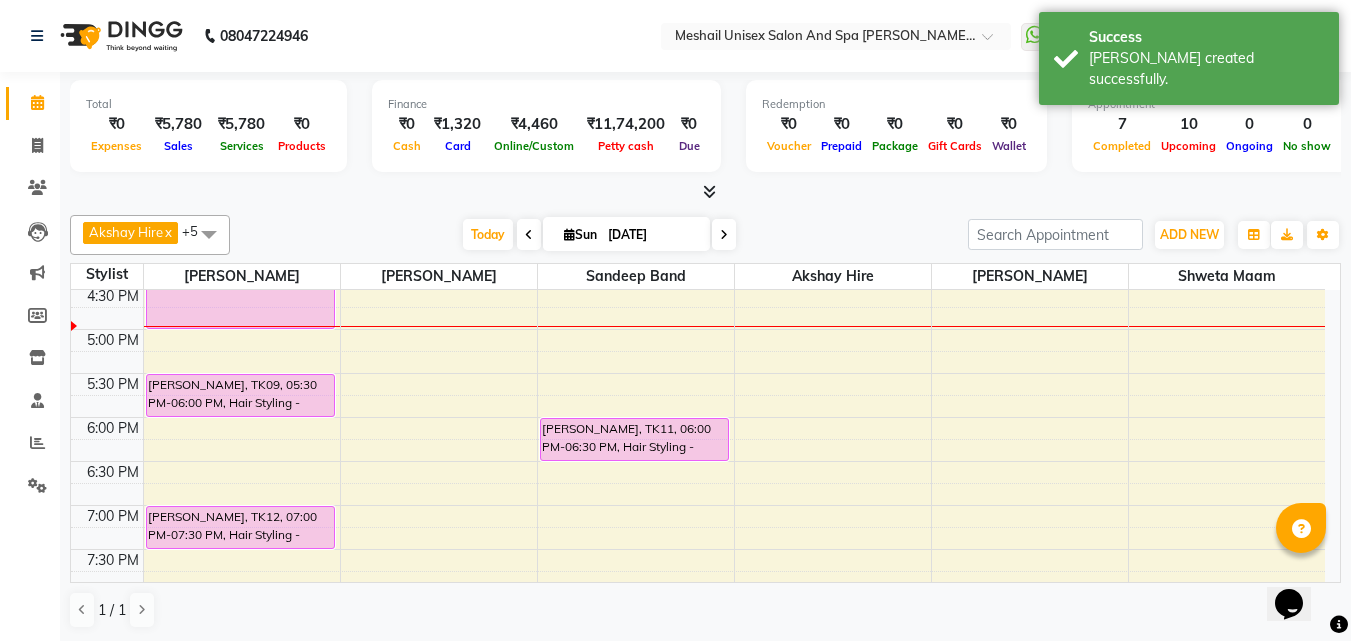 scroll, scrollTop: 517, scrollLeft: 0, axis: vertical 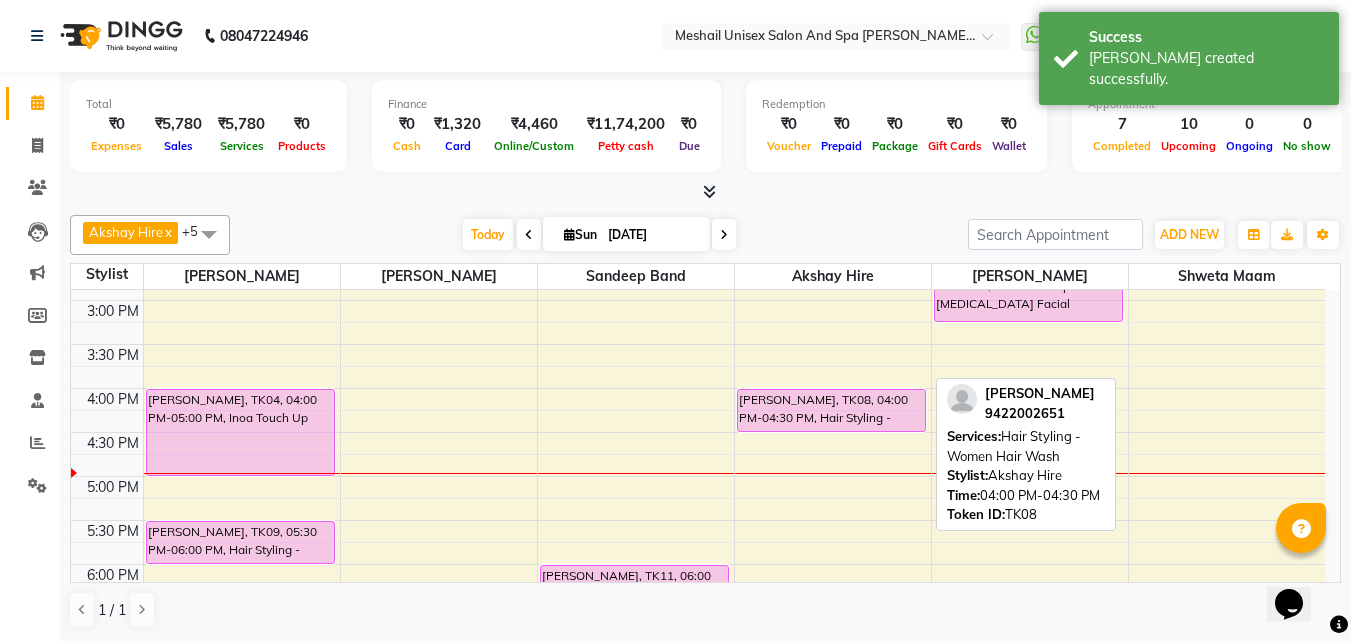 click on "[PERSON_NAME], TK08, 04:00 PM-04:30 PM, Hair Styling - Women Hair Wash" at bounding box center [831, 410] 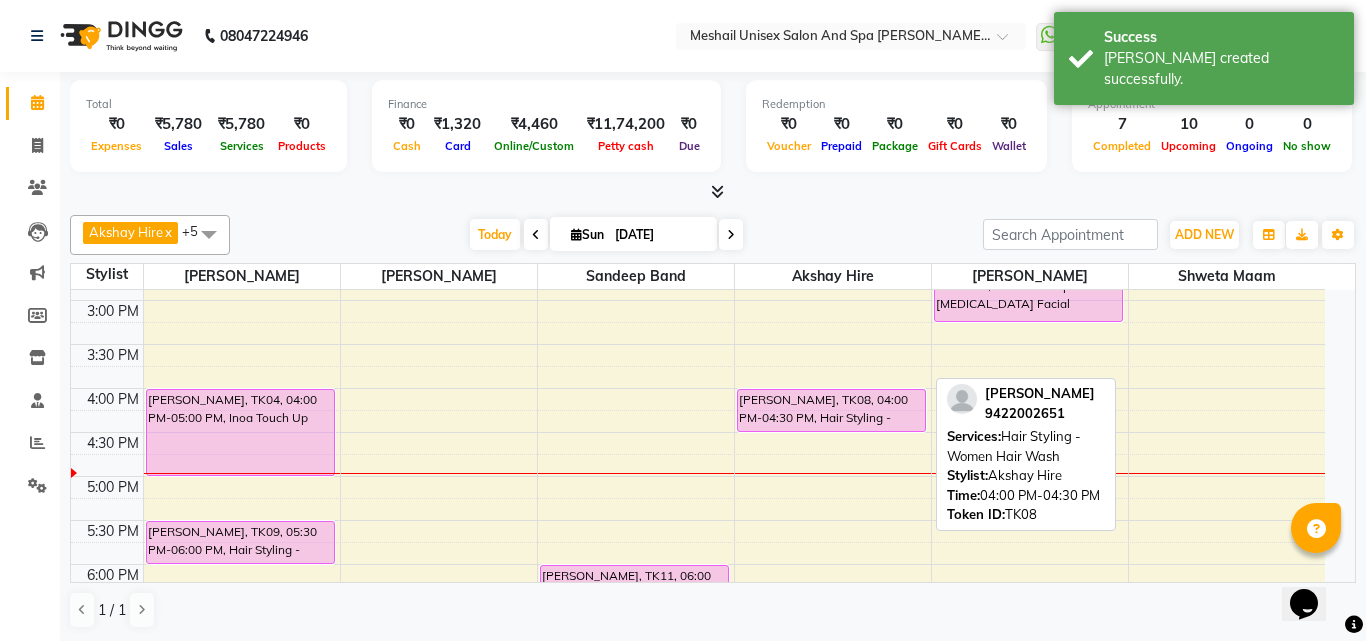 select on "7" 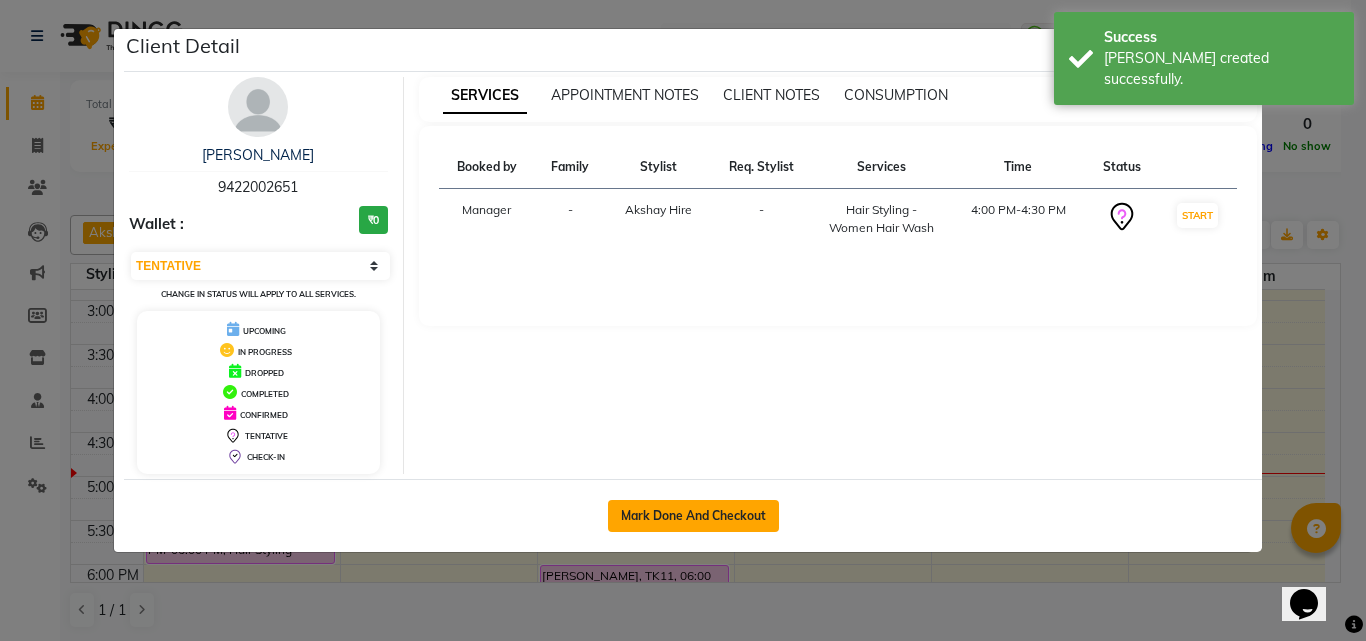click on "Mark Done And Checkout" 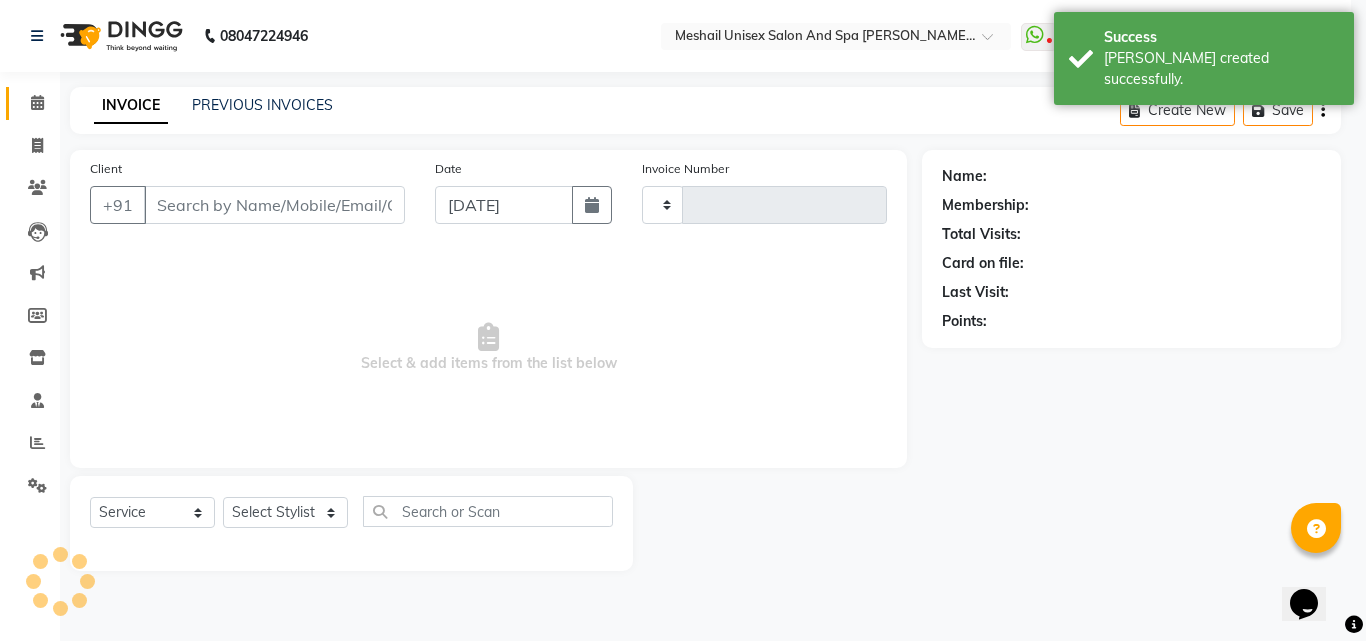 type on "1690" 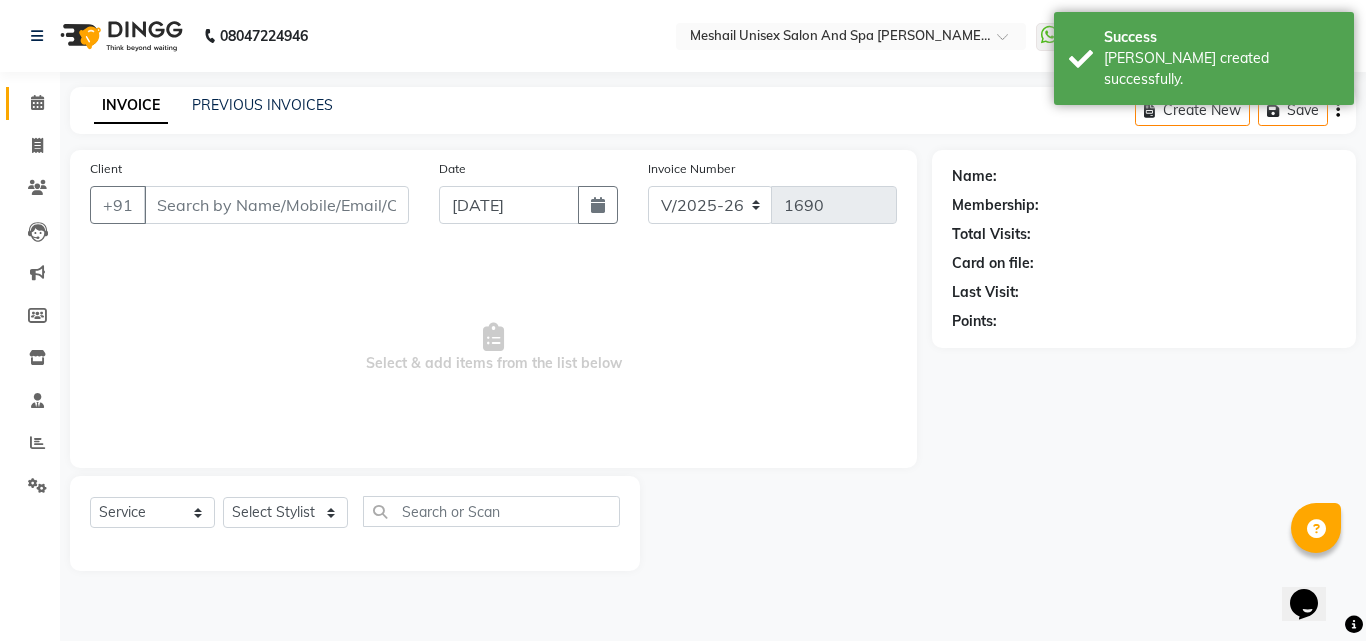 type on "94******51" 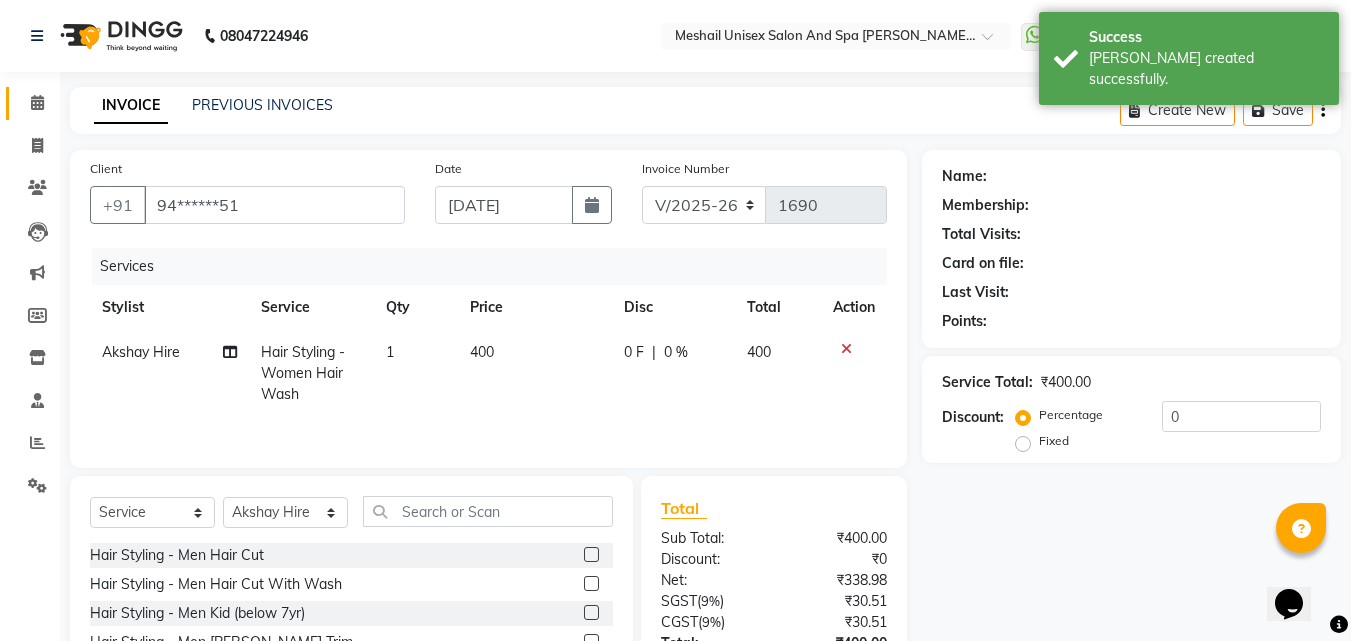select on "1: Object" 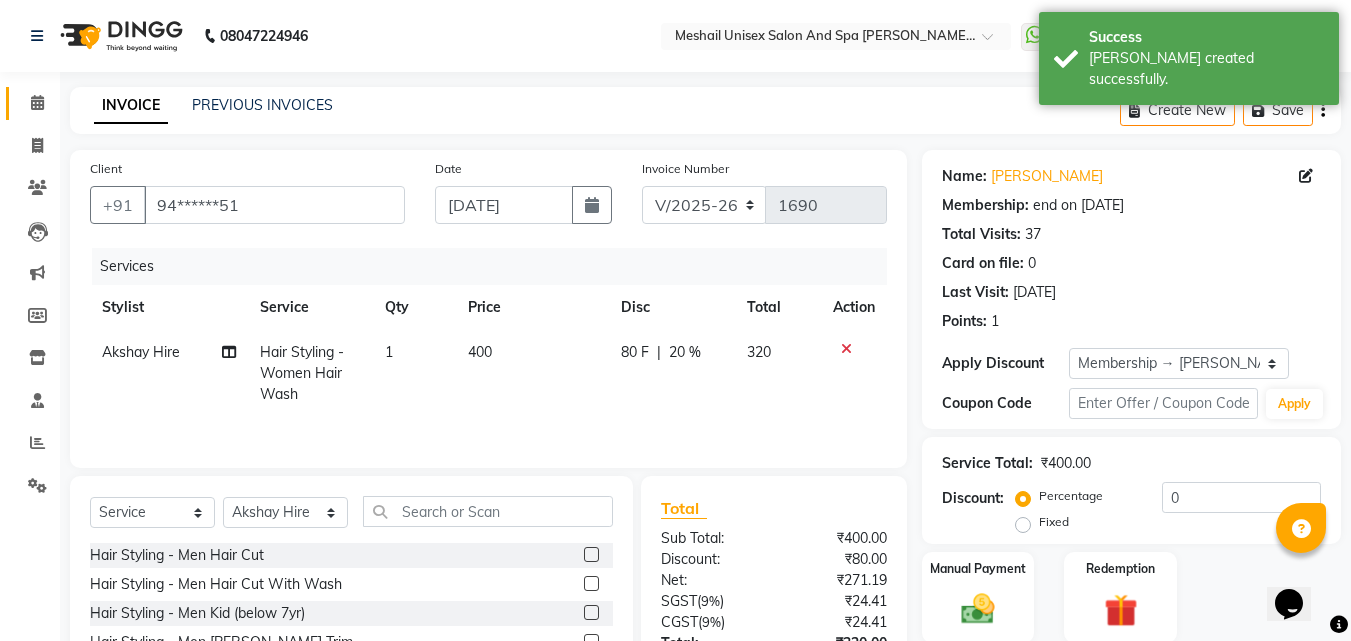 type on "20" 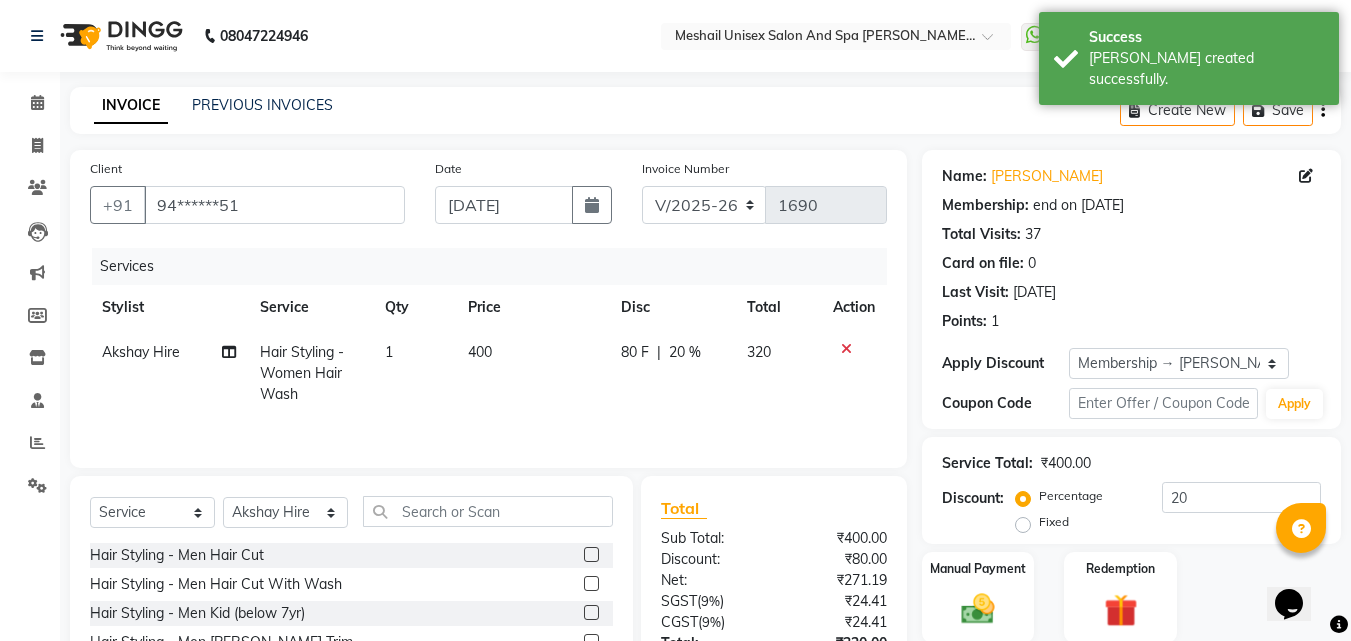 click on "400" 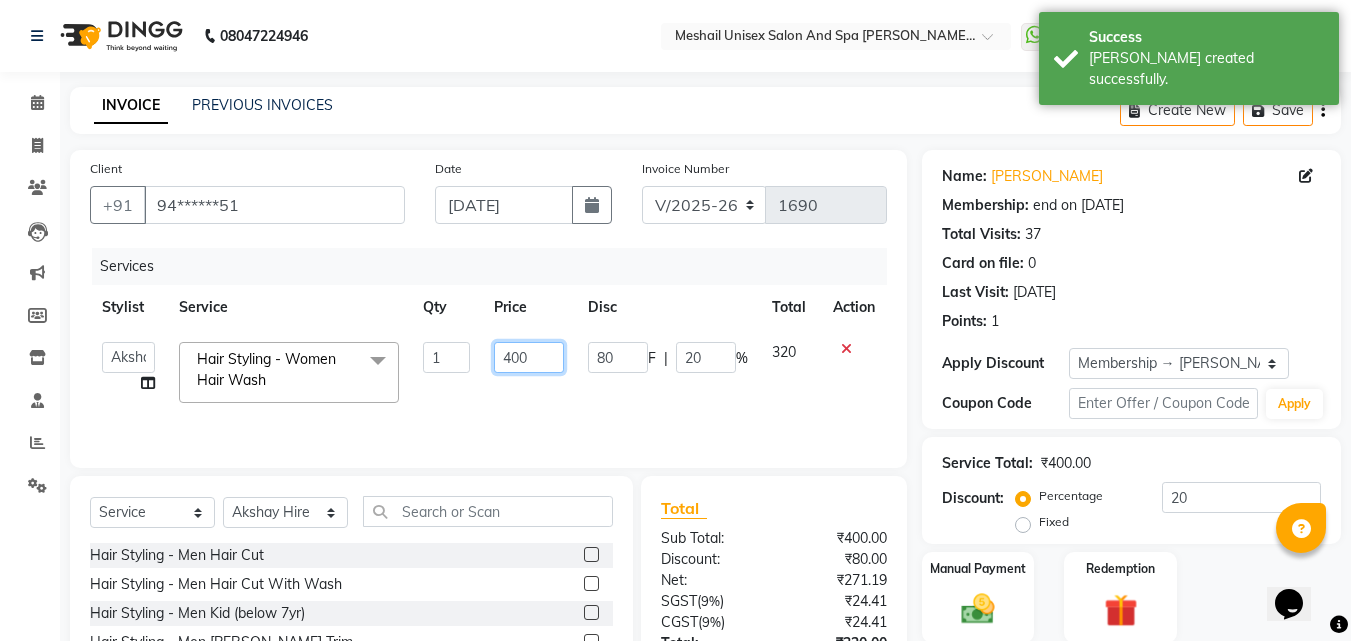 click on "400" 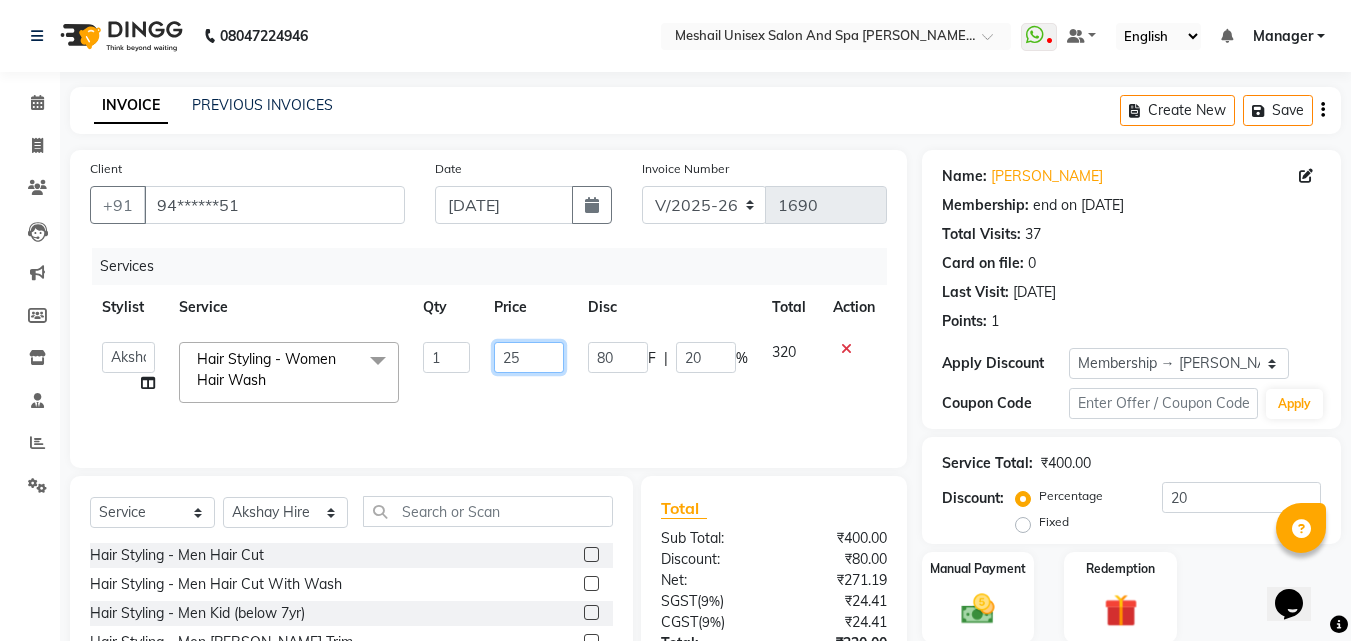 type on "250" 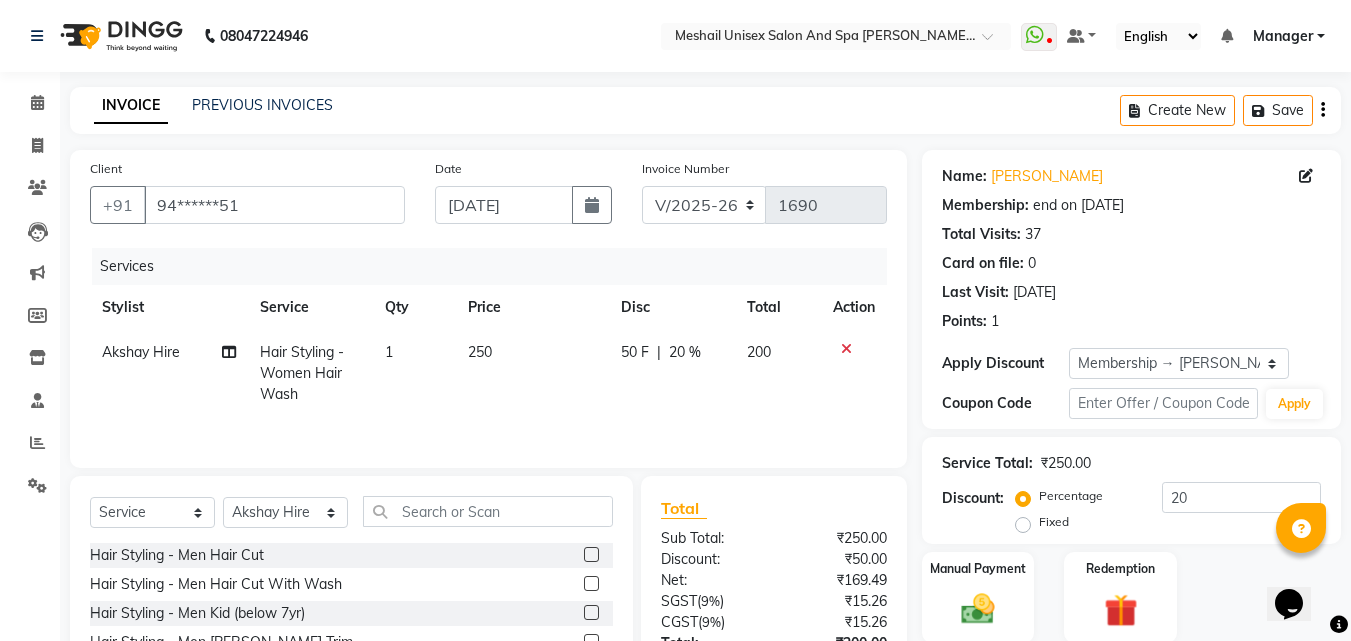 click on "250" 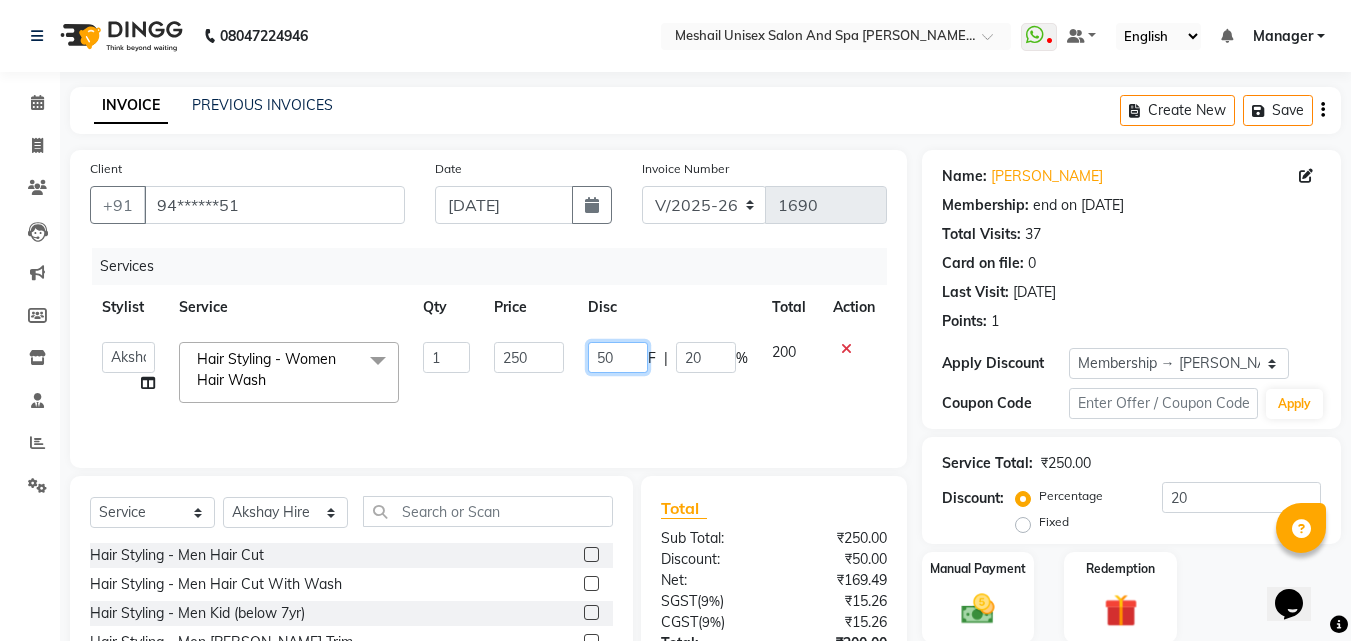 click on "50" 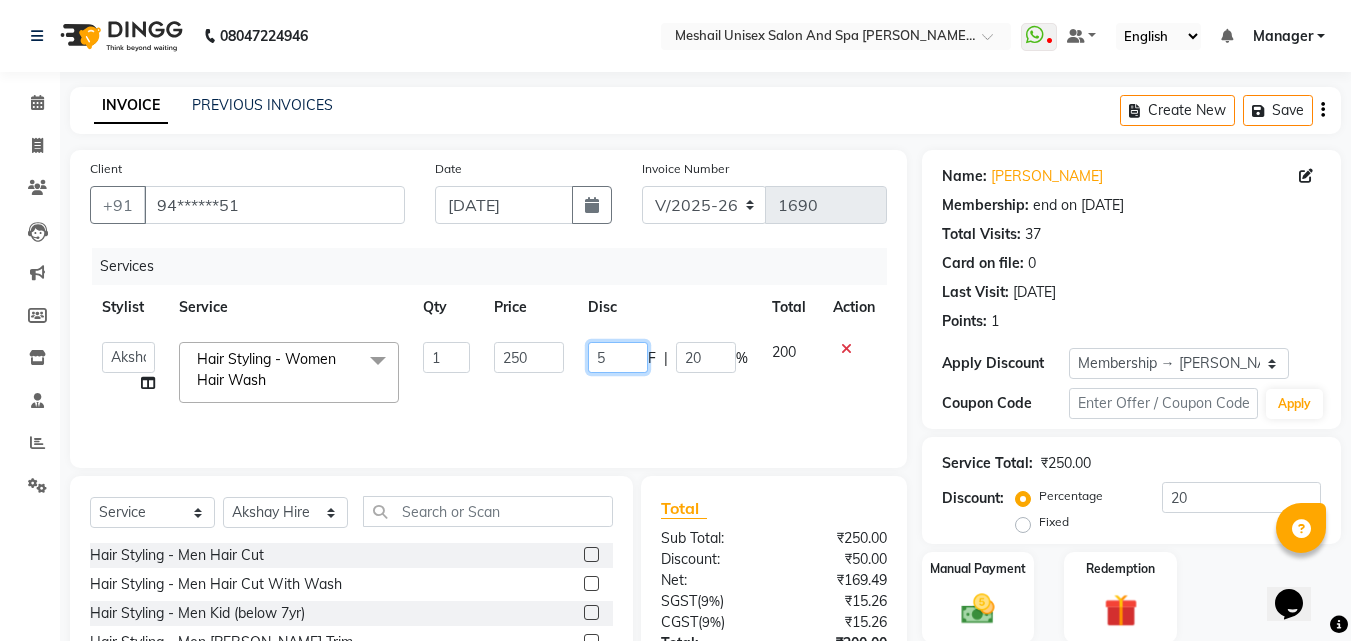 type 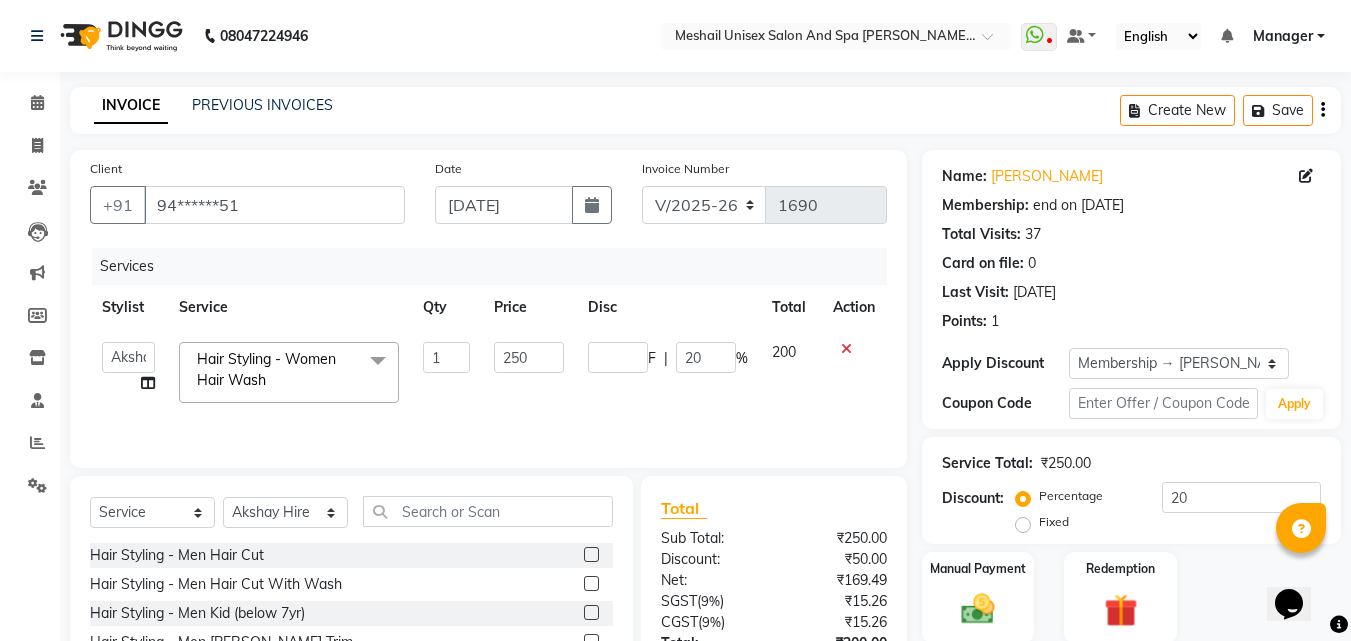 click on "F | 20 %" 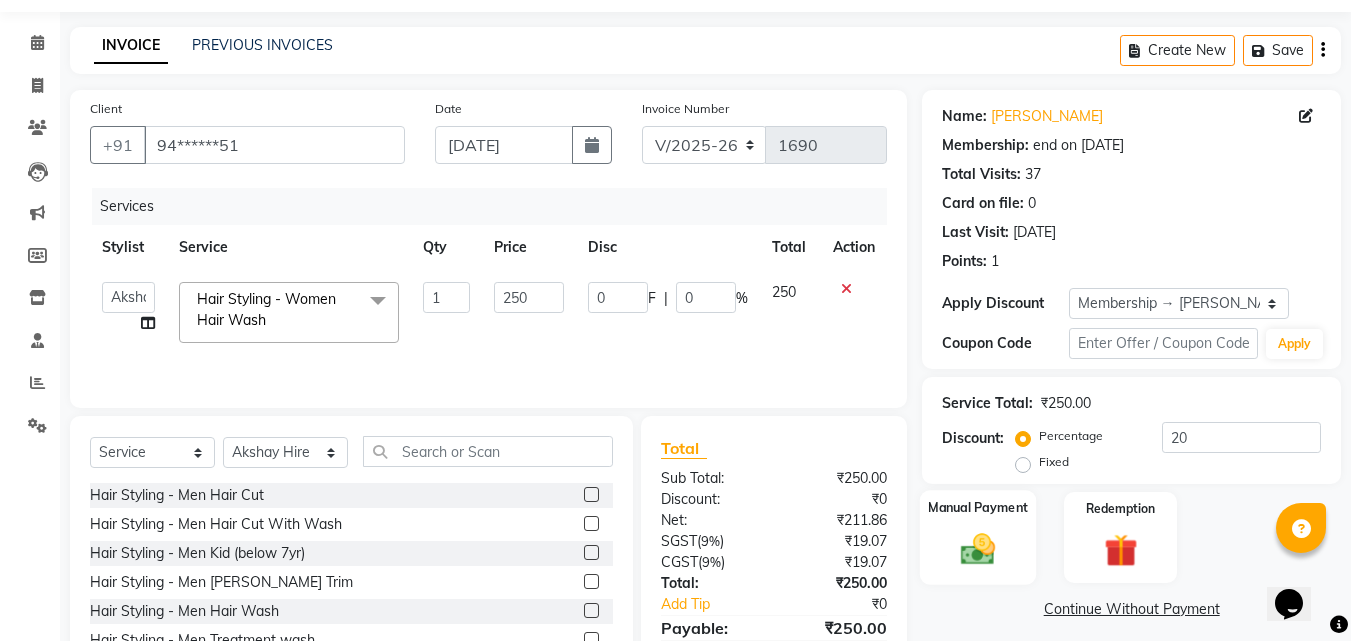 click 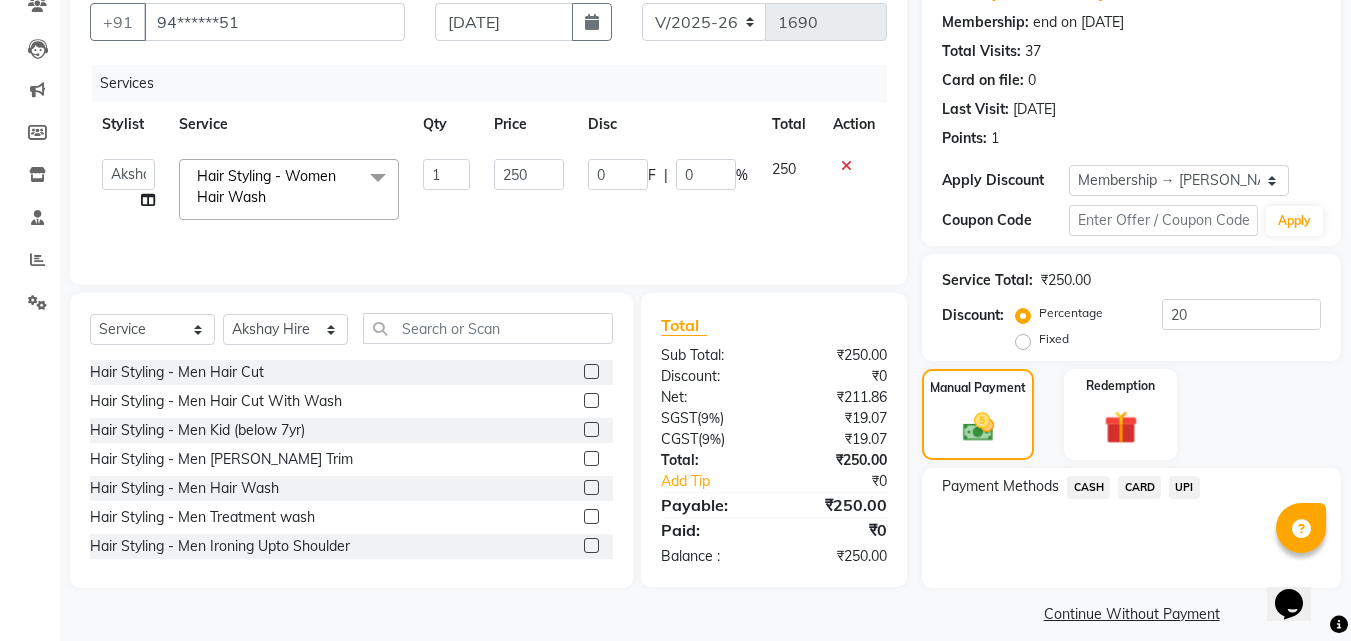 scroll, scrollTop: 201, scrollLeft: 0, axis: vertical 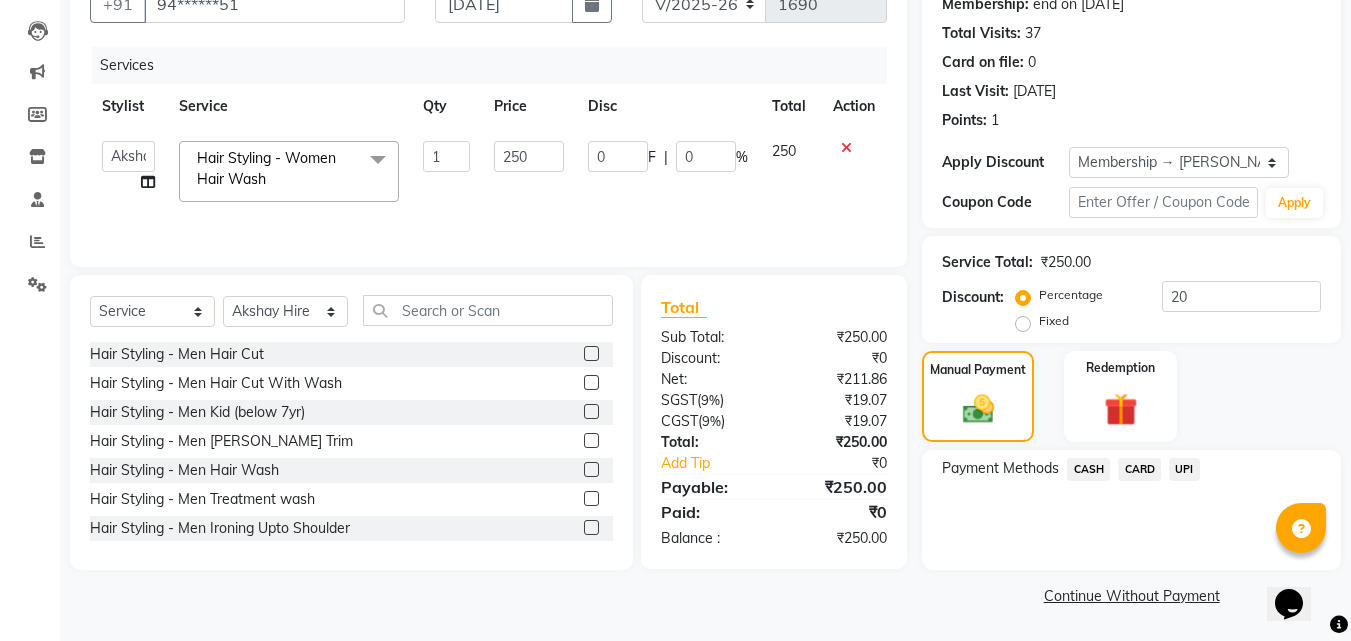 click on "UPI" 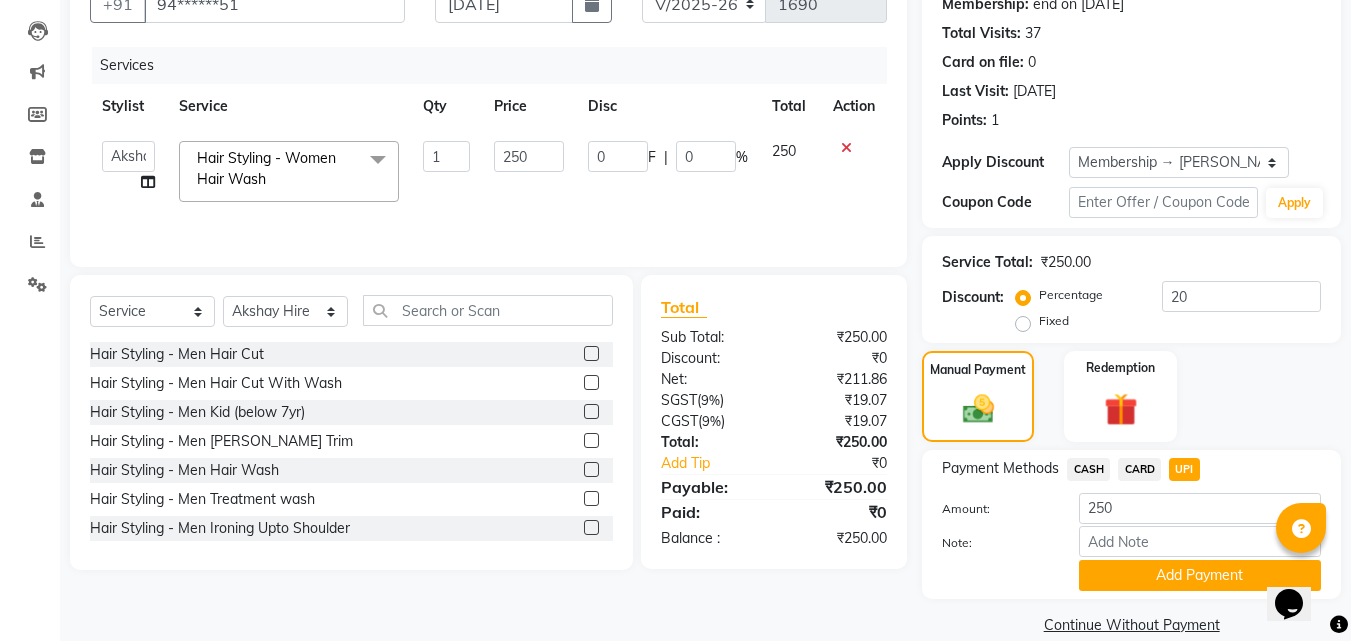 click on "Payment Methods  CASH   CARD   UPI  Amount: 250 Note: Add Payment" 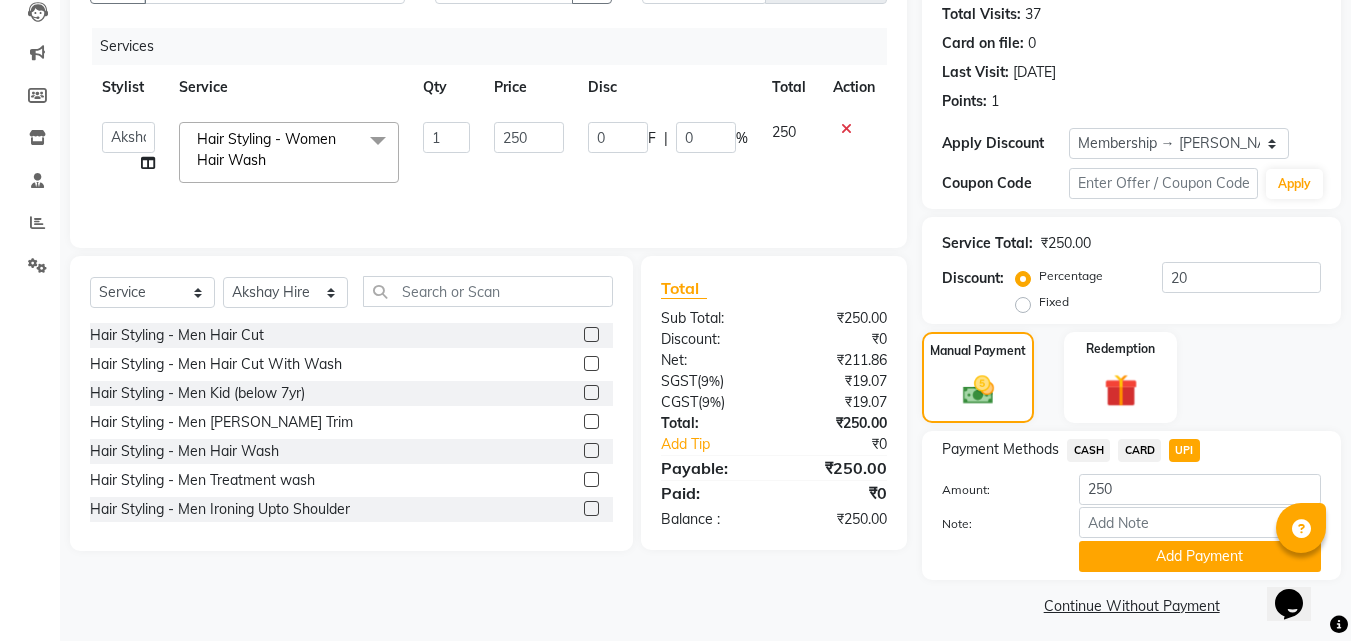 scroll, scrollTop: 230, scrollLeft: 0, axis: vertical 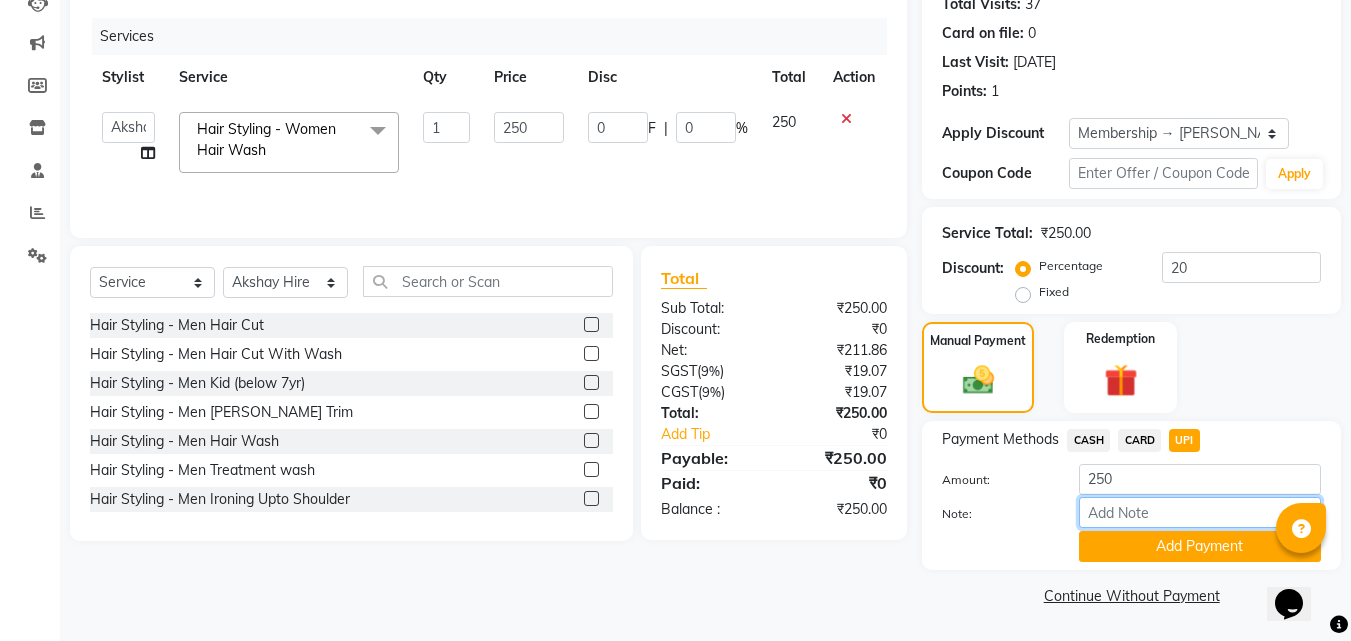click on "Note:" at bounding box center (1200, 512) 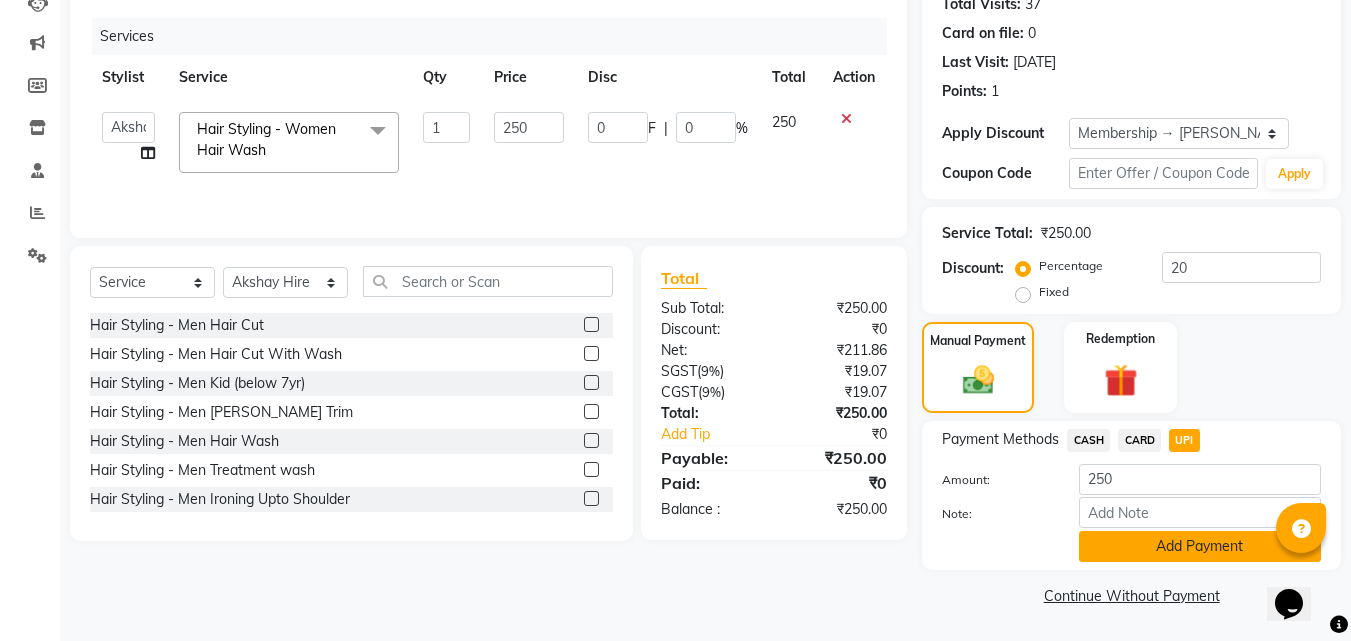 click on "Add Payment" 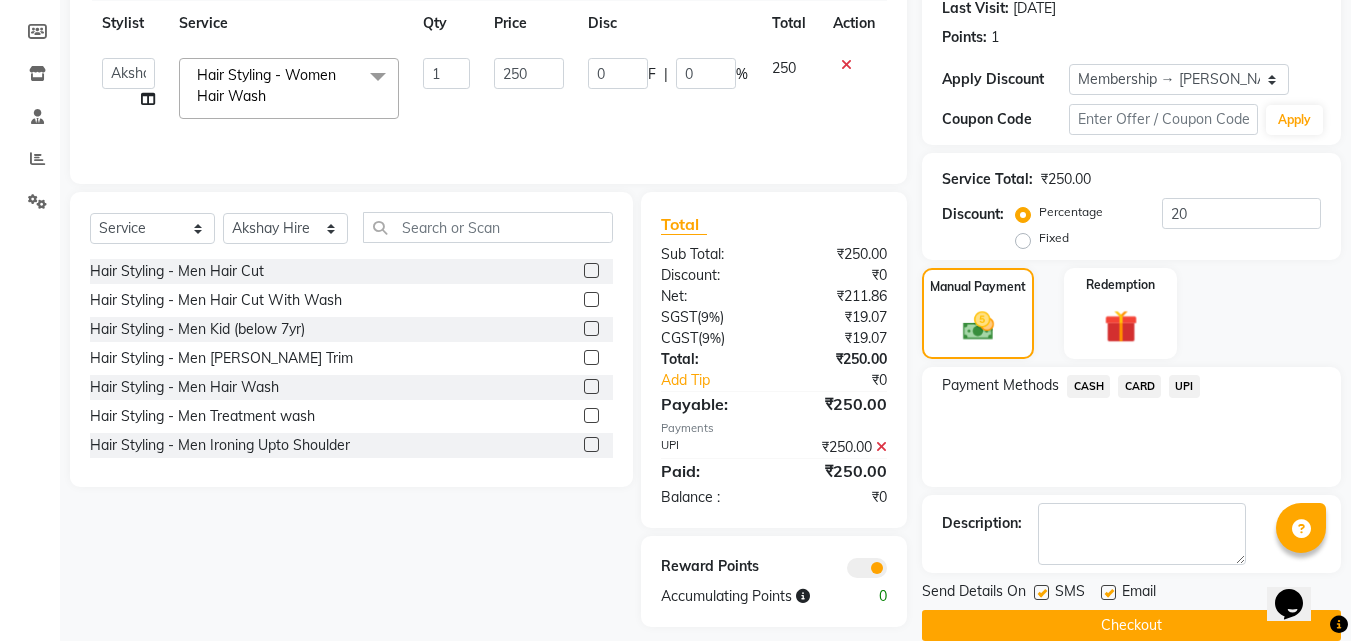 scroll, scrollTop: 314, scrollLeft: 0, axis: vertical 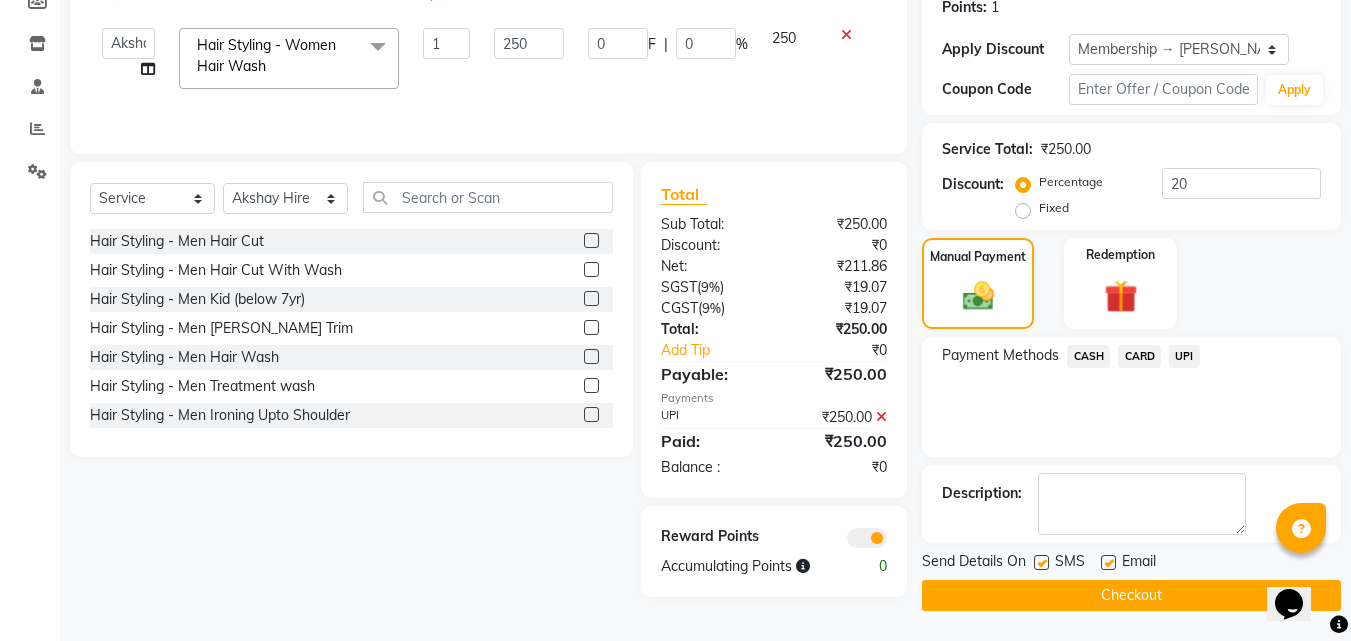 click 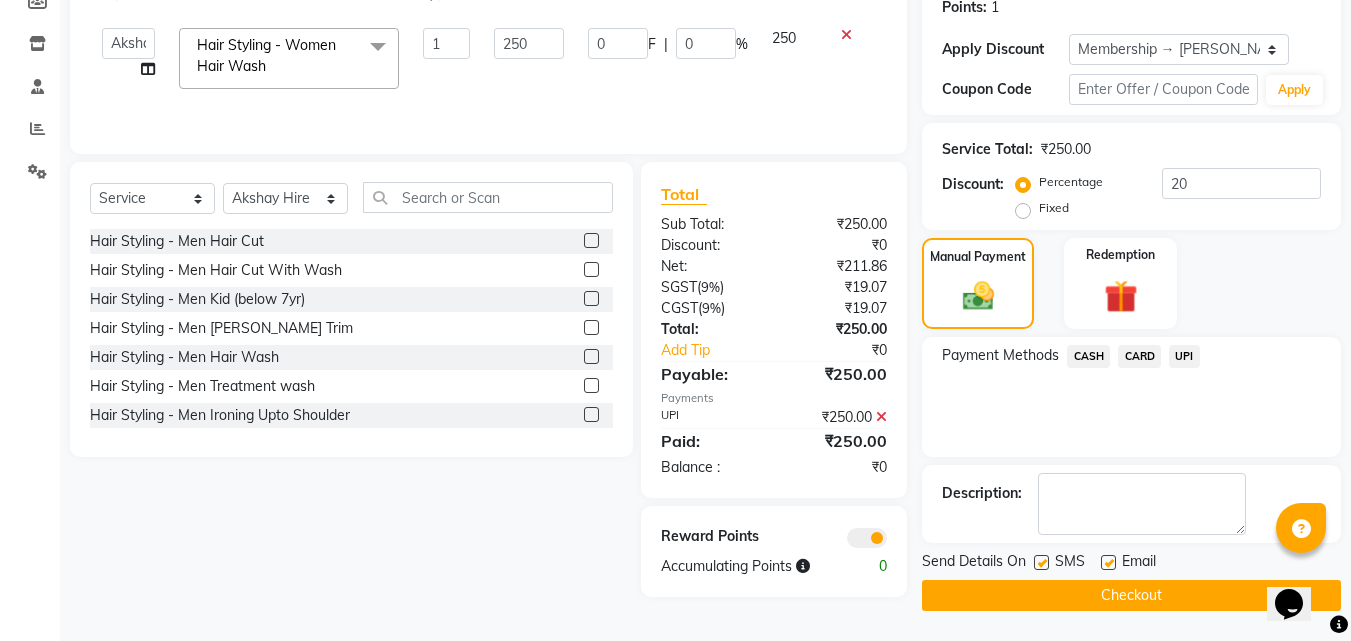 click at bounding box center [1040, 563] 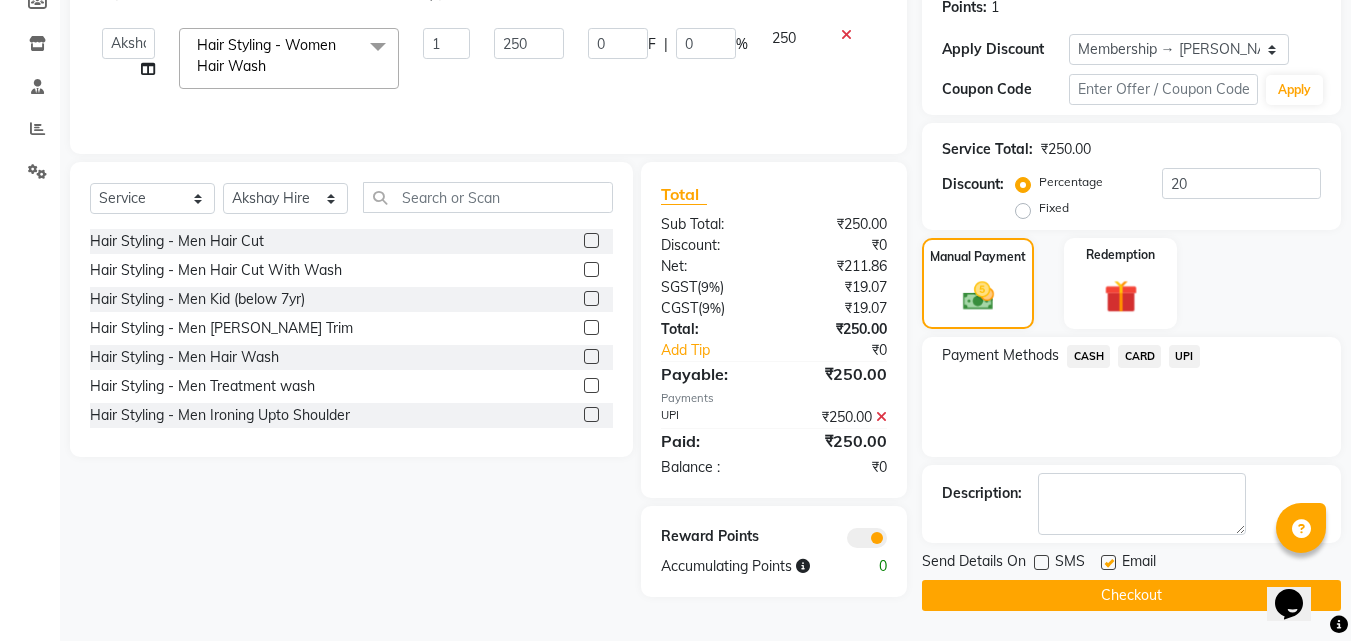 click on "Checkout" 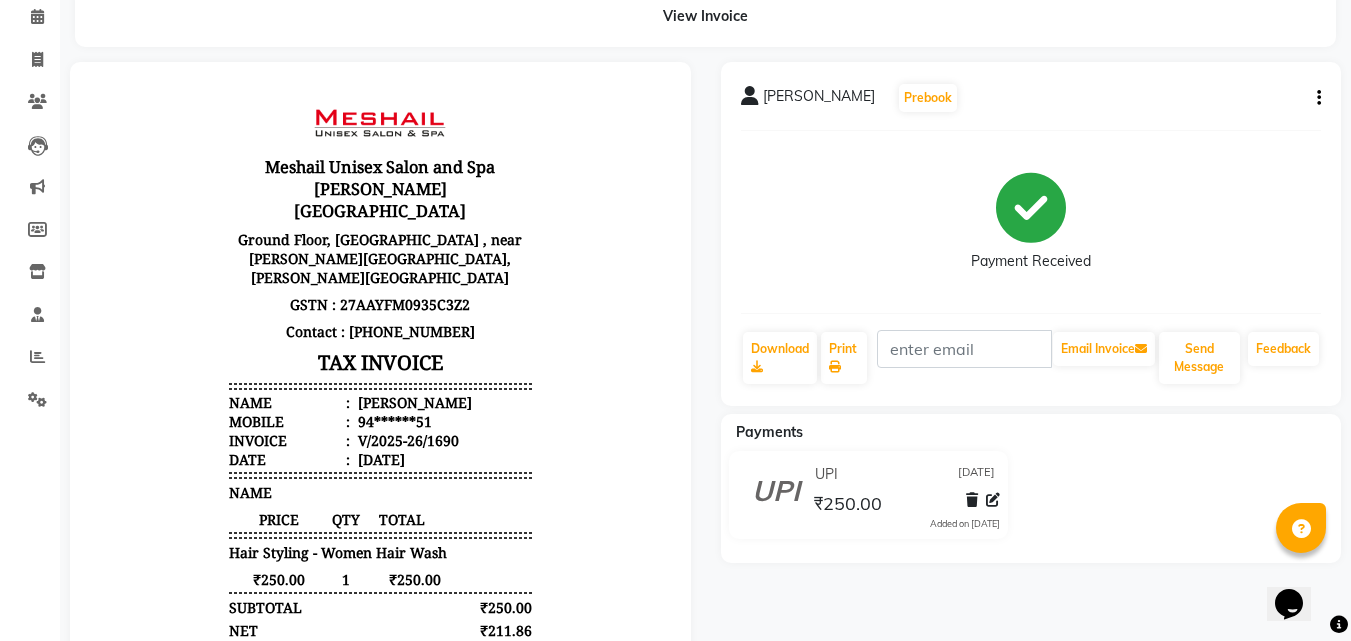 scroll, scrollTop: 0, scrollLeft: 0, axis: both 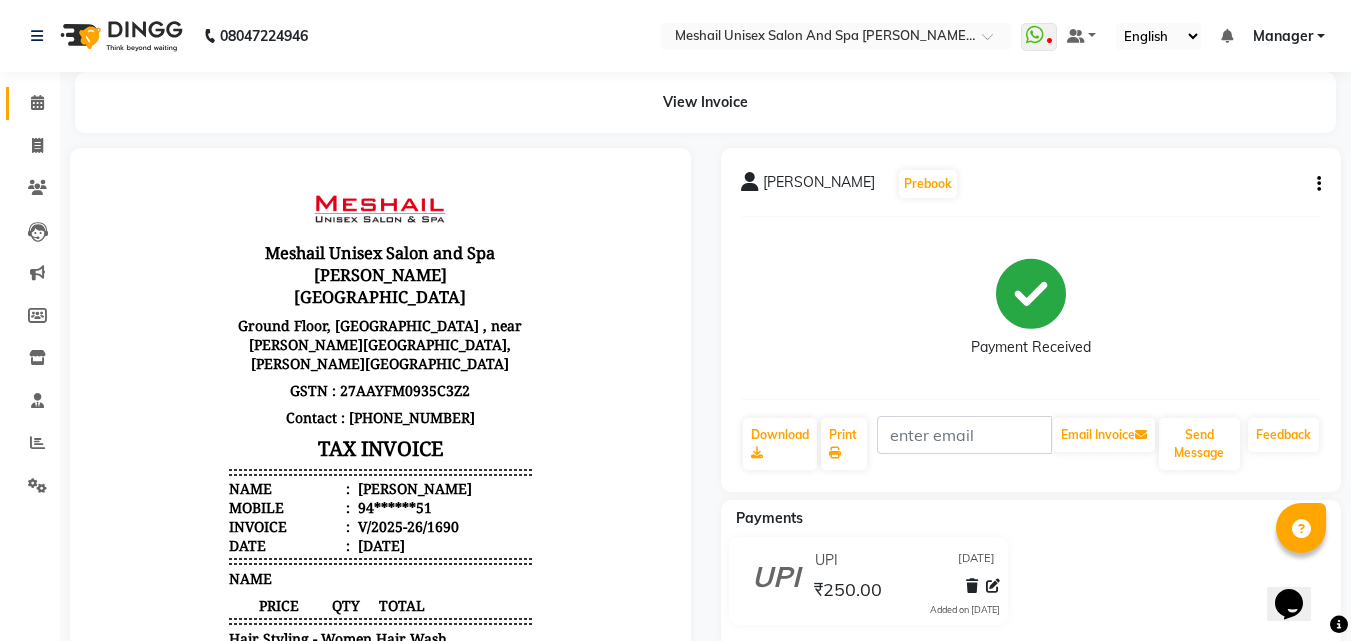 click on "Calendar" 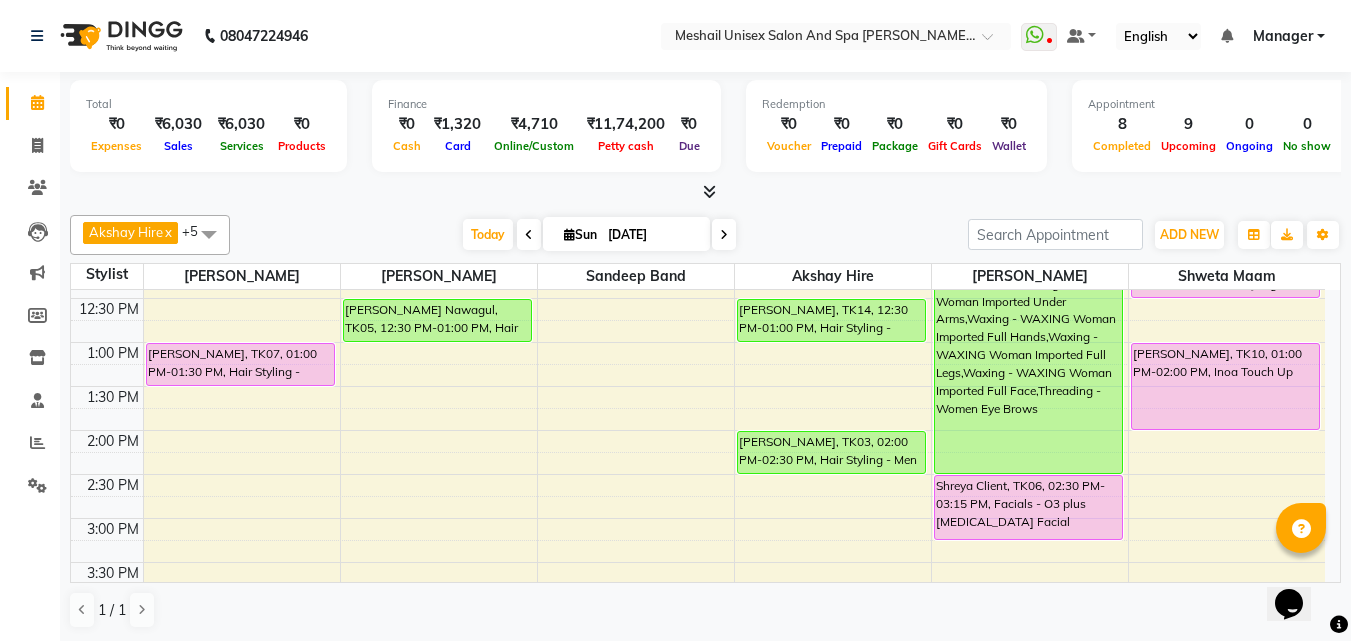 scroll, scrollTop: 300, scrollLeft: 0, axis: vertical 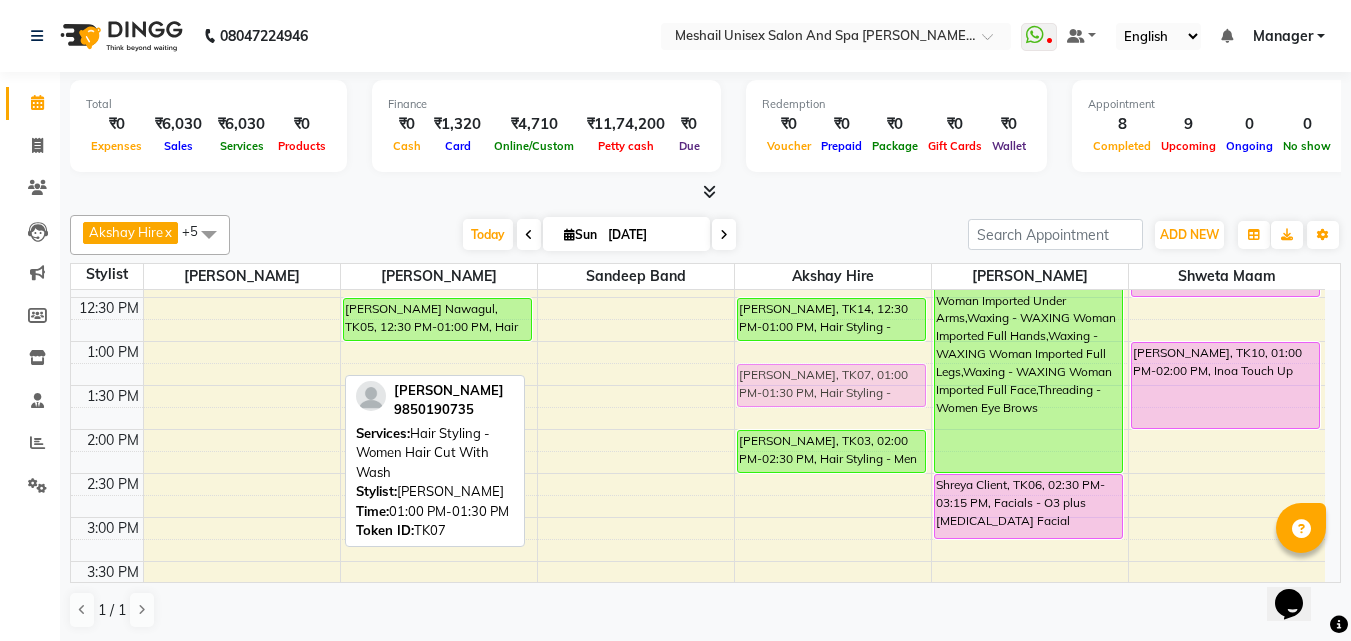 drag, startPoint x: 252, startPoint y: 361, endPoint x: 843, endPoint y: 374, distance: 591.14294 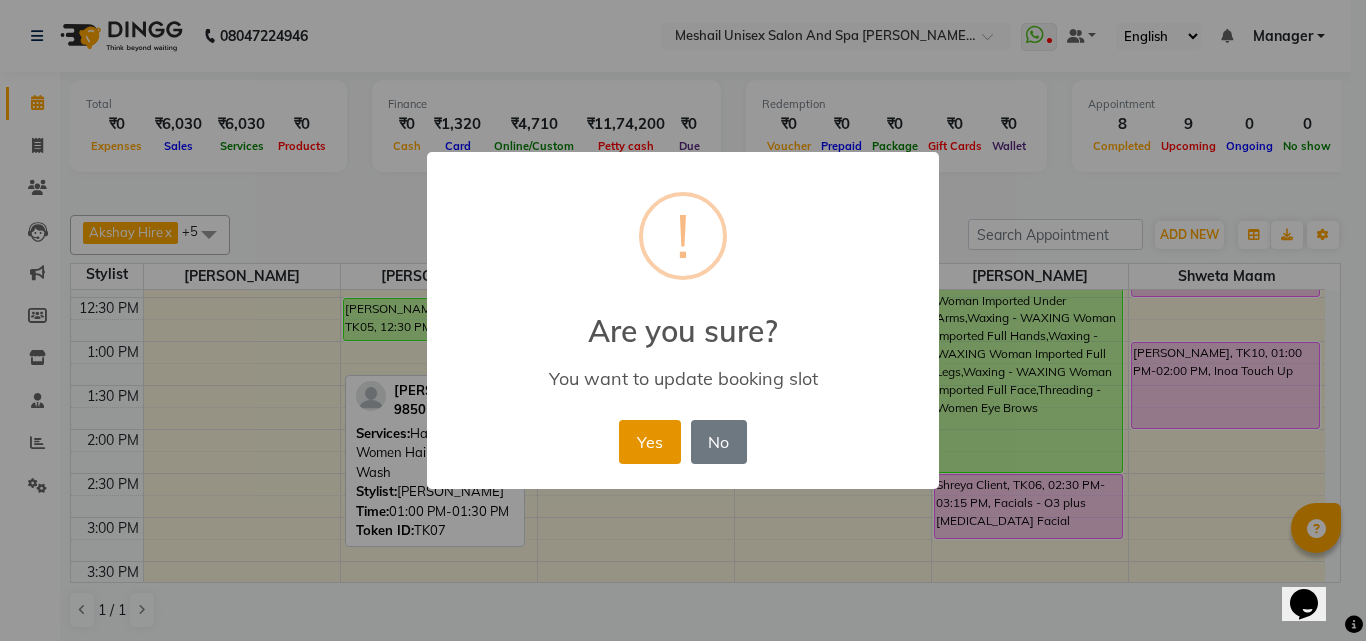 click on "Yes" at bounding box center [649, 442] 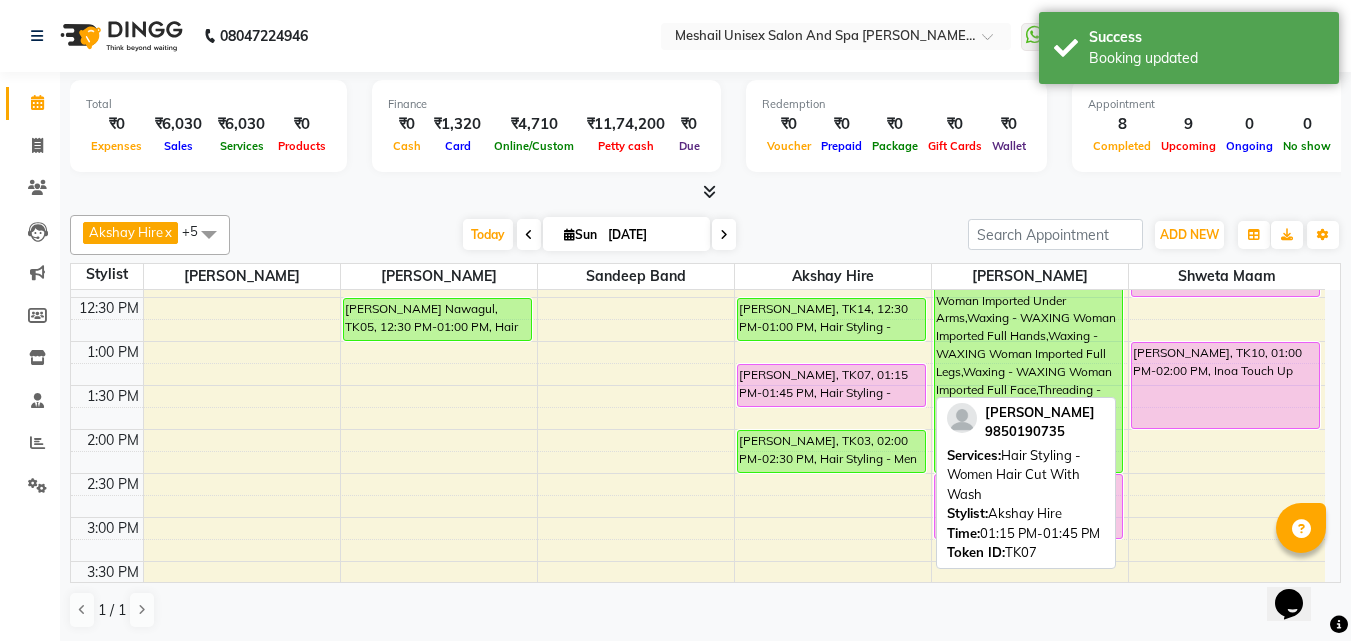 click on "[PERSON_NAME], TK07, 01:15 PM-01:45 PM, Hair Styling - Women Hair Cut With Wash" at bounding box center [831, 385] 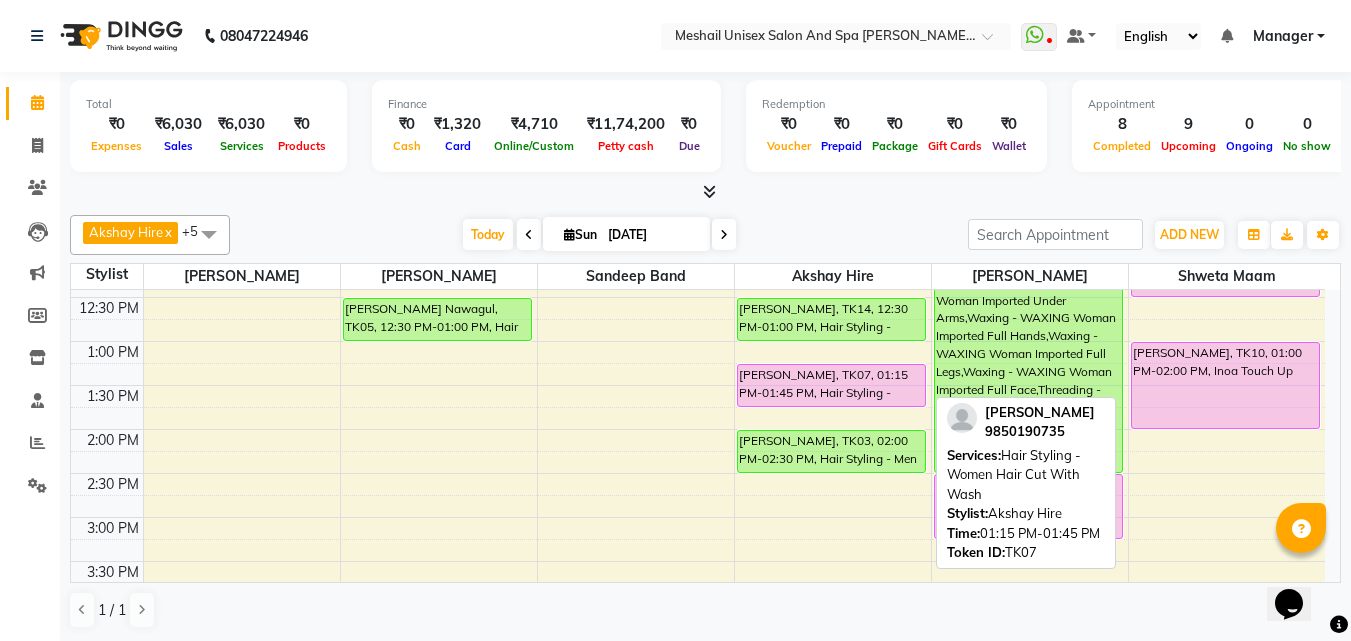click on "[PERSON_NAME], TK07, 01:15 PM-01:45 PM, Hair Styling - Women Hair Cut With Wash" at bounding box center (831, 385) 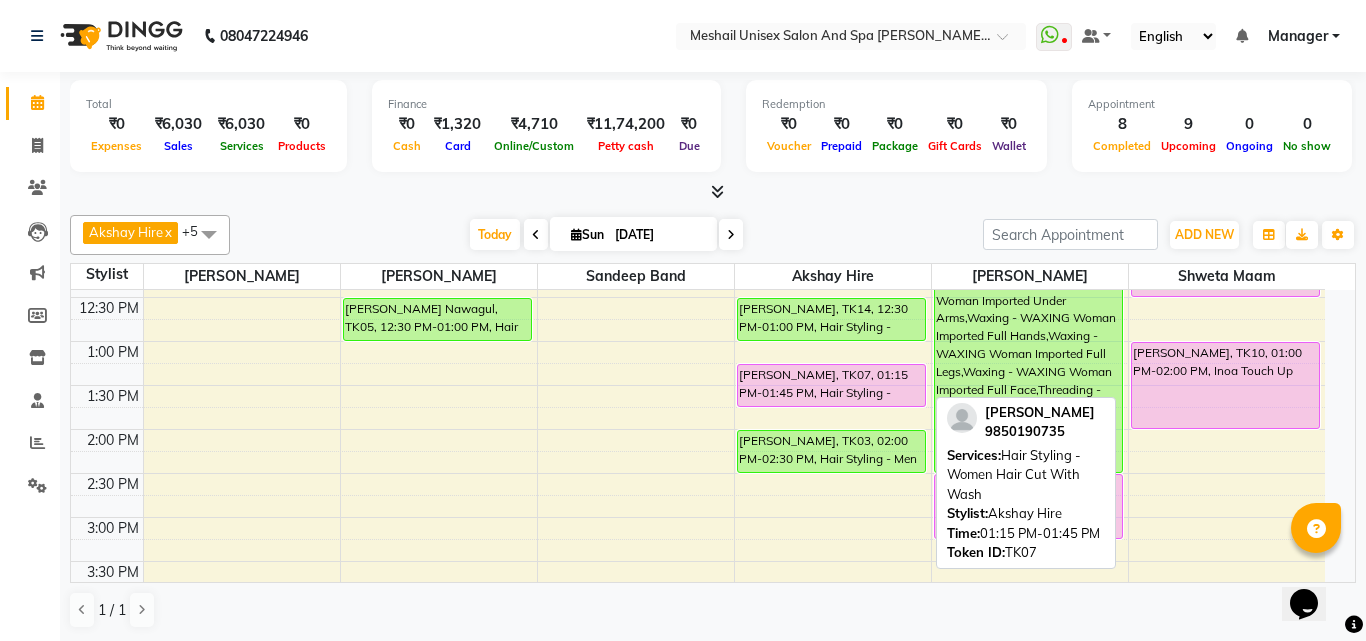select on "7" 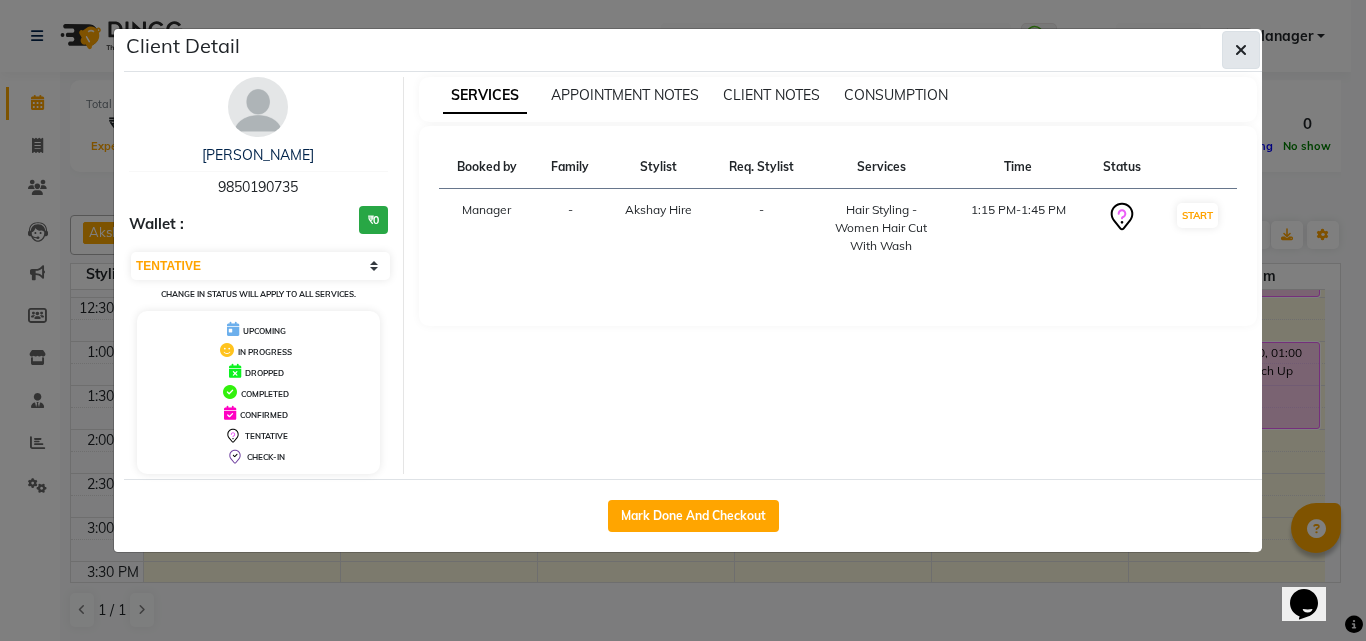click 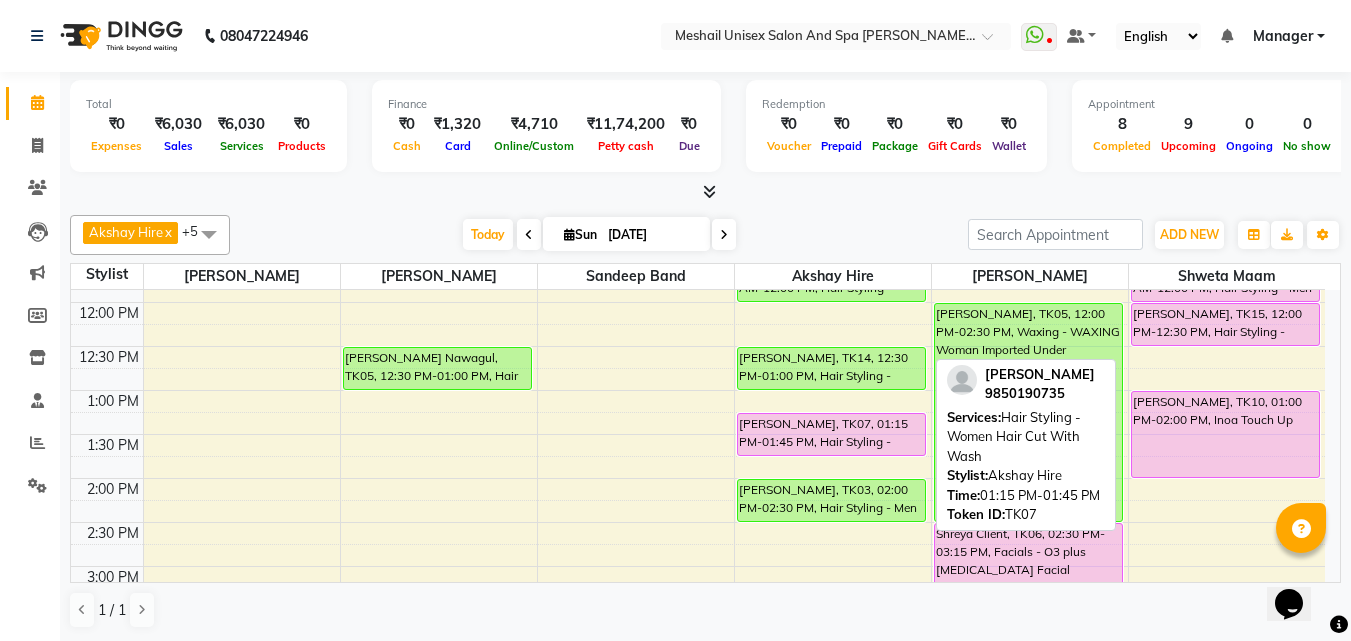 scroll, scrollTop: 300, scrollLeft: 0, axis: vertical 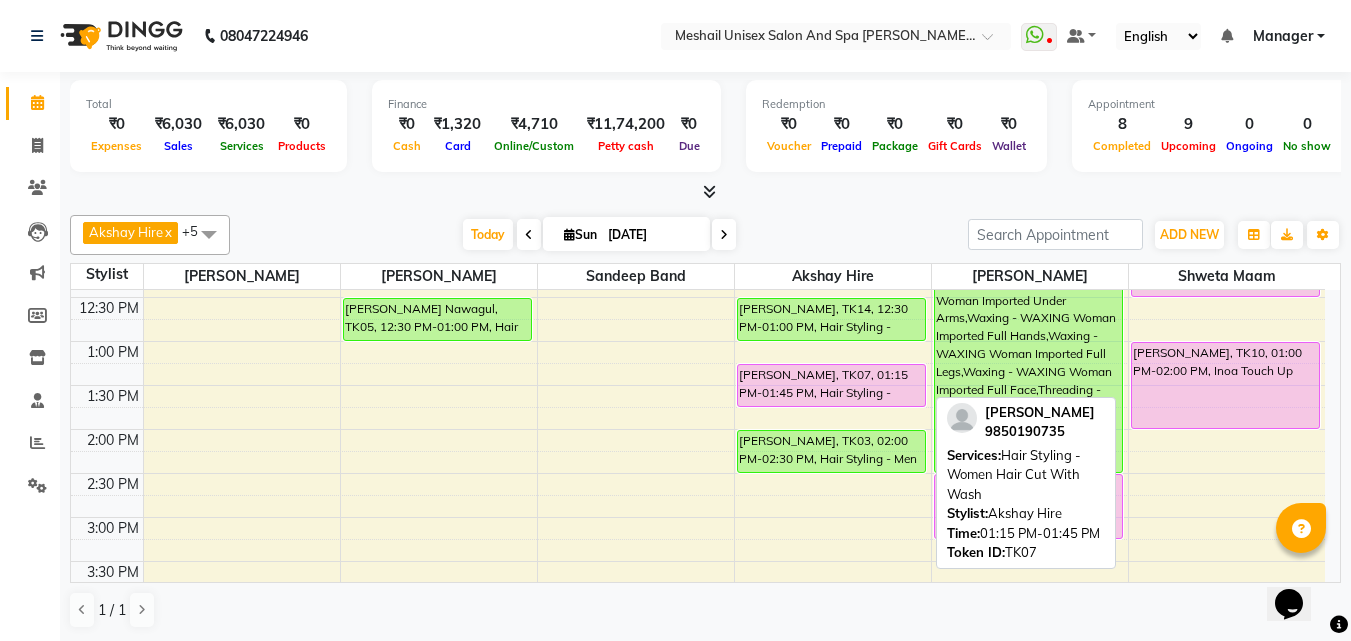 click on "[PERSON_NAME], TK07, 01:15 PM-01:45 PM, Hair Styling - Women Hair Cut With Wash" at bounding box center [831, 385] 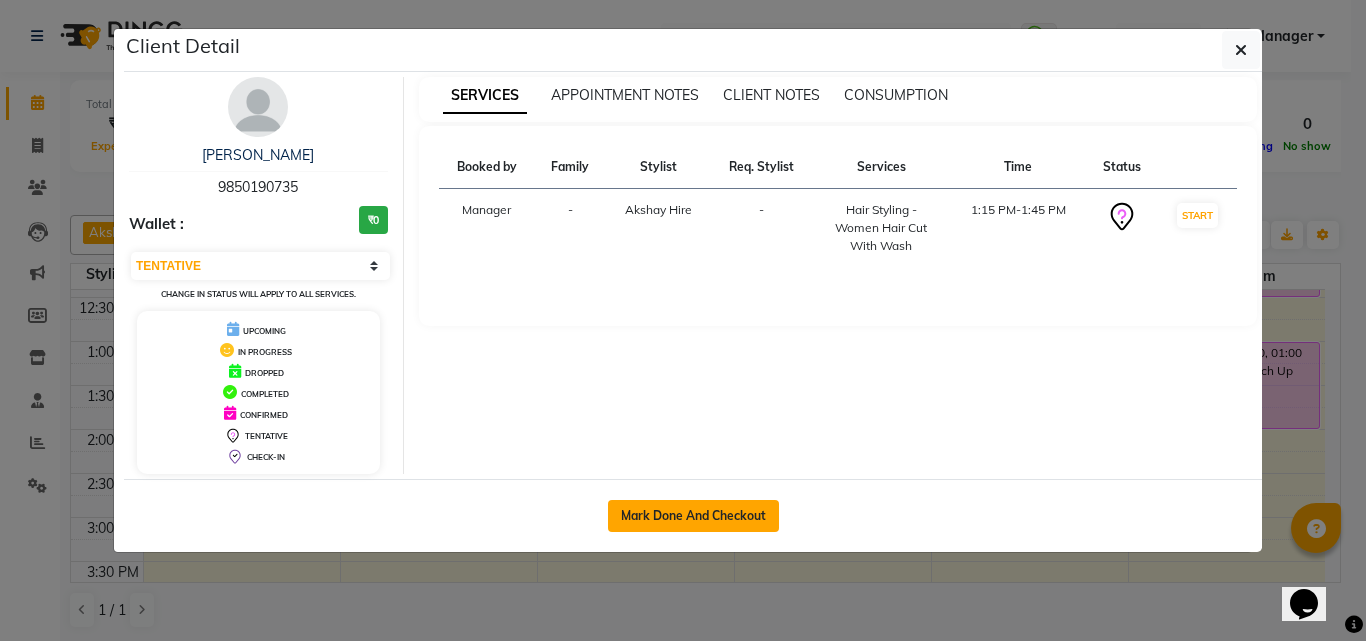 click on "Mark Done And Checkout" 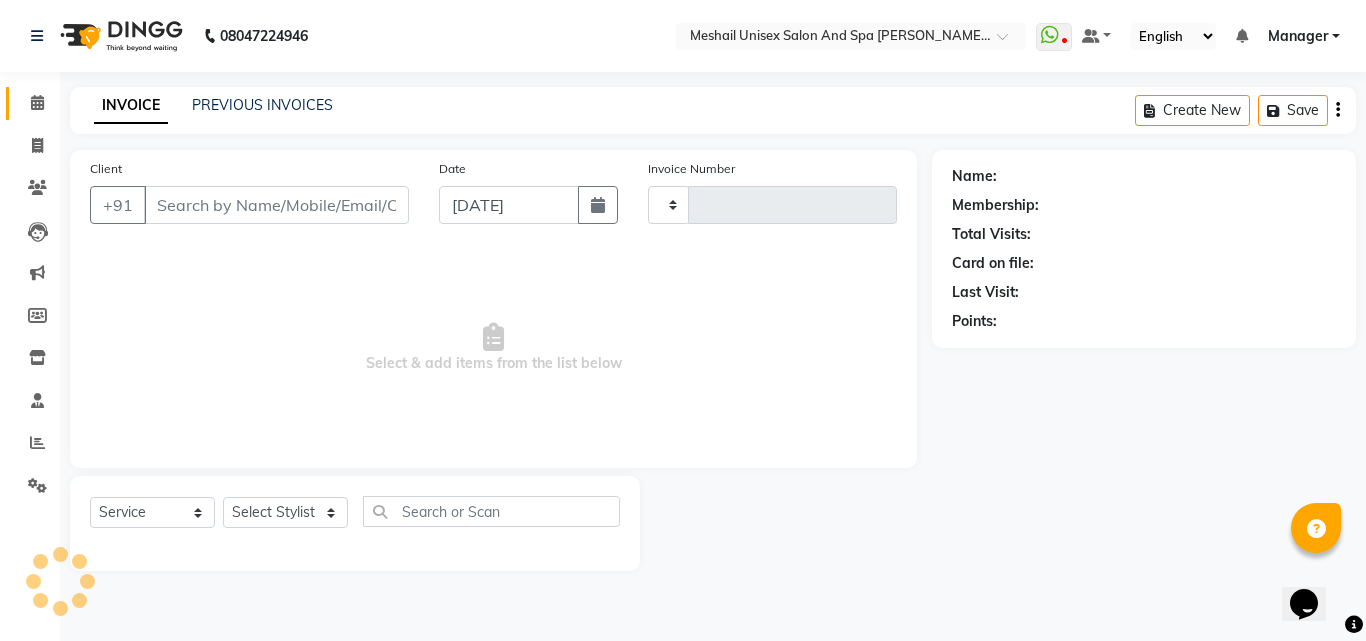 type on "1691" 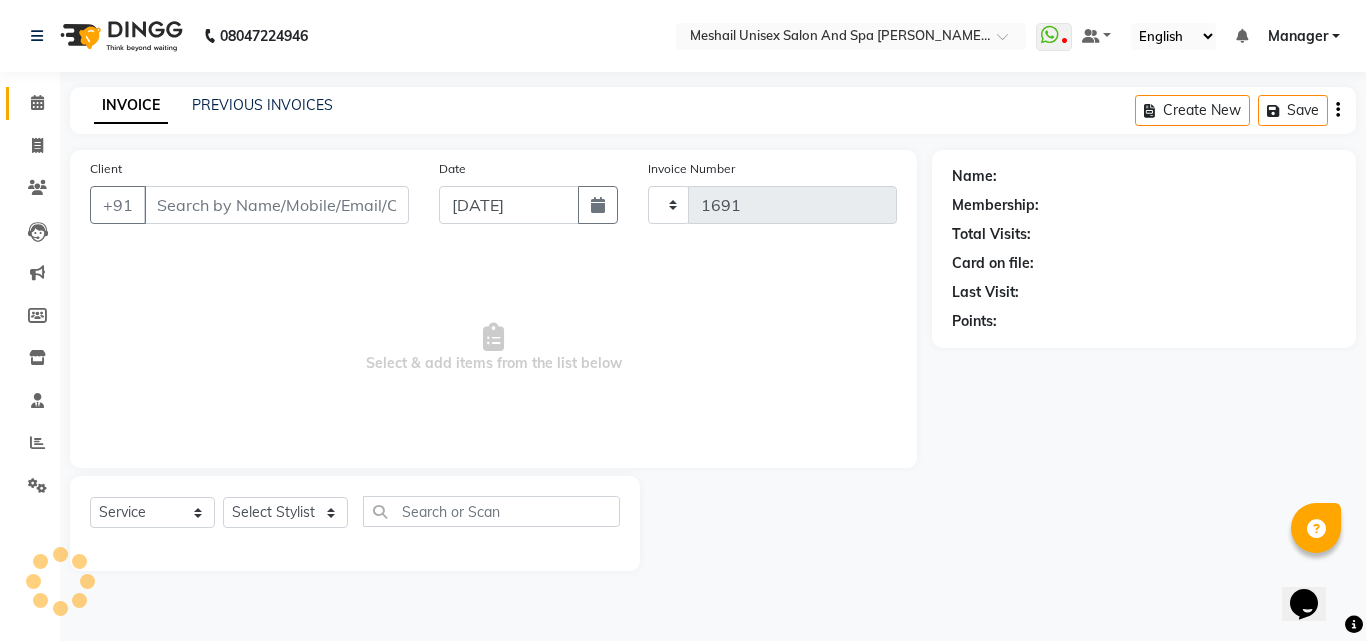 select on "6713" 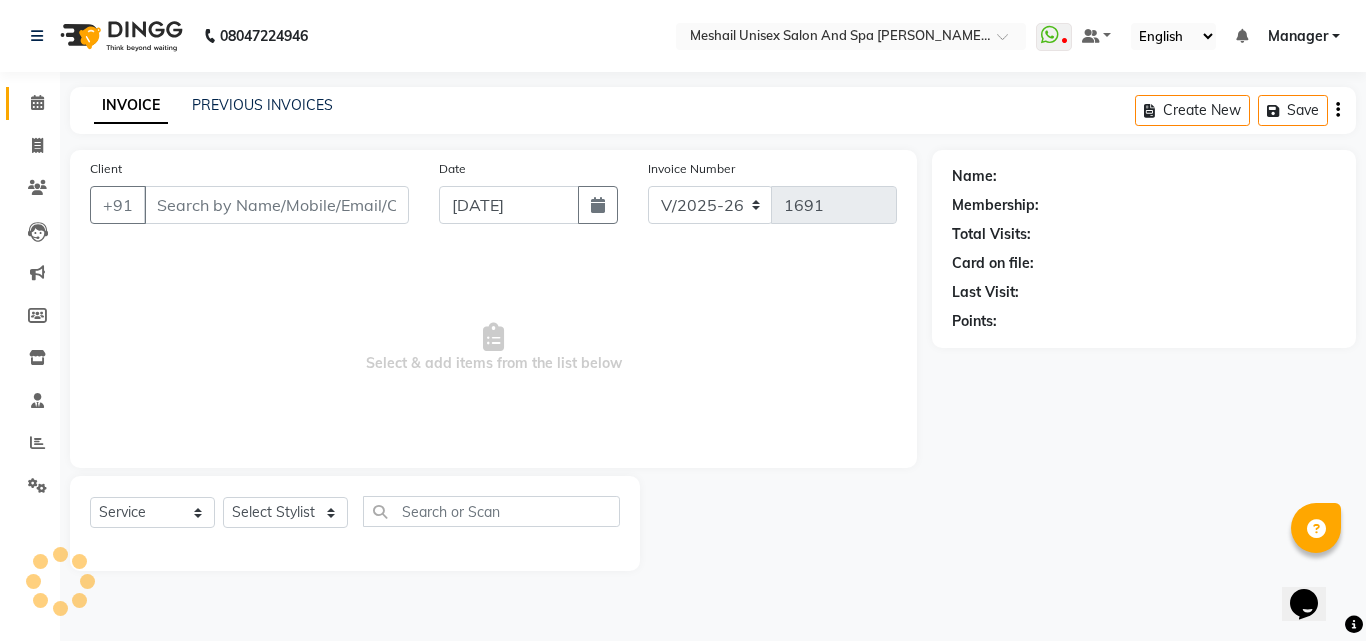 type on "98******35" 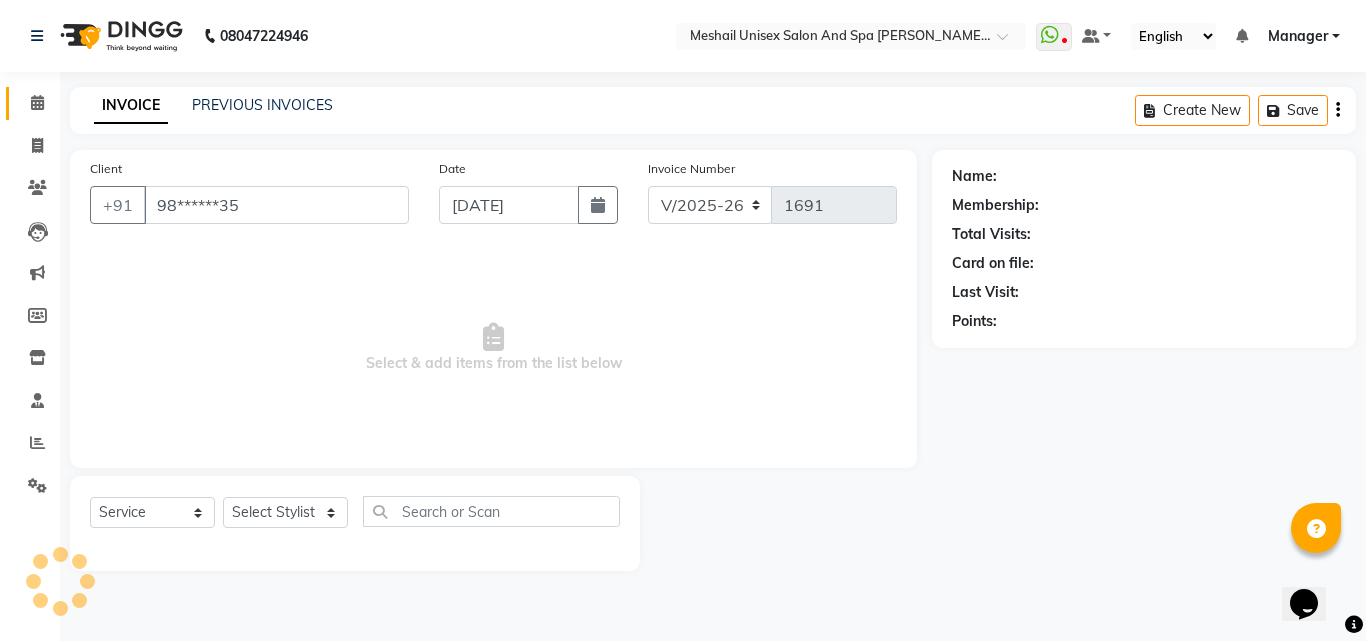 select on "52969" 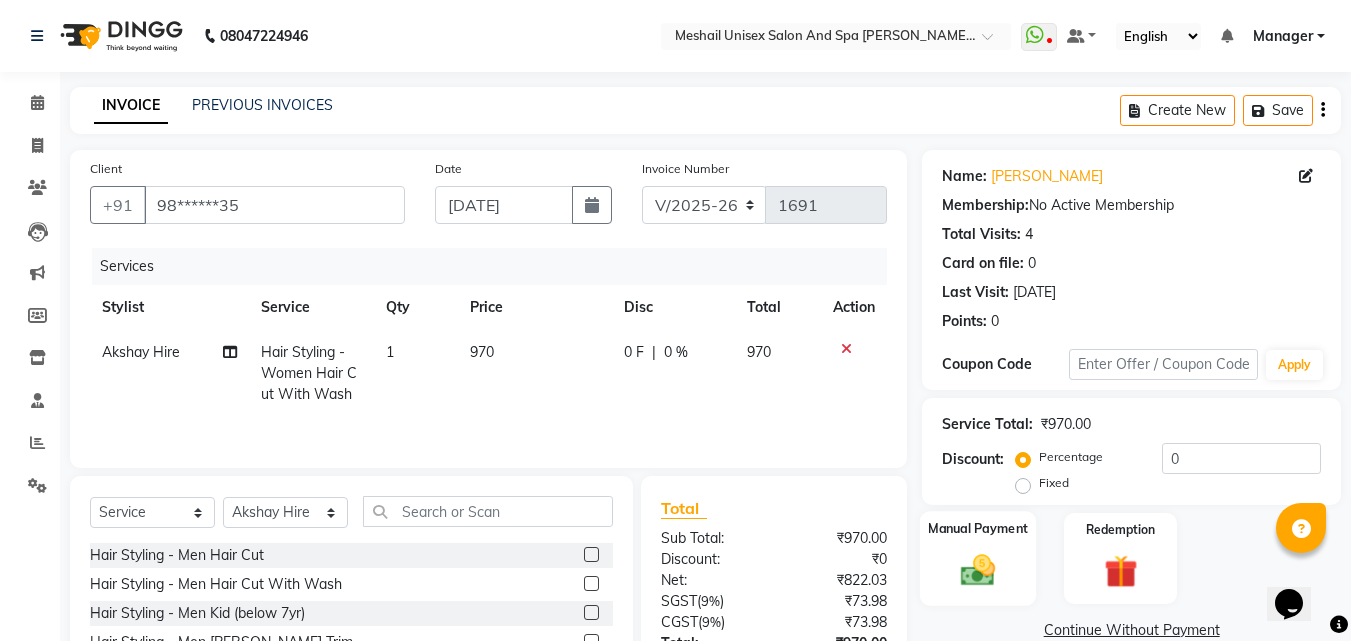 click 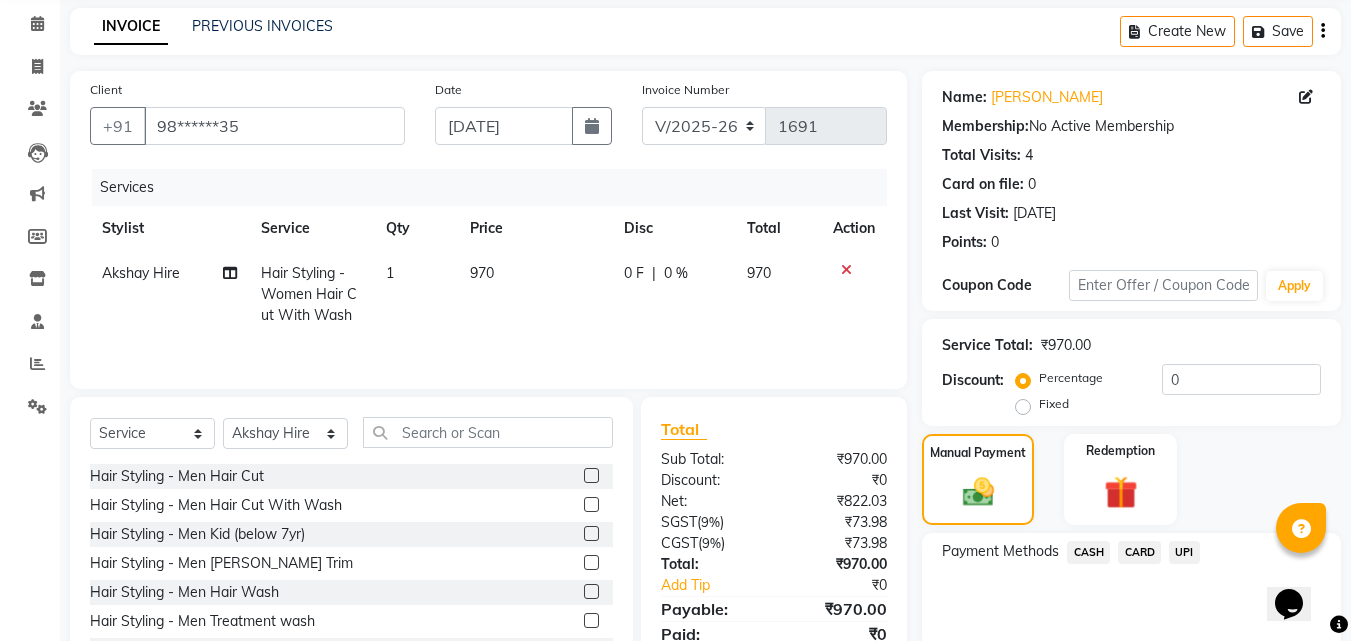 scroll, scrollTop: 162, scrollLeft: 0, axis: vertical 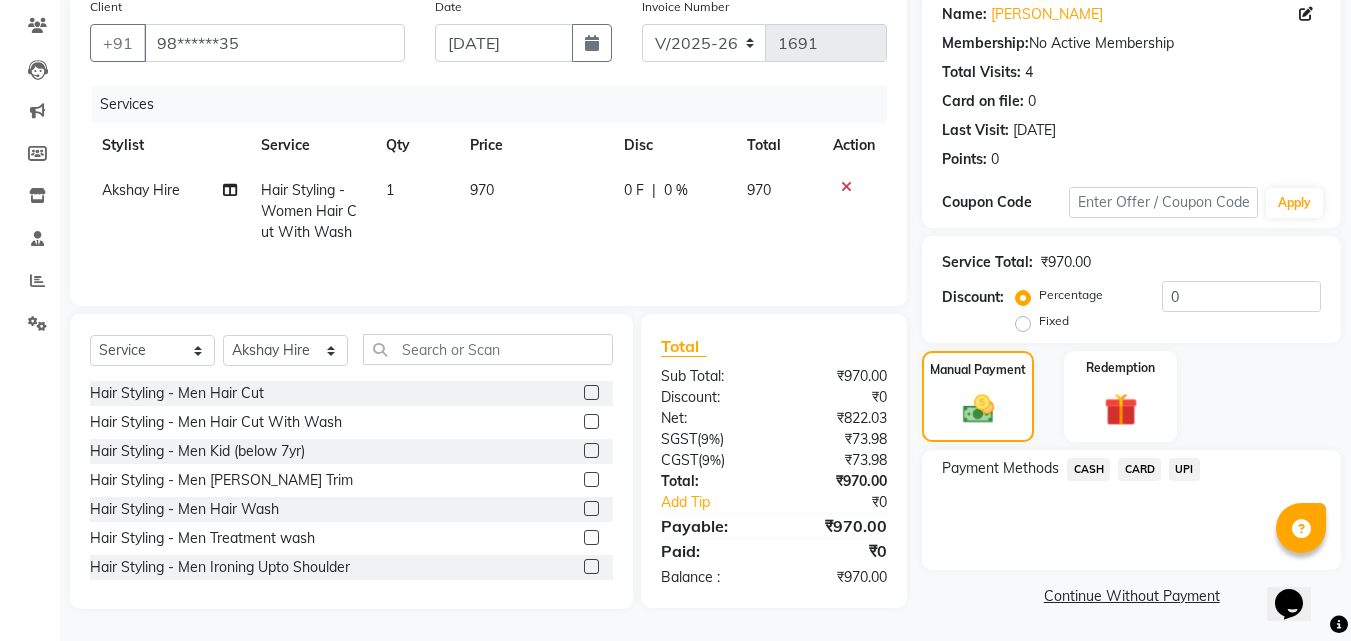 click on "CARD" 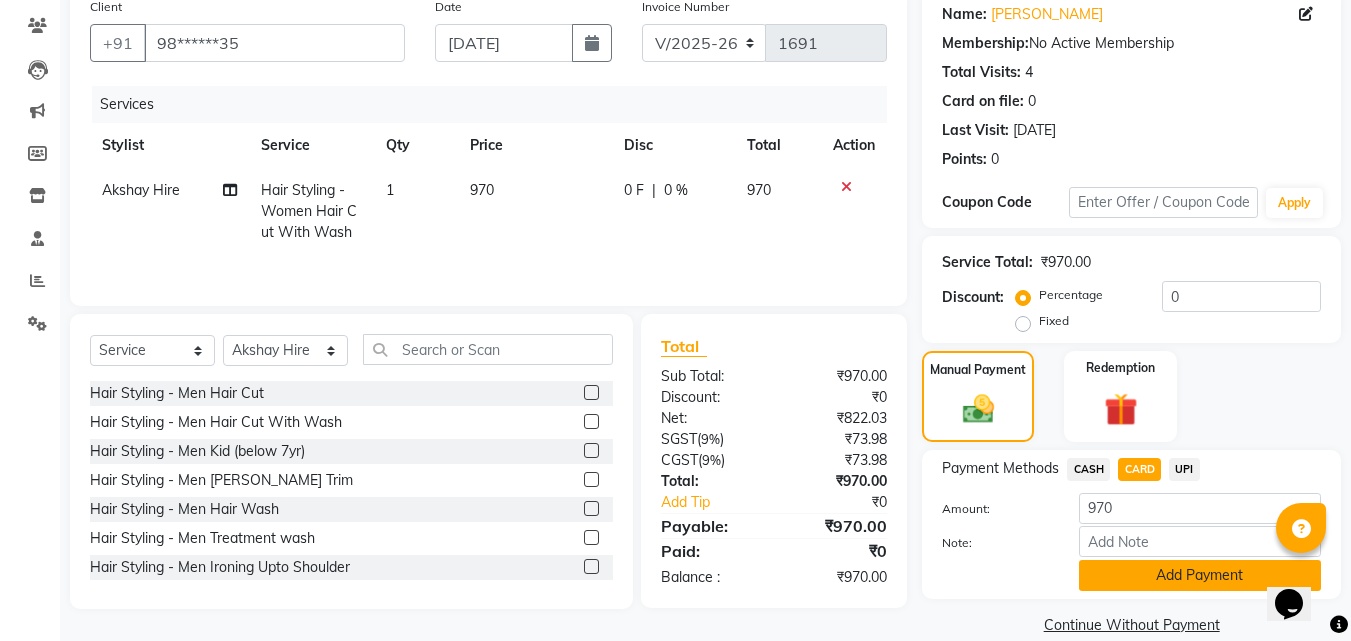 click on "Add Payment" 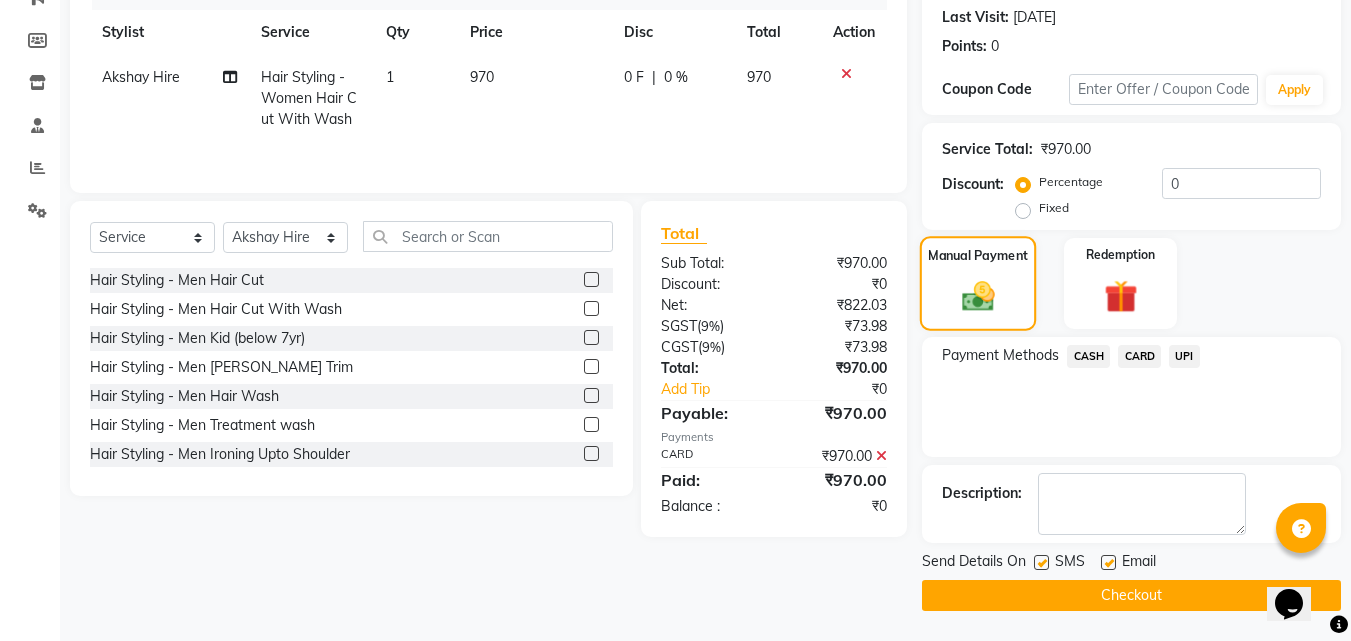 scroll, scrollTop: 0, scrollLeft: 0, axis: both 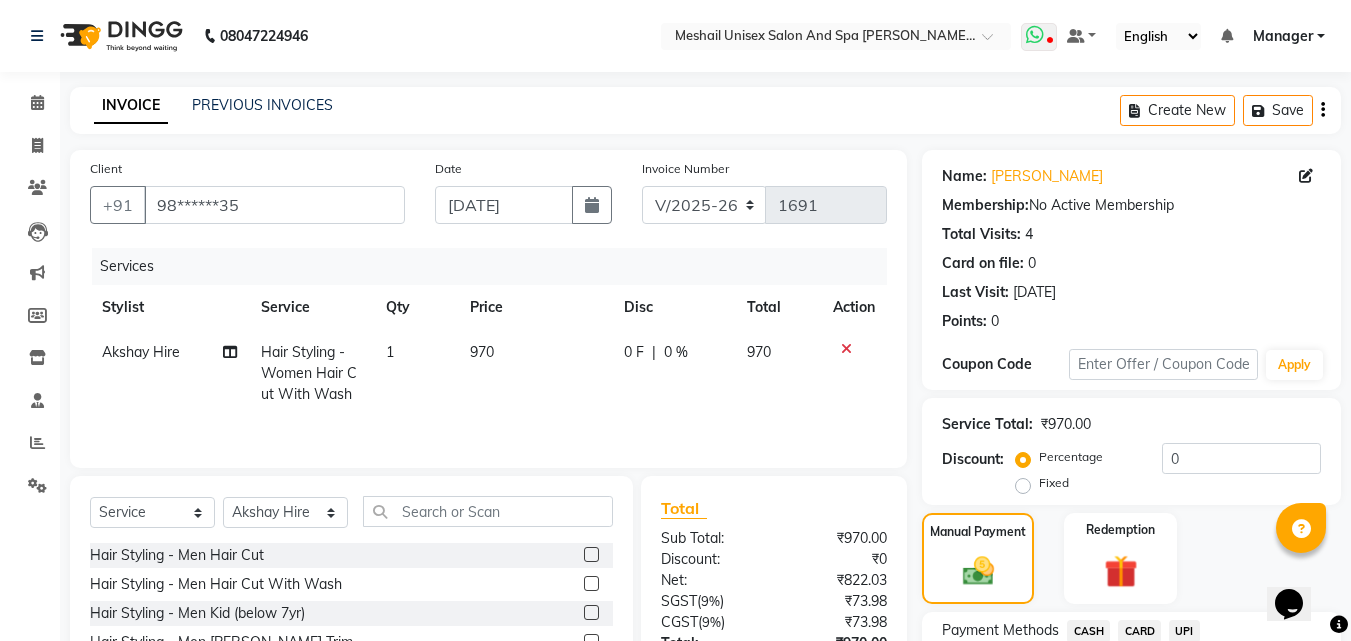 click at bounding box center (1035, 35) 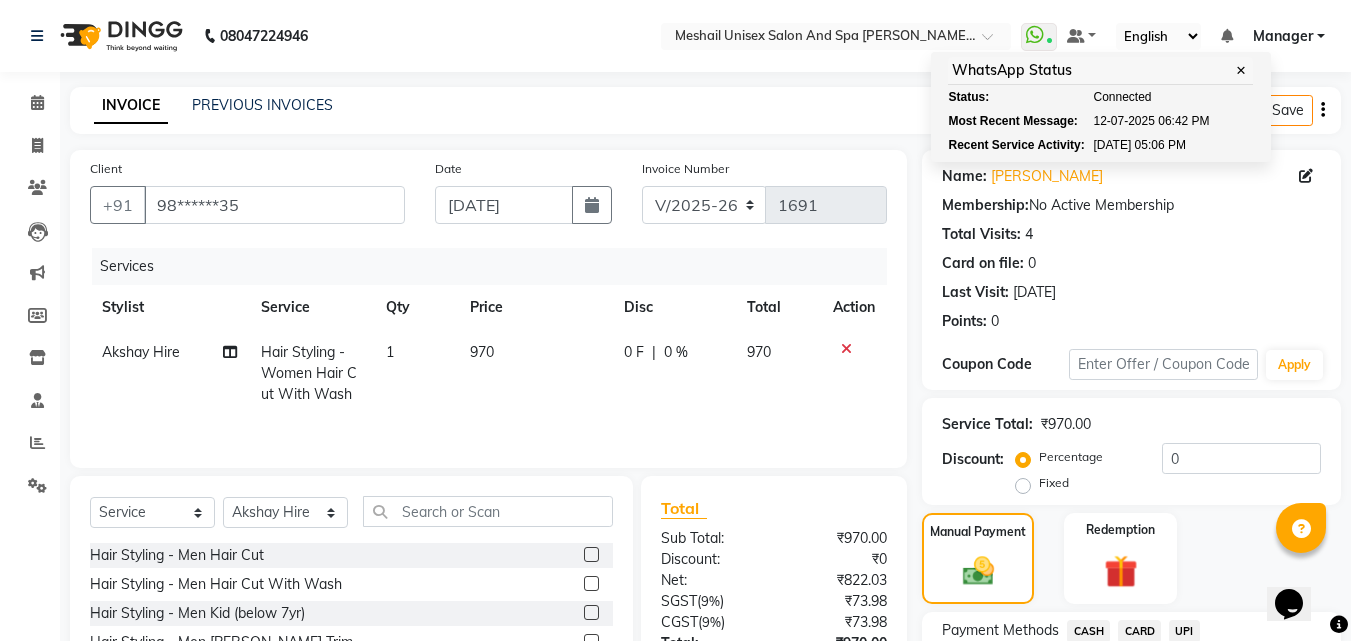 click on "08047224946 Select Location × Meshail Unisex Salon And Spa [PERSON_NAME][GEOGRAPHIC_DATA][PERSON_NAME]  WhatsApp Status  ✕ Status:  Connected Most Recent Message: [DATE]     06:42 PM Recent Service Activity: [DATE]     05:06 PM Default Panel My Panel English ENGLISH Español العربية मराठी हिंदी ગુજરાતી தமிழ் 中文 Notifications nothing to show Manager Manage Profile Change Password Sign out  Version:3.15.4  ☀ Meshail Unisex Salon and Spa [PERSON_NAME][GEOGRAPHIC_DATA][PERSON_NAME]  Calendar  Invoice  Clients  Leads   Marketing  Members  Inventory  Staff  Reports  Settings Completed InProgress Upcoming Dropped Tentative Check-In Confirm Bookings Generate Report Segments Page Builder INVOICE PREVIOUS INVOICES Create New   Save  Client +91 98******35 Date [DATE] Invoice Number V/2025 V/[PHONE_NUMBER] Services Stylist Service Qty Price Disc Total Action Akshay Hire Hair Styling - Women Hair Cut With Wash 1 970 0 F | 0 % 970 Select  Service  Product  Membership  Package Voucher  (" at bounding box center [675, 458] 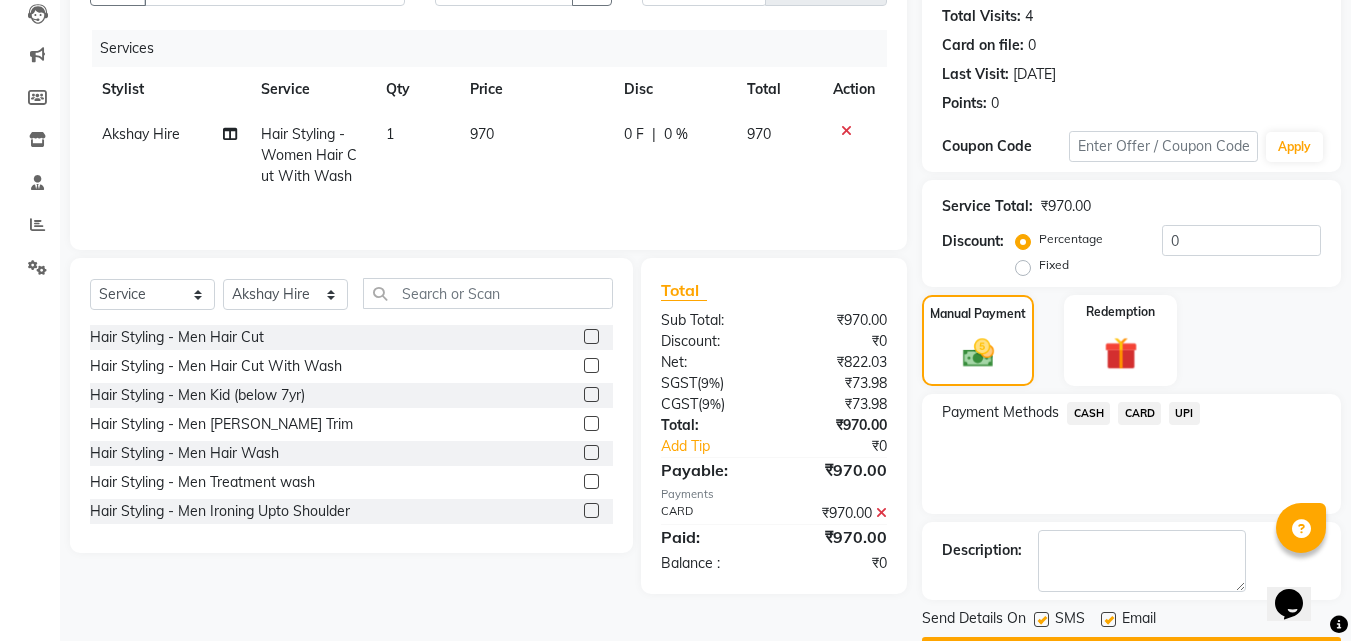 scroll, scrollTop: 275, scrollLeft: 0, axis: vertical 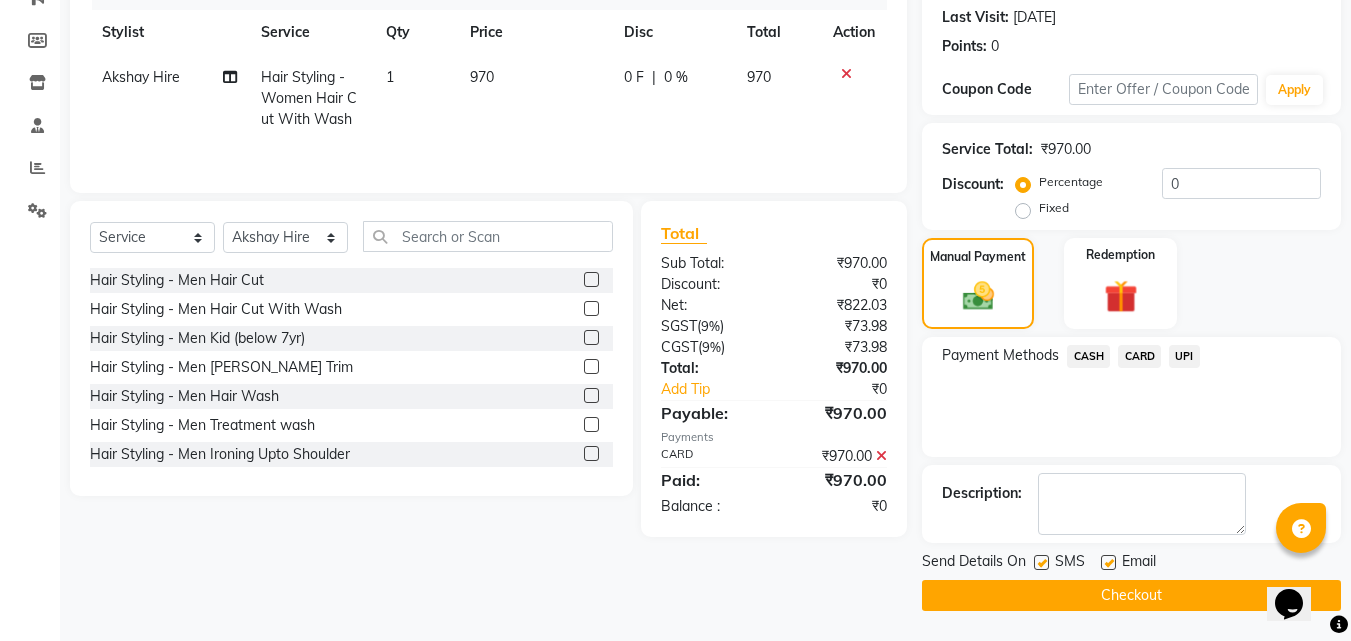 click on "Checkout" 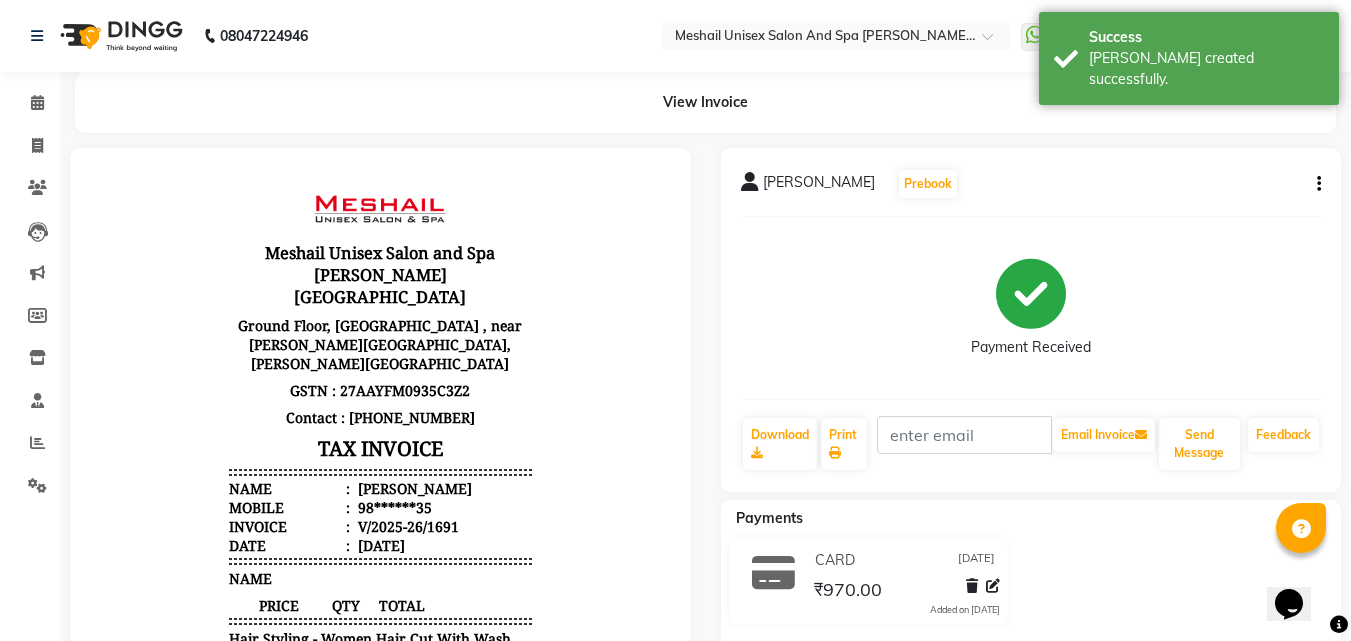 scroll, scrollTop: 0, scrollLeft: 0, axis: both 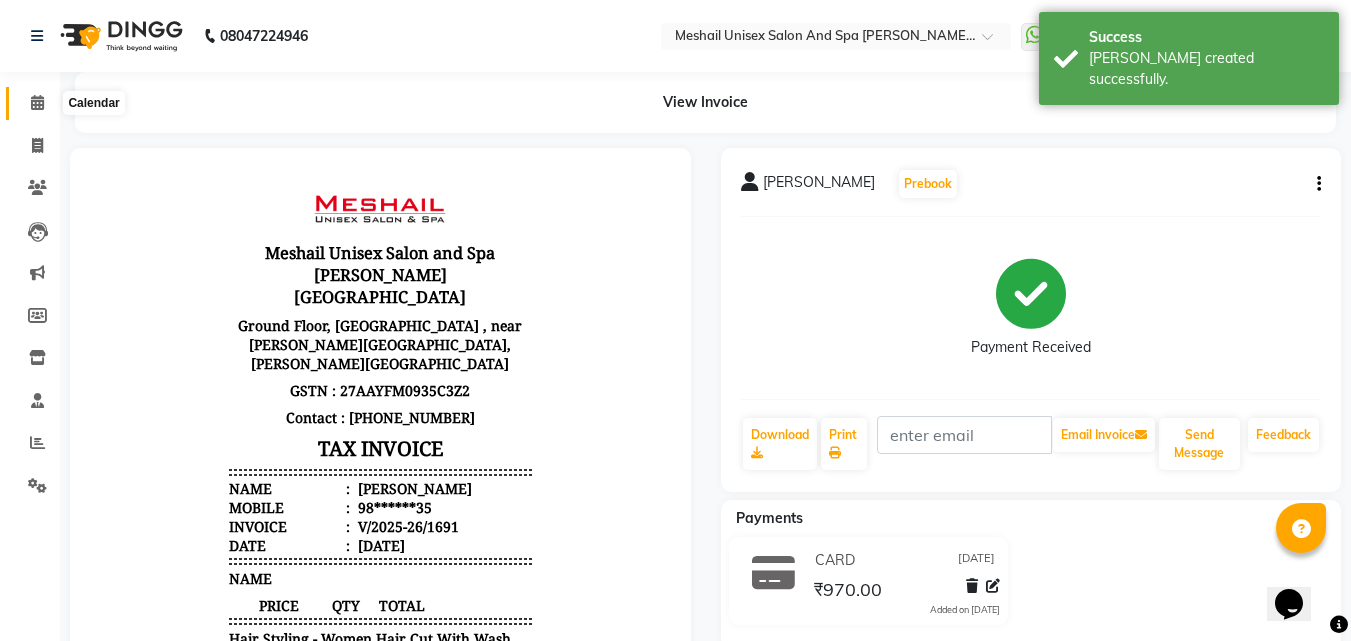 click 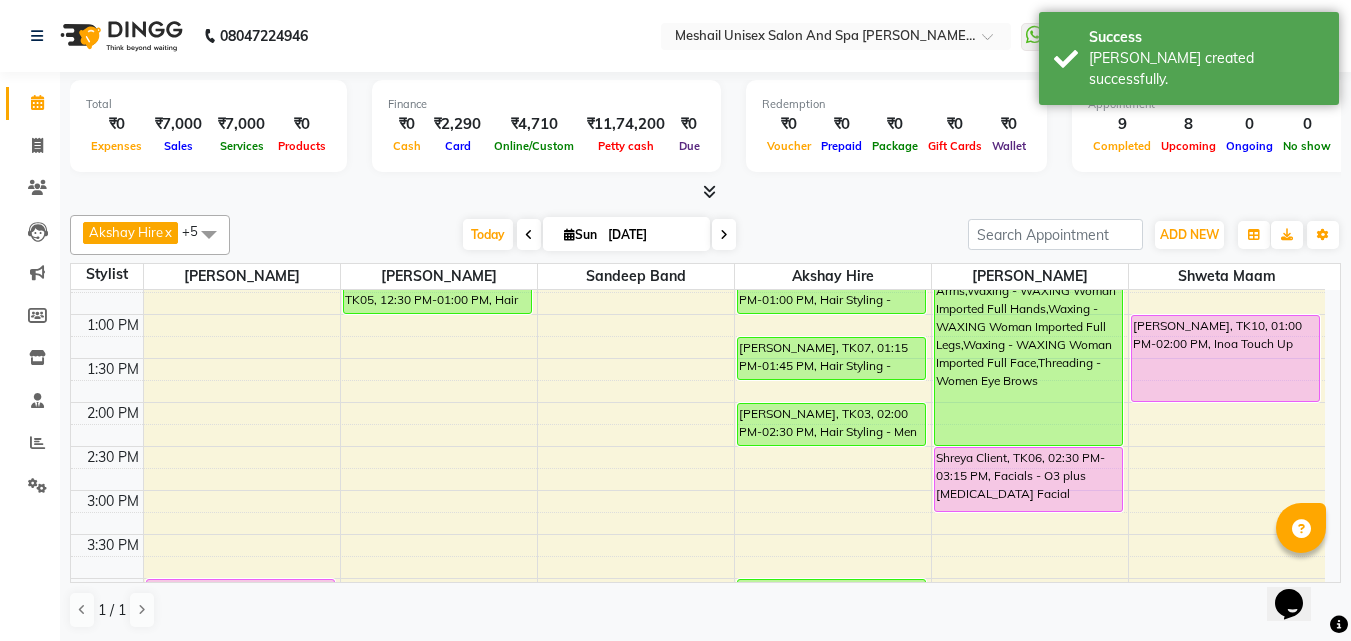 scroll, scrollTop: 400, scrollLeft: 0, axis: vertical 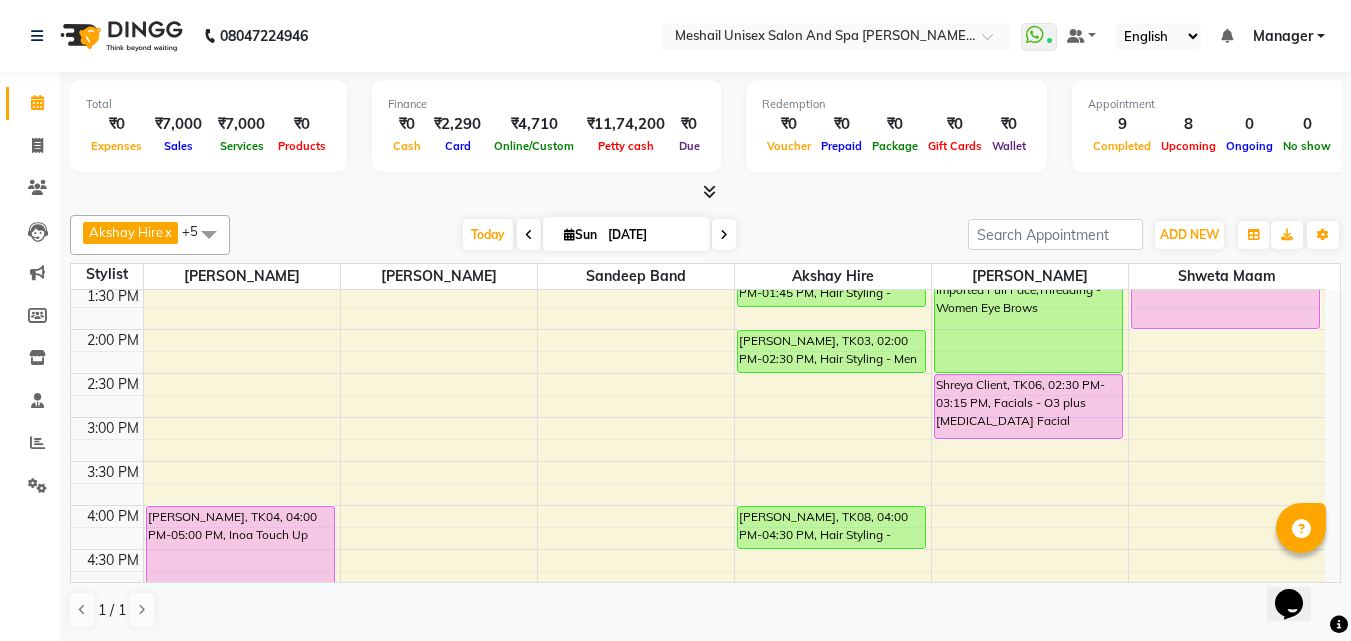 click on "9:00 AM 9:30 AM 10:00 AM 10:30 AM 11:00 AM 11:30 AM 12:00 PM 12:30 PM 1:00 PM 1:30 PM 2:00 PM 2:30 PM 3:00 PM 3:30 PM 4:00 PM 4:30 PM 5:00 PM 5:30 PM 6:00 PM 6:30 PM 7:00 PM 7:30 PM 8:00 PM 8:30 PM 9:00 PM 9:30 PM    [PERSON_NAME][GEOGRAPHIC_DATA], 04:00 PM-05:00 PM, Inoa Touch Up    [PERSON_NAME], TK09, 05:30 PM-06:00 PM, Hair Styling - Women Hair Blowdry Up To Shoulder    [PERSON_NAME], TK12, 07:00 PM-07:30 PM, Hair Styling - Women Hair Blowdry Up To Shoulder    [PERSON_NAME], TK01, 11:00 AM-11:30 AM, Hand And Foot Care - Spa Pedicure    [PERSON_NAME] Nawagul, TK05, 12:30 PM-01:00 PM, Hair Styling - Women Hair Wash    [PERSON_NAME], TK11, 06:00 PM-06:30 PM, Hair Styling - Women Hair Cut With Wash    [PERSON_NAME], TK01, 10:30 AM-11:00 AM, Hair Styling - Men Hair Cut    [PERSON_NAME], TK13, 11:30 AM-12:00 PM, Hair Styling - Women Hair Cut    Bhakti [PERSON_NAME], TK14, 12:30 PM-01:00 PM, Hair Styling - Women Hair Cut    [PERSON_NAME], TK07, 01:15 PM-01:45 PM, Hair Styling - Women Hair Cut With Wash" at bounding box center [698, 461] 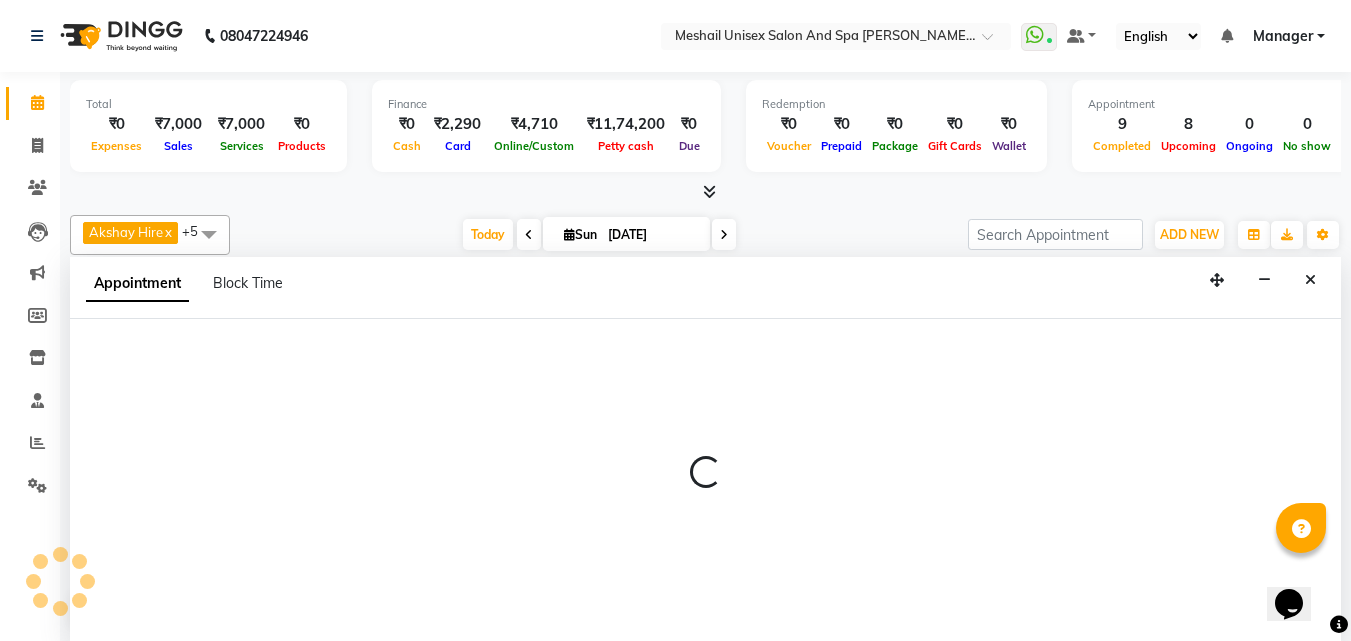 scroll, scrollTop: 1, scrollLeft: 0, axis: vertical 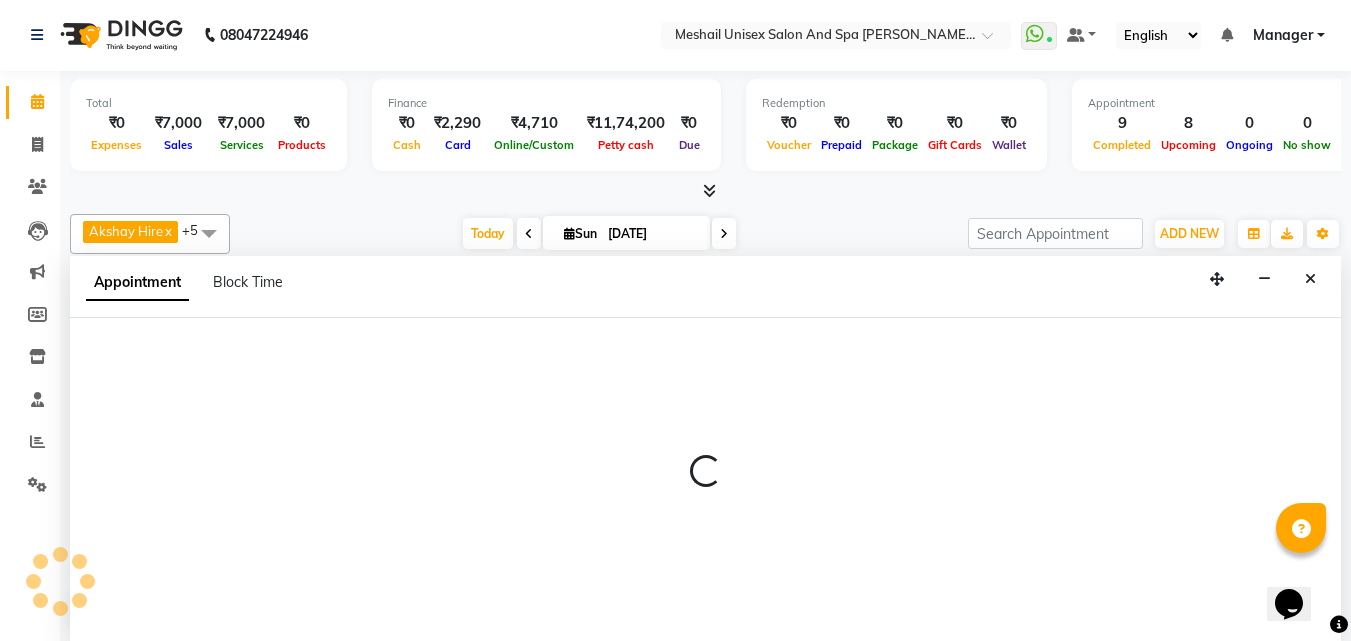 select on "52966" 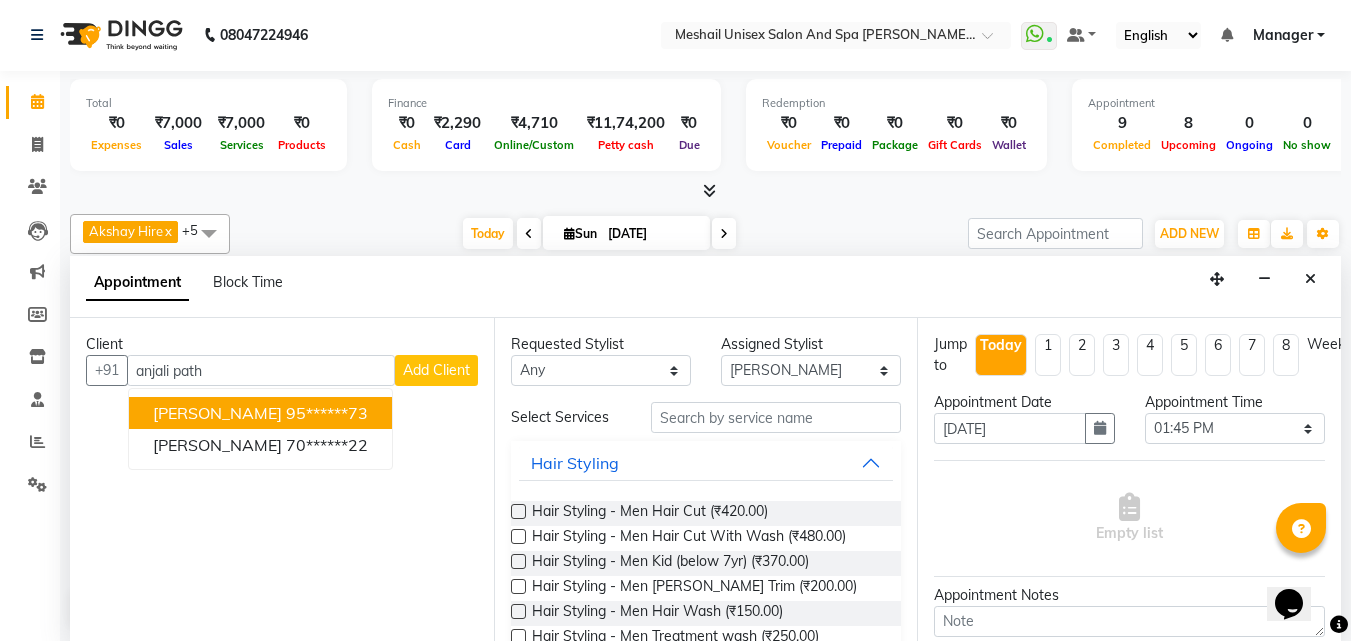 click on "95******73" at bounding box center [327, 413] 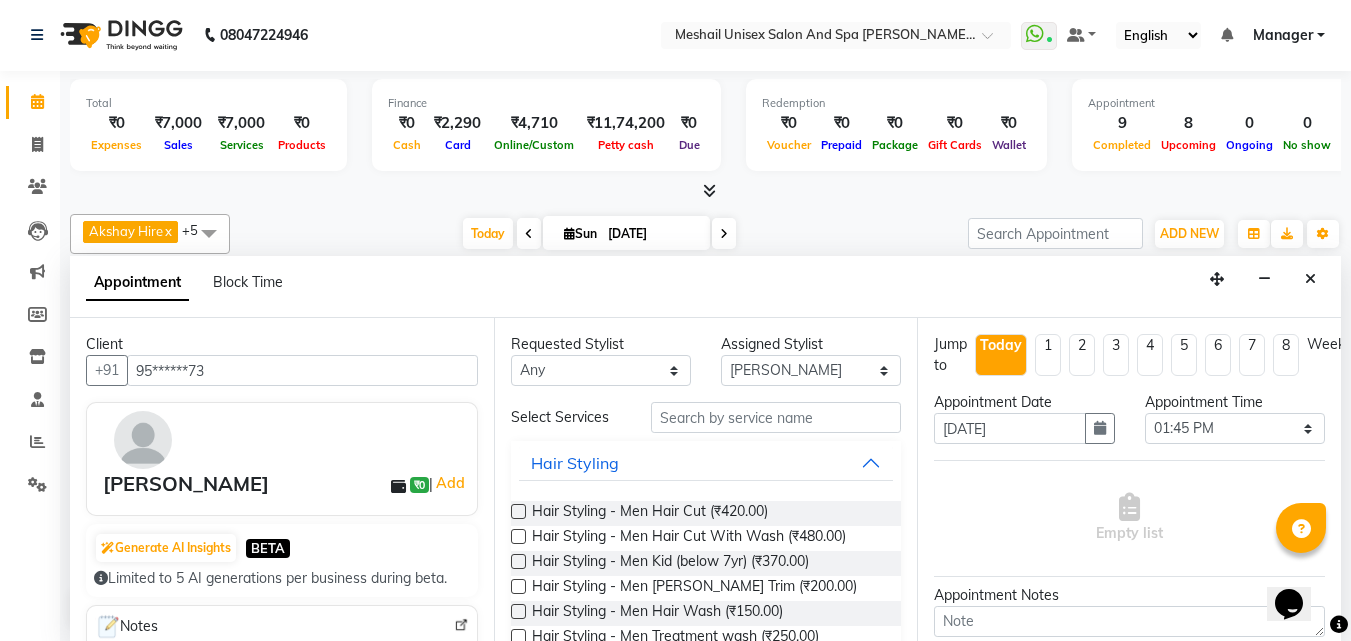 type on "95******73" 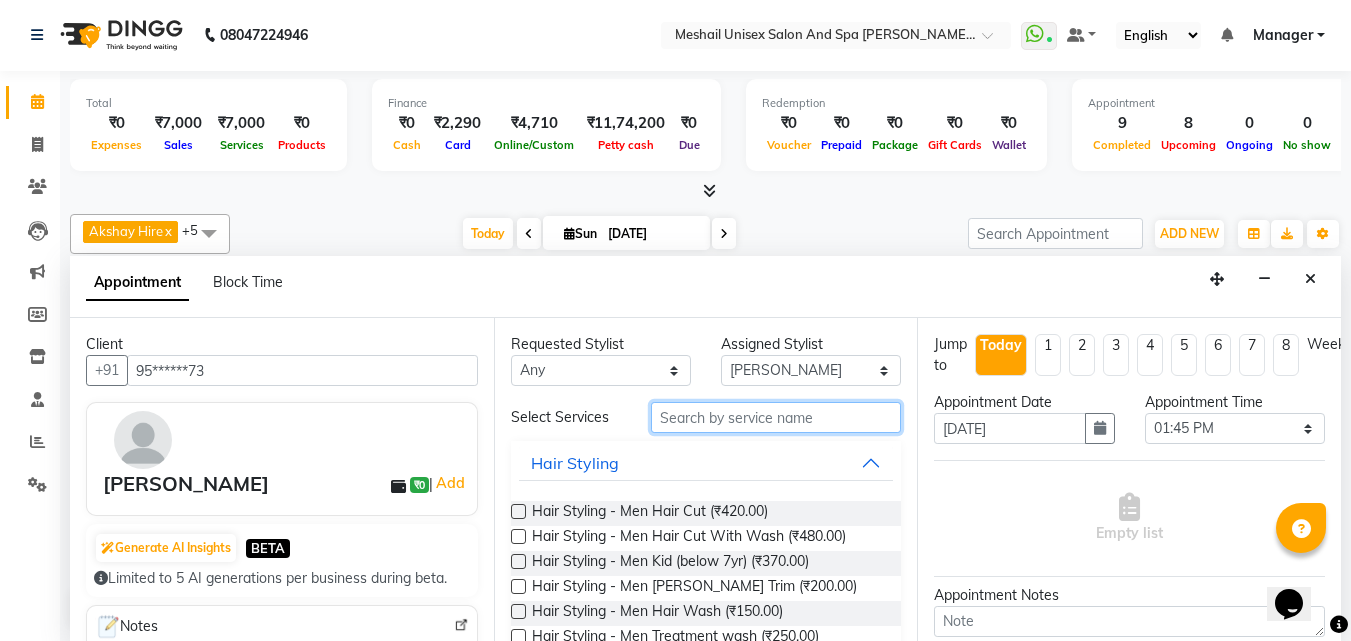 click at bounding box center (776, 417) 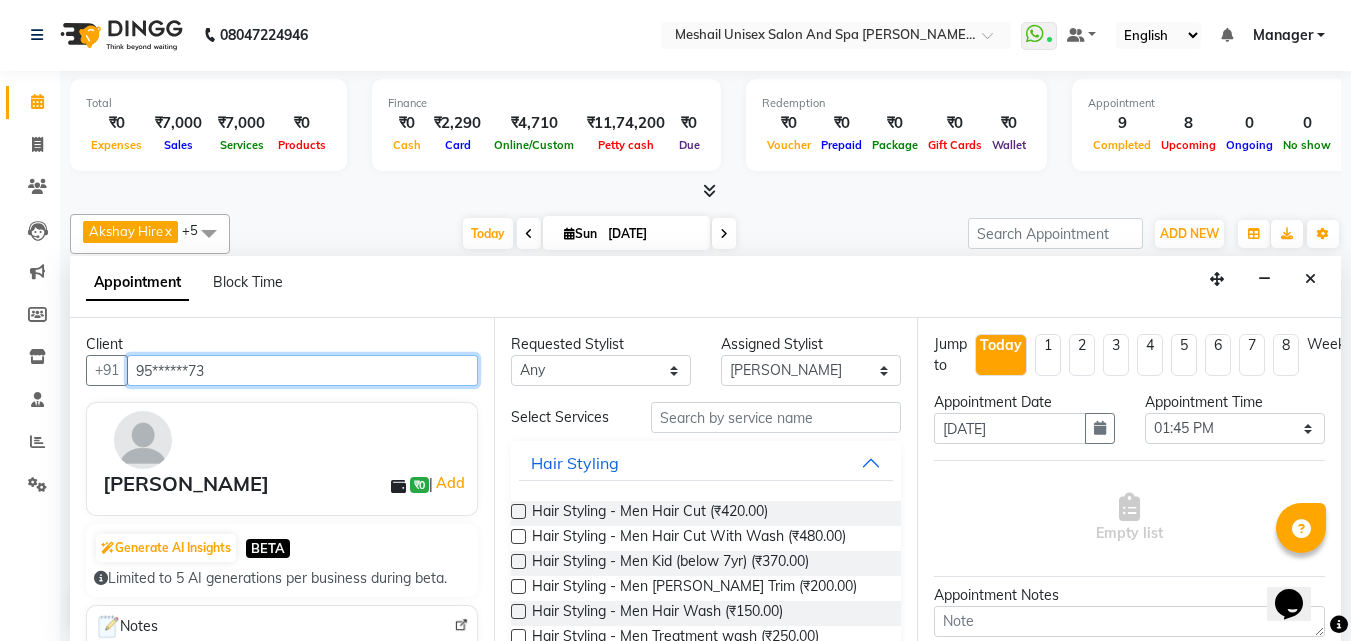 click on "95******73" at bounding box center [302, 370] 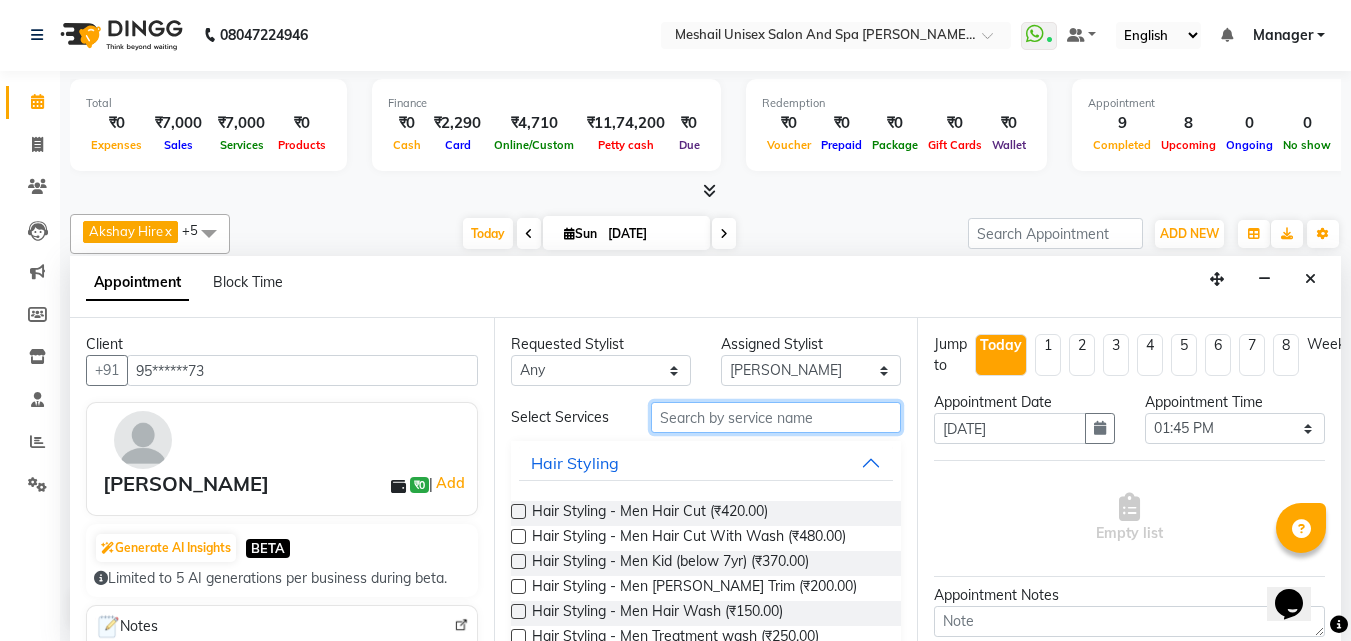 click at bounding box center [776, 417] 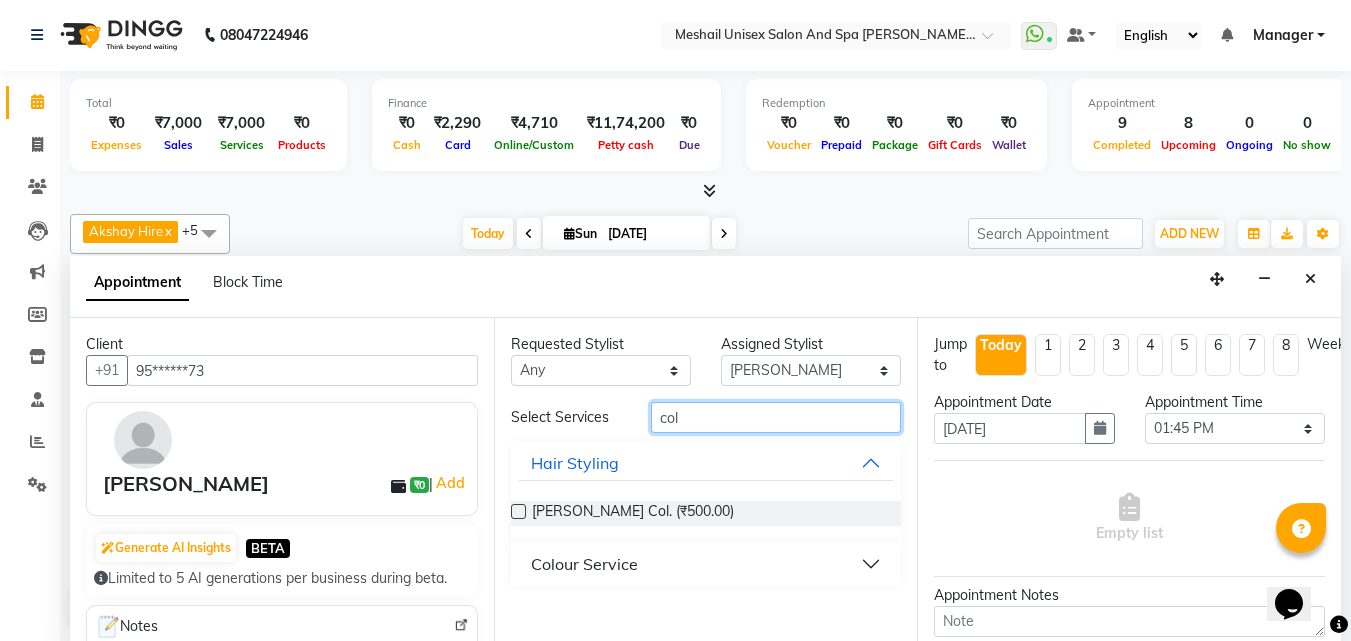 type on "col" 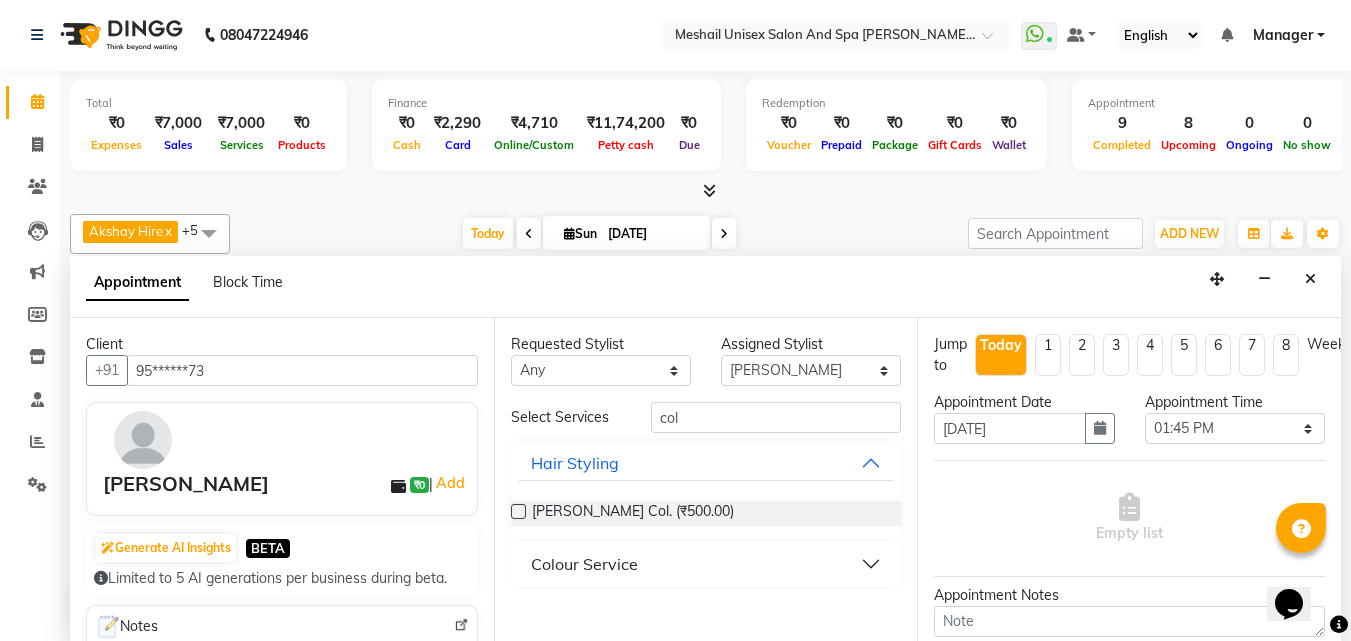 click on "Colour Service" at bounding box center (706, 564) 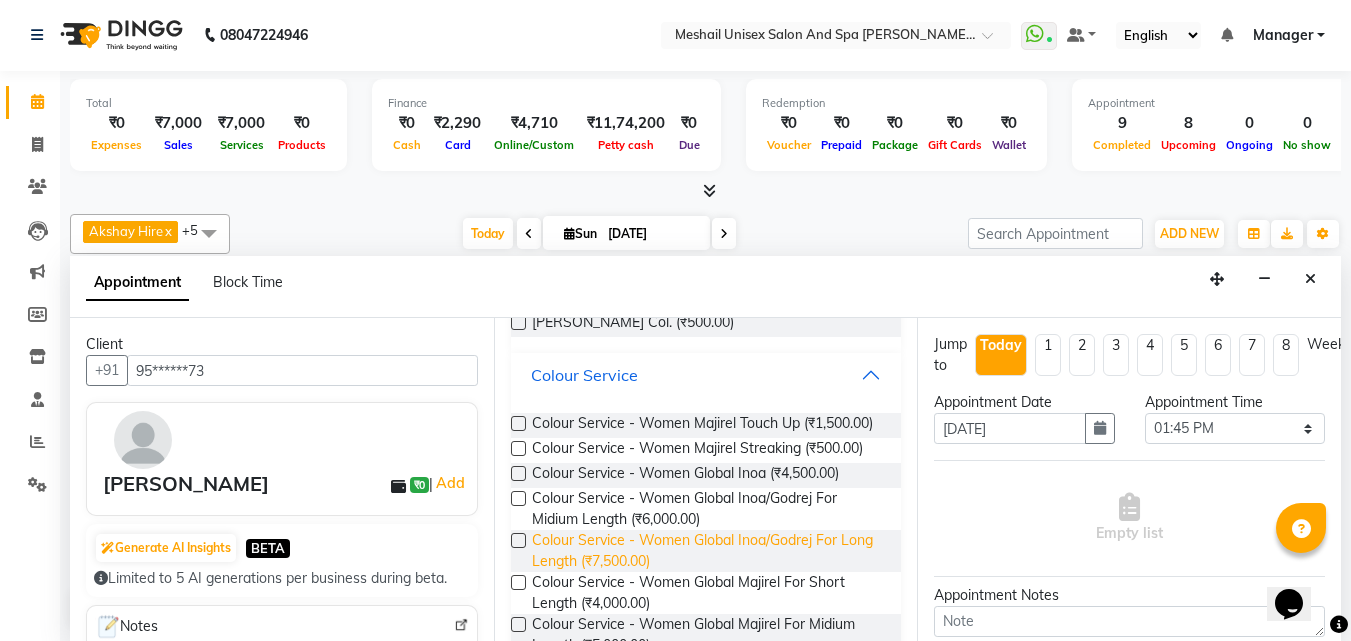 scroll, scrollTop: 188, scrollLeft: 0, axis: vertical 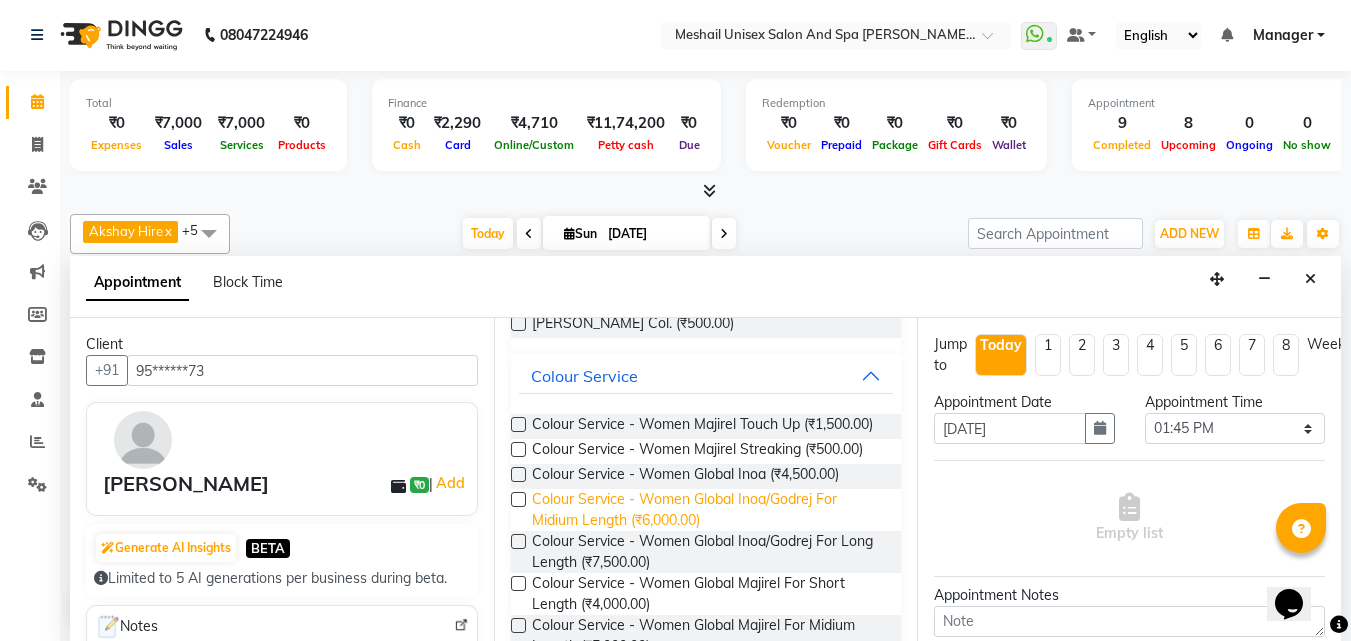 click on "Colour Service - Women Global Inoa/Godrej For Midium Length (₹6,000.00)" at bounding box center (709, 510) 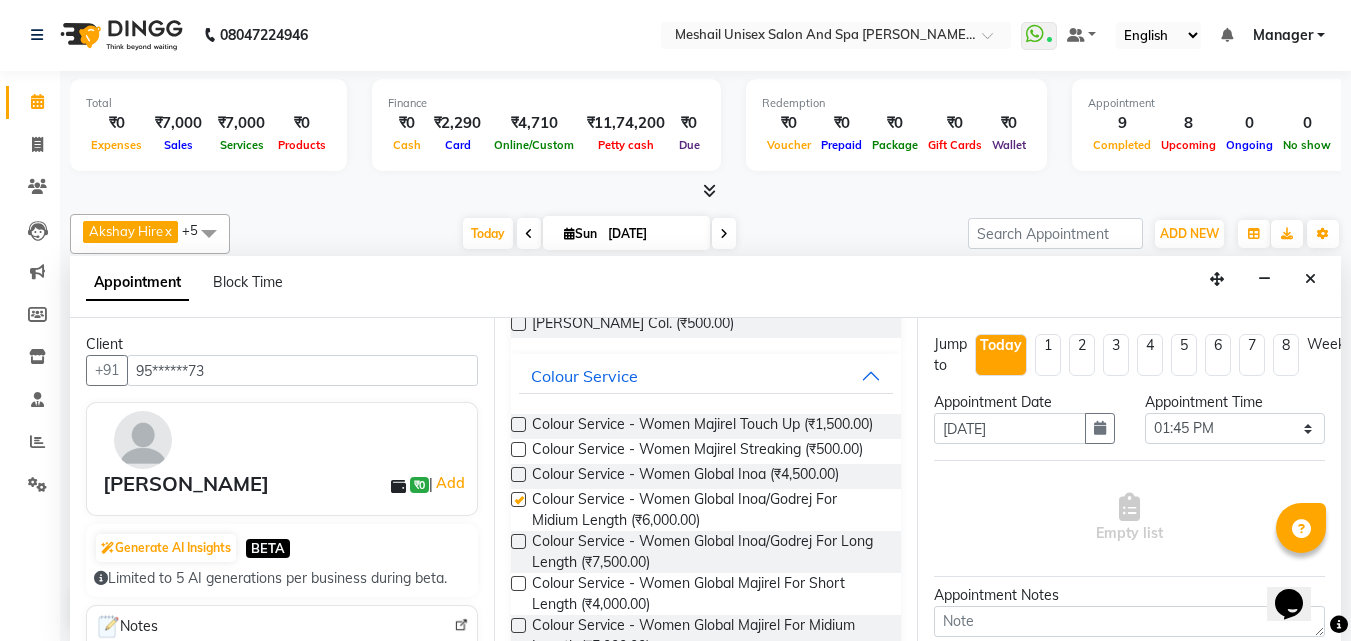 checkbox on "false" 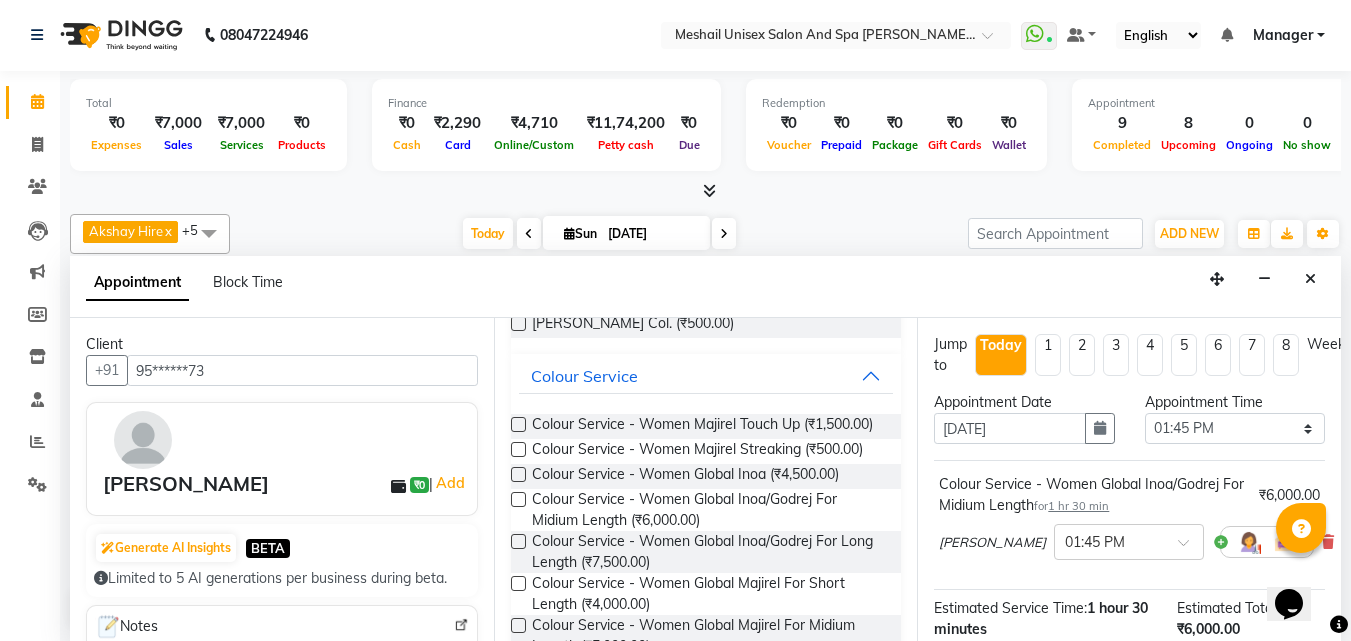 scroll, scrollTop: 0, scrollLeft: 0, axis: both 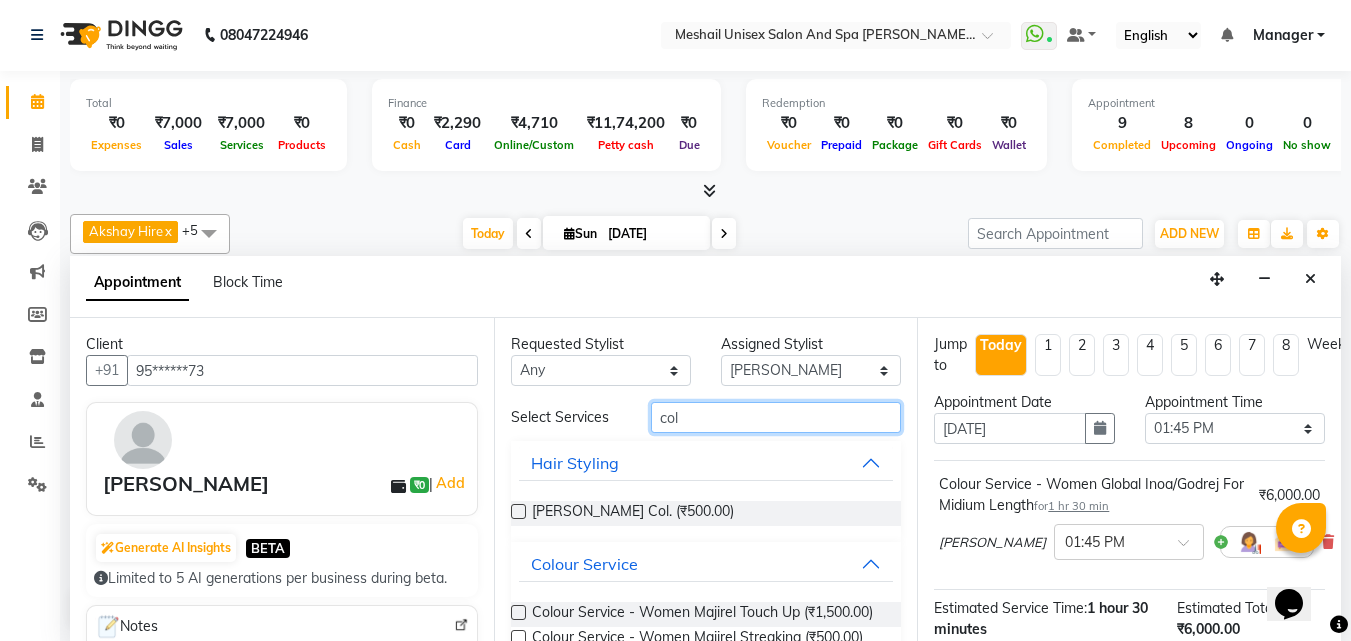 click on "col" at bounding box center (776, 417) 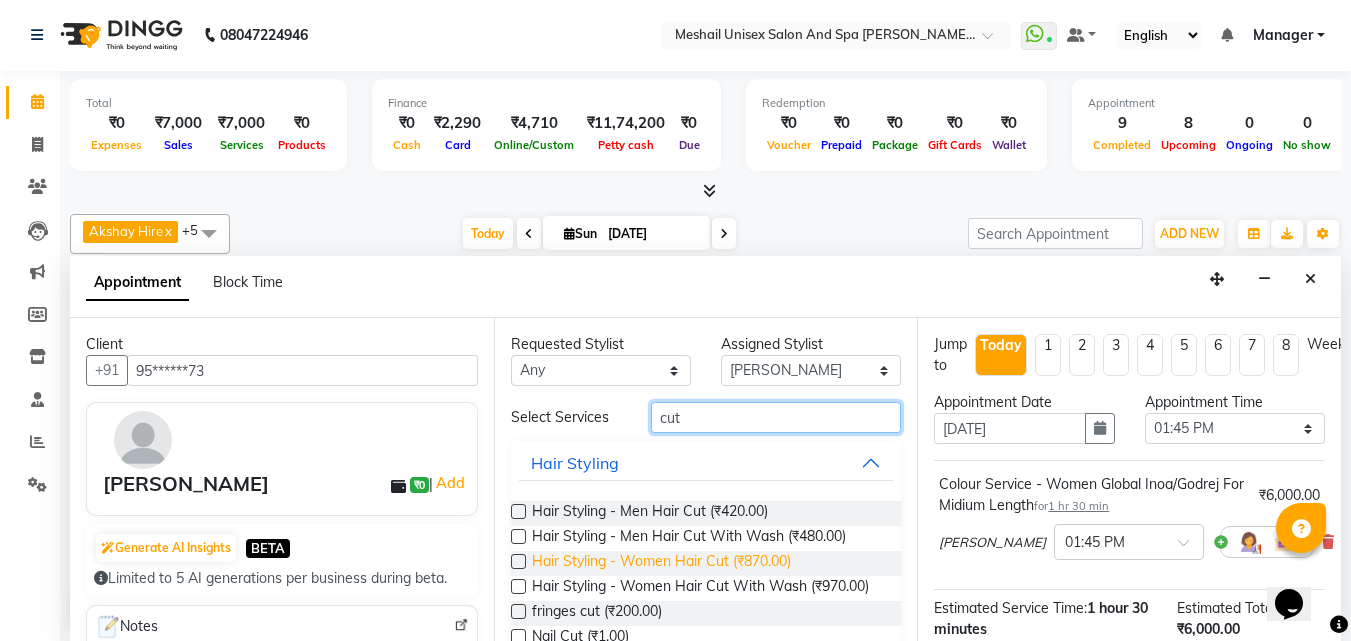 type on "cut" 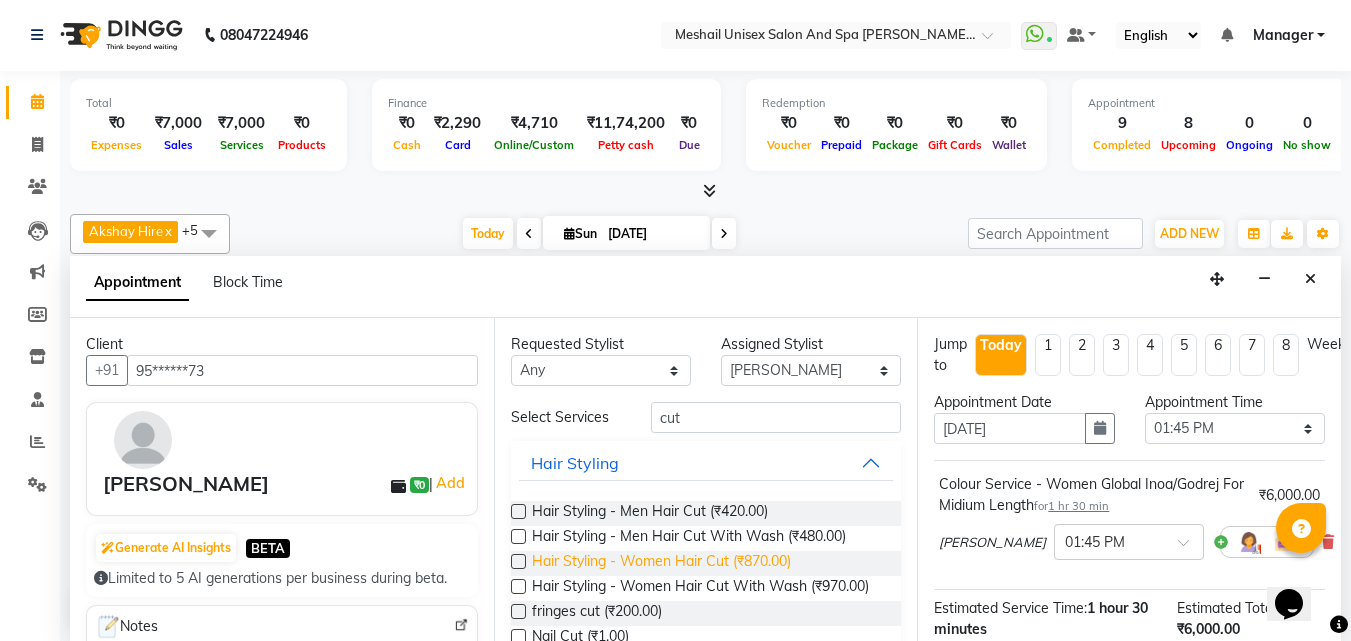 click on "Hair Styling - Women Hair Cut (₹870.00)" at bounding box center (661, 563) 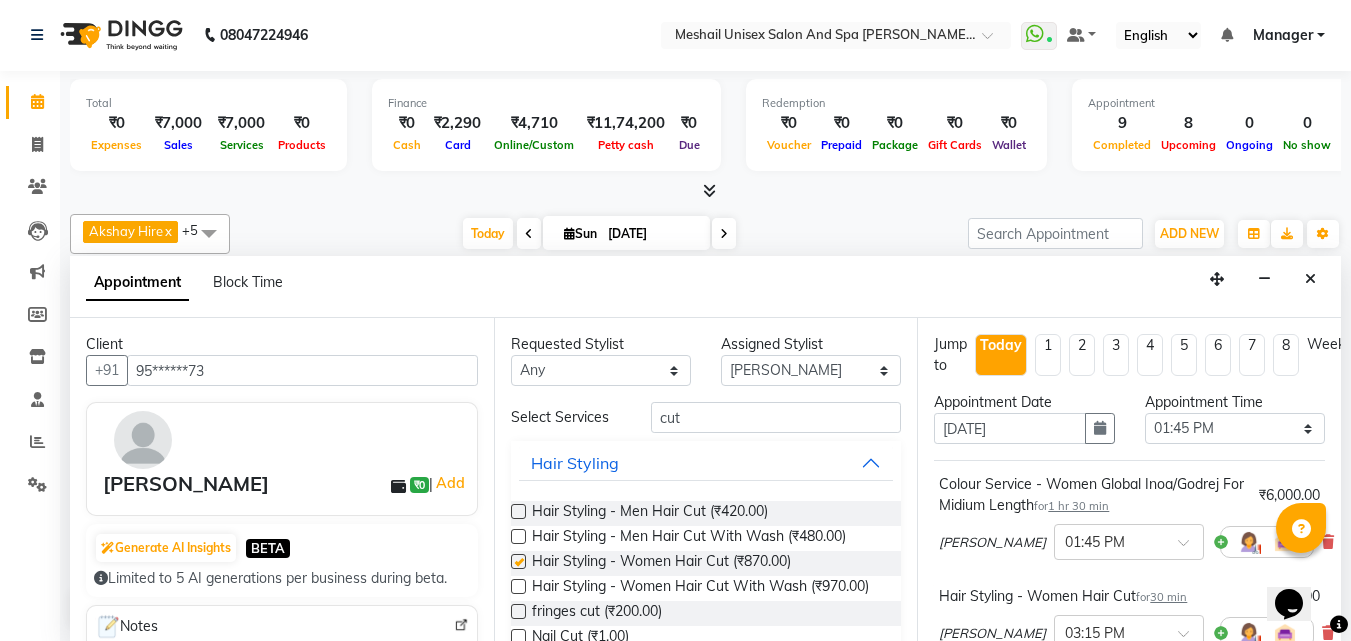 checkbox on "false" 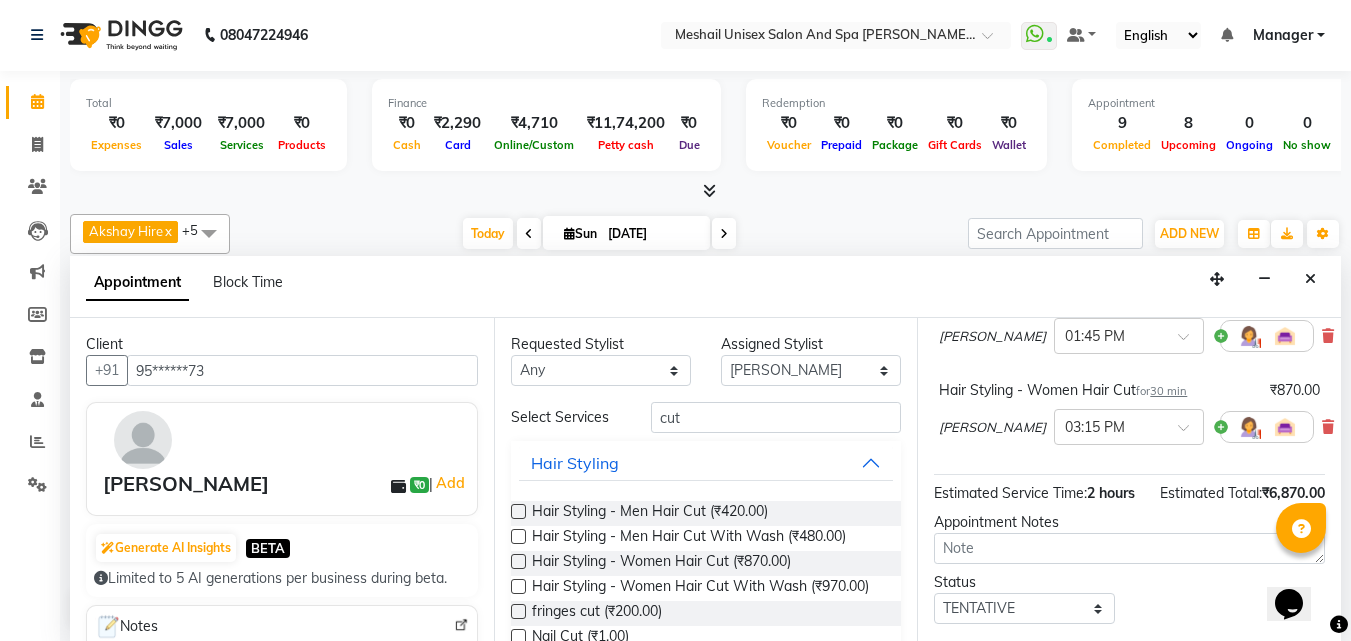 scroll, scrollTop: 357, scrollLeft: 0, axis: vertical 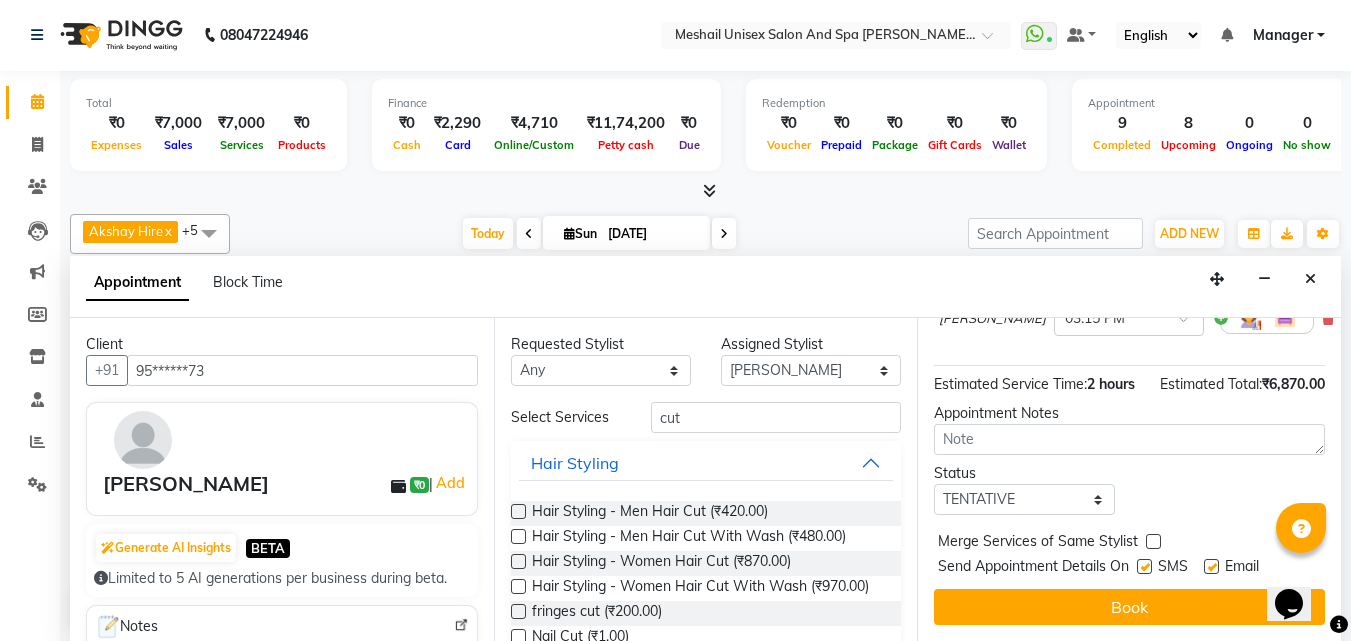click at bounding box center [1144, 566] 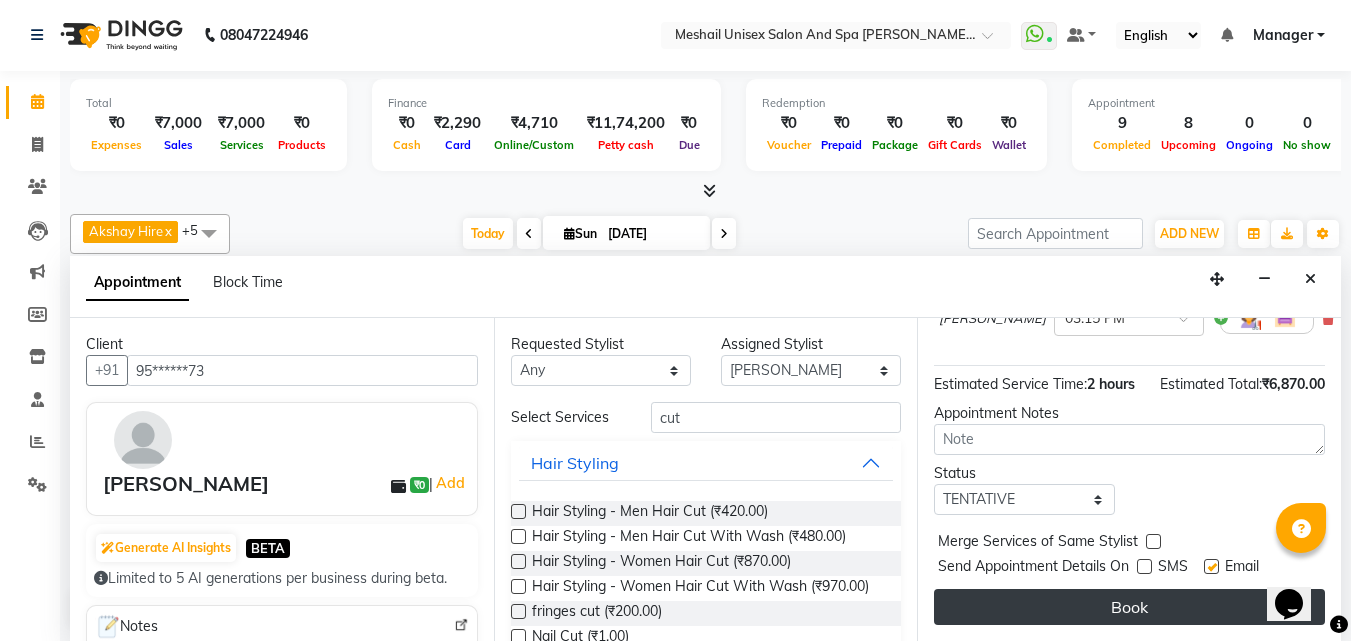 click on "Book" at bounding box center (1129, 607) 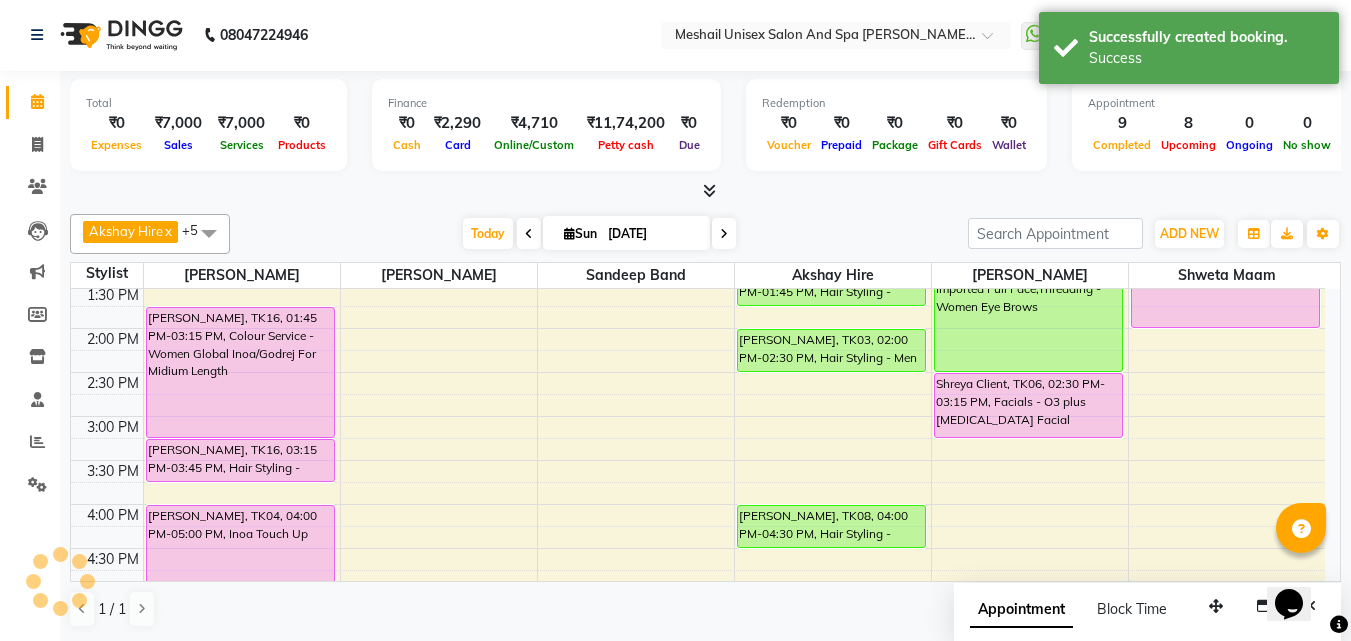 scroll, scrollTop: 0, scrollLeft: 0, axis: both 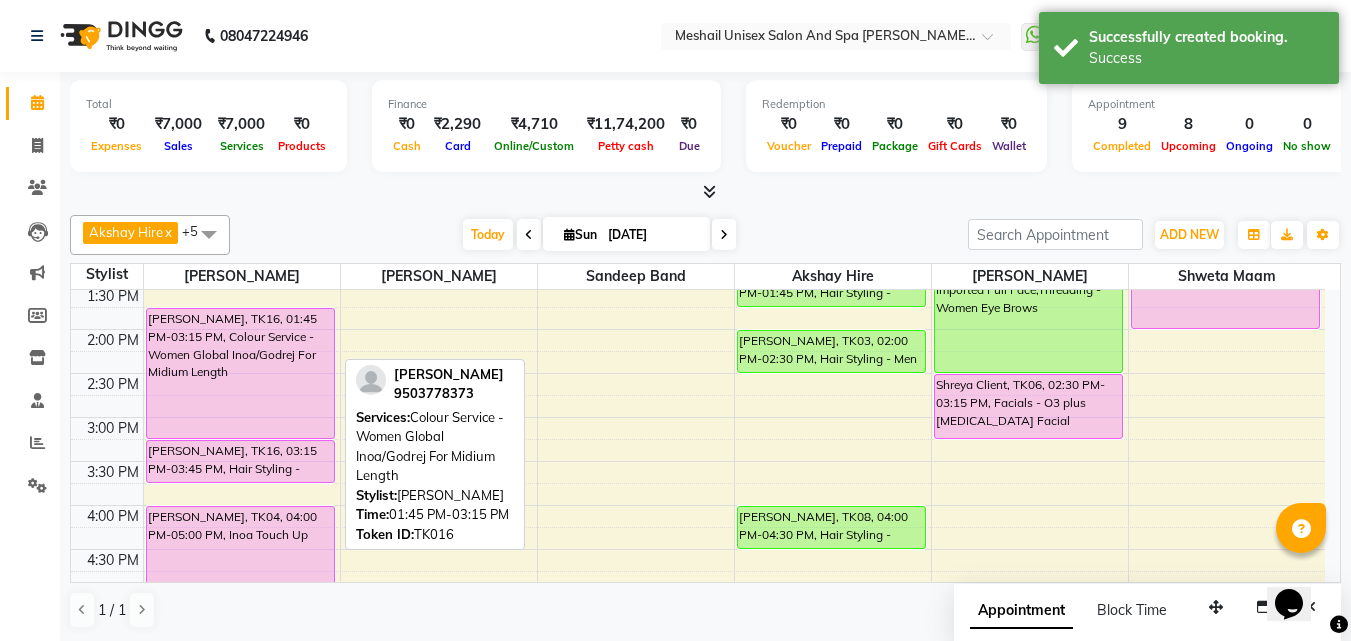 click on "[PERSON_NAME], TK16, 01:45 PM-03:15 PM, Colour Service - Women Global Inoa/Godrej For Midium Length" at bounding box center [240, 373] 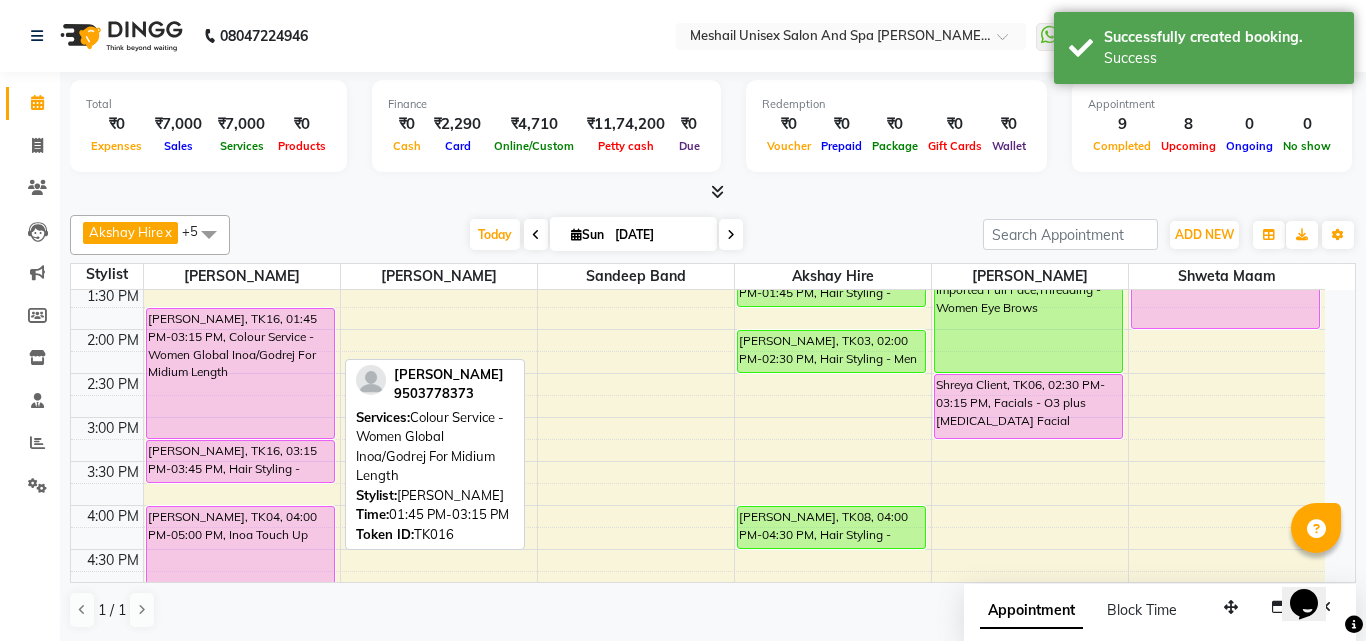 select on "7" 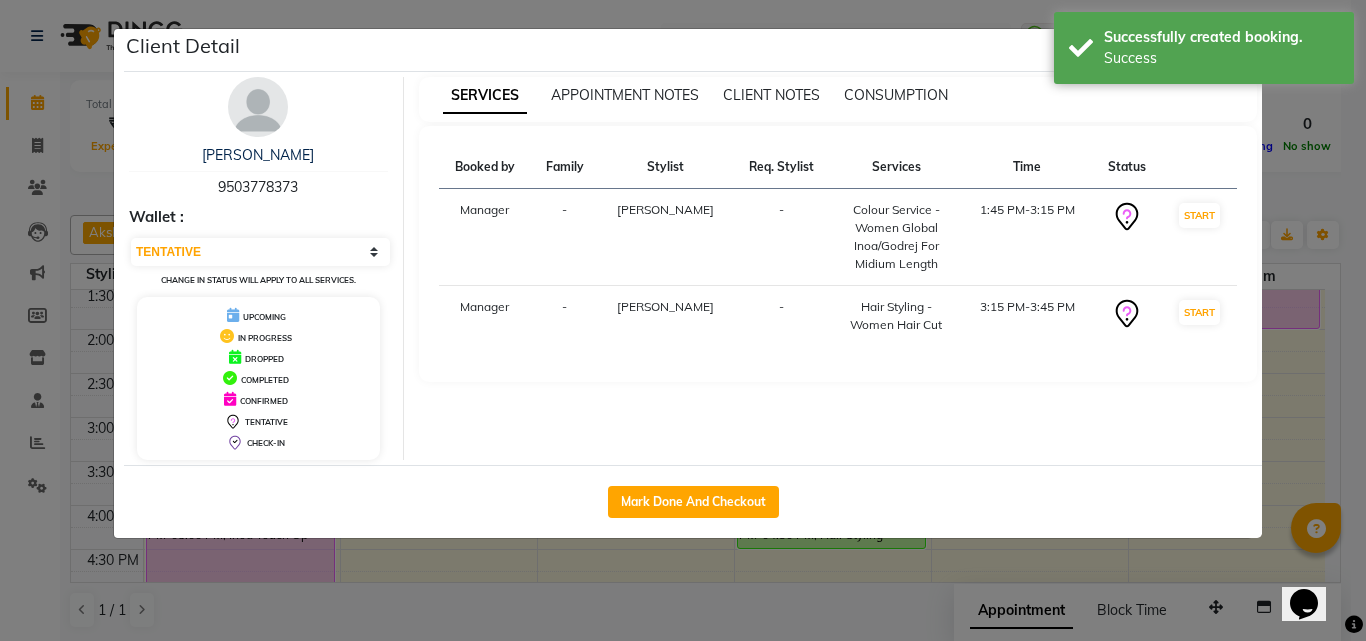 click on "Mark Done And Checkout" 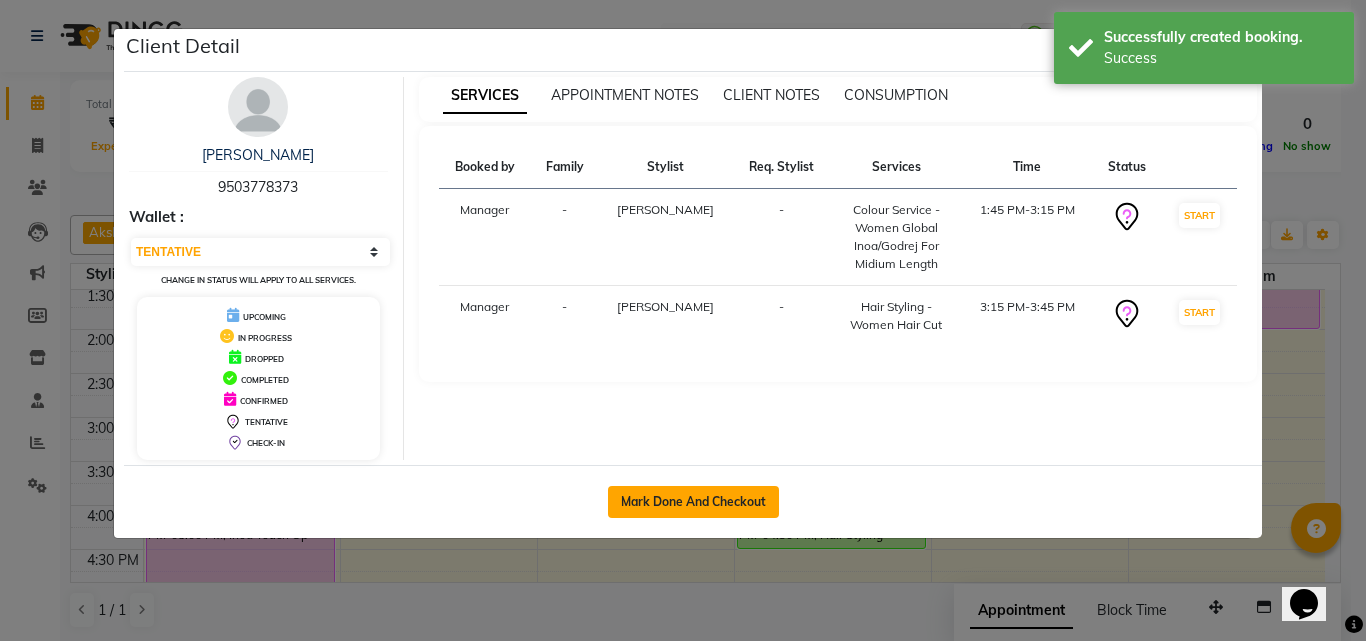 click on "Mark Done And Checkout" 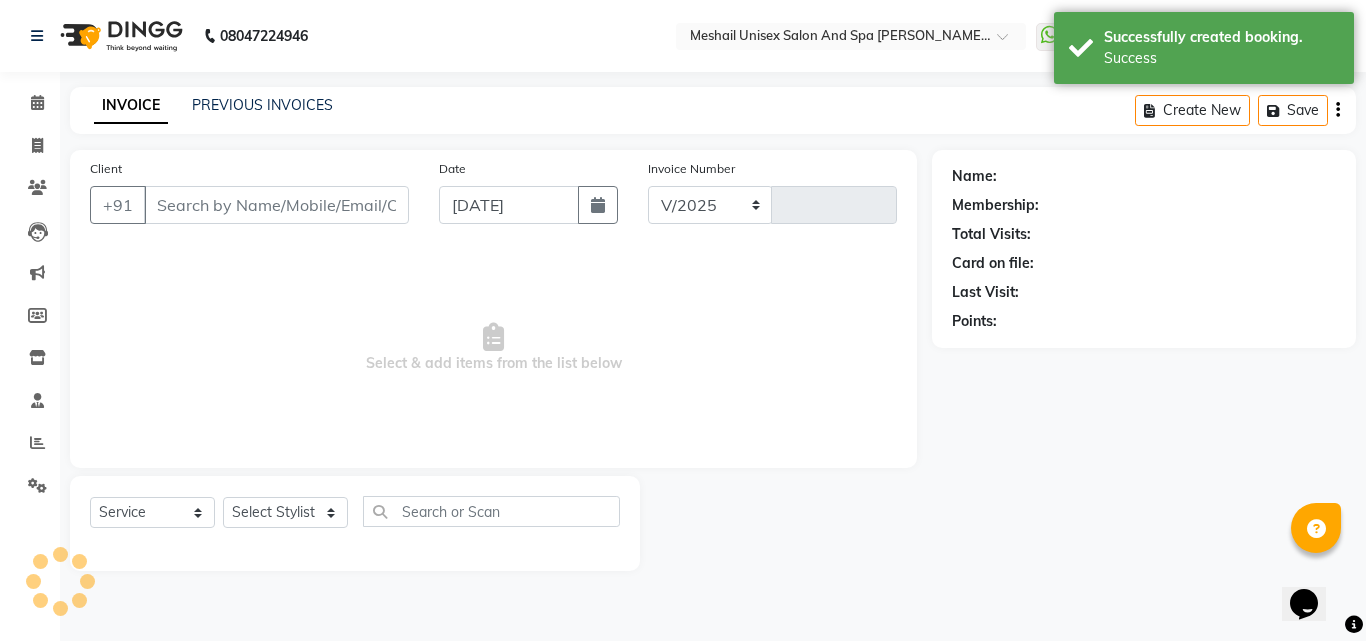 select on "6713" 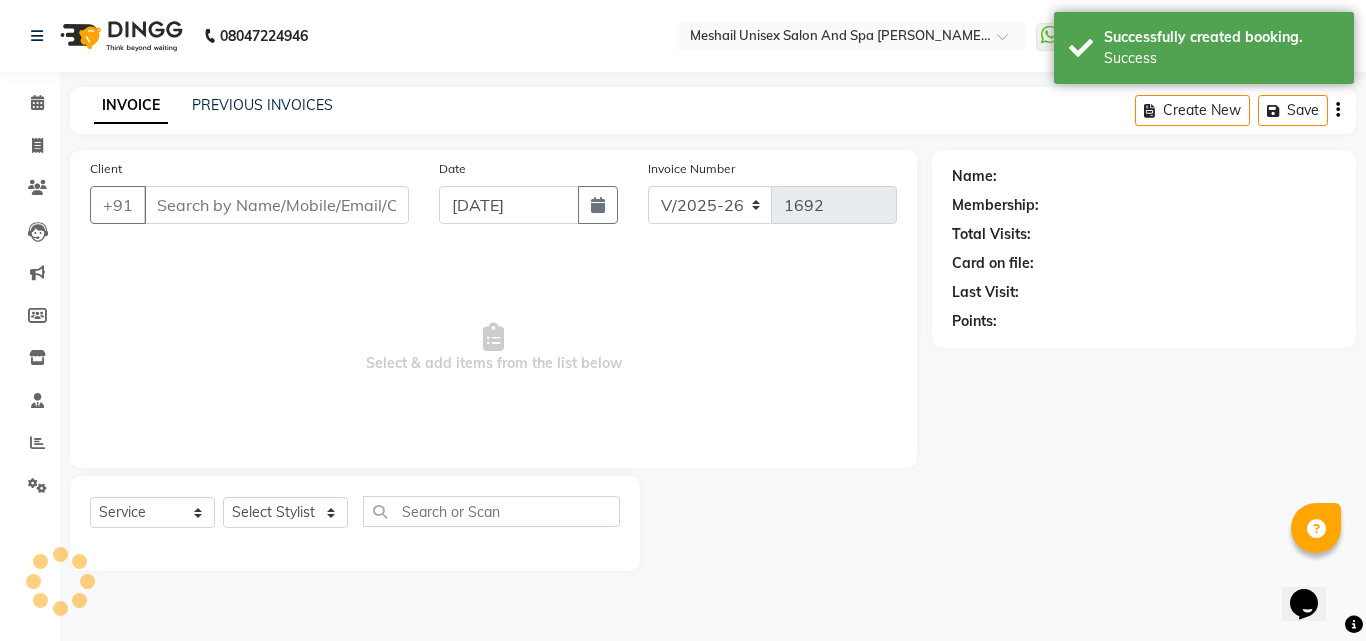 type on "95******73" 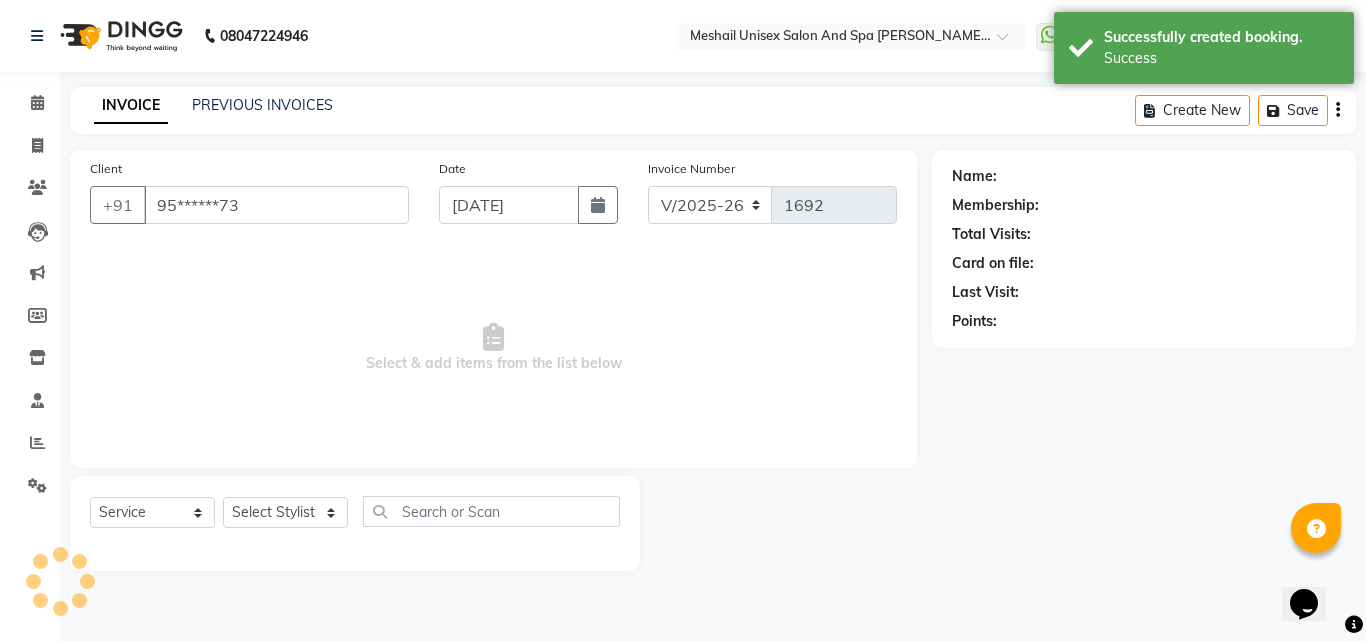 select on "52966" 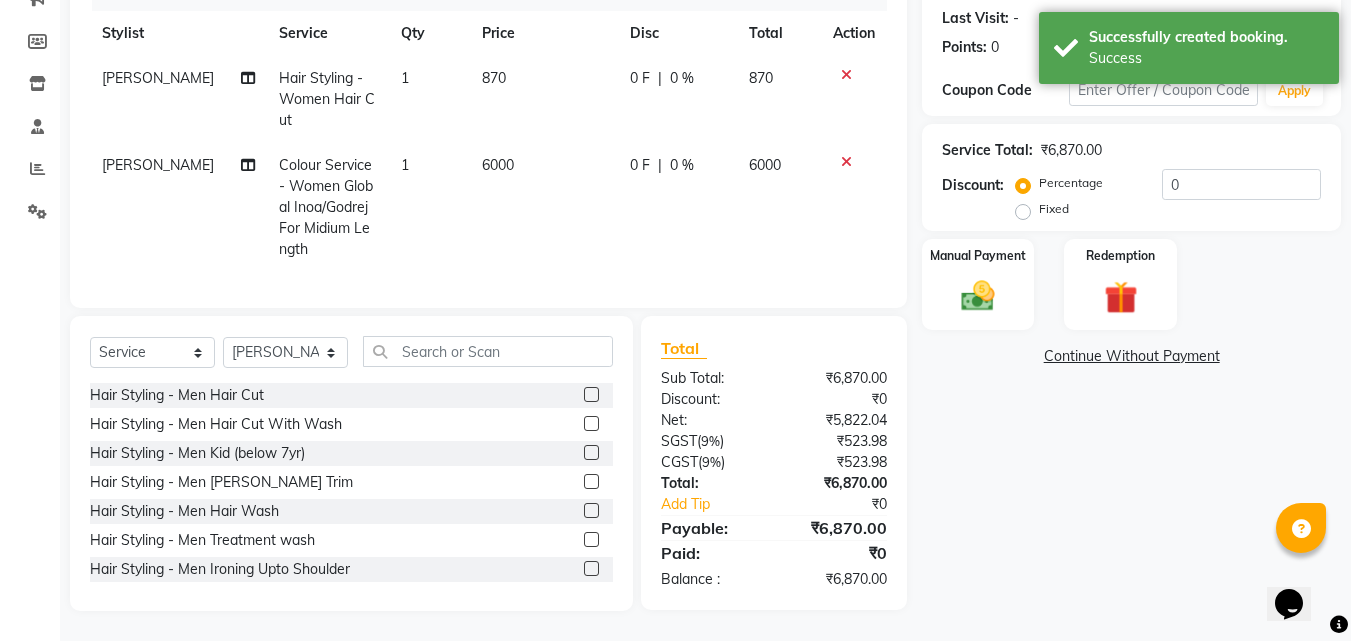 click on "6000" 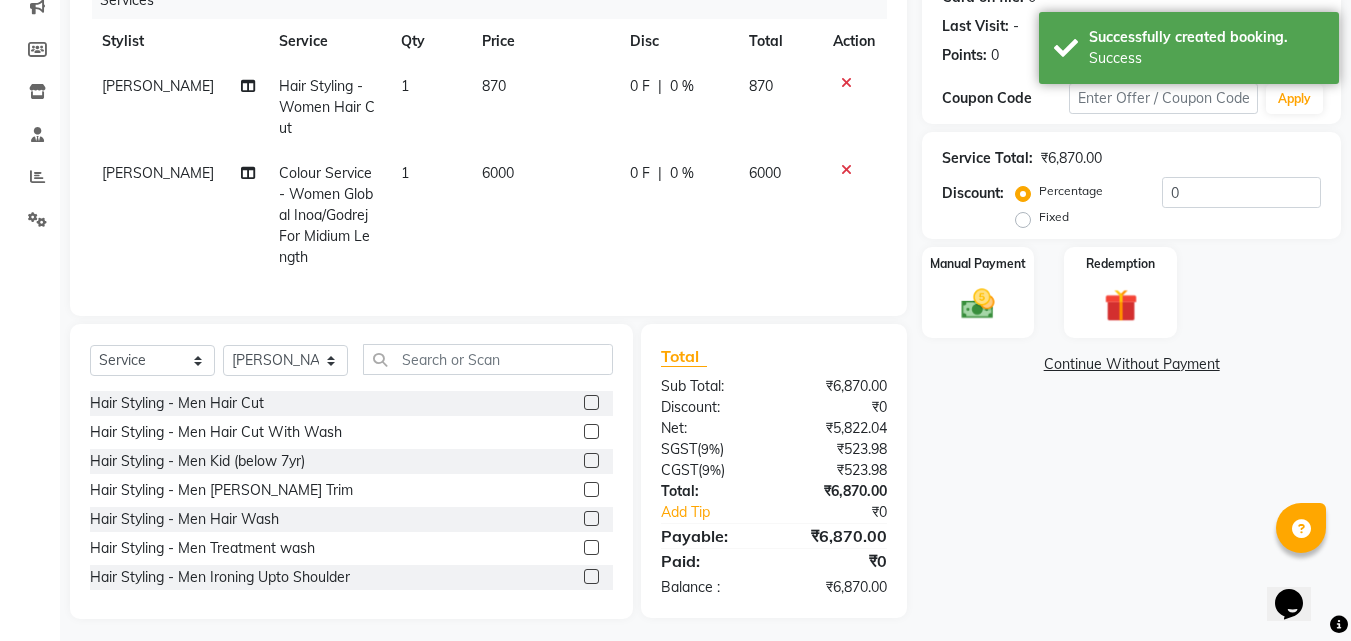 select on "52966" 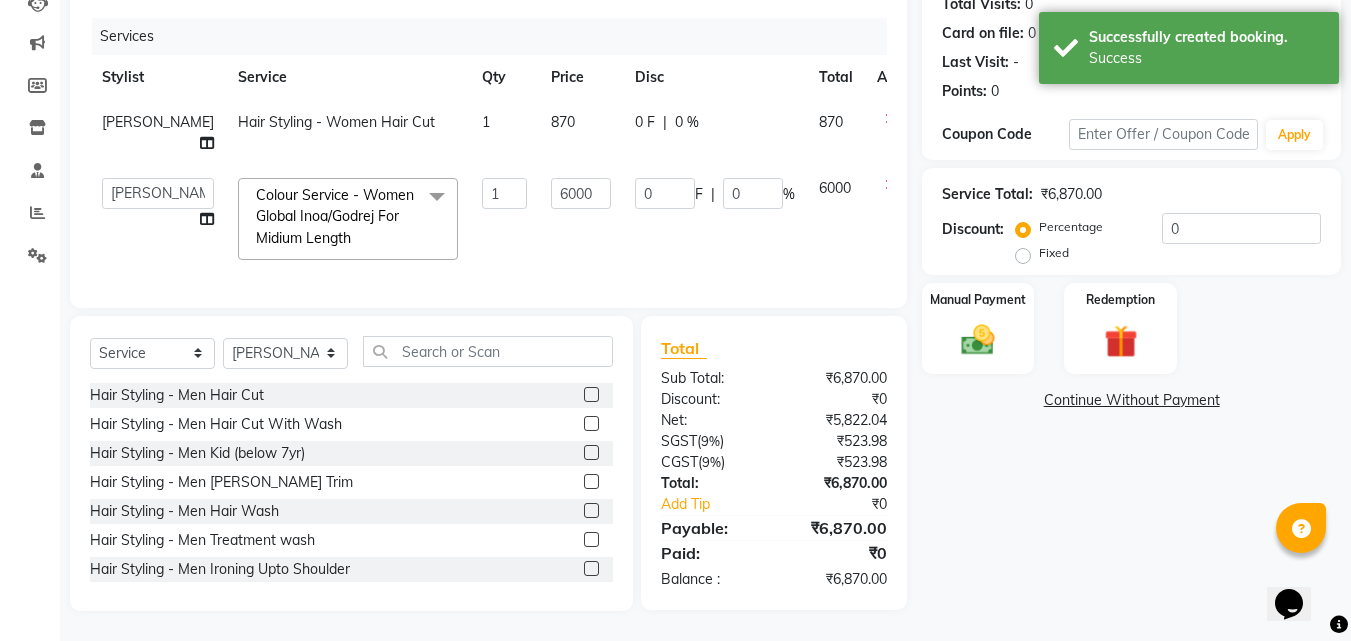 click on "870" 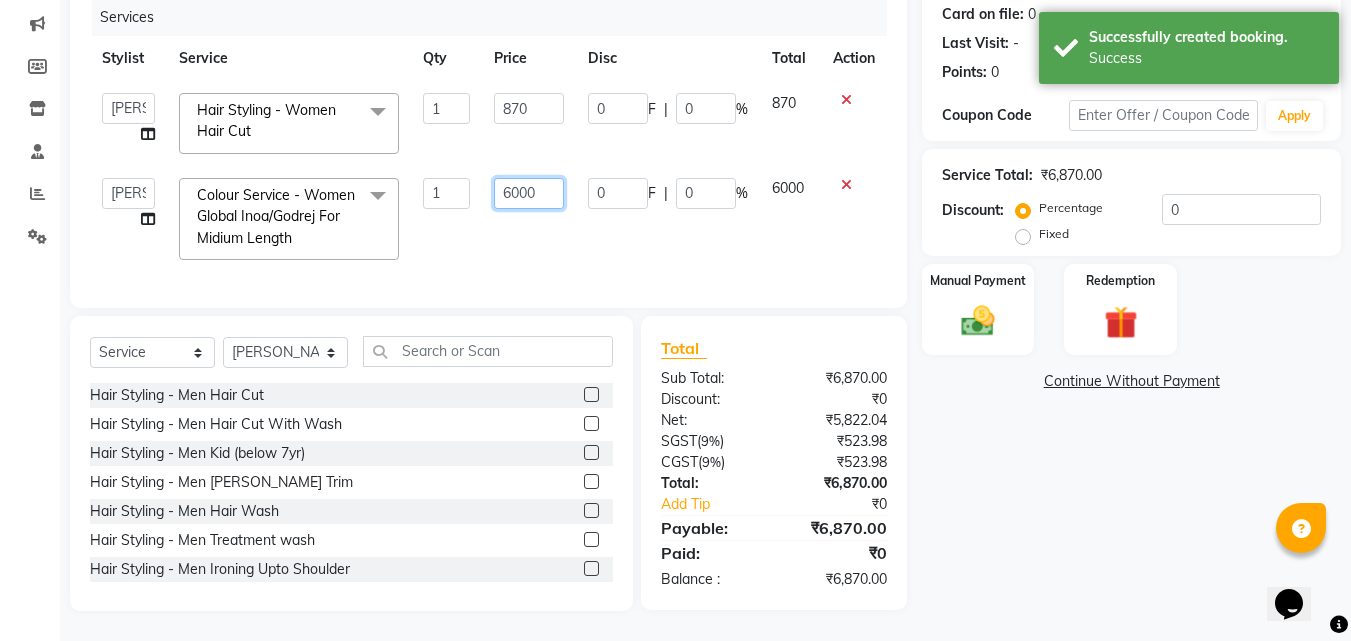 click on "6000" 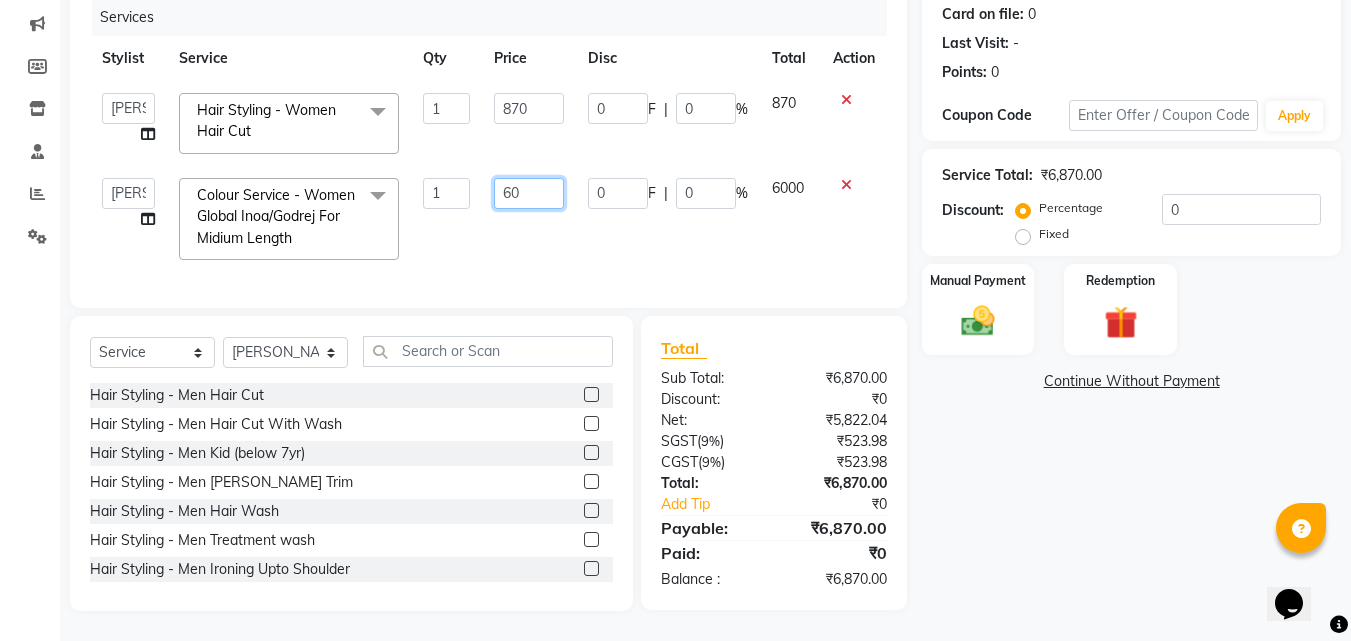 type on "6" 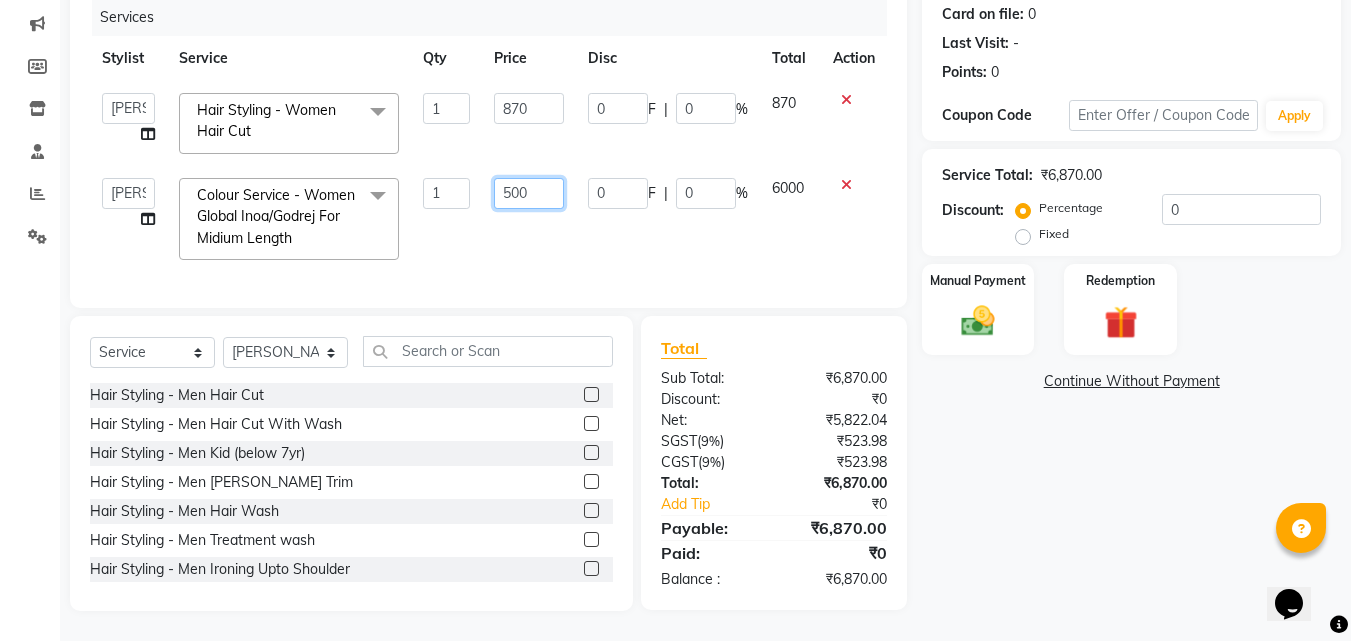 type on "5000" 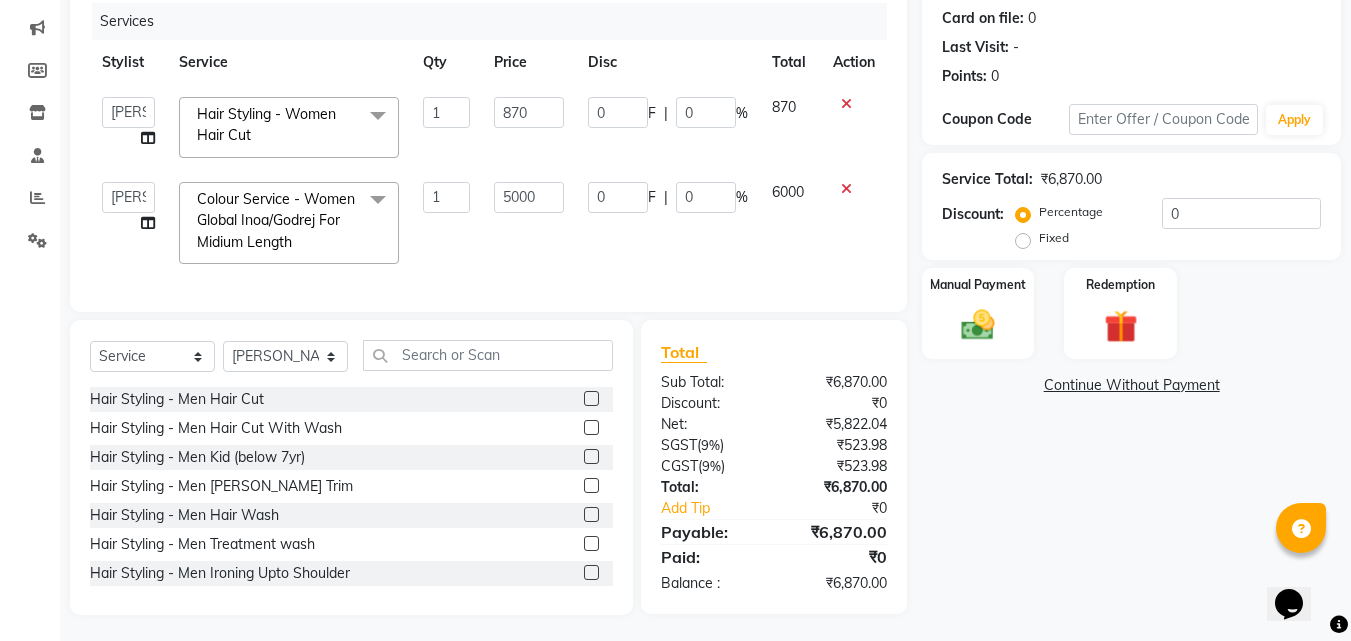 click on "5000" 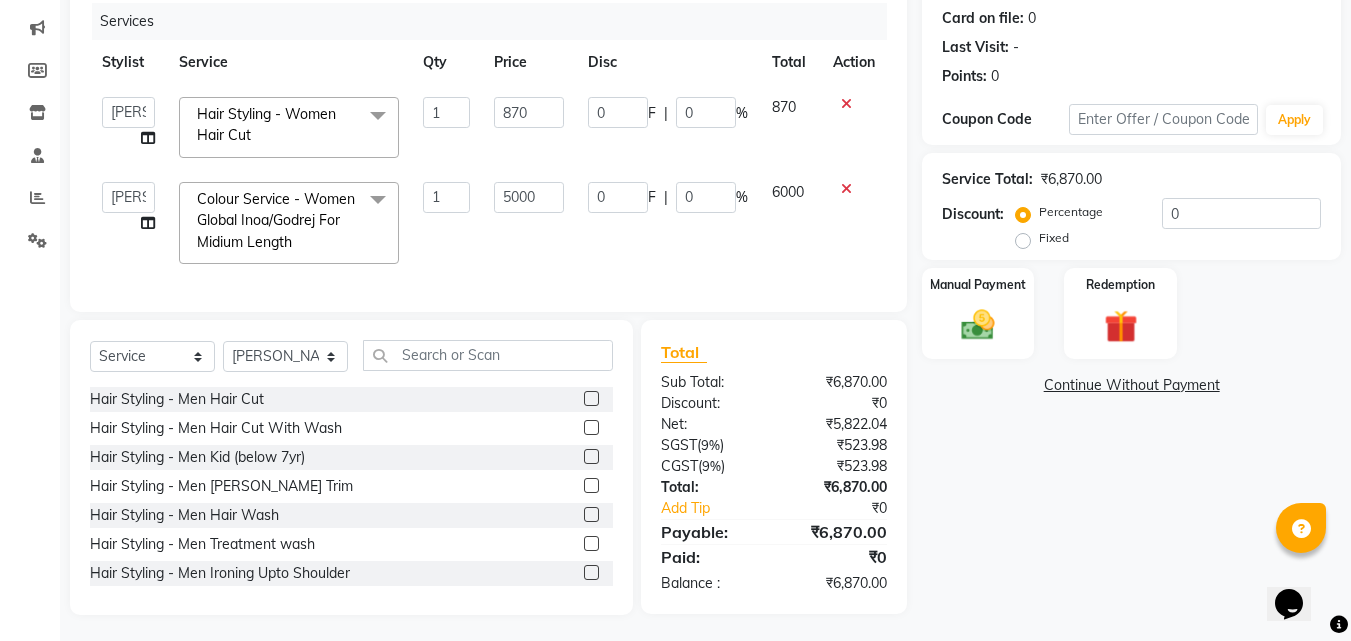 select on "52966" 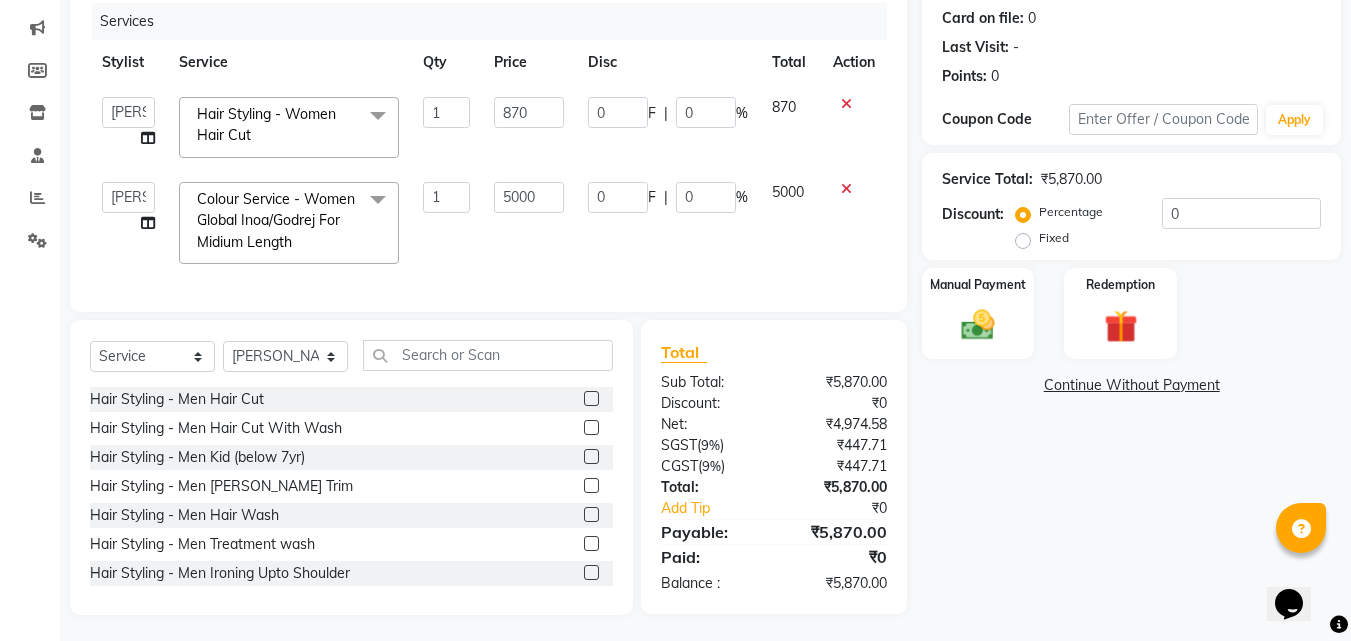 scroll, scrollTop: 264, scrollLeft: 0, axis: vertical 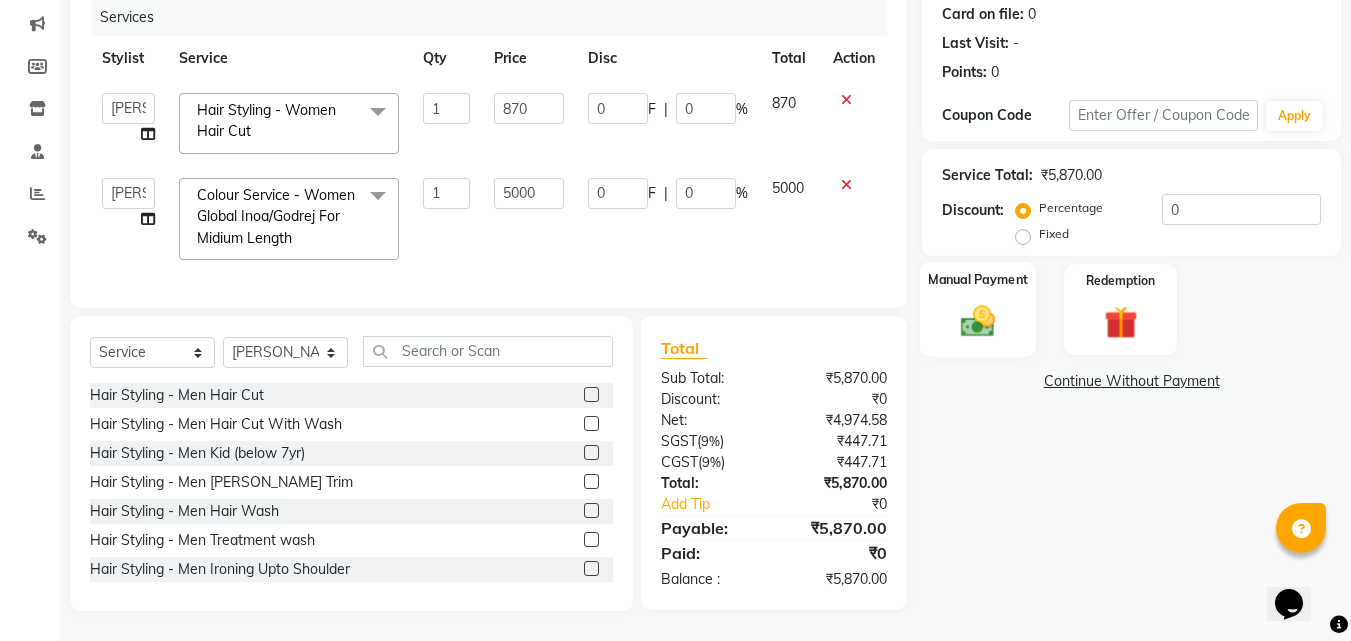 click on "Manual Payment" 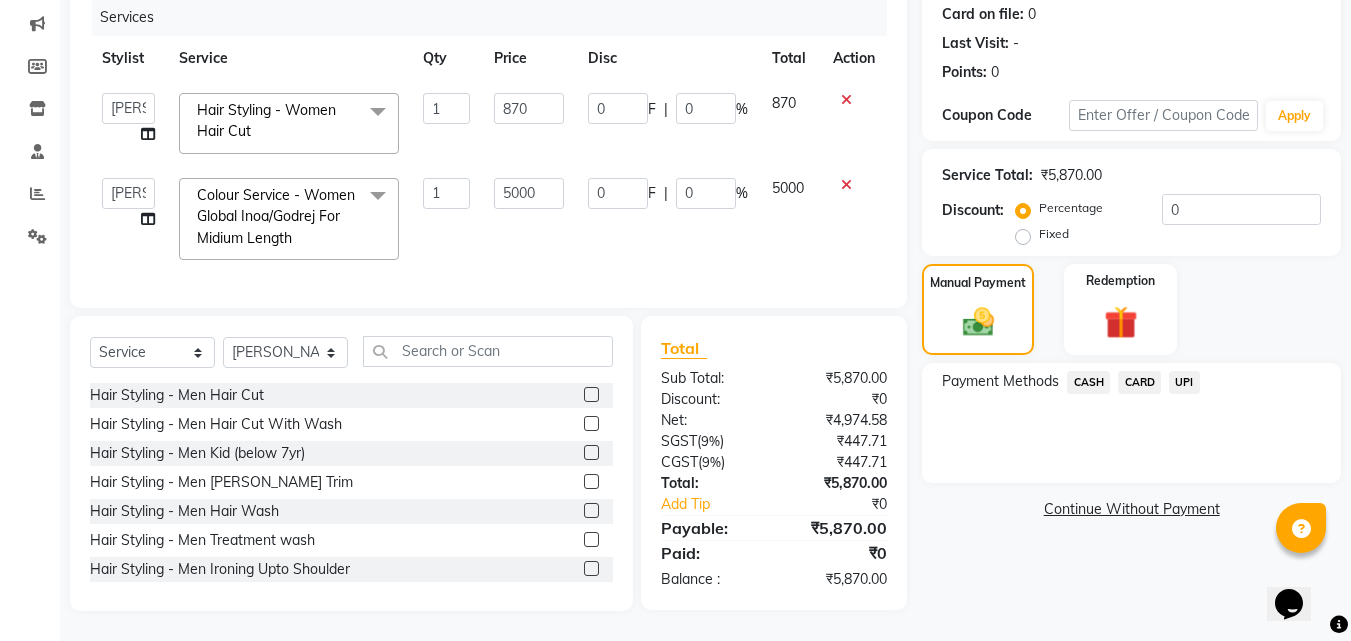 click on "CASH" 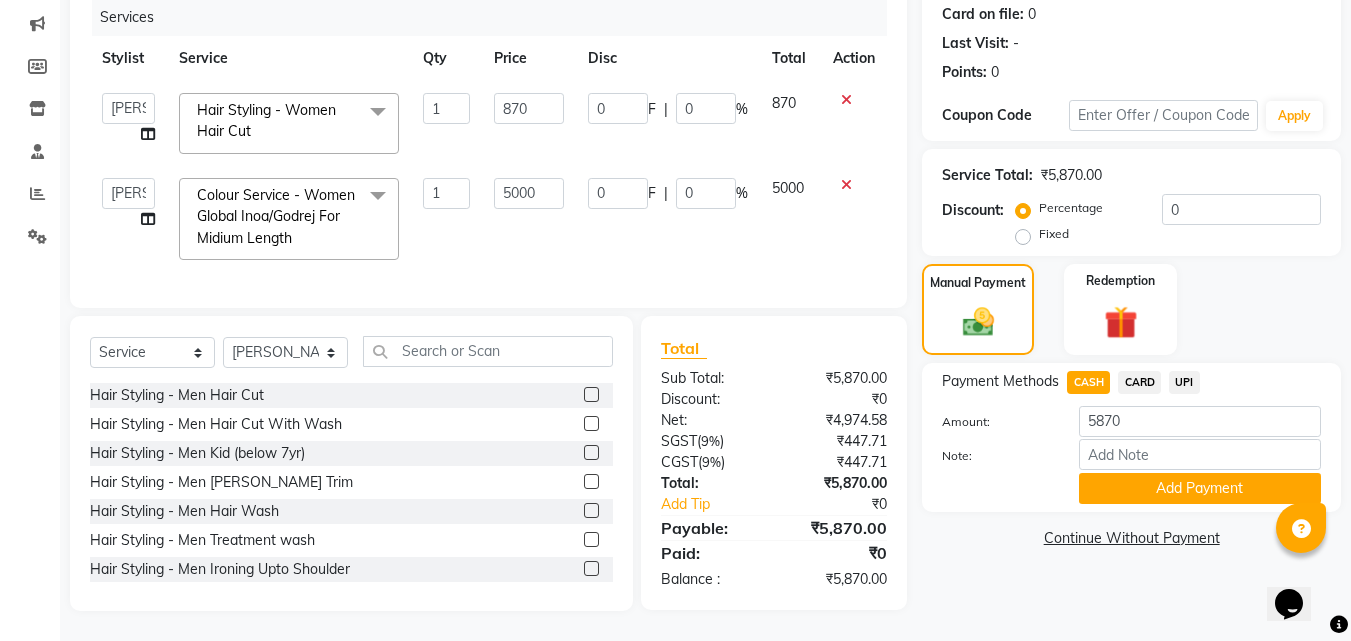 click on "UPI" 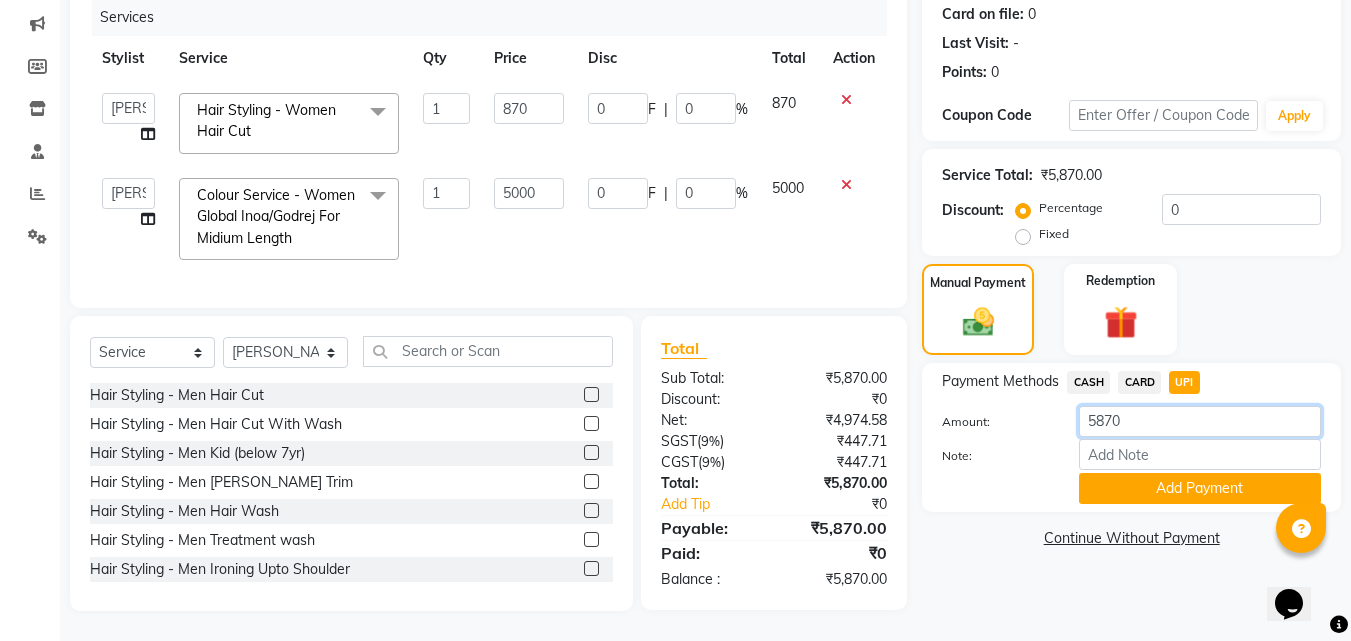 click on "5870" 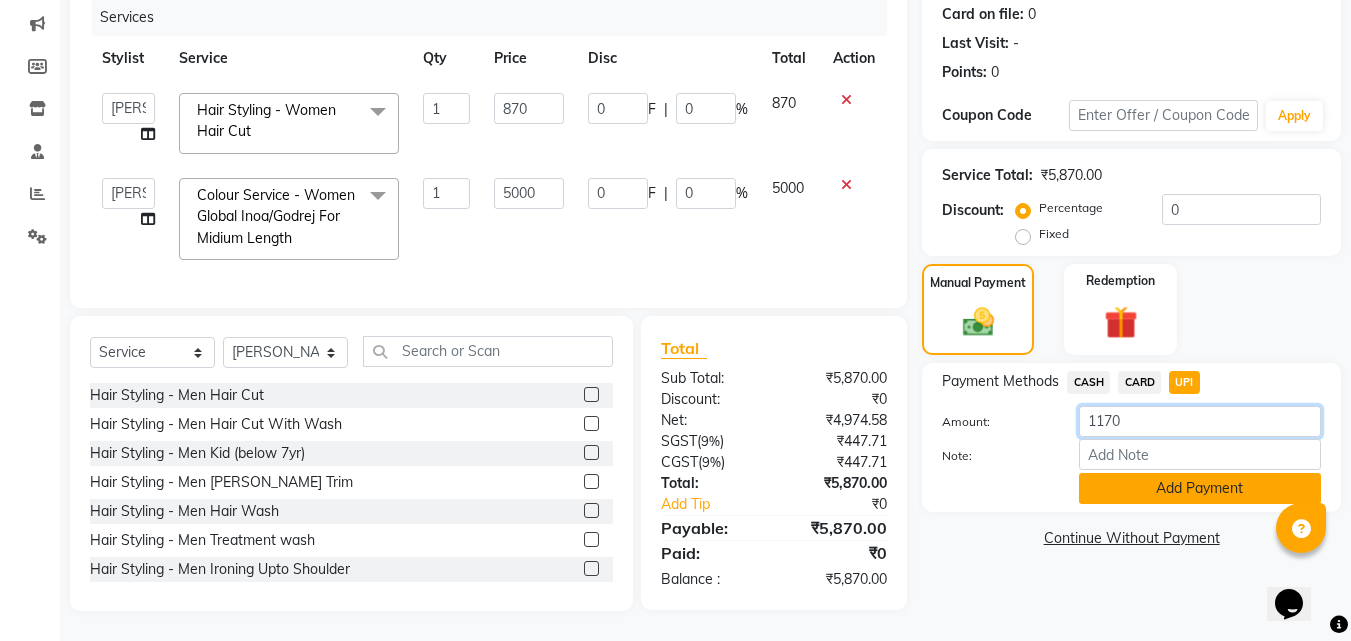 type on "1170" 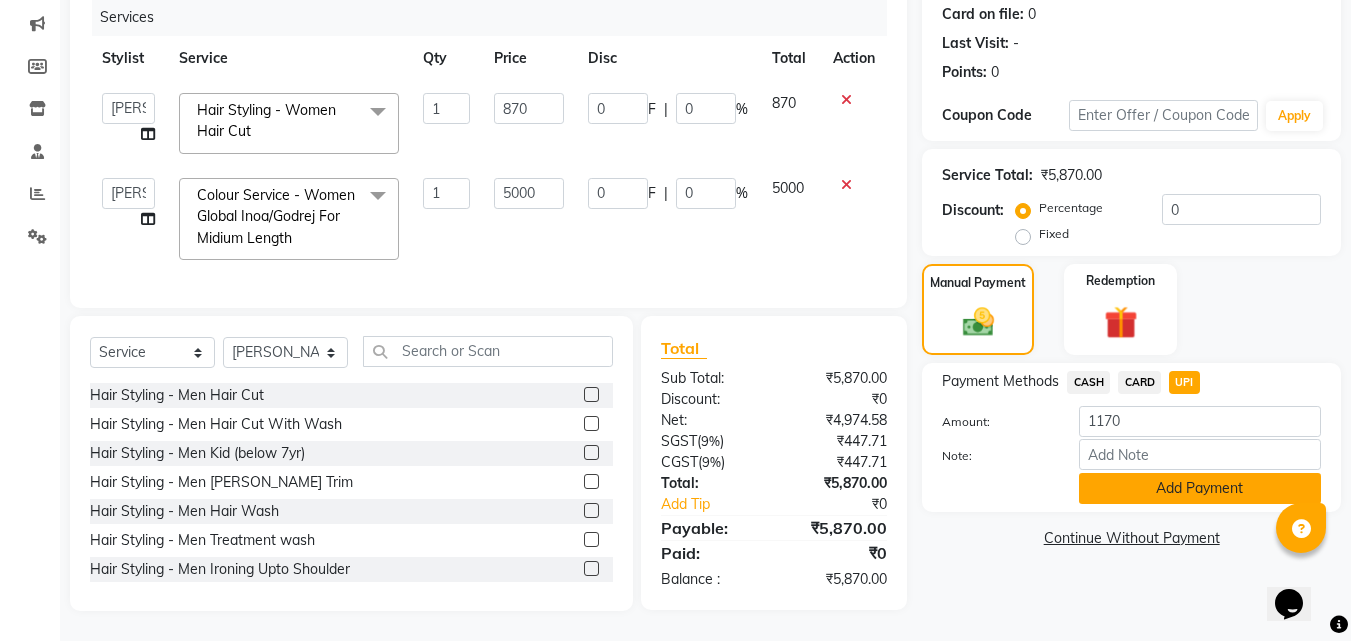 click on "Add Payment" 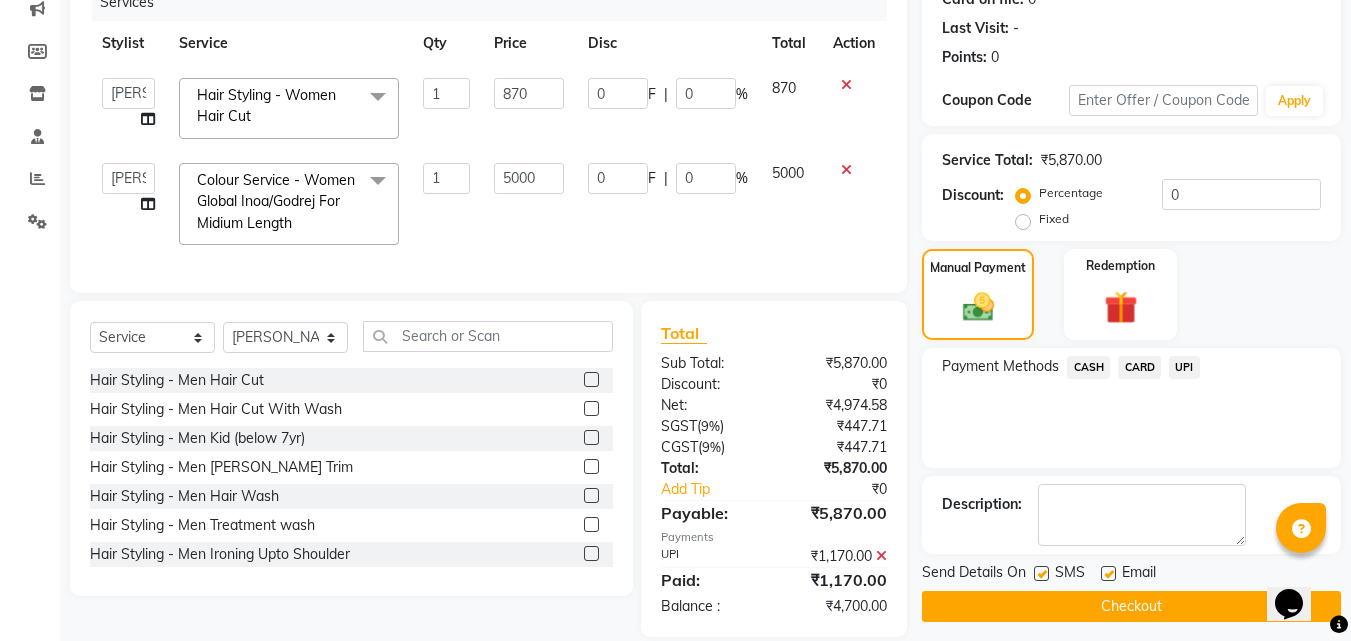 click on "CASH" 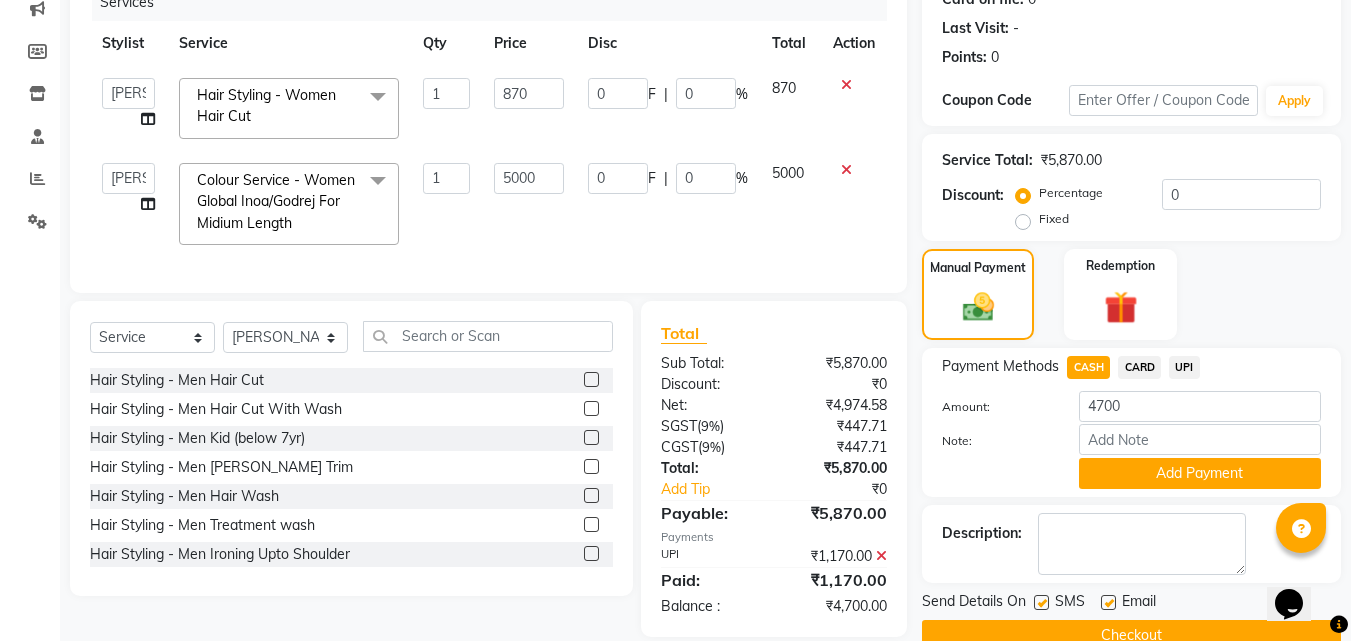 scroll, scrollTop: 305, scrollLeft: 0, axis: vertical 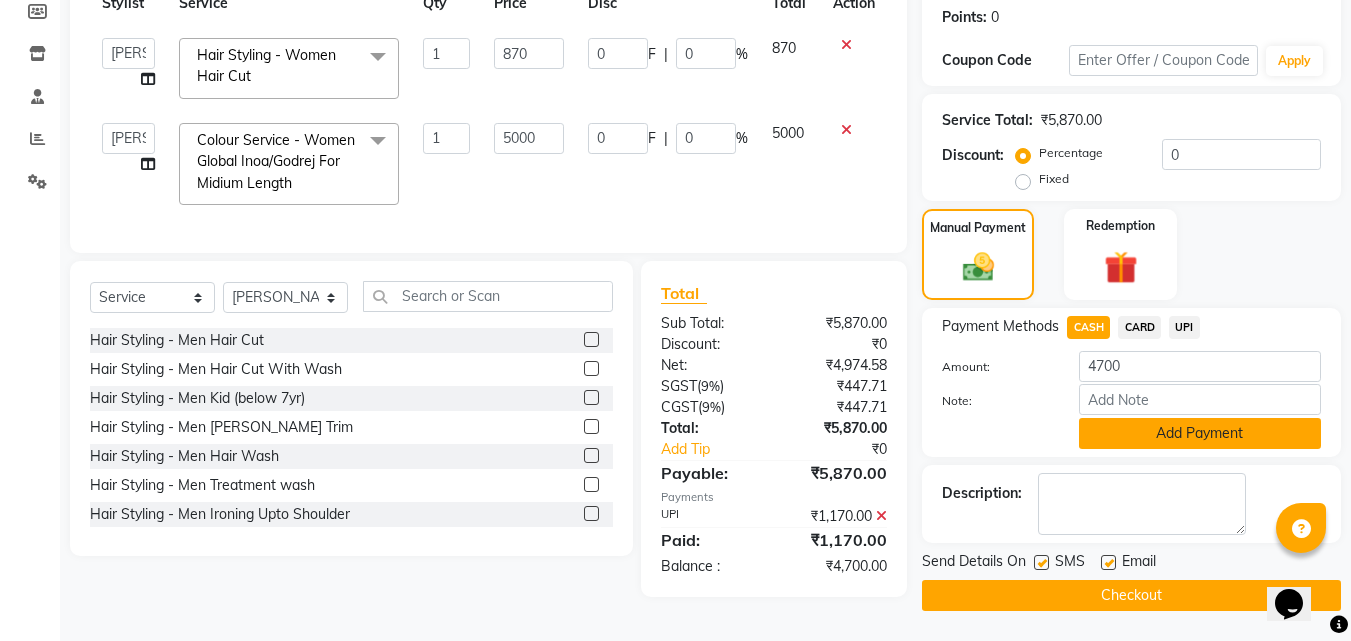 click on "Add Payment" 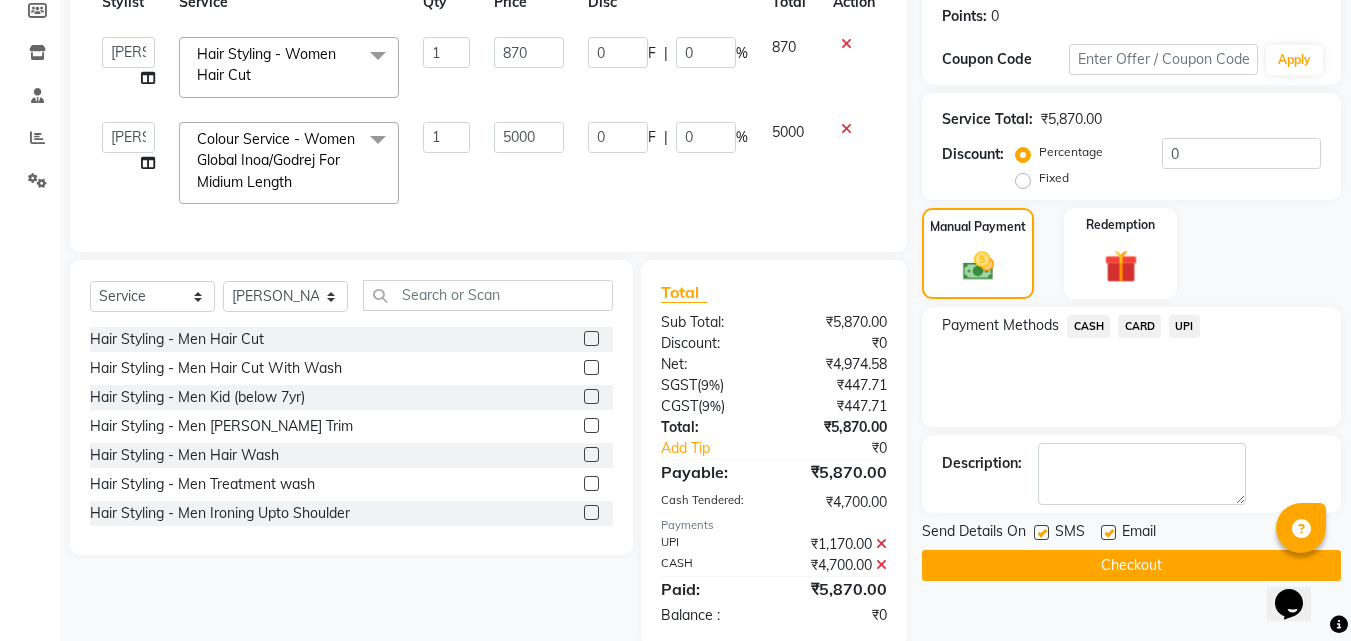 scroll, scrollTop: 355, scrollLeft: 0, axis: vertical 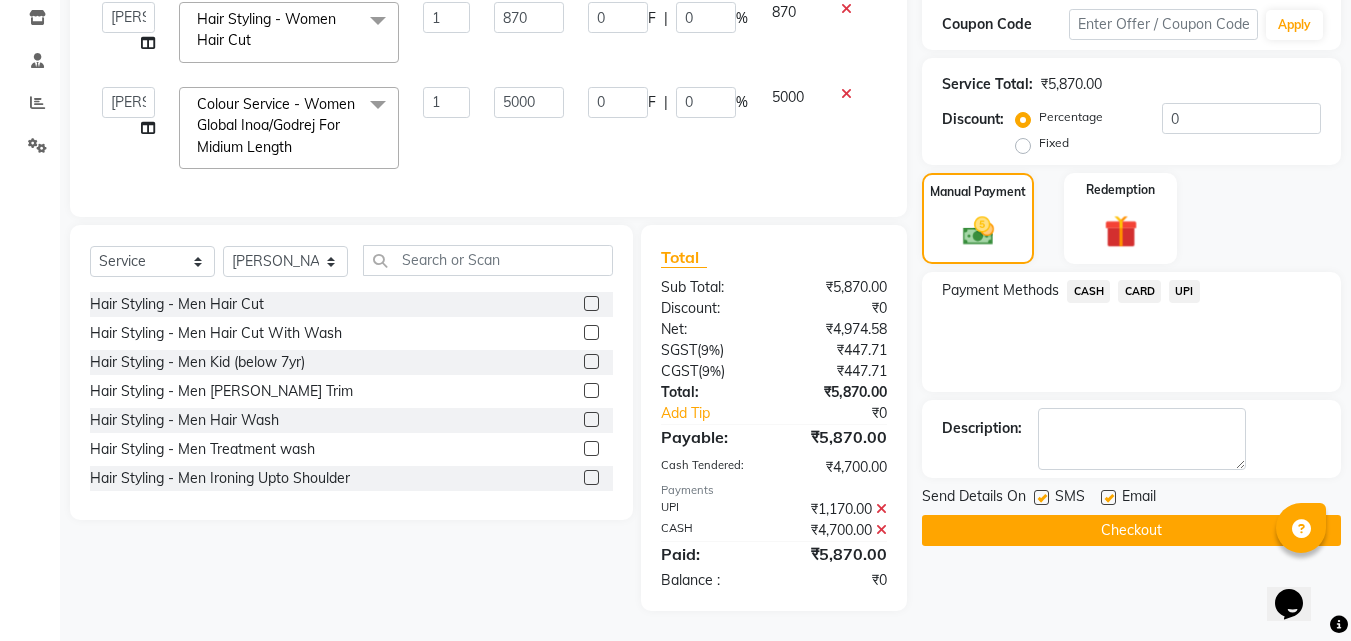 click on "Checkout" 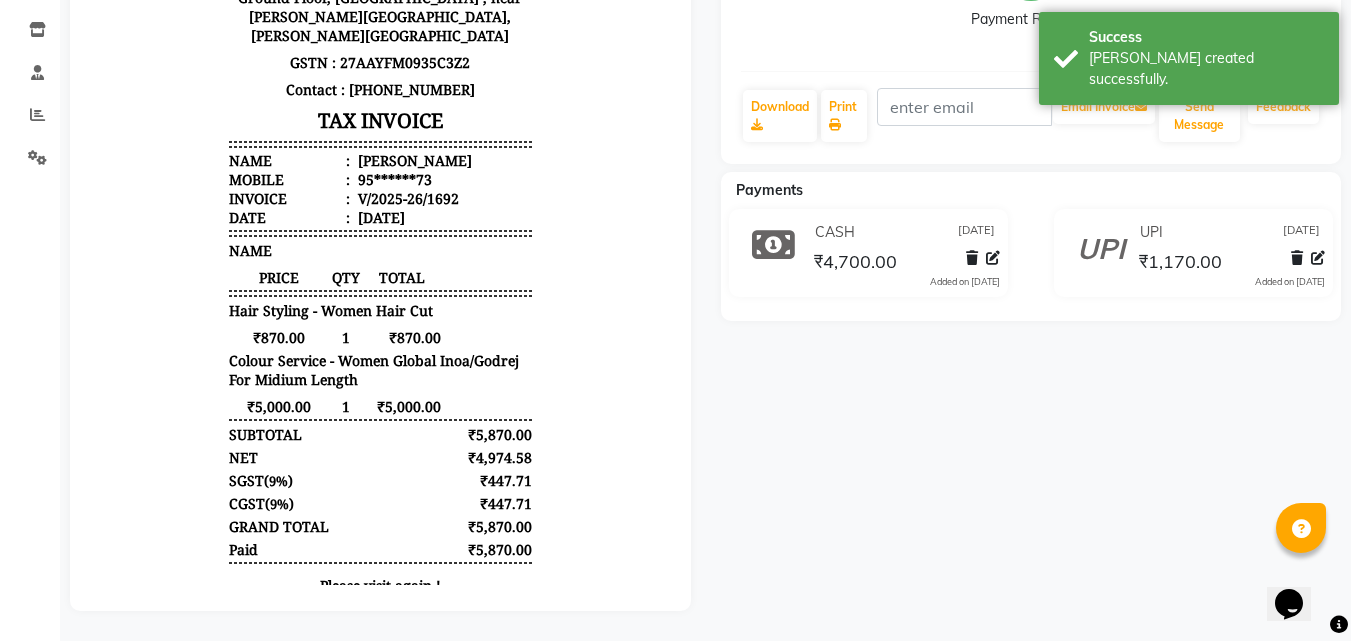scroll, scrollTop: 0, scrollLeft: 0, axis: both 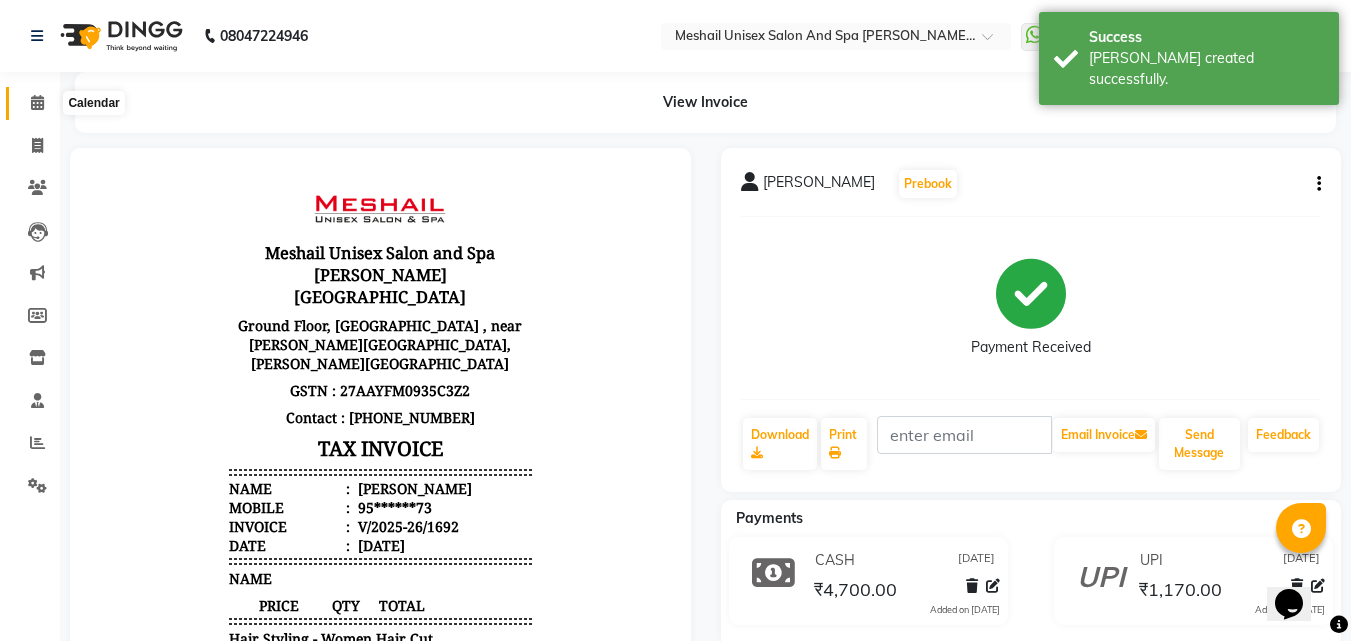 click 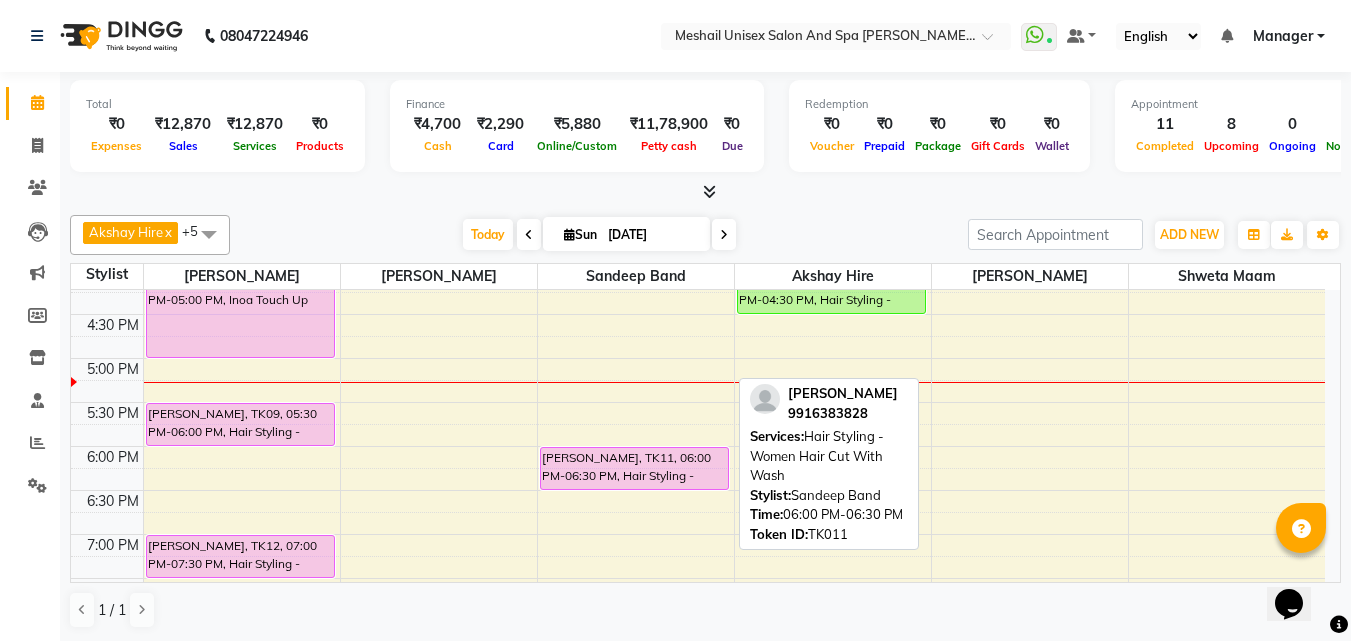 scroll, scrollTop: 600, scrollLeft: 0, axis: vertical 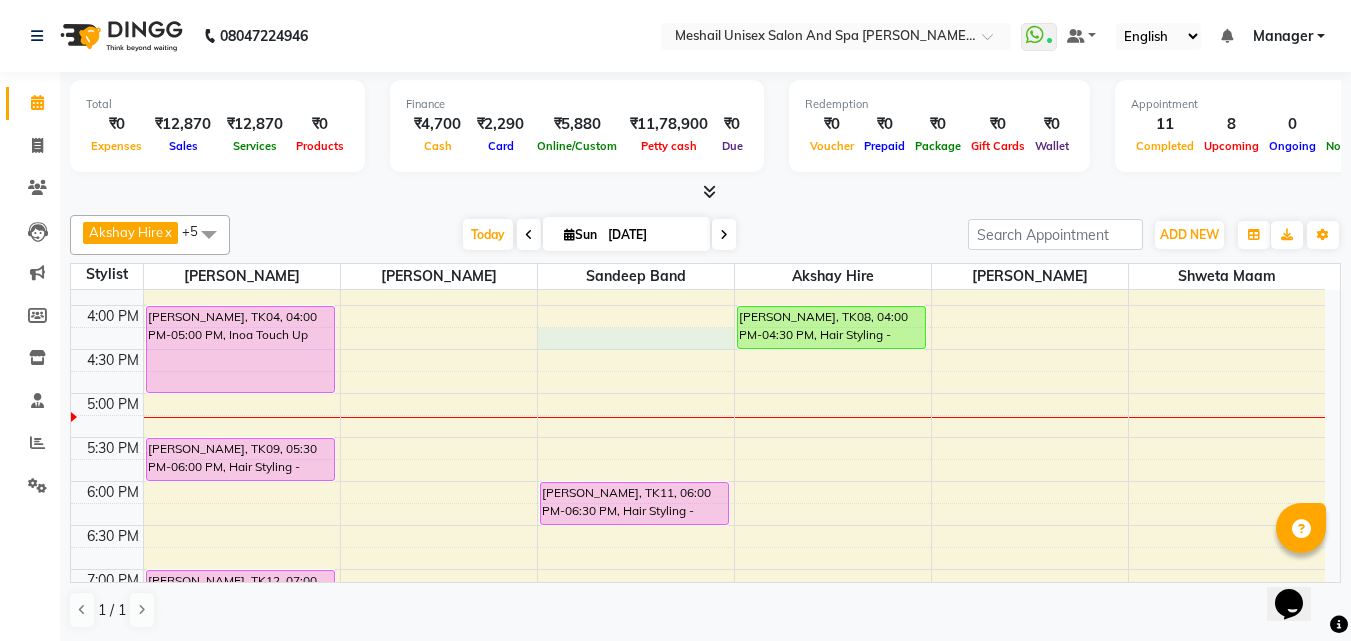 click on "9:00 AM 9:30 AM 10:00 AM 10:30 AM 11:00 AM 11:30 AM 12:00 PM 12:30 PM 1:00 PM 1:30 PM 2:00 PM 2:30 PM 3:00 PM 3:30 PM 4:00 PM 4:30 PM 5:00 PM 5:30 PM 6:00 PM 6:30 PM 7:00 PM 7:30 PM 8:00 PM 8:30 PM 9:00 PM 9:30 PM    [PERSON_NAME], TK16, 01:45 PM-03:15 PM, Colour Service - Women Global Inoa/Godrej For Midium Length    [PERSON_NAME], TK16, 03:15 PM-03:45 PM, Hair Styling - Women Hair Cut    [PERSON_NAME], TK04, 04:00 PM-05:00 PM, Inoa Touch Up    [PERSON_NAME], TK09, 05:30 PM-06:00 PM, Hair Styling - Women Hair Blowdry Up To Shoulder    [PERSON_NAME], TK12, 07:00 PM-07:30 PM, Hair Styling - Women Hair Blowdry Up To Shoulder    [PERSON_NAME], TK01, 11:00 AM-11:30 AM, Hand And Foot Care - Spa Pedicure    [PERSON_NAME] Nawagul, TK05, 12:30 PM-01:00 PM, Hair Styling - Women Hair Wash    [PERSON_NAME], TK11, 06:00 PM-06:30 PM, Hair Styling - Women Hair Cut With Wash    [PERSON_NAME], TK01, 10:30 AM-11:00 AM, Hair Styling - Men Hair Cut    [PERSON_NAME], TK13, 11:30 AM-12:00 PM, Hair Styling - Women Hair Cut" at bounding box center [698, 261] 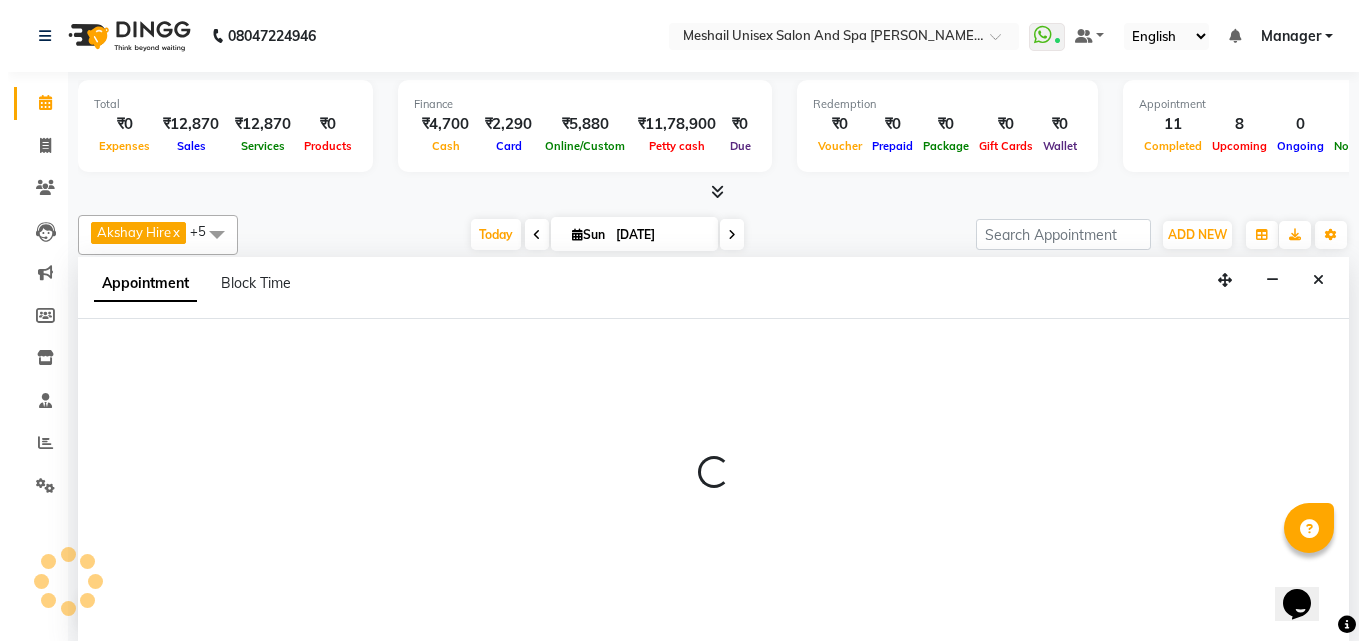 scroll, scrollTop: 1, scrollLeft: 0, axis: vertical 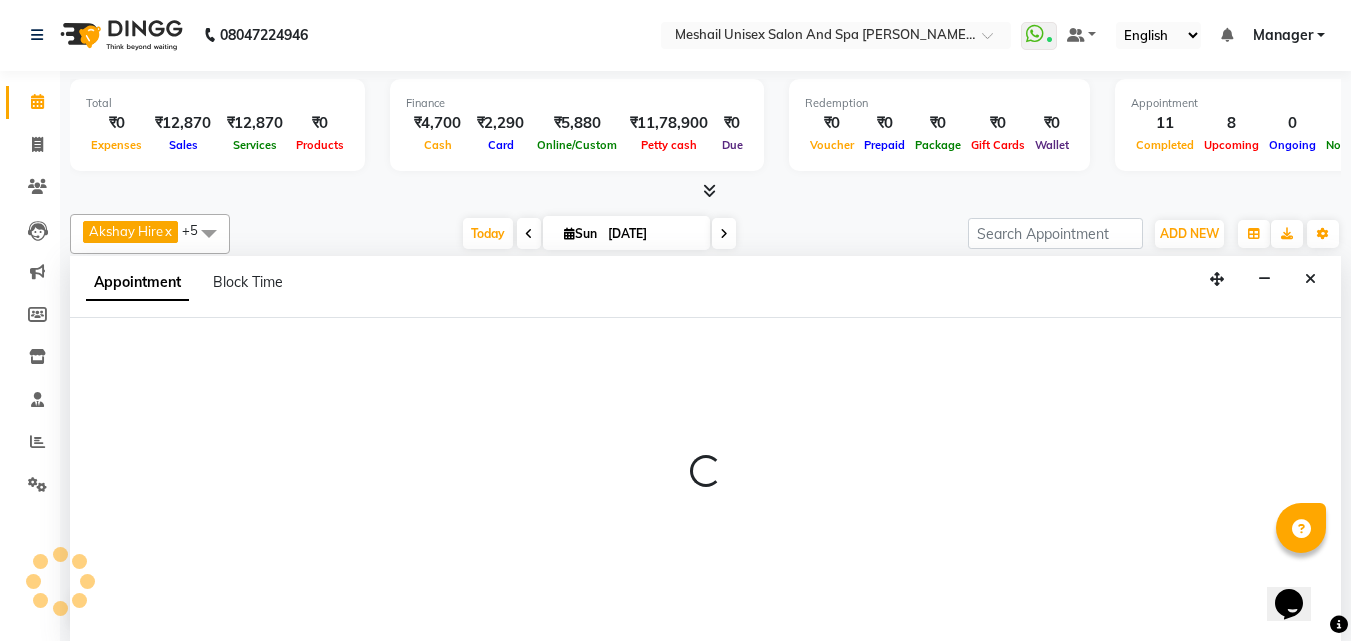 select on "52968" 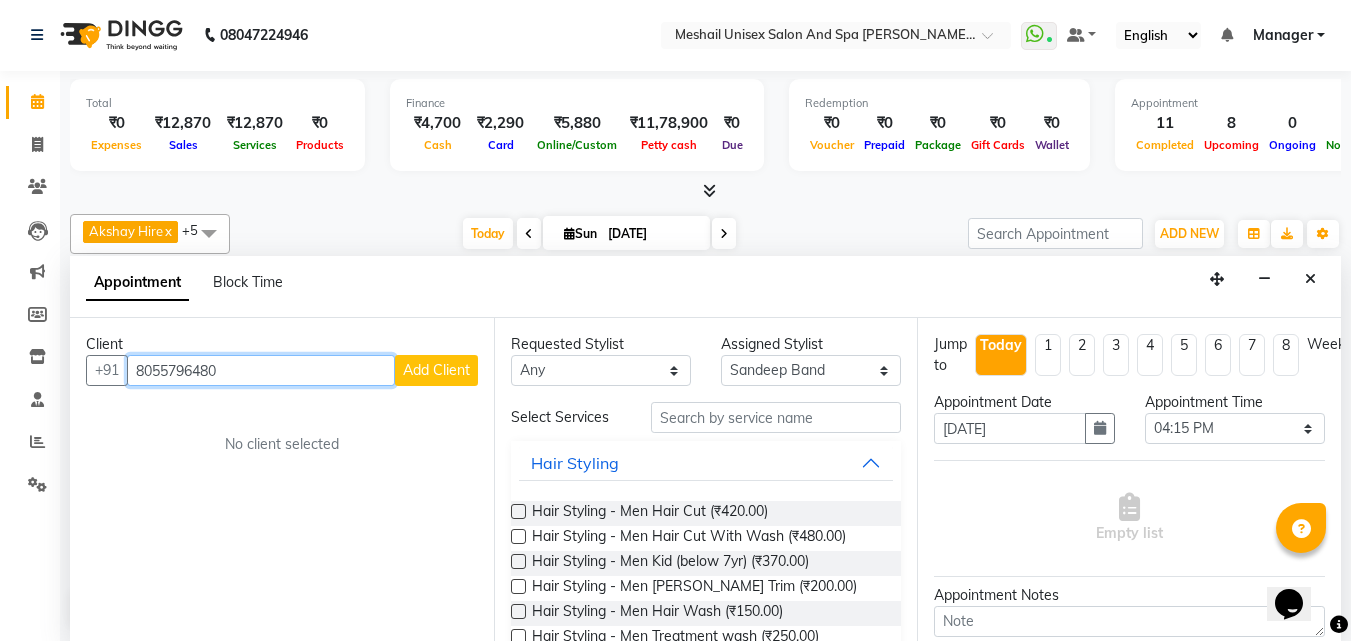 type on "8055796480" 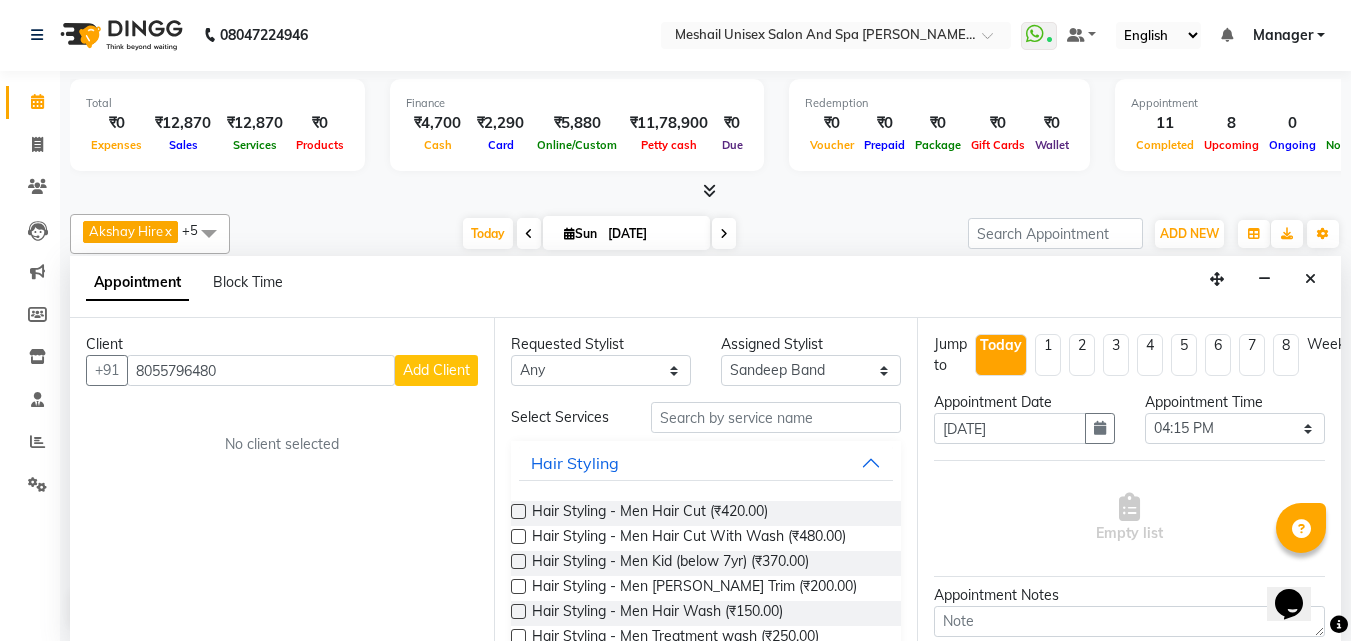 click on "Client [PHONE_NUMBER] Add Client  No client selected" at bounding box center [282, 479] 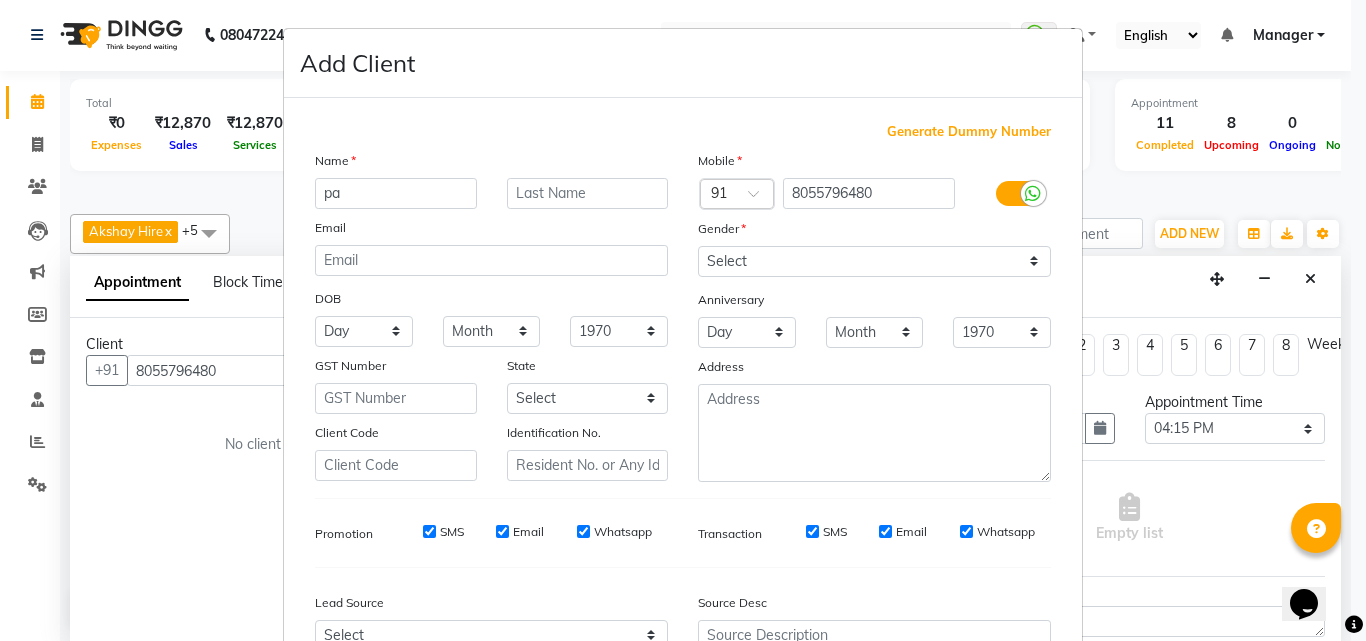 type on "p" 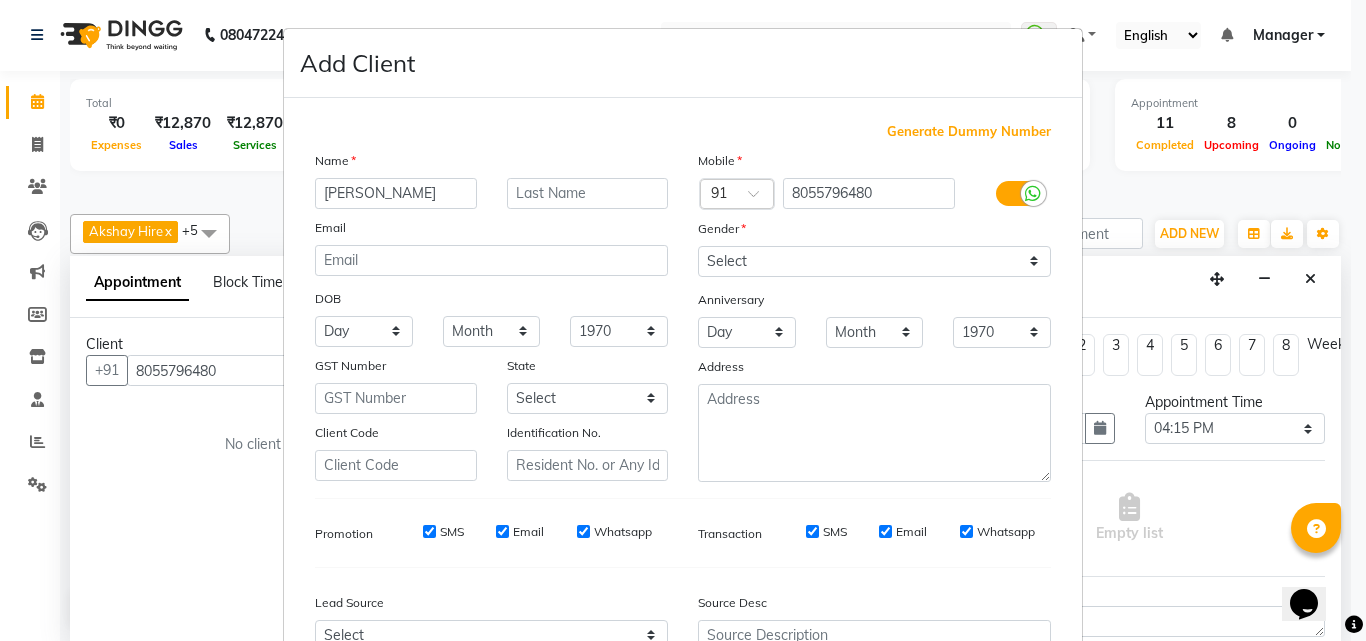 type on "[PERSON_NAME]" 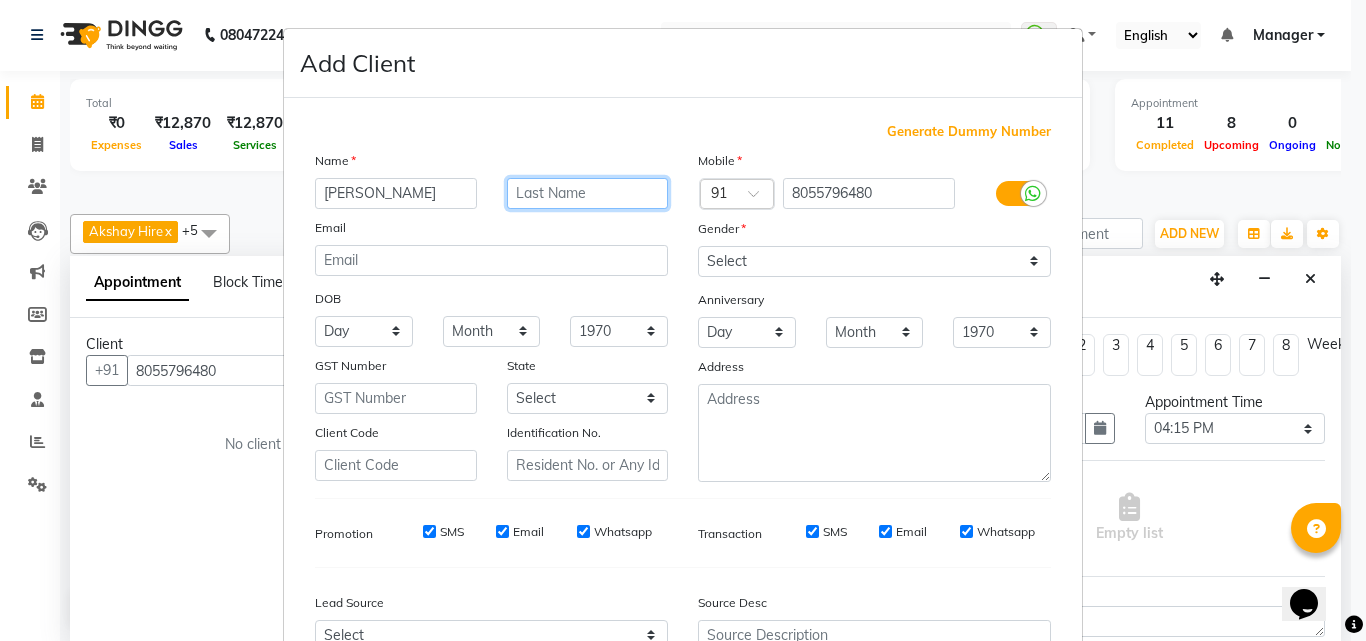 click at bounding box center (588, 193) 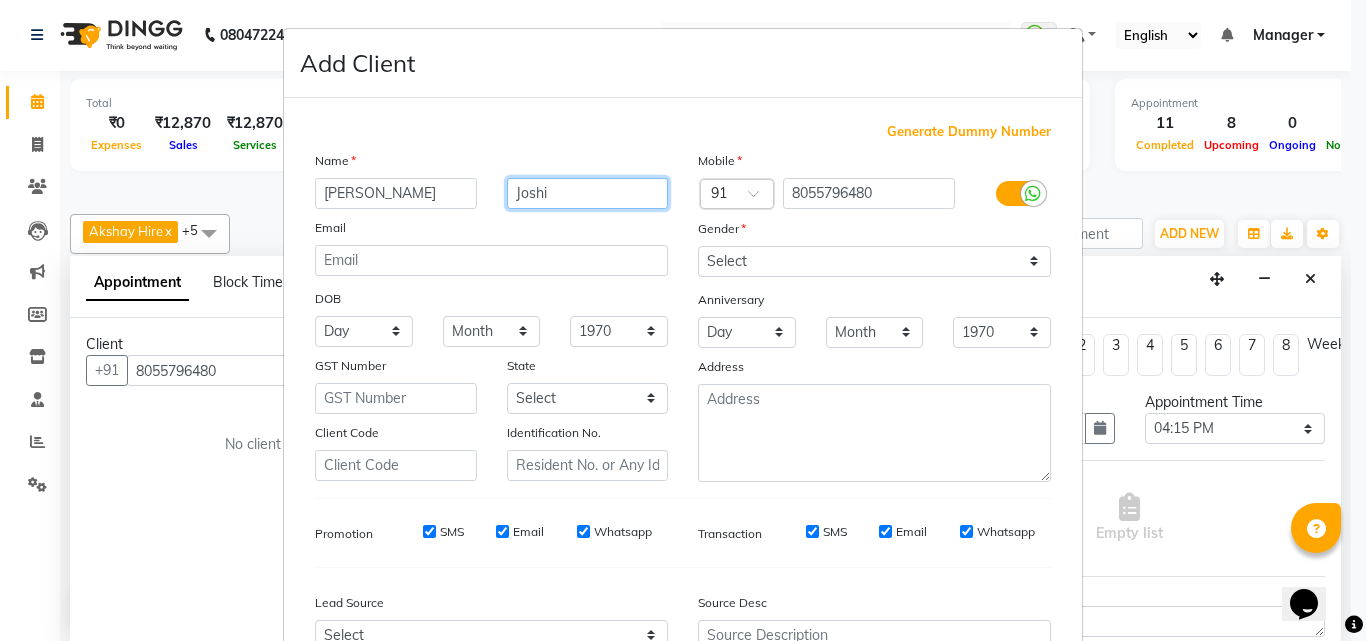 type on "Joshi" 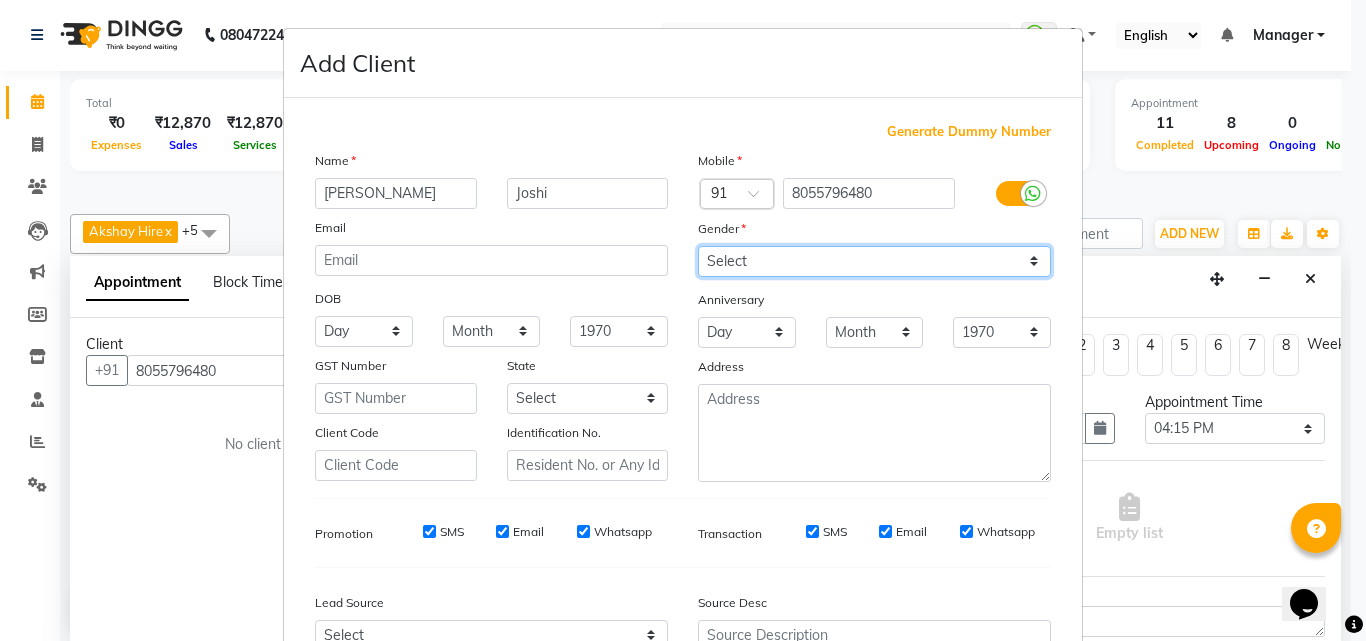 click on "Select [DEMOGRAPHIC_DATA] [DEMOGRAPHIC_DATA] Other Prefer Not To Say" at bounding box center [874, 261] 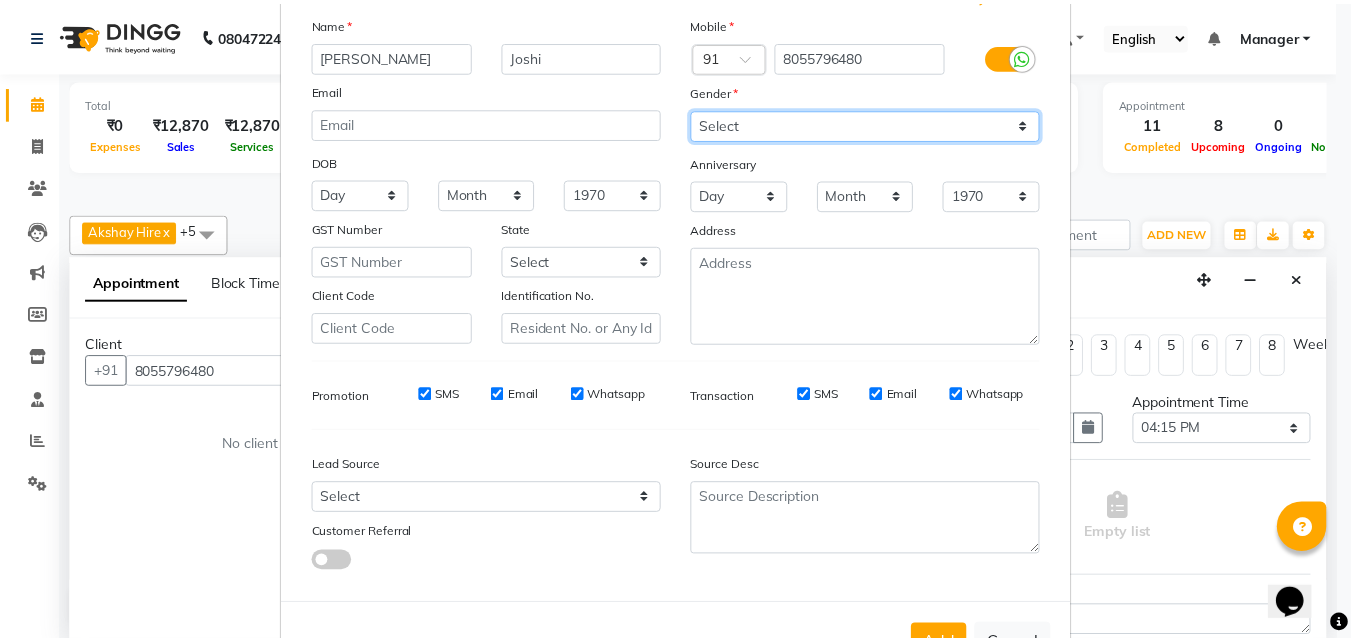 scroll, scrollTop: 200, scrollLeft: 0, axis: vertical 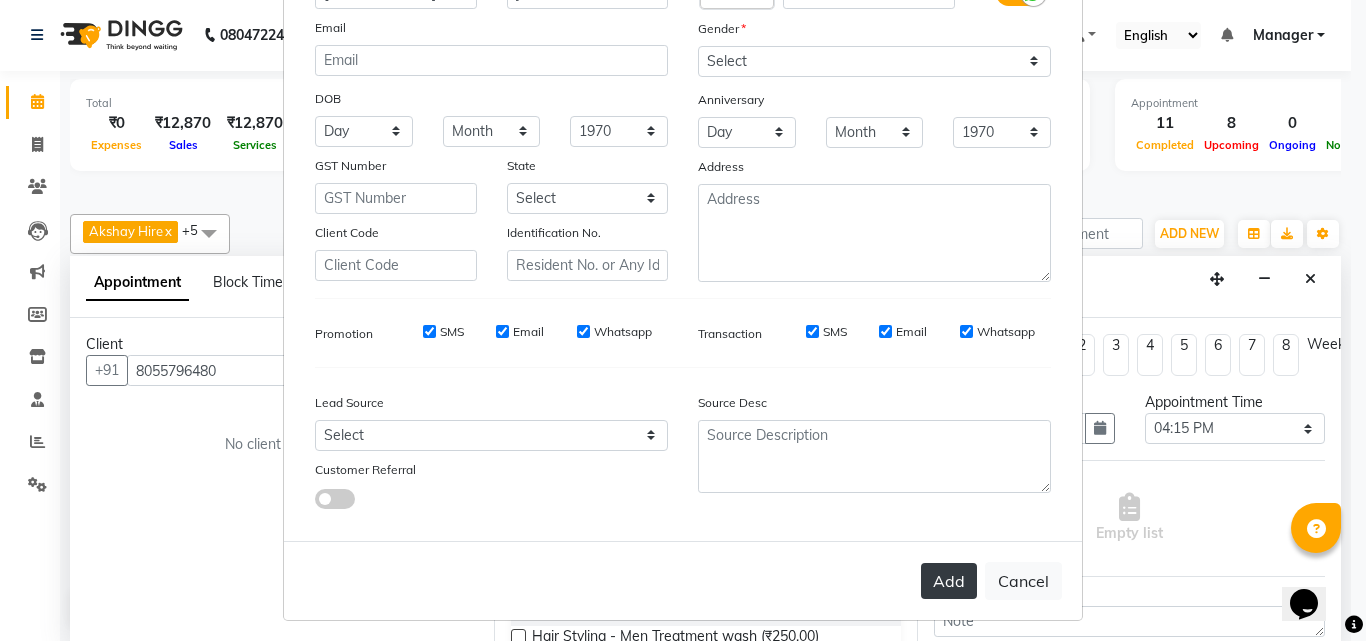 click on "Add" at bounding box center (949, 581) 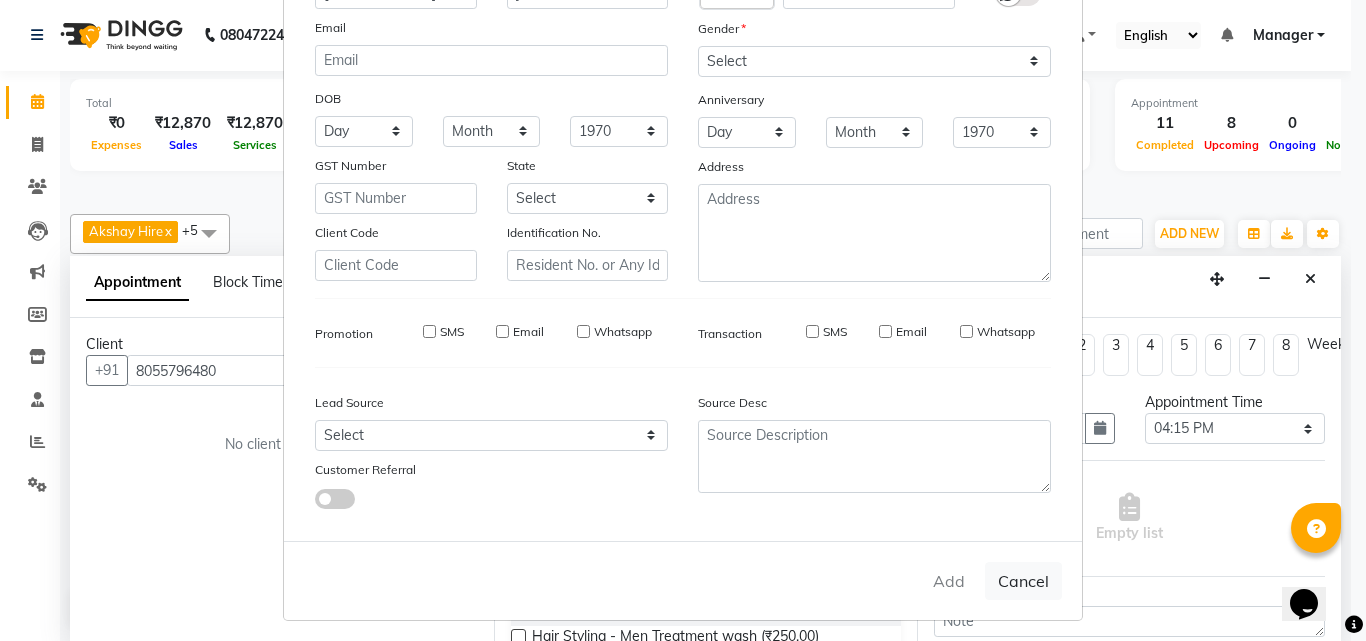 type on "80******80" 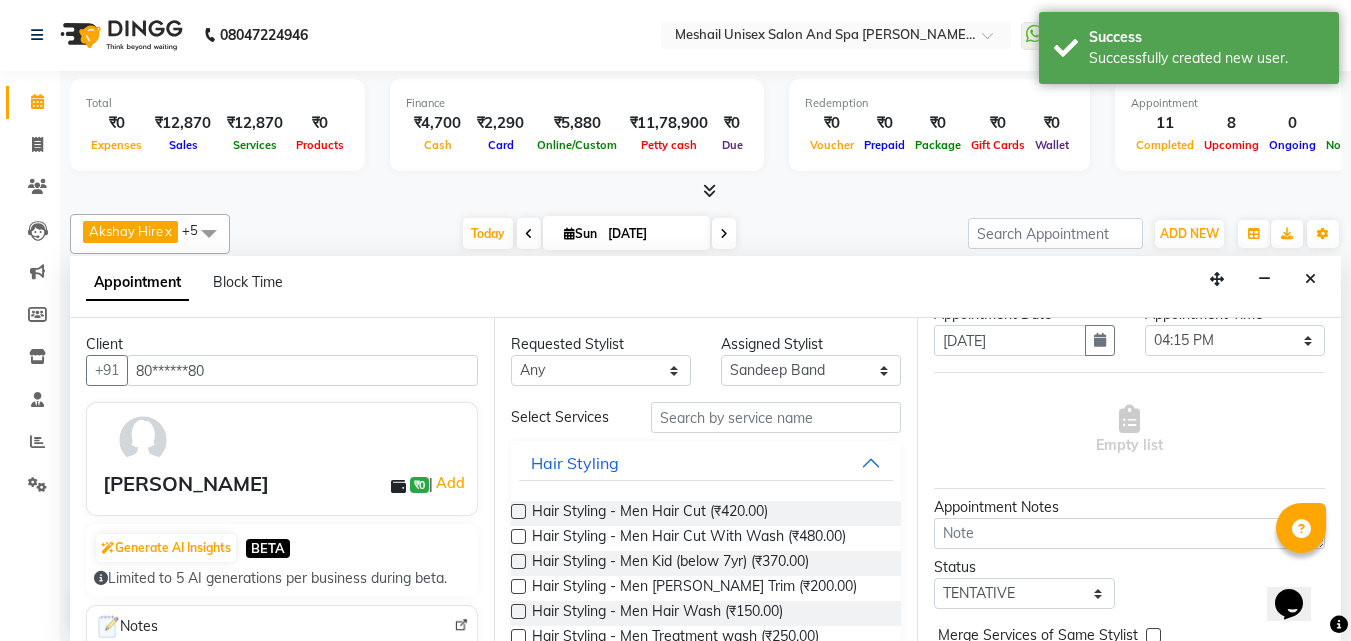 scroll, scrollTop: 199, scrollLeft: 0, axis: vertical 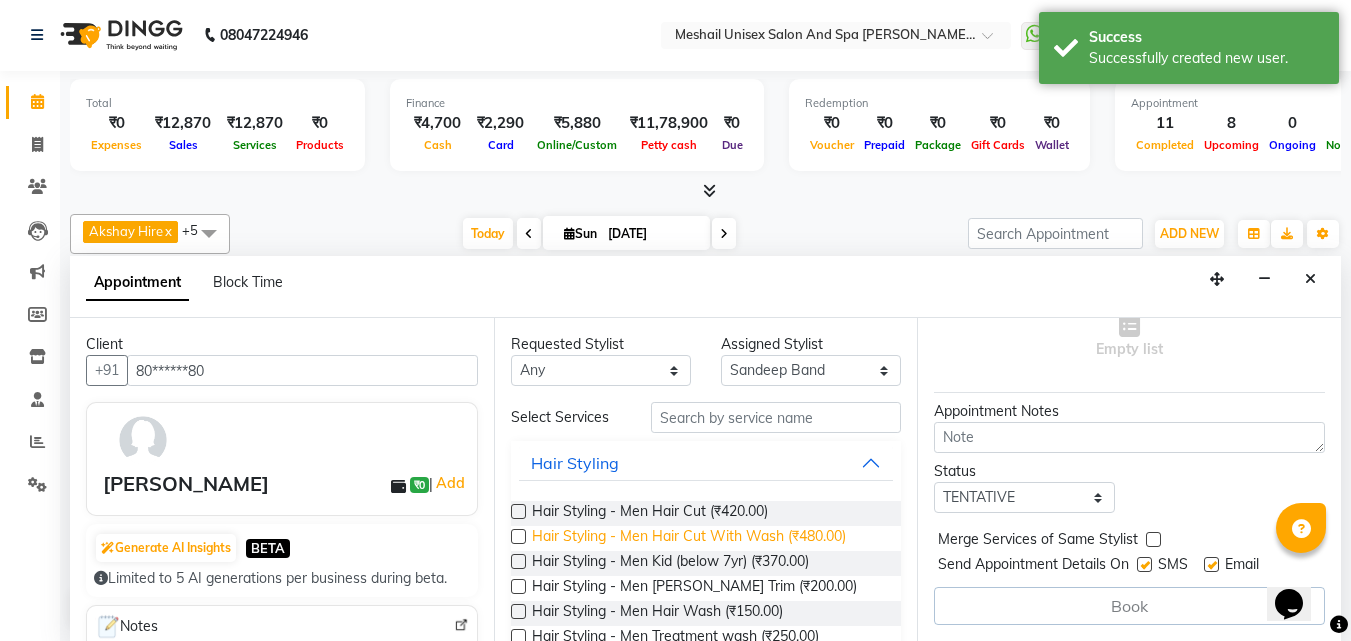 click on "Hair Styling - Men Hair Cut With Wash (₹480.00)" at bounding box center (689, 538) 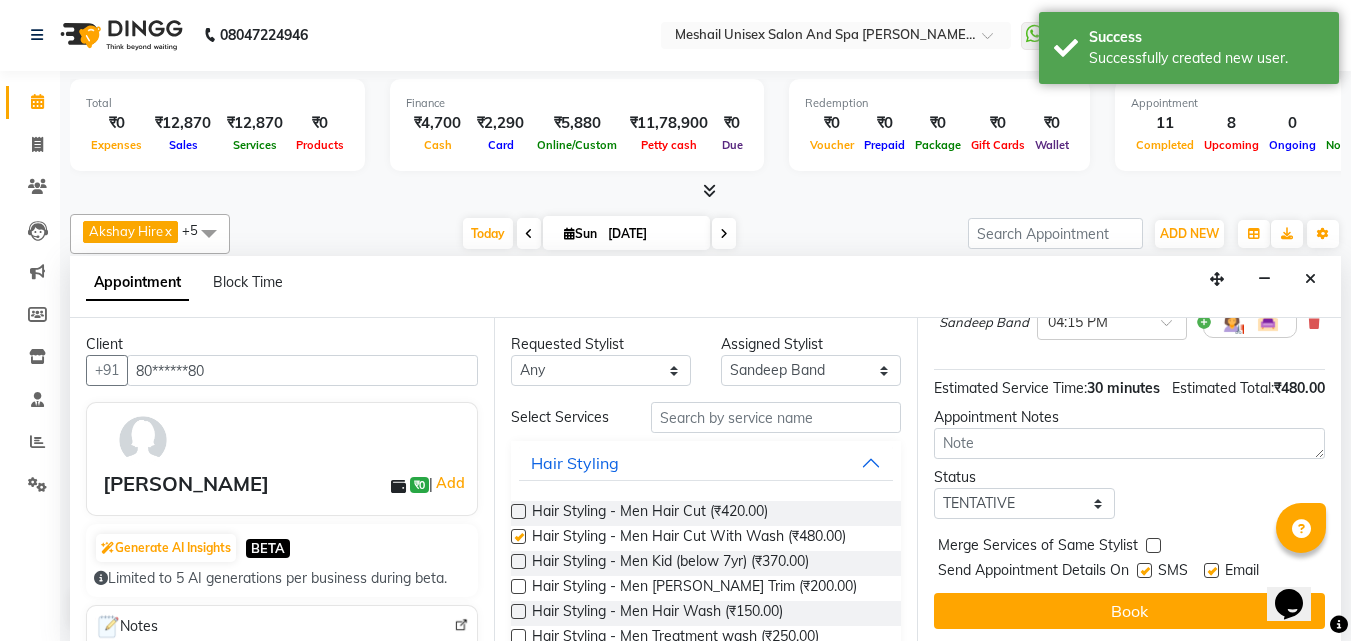 checkbox on "false" 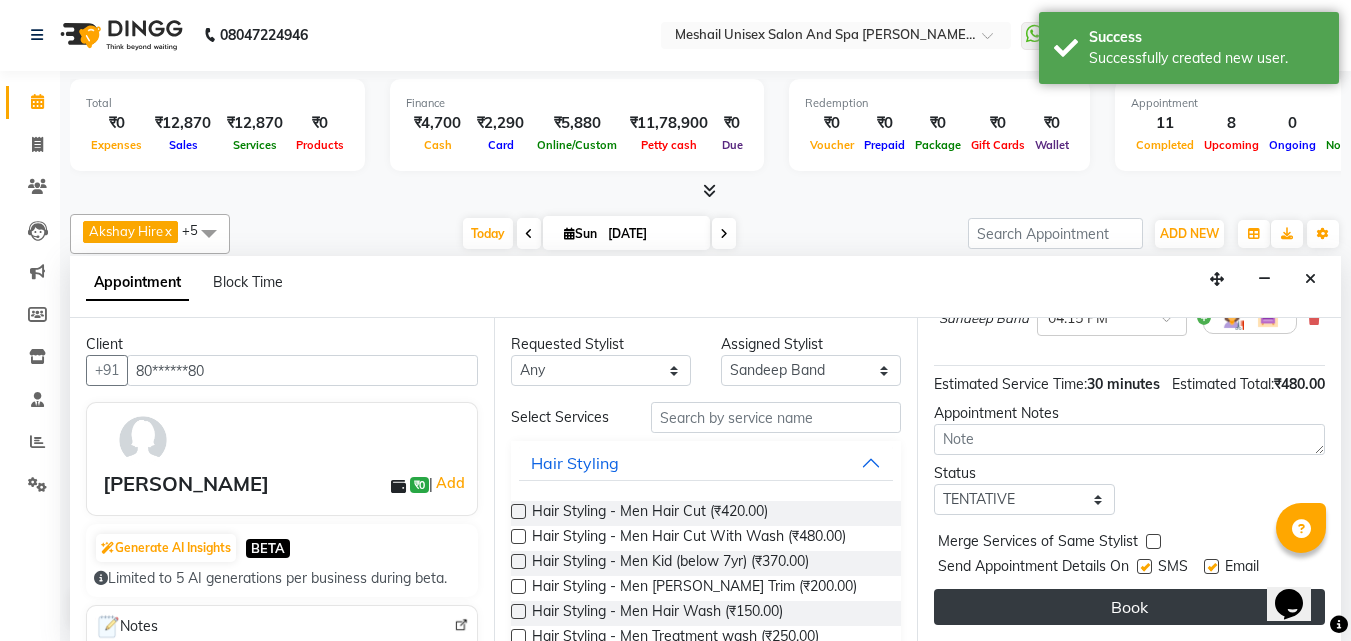 scroll, scrollTop: 263, scrollLeft: 0, axis: vertical 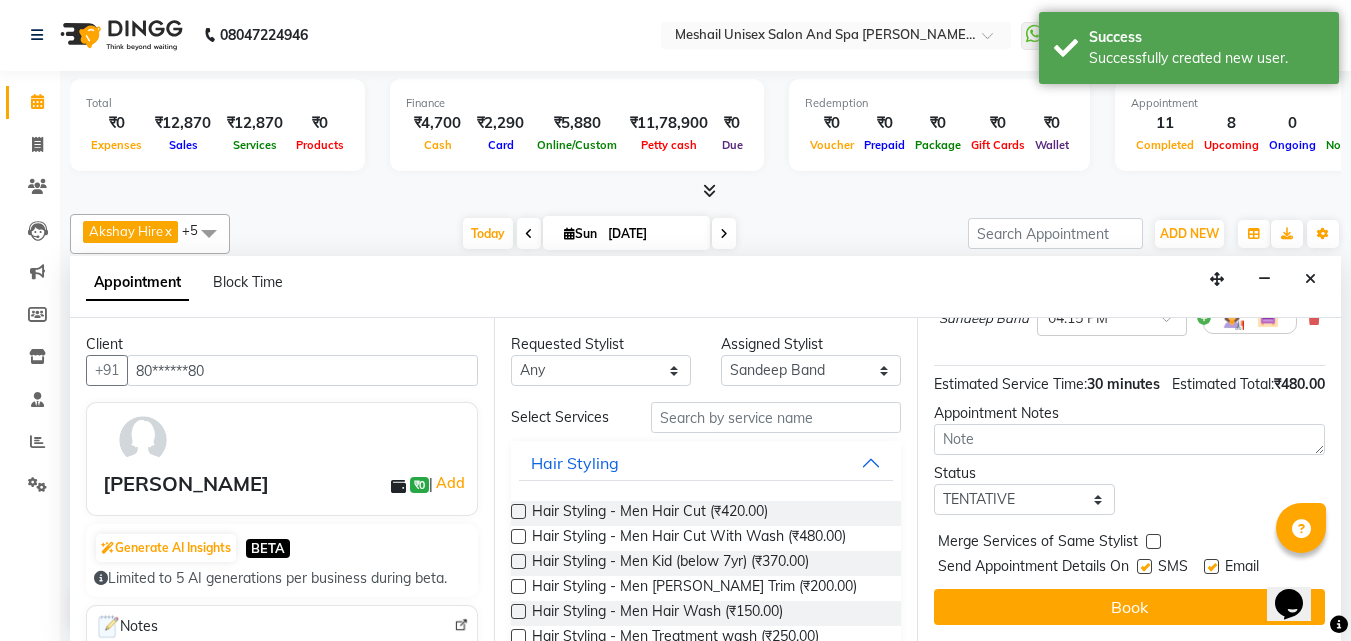 click at bounding box center (1144, 566) 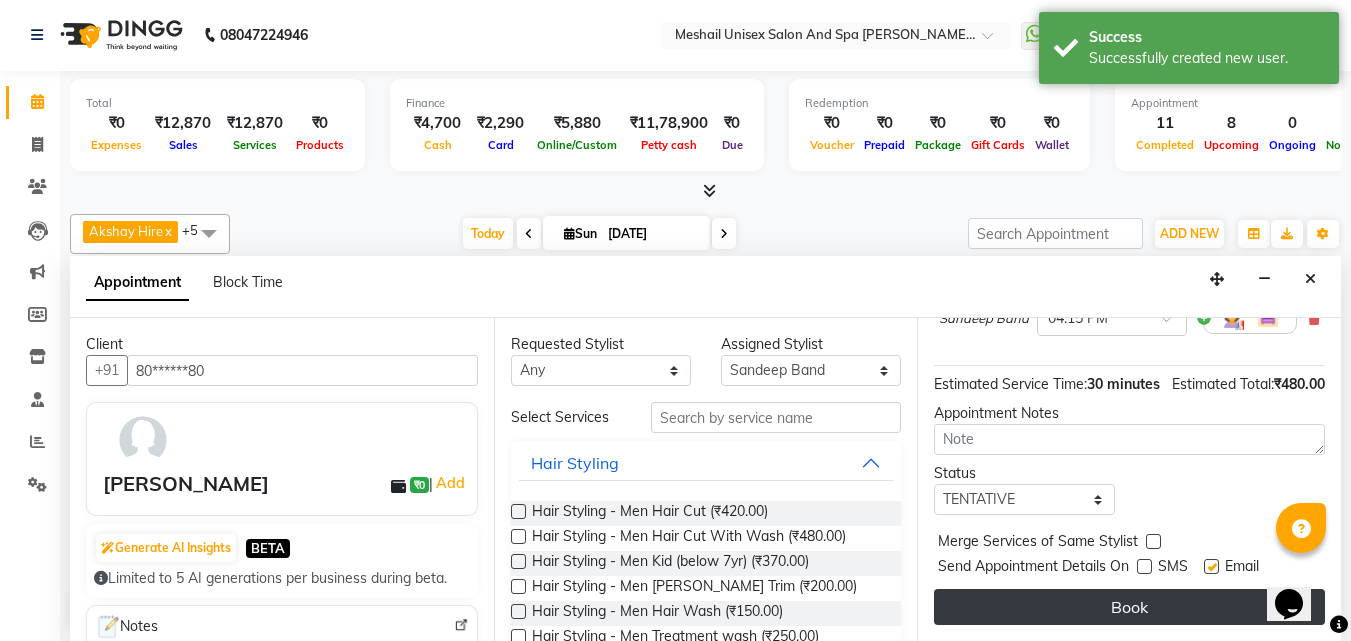 click on "Book" at bounding box center (1129, 607) 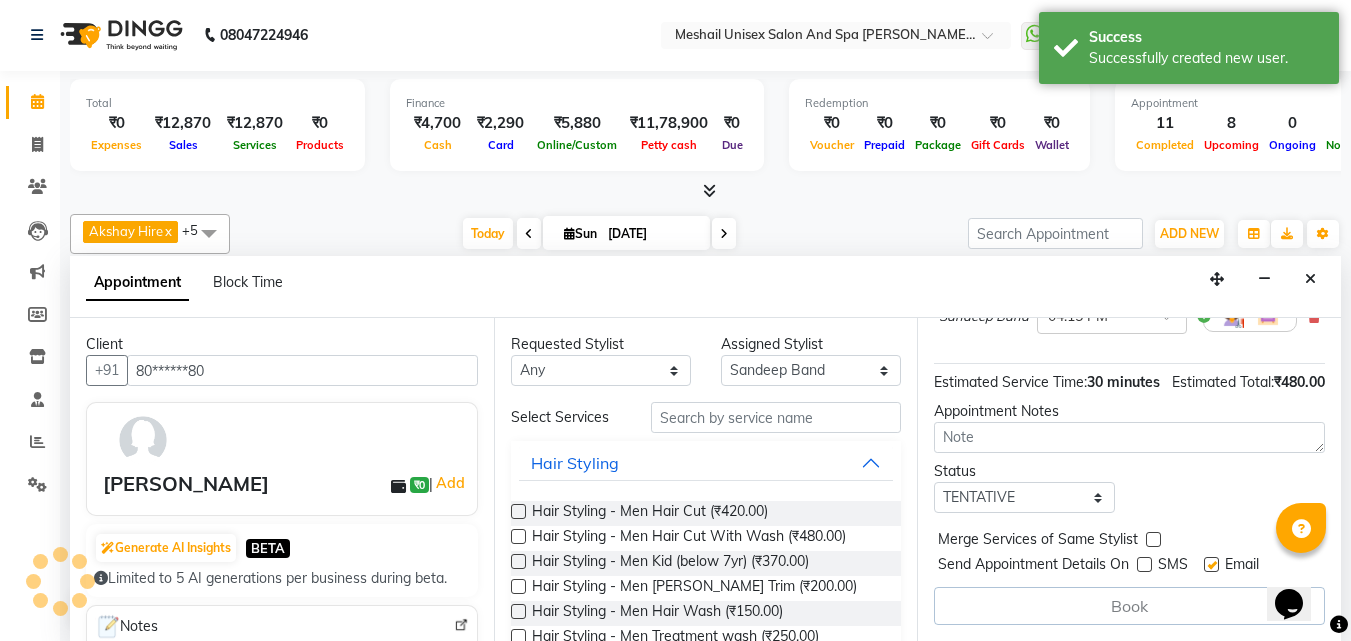 scroll, scrollTop: 0, scrollLeft: 0, axis: both 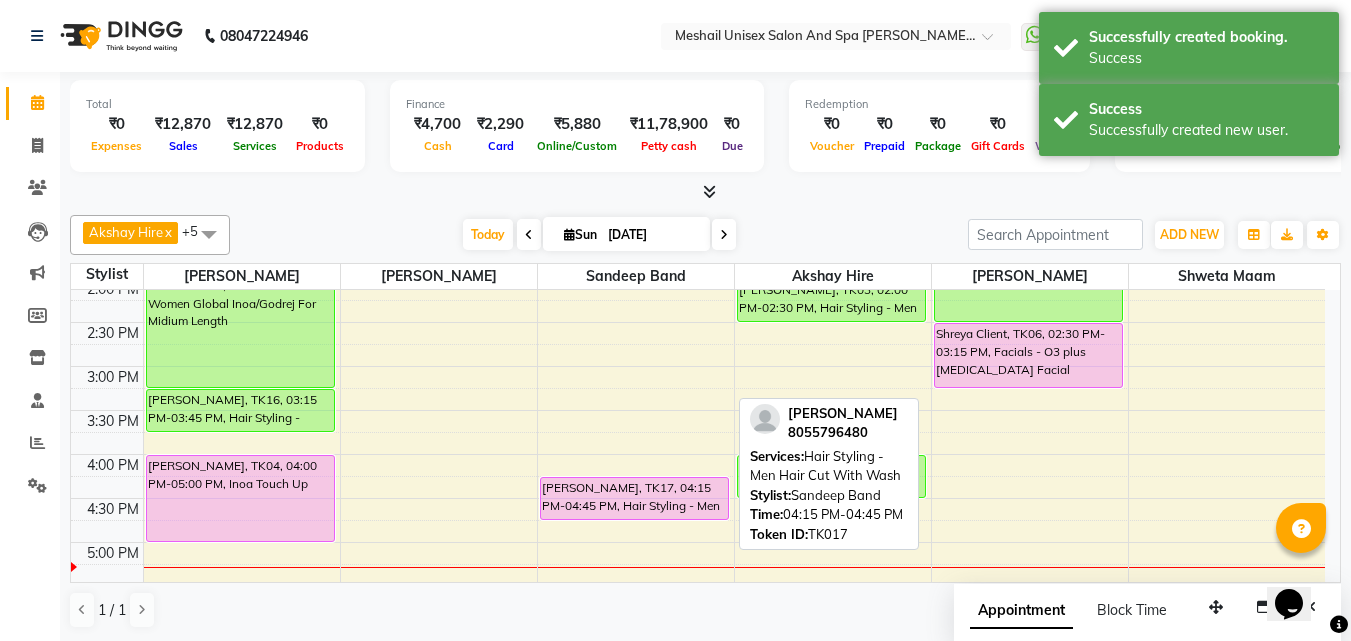 click on "[PERSON_NAME], TK17, 04:15 PM-04:45 PM, Hair Styling - Men Hair Cut With Wash" at bounding box center [634, 498] 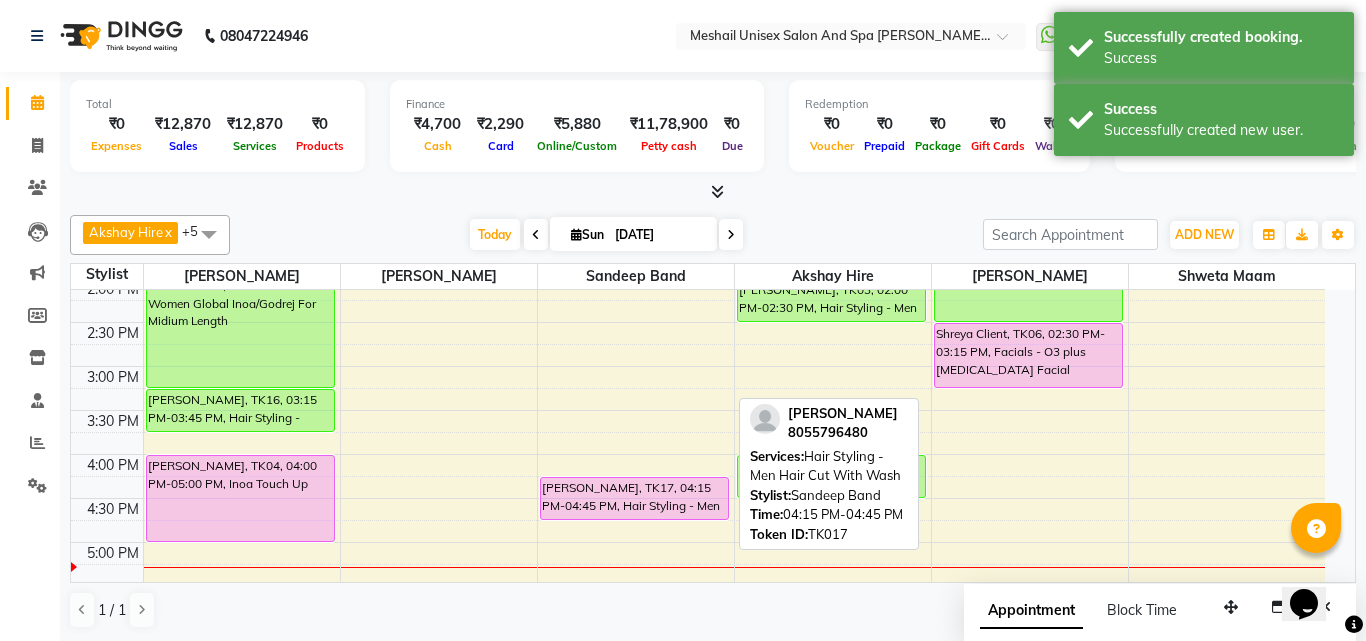 select on "7" 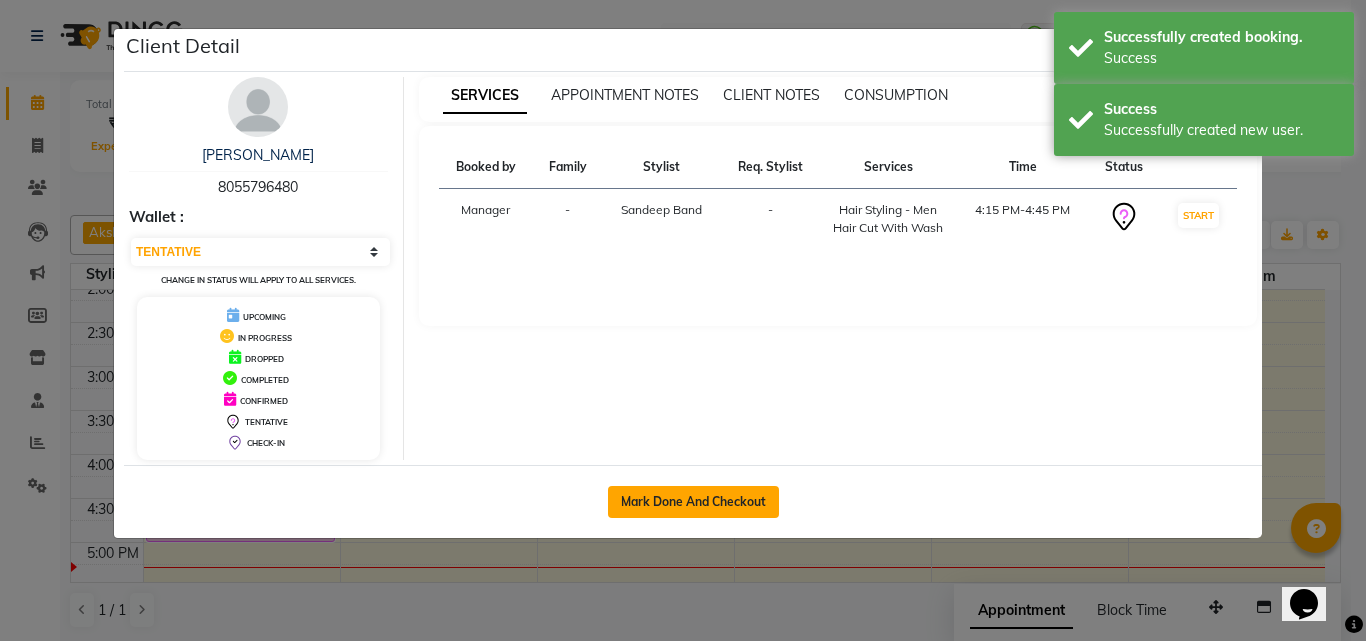 click on "Mark Done And Checkout" 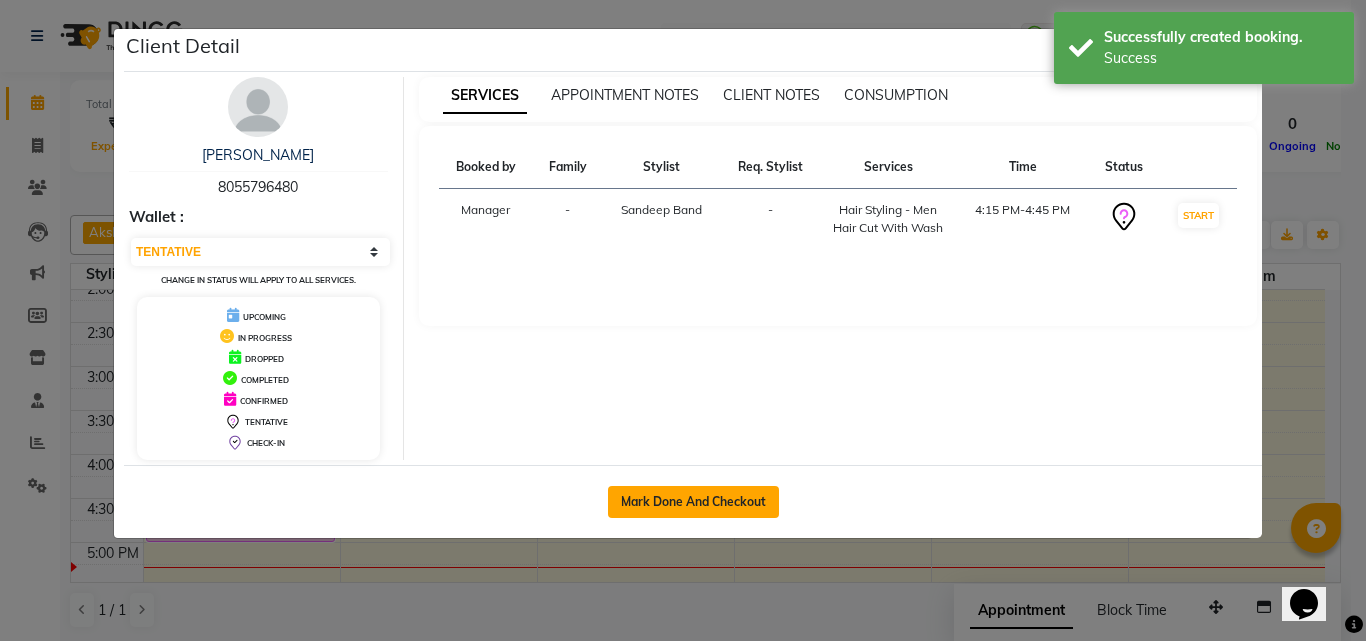 select on "service" 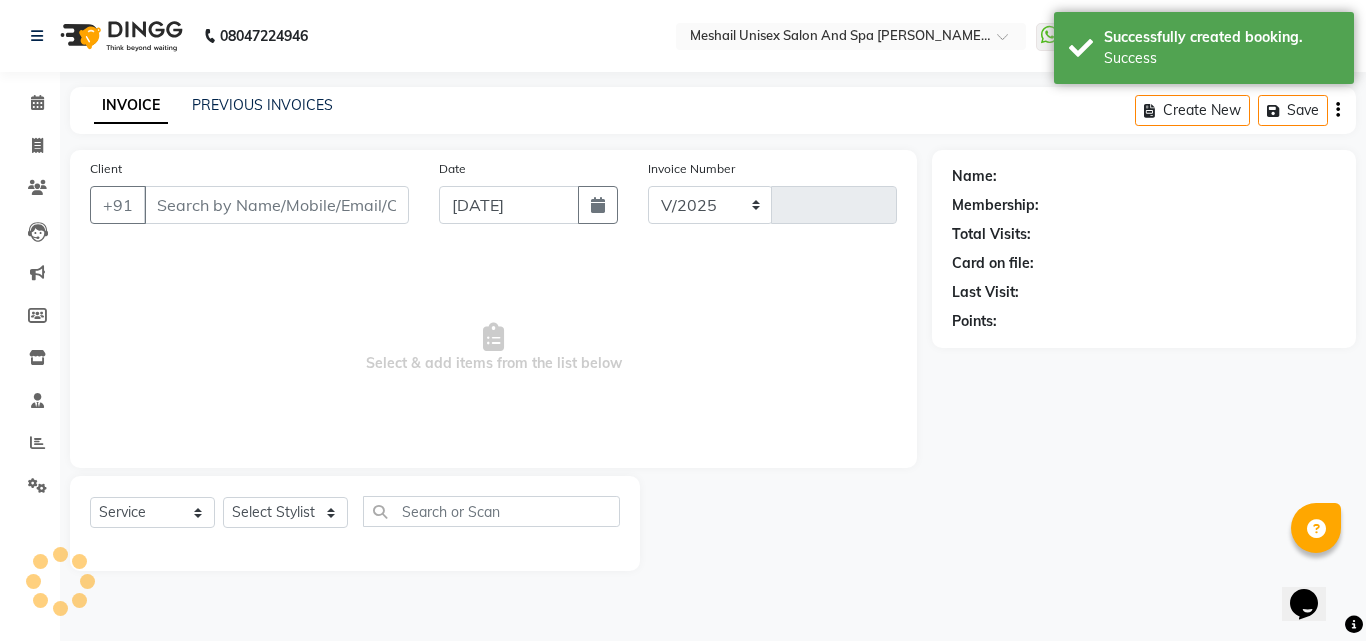 select on "6713" 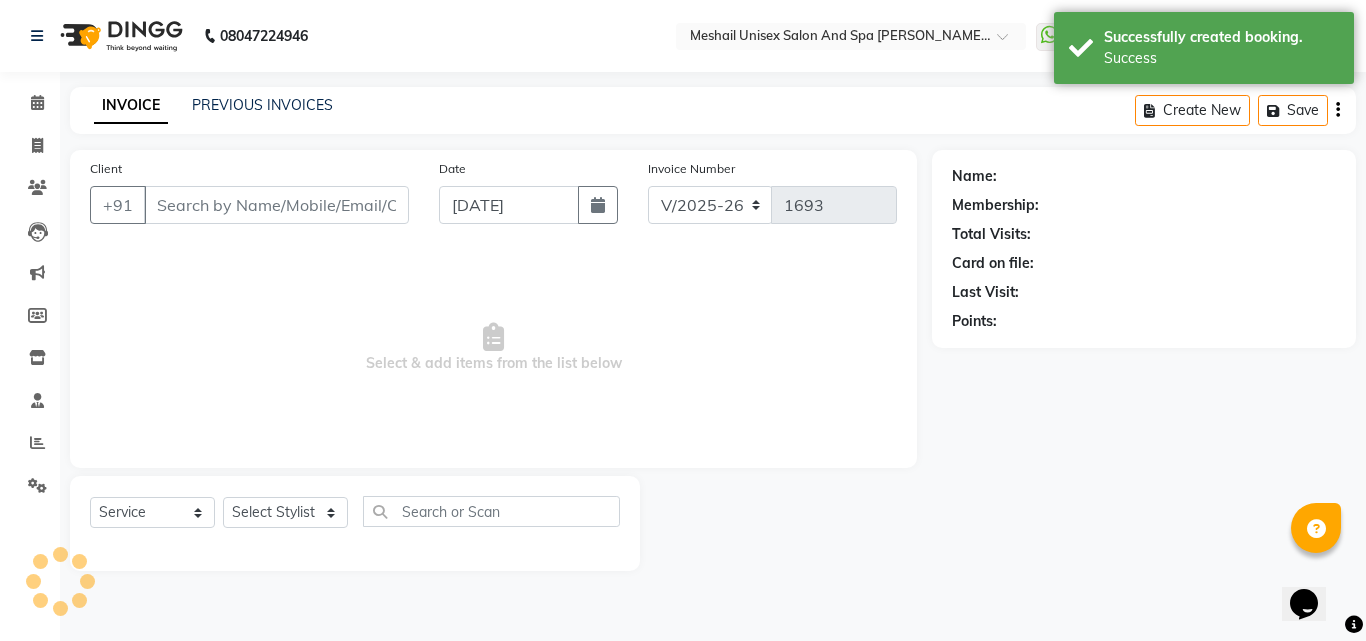 type on "80******80" 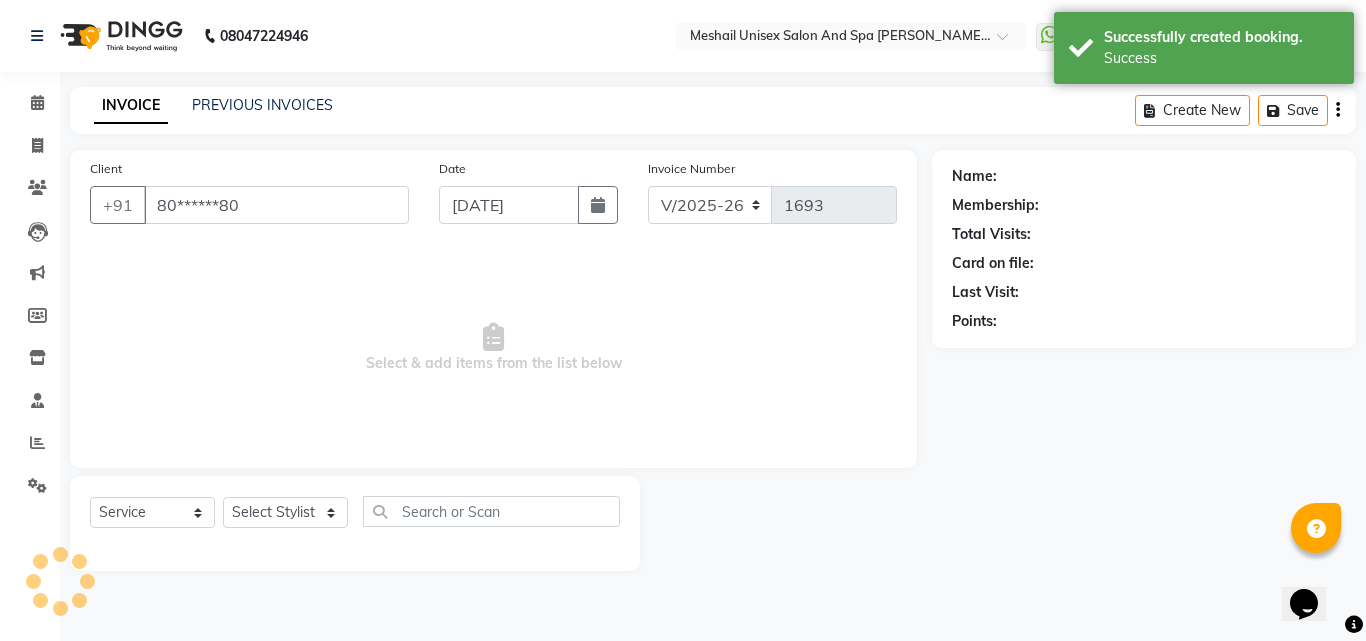 select on "52968" 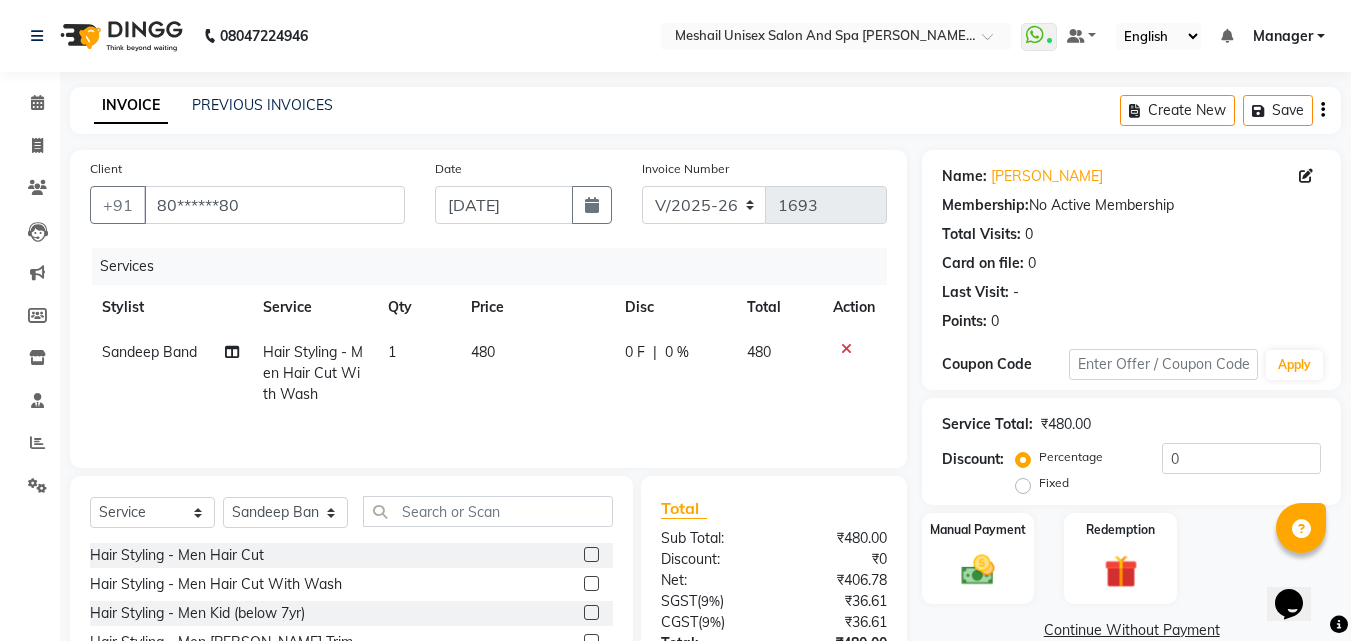 scroll, scrollTop: 100, scrollLeft: 0, axis: vertical 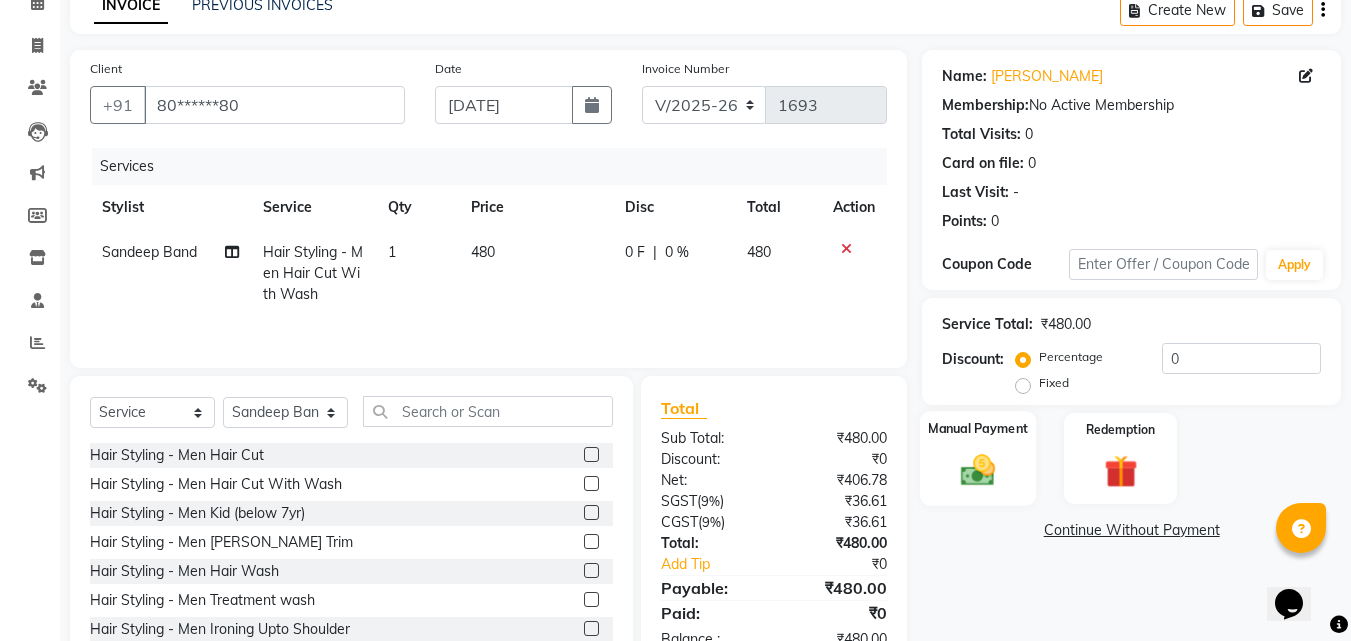 click on "Manual Payment" 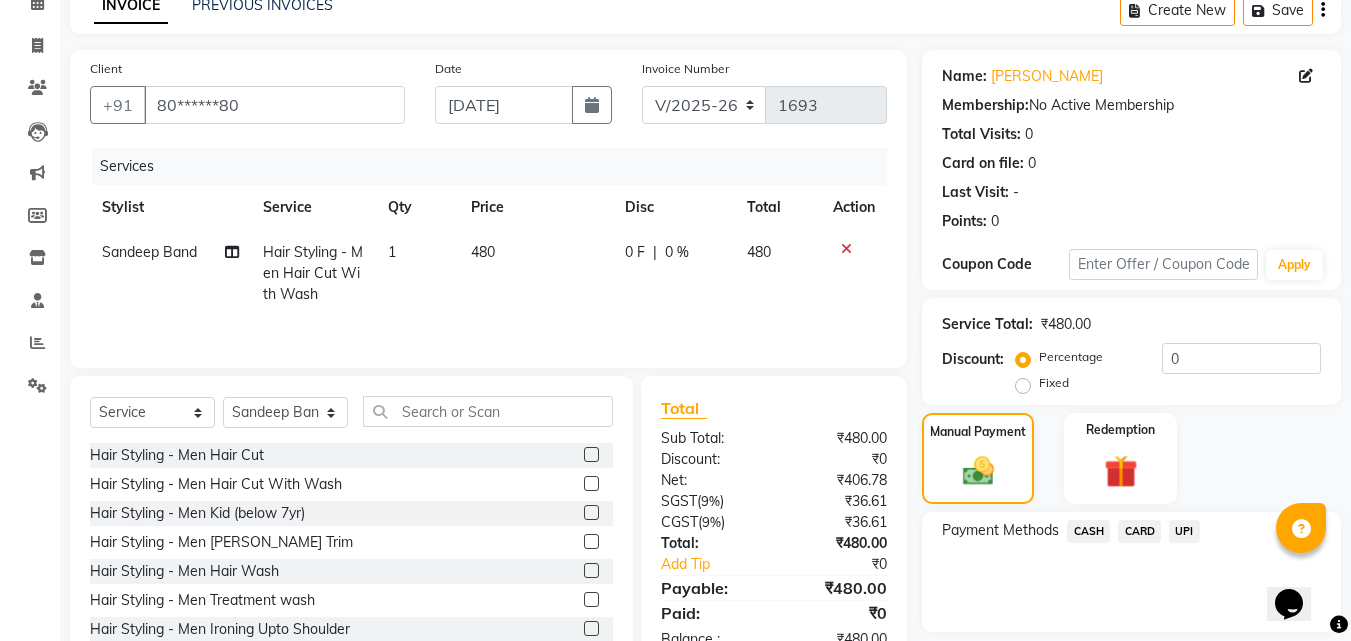 click on "UPI" 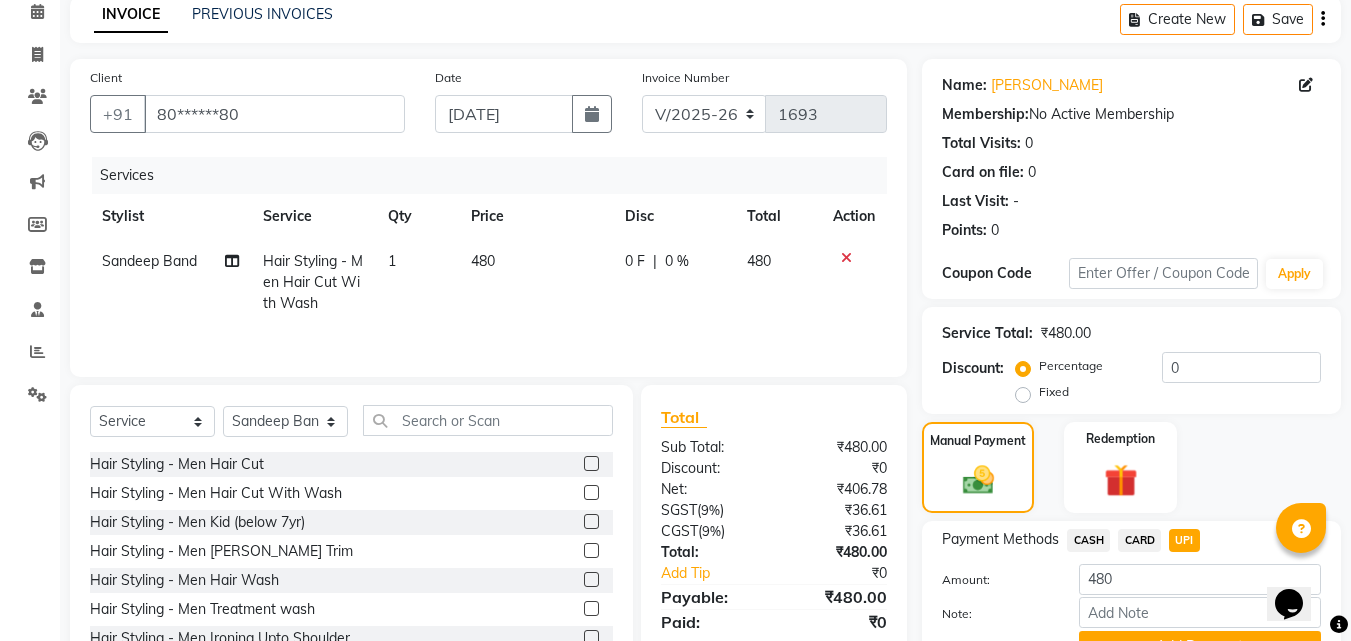 scroll, scrollTop: 191, scrollLeft: 0, axis: vertical 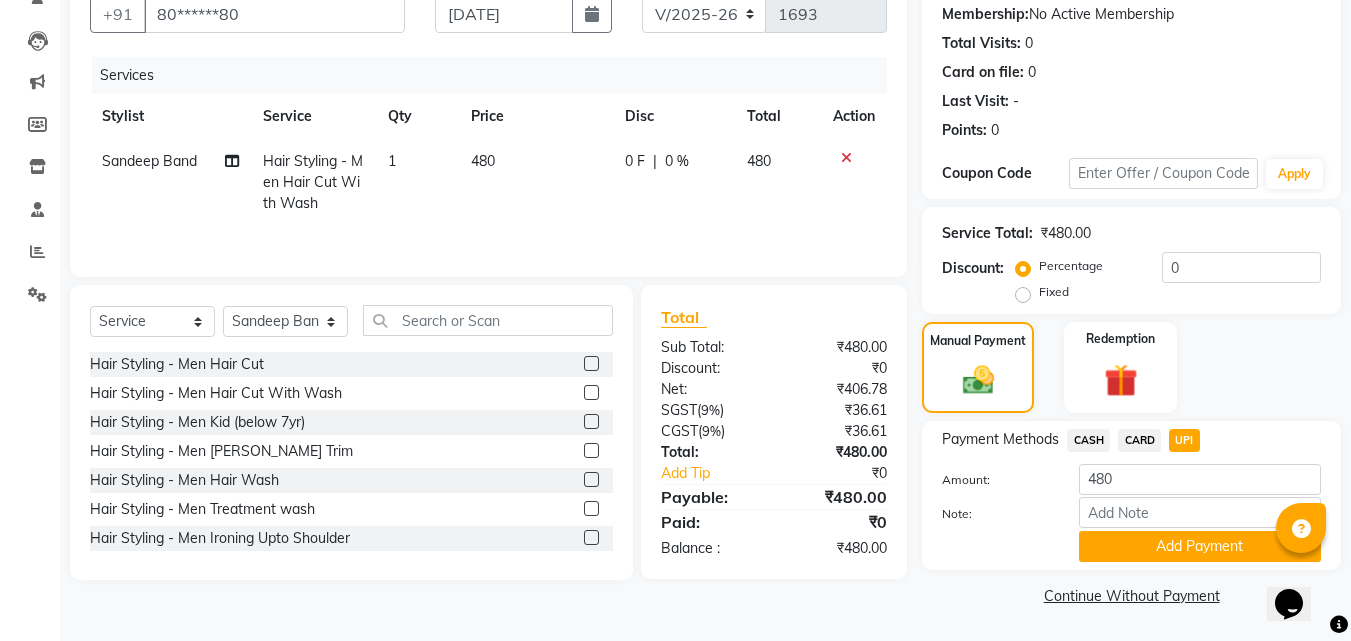 click on "CASH" 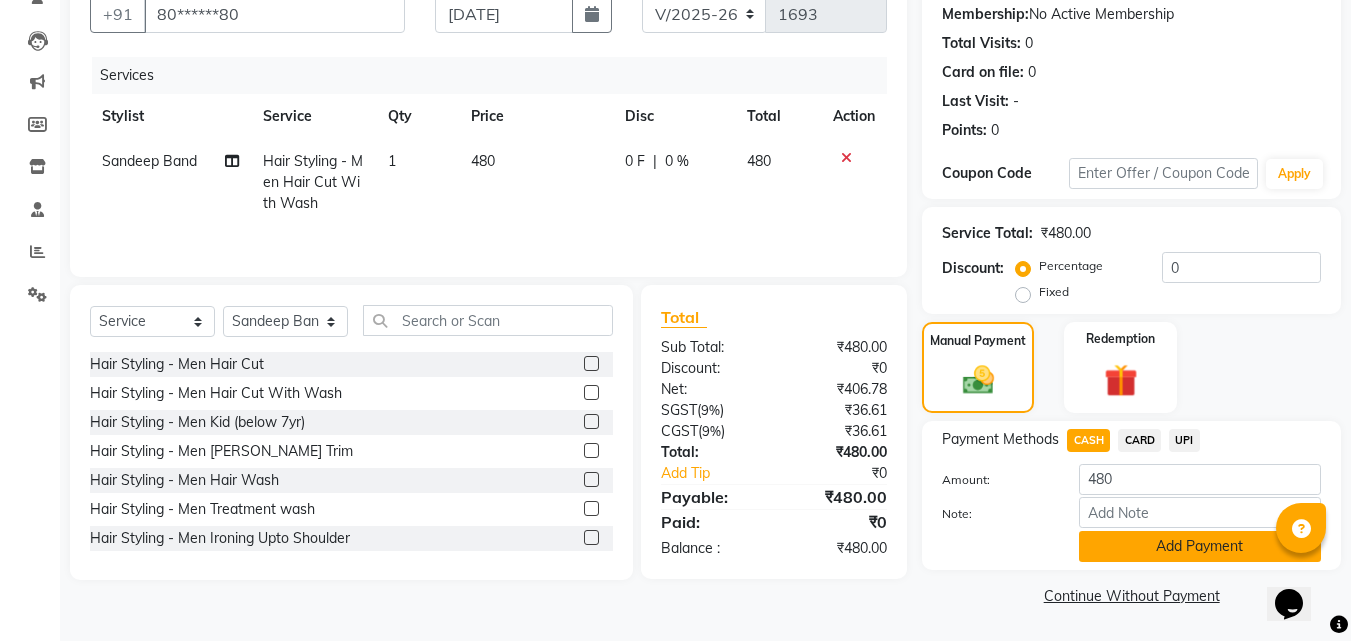 click on "Add Payment" 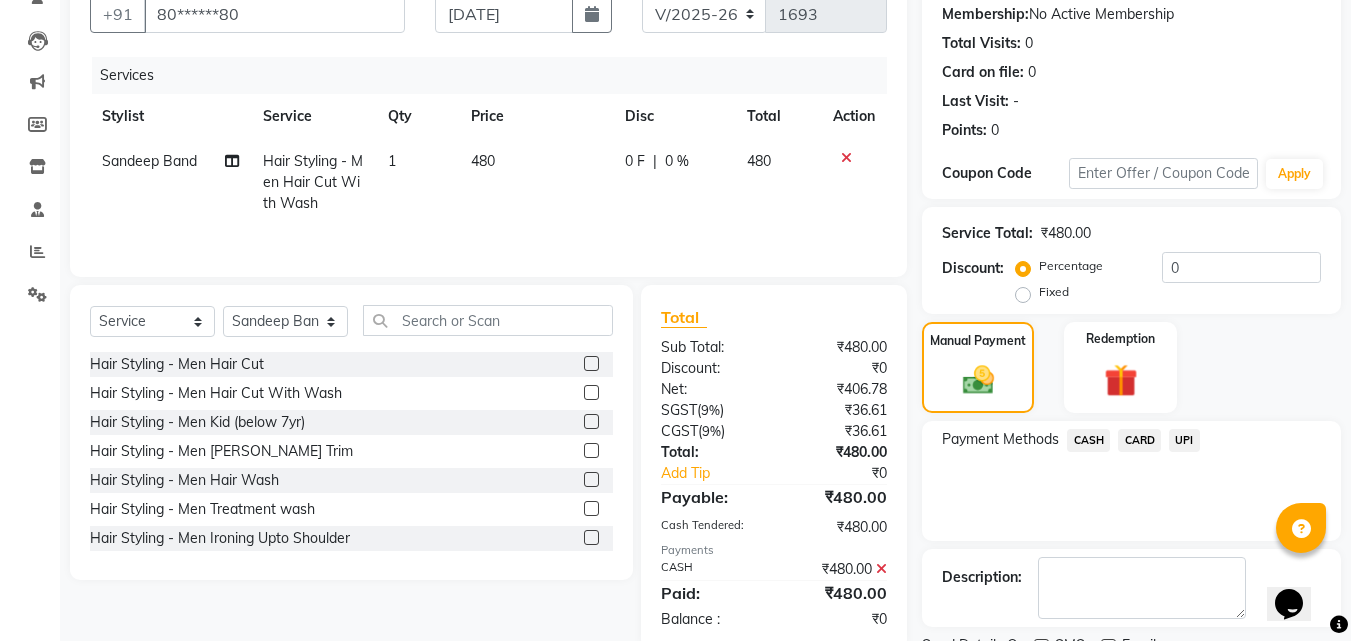 scroll, scrollTop: 275, scrollLeft: 0, axis: vertical 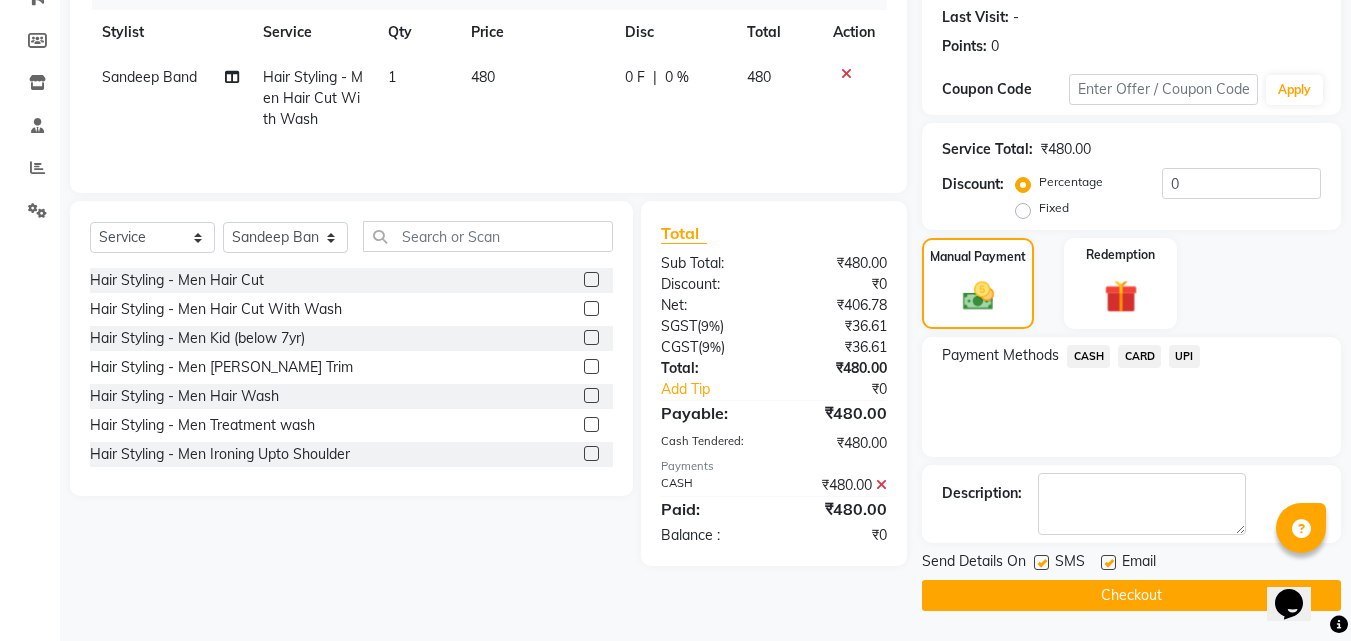 click 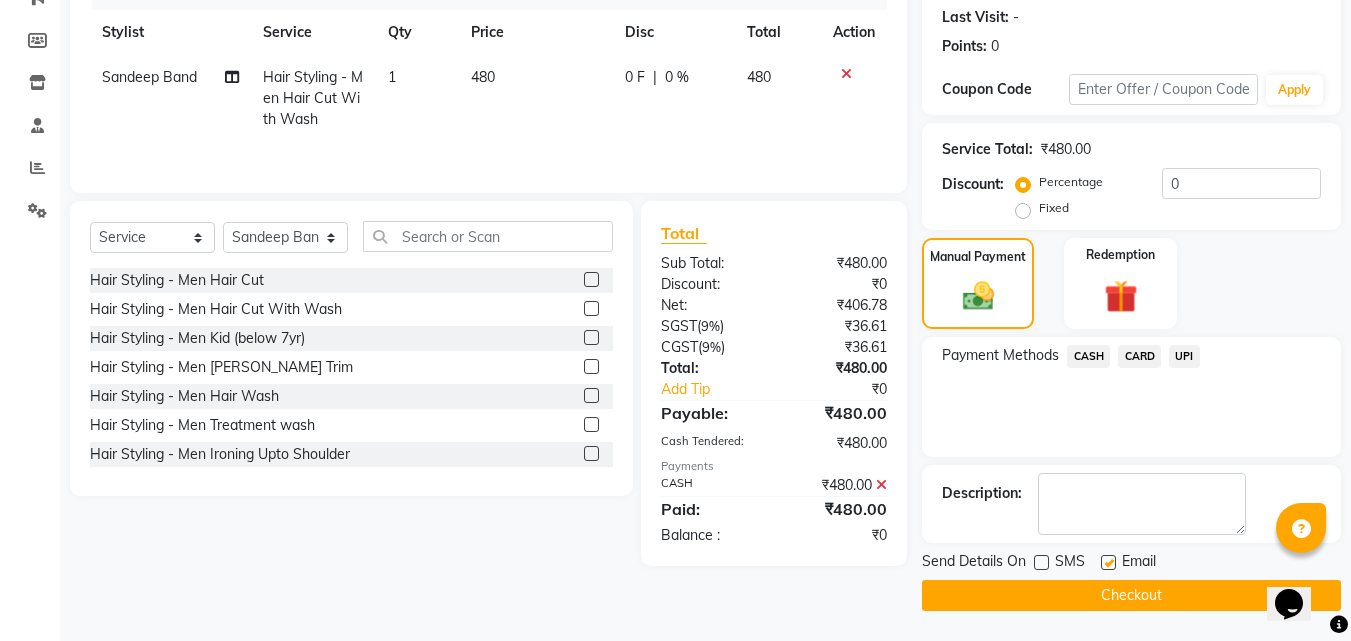 click on "Checkout" 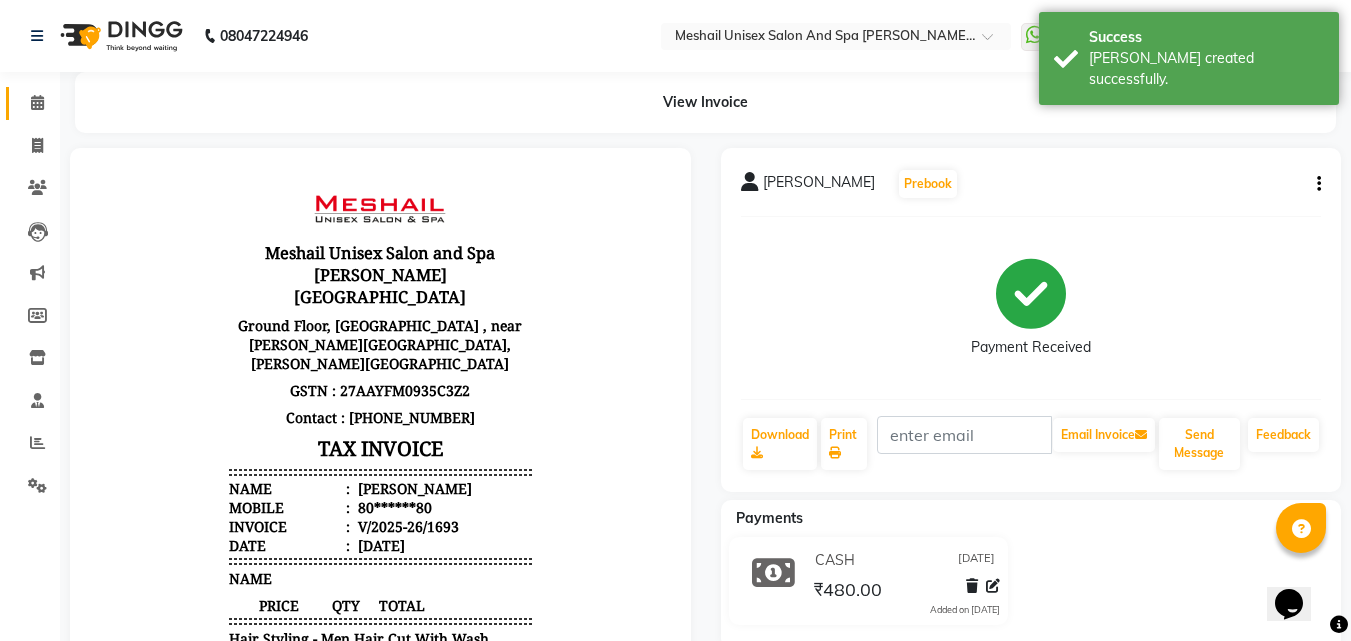 scroll, scrollTop: 0, scrollLeft: 0, axis: both 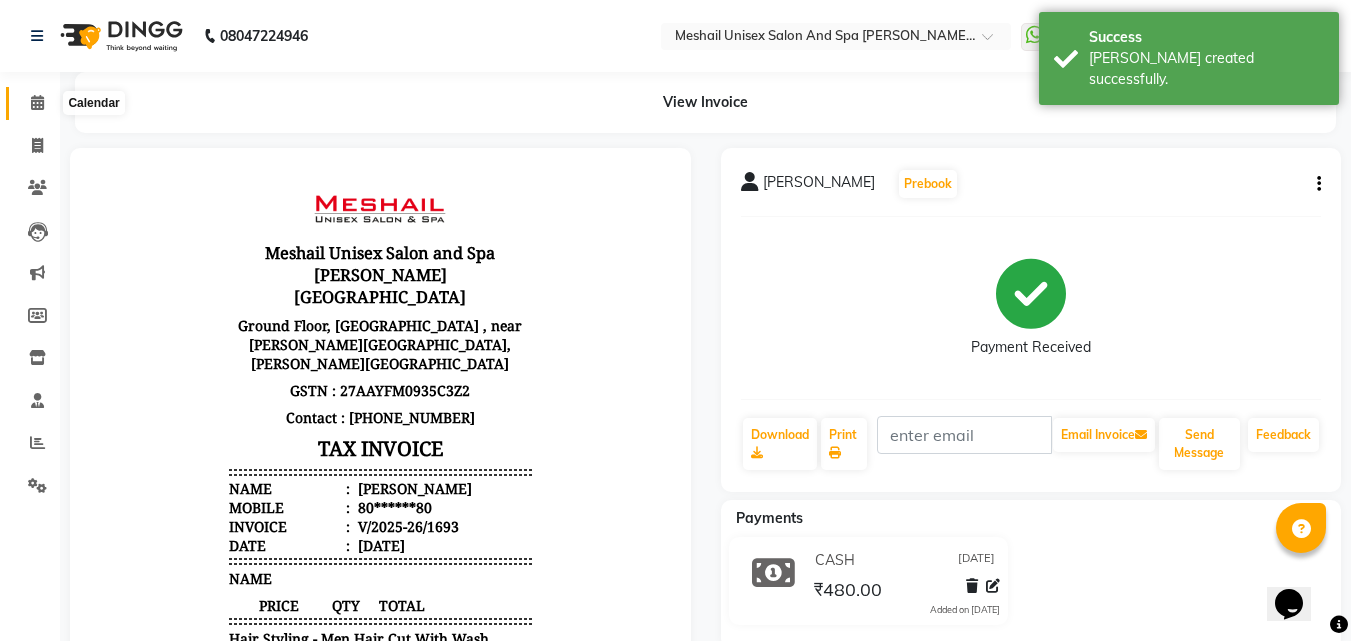 click 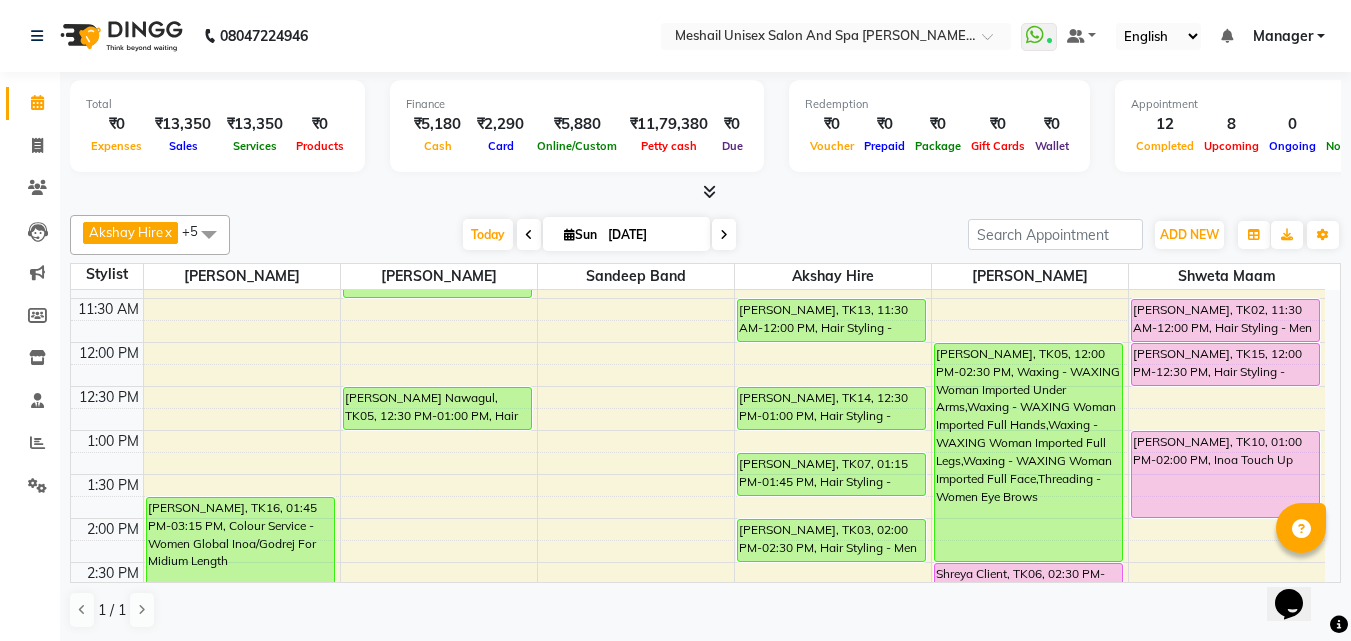 scroll, scrollTop: 200, scrollLeft: 0, axis: vertical 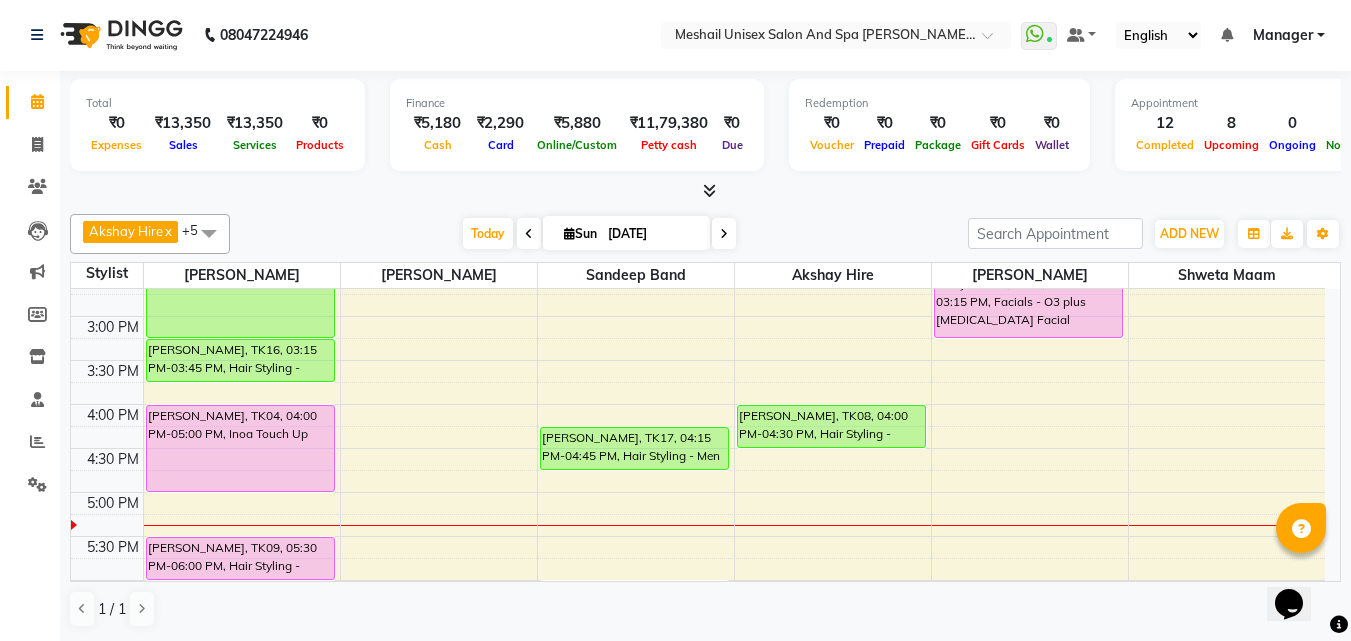 click on "9:00 AM 9:30 AM 10:00 AM 10:30 AM 11:00 AM 11:30 AM 12:00 PM 12:30 PM 1:00 PM 1:30 PM 2:00 PM 2:30 PM 3:00 PM 3:30 PM 4:00 PM 4:30 PM 5:00 PM 5:30 PM 6:00 PM 6:30 PM 7:00 PM 7:30 PM 8:00 PM 8:30 PM 9:00 PM 9:30 PM    [PERSON_NAME], TK16, 01:45 PM-03:15 PM, Colour Service - Women Global Inoa/Godrej For Midium Length    [PERSON_NAME], TK16, 03:15 PM-03:45 PM, Hair Styling - Women Hair Cut    [PERSON_NAME], TK04, 04:00 PM-05:00 PM, Inoa Touch Up    [PERSON_NAME], TK09, 05:30 PM-06:00 PM, Hair Styling - Women Hair Blowdry Up To Shoulder    [PERSON_NAME], TK12, 07:00 PM-07:30 PM, Hair Styling - Women Hair Blowdry Up To Shoulder    [PERSON_NAME], TK01, 11:00 AM-11:30 AM, Hand And Foot Care - Spa Pedicure    [PERSON_NAME] Nawagul, TK05, 12:30 PM-01:00 PM, Hair Styling - Women Hair Wash    [PERSON_NAME], TK17, 04:15 PM-04:45 PM, Hair Styling - Men Hair Cut With Wash    [PERSON_NAME], TK11, 06:00 PM-06:30 PM, Hair Styling - Women Hair Cut With Wash    [PERSON_NAME], TK01, 10:30 AM-11:00 AM, Hair Styling - Men Hair Cut" at bounding box center [698, 360] 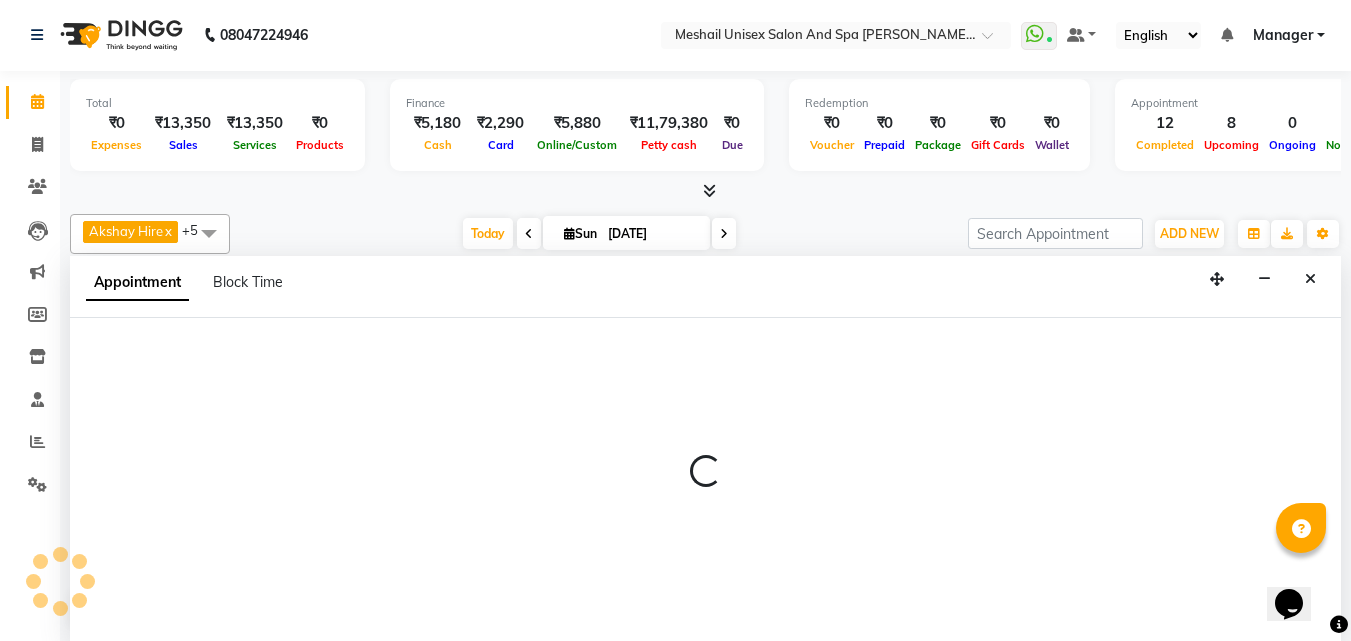 select on "52968" 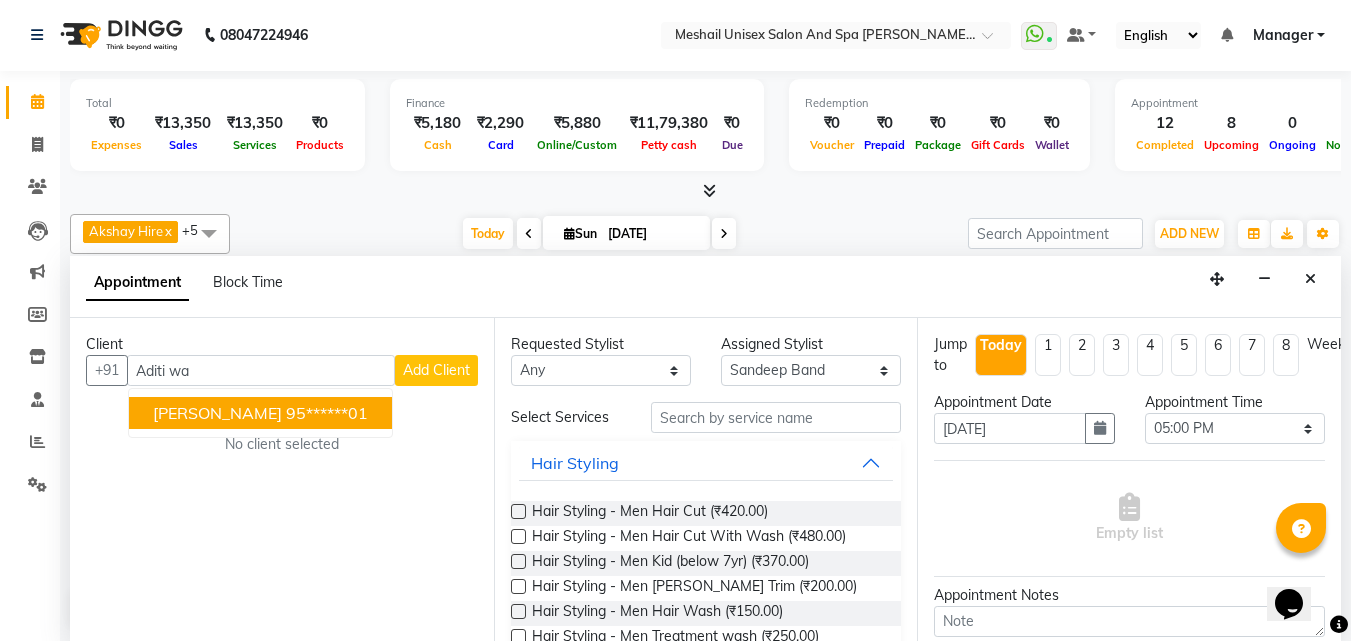 click on "[PERSON_NAME]  95******01" at bounding box center [260, 413] 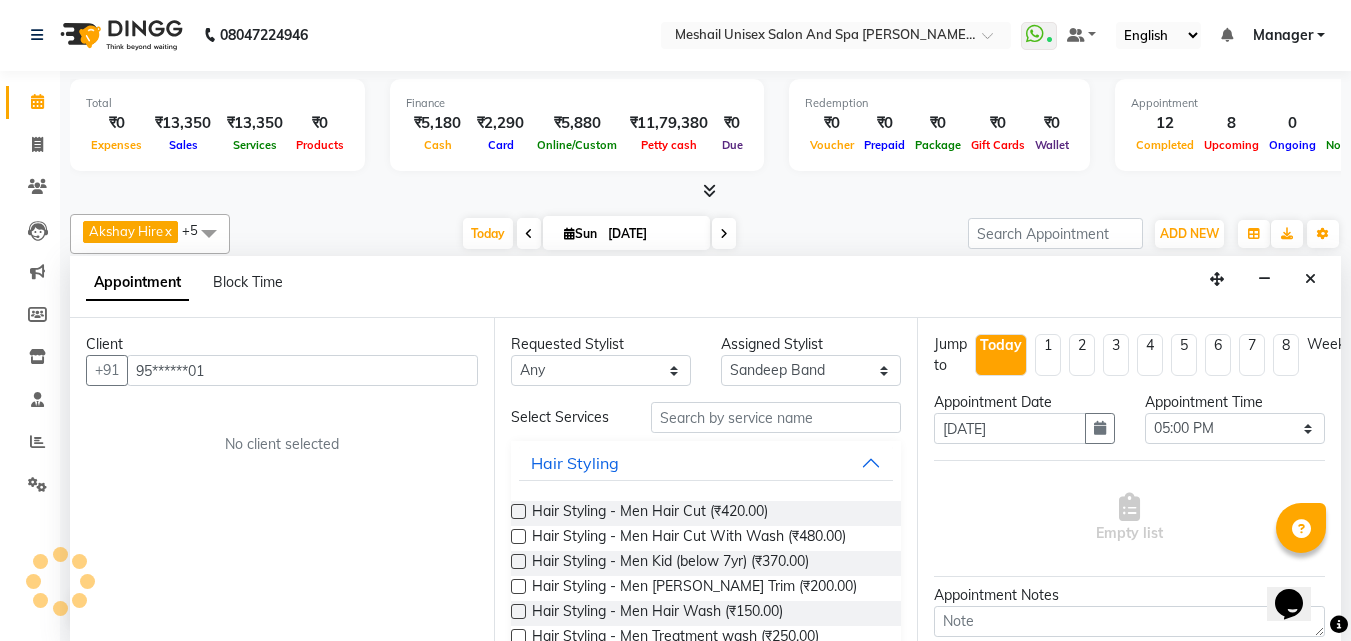 type on "95******01" 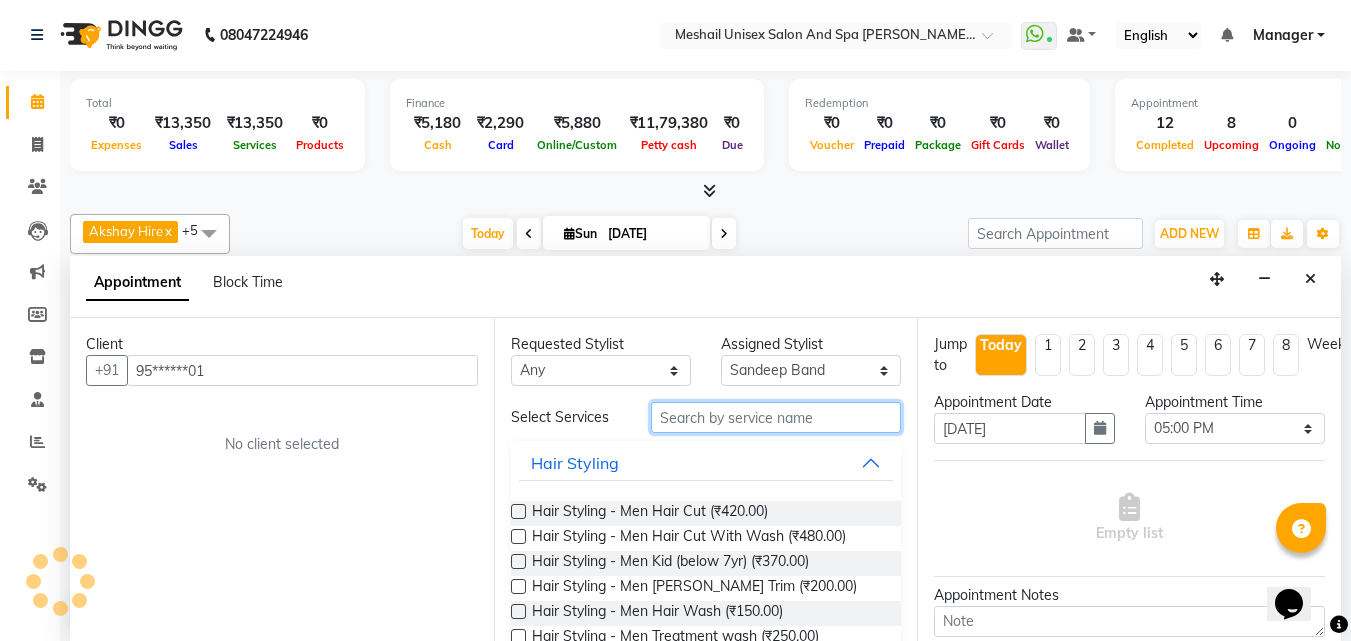 click at bounding box center [776, 417] 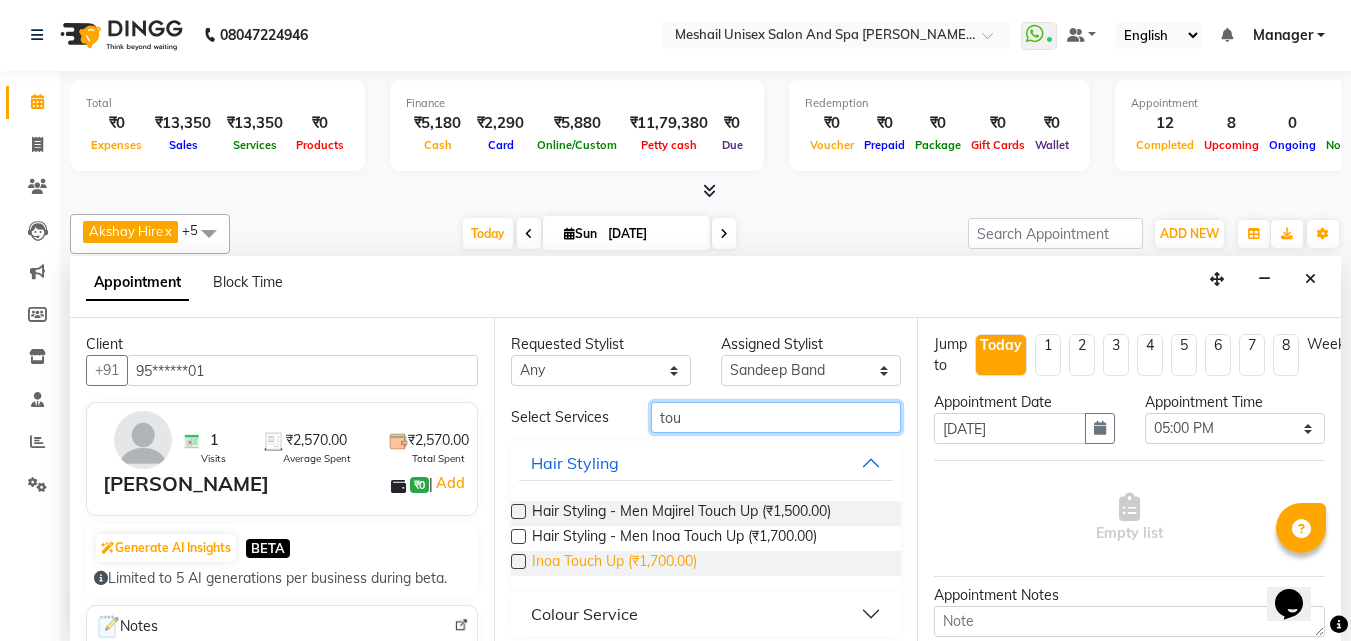 type on "tou" 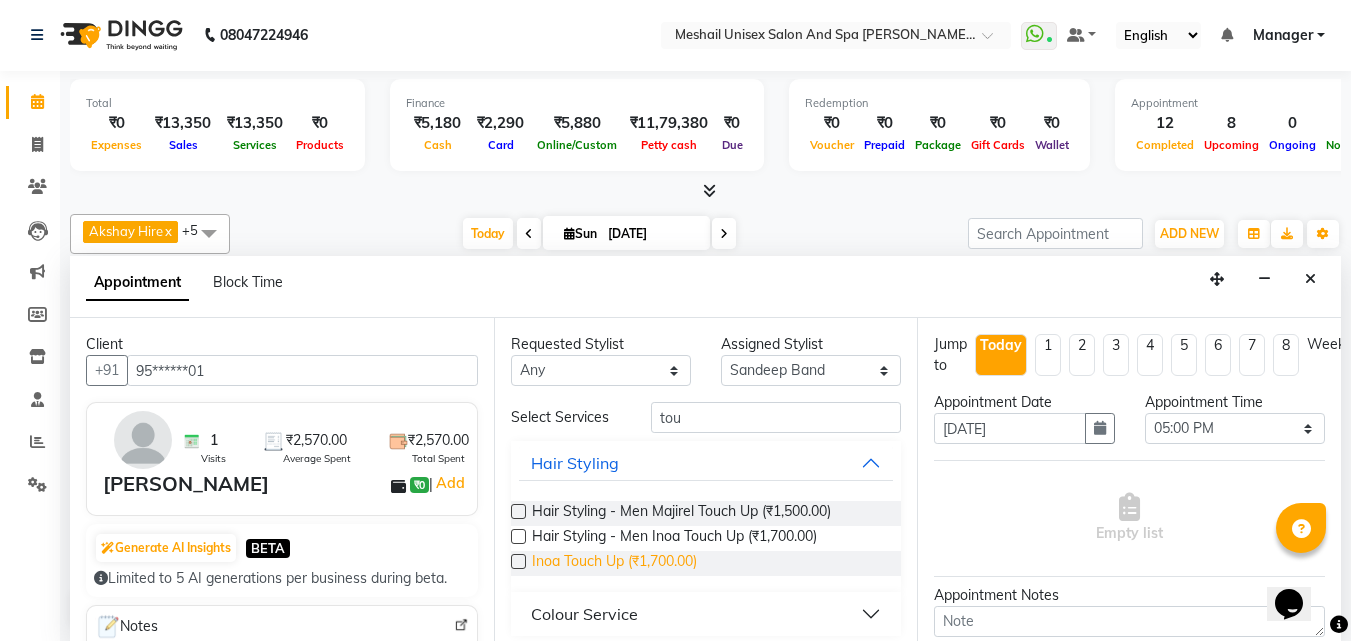 click on "Inoa Touch Up (₹1,700.00)" at bounding box center (614, 563) 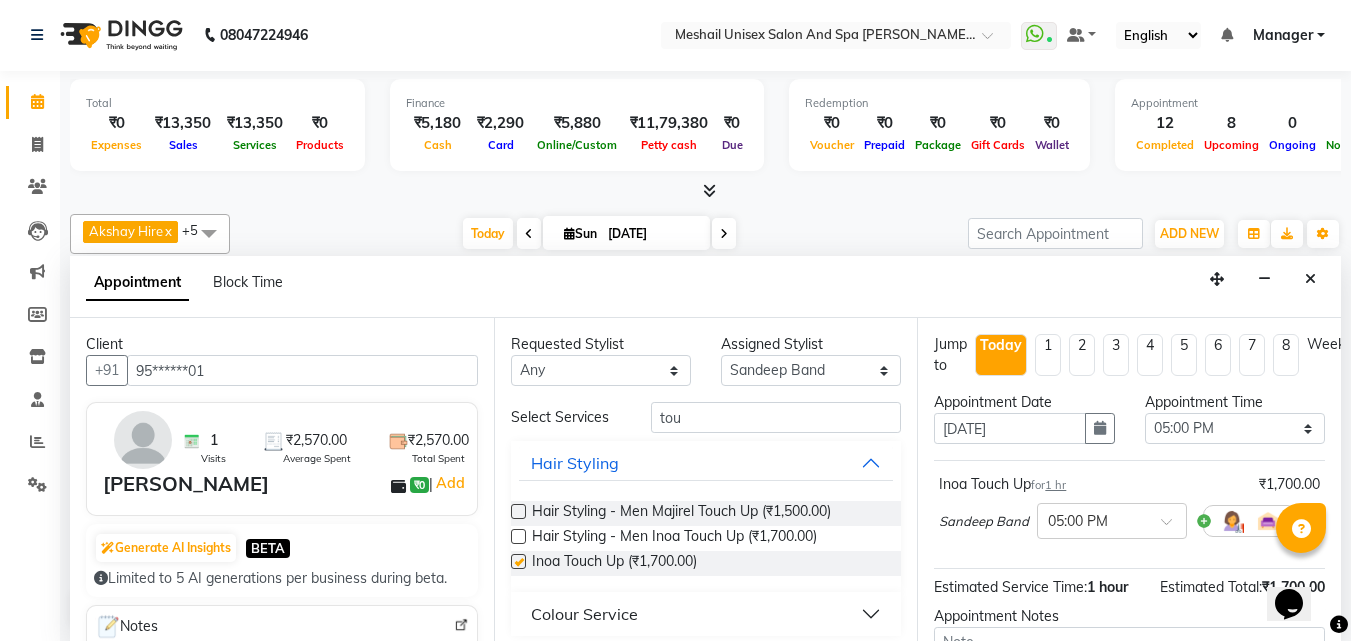checkbox on "false" 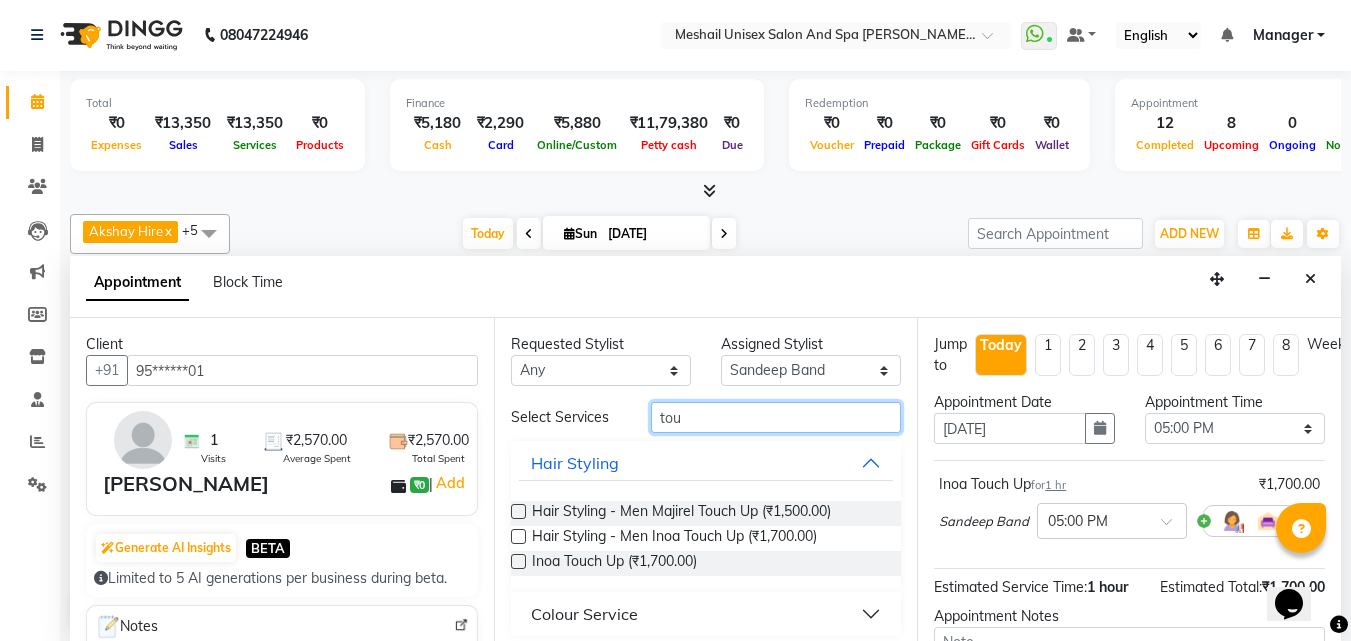 click on "tou" at bounding box center (776, 417) 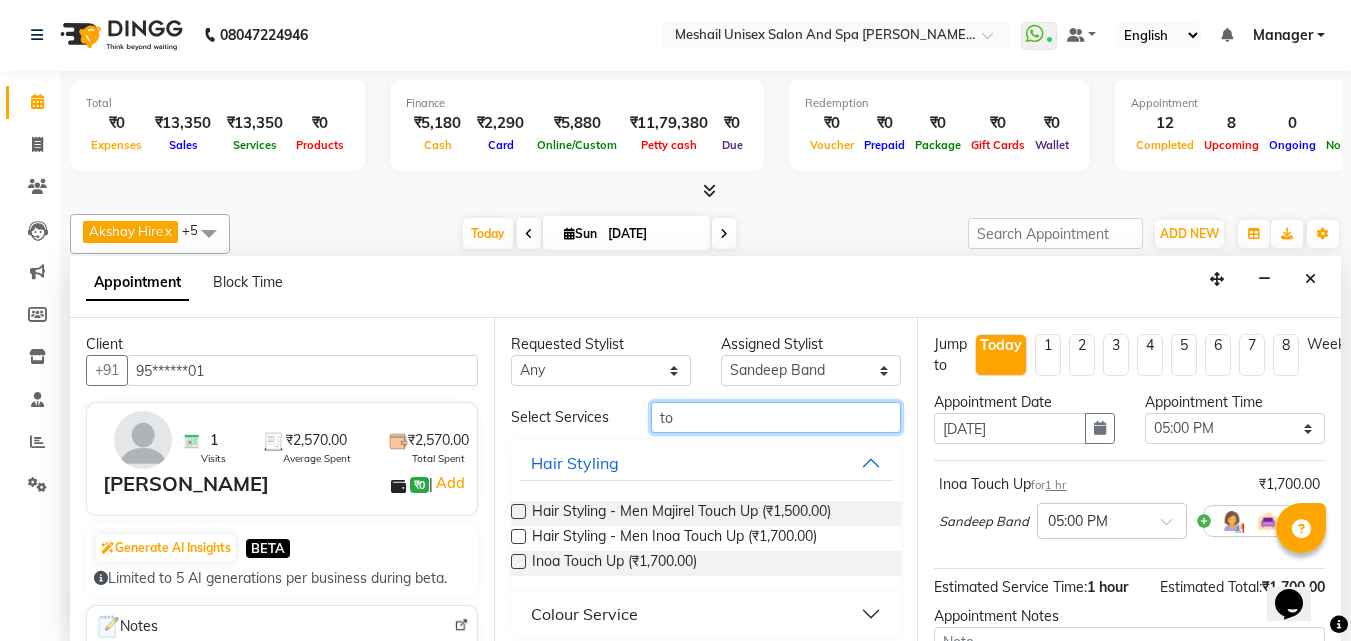 type on "t" 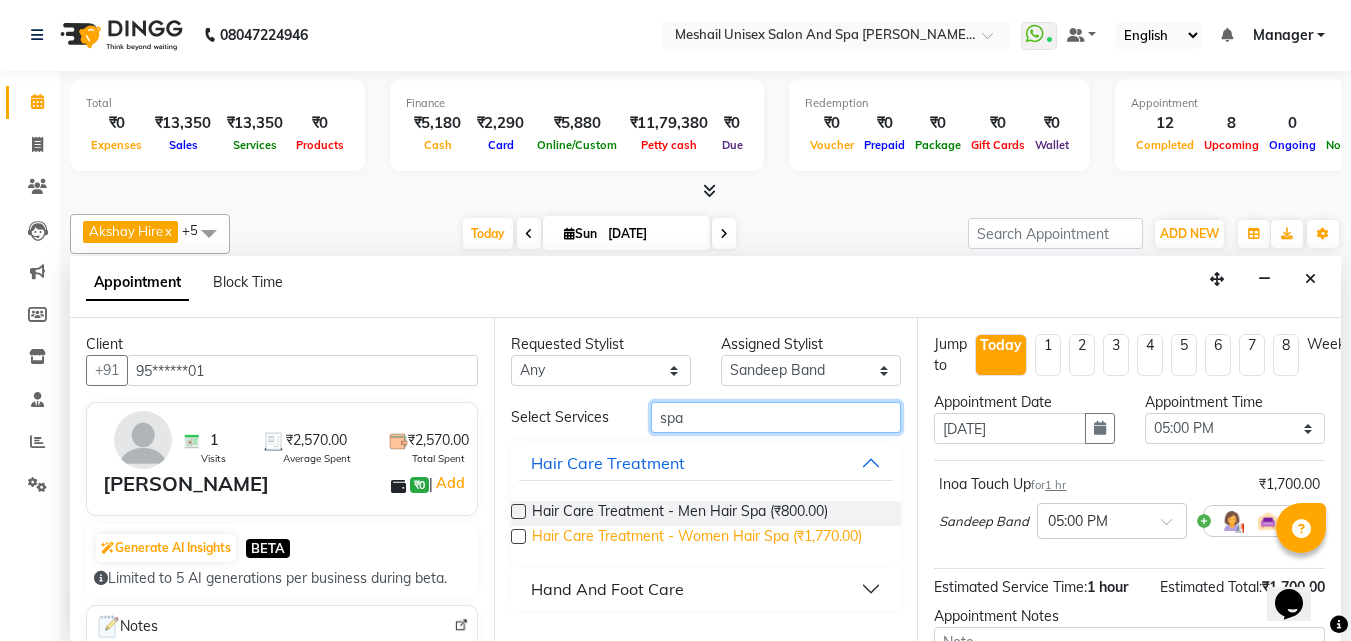 type on "spa" 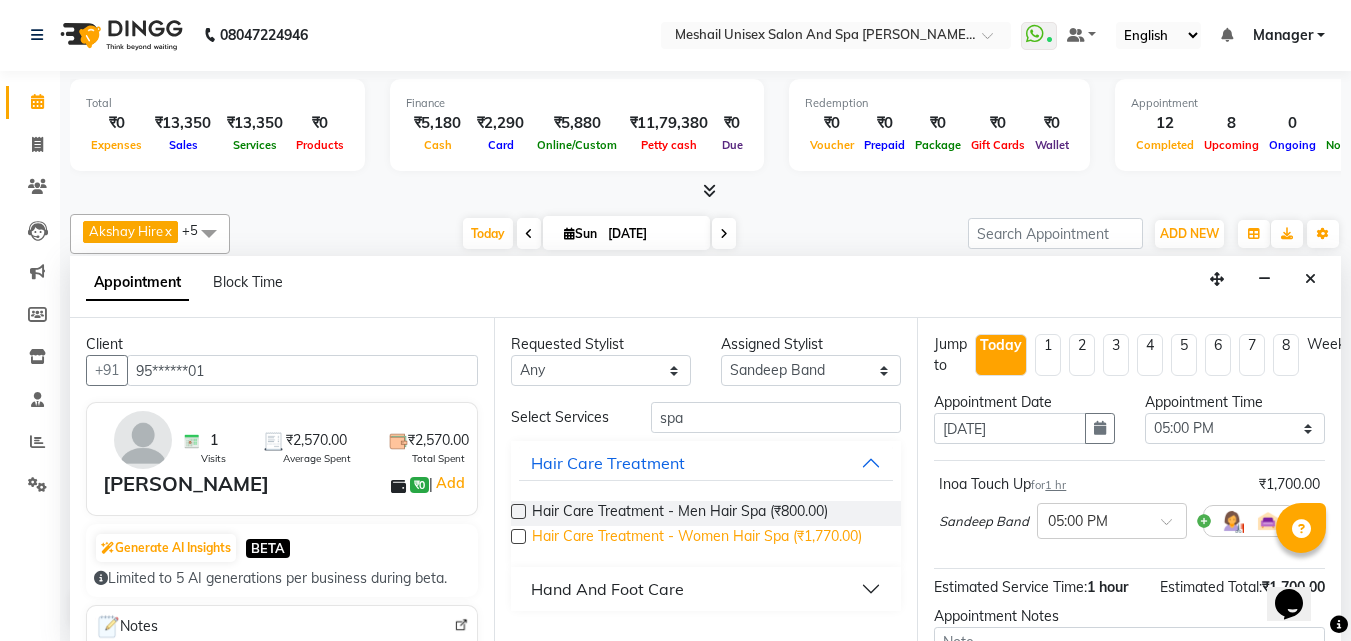 click on "Hair Care Treatment - Women Hair Spa (₹1,770.00)" at bounding box center [697, 538] 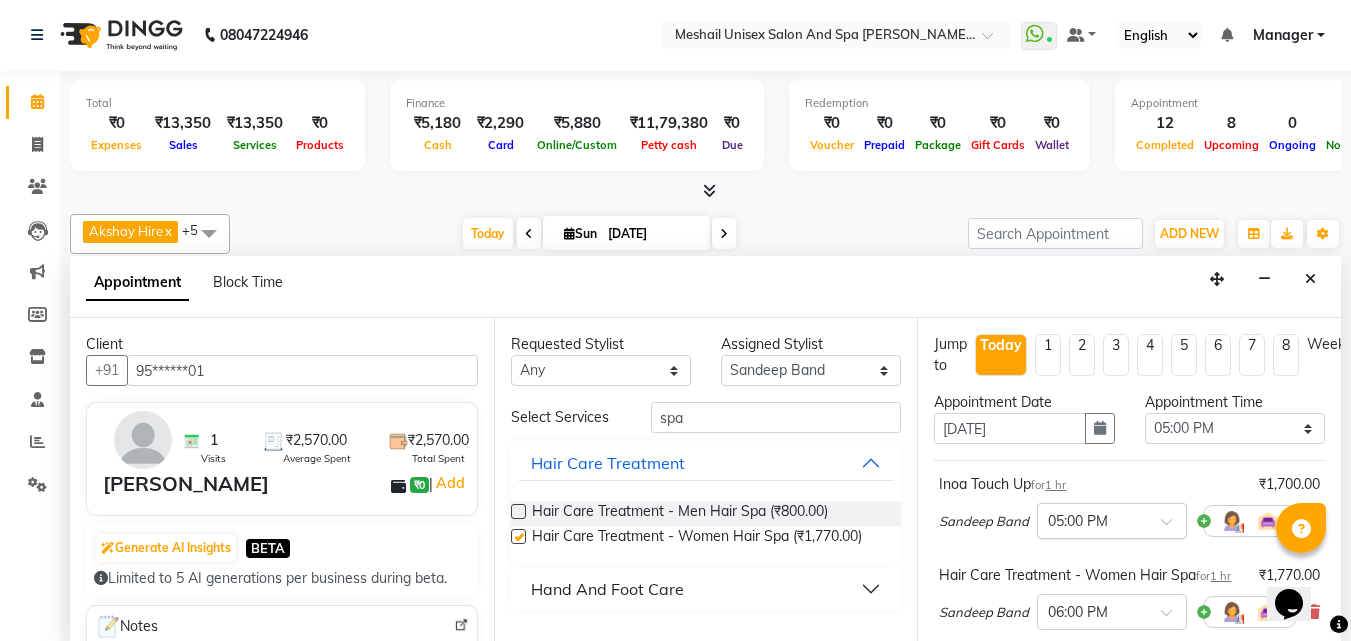 checkbox on "false" 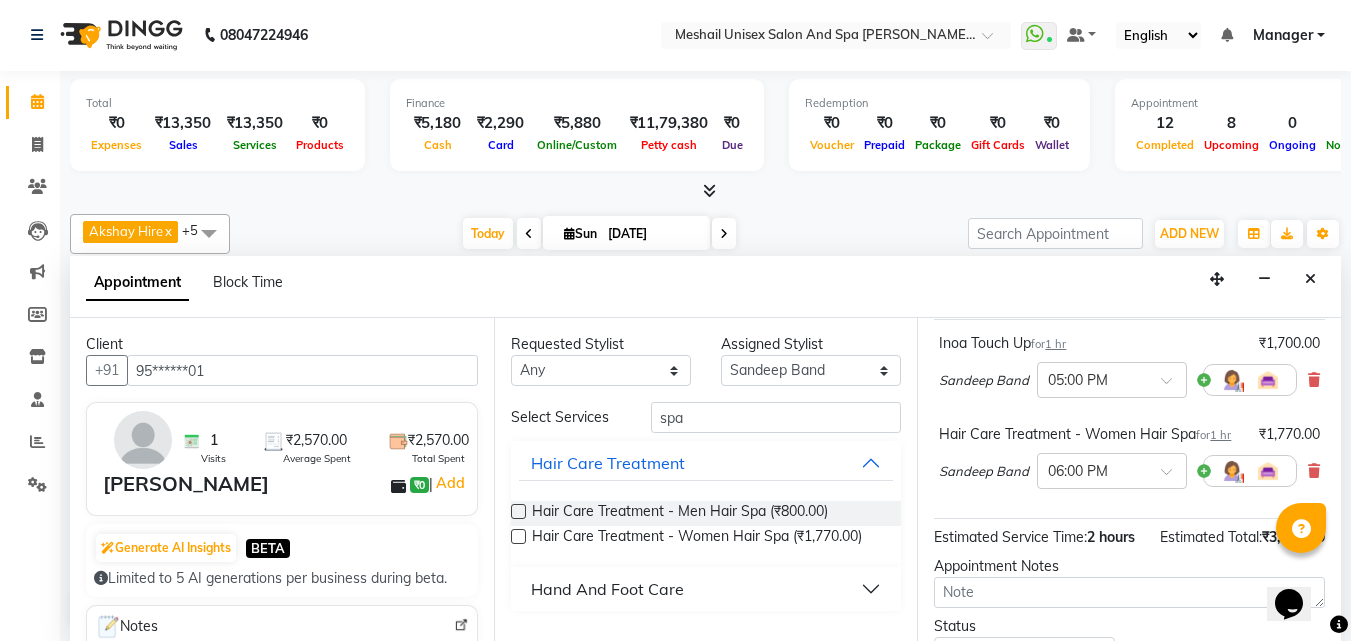scroll, scrollTop: 357, scrollLeft: 0, axis: vertical 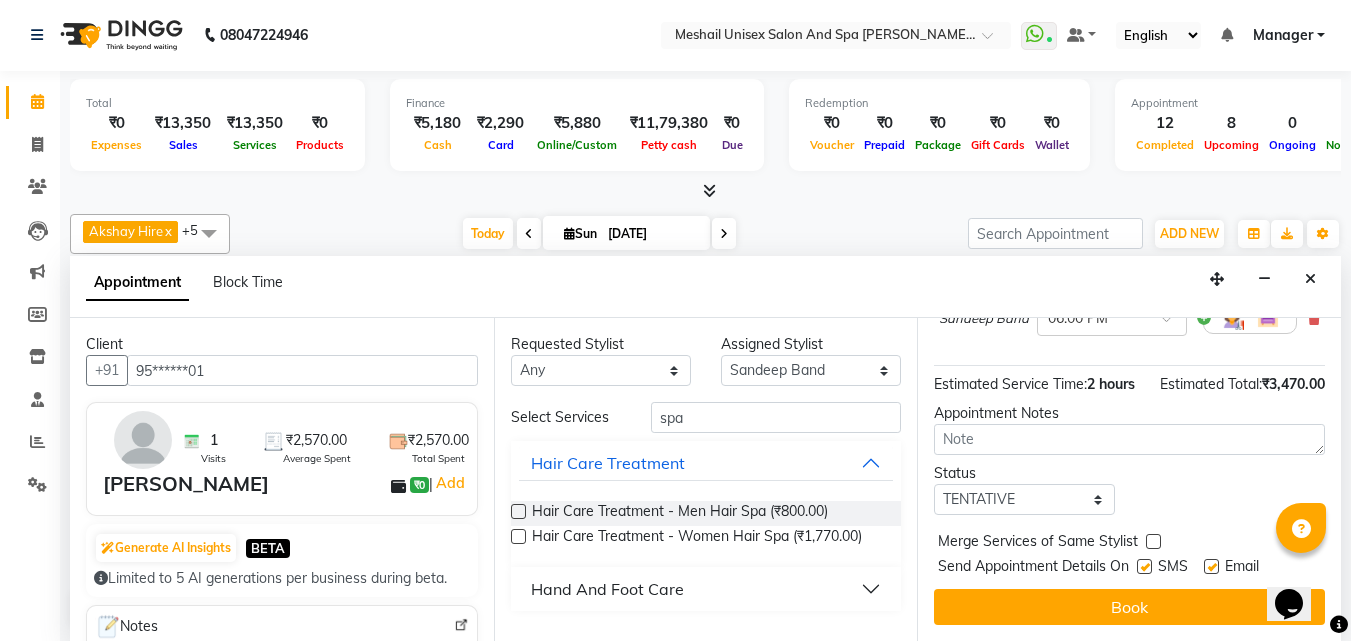 click at bounding box center [1144, 566] 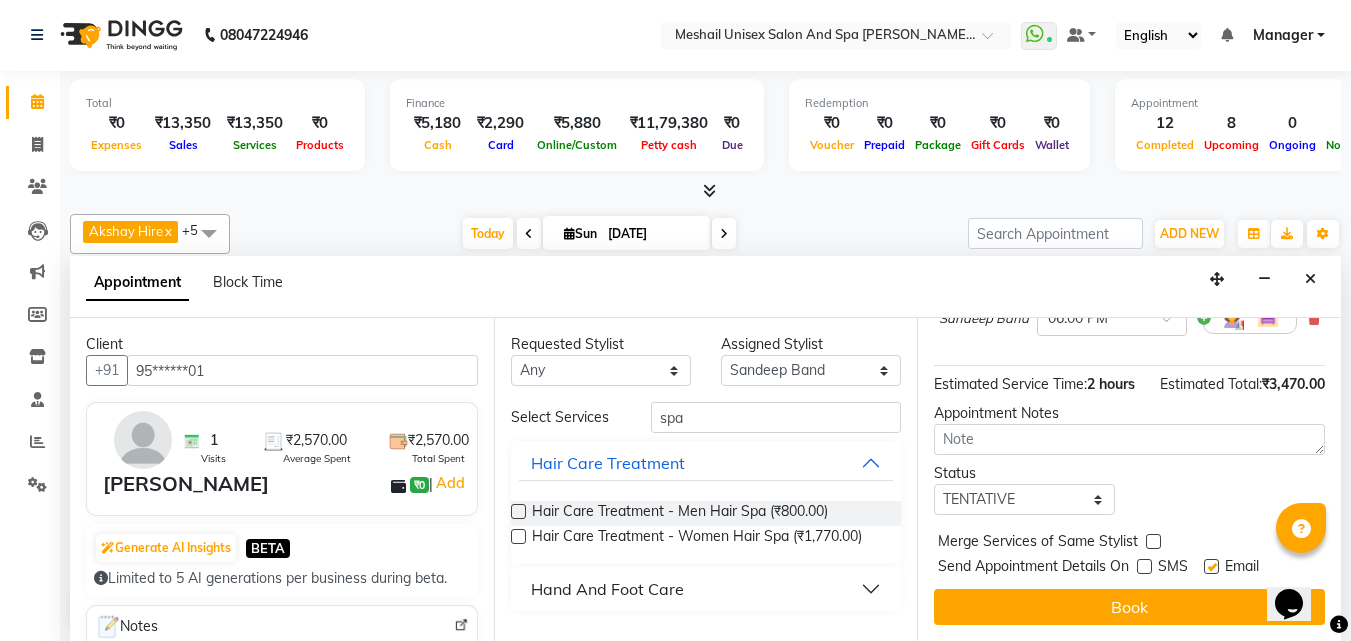 click on "Book" at bounding box center [1129, 607] 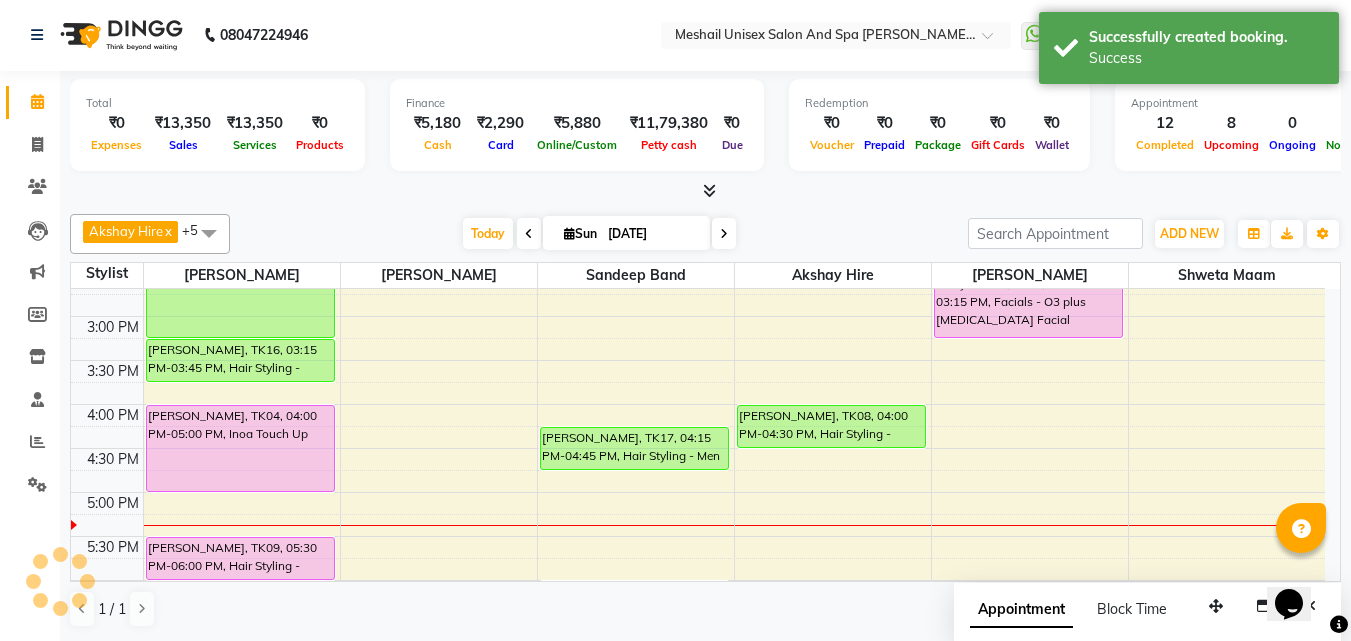 scroll, scrollTop: 0, scrollLeft: 0, axis: both 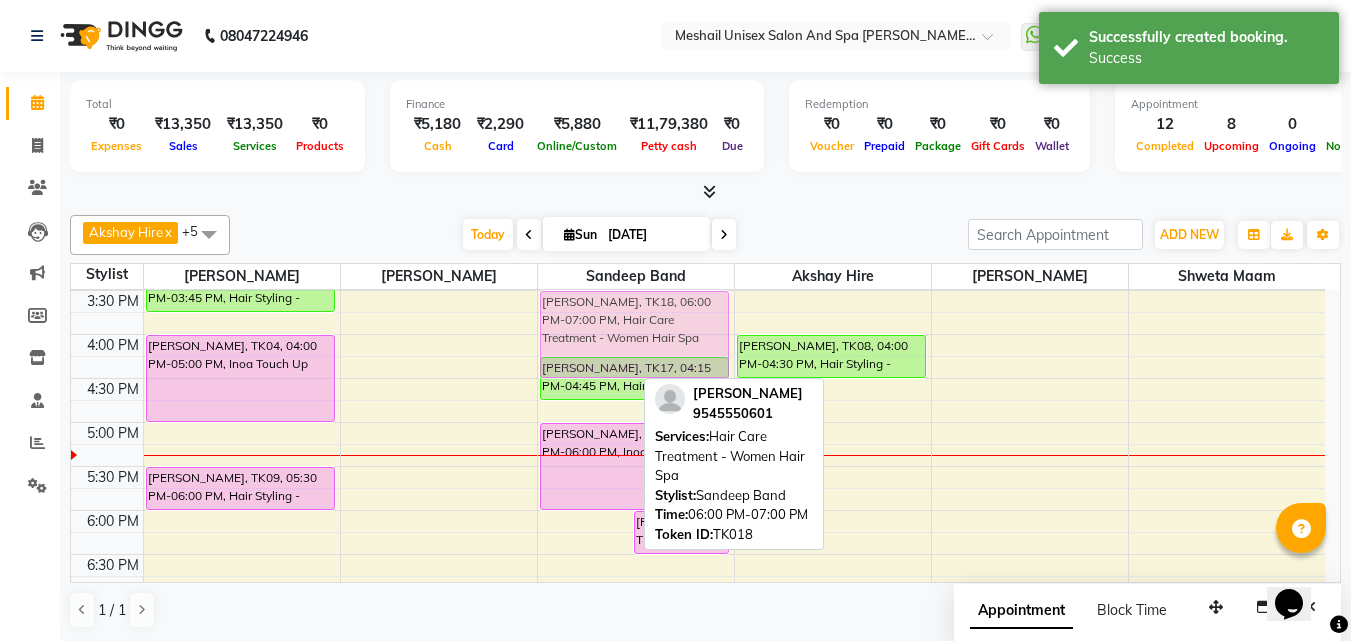 drag, startPoint x: 584, startPoint y: 518, endPoint x: 602, endPoint y: 318, distance: 200.80836 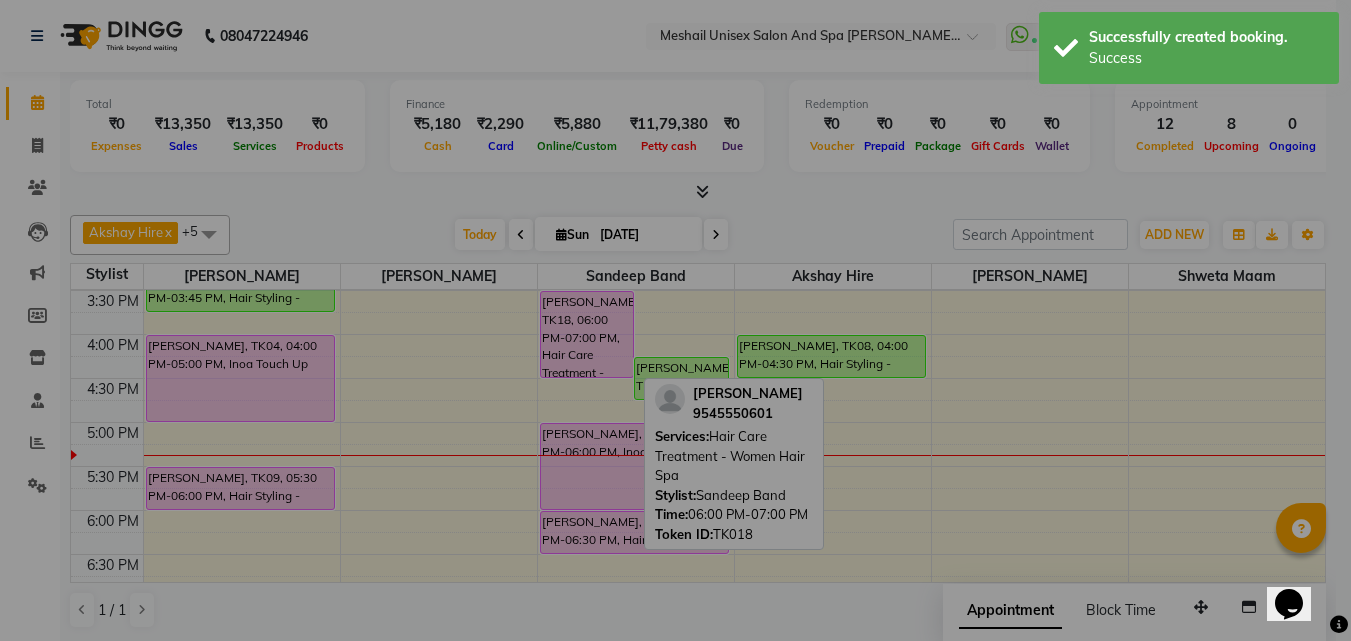 scroll, scrollTop: 570, scrollLeft: 0, axis: vertical 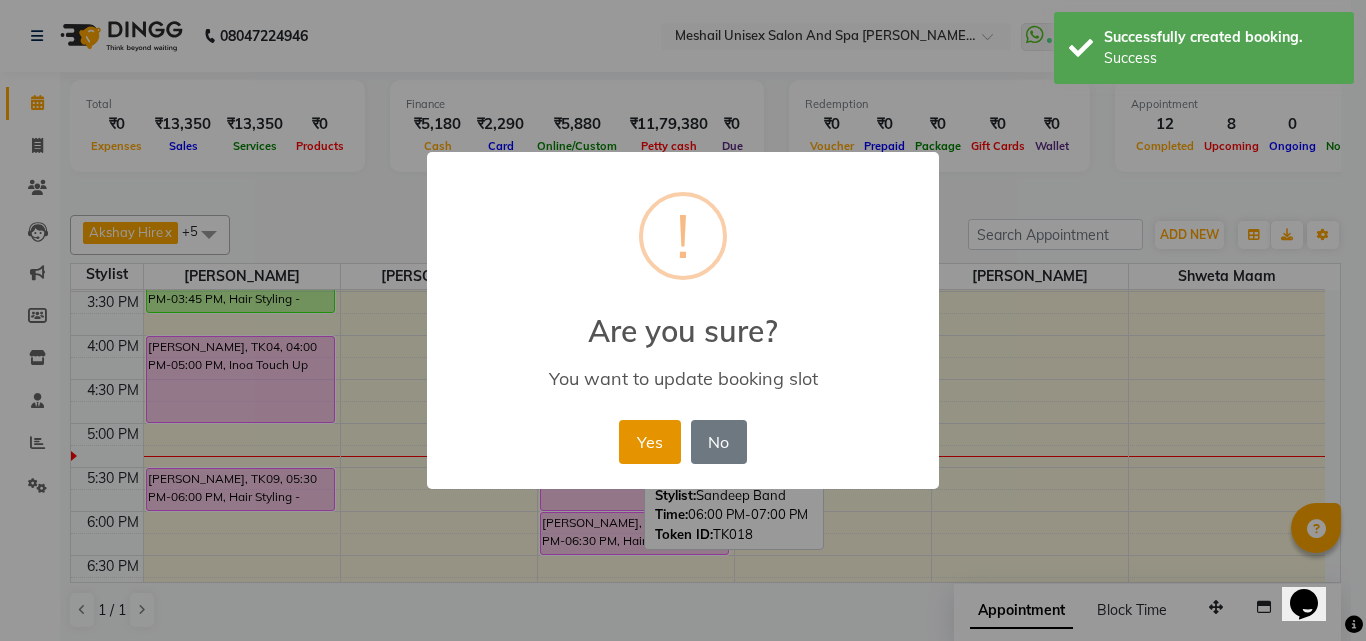 click on "Yes" at bounding box center (649, 442) 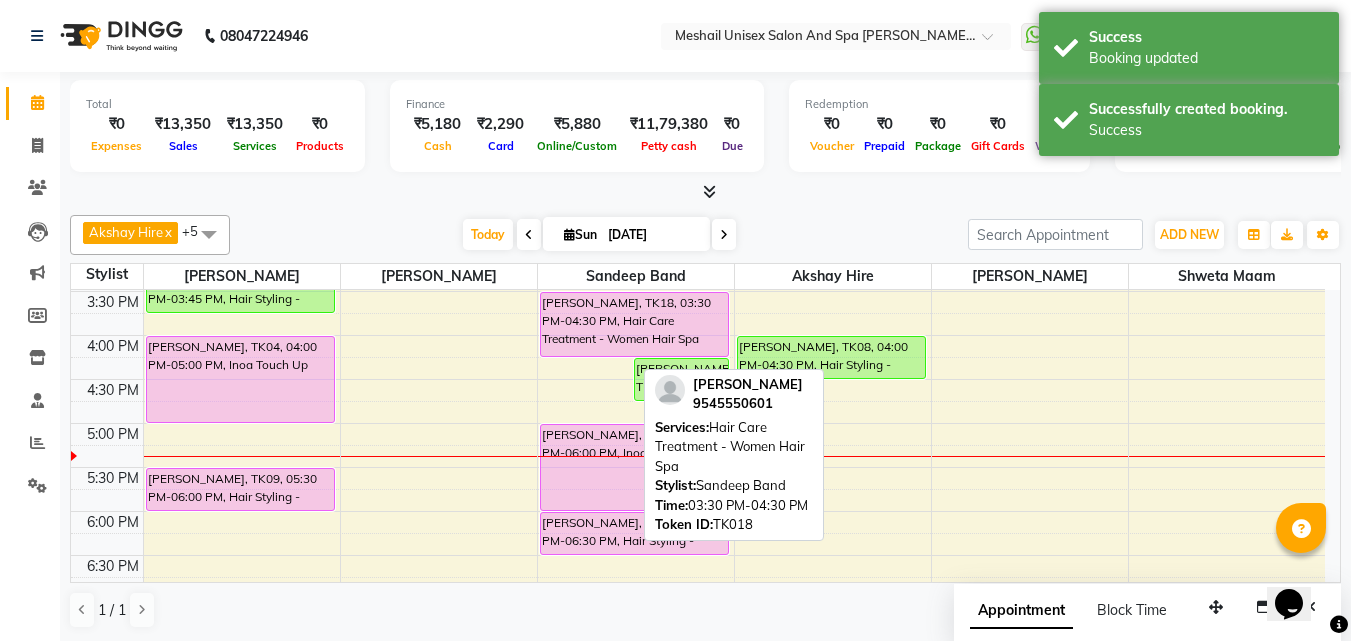click on "[PERSON_NAME], TK18, 03:30 PM-04:30 PM, Hair Care Treatment - Women Hair Spa    [PERSON_NAME], TK17, 04:15 PM-04:45 PM, Hair Styling - Men Hair Cut With Wash    [PERSON_NAME], TK18, 05:00 PM-06:00 PM, Inoa Touch Up    [PERSON_NAME], TK11, 06:00 PM-06:30 PM, Hair Styling - Women Hair Cut With Wash    [PERSON_NAME], TK18, 03:30 PM-04:30 PM, Hair Care Treatment - Women Hair Spa" at bounding box center (636, 291) 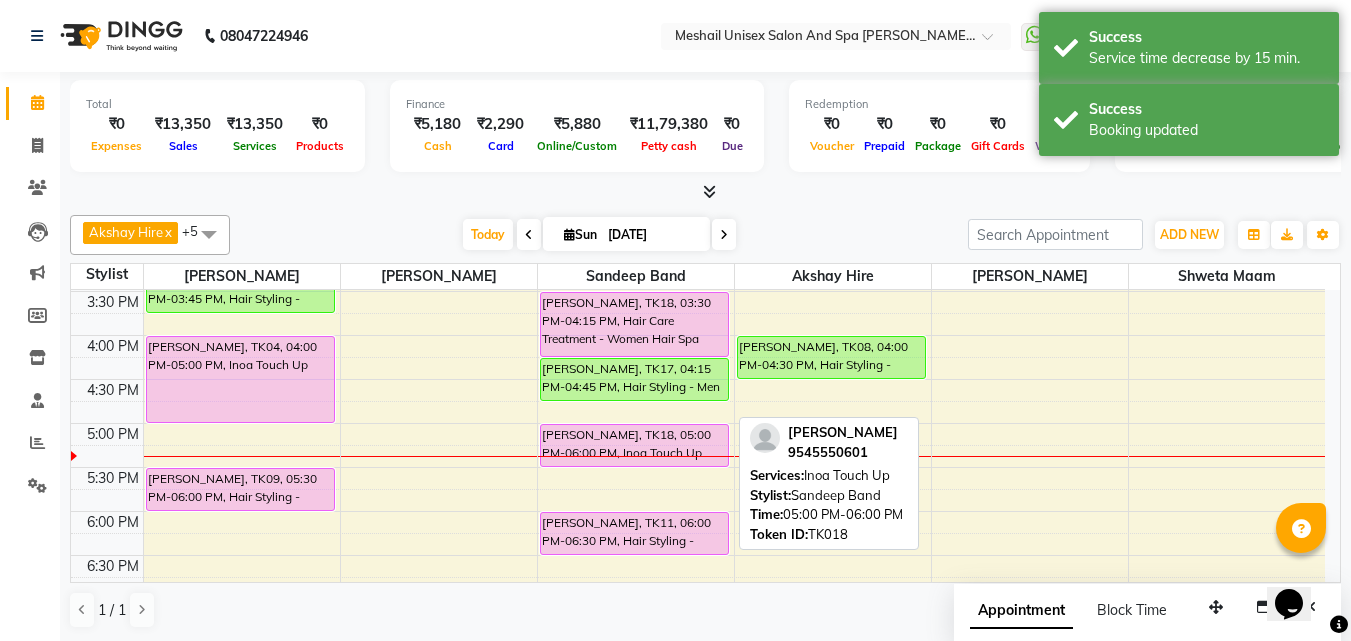drag, startPoint x: 610, startPoint y: 509, endPoint x: 613, endPoint y: 461, distance: 48.09366 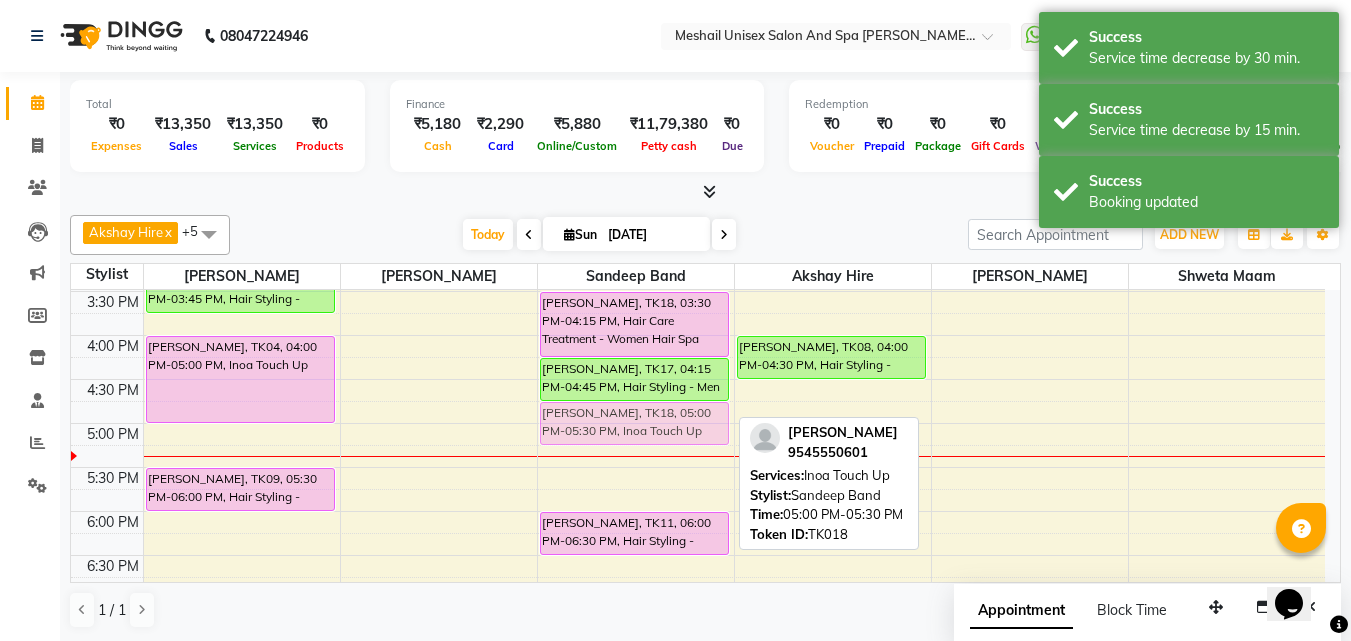 drag, startPoint x: 619, startPoint y: 443, endPoint x: 622, endPoint y: 433, distance: 10.440307 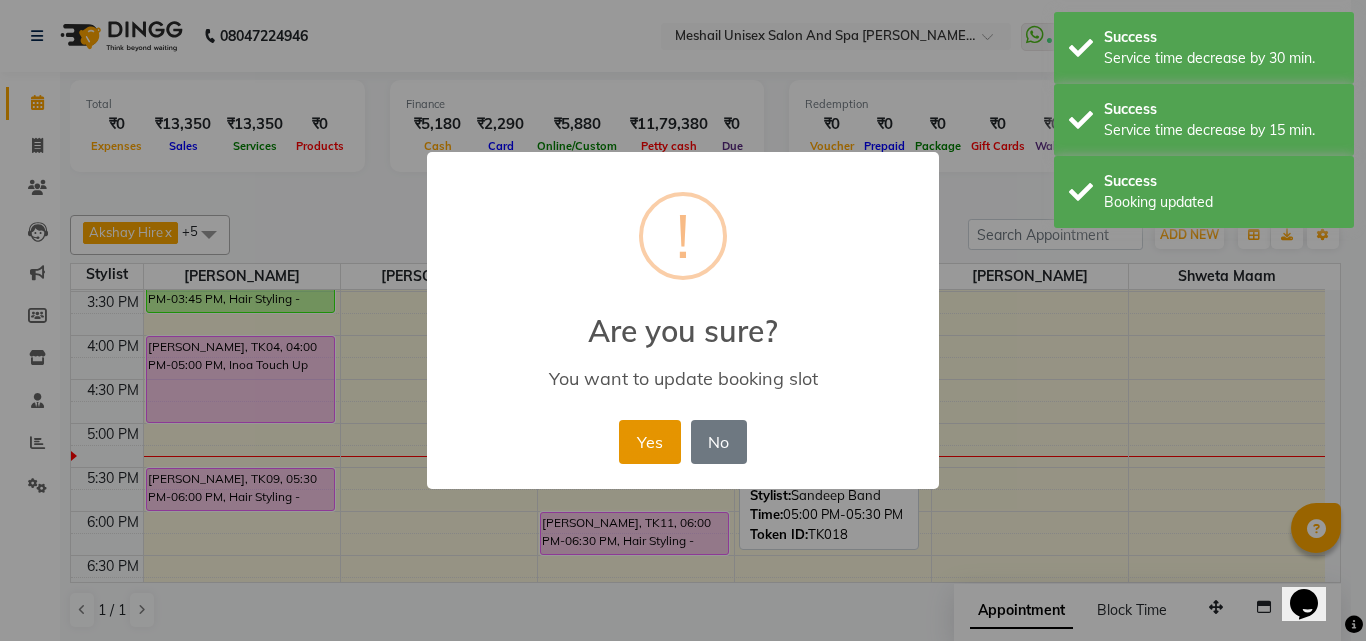 click on "Yes" at bounding box center [649, 442] 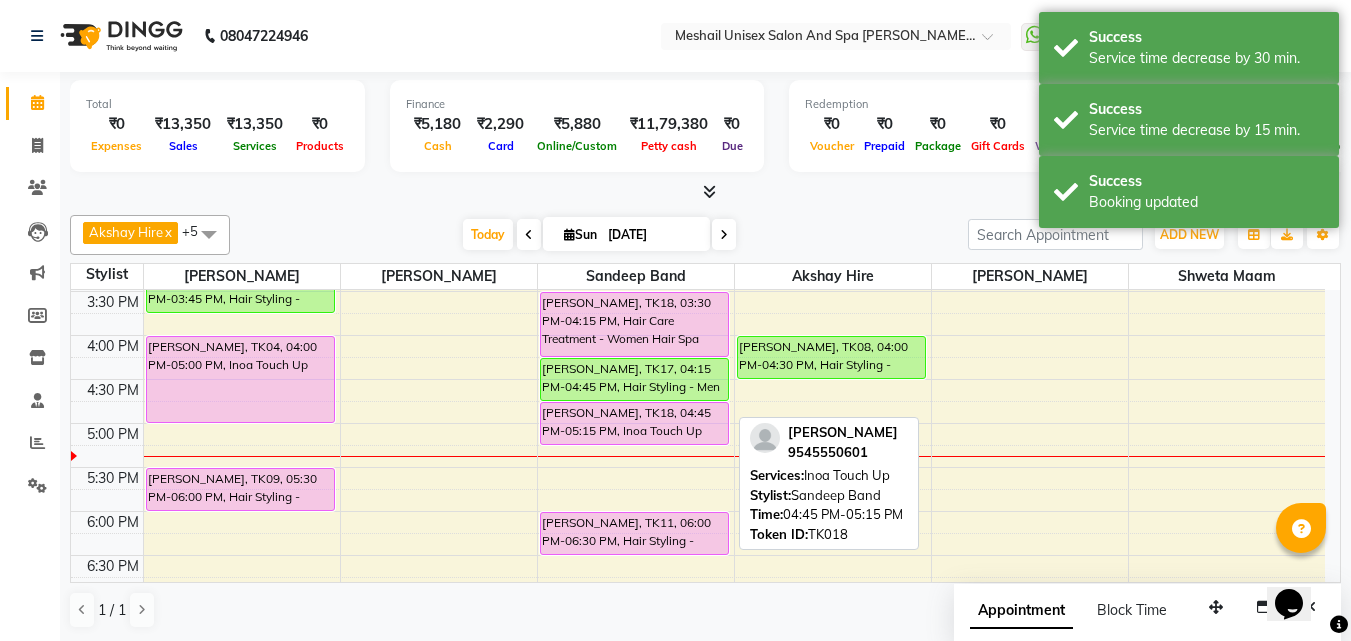 click on "[PERSON_NAME], TK18, 04:45 PM-05:15 PM, Inoa Touch Up" at bounding box center [634, 423] 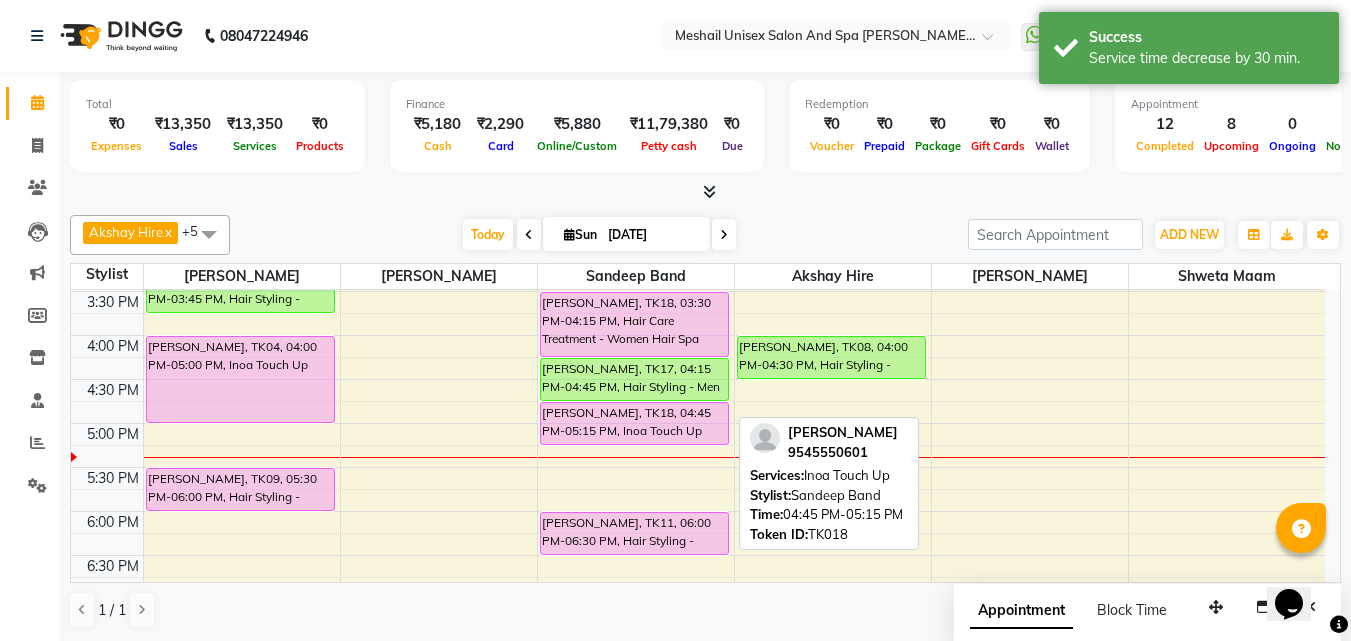 click on "[PERSON_NAME], TK18, 04:45 PM-05:15 PM, Inoa Touch Up" at bounding box center [634, 423] 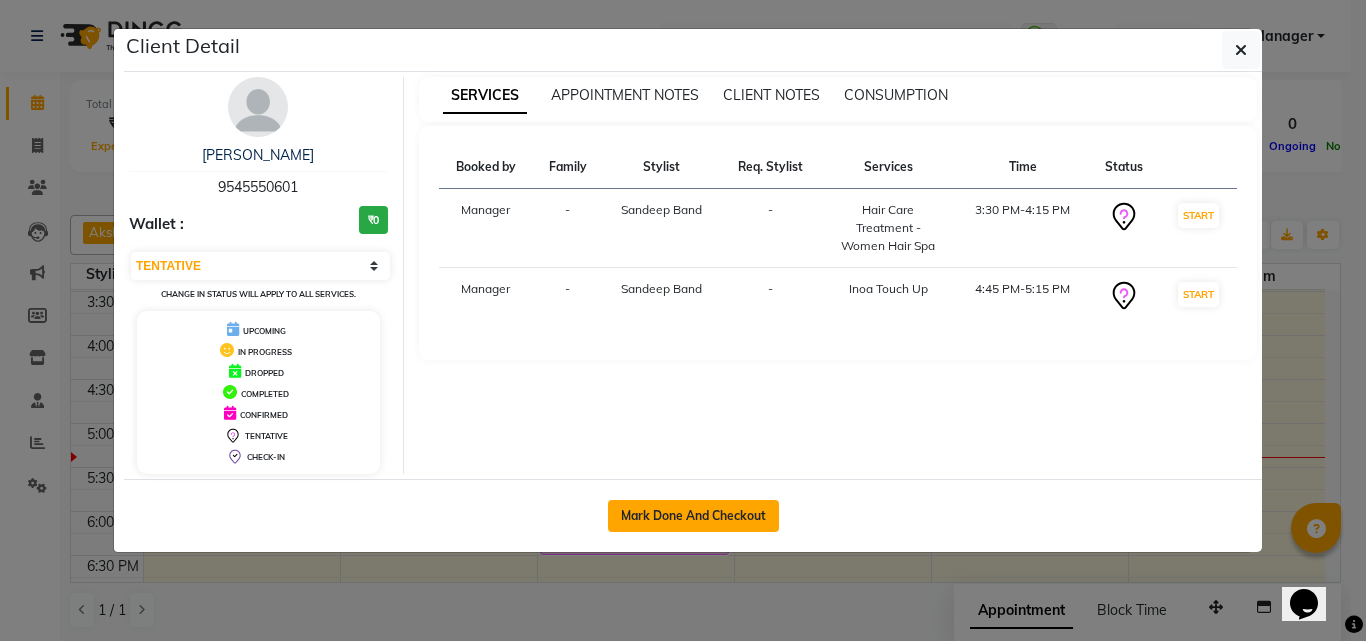 click on "Mark Done And Checkout" 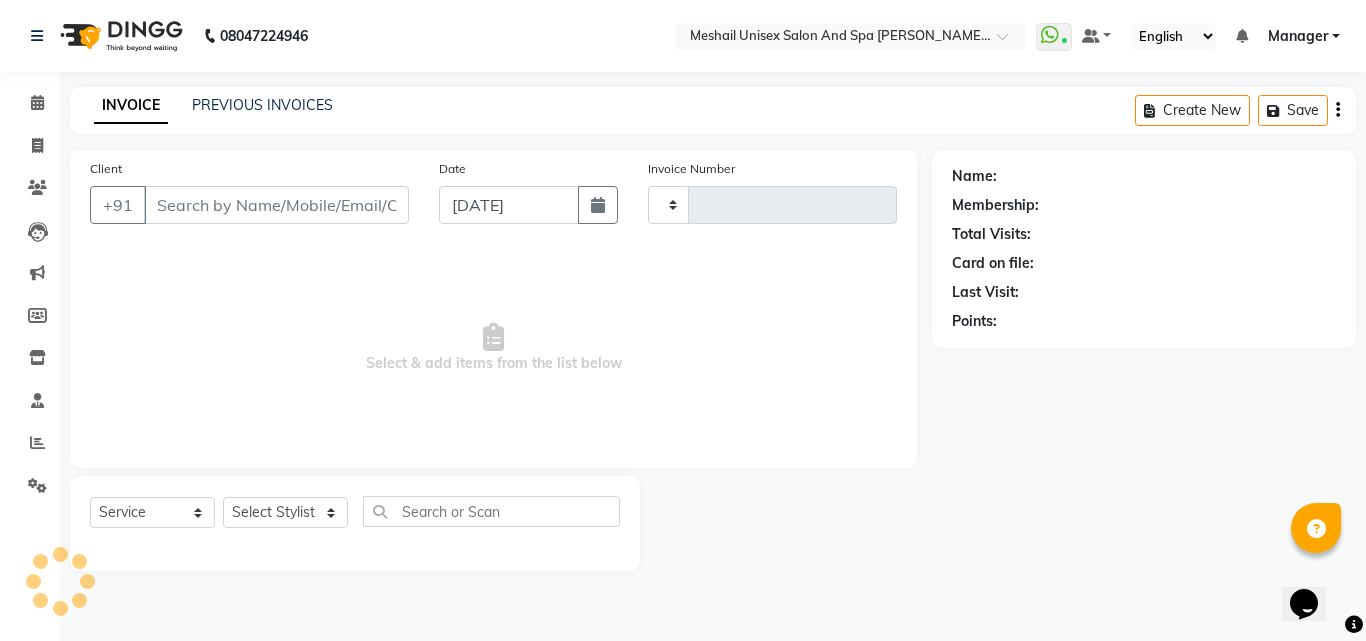 type on "1694" 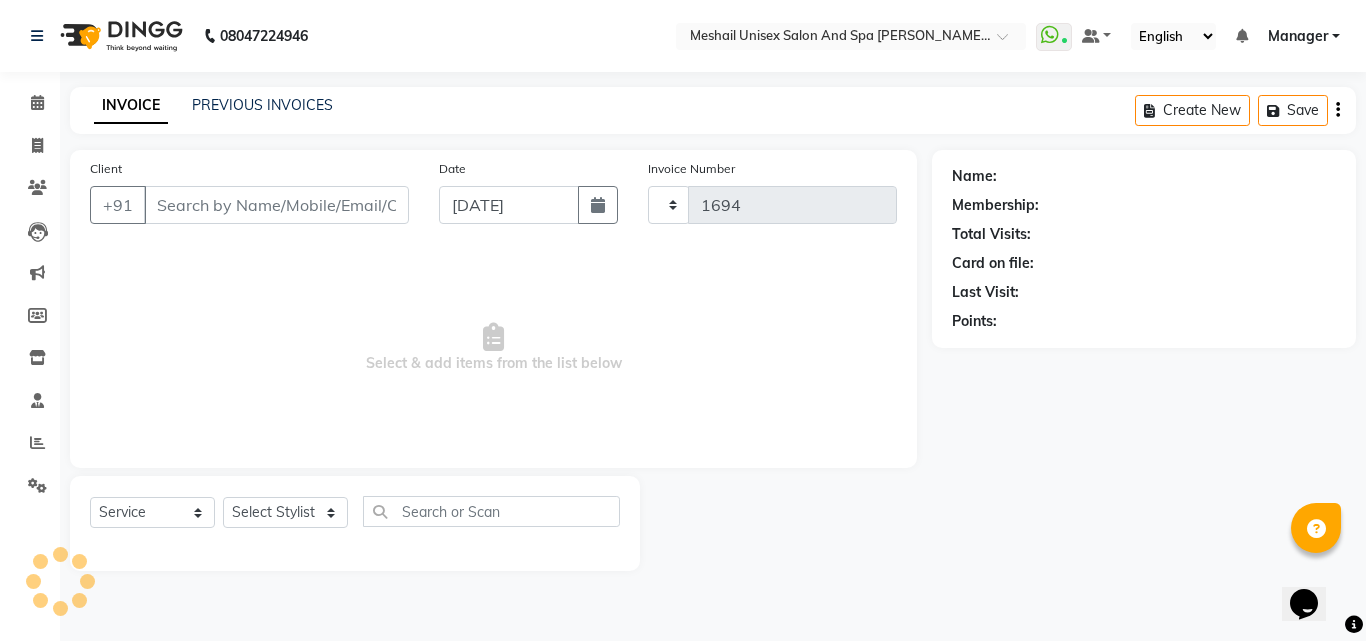 select on "6713" 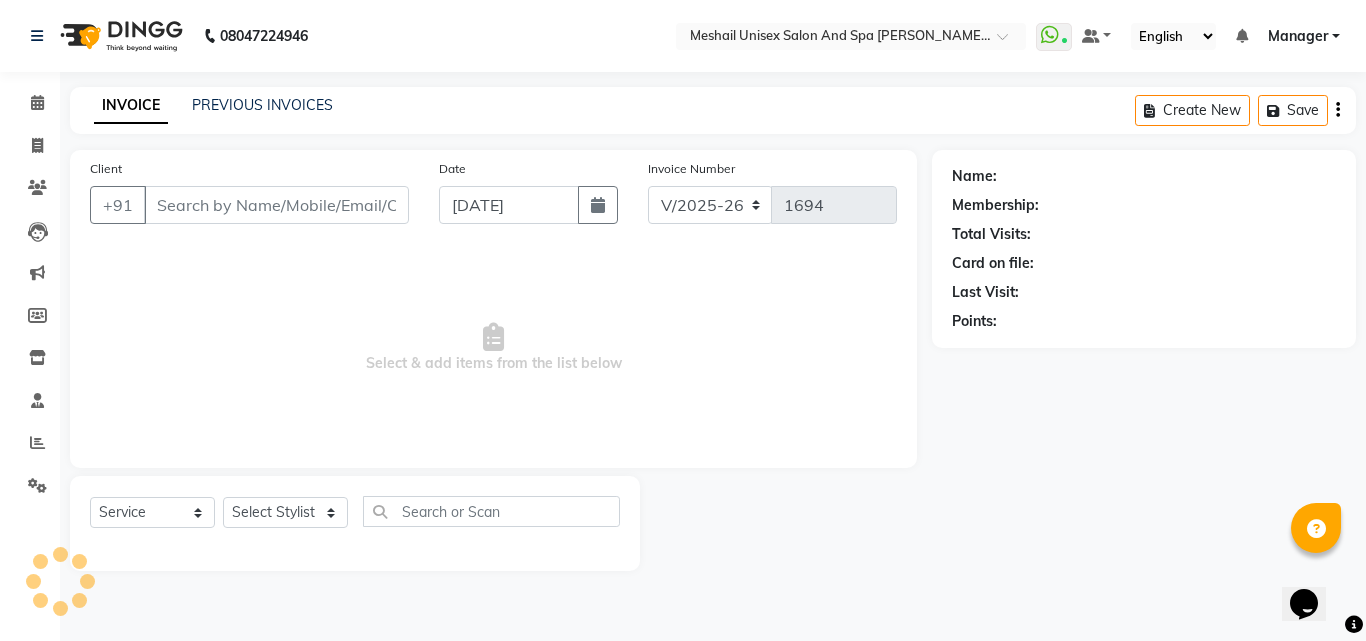 type on "95******01" 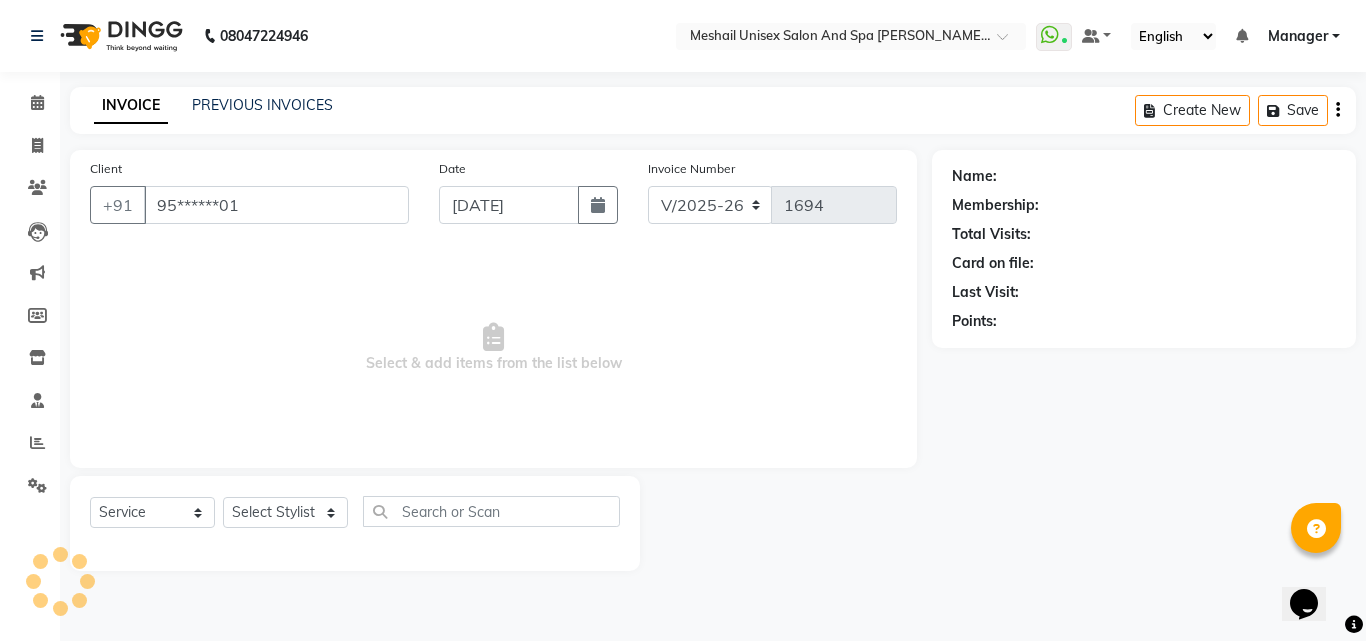 select on "52968" 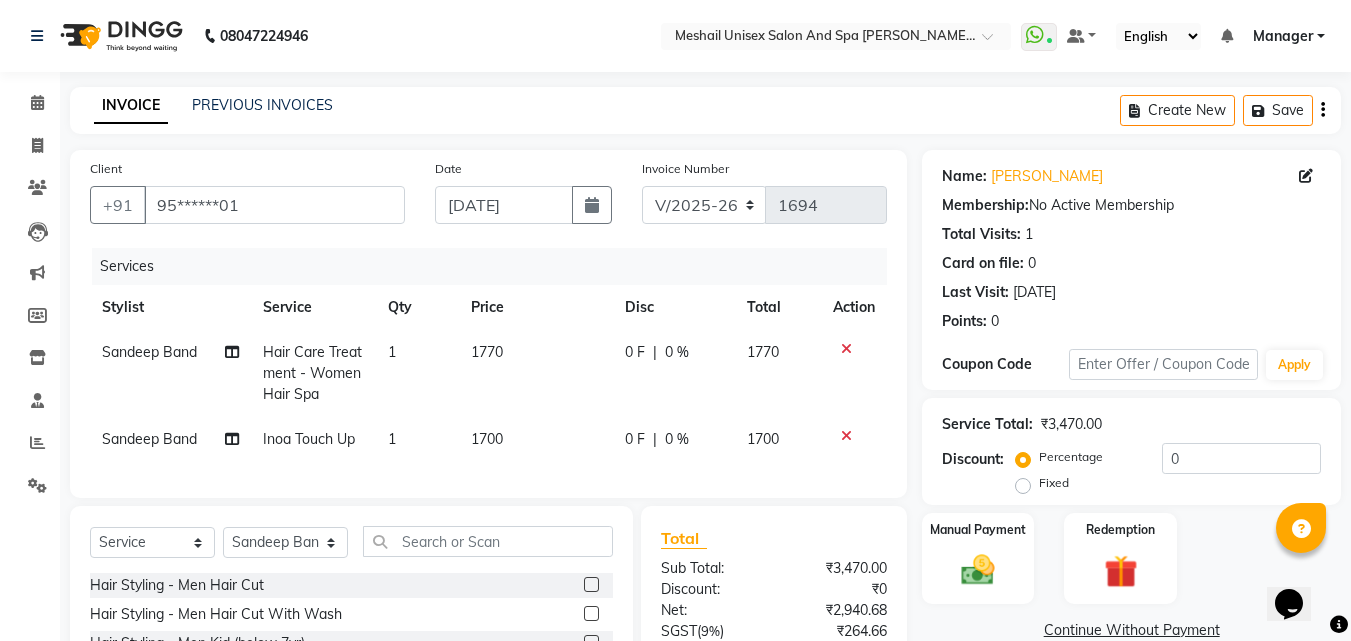 click on "1770" 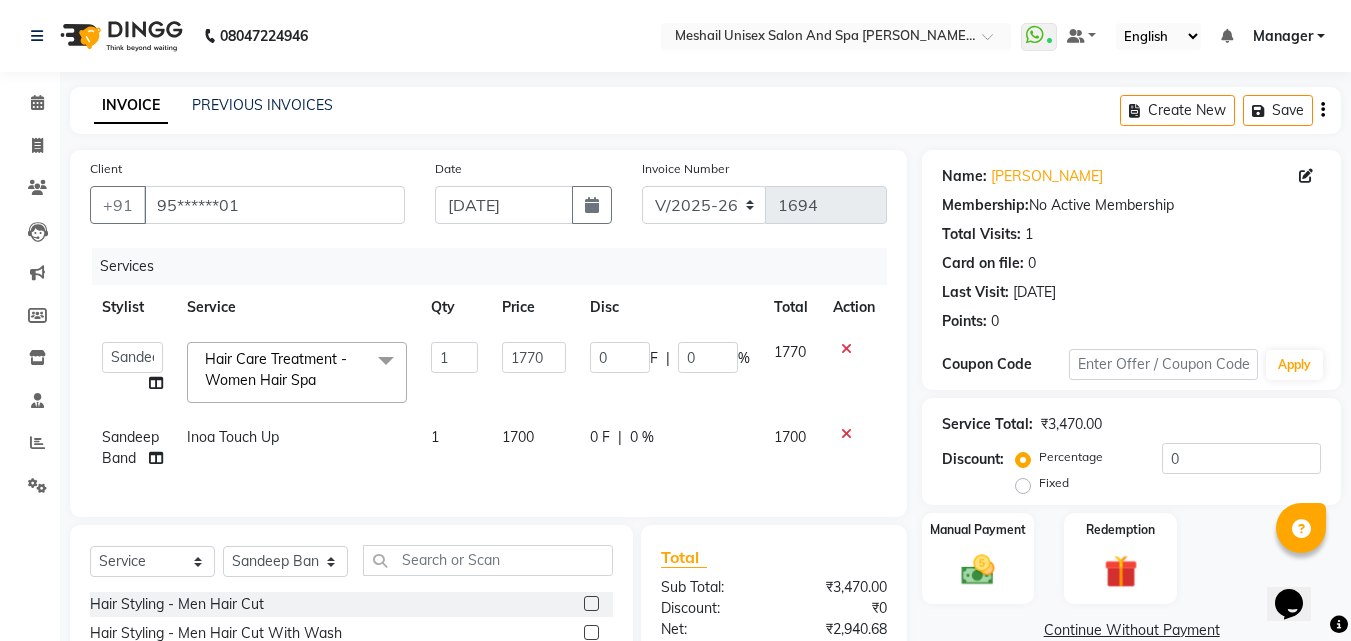 click on "1770" 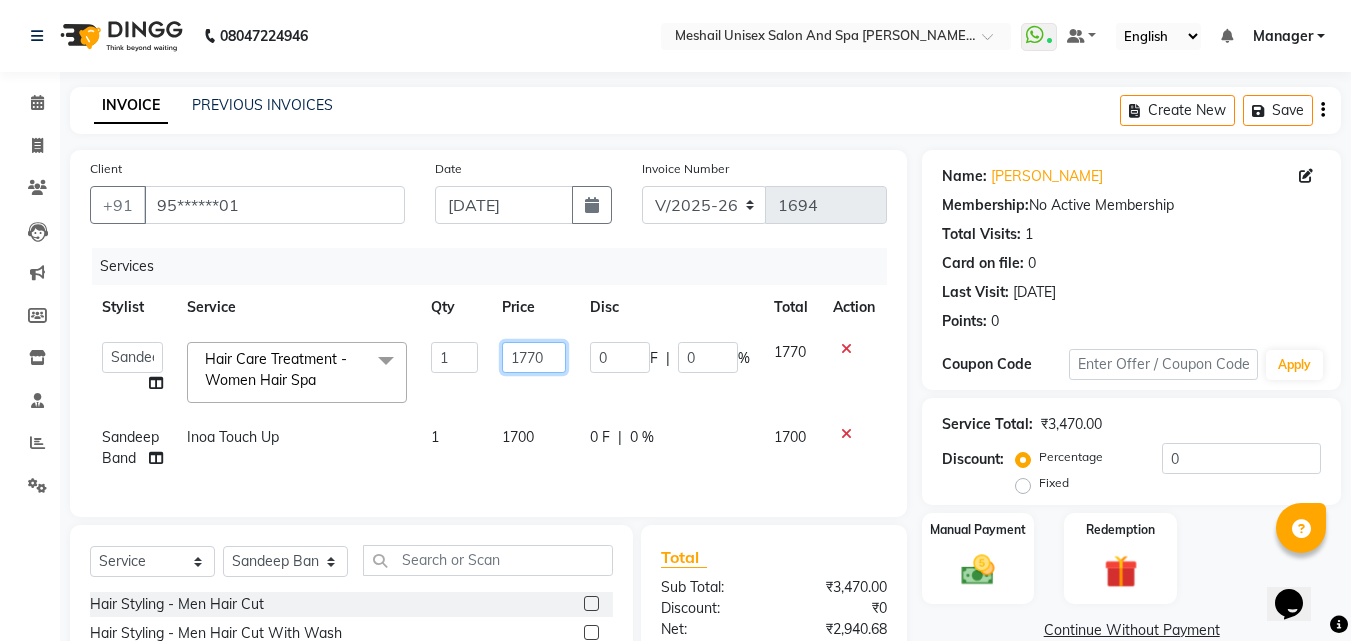 click on "1770" 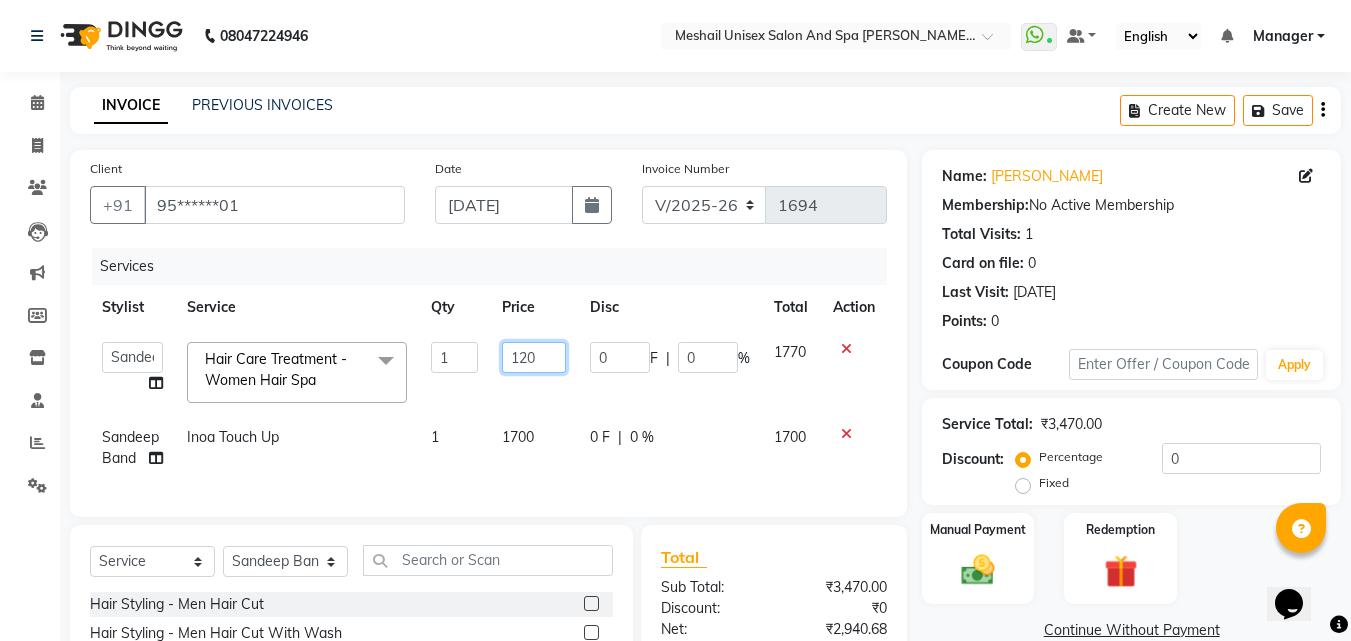 type on "1200" 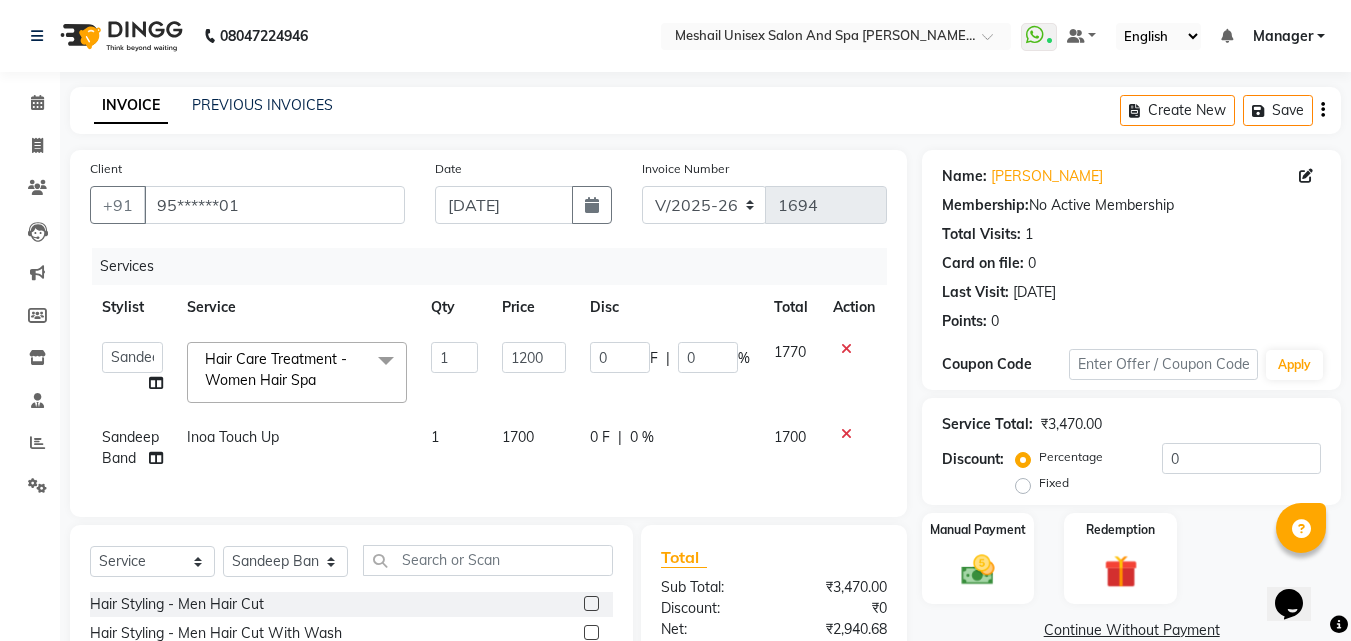 click on "1200" 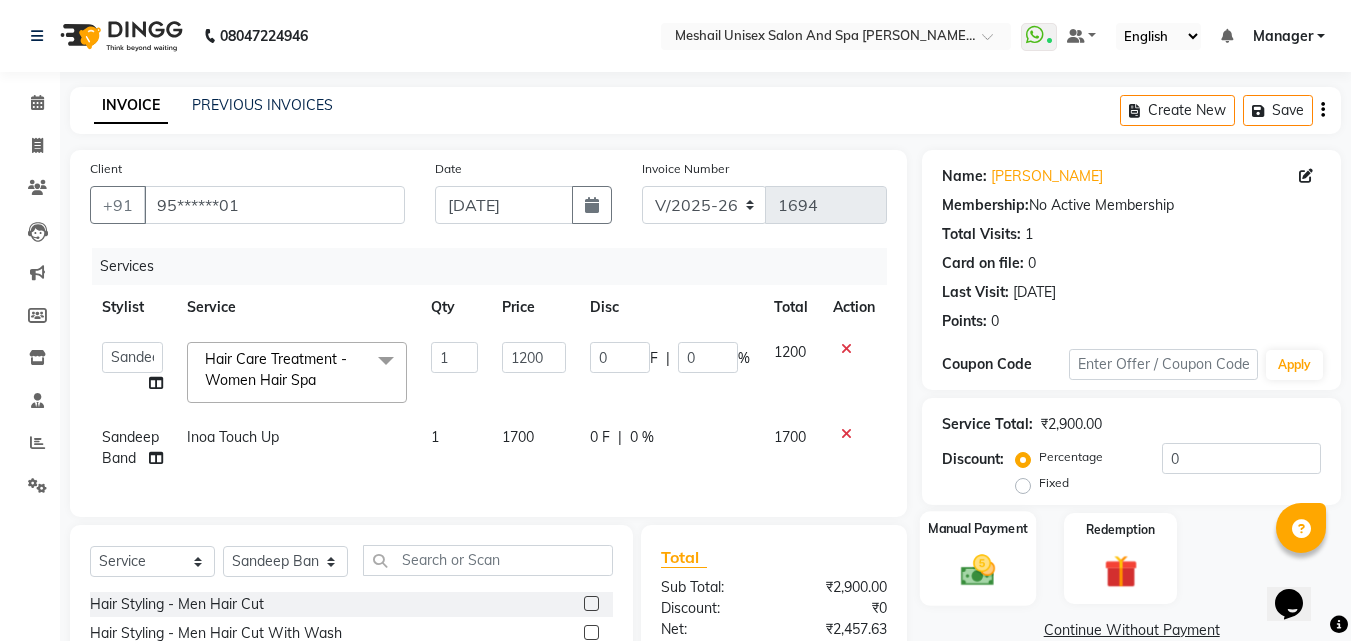 scroll, scrollTop: 224, scrollLeft: 0, axis: vertical 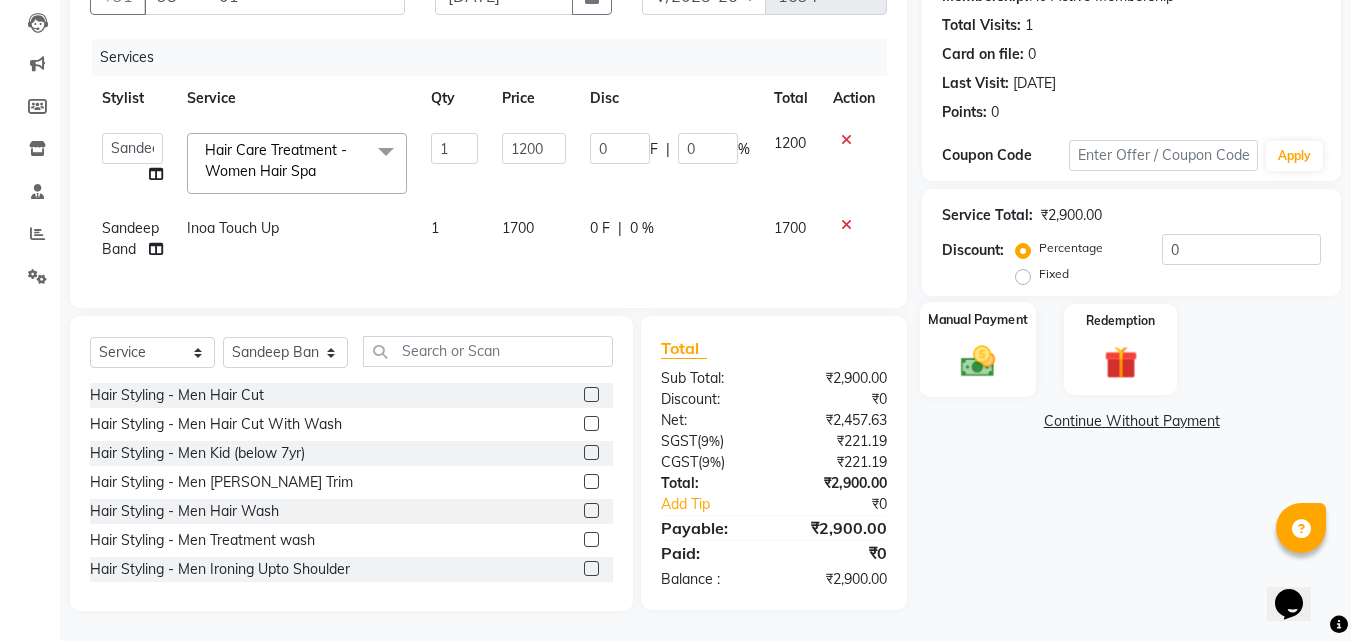 click 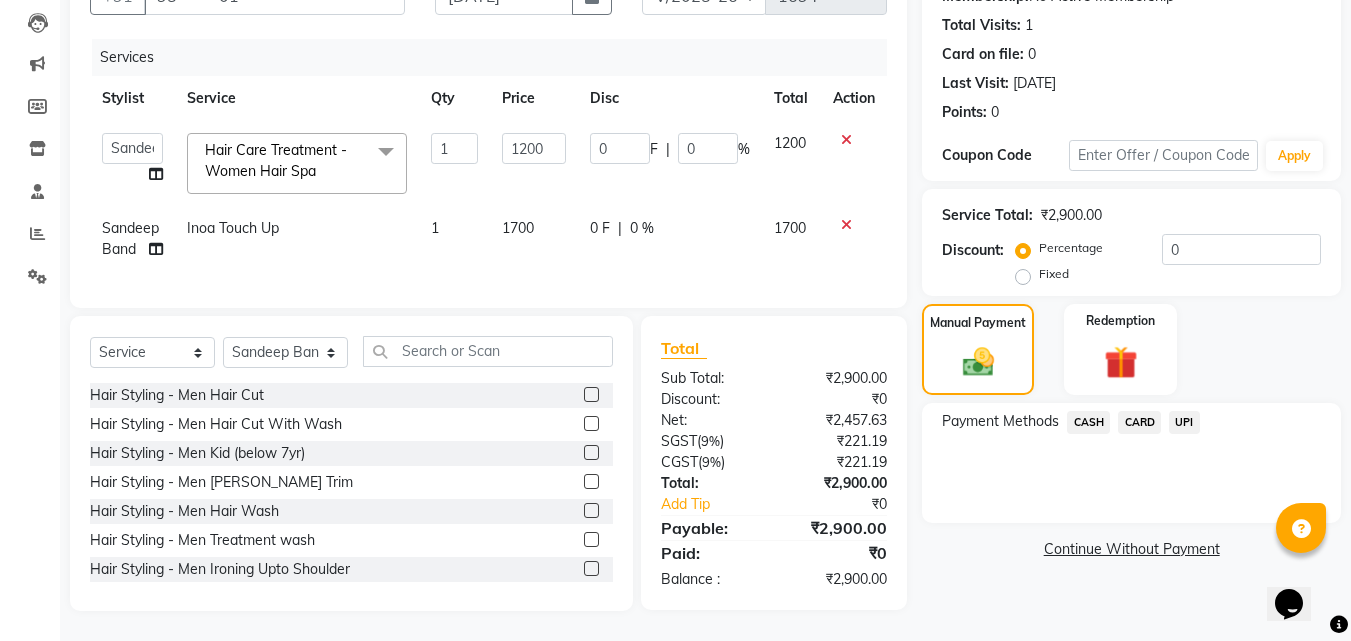 click on "CARD" 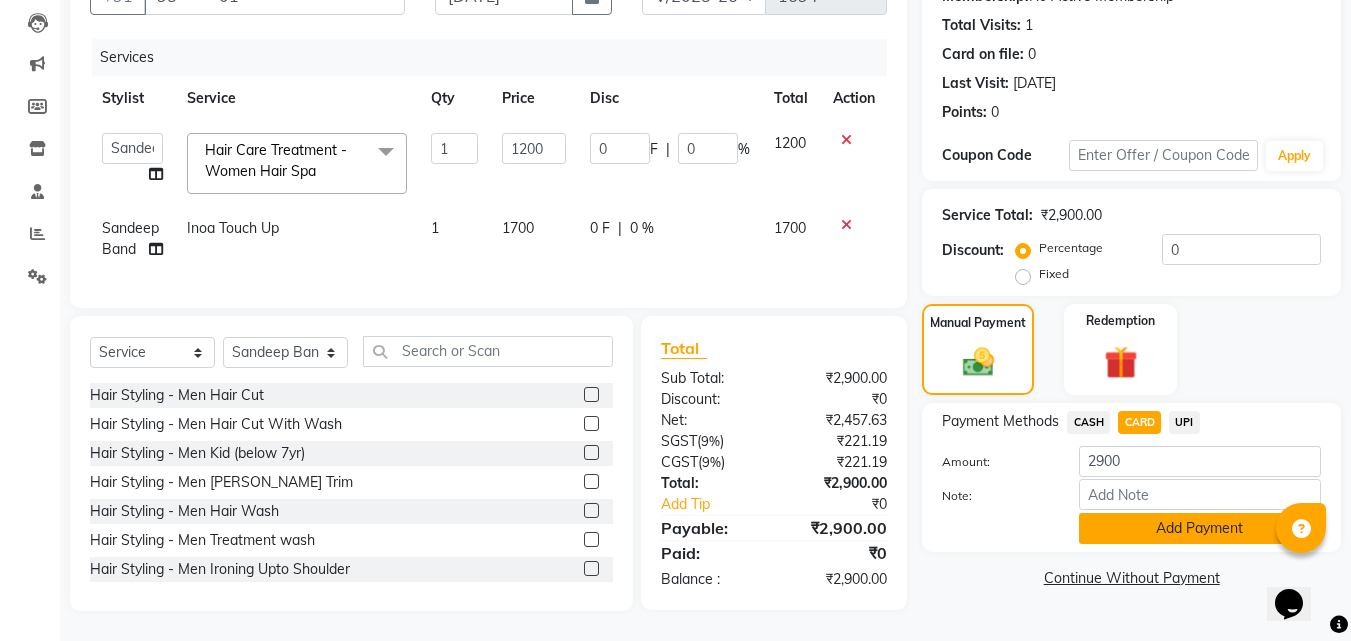 click on "Add Payment" 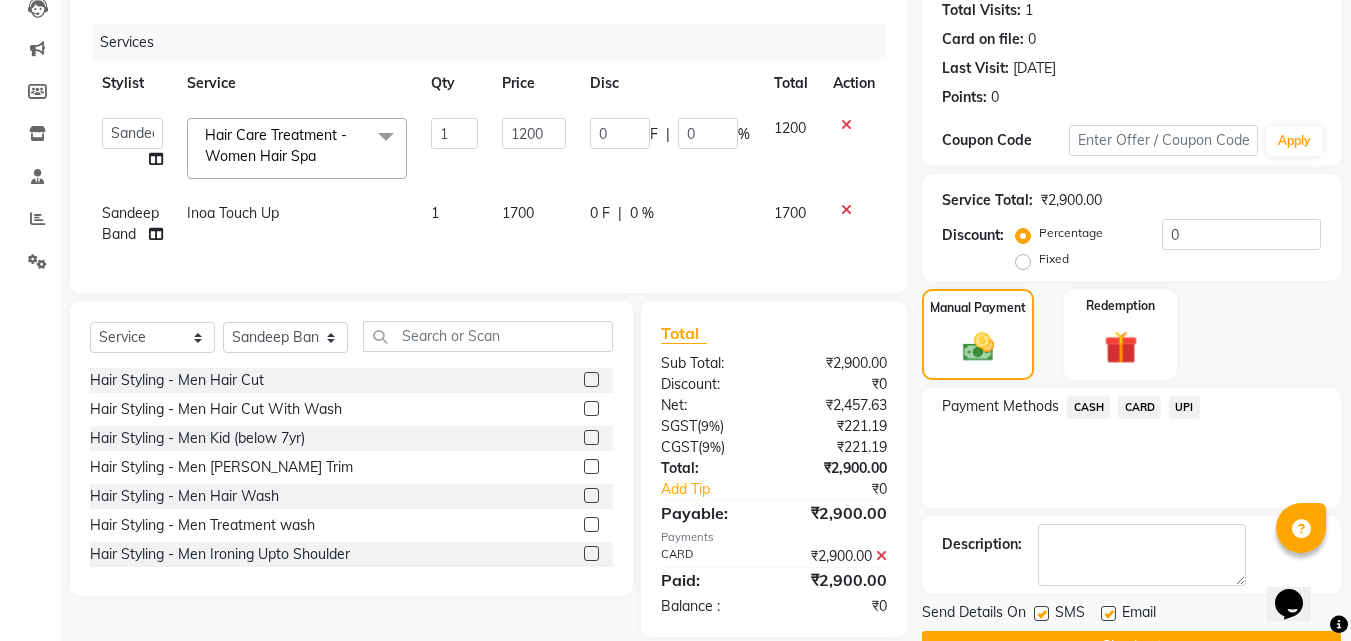 click 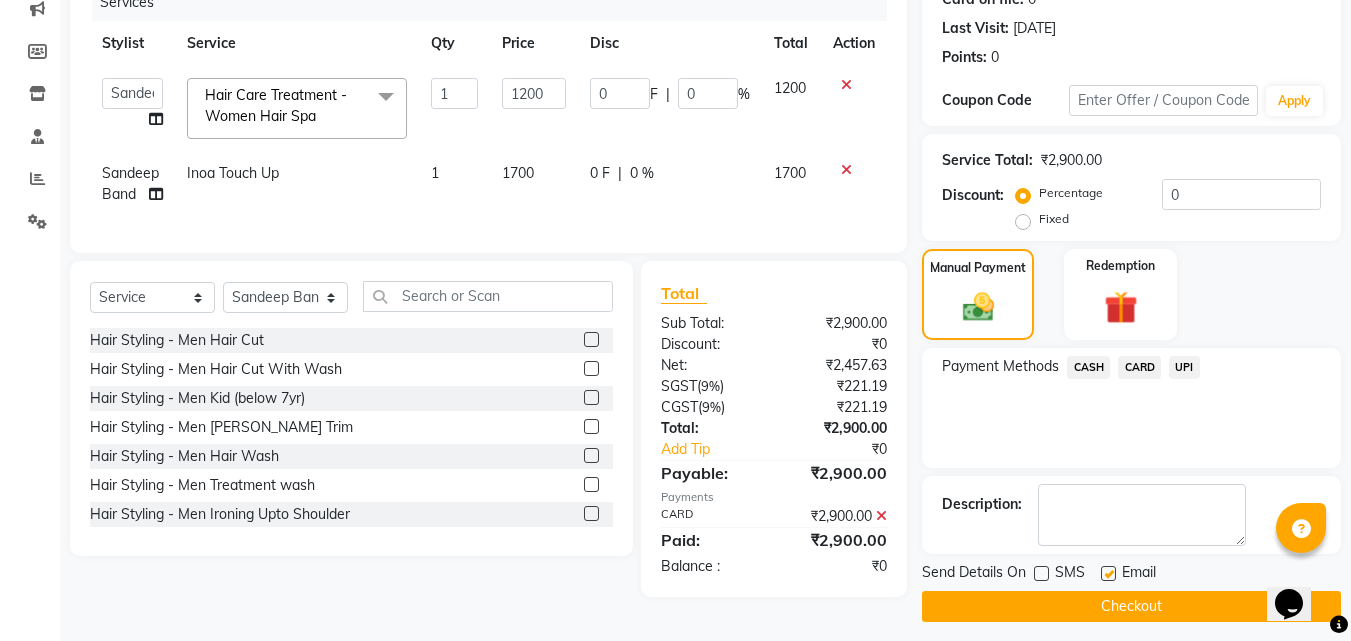 scroll, scrollTop: 275, scrollLeft: 0, axis: vertical 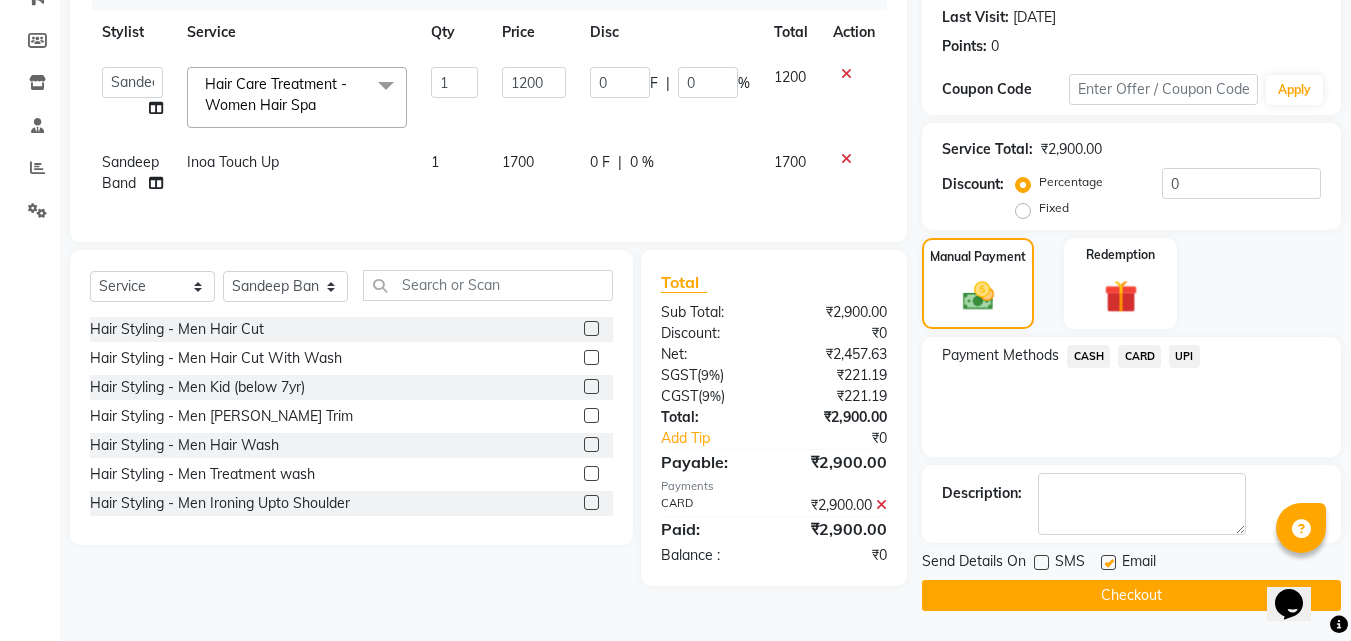 click on "Checkout" 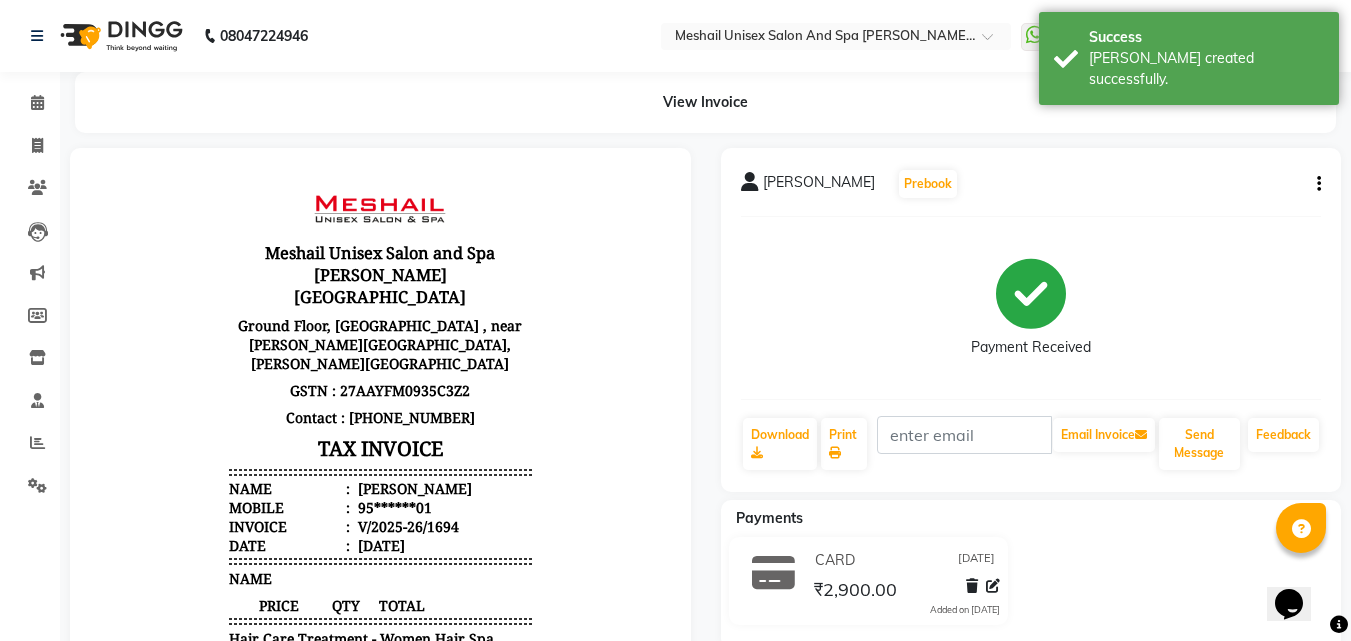 scroll, scrollTop: 0, scrollLeft: 0, axis: both 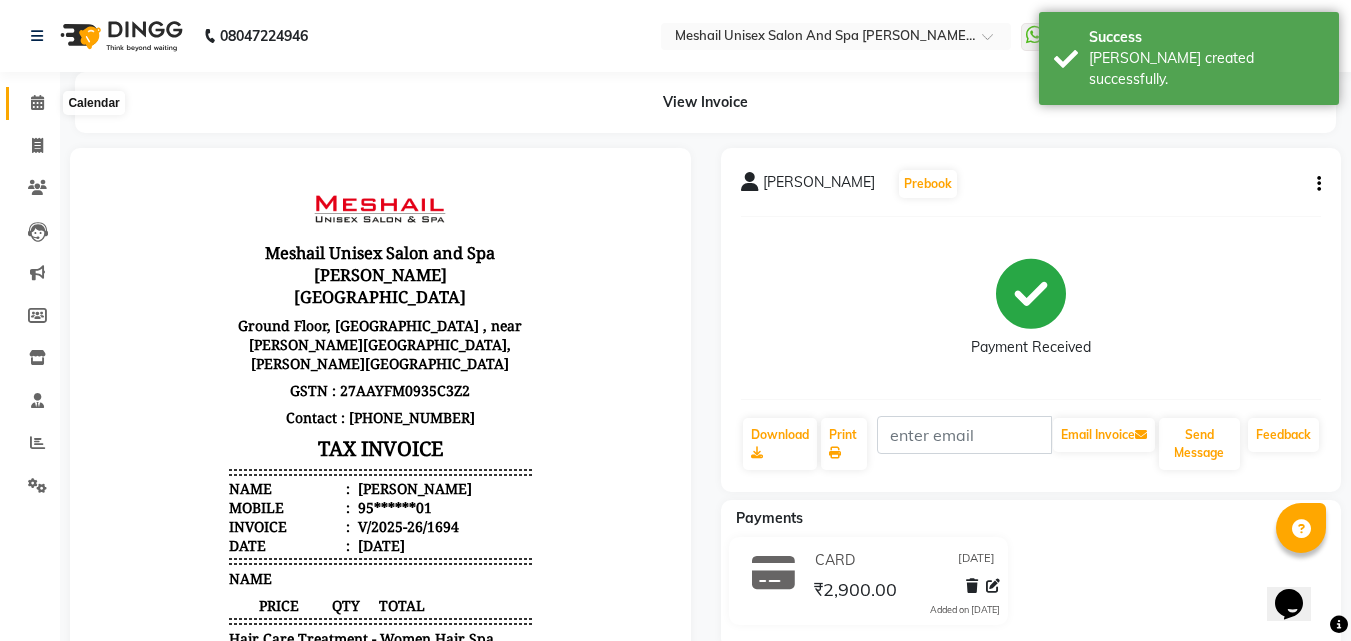 click 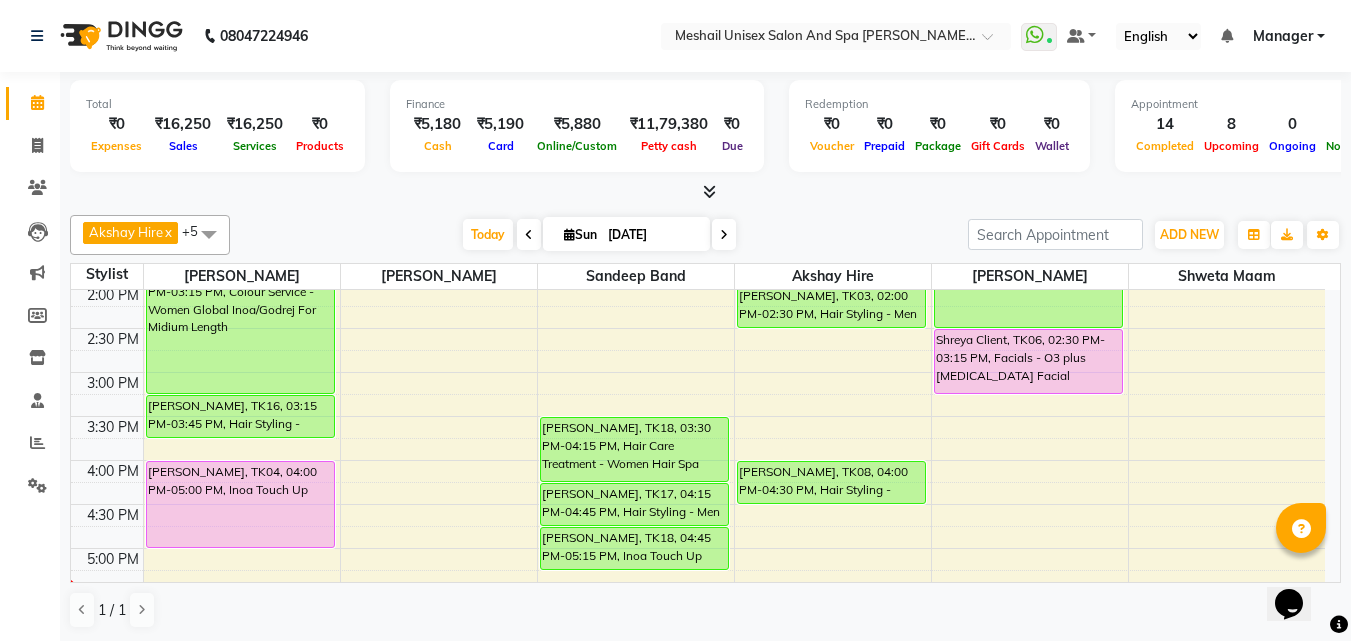 scroll, scrollTop: 500, scrollLeft: 0, axis: vertical 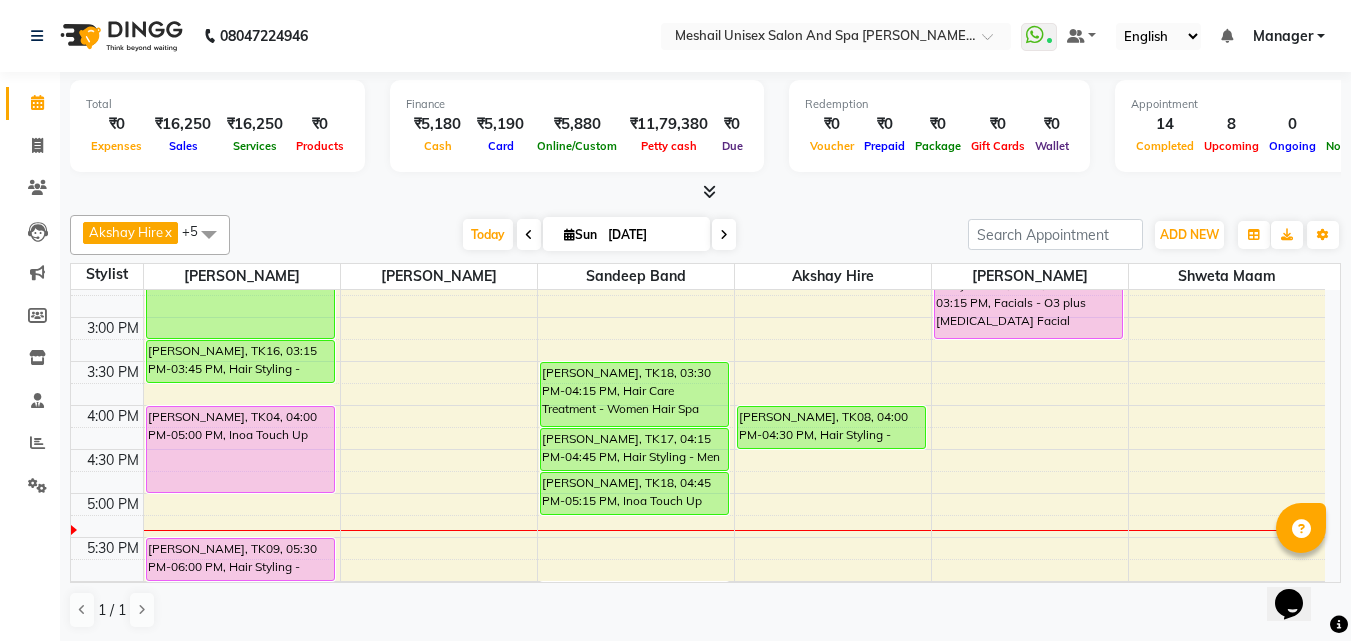 click on "9:00 AM 9:30 AM 10:00 AM 10:30 AM 11:00 AM 11:30 AM 12:00 PM 12:30 PM 1:00 PM 1:30 PM 2:00 PM 2:30 PM 3:00 PM 3:30 PM 4:00 PM 4:30 PM 5:00 PM 5:30 PM 6:00 PM 6:30 PM 7:00 PM 7:30 PM 8:00 PM 8:30 PM 9:00 PM 9:30 PM    [PERSON_NAME], TK16, 01:45 PM-03:15 PM, Colour Service - Women Global Inoa/Godrej For Midium Length    [PERSON_NAME], TK16, 03:15 PM-03:45 PM, Hair Styling - Women Hair Cut    [PERSON_NAME], TK04, 04:00 PM-05:00 PM, Inoa Touch Up    [PERSON_NAME], TK09, 05:30 PM-06:00 PM, Hair Styling - Women Hair Blowdry Up To Shoulder    [PERSON_NAME], TK12, 07:00 PM-07:30 PM, Hair Styling - Women Hair Blowdry Up To Shoulder    [PERSON_NAME], TK01, 11:00 AM-11:30 AM, Hand And Foot Care - Spa Pedicure    [PERSON_NAME] Nawagul, TK05, 12:30 PM-01:00 PM, Hair Styling - Women Hair Wash    [PERSON_NAME], TK18, 03:30 PM-04:15 PM, Hair Care Treatment - Women Hair Spa    [PERSON_NAME], TK17, 04:15 PM-04:45 PM, Hair Styling - Men Hair Cut With Wash    [PERSON_NAME], TK18, 04:45 PM-05:15 PM, Inoa Touch Up" at bounding box center [698, 361] 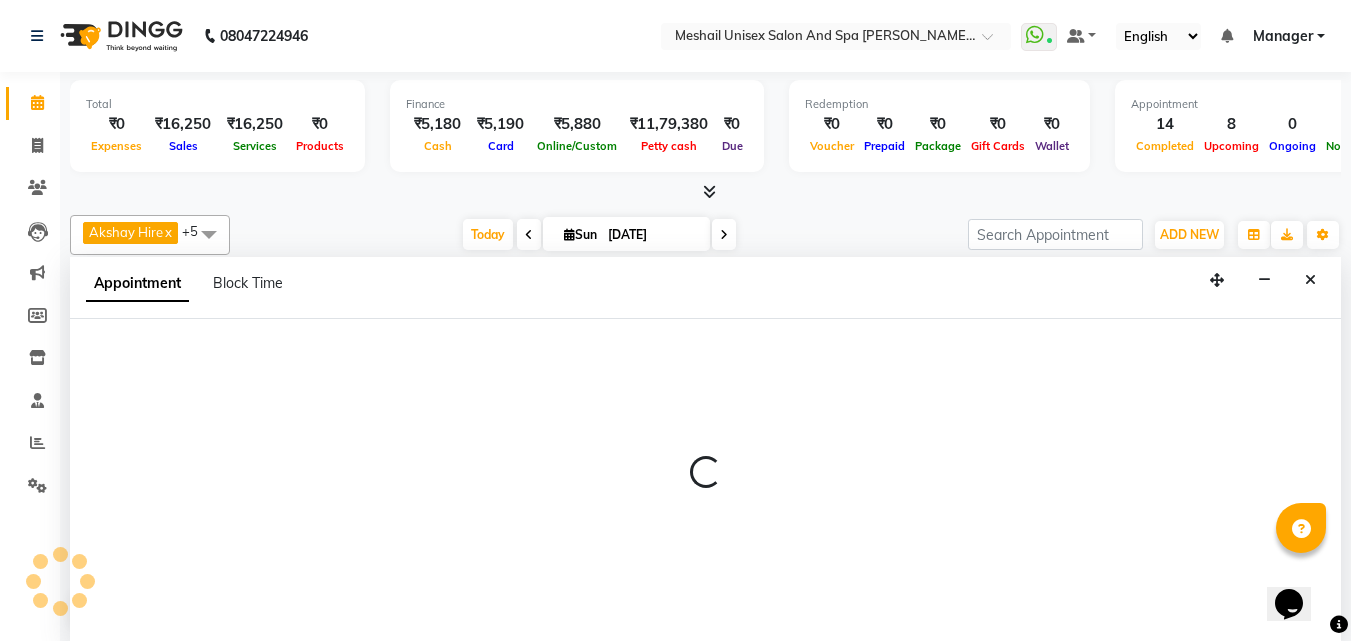 scroll, scrollTop: 1, scrollLeft: 0, axis: vertical 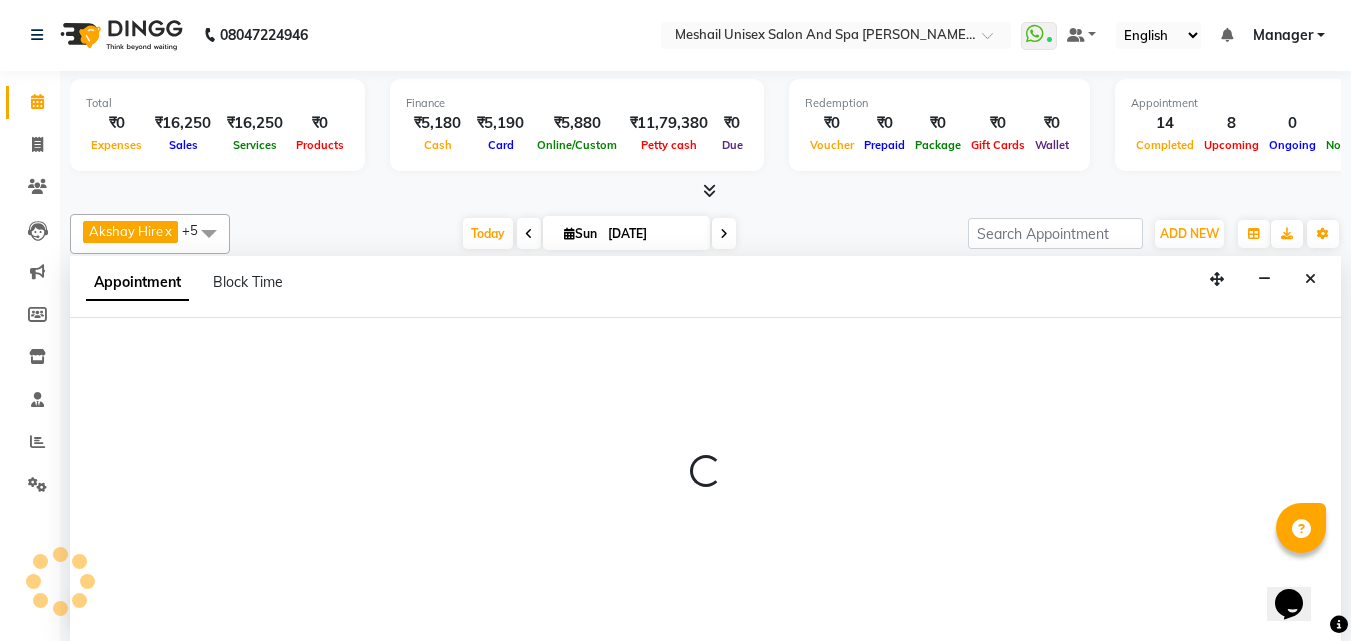select on "52967" 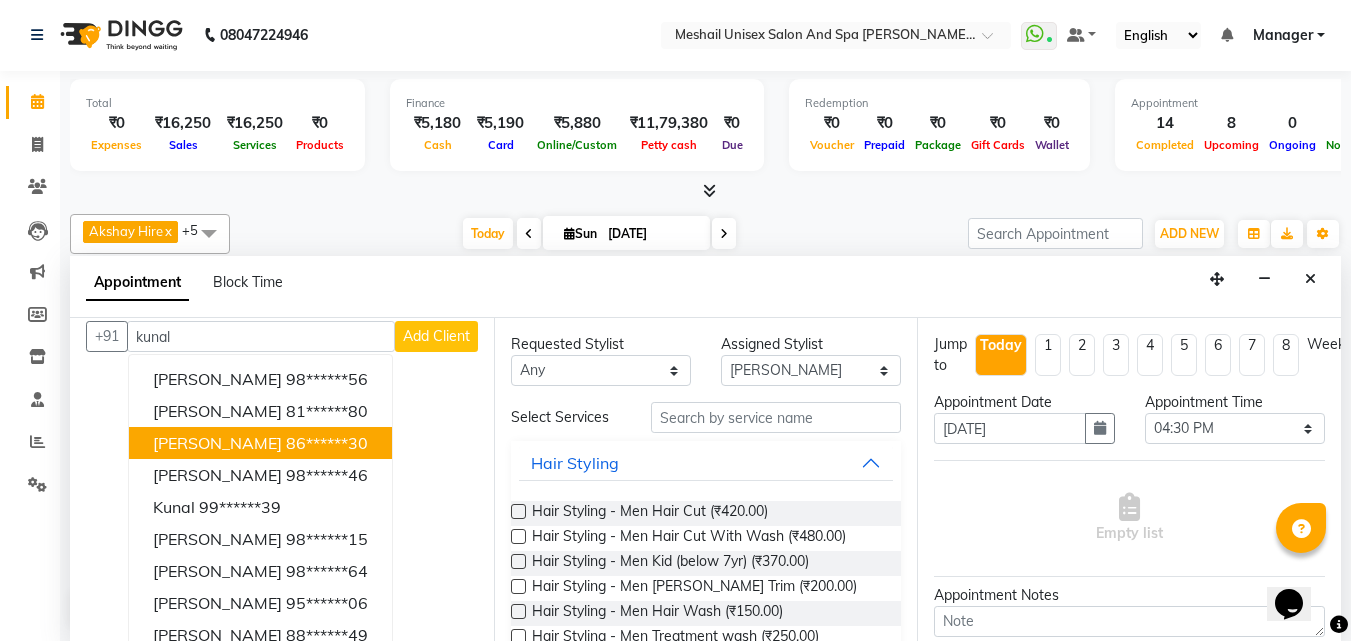 scroll, scrollTop: 53, scrollLeft: 0, axis: vertical 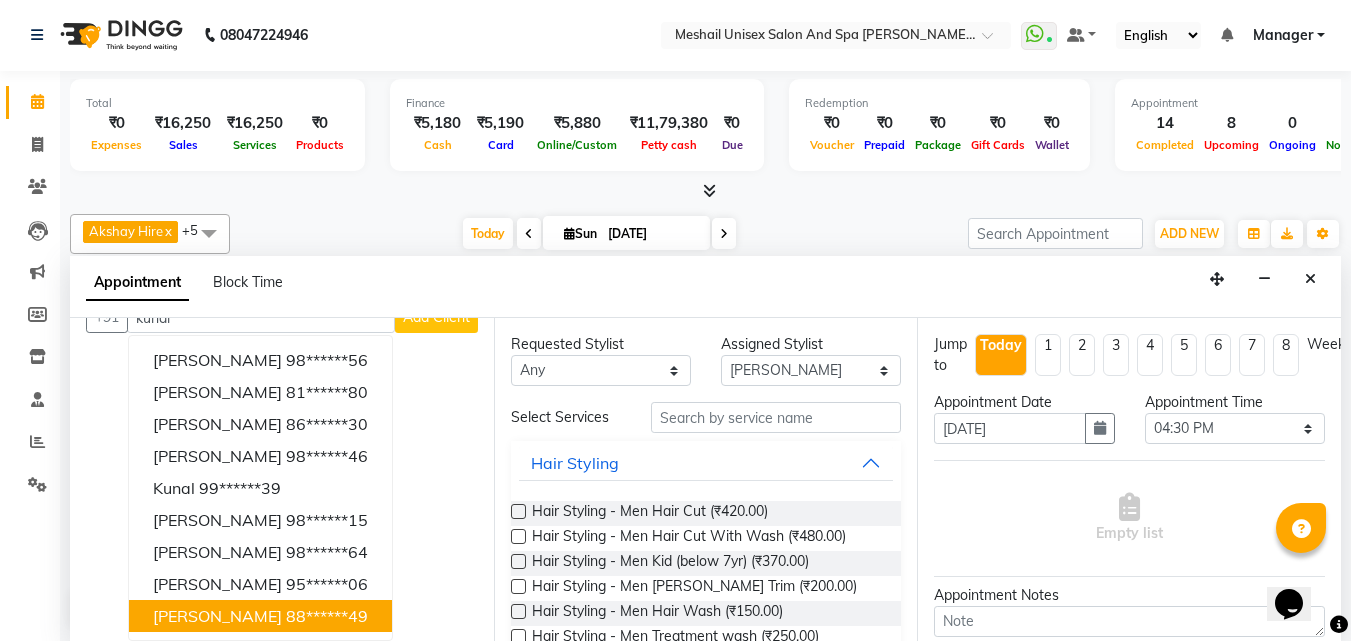 click on "88******49" at bounding box center [327, 616] 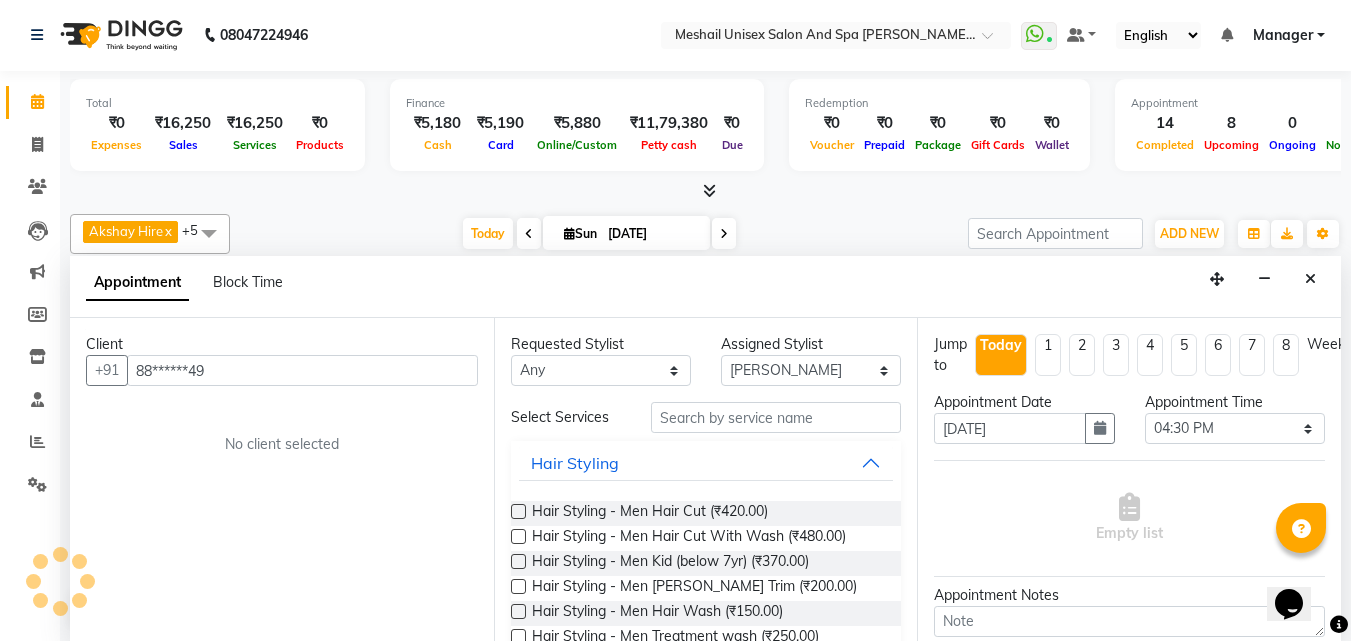 scroll, scrollTop: 0, scrollLeft: 0, axis: both 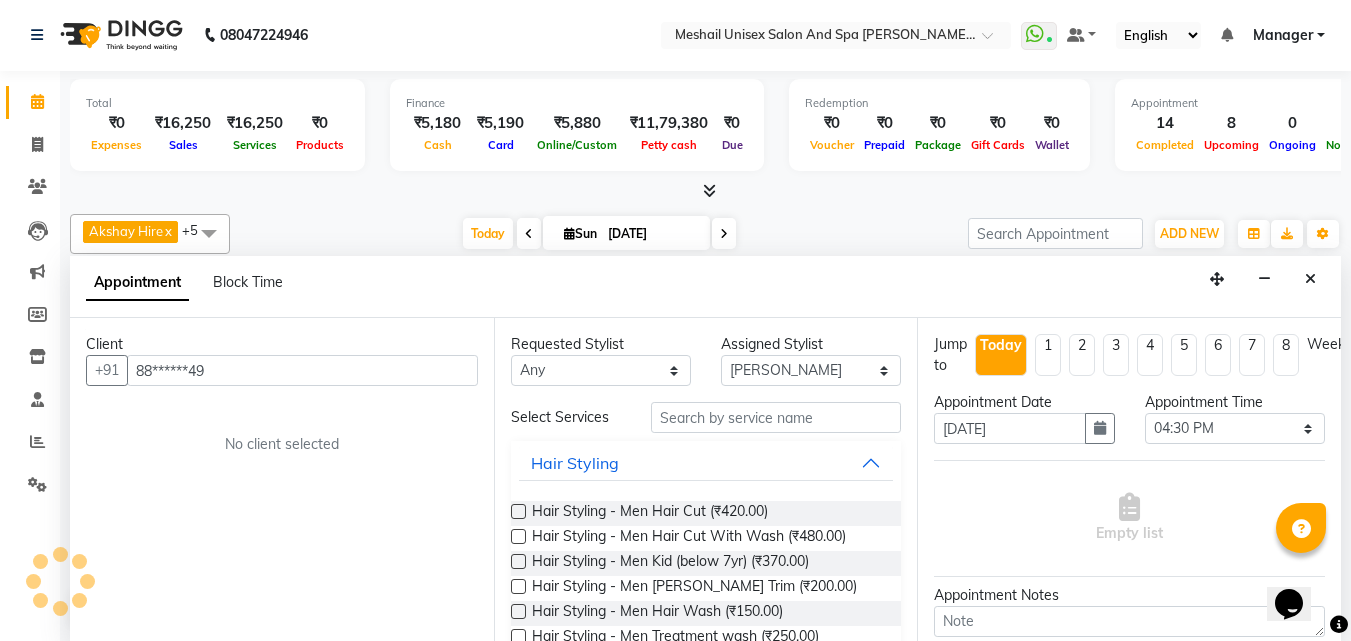 type on "88******49" 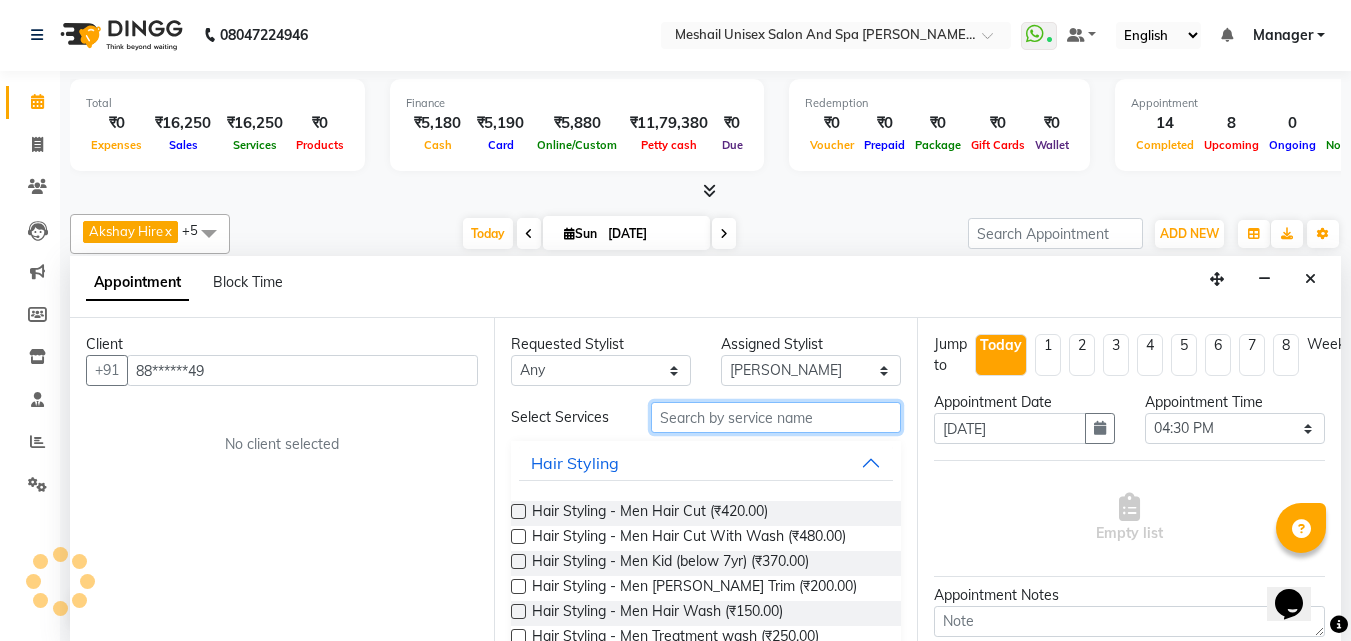 click at bounding box center (776, 417) 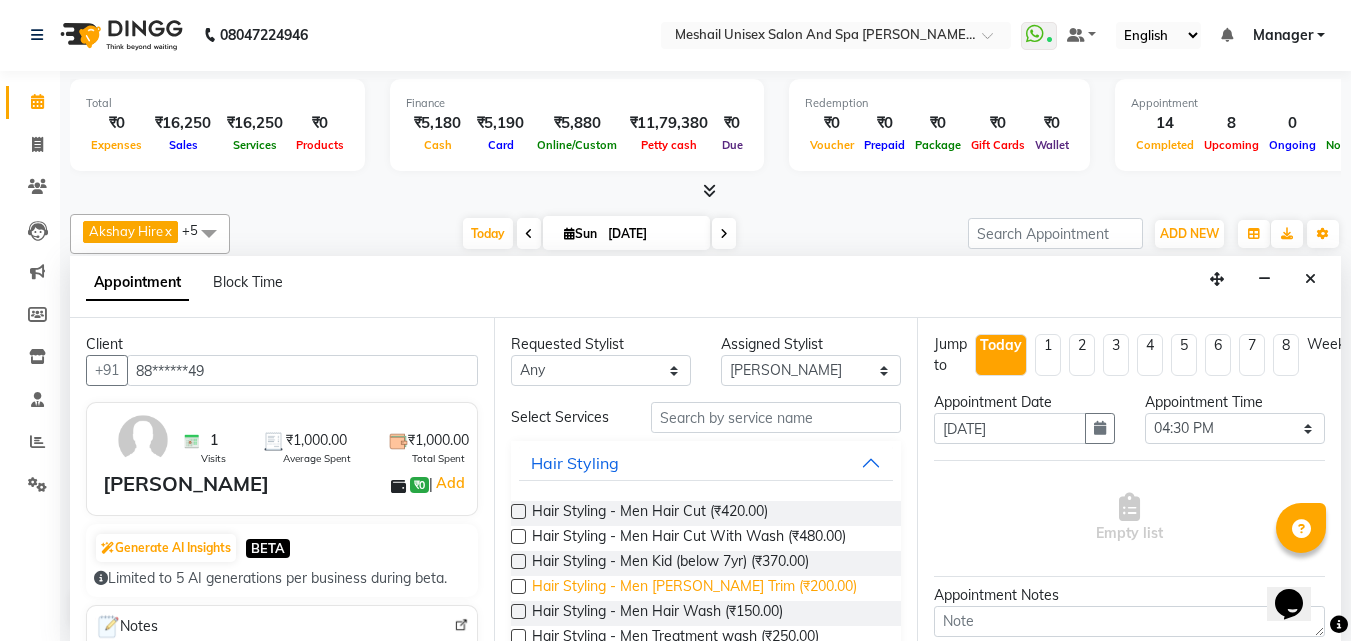 click on "Hair Styling - Men [PERSON_NAME] Trim (₹200.00)" at bounding box center (694, 588) 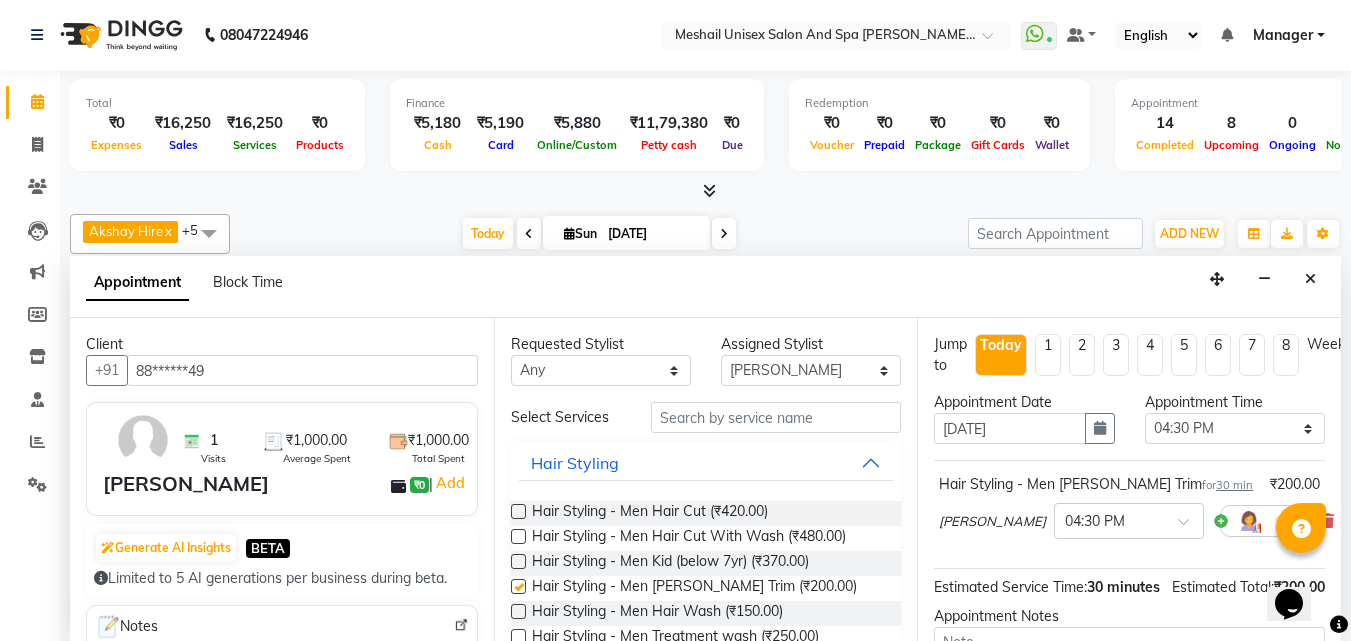checkbox on "false" 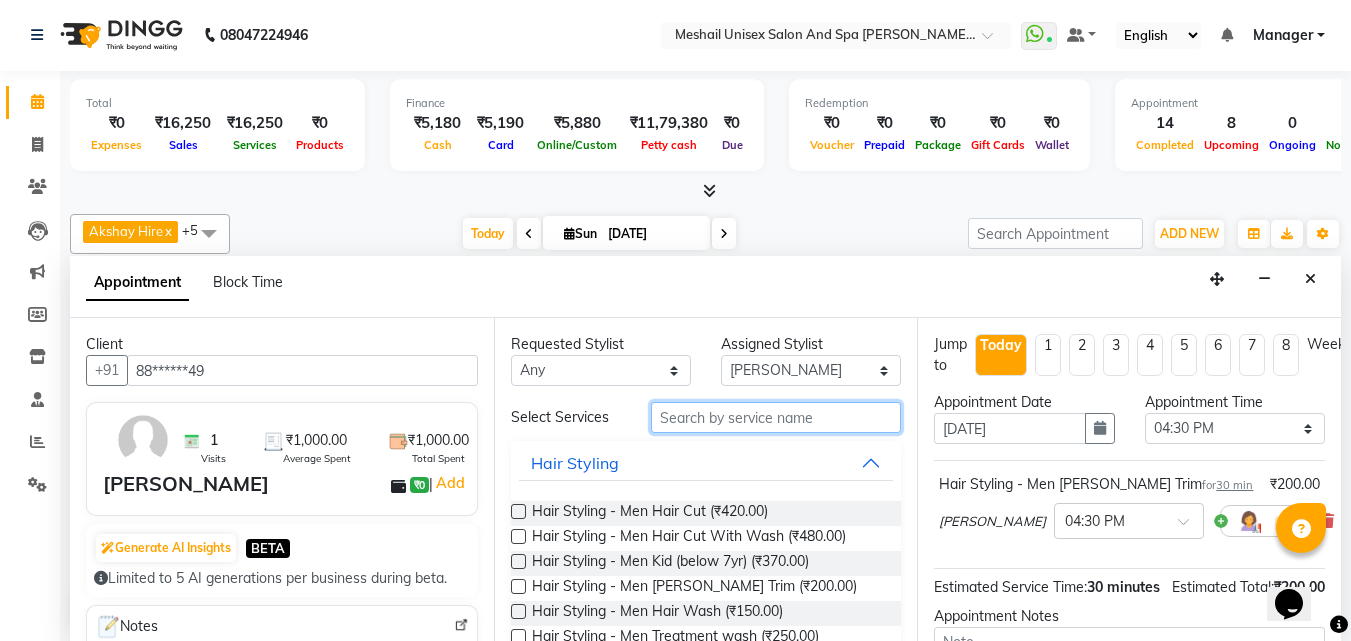 click at bounding box center [776, 417] 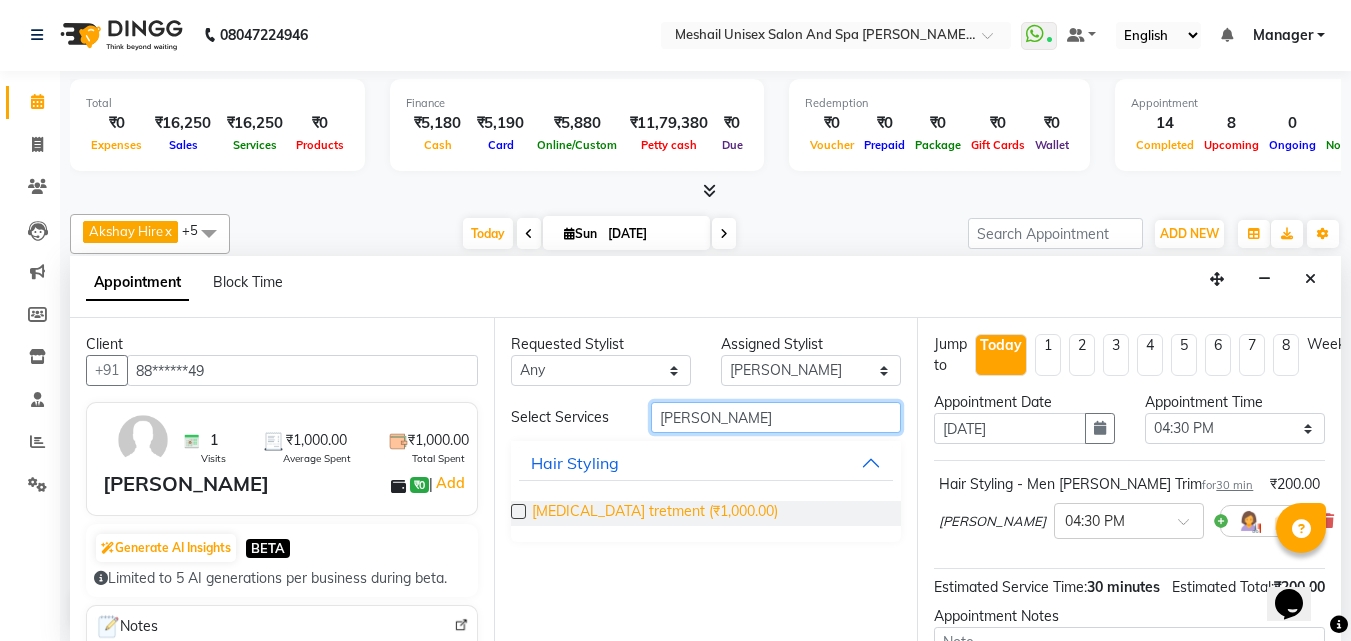type on "[PERSON_NAME]" 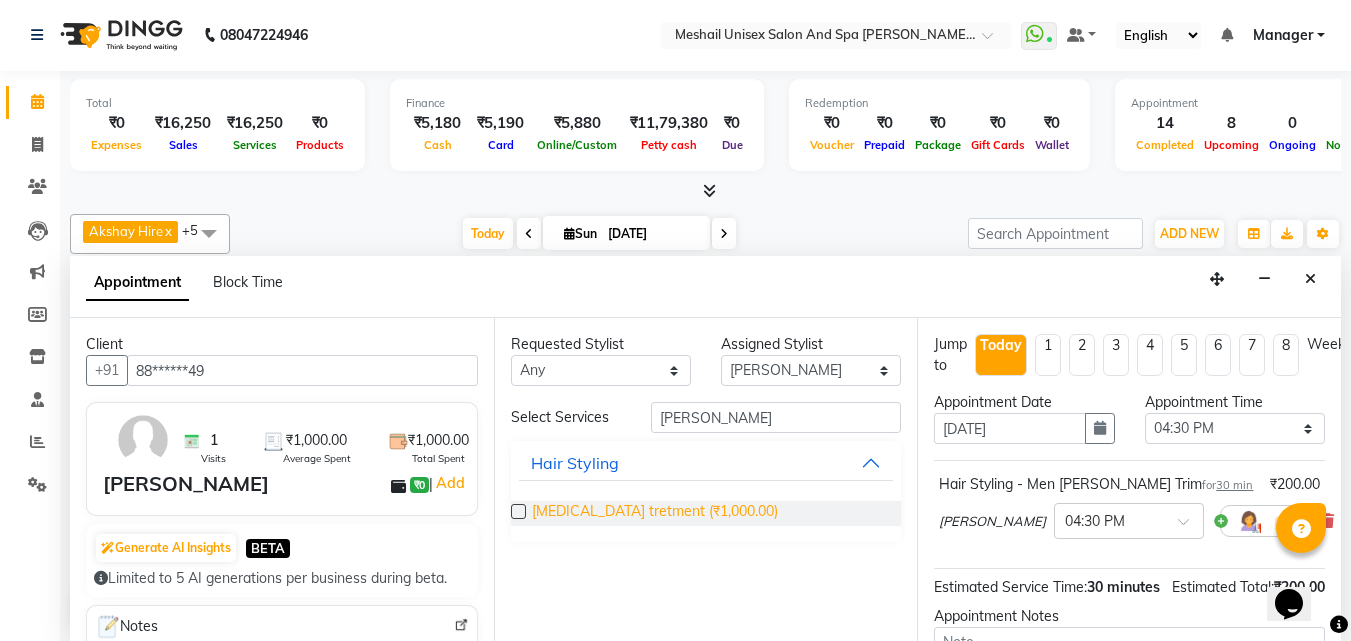 click on "[MEDICAL_DATA] tretment (₹1,000.00)" at bounding box center [655, 513] 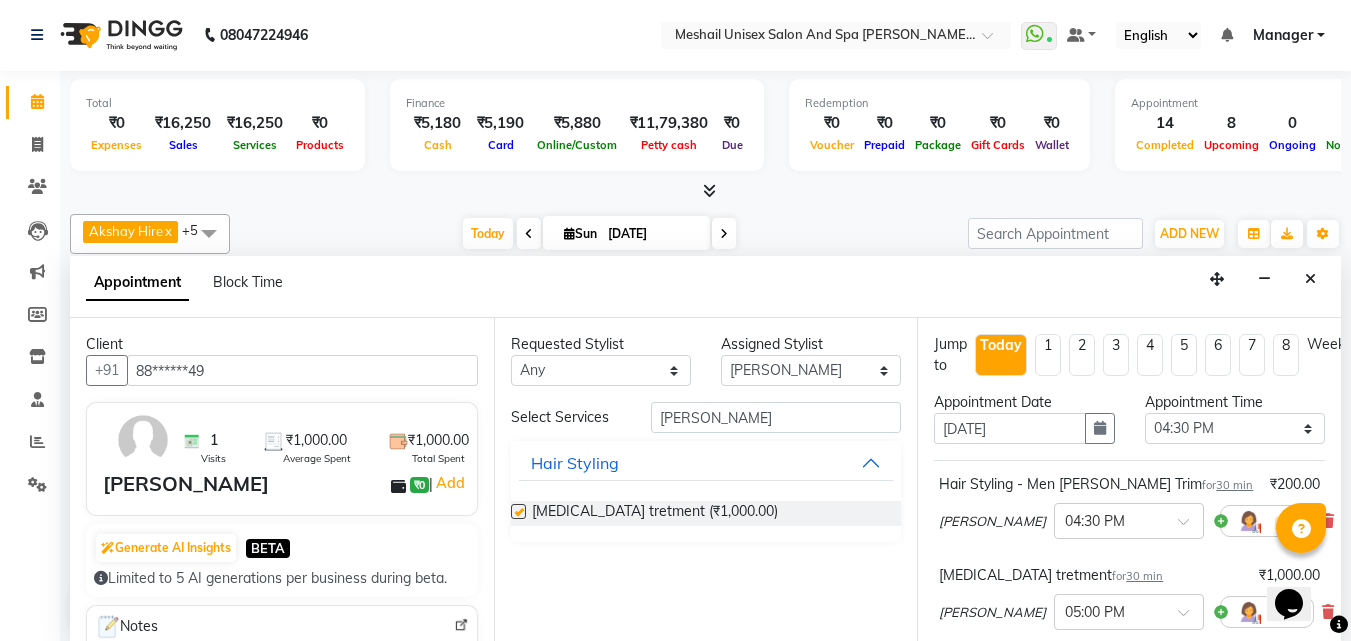 checkbox on "false" 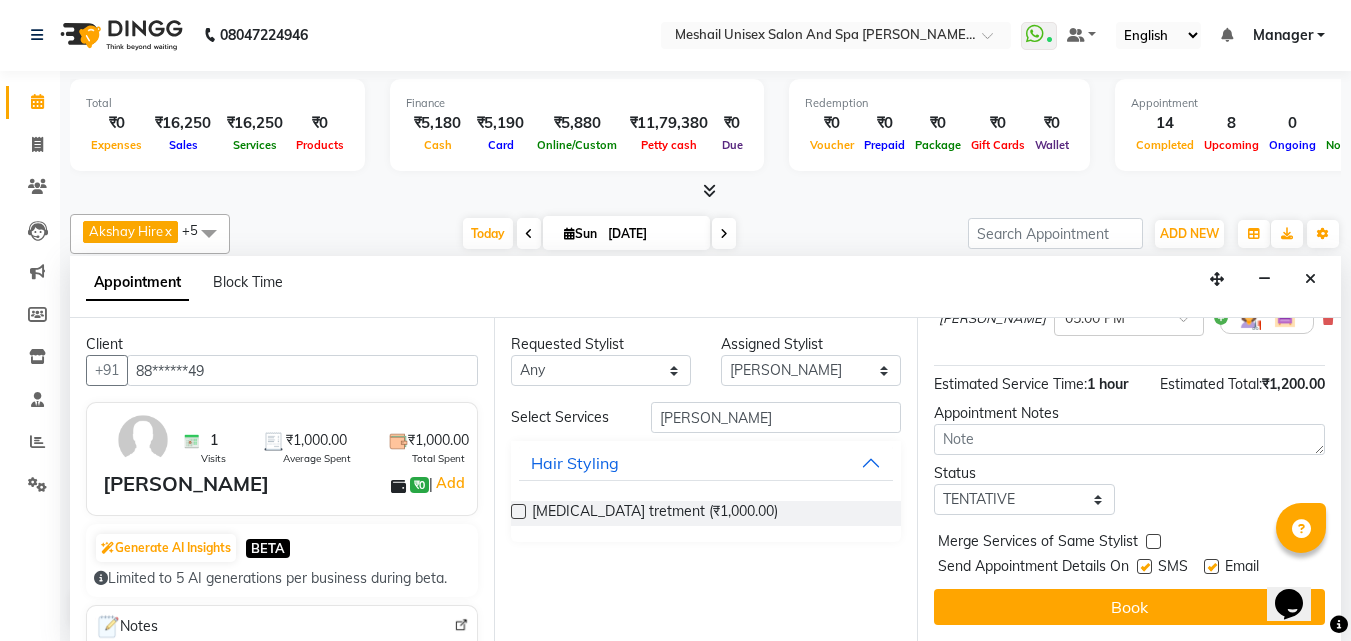 scroll, scrollTop: 315, scrollLeft: 0, axis: vertical 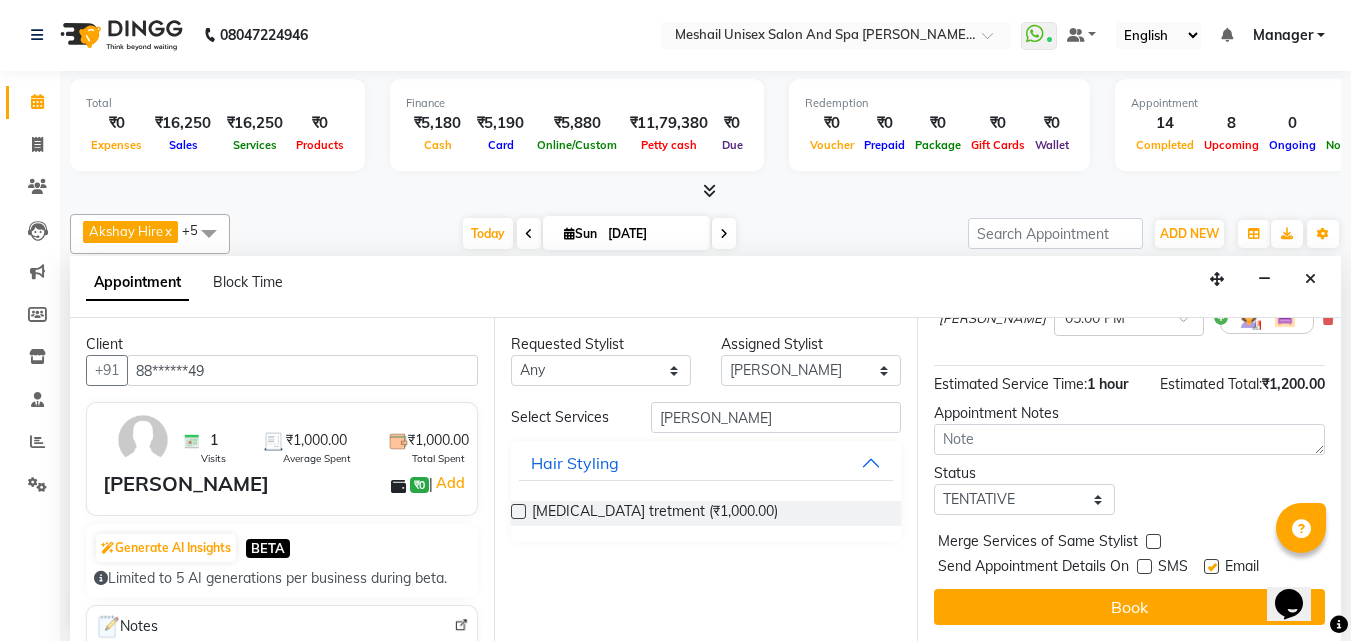 click at bounding box center (1143, 570) 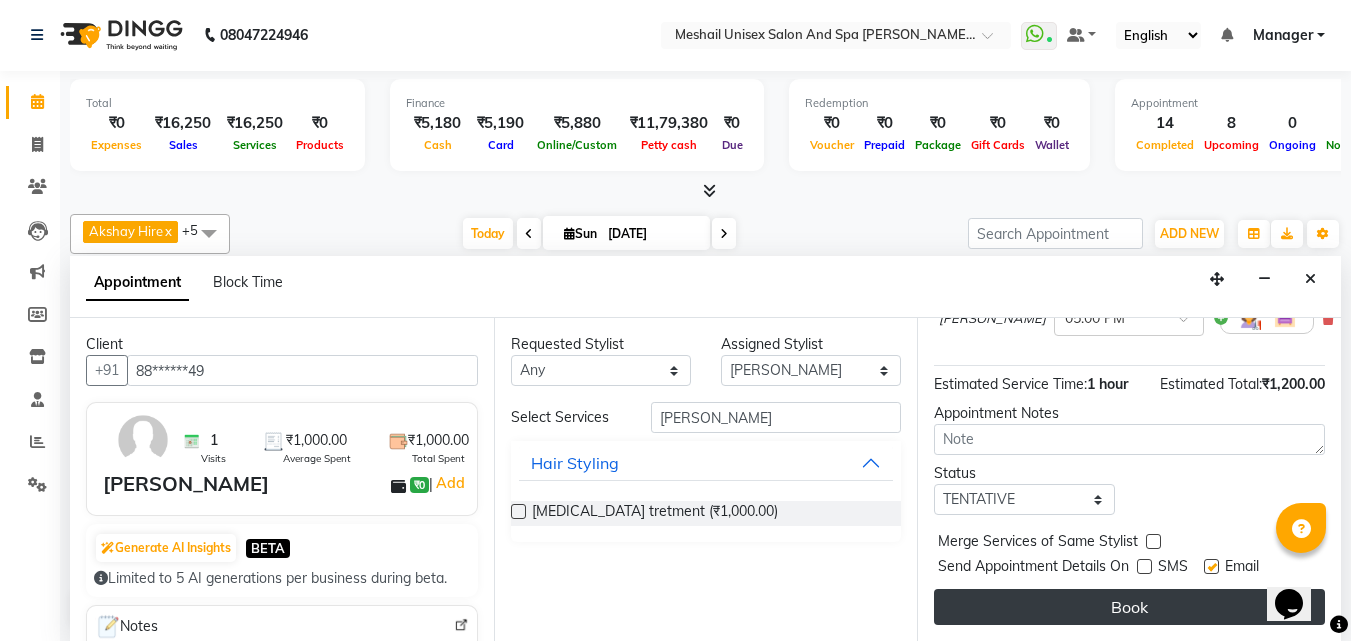 click on "Book" at bounding box center [1129, 607] 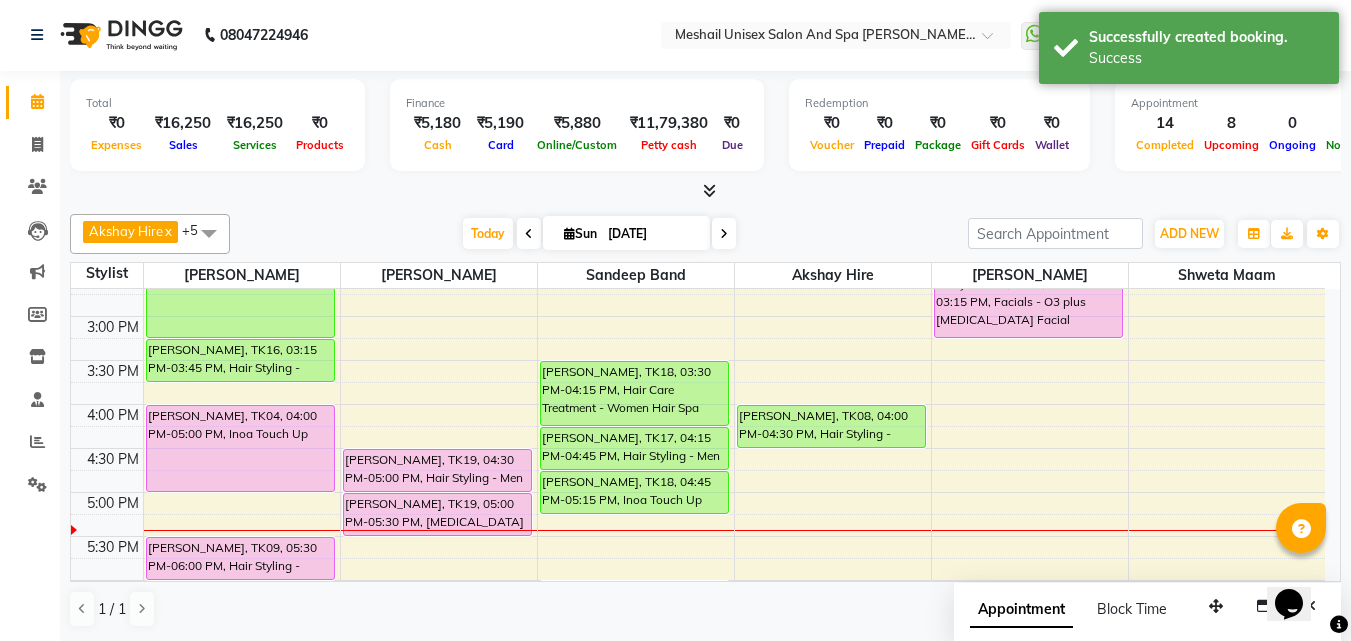 scroll, scrollTop: 0, scrollLeft: 0, axis: both 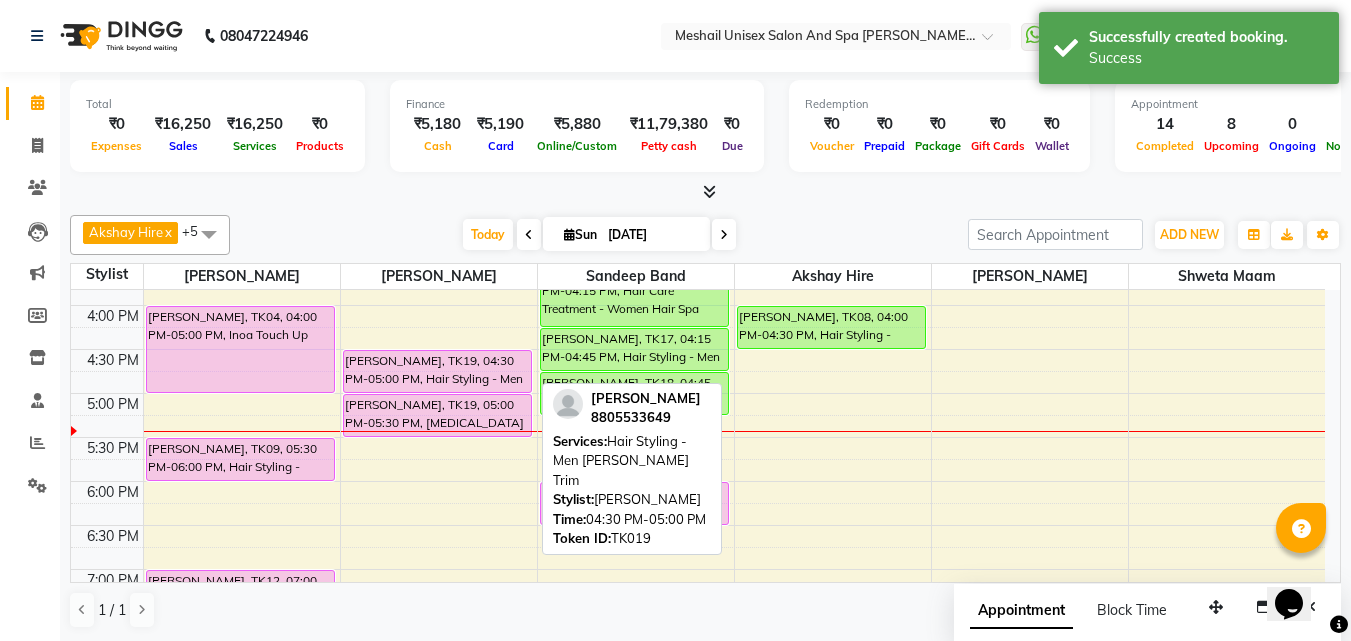 click on "[PERSON_NAME], TK19, 04:30 PM-05:00 PM, Hair Styling - Men [PERSON_NAME] Trim" at bounding box center [437, 371] 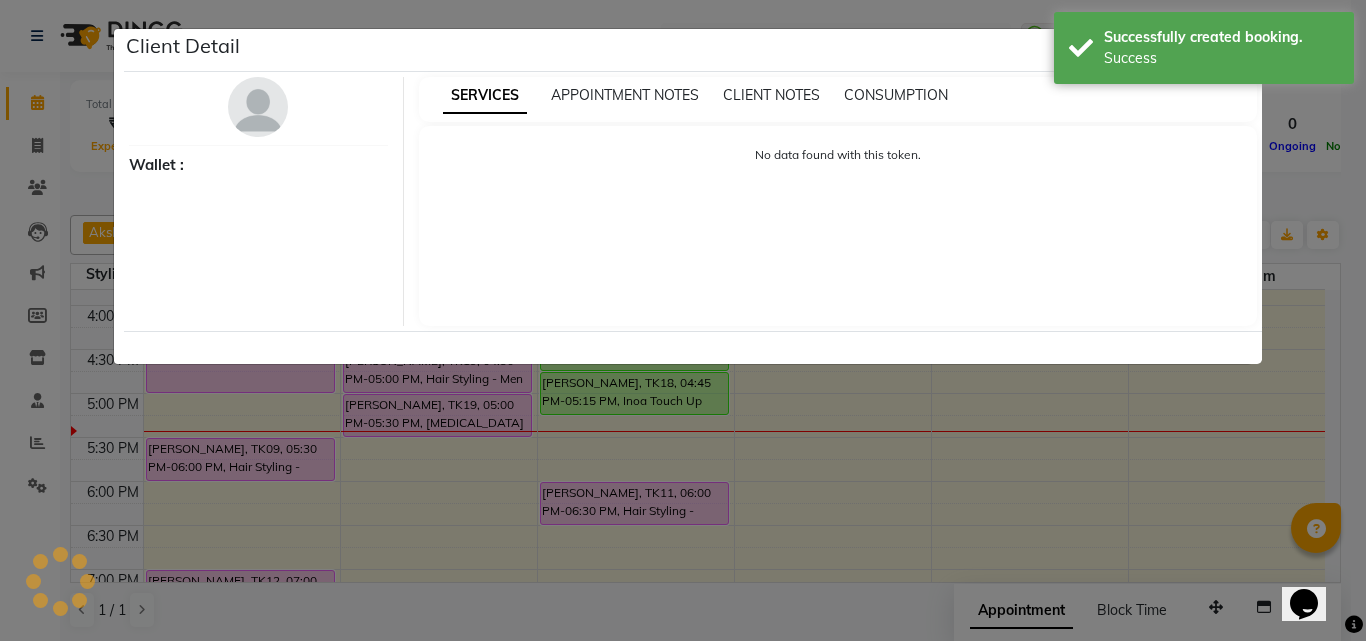 select on "7" 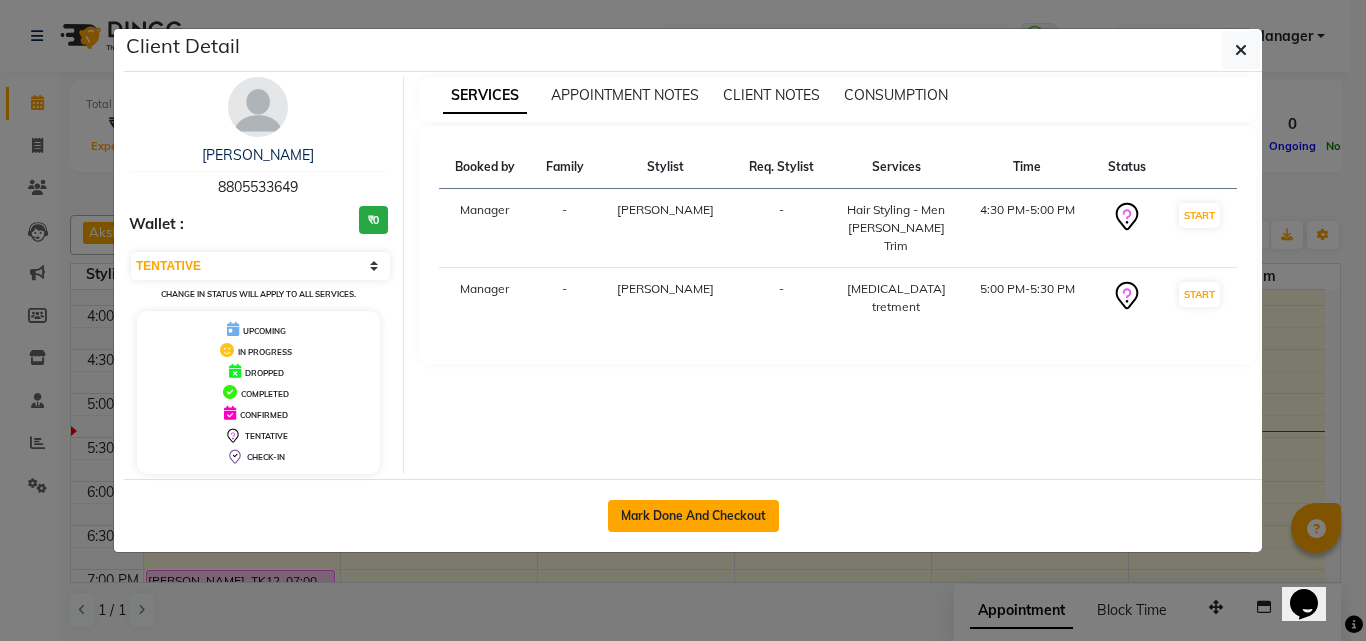 click on "Mark Done And Checkout" 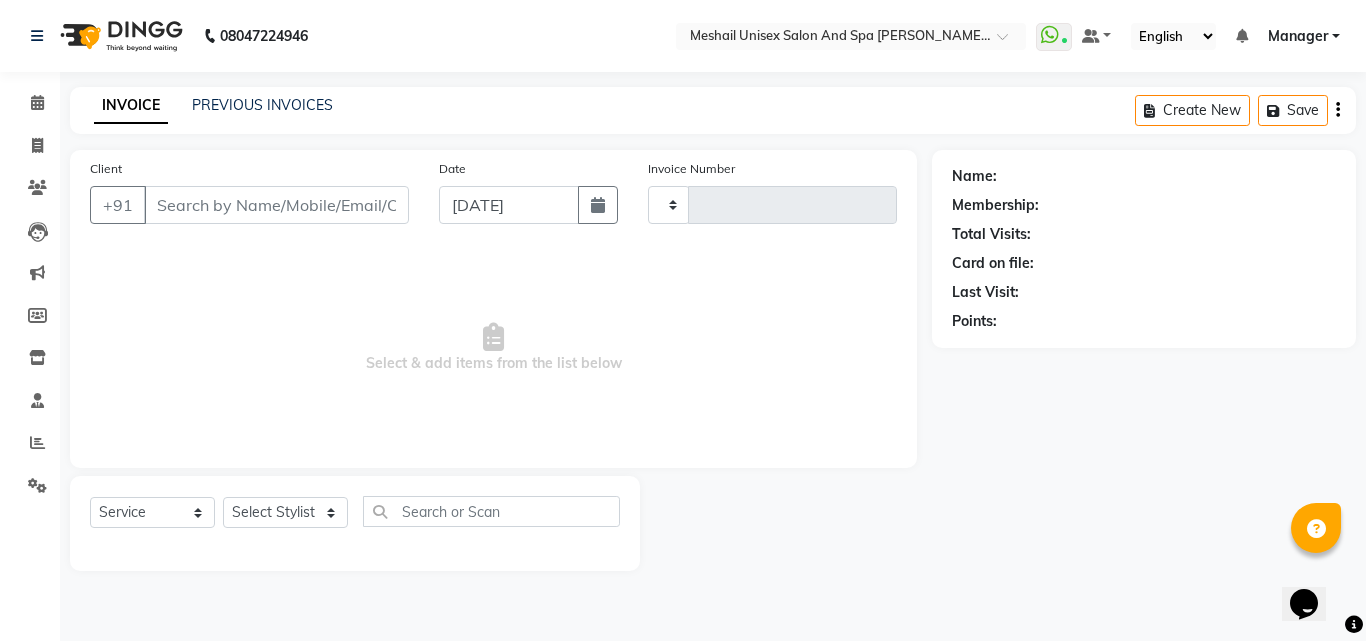 type on "1695" 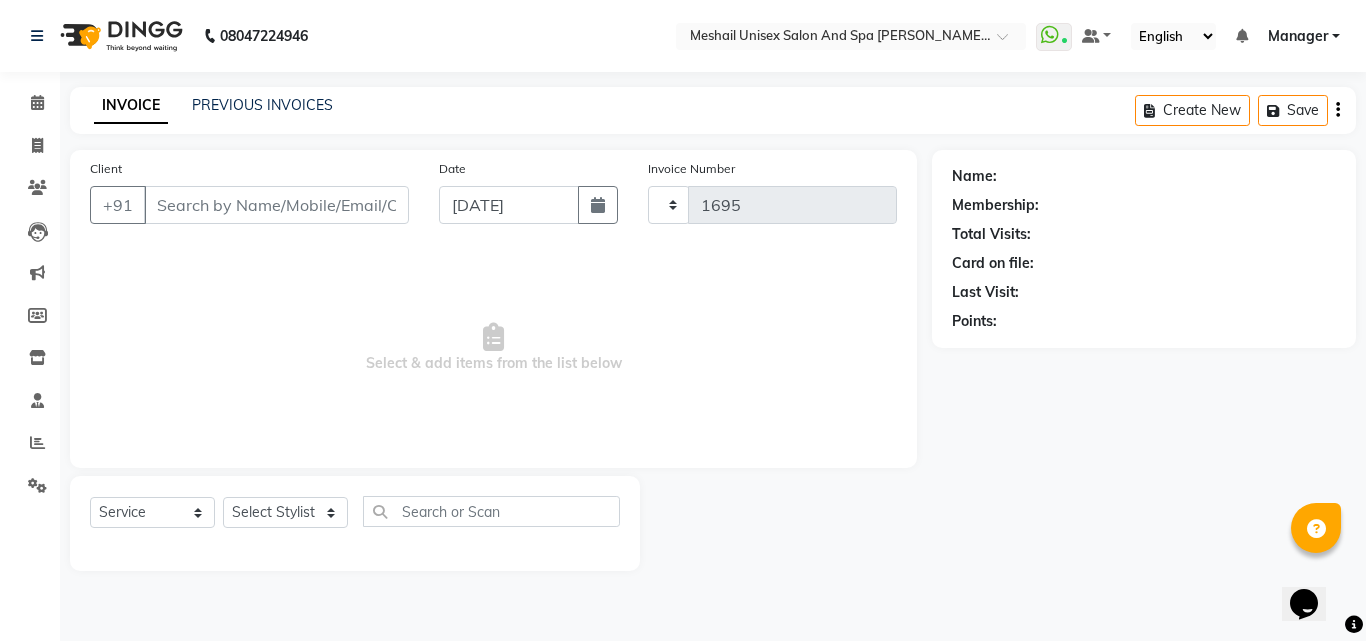 select on "6713" 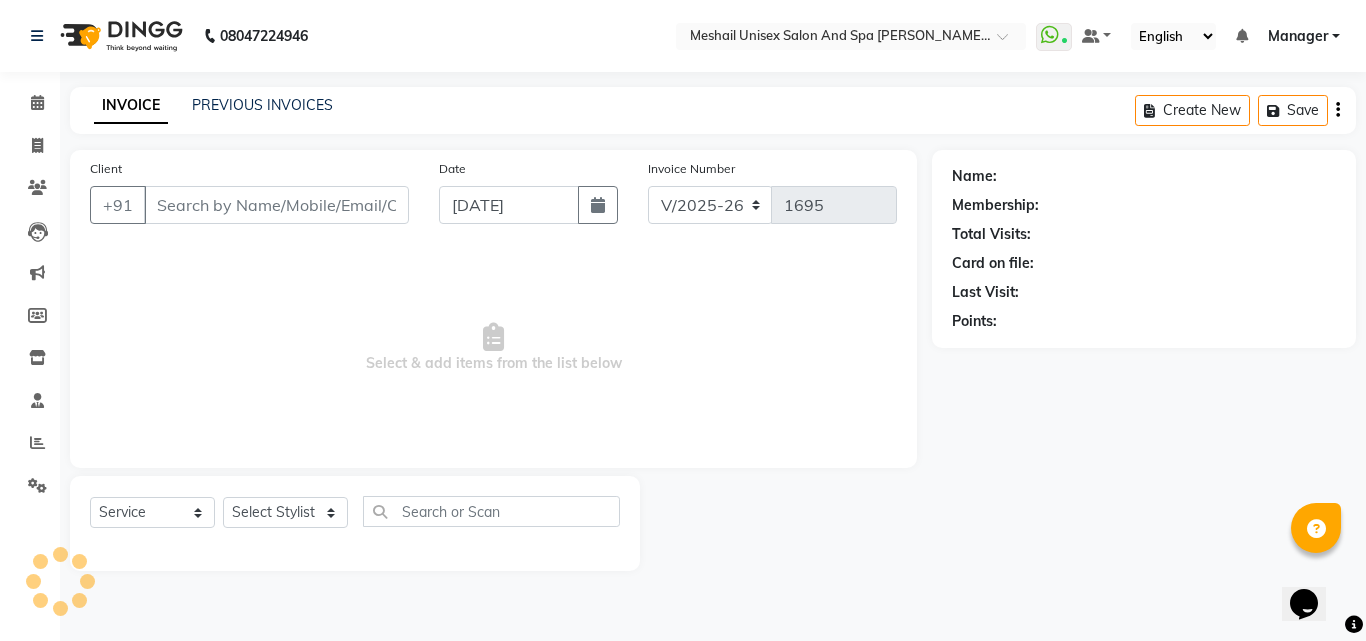 type on "88******49" 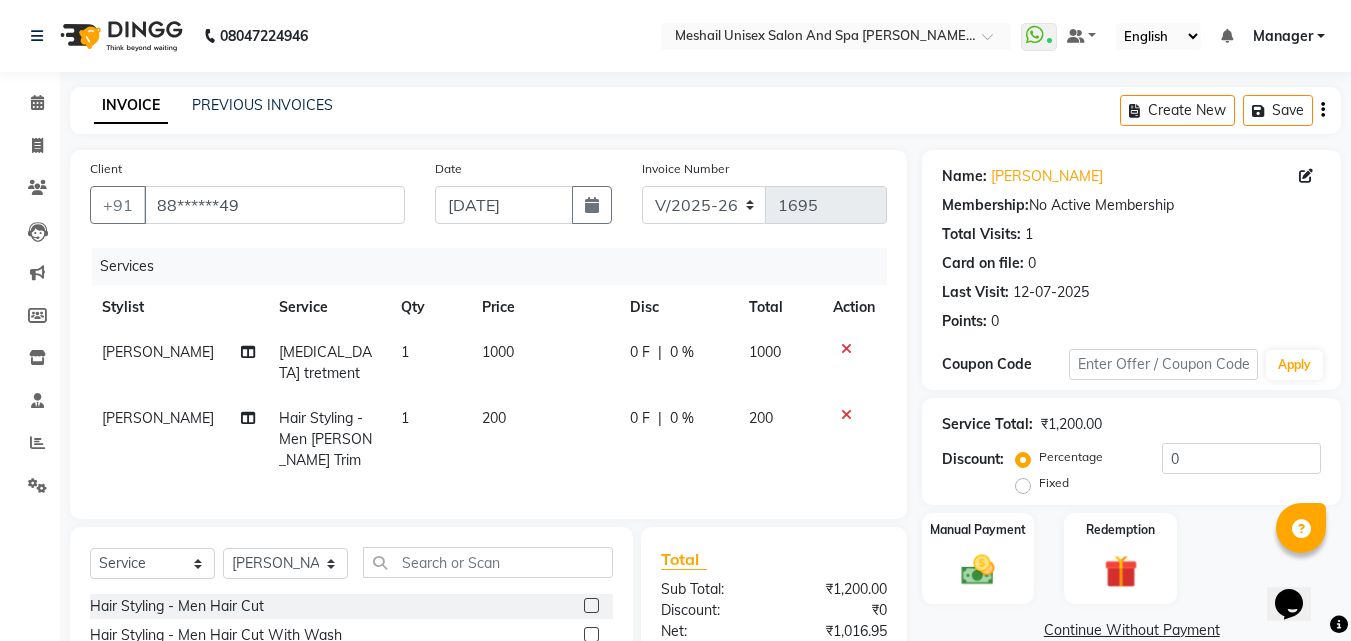 click on "200" 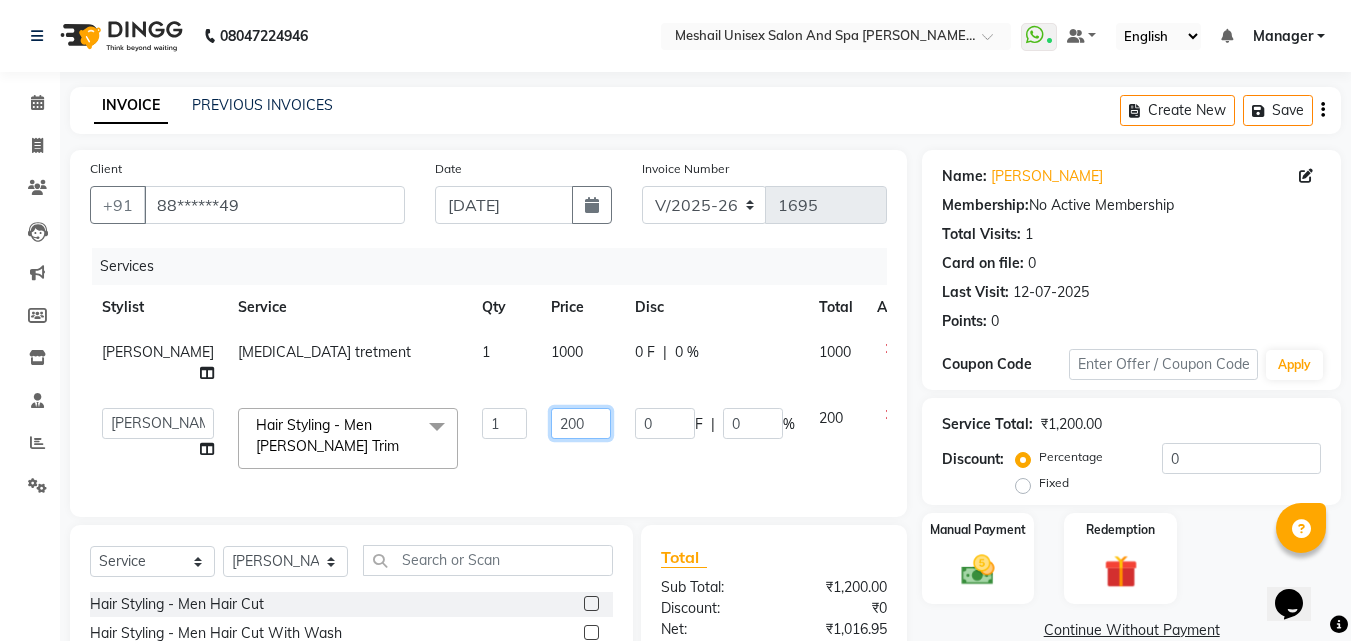 click on "200" 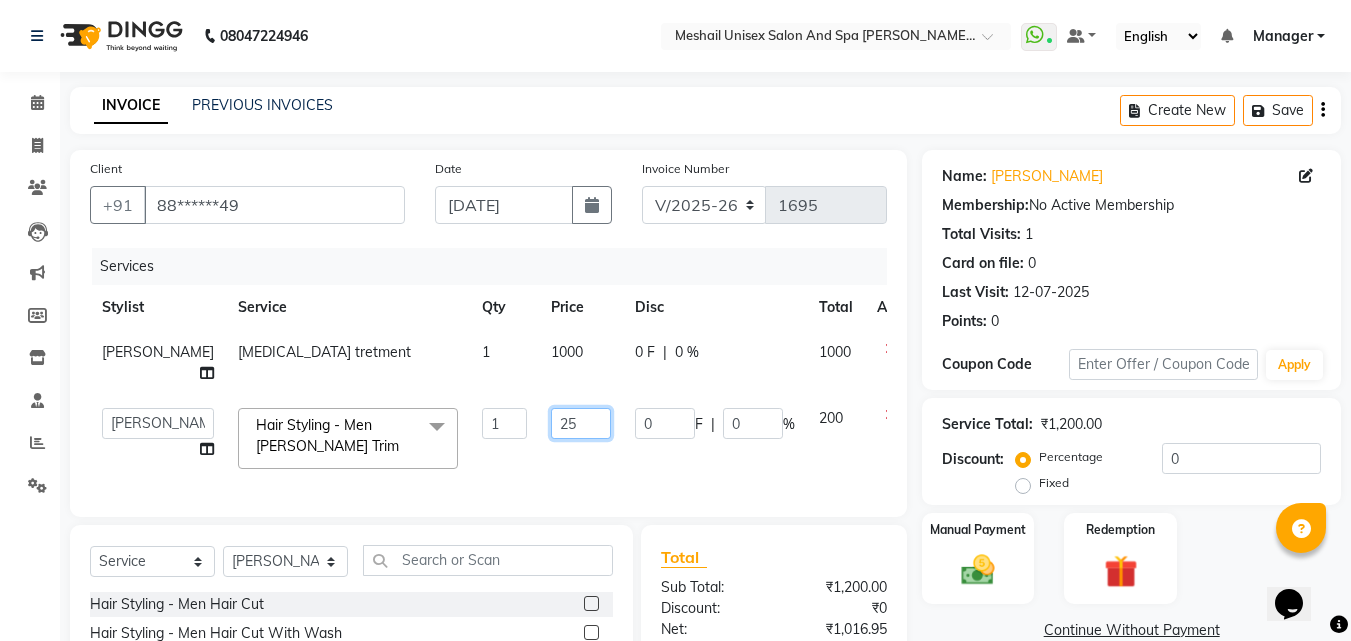 type on "250" 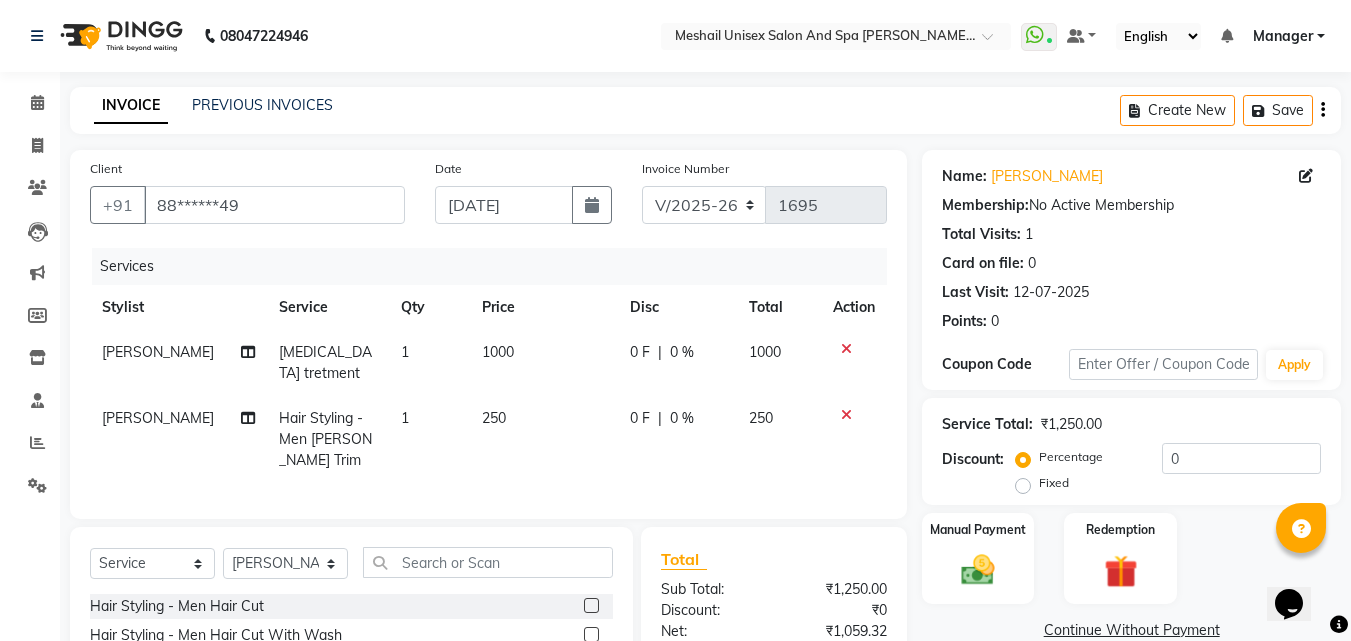 click on "0 F | 0 %" 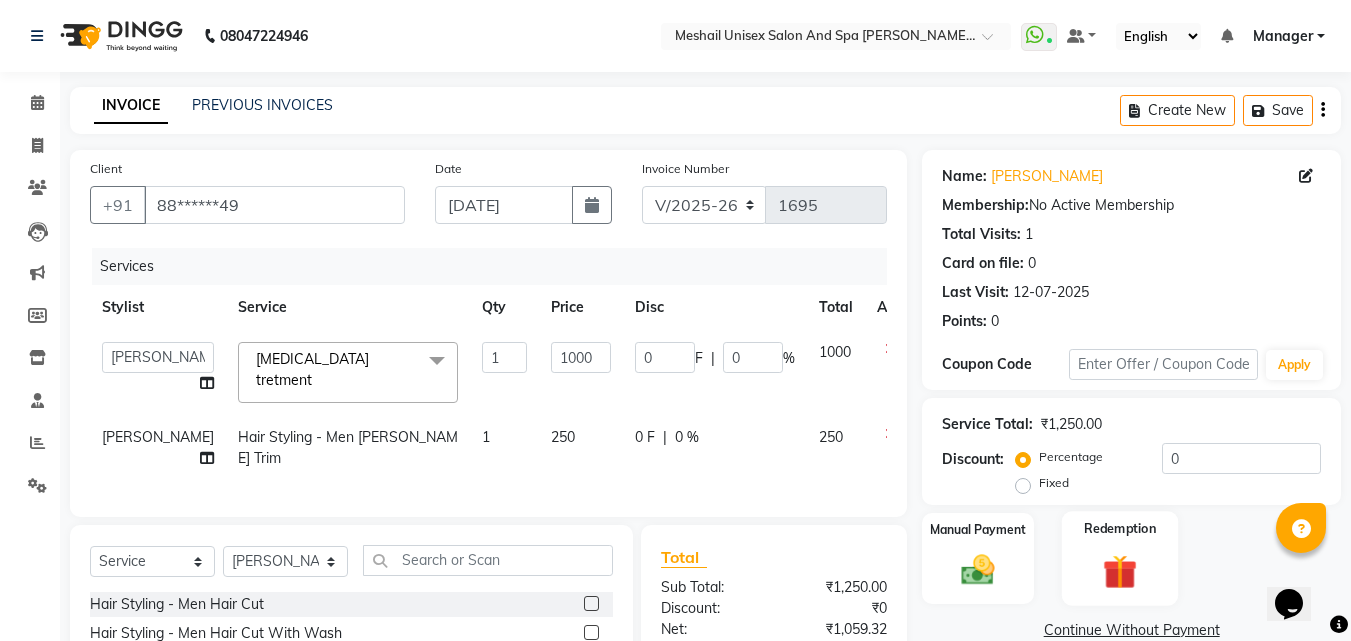 scroll, scrollTop: 236, scrollLeft: 0, axis: vertical 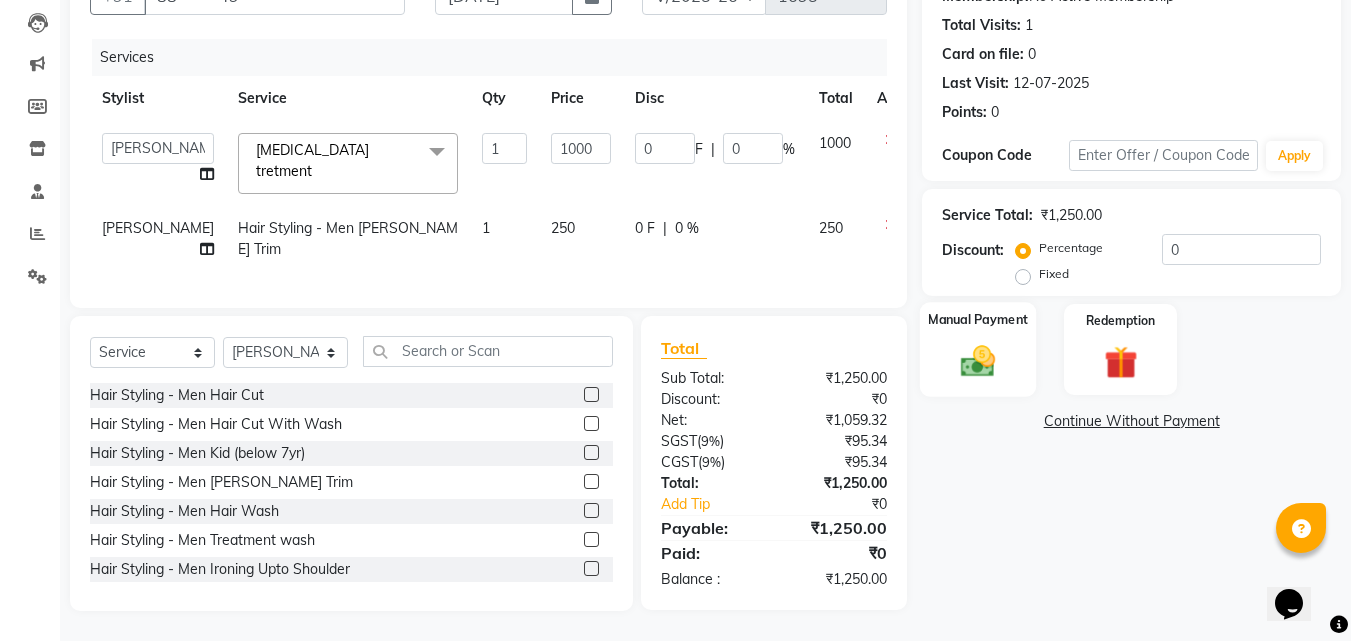 click on "Manual Payment" 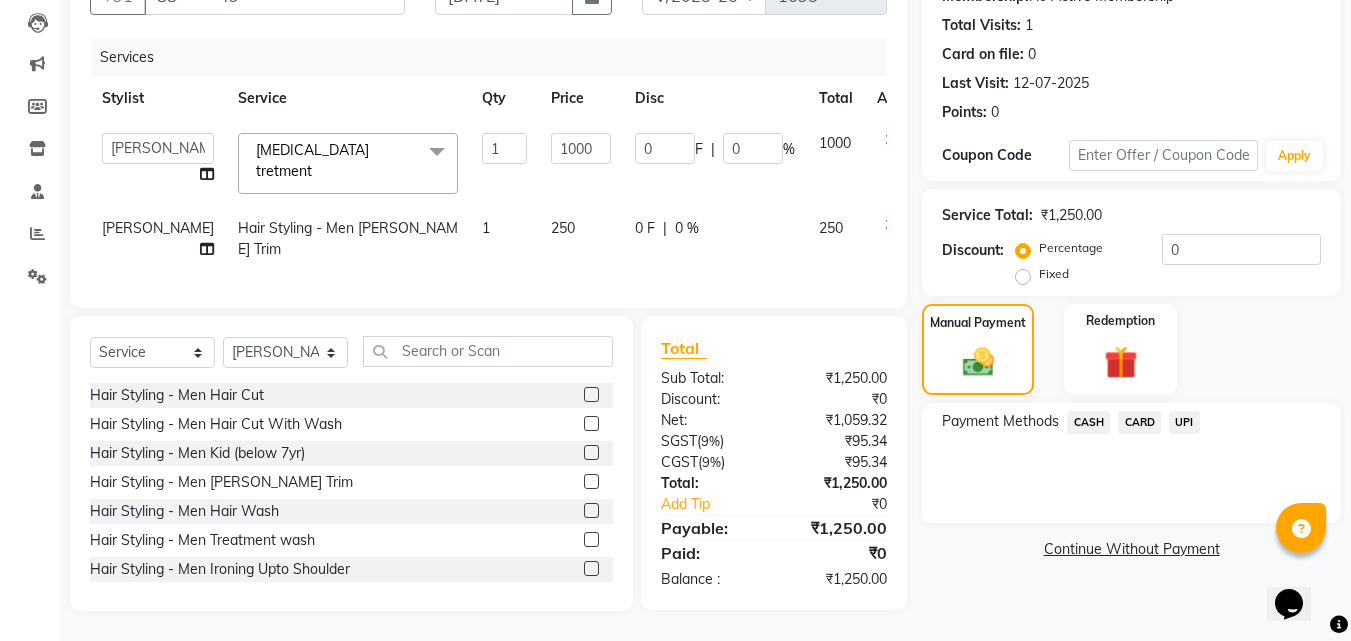click on "UPI" 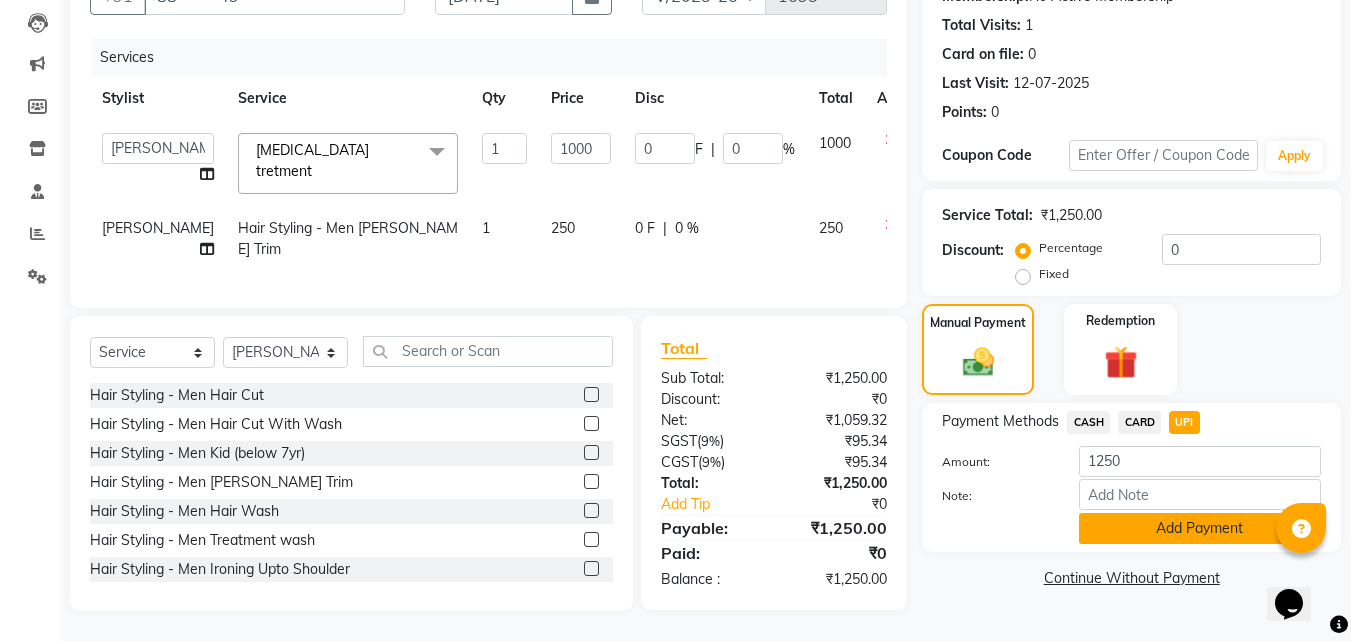 click on "Add Payment" 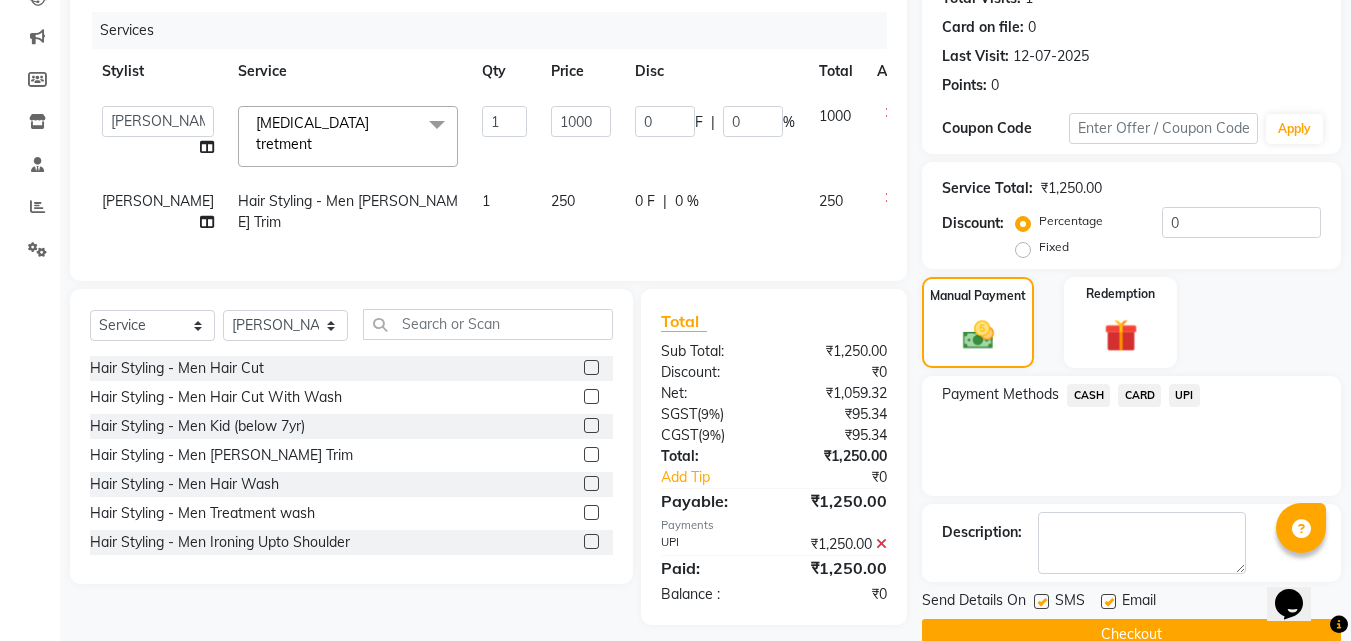 scroll, scrollTop: 277, scrollLeft: 0, axis: vertical 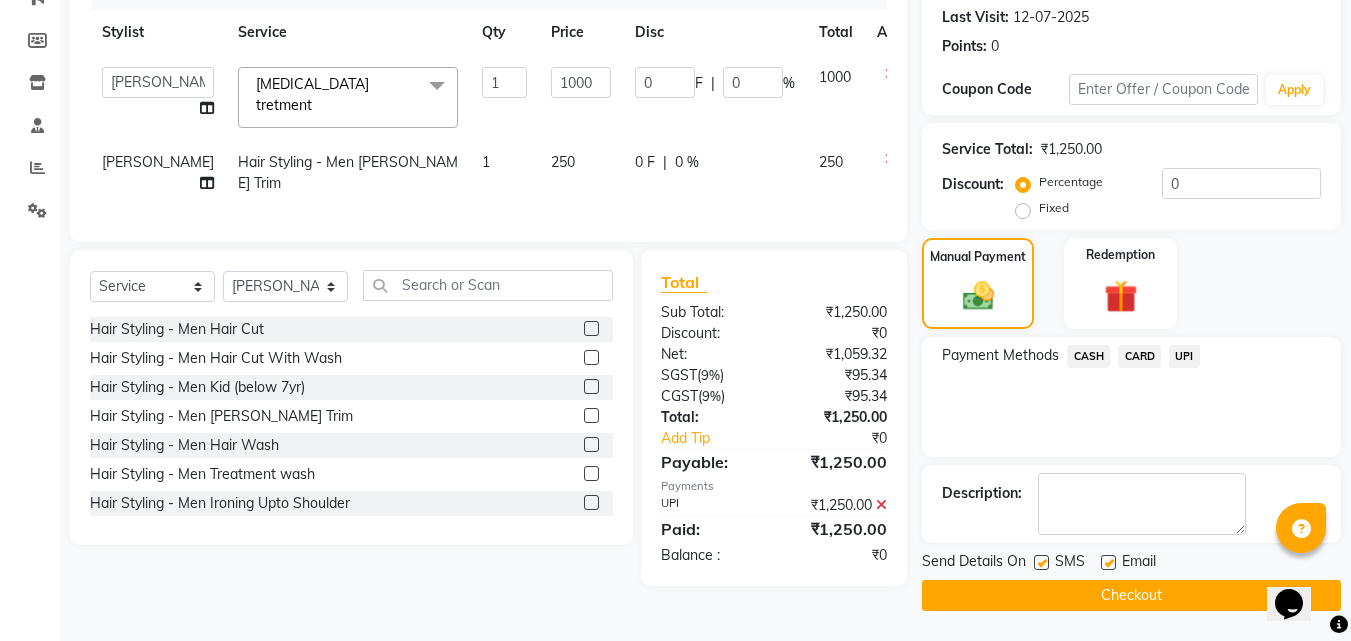 click 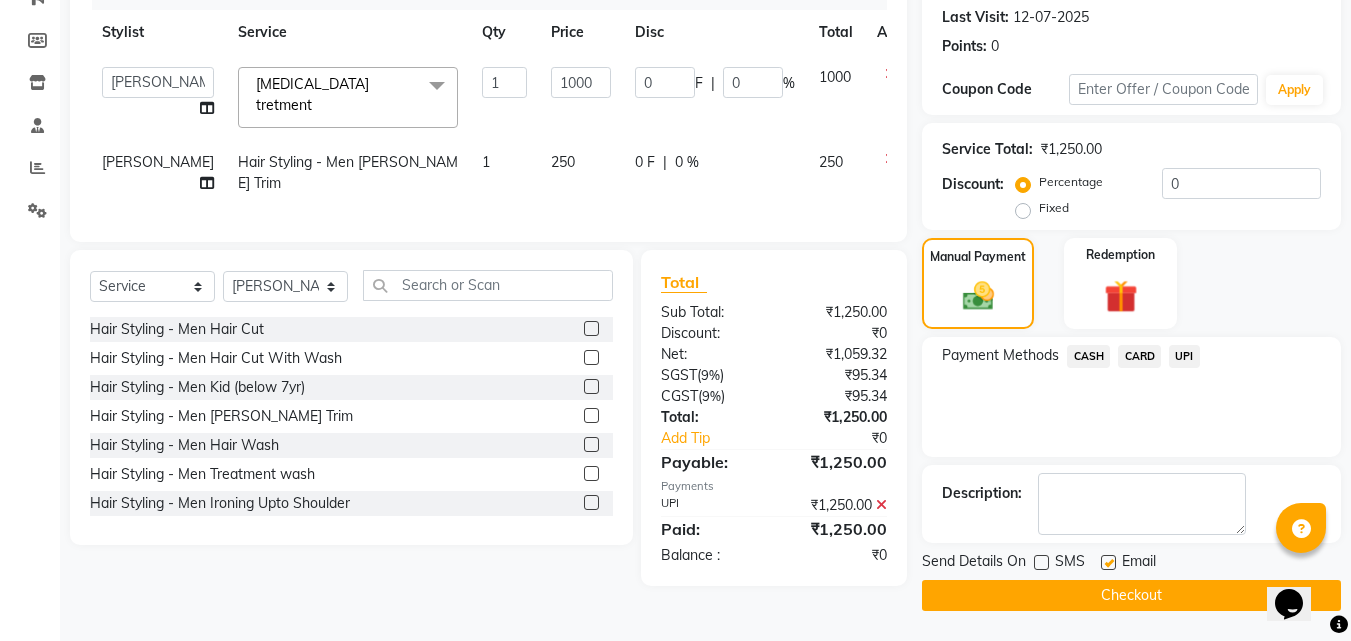 click on "Send Details On SMS Email  Checkout" 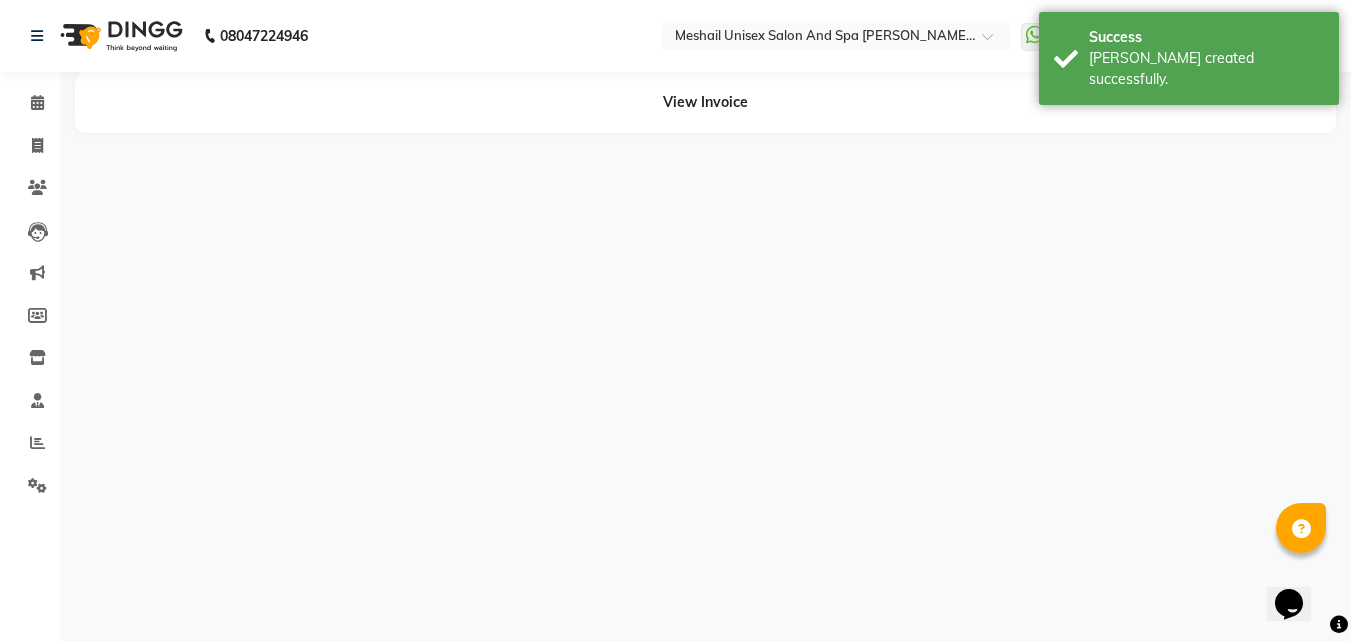 scroll, scrollTop: 0, scrollLeft: 0, axis: both 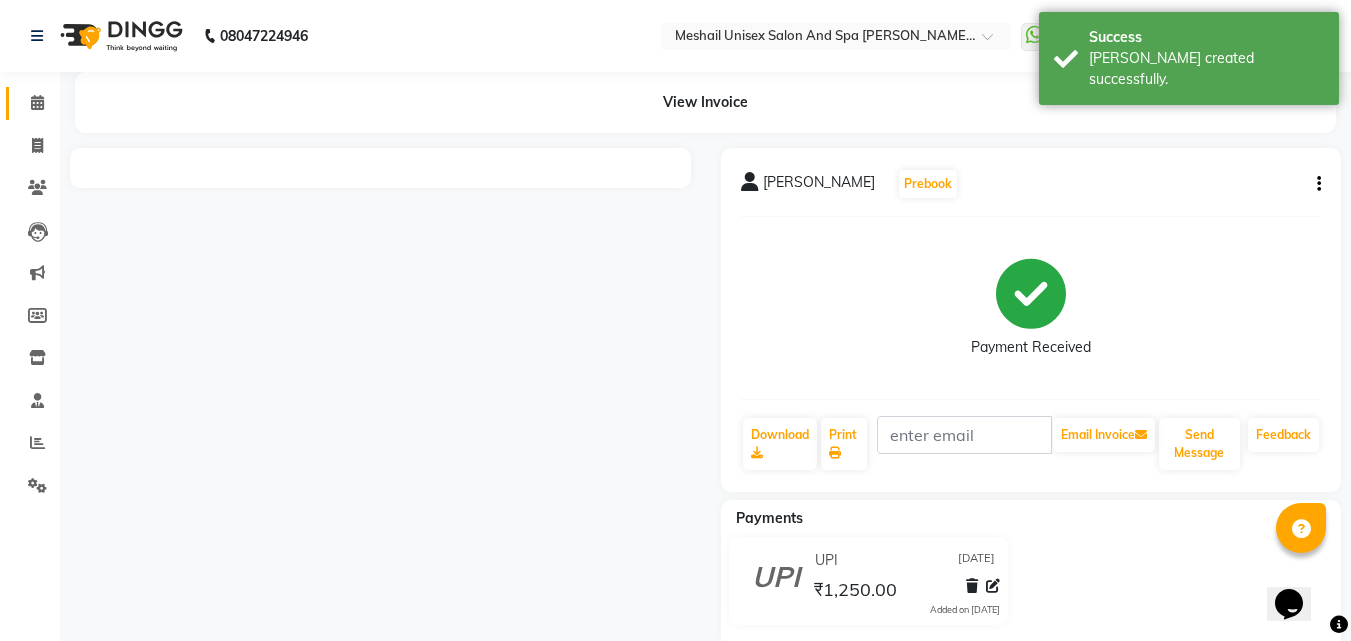 click on "Calendar" 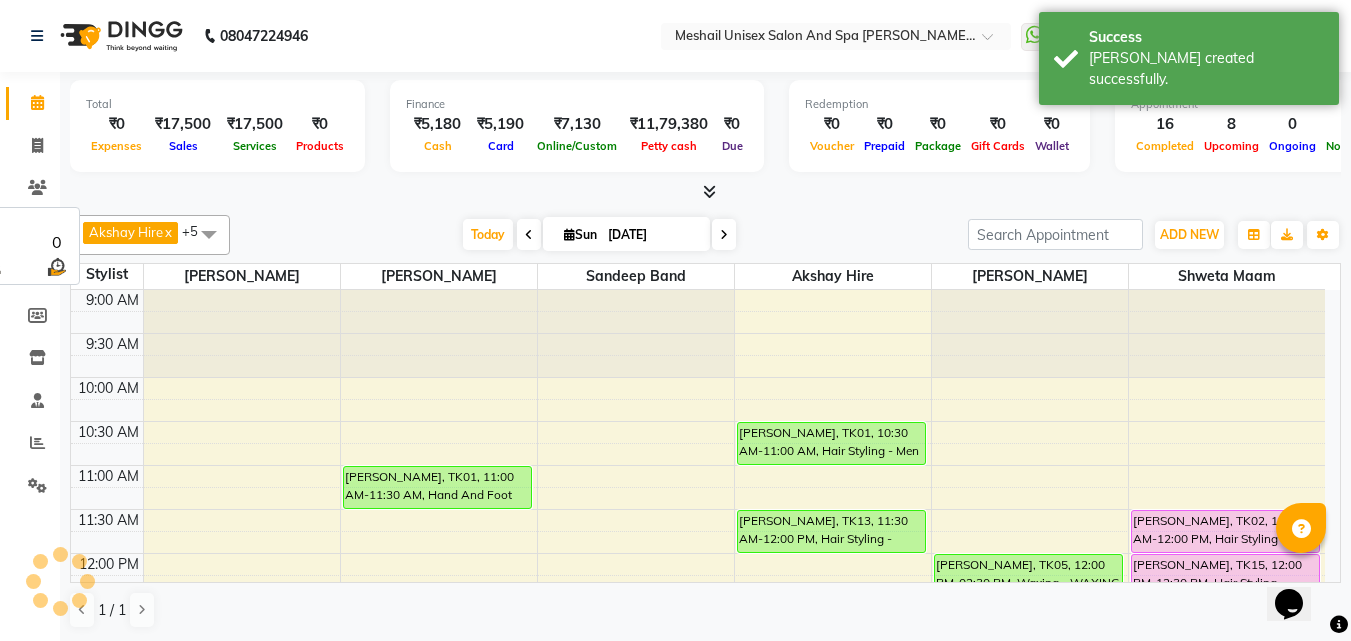 scroll, scrollTop: 0, scrollLeft: 0, axis: both 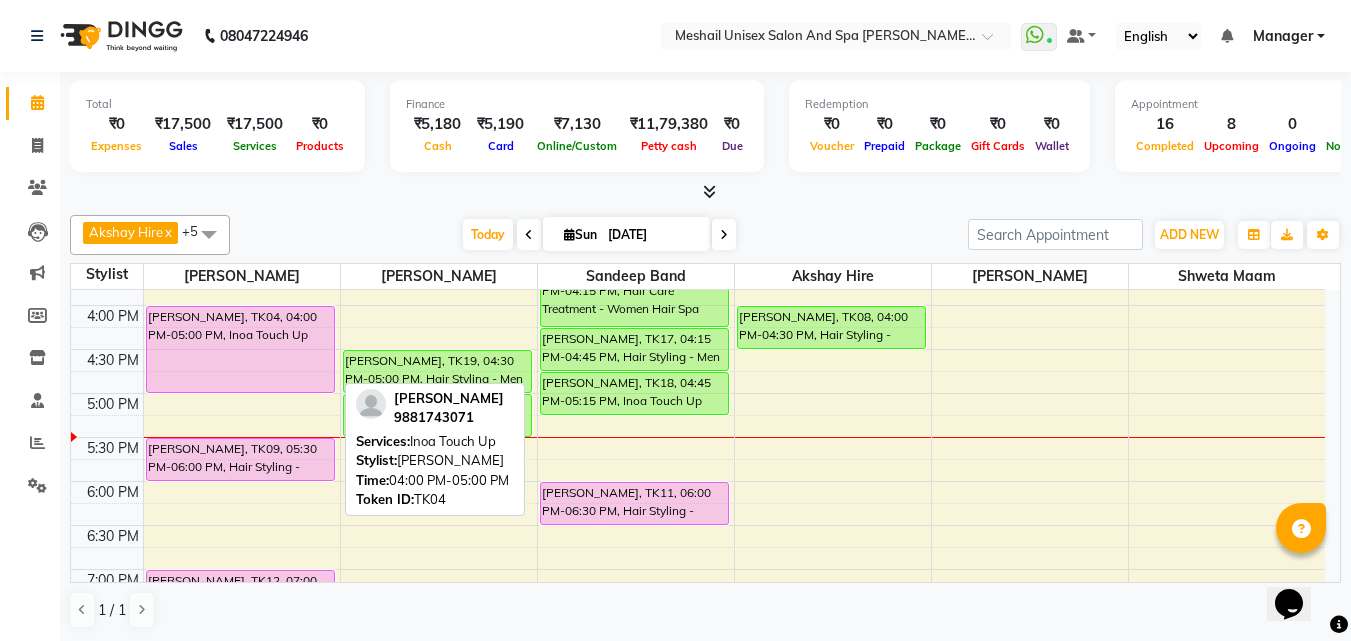 click on "[PERSON_NAME], TK04, 04:00 PM-05:00 PM, Inoa Touch Up" at bounding box center (240, 349) 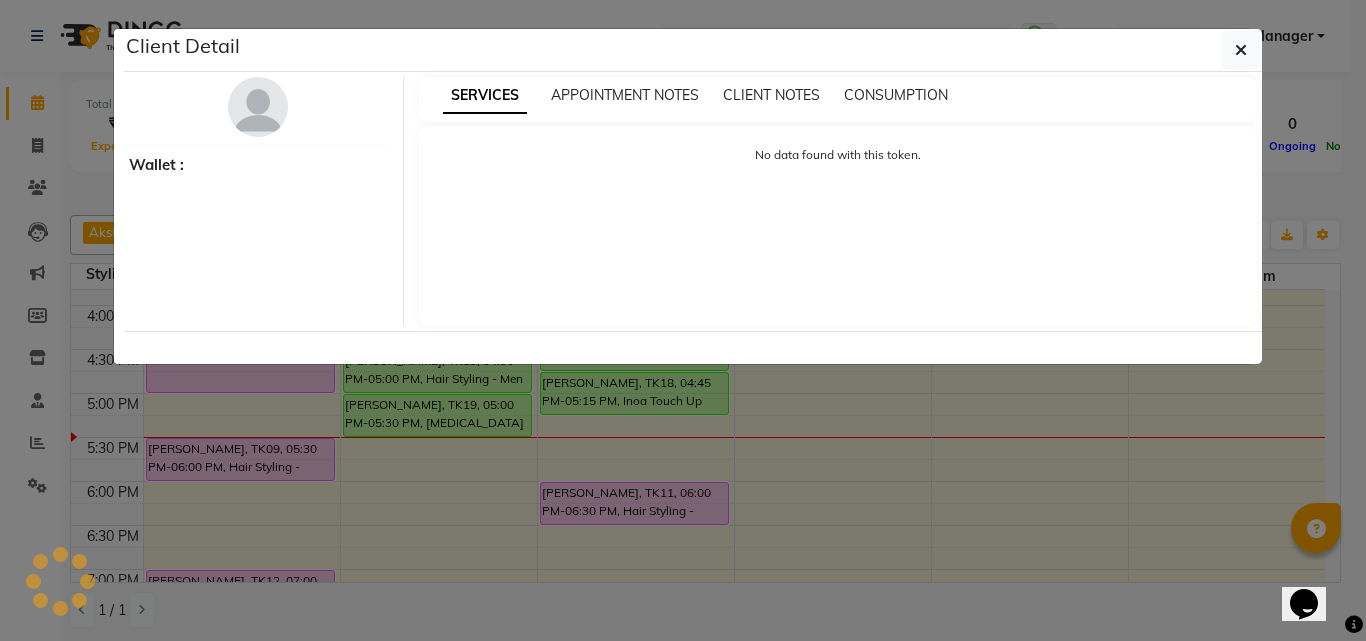 select on "7" 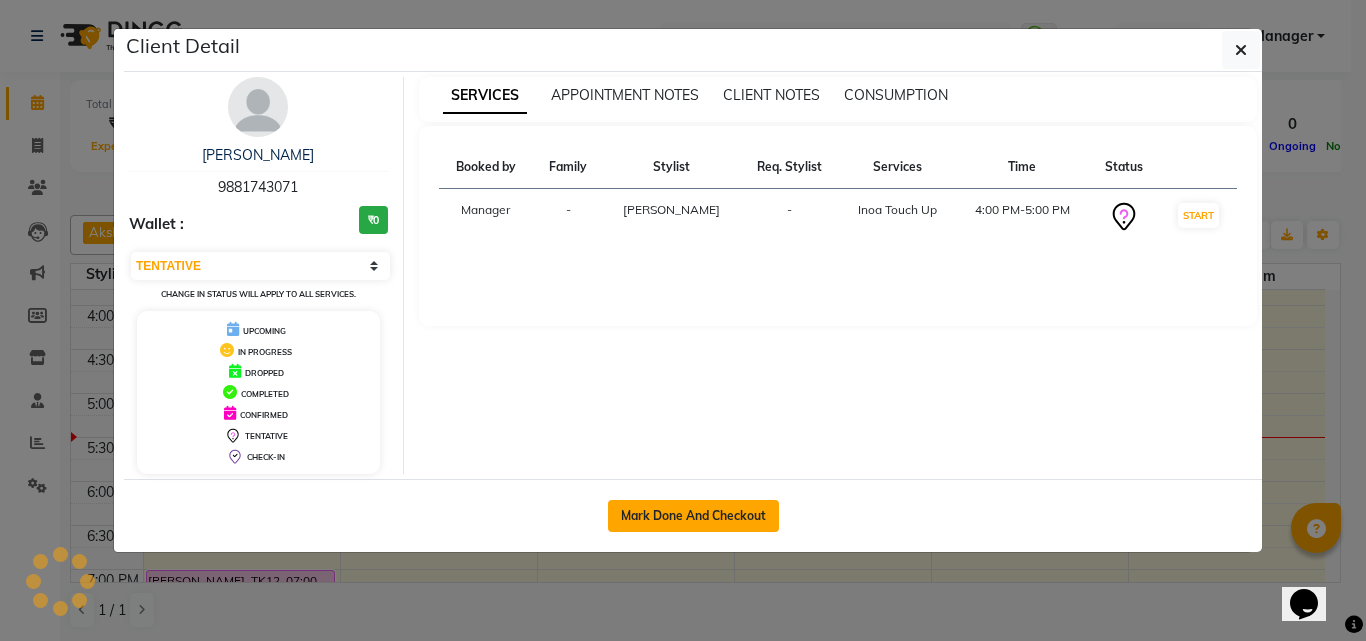 click on "Mark Done And Checkout" 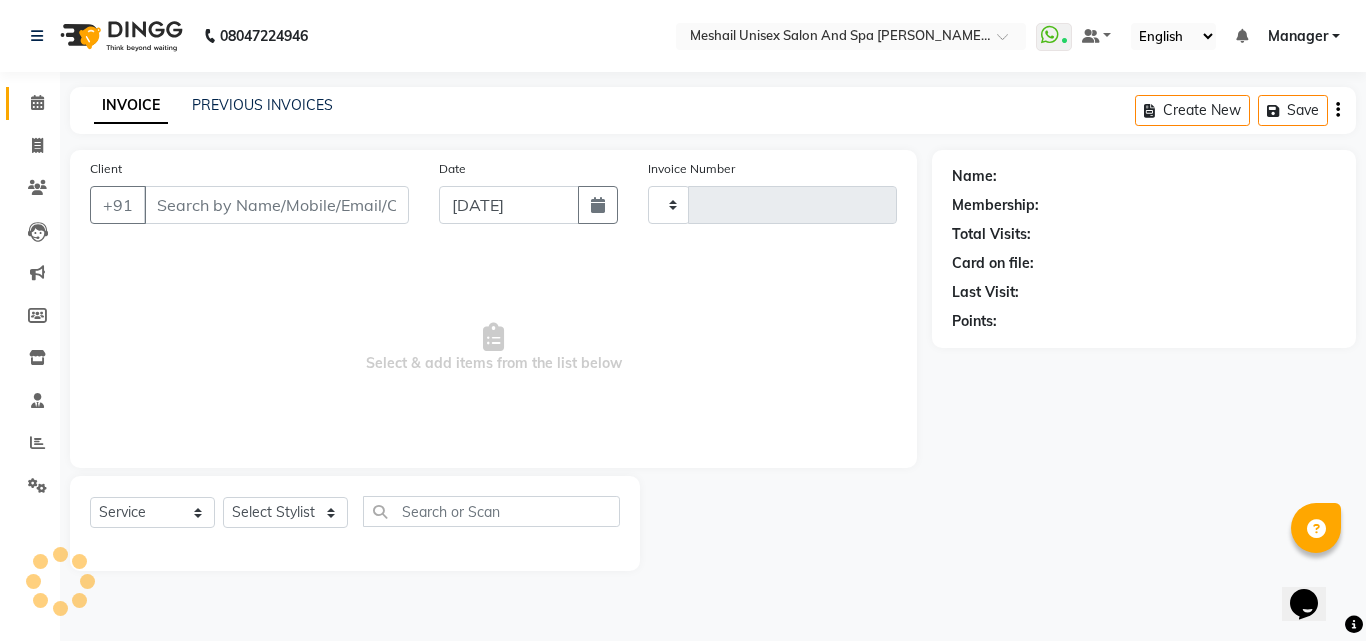 type on "1696" 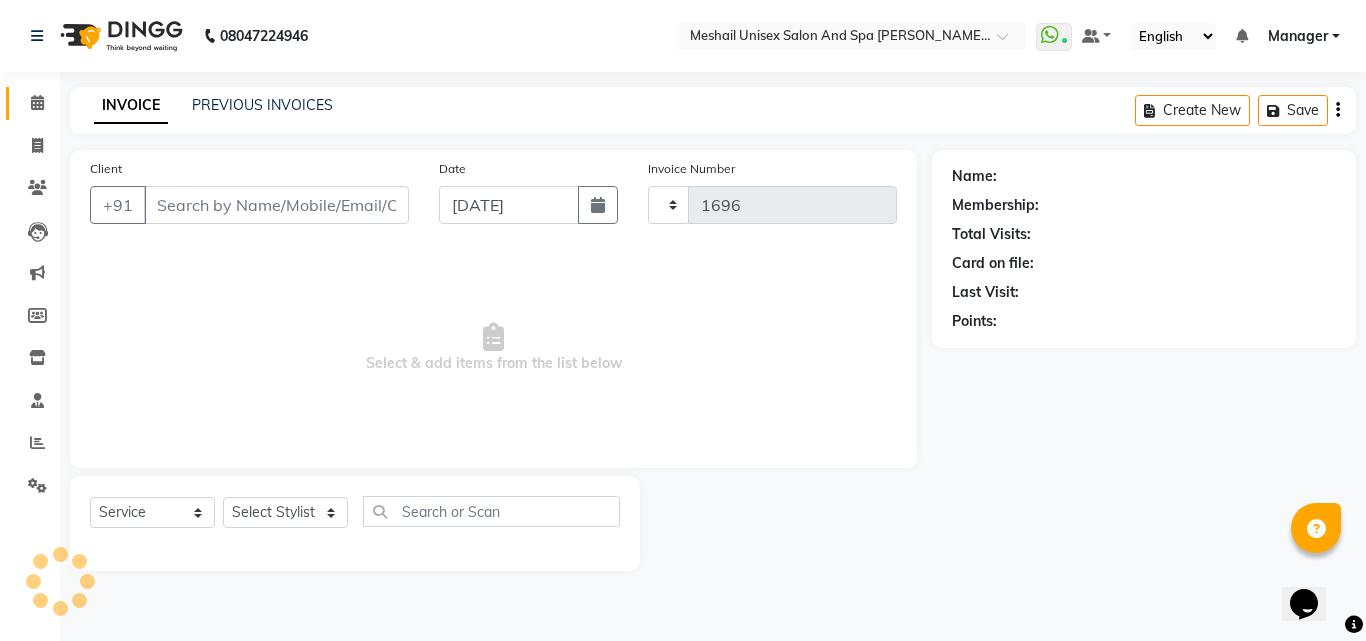 select on "6713" 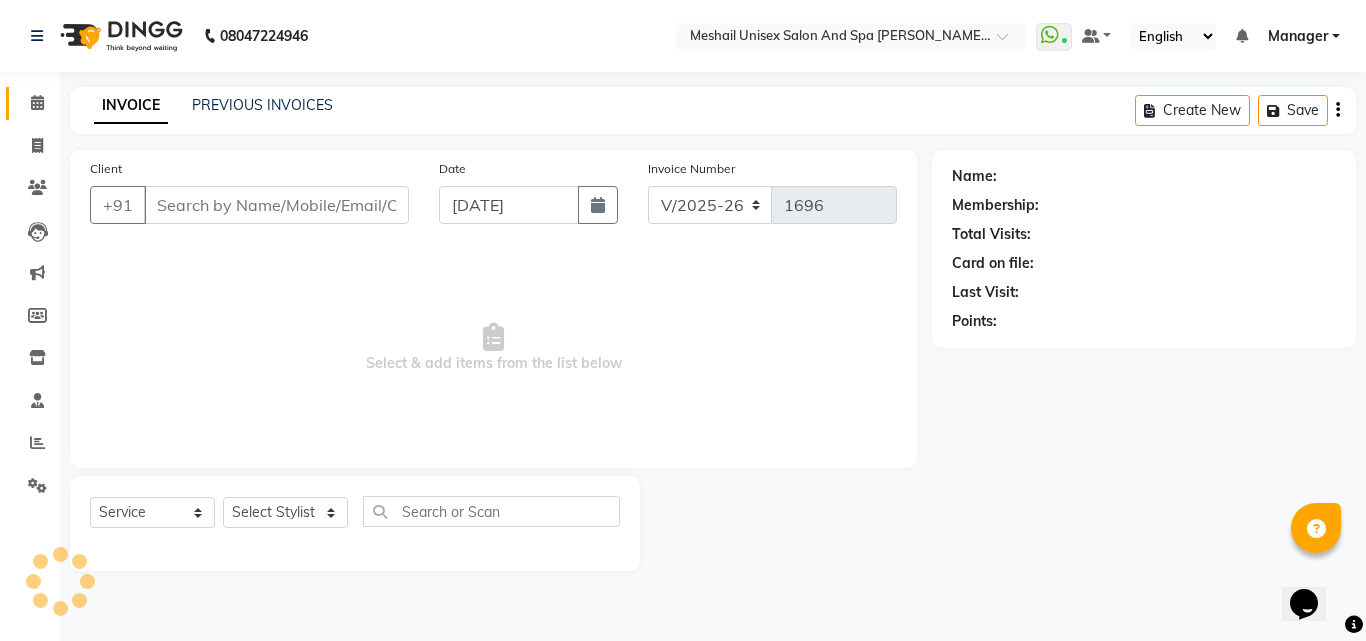 type on "98******71" 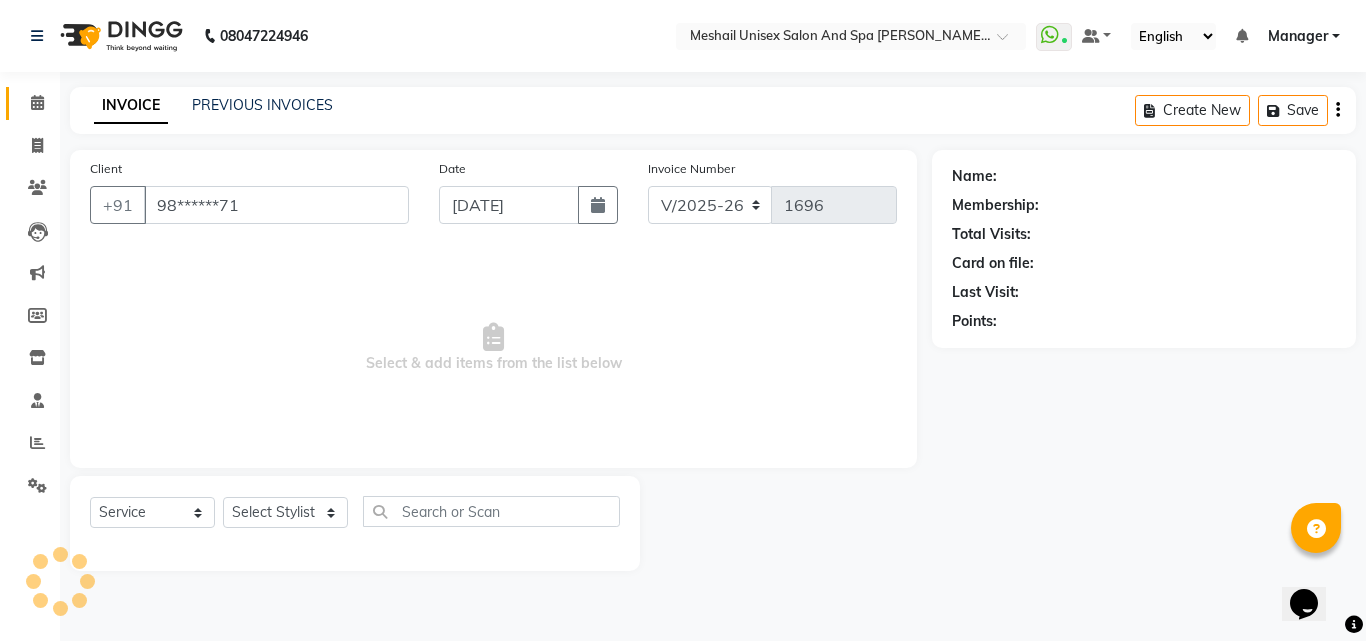 select on "52966" 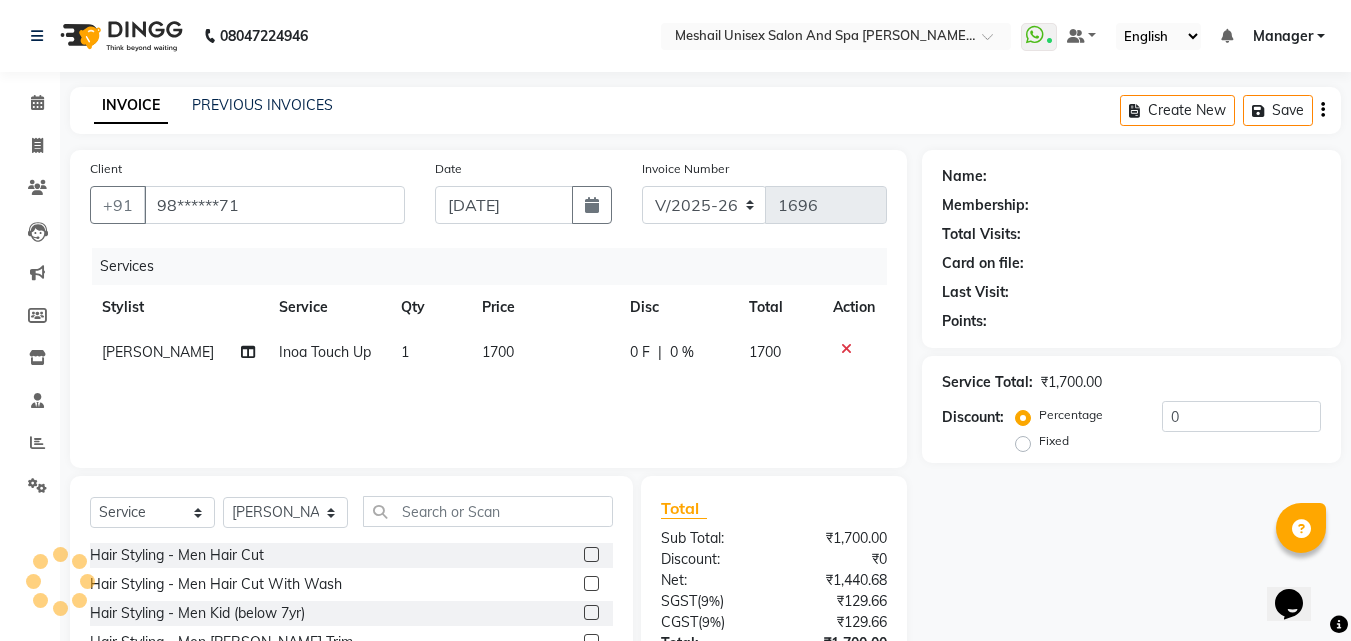 click on "1700" 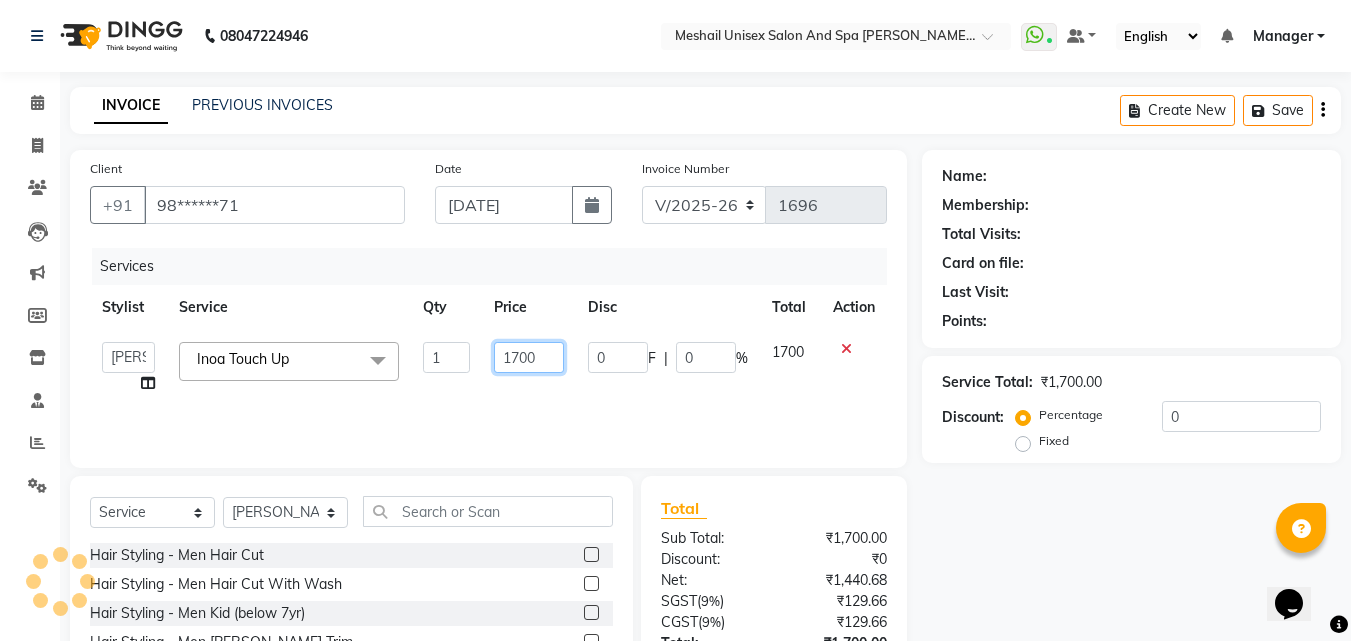click on "1700" 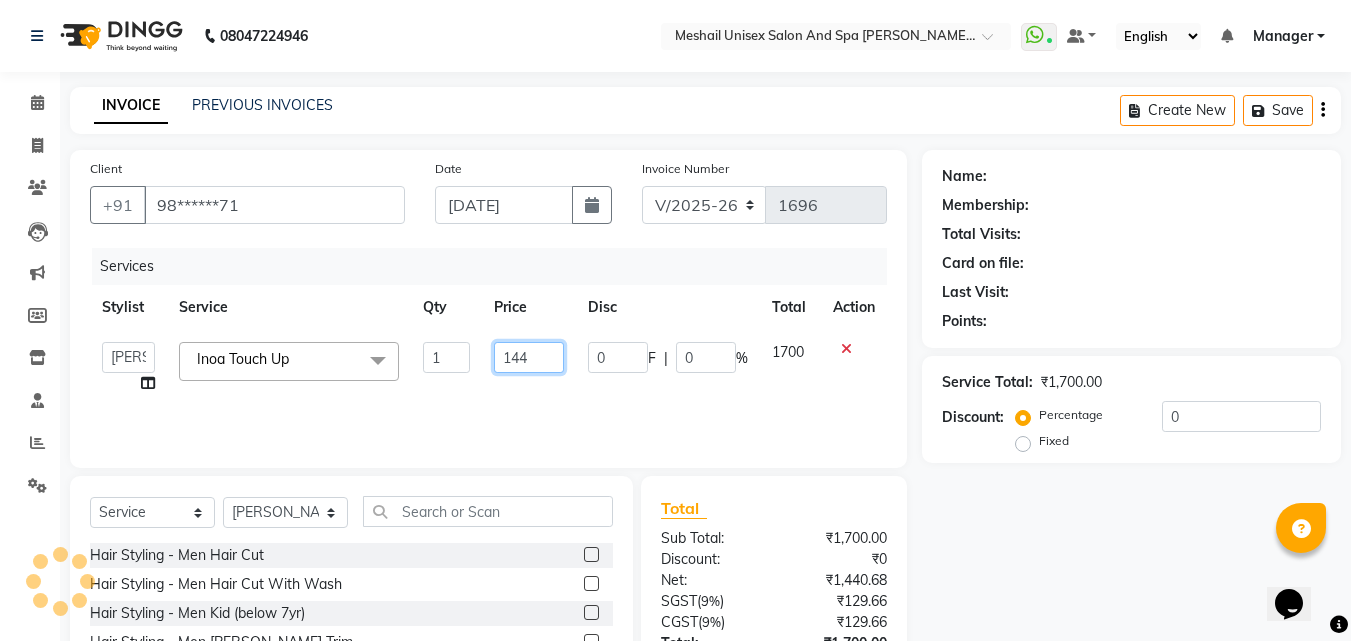 type on "1445" 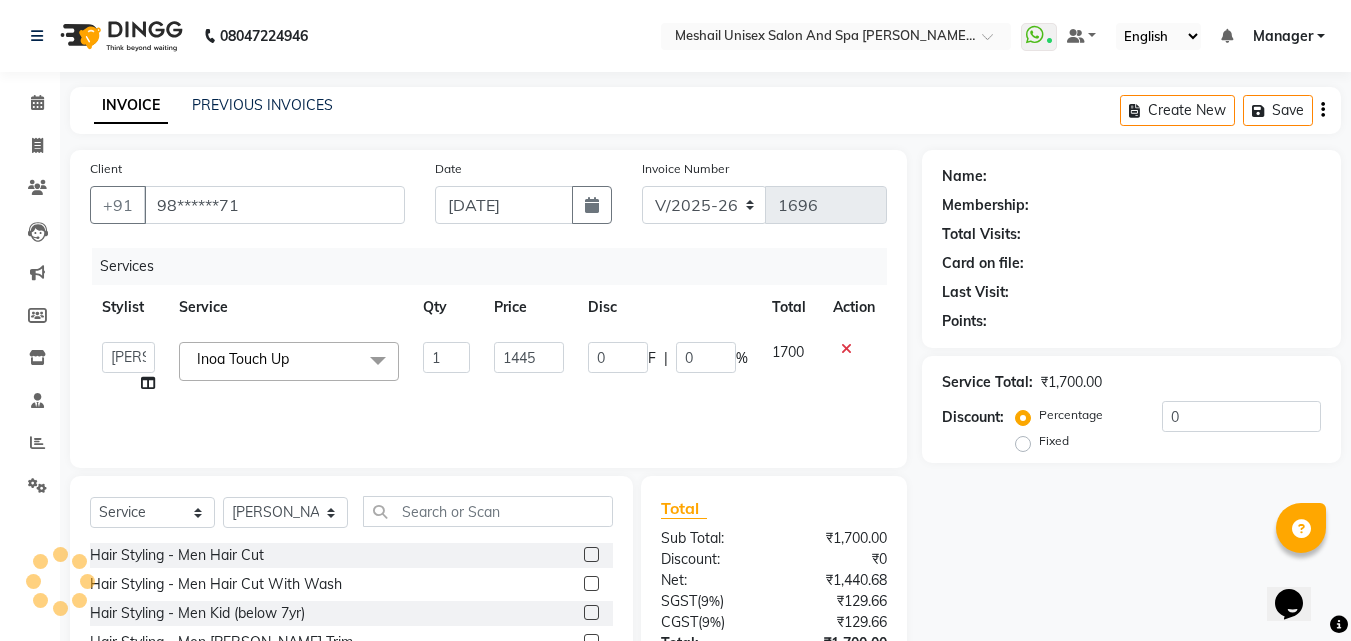 click on "Services Stylist Service Qty Price Disc Total Action  Akshay Hire   Manager   [PERSON_NAME] Band   [PERSON_NAME]   Shweta maam   [PERSON_NAME]   [PERSON_NAME]  [PERSON_NAME] Touch Up  x Hair Styling - Men Hair Cut Hair Styling - Men Hair Cut With Wash Hair Styling - Men Kid (below 7yr) Hair Styling - Men [PERSON_NAME] Trim Hair Styling - Men Hair Wash Hair Styling - Men Treatment wash Hair Styling - Men Ironing Upto Shoulder Hair Styling - Men Blowdry Up To Shoulder Hair Styling - Men Majirel Touch Up Hair Styling - Men Inoa Touch Up Hair Styling - Men Streaking Hair Styling - Women Hair Cut Hair Styling - Women Hair Cut With Wash Hair Styling - Women Kid (below 7yr) Hair Styling - Women Hair Wash Hair Styling - Women Treatment wash Hair Styling - Women Hair Blowdry Up To Shoulder Hair Styling - Women Blowdry Below Shoulder Hair Styling - Women Blowdry Up To Waist Hair Styling - Women Hair Blowdry Up To Shoulder 1 Hair Styling - Women Blowdry Below Shoulder 1 Hair Styling - Women Blowdry Up To Waist 1 fringes cut 1" 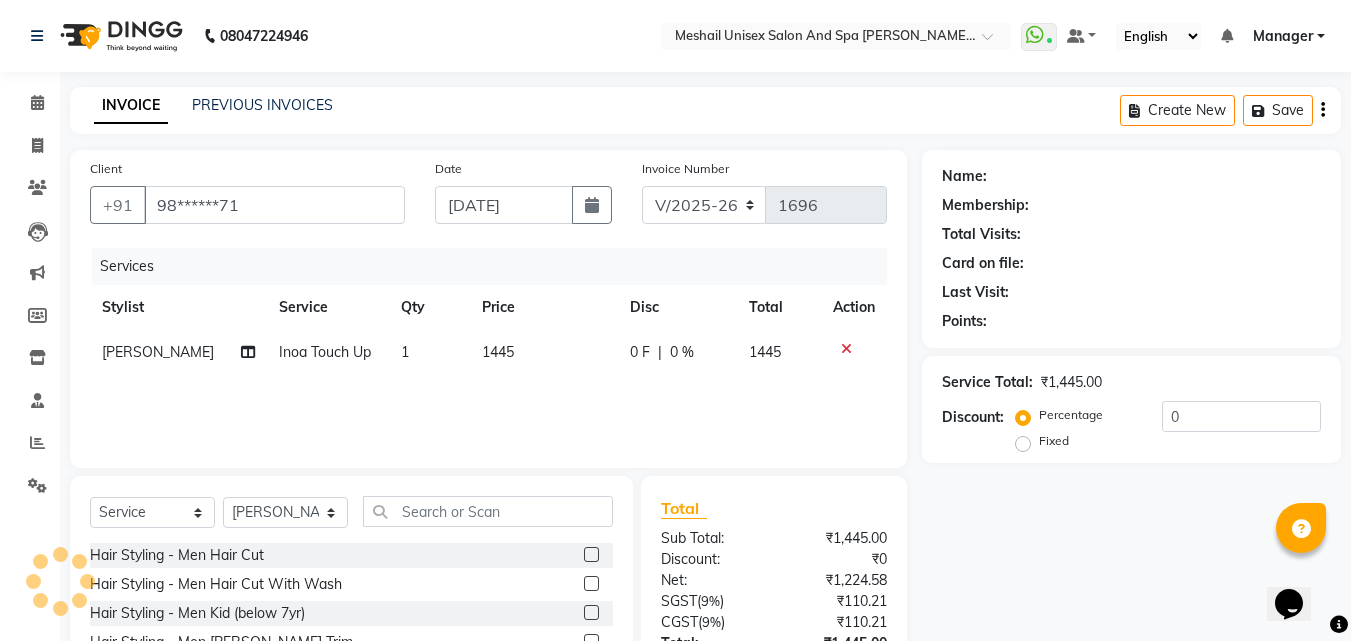 scroll, scrollTop: 160, scrollLeft: 0, axis: vertical 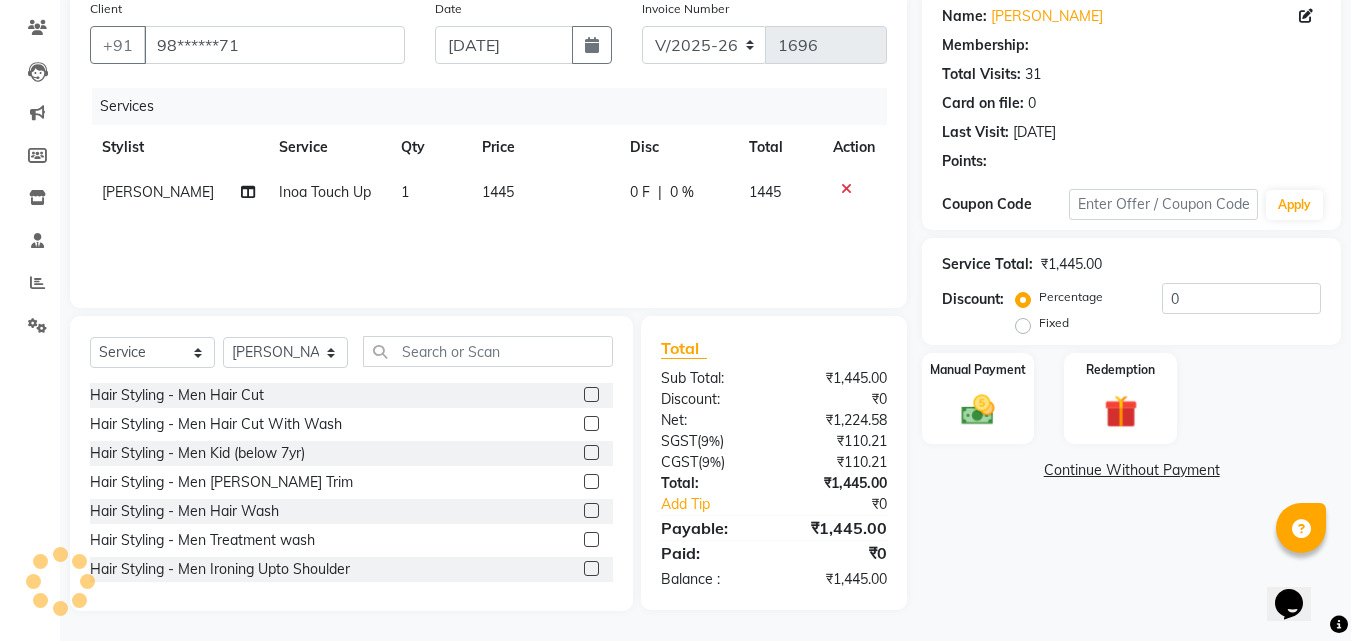 select on "1: Object" 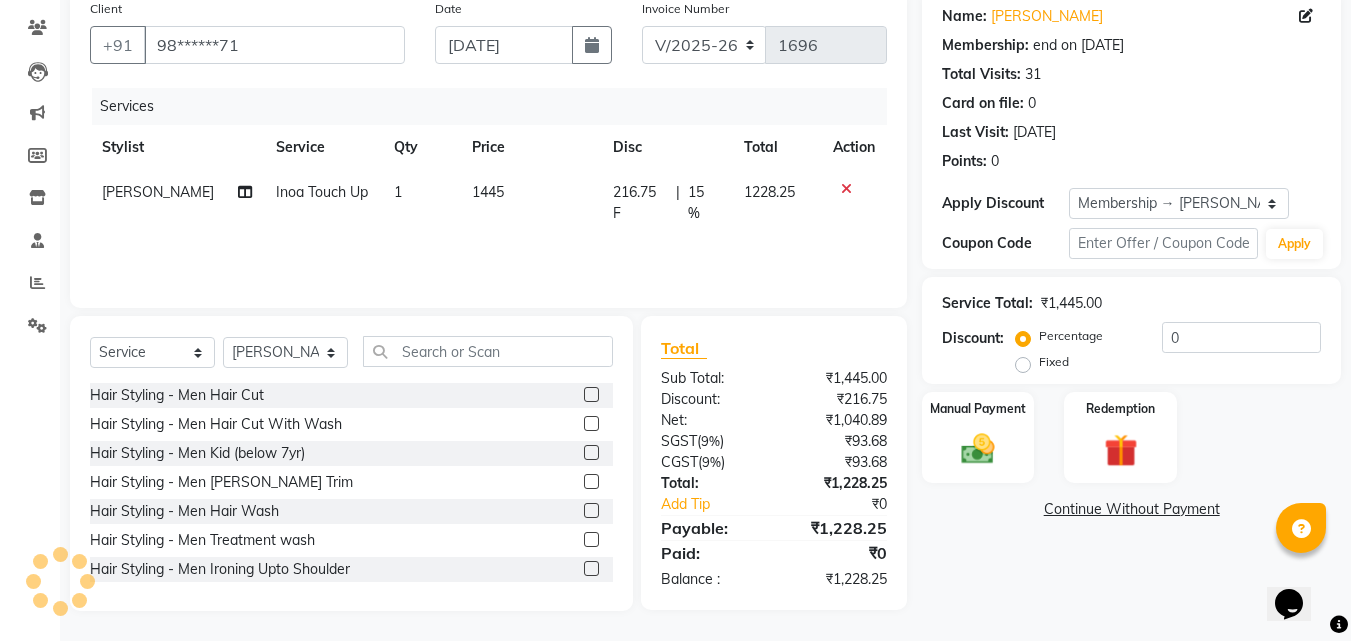 type on "15" 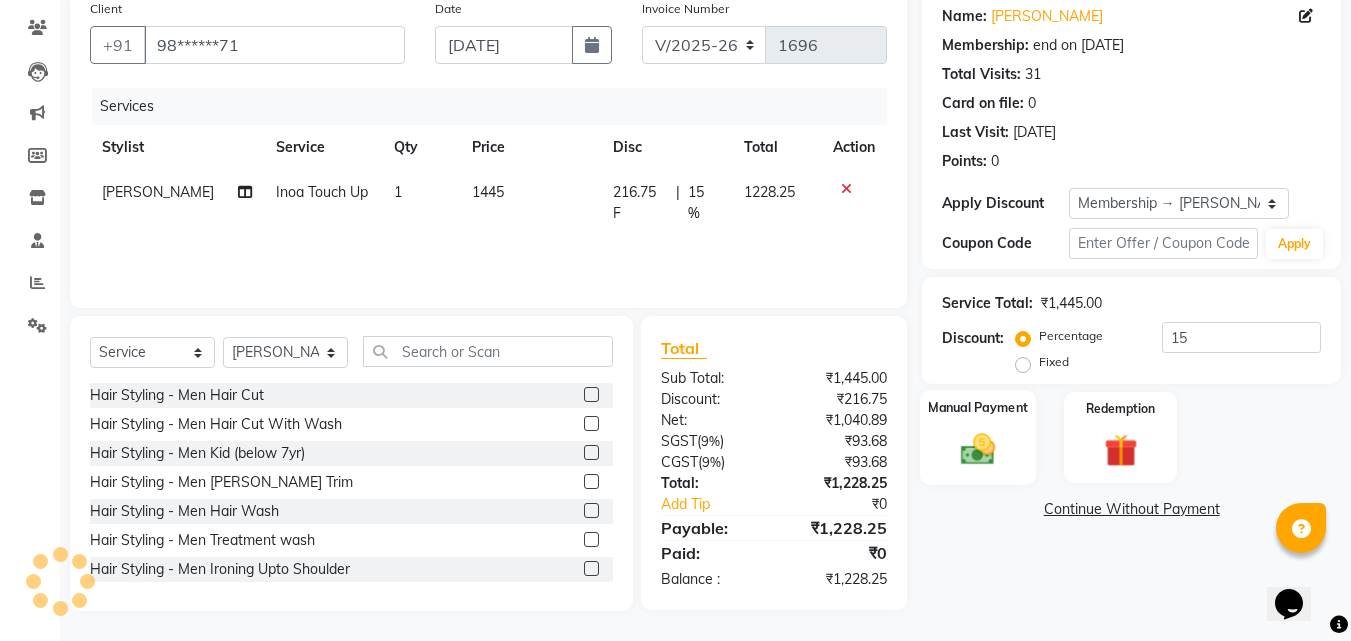 click 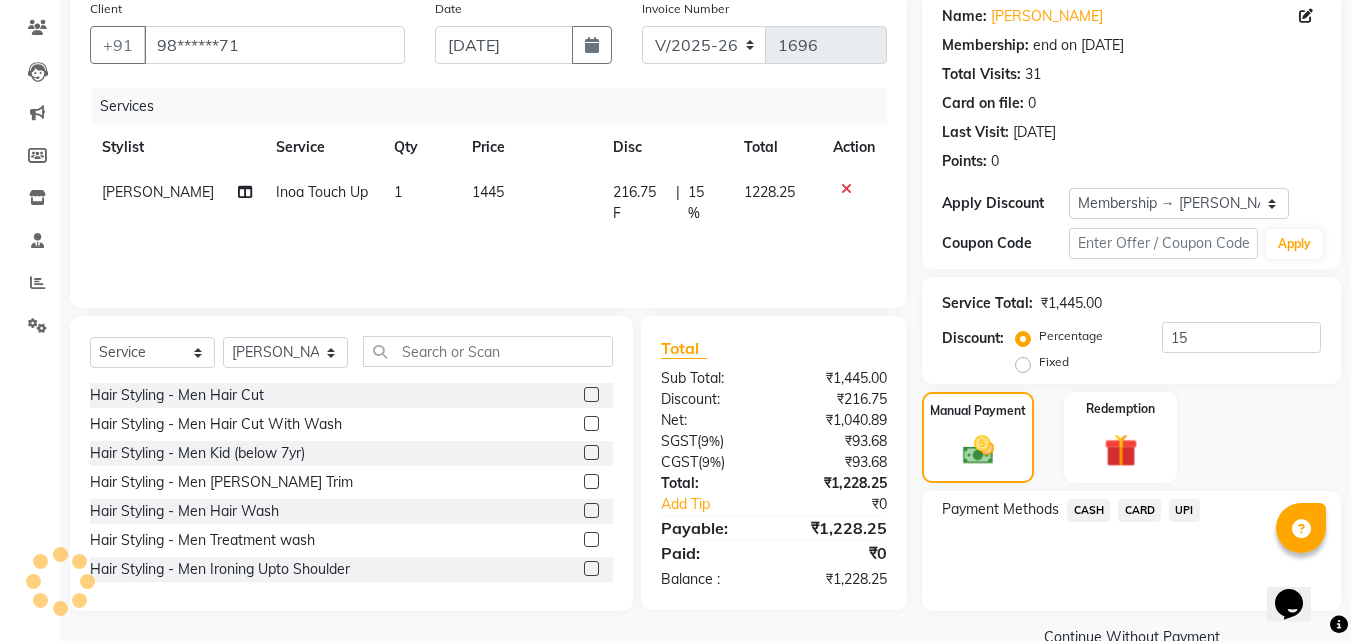 click on "UPI" 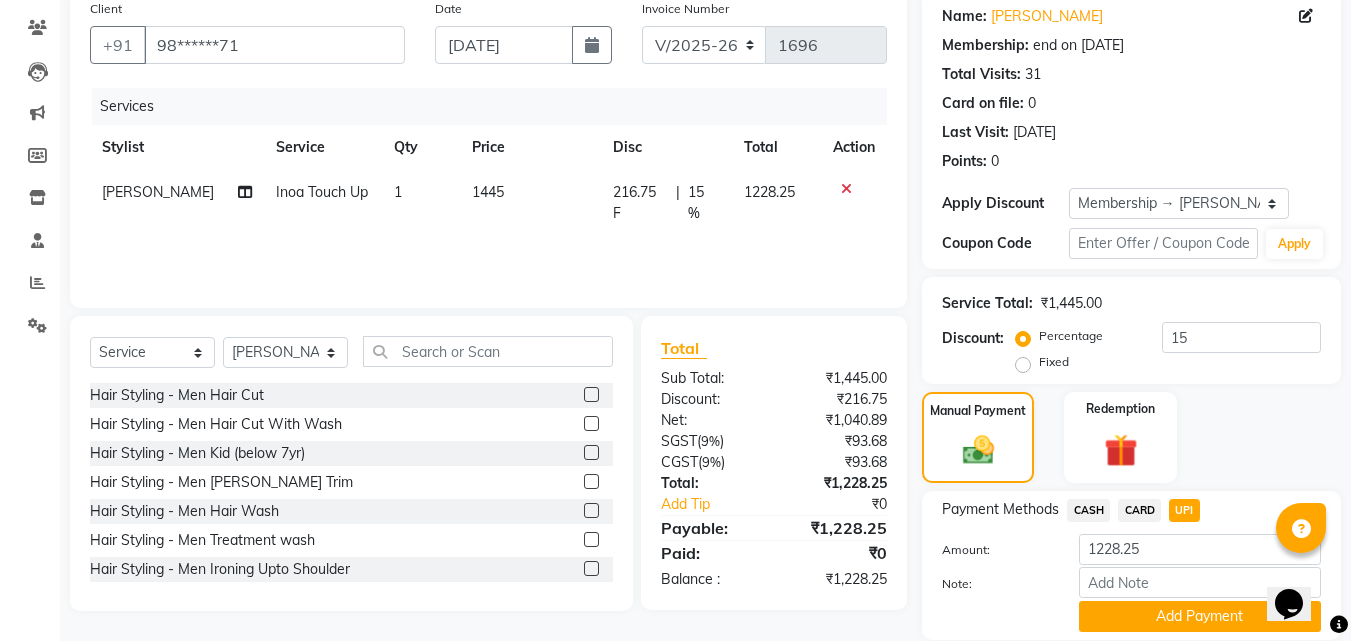 click on "1445" 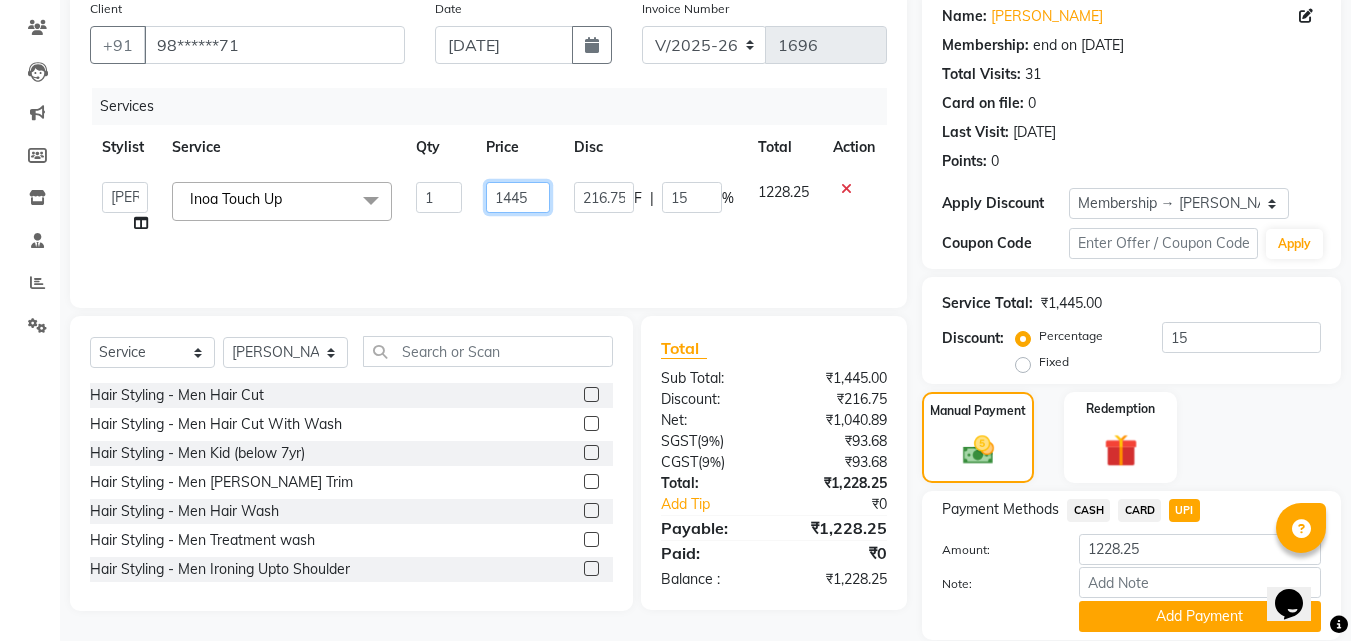 click on "1445" 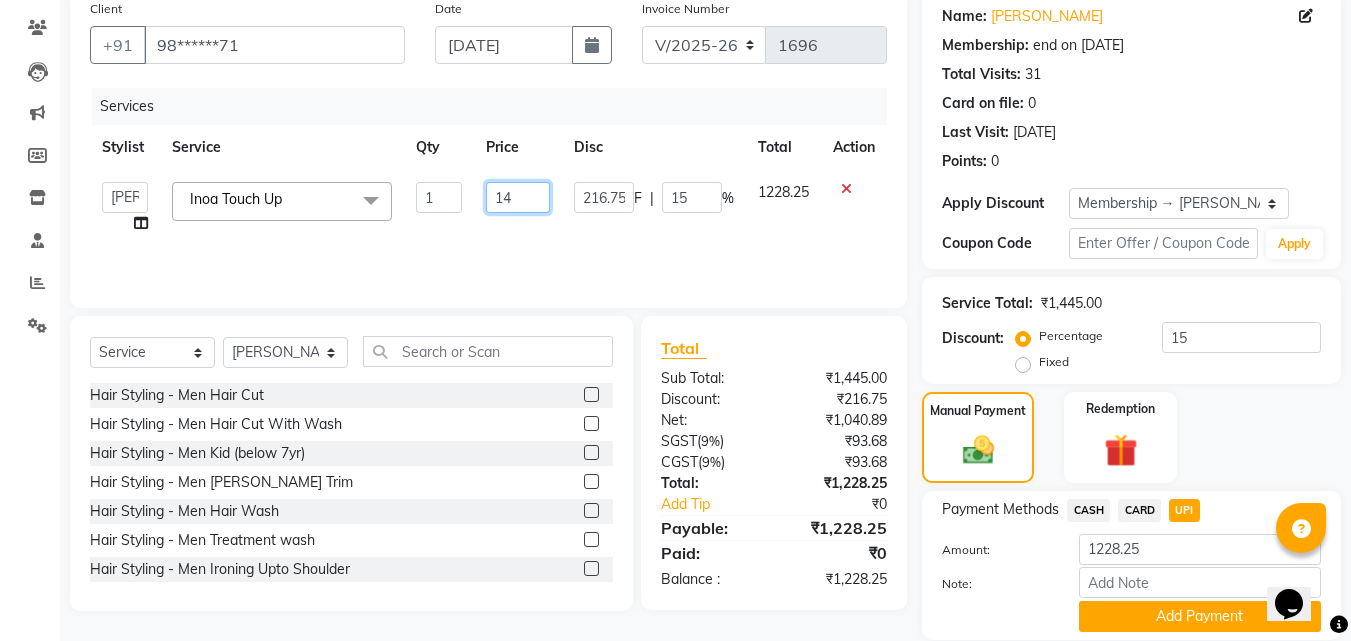 type on "1" 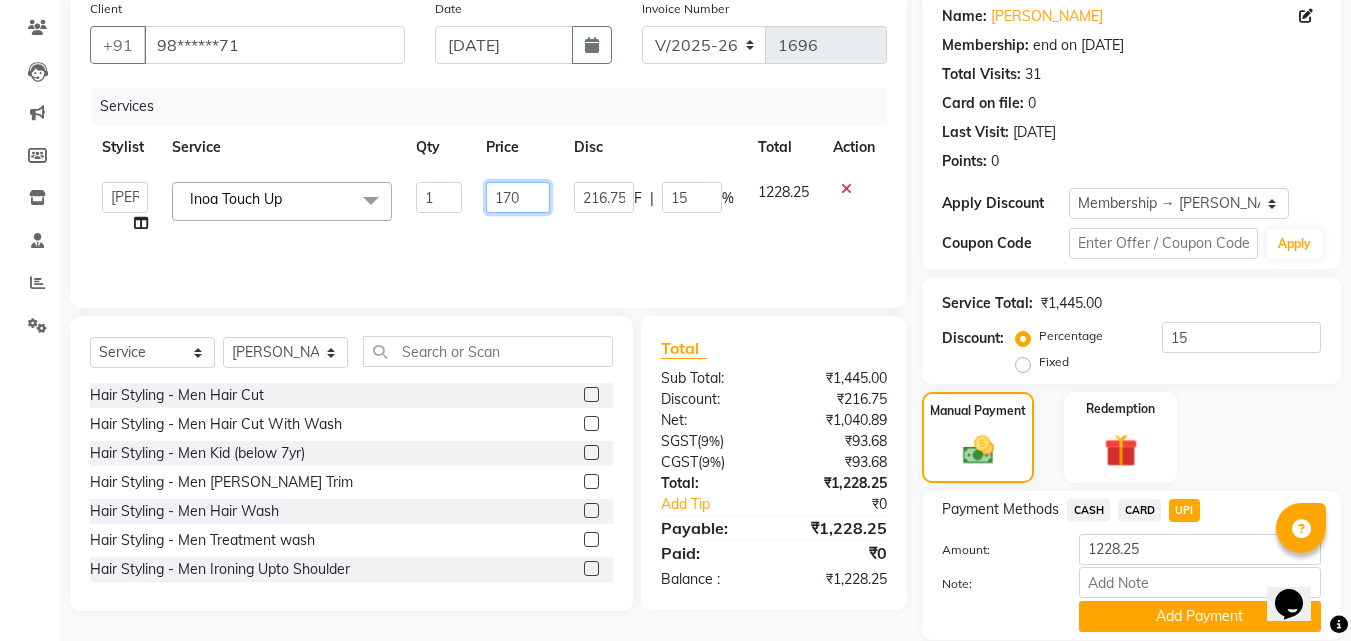 type on "1700" 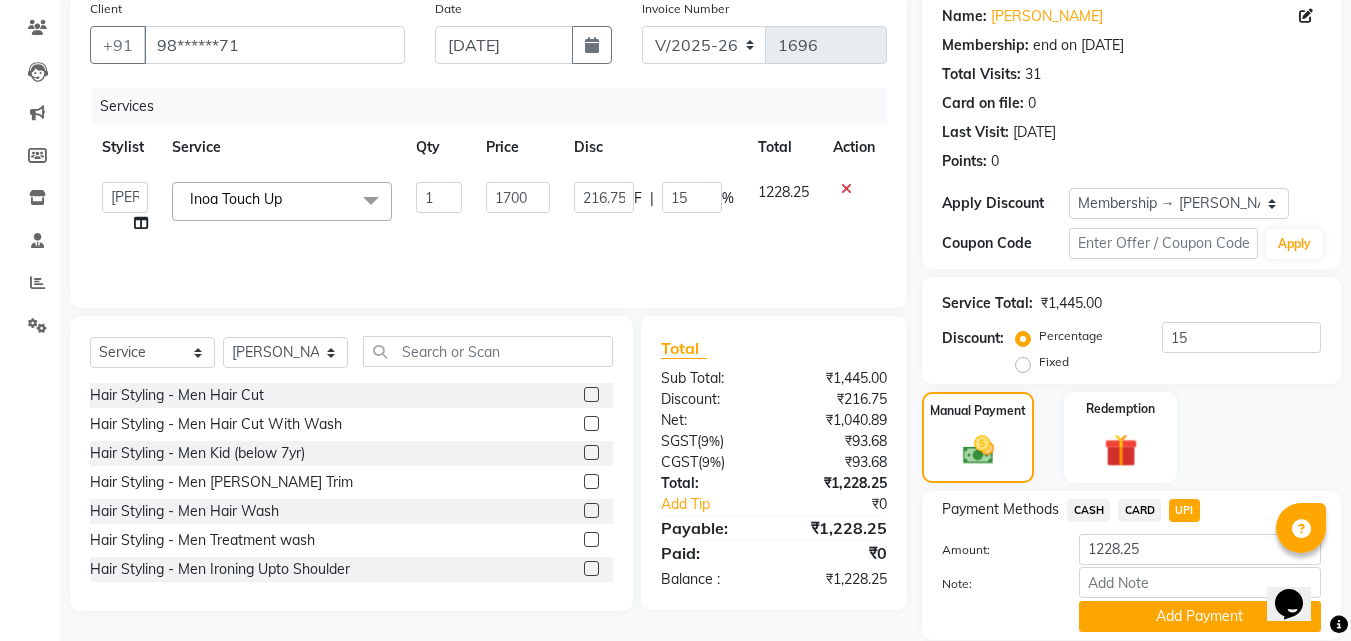 click on "Akshay Hire   Manager   [PERSON_NAME] Band   [PERSON_NAME]   Shweta maam   [PERSON_NAME]   [PERSON_NAME]  [PERSON_NAME] Touch Up  x Hair Styling - Men Hair Cut Hair Styling - Men Hair Cut With Wash Hair Styling - Men Kid (below 7yr) Hair Styling - Men [PERSON_NAME] Trim Hair Styling - Men Hair Wash Hair Styling - Men Treatment wash Hair Styling - Men Ironing Upto Shoulder Hair Styling - Men Blowdry Up To Shoulder Hair Styling - Men Majirel Touch Up Hair Styling - Men Inoa Touch Up Hair Styling - Men Streaking Hair Styling - Women Hair Cut Hair Styling - Women Hair Cut With Wash Hair Styling - Women Kid (below 7yr) Hair Styling - Women Hair Wash Hair Styling - Women Treatment wash Hair Styling - Women Hair Blowdry Up To Shoulder Hair Styling - Women Blowdry Below Shoulder Hair Styling - Women Blowdry Up To Waist Hair Styling - Women Hair Blowdry Up To Shoulder 1 Hair Styling - Women Blowdry Below Shoulder 1 Hair Styling - Women Blowdry Up To Waist 1 Hair Styling - Women Crimping Hair Styling - Women TONG curls 1 F |" 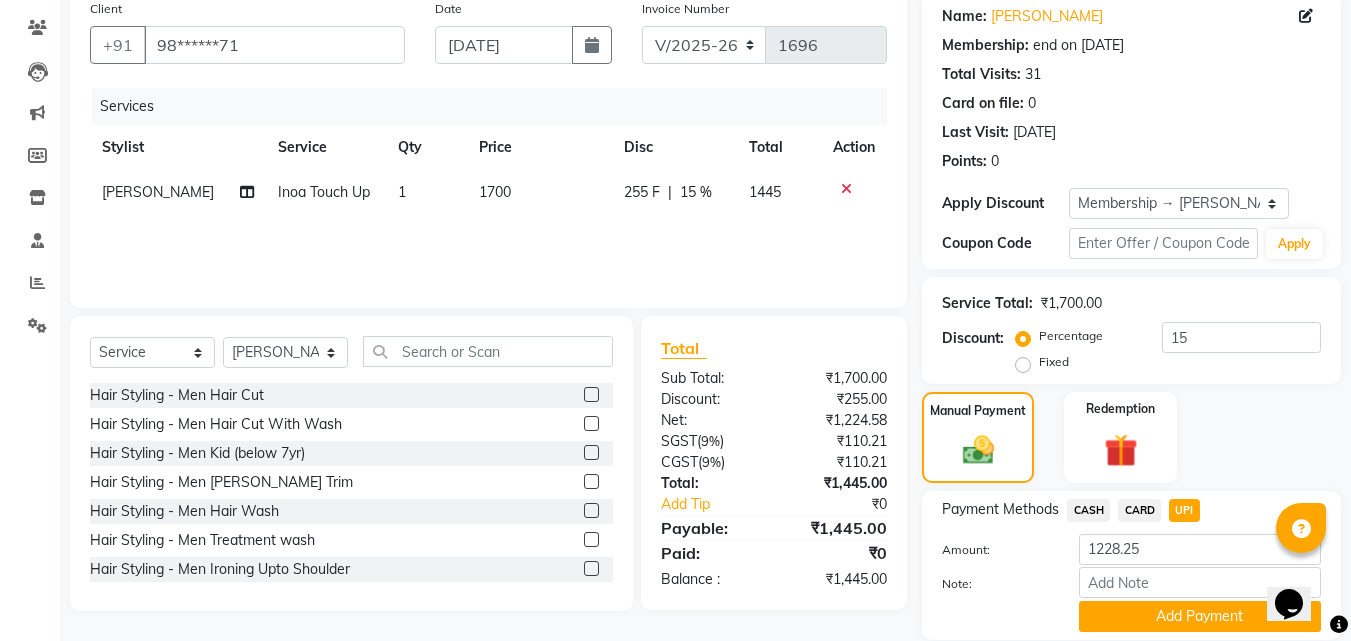 click on "CASH" 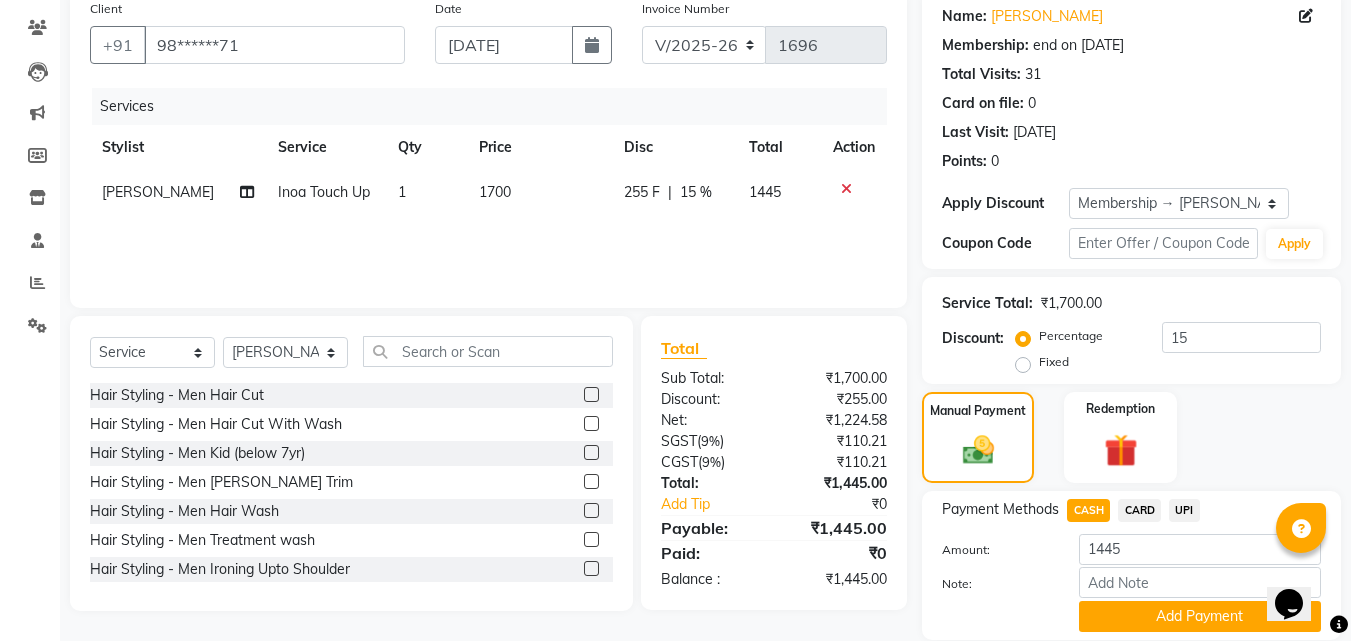 click on "UPI" 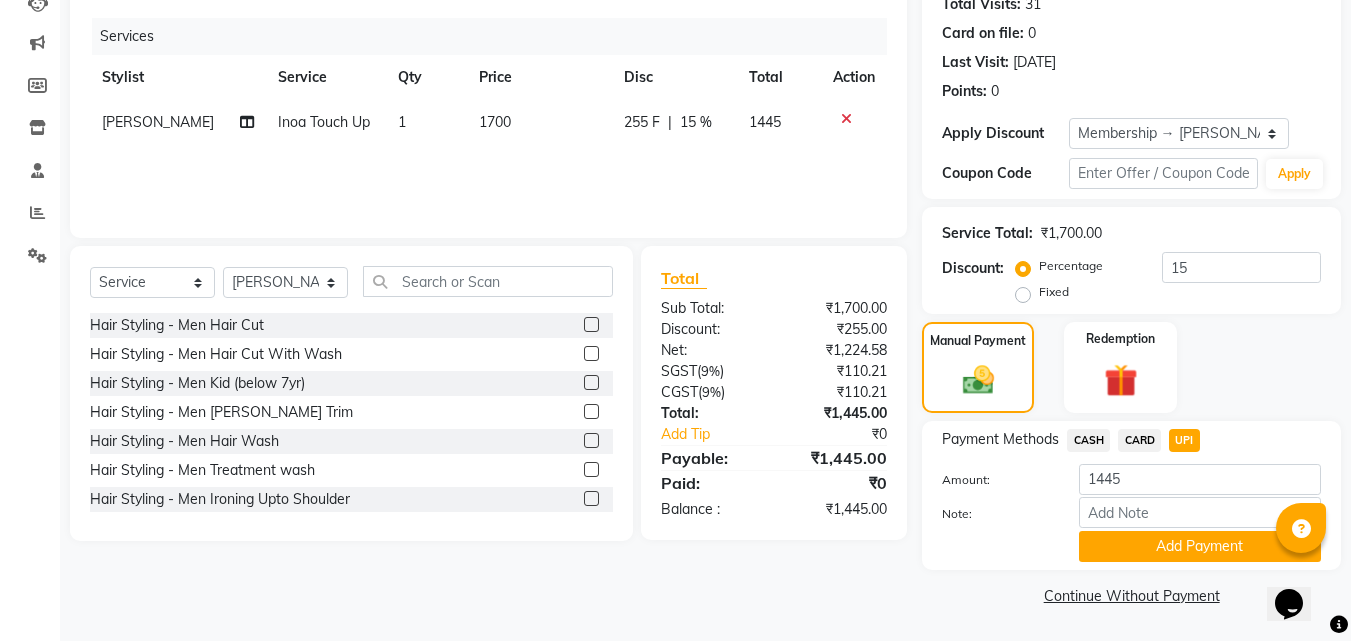 scroll, scrollTop: 0, scrollLeft: 0, axis: both 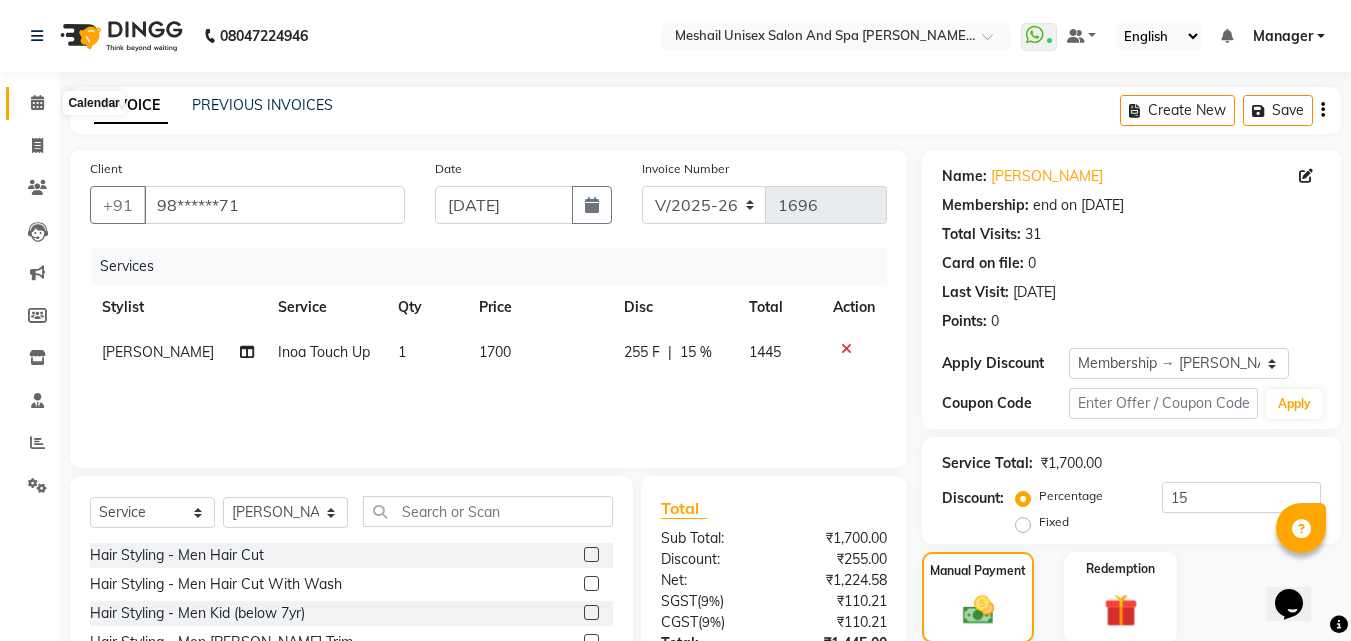 click 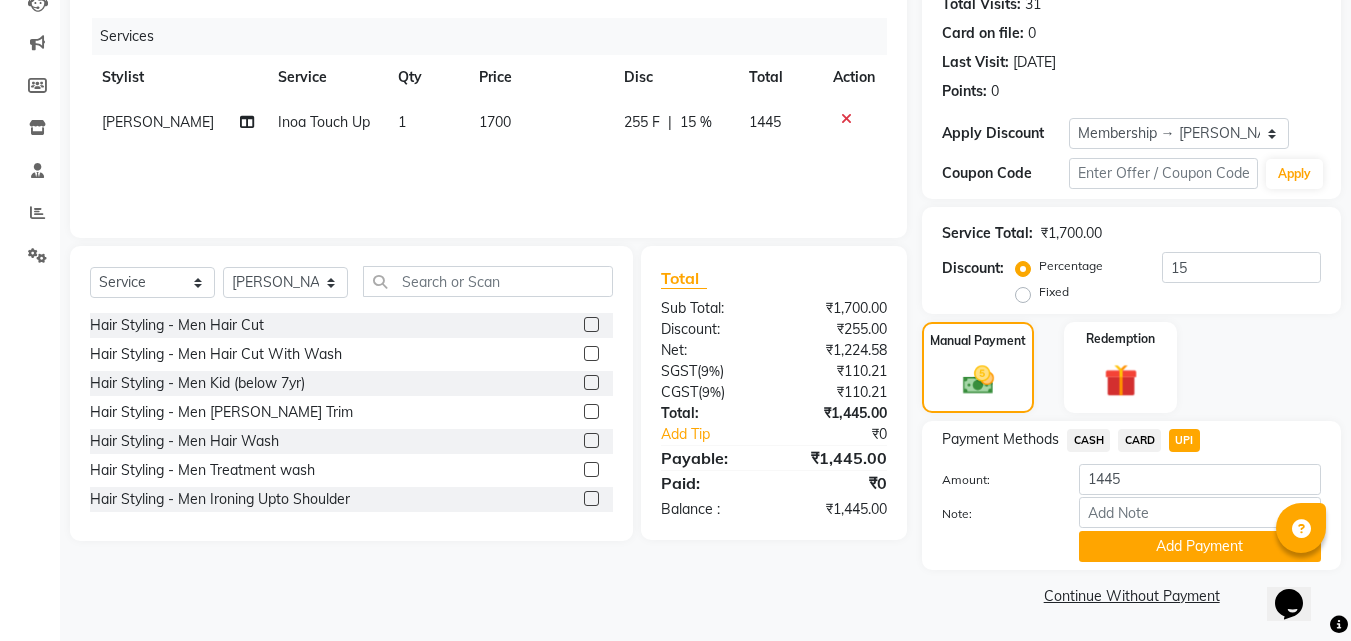 scroll, scrollTop: 0, scrollLeft: 0, axis: both 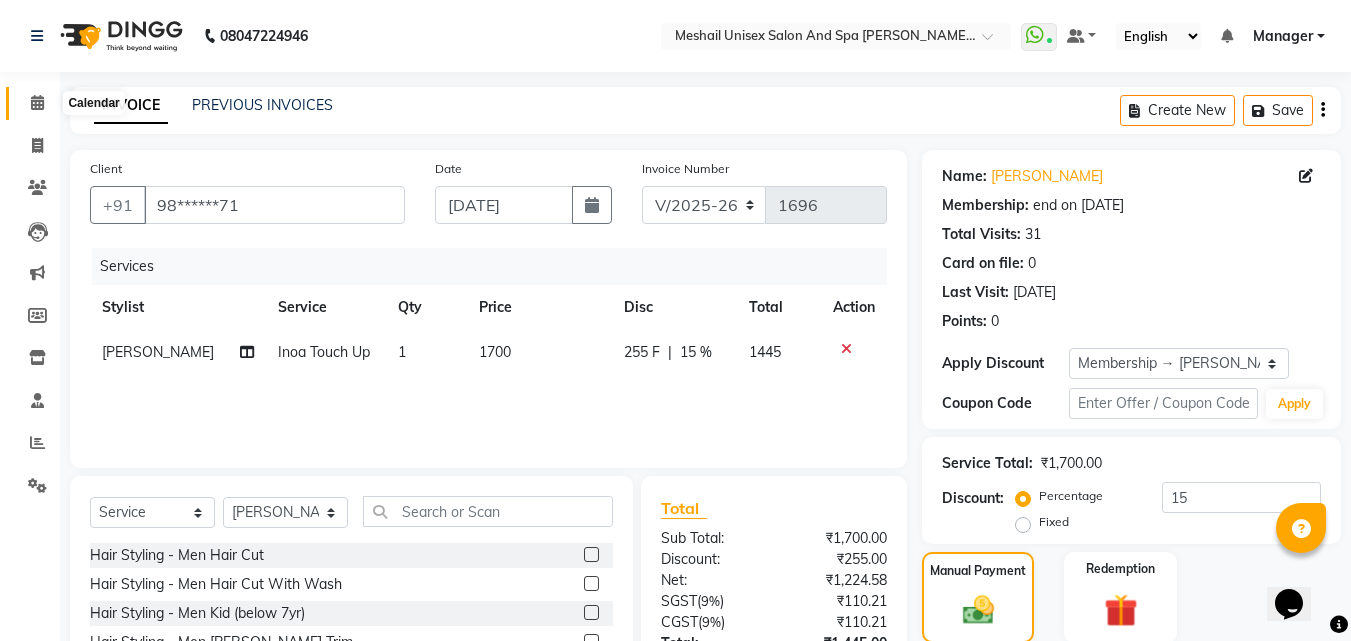 click 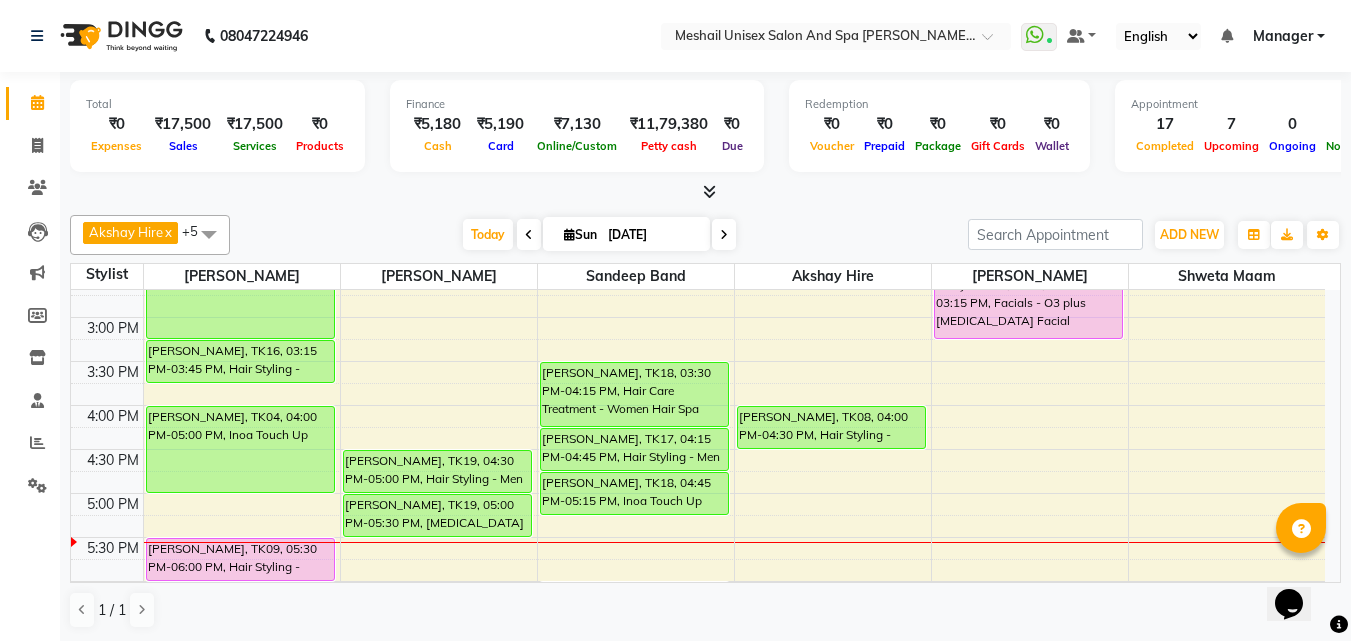 scroll, scrollTop: 400, scrollLeft: 0, axis: vertical 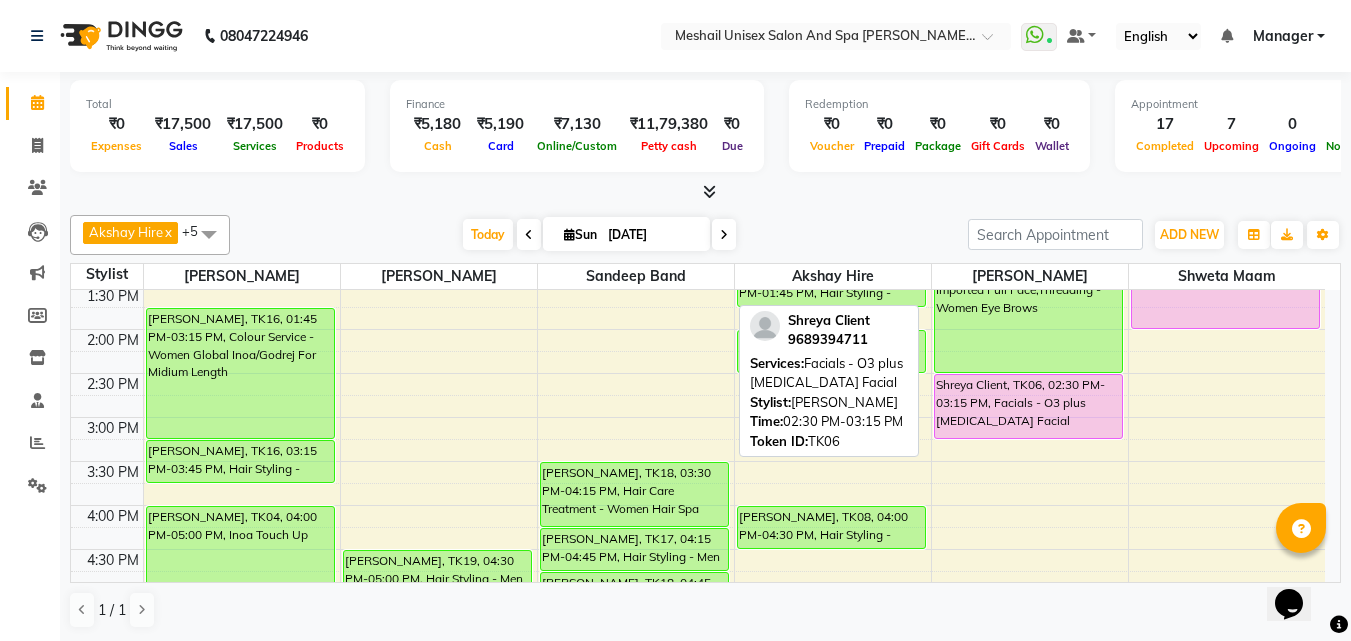 click on "Shreya Client, TK06, 02:30 PM-03:15 PM, Facials  - O3 plus [MEDICAL_DATA] Facial" at bounding box center [1028, 406] 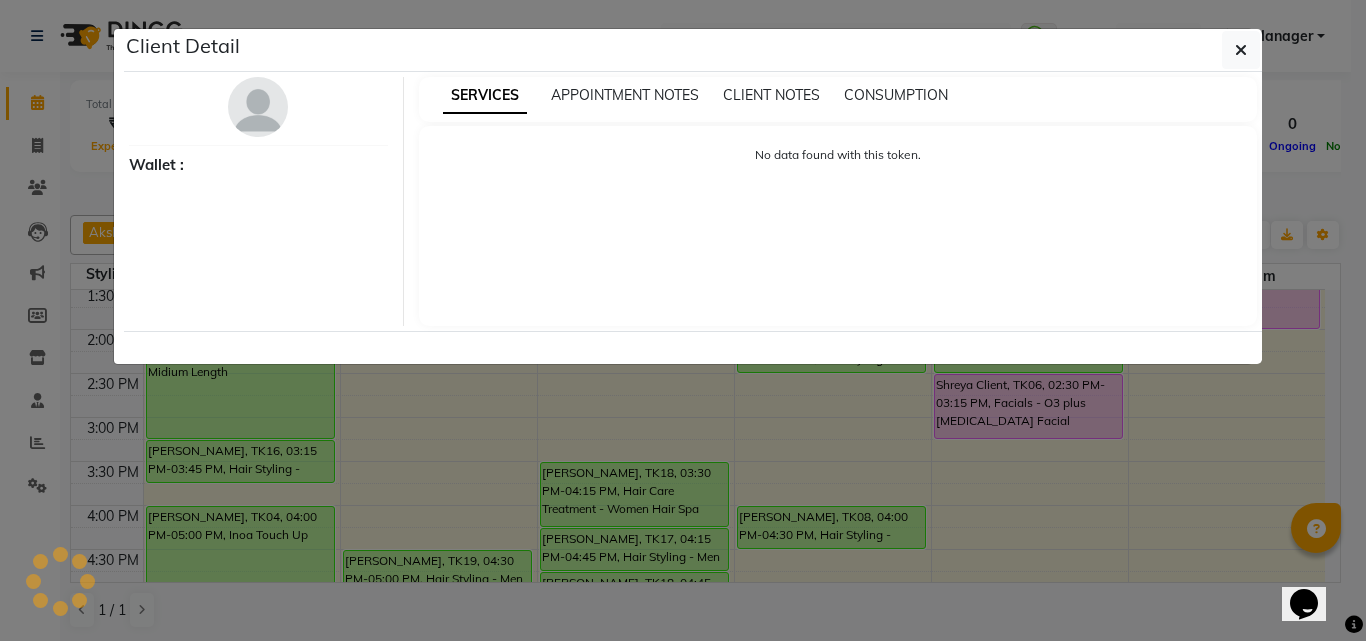 select on "7" 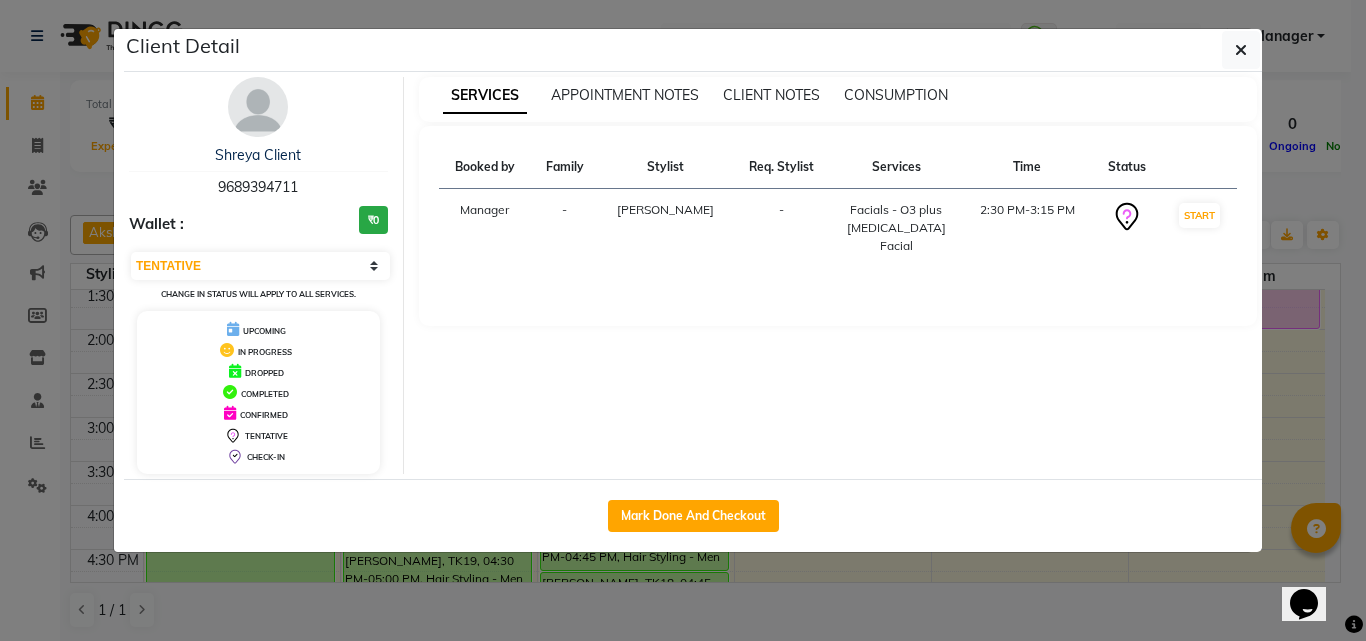 click on "Mark Done And Checkout" 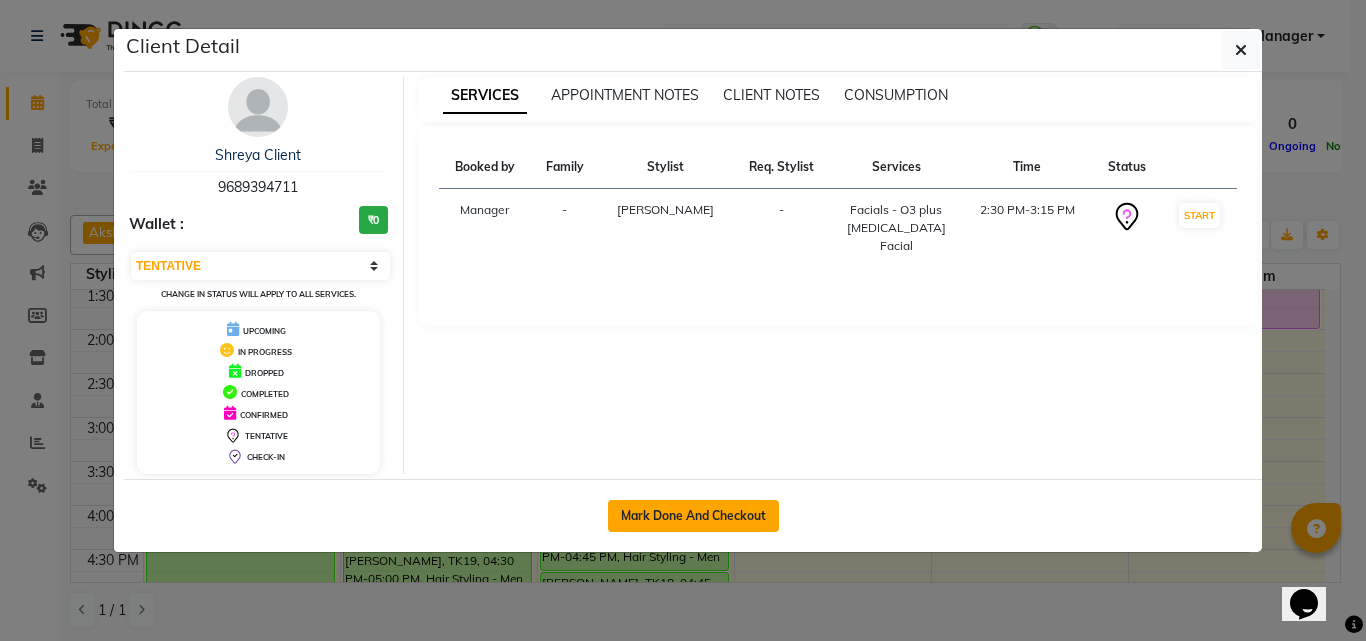 click on "Mark Done And Checkout" 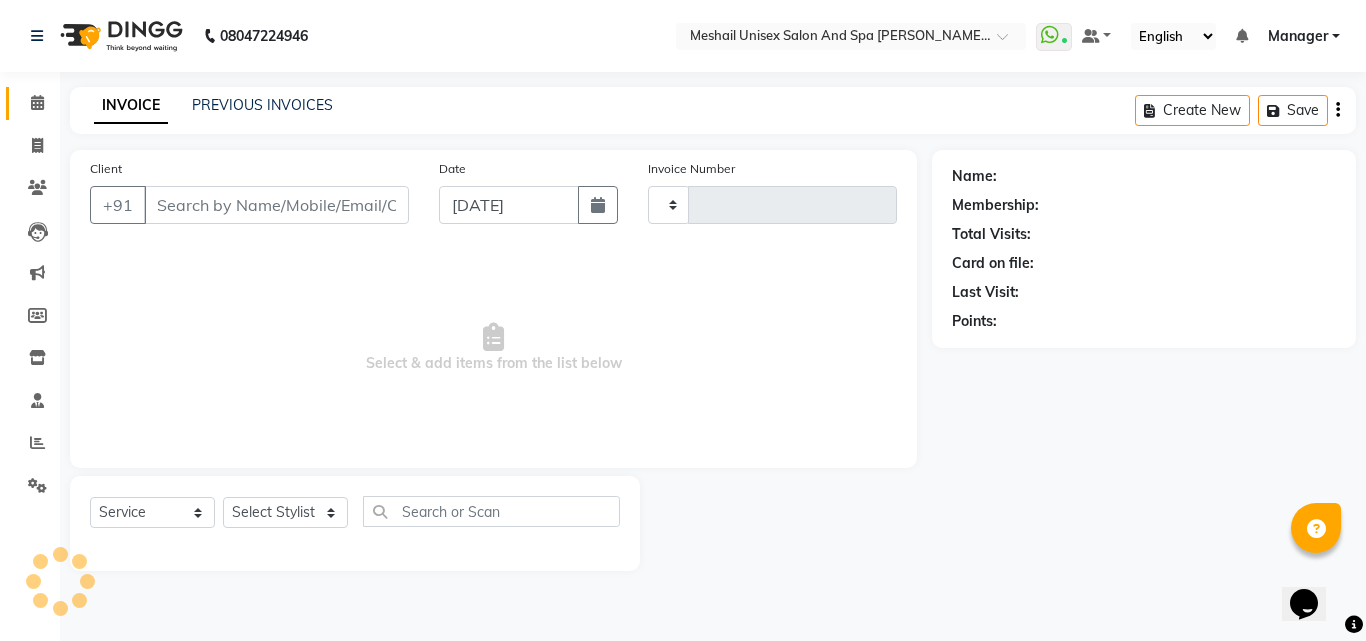 type on "1696" 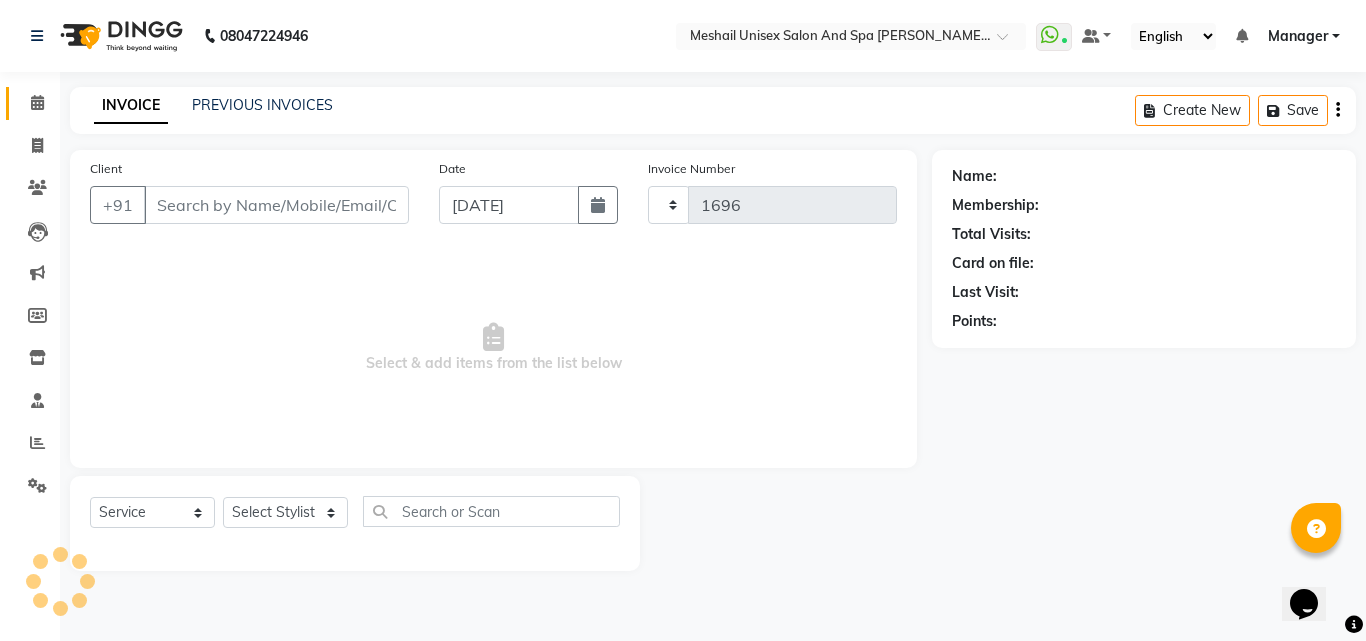select on "6713" 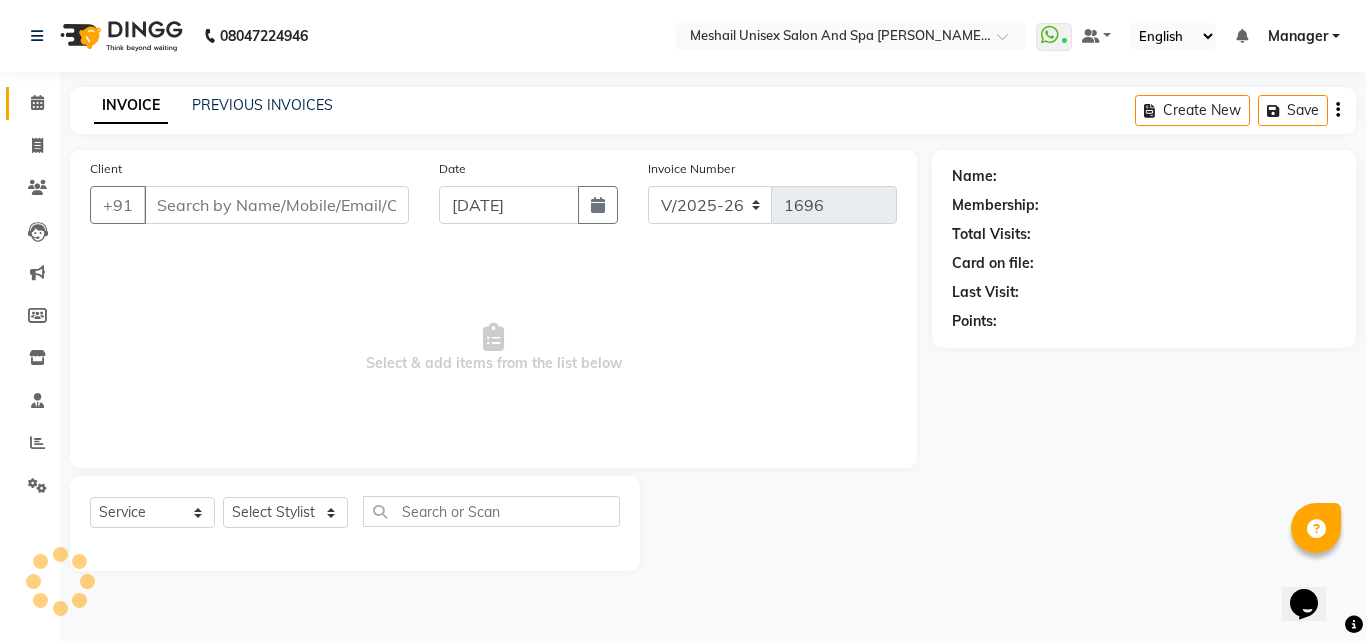 type on "96******11" 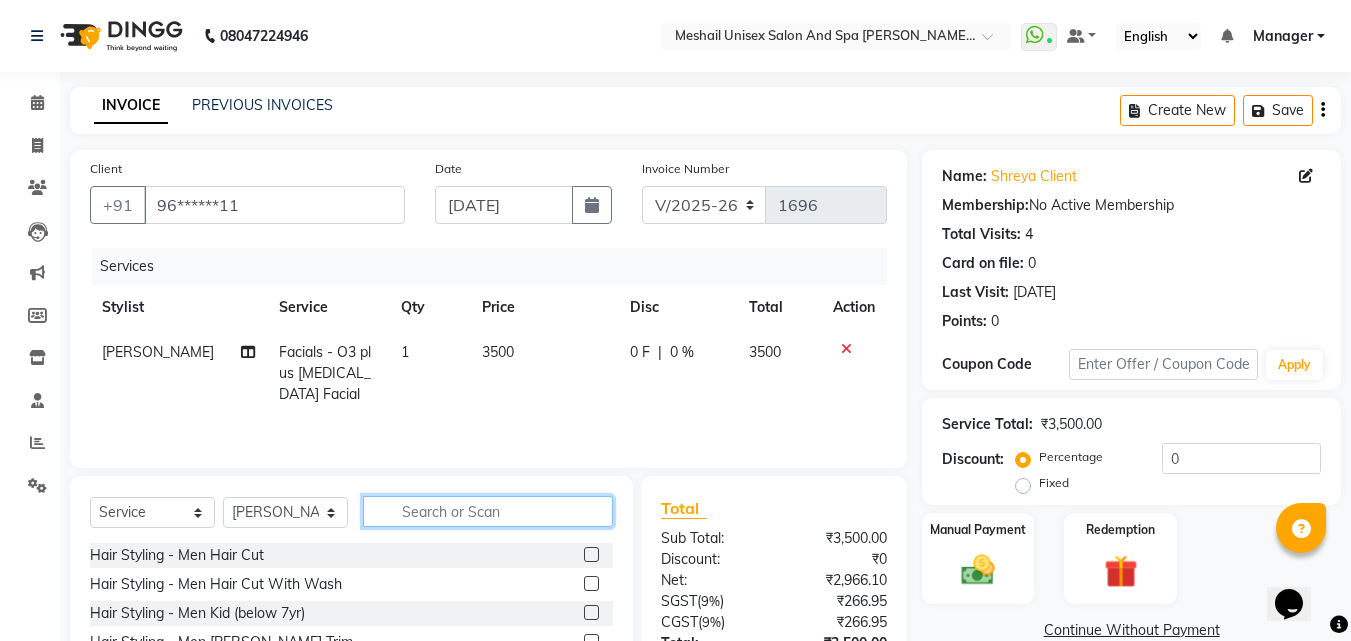 click 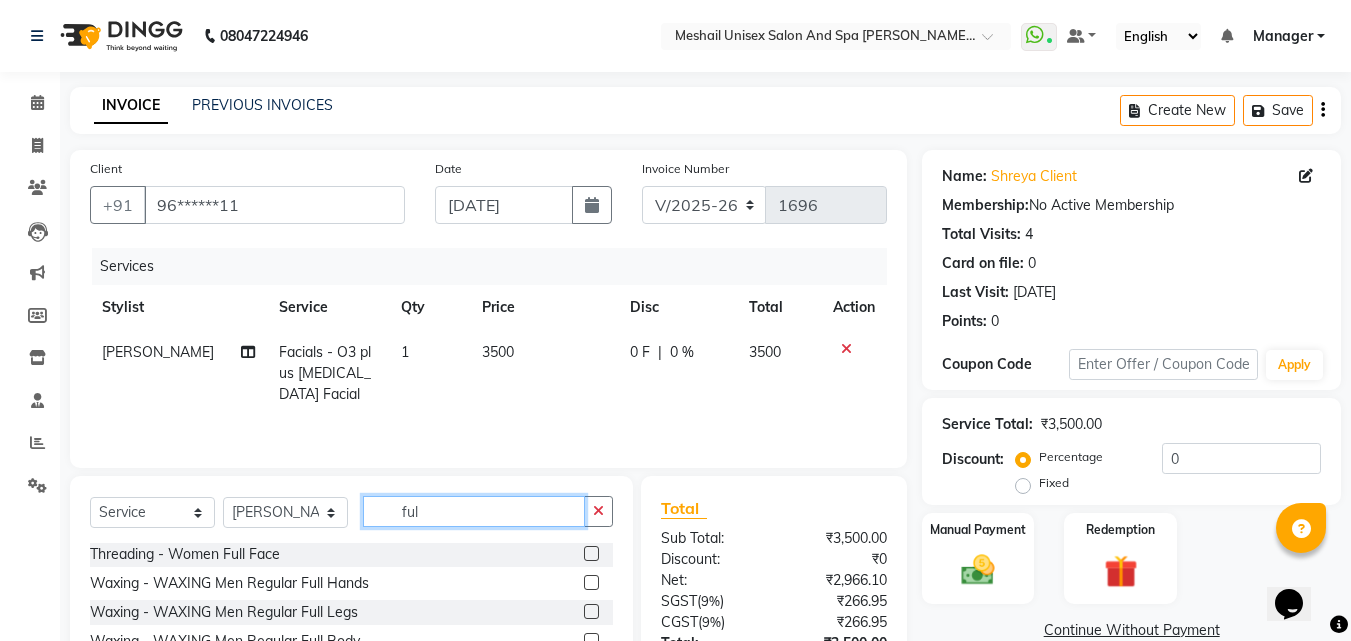 scroll, scrollTop: 0, scrollLeft: 0, axis: both 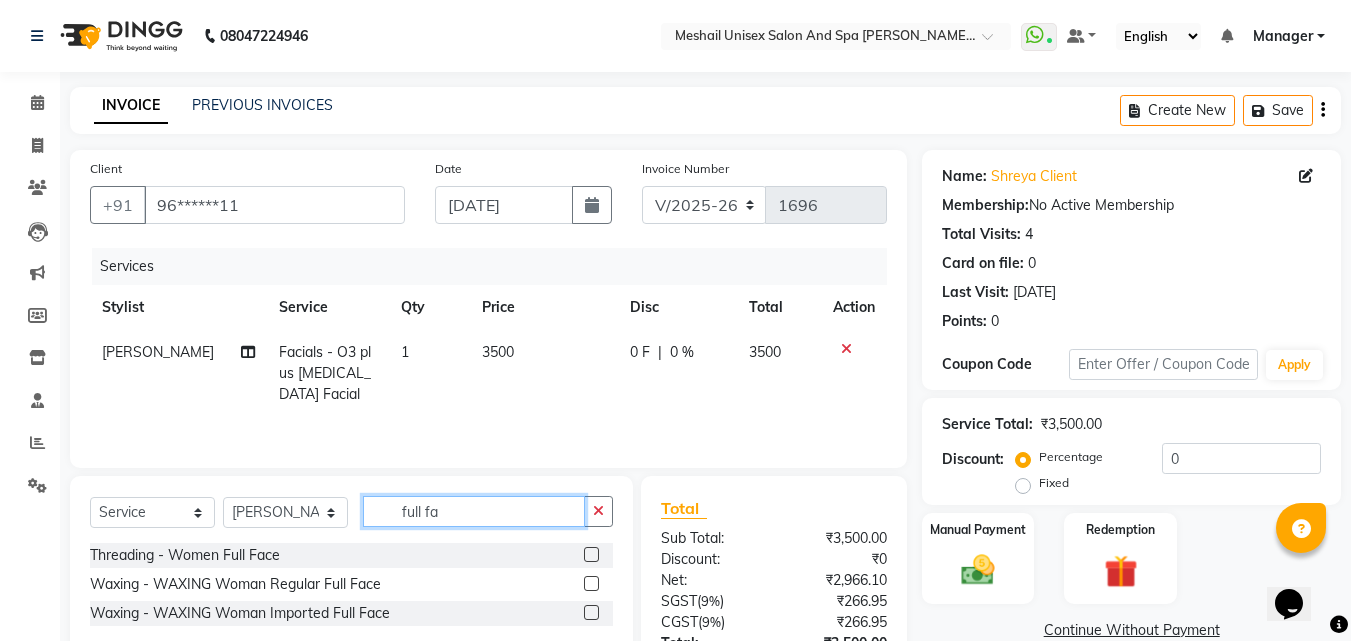 type on "full fa" 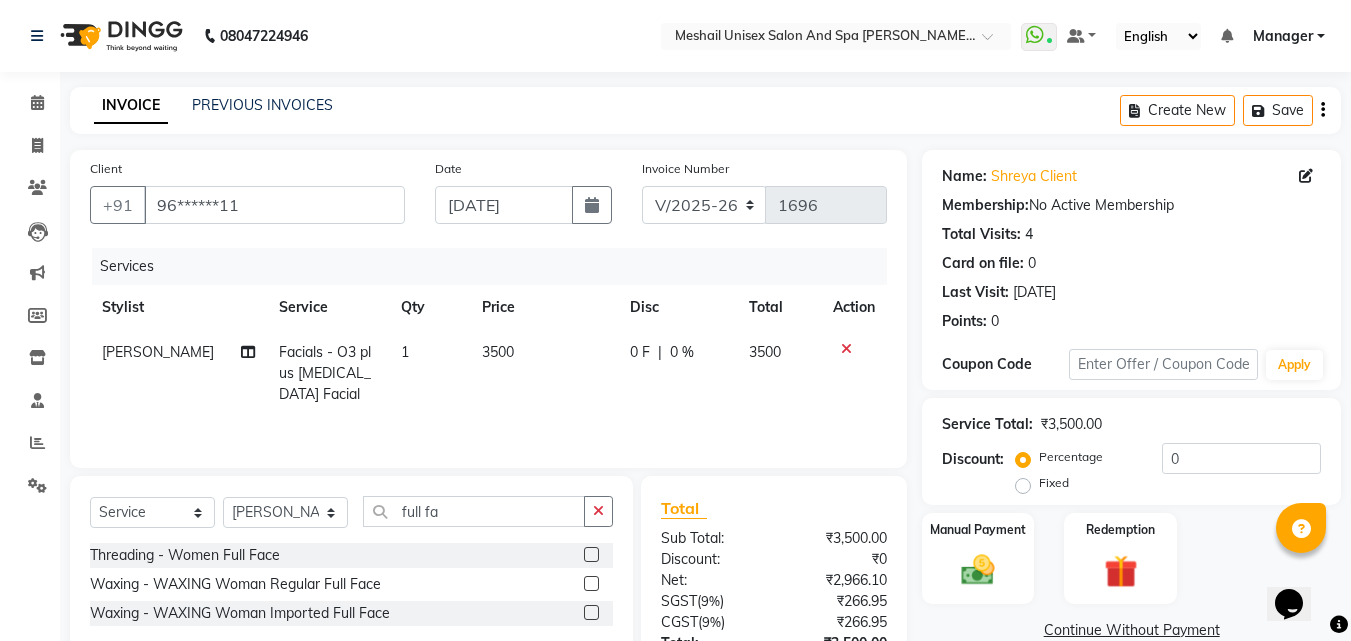 click 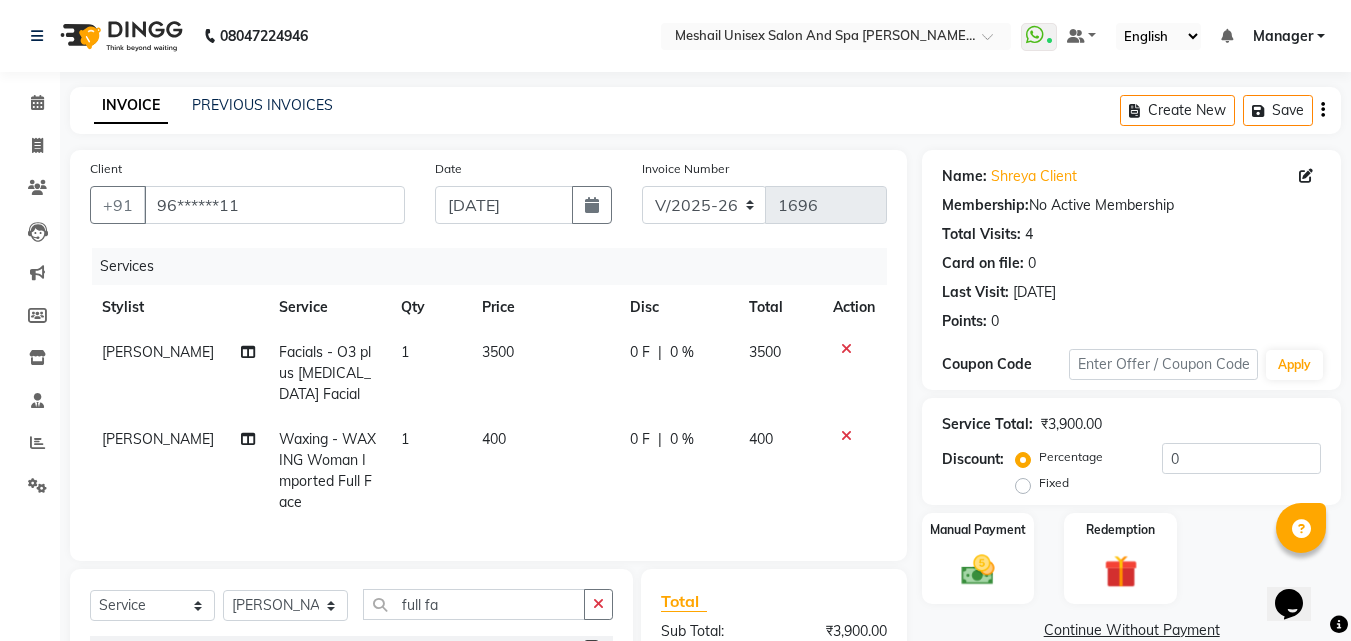 checkbox on "false" 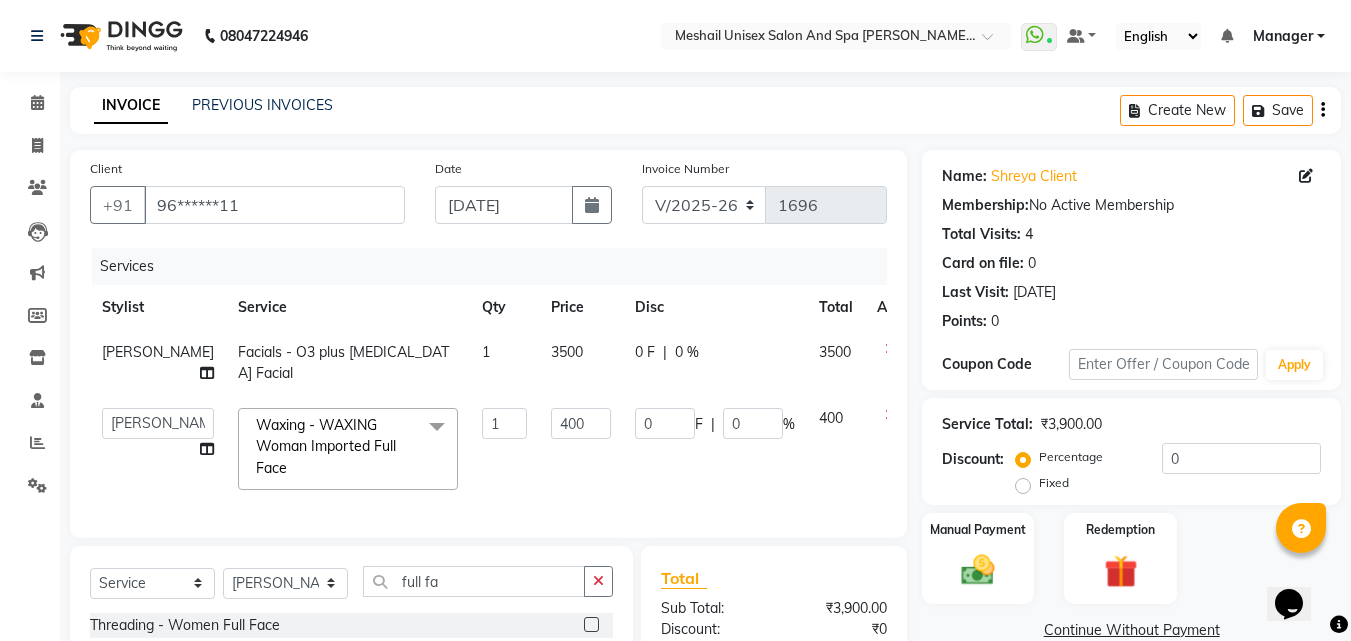 scroll, scrollTop: 200, scrollLeft: 0, axis: vertical 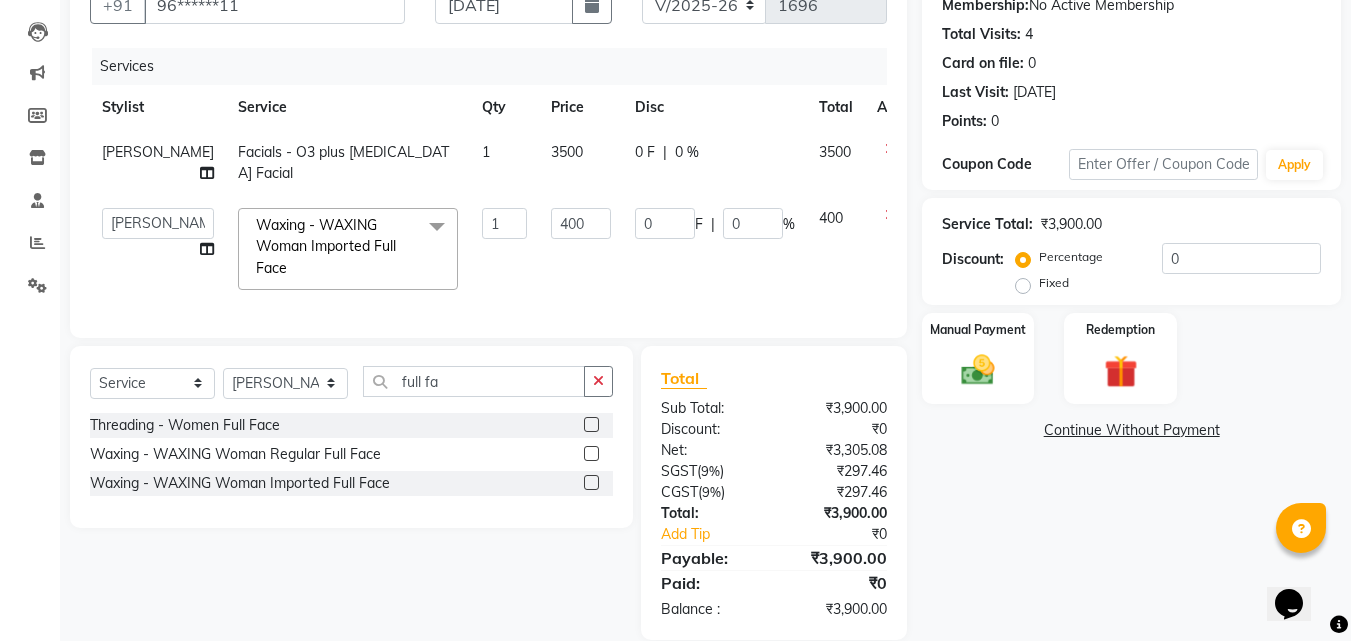 click on "Select  Service  Product  Membership  Package Voucher Prepaid Gift Card  Select Stylist Akshay Hire Manager [PERSON_NAME] Band [PERSON_NAME] Shweta maam [PERSON_NAME] [PERSON_NAME] full fa" 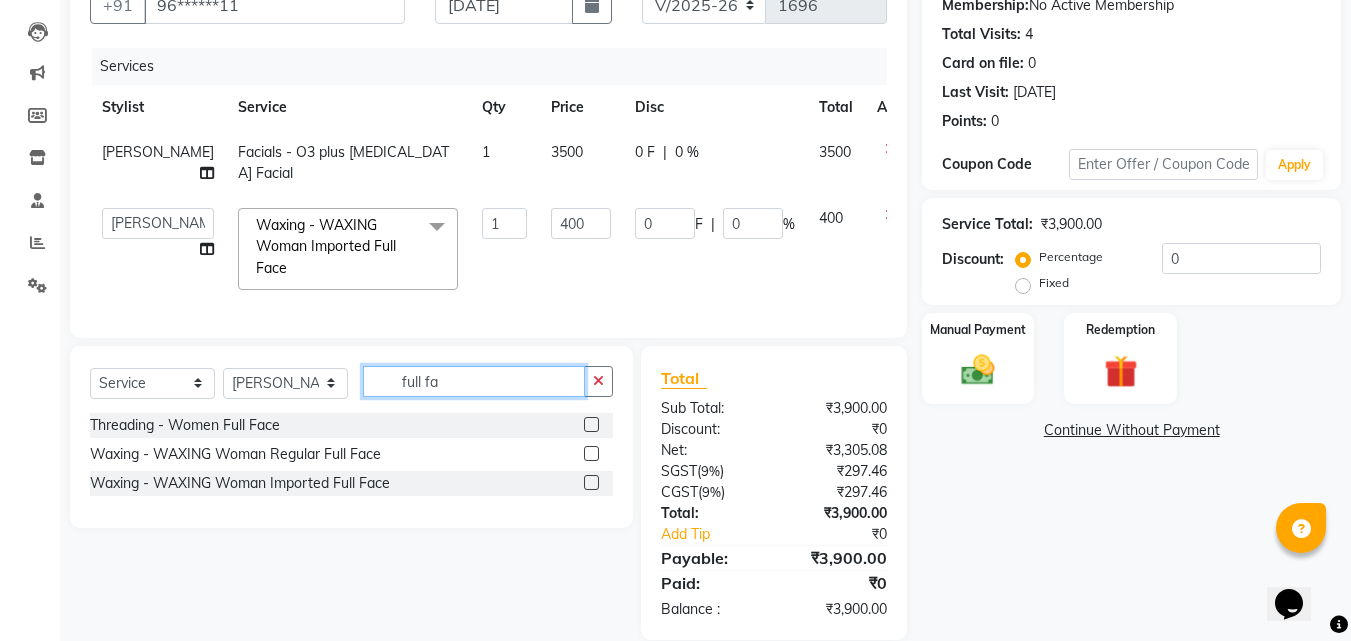 click on "full fa" 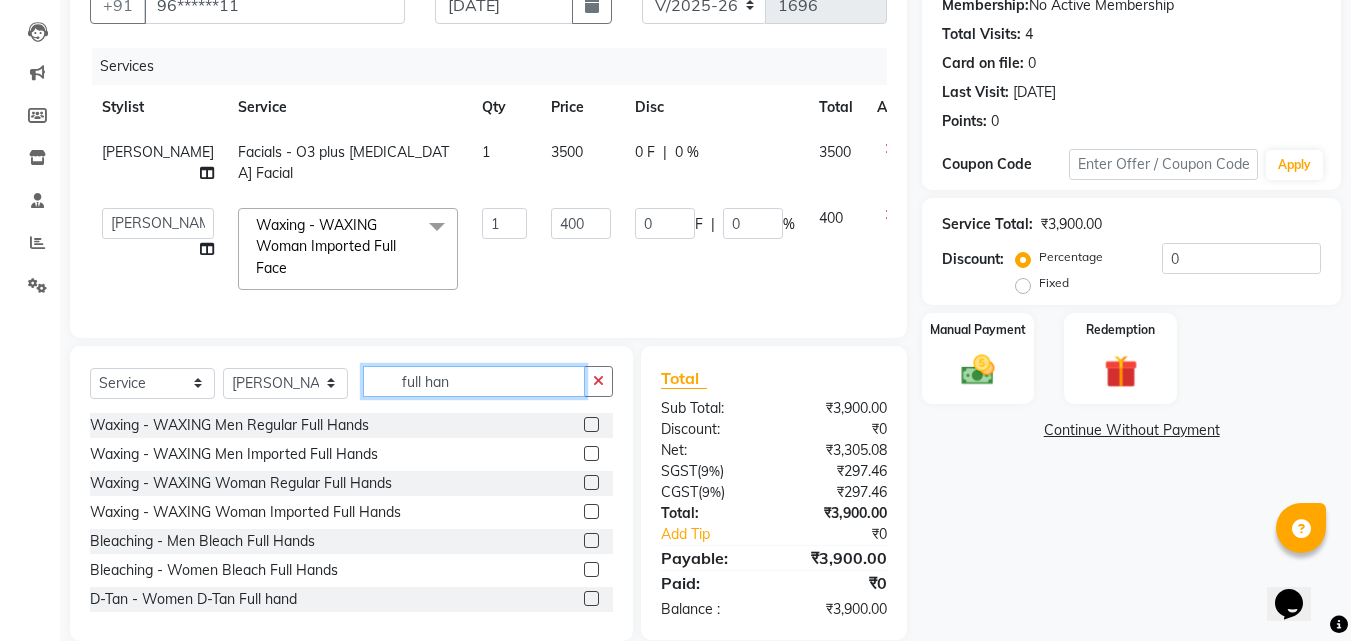 type on "full han" 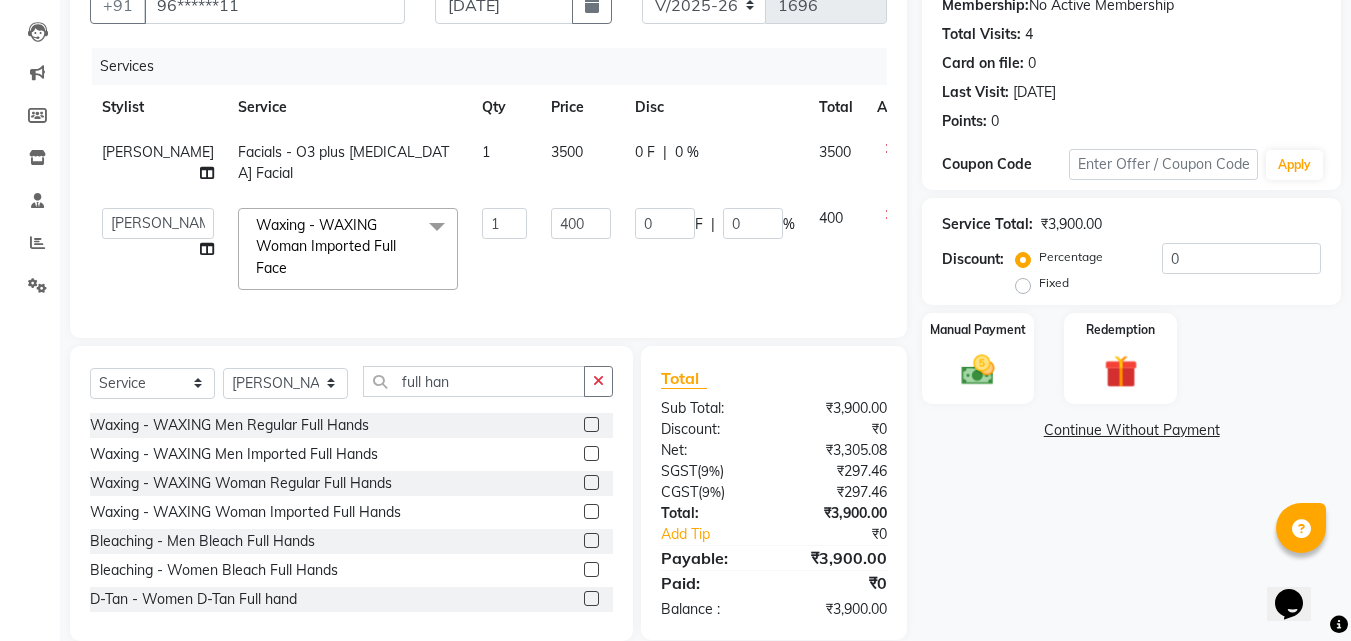 click 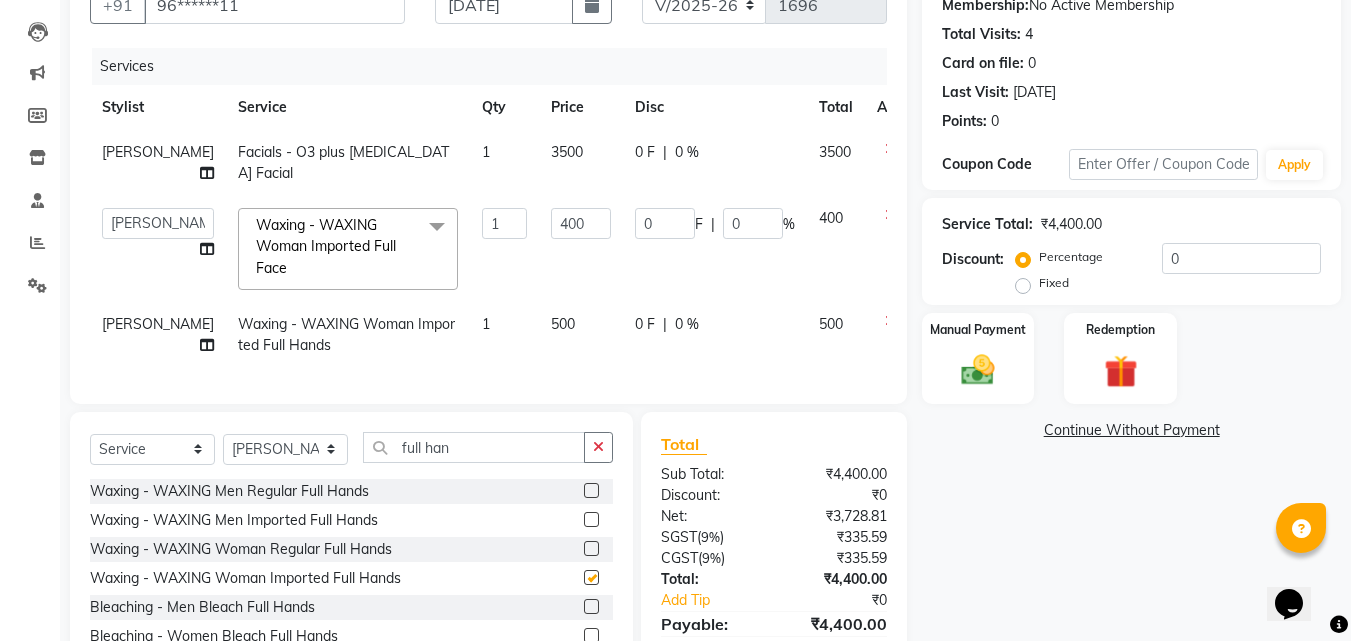 checkbox on "false" 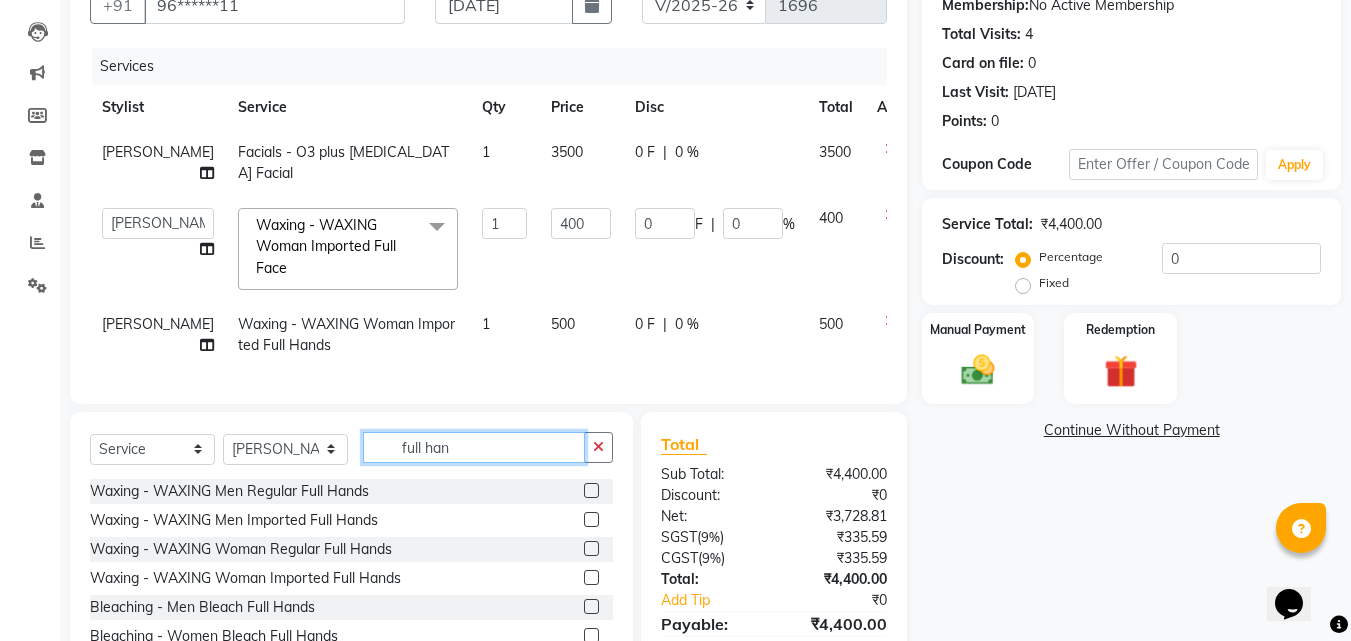 click on "full han" 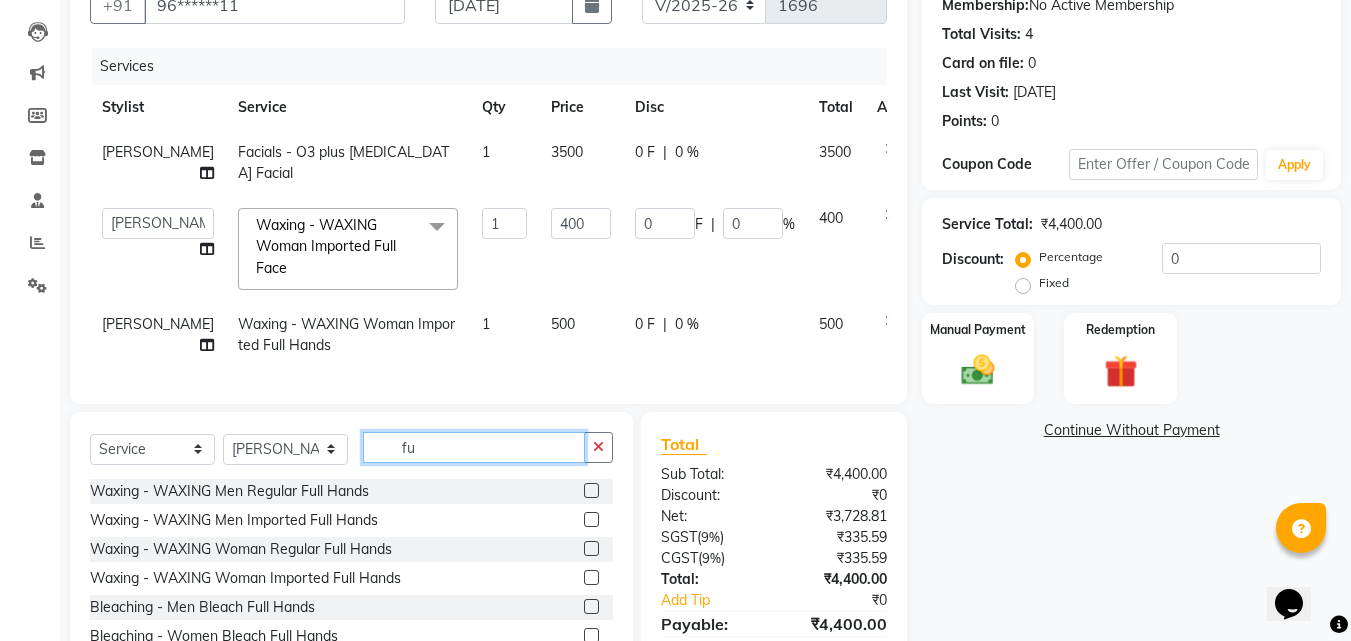 type on "f" 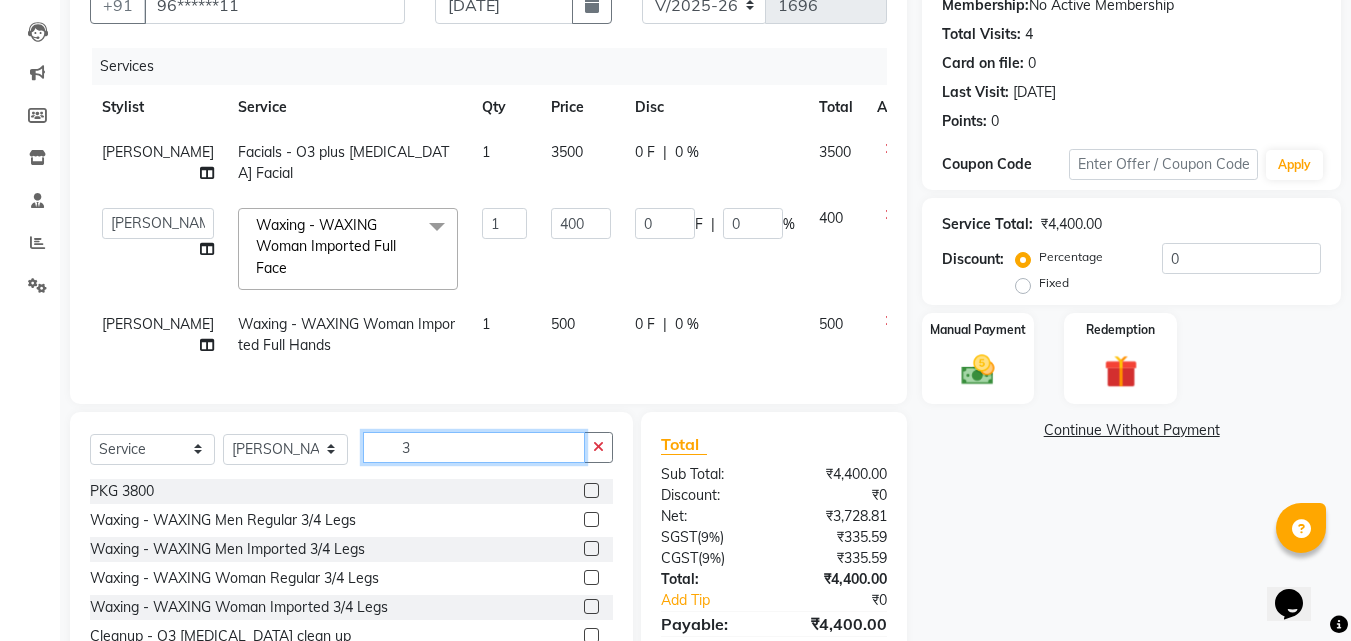 scroll, scrollTop: 100, scrollLeft: 0, axis: vertical 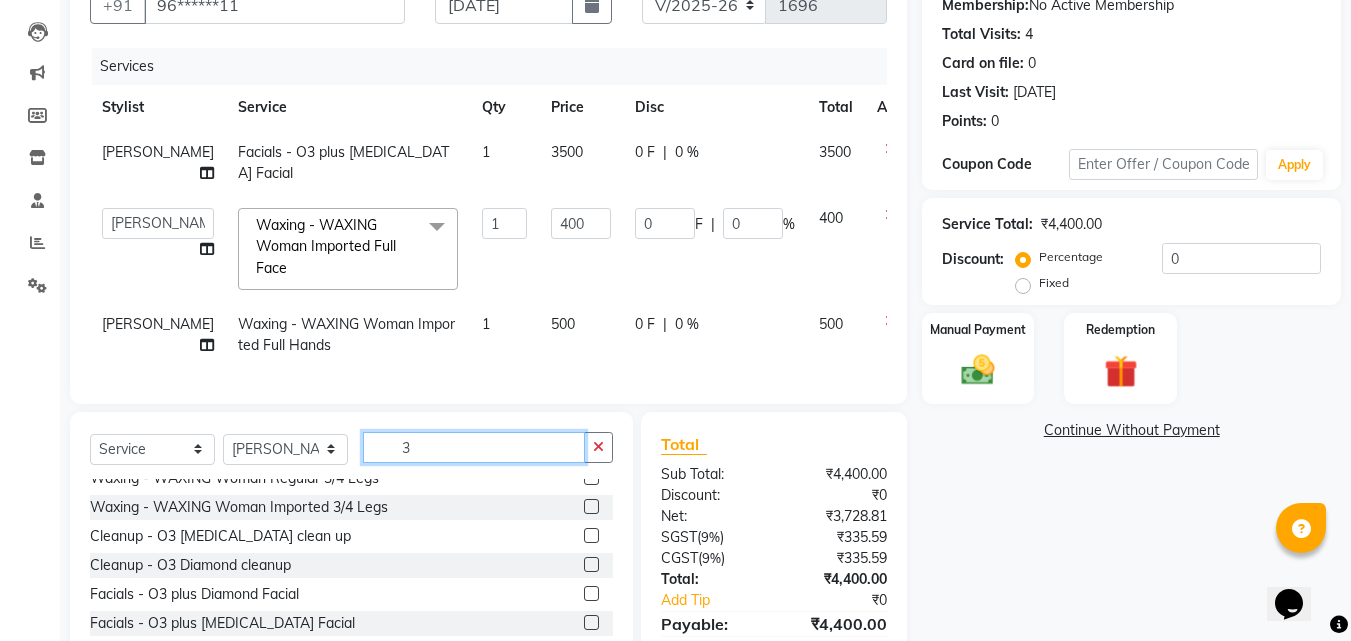 type on "3" 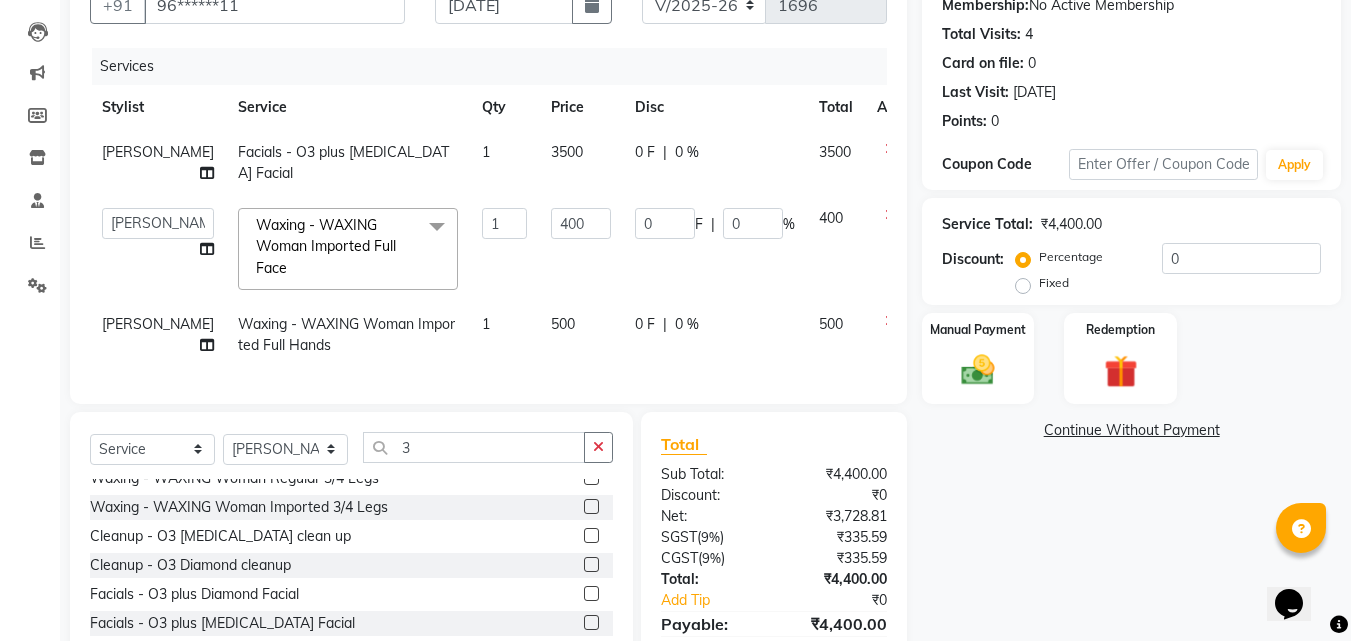 click on "Waxing - WAXING Woman Imported 3/4  Legs" 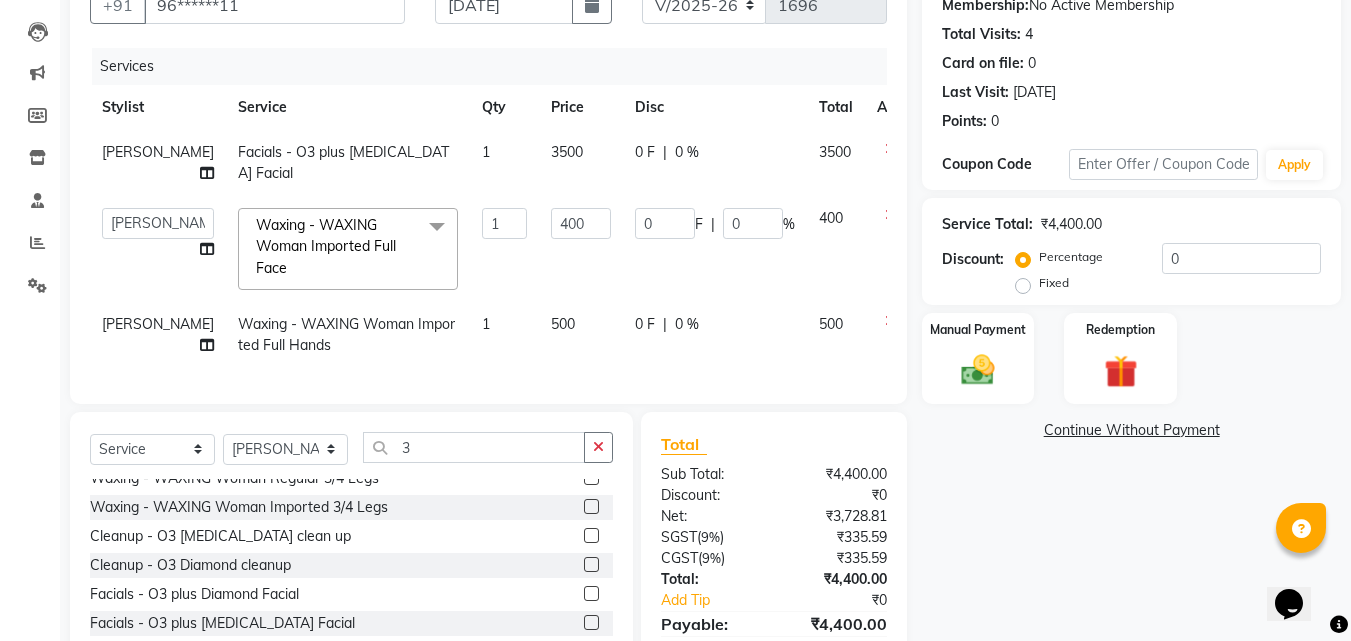scroll, scrollTop: 353, scrollLeft: 0, axis: vertical 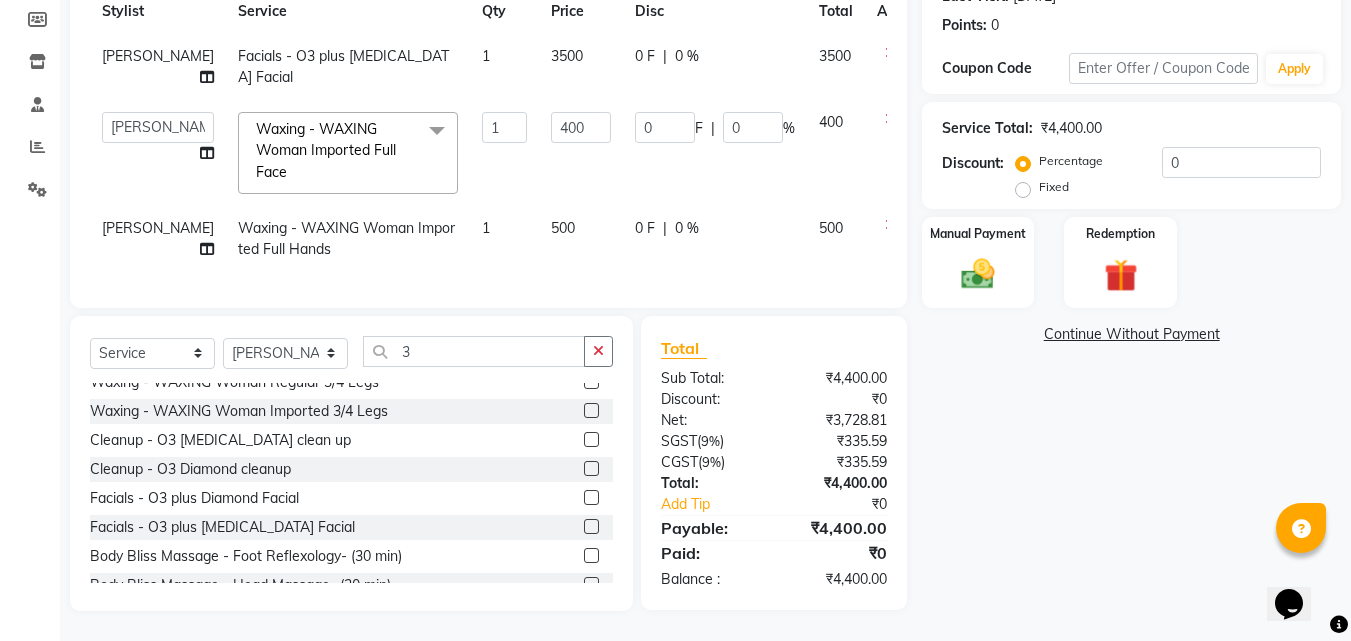 click 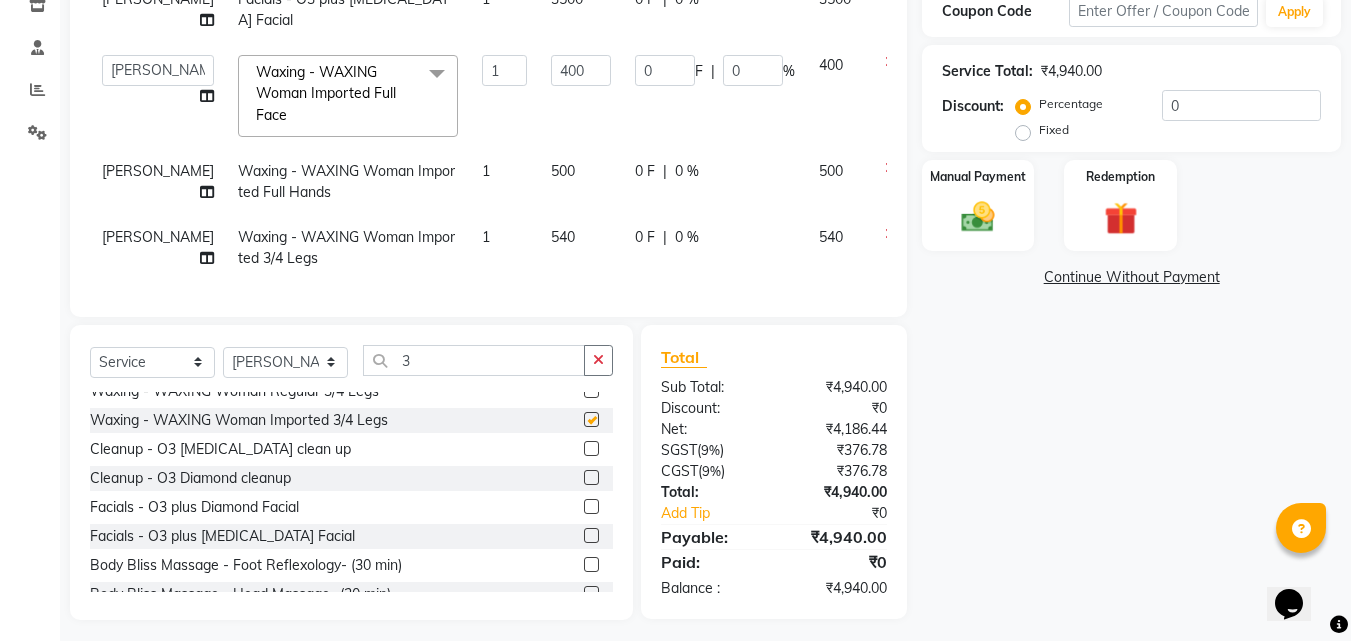 checkbox on "false" 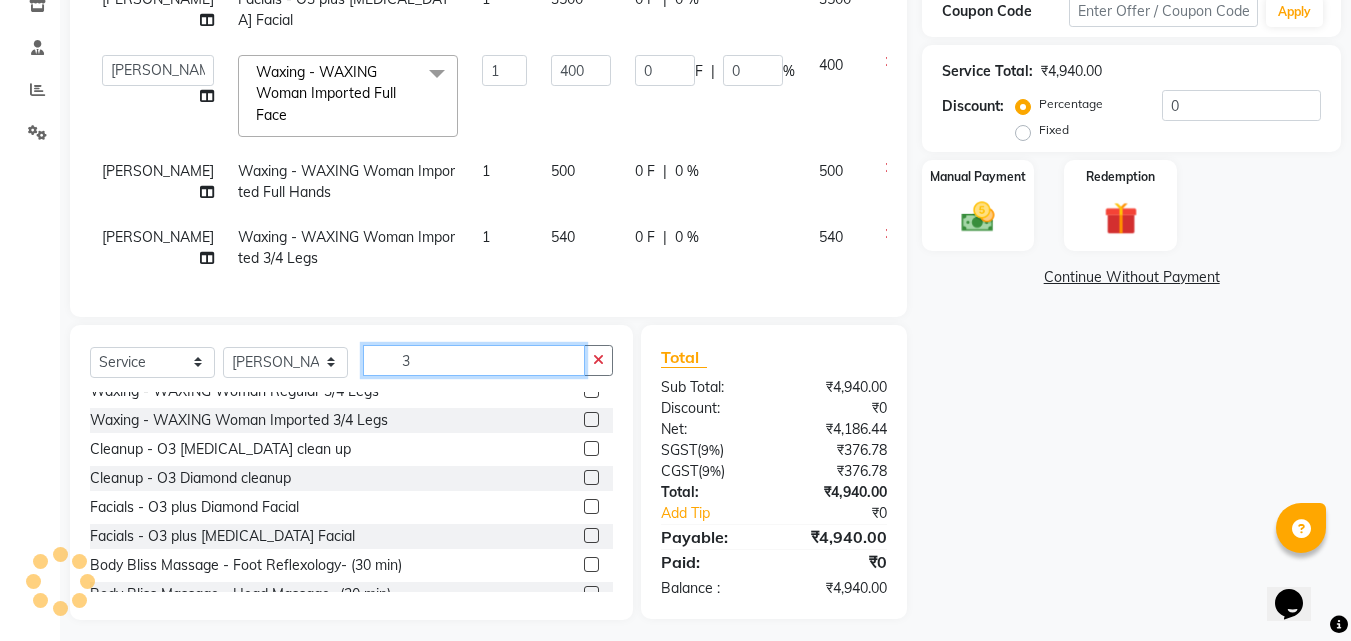 click on "3" 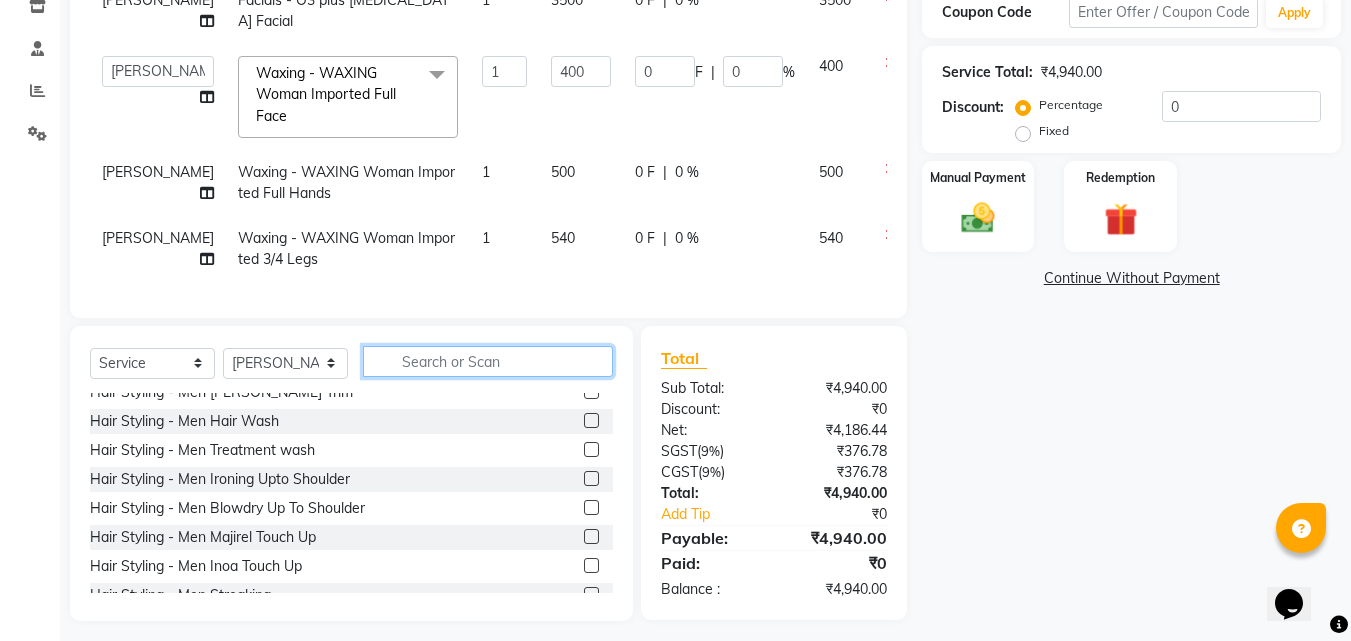 scroll, scrollTop: 253, scrollLeft: 0, axis: vertical 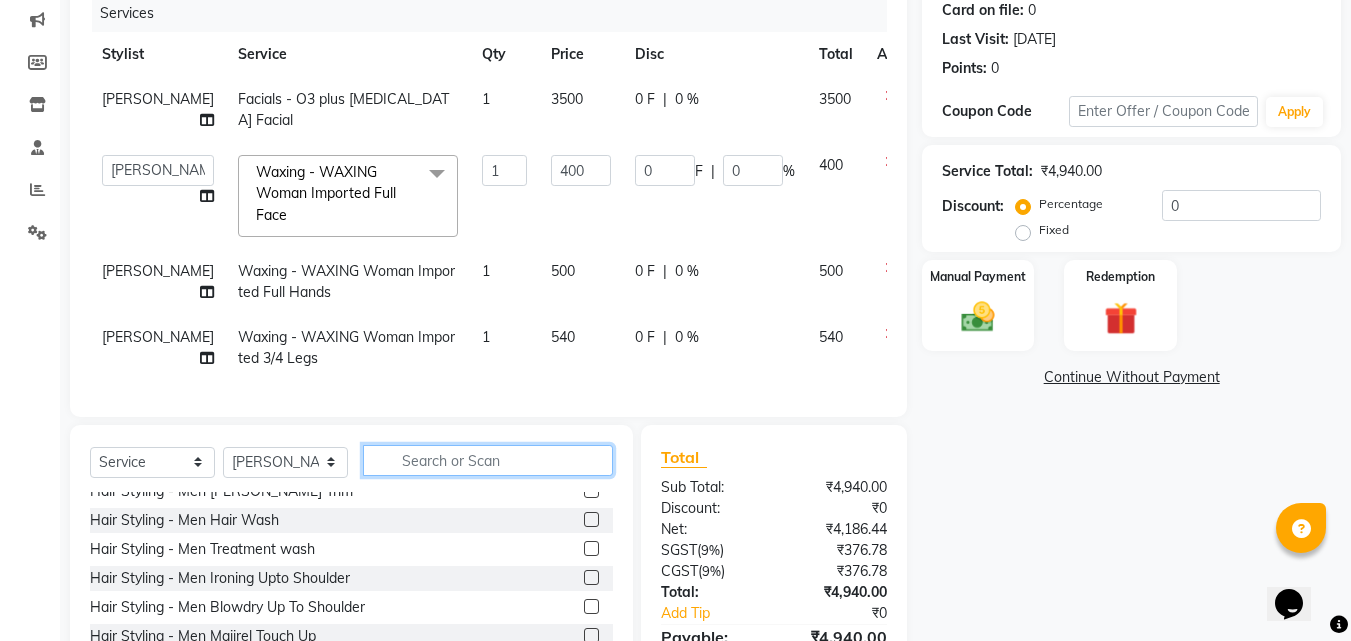 type 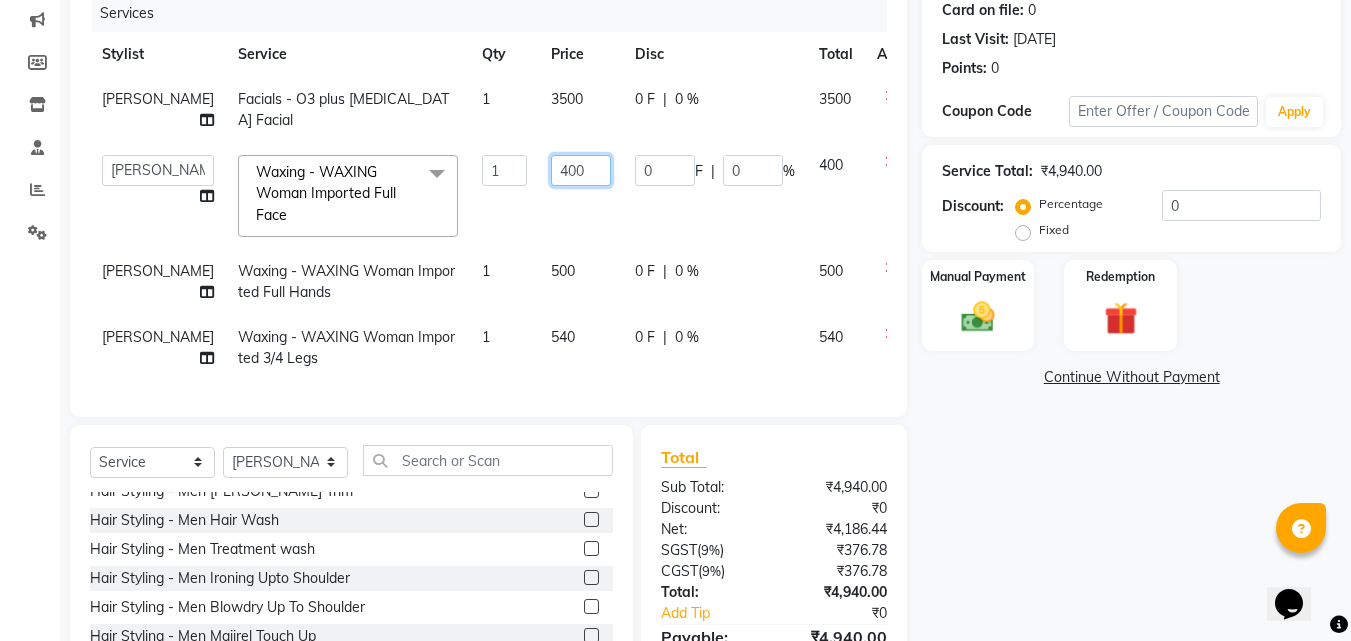 click on "400" 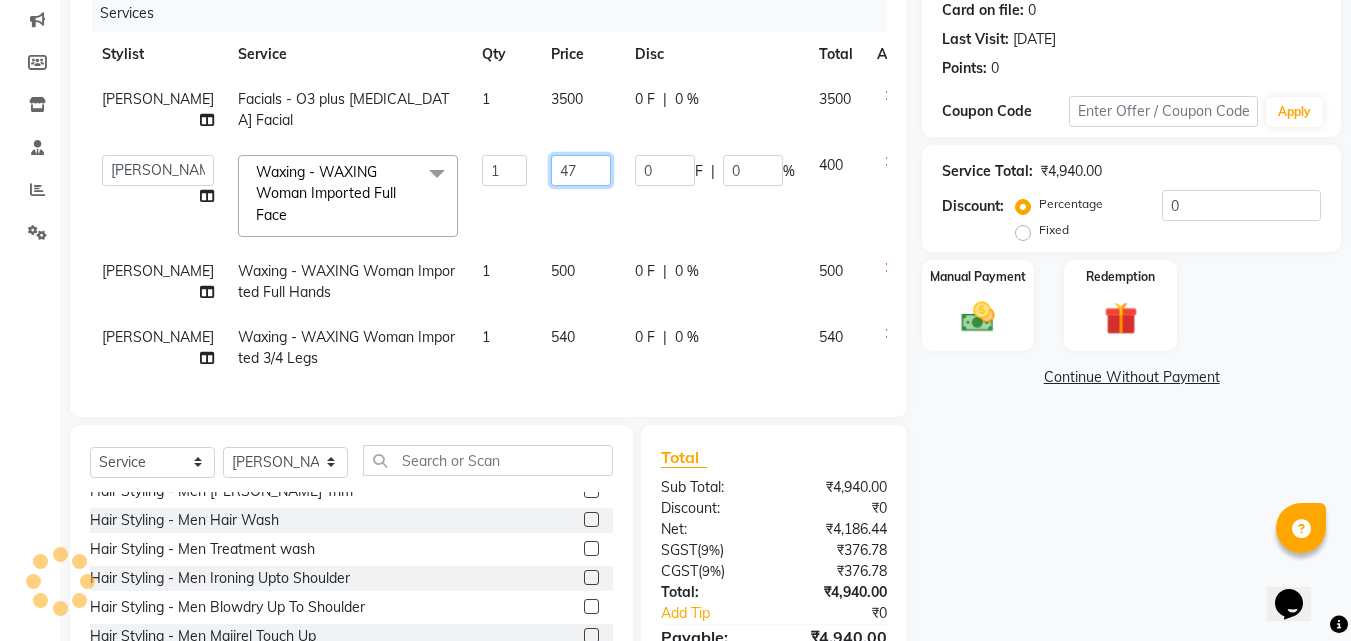 type on "470" 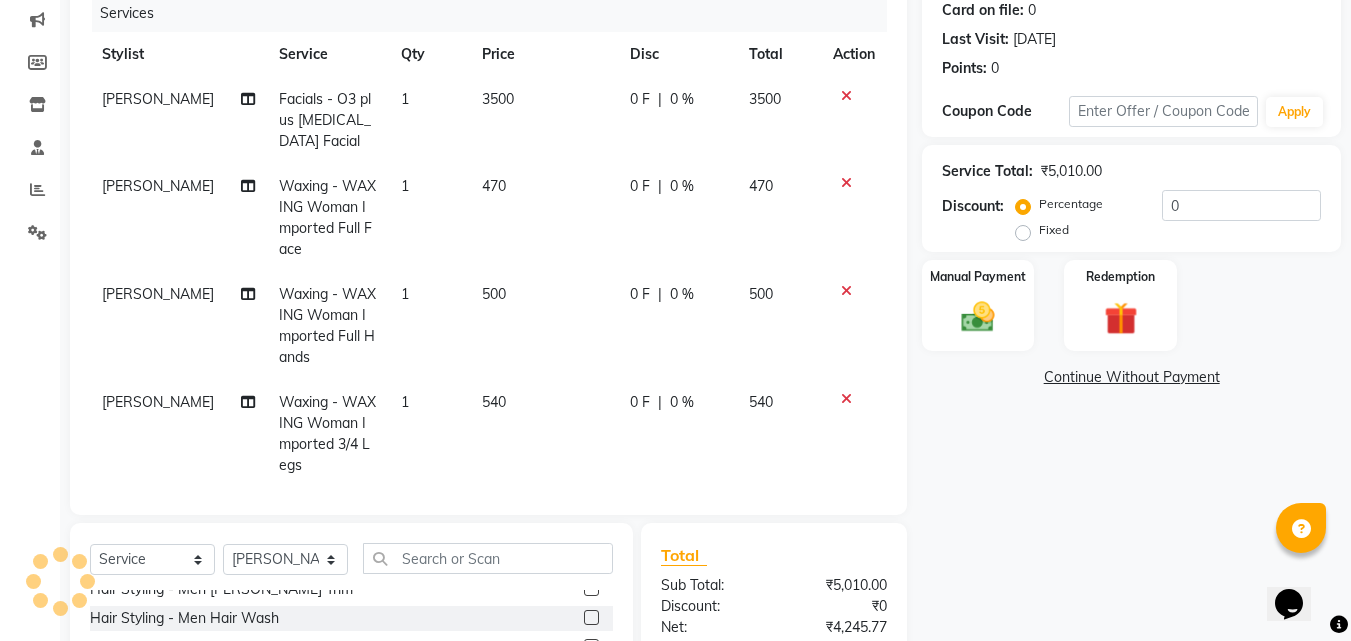 click on "470" 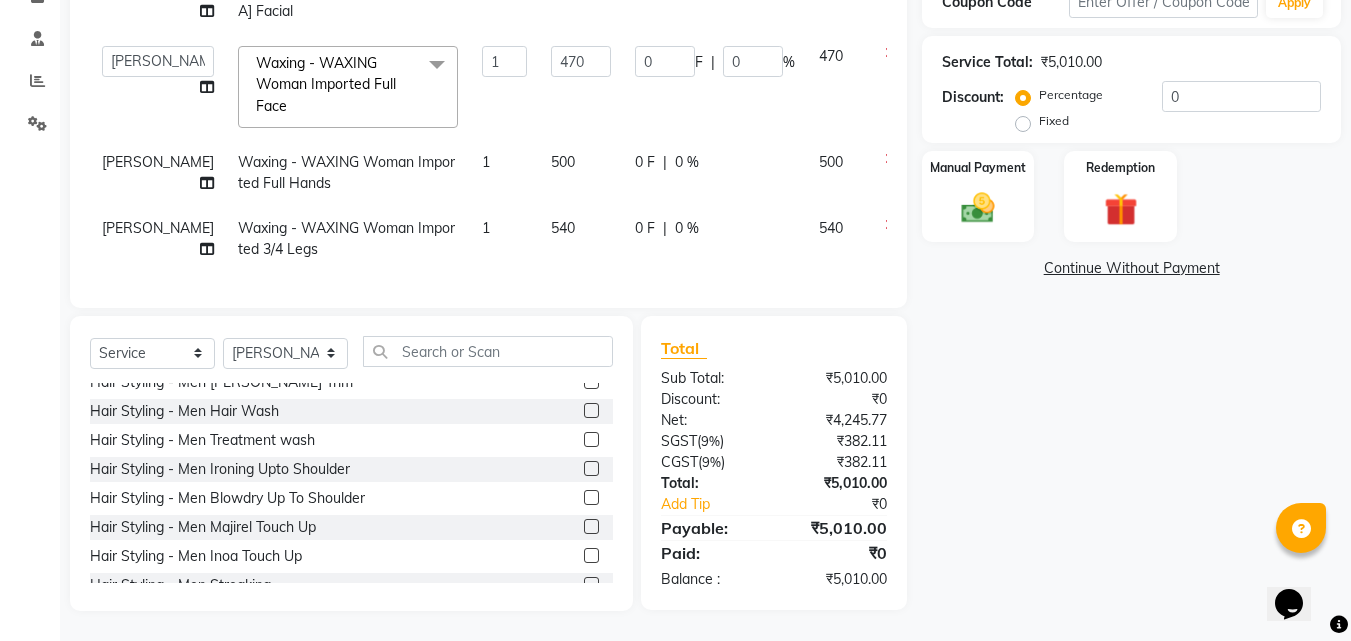 scroll, scrollTop: 240, scrollLeft: 0, axis: vertical 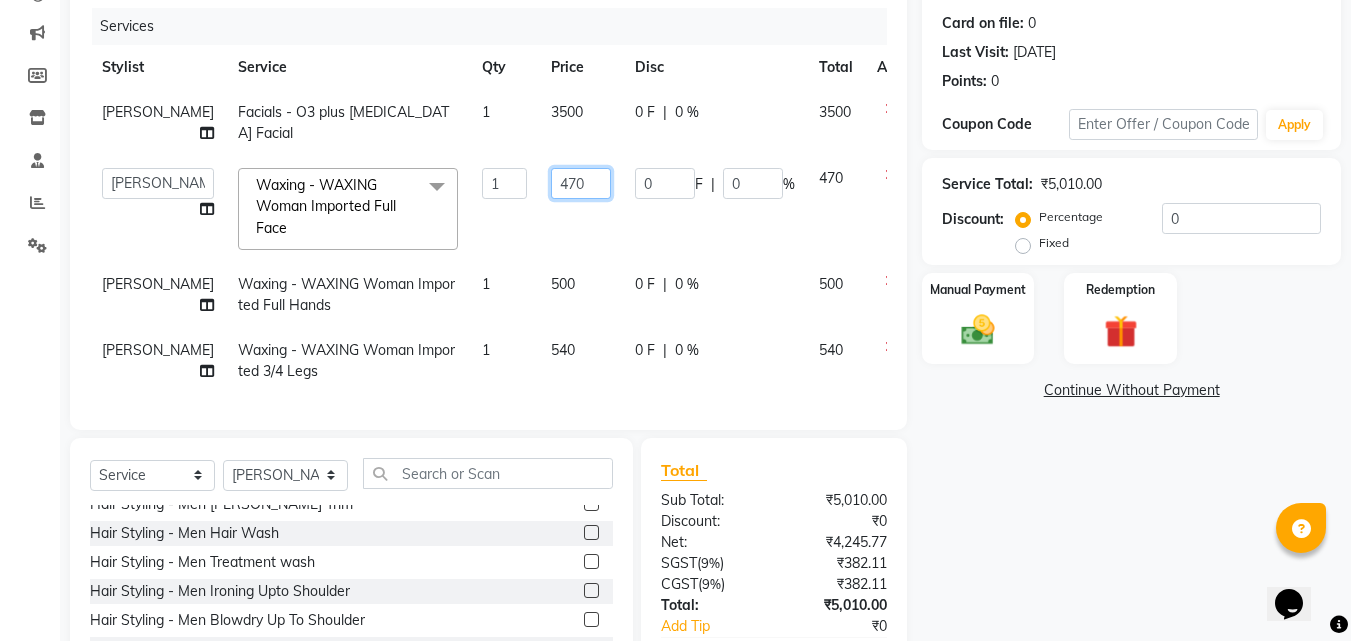 click on "470" 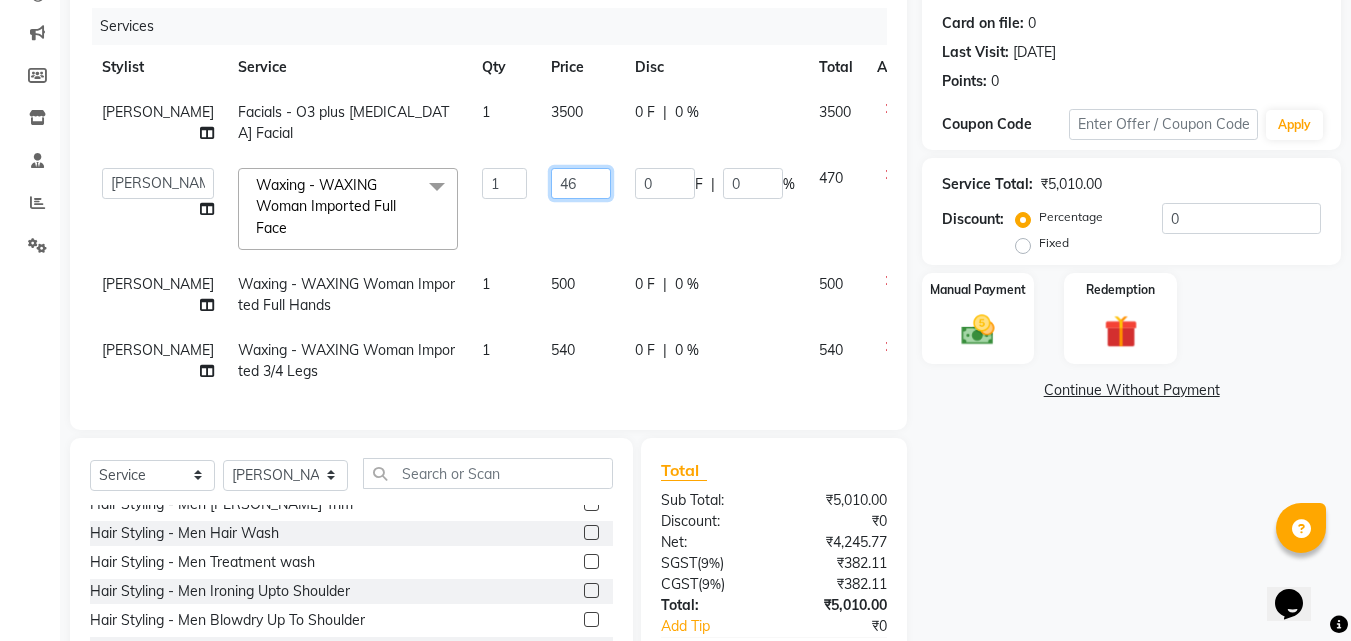 type on "460" 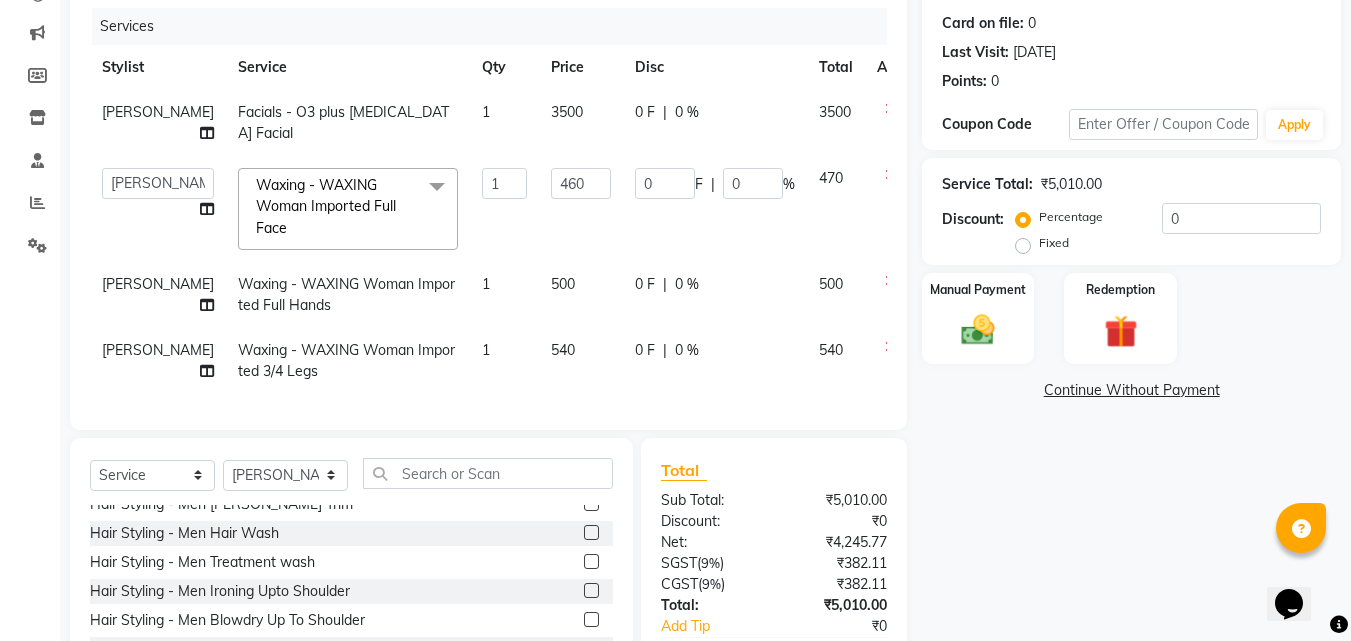 click on "460" 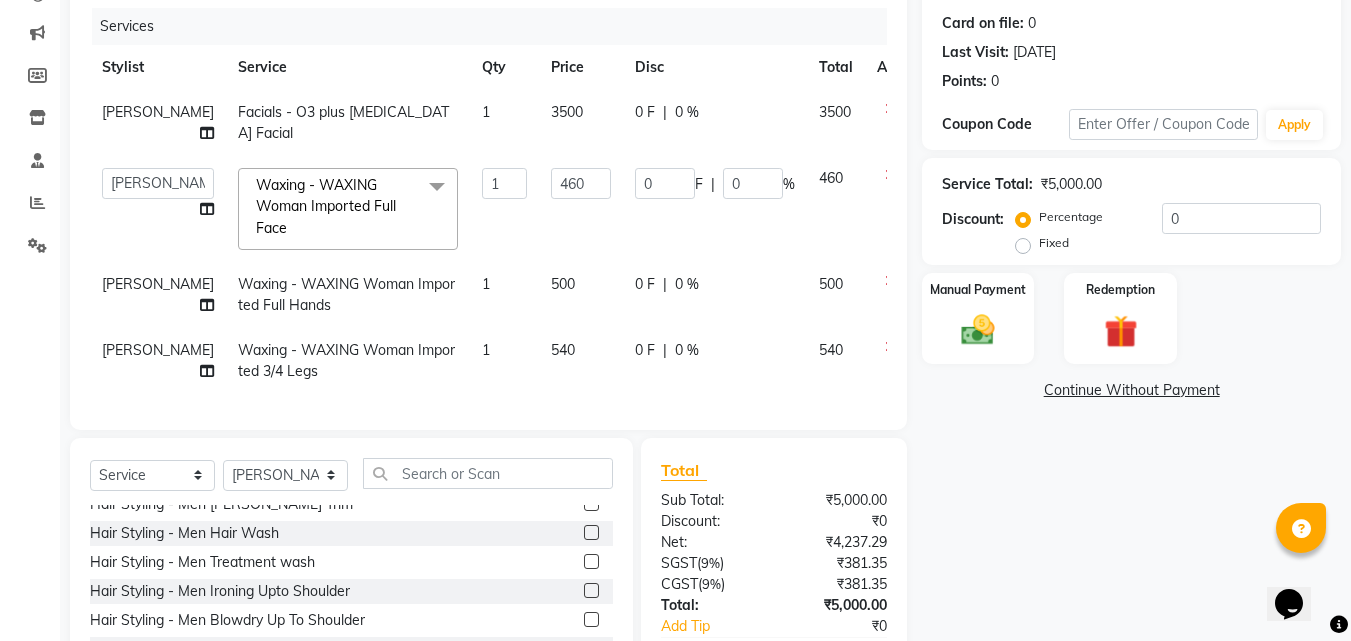 scroll, scrollTop: 440, scrollLeft: 0, axis: vertical 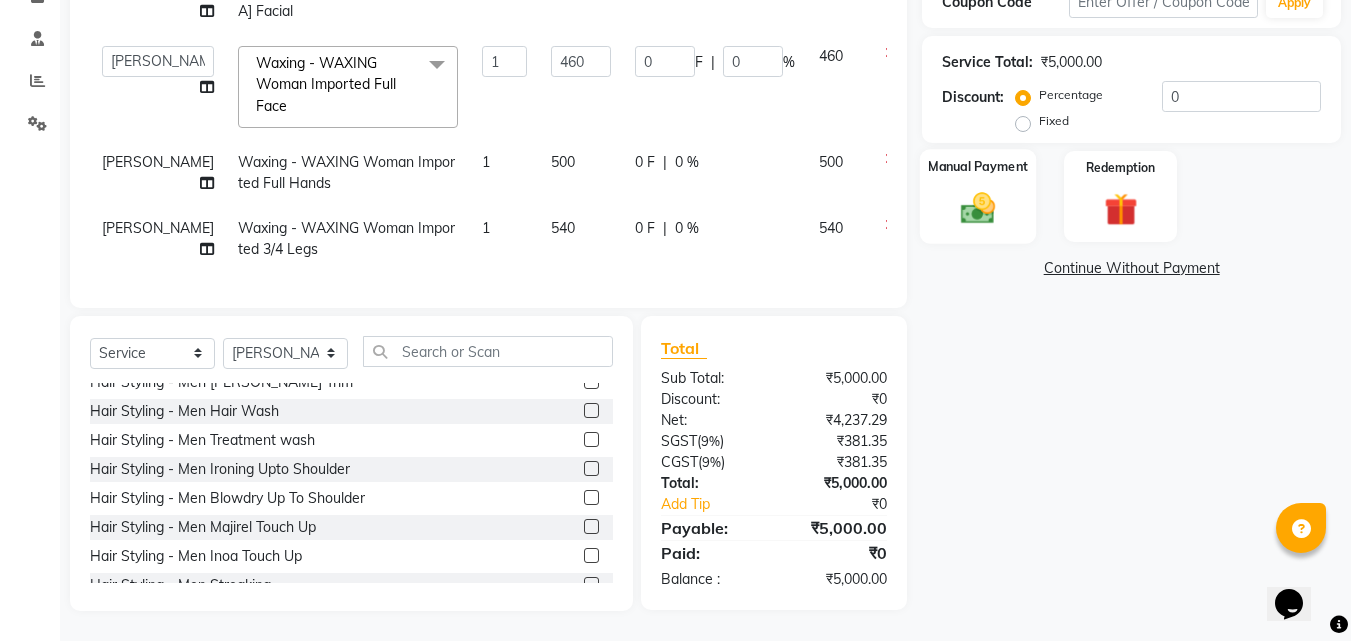 click 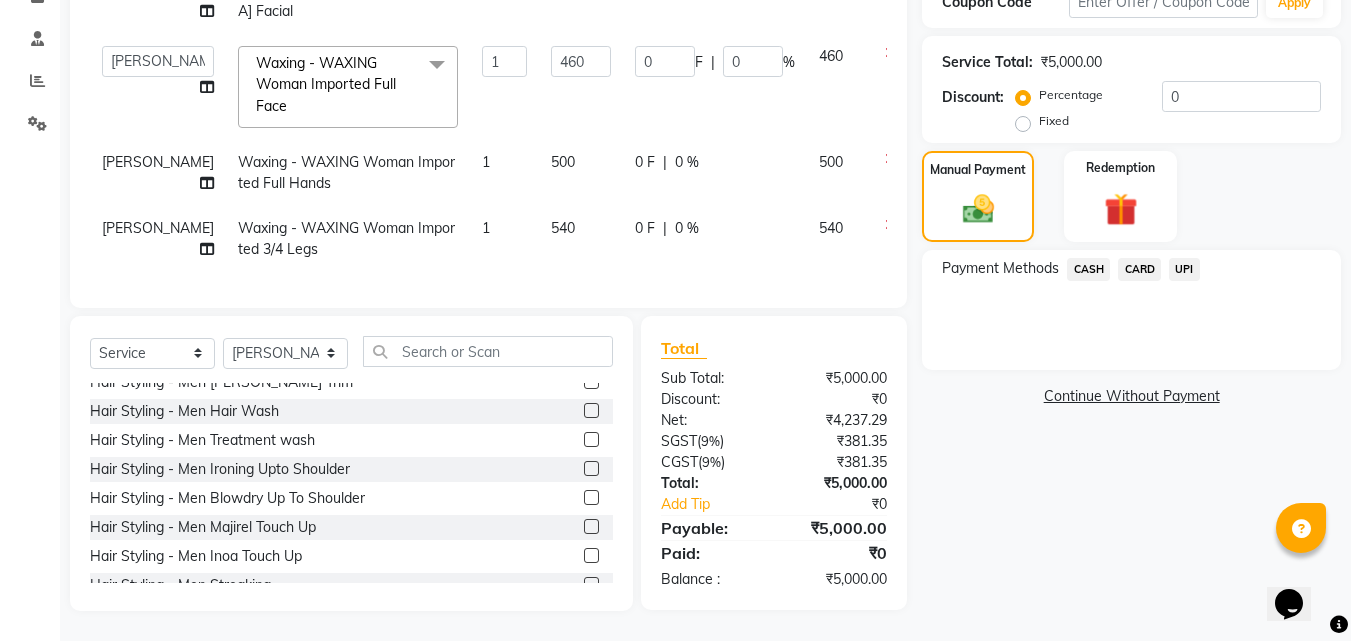 click on "UPI" 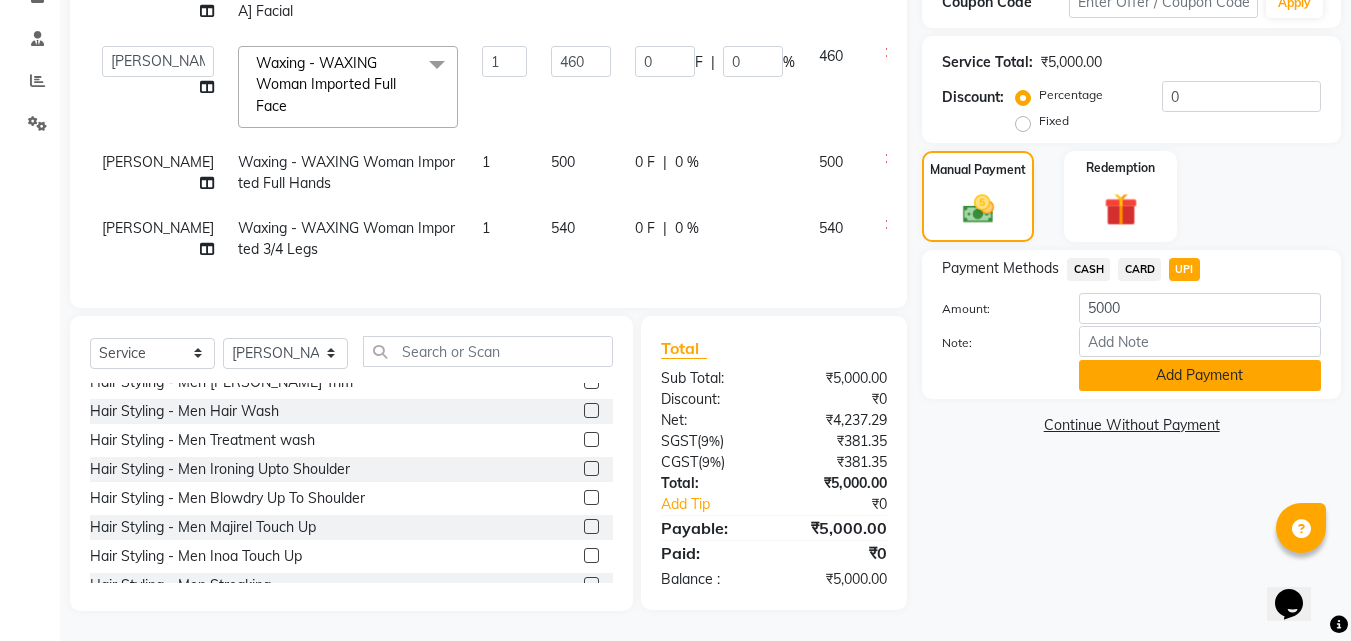 click on "Add Payment" 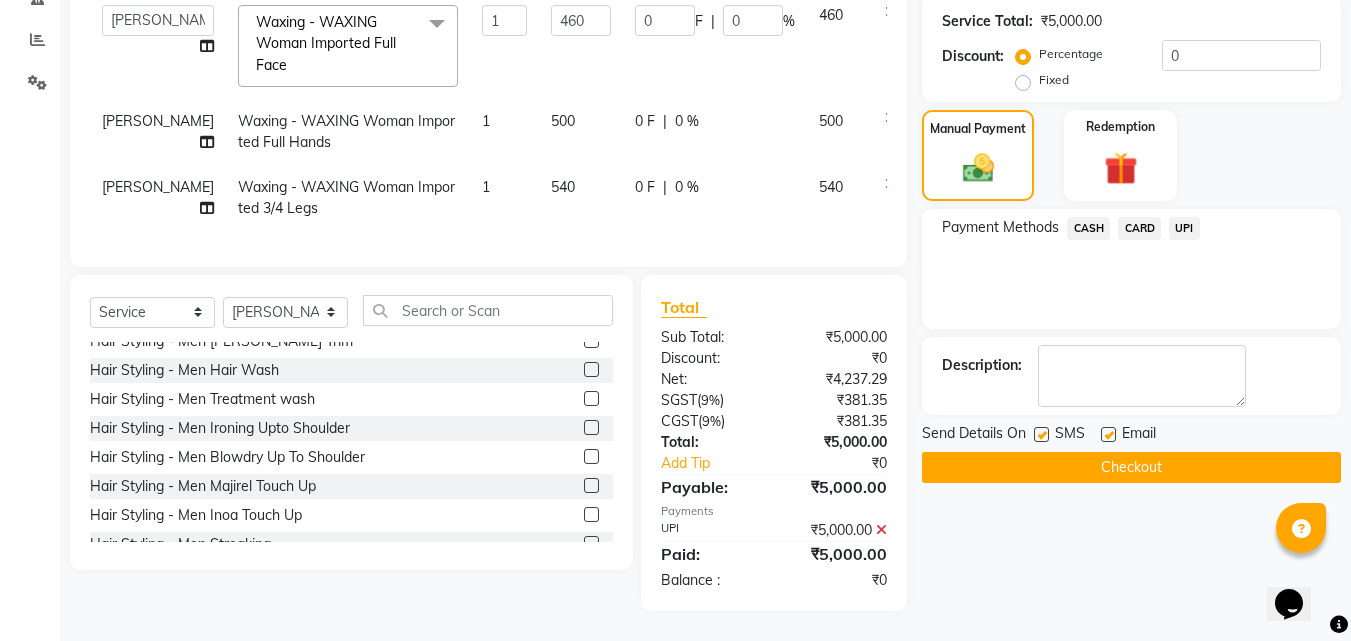 scroll, scrollTop: 481, scrollLeft: 0, axis: vertical 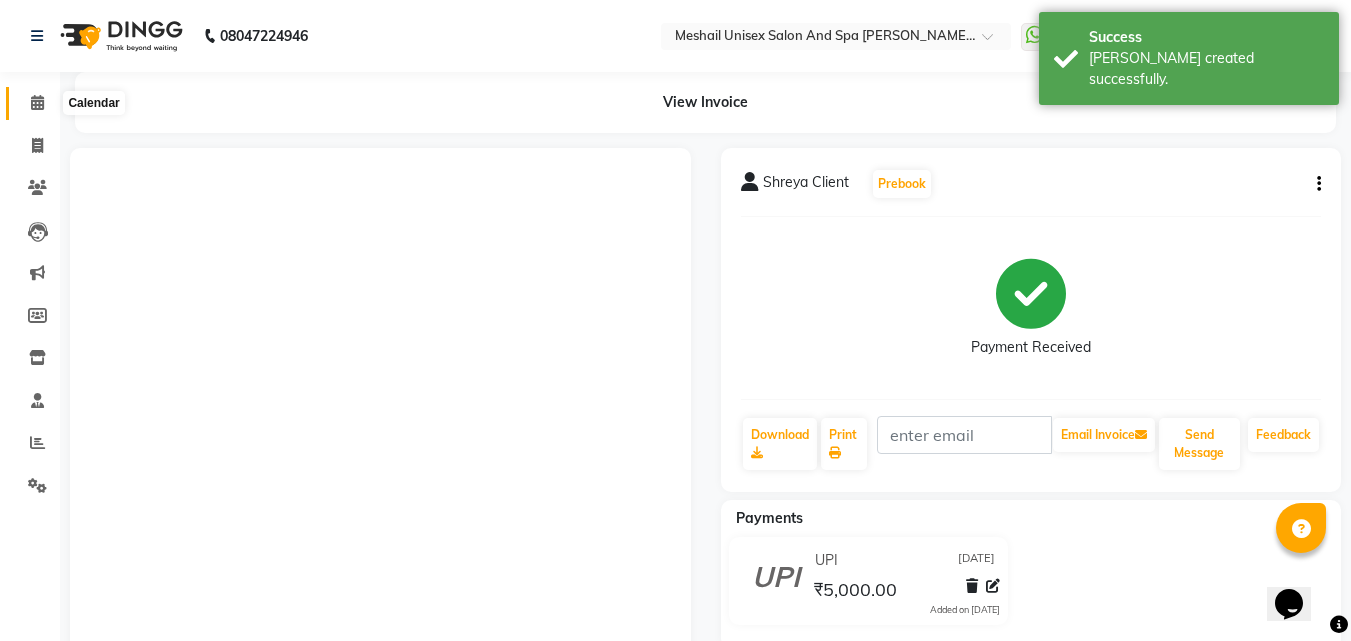 click 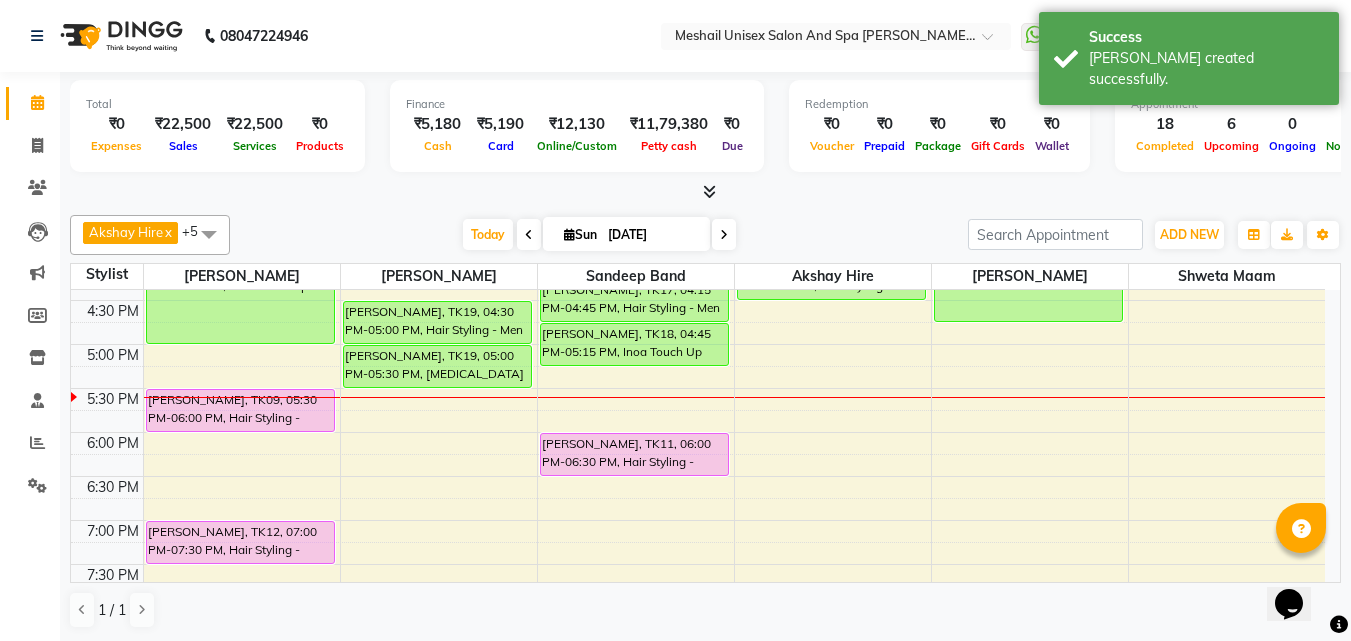 scroll, scrollTop: 600, scrollLeft: 0, axis: vertical 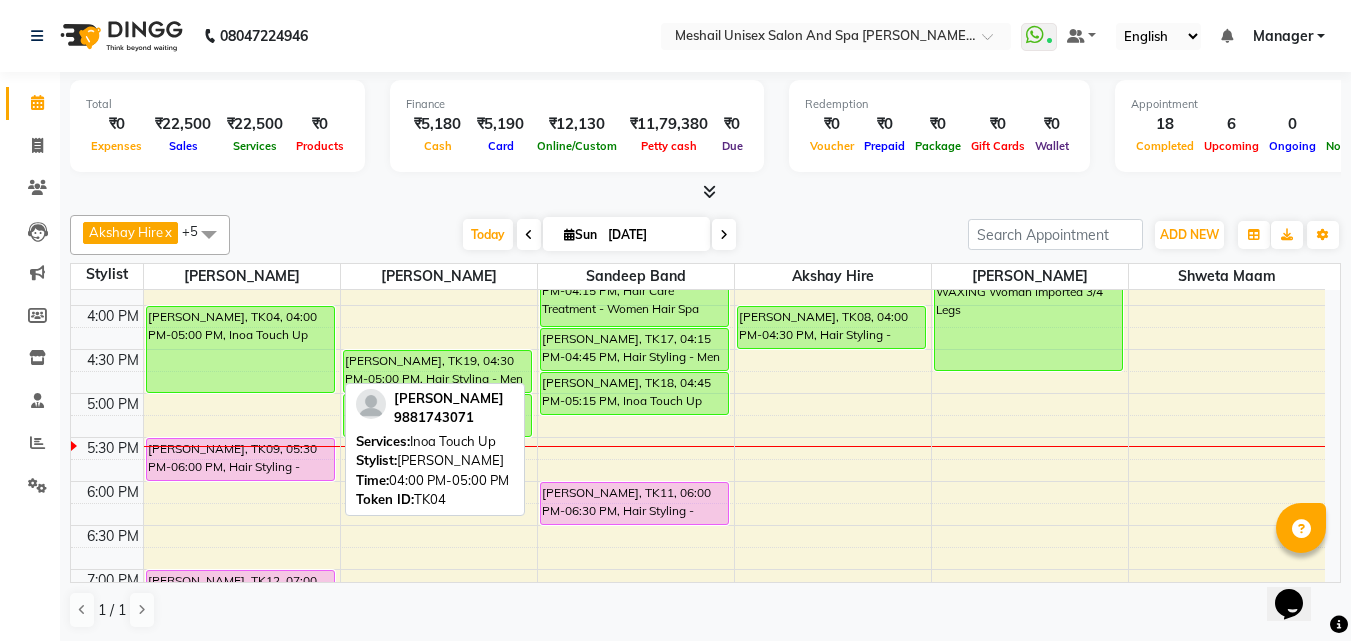 click on "[PERSON_NAME], TK04, 04:00 PM-05:00 PM, Inoa Touch Up" at bounding box center [240, 349] 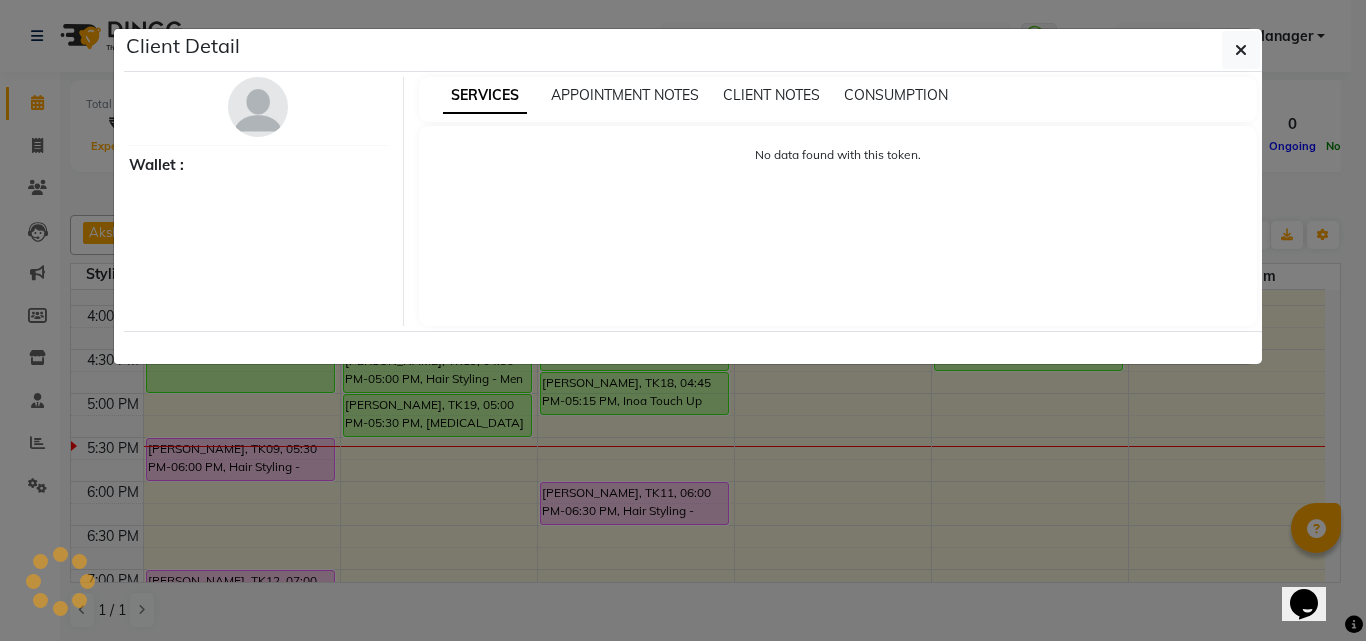 select on "3" 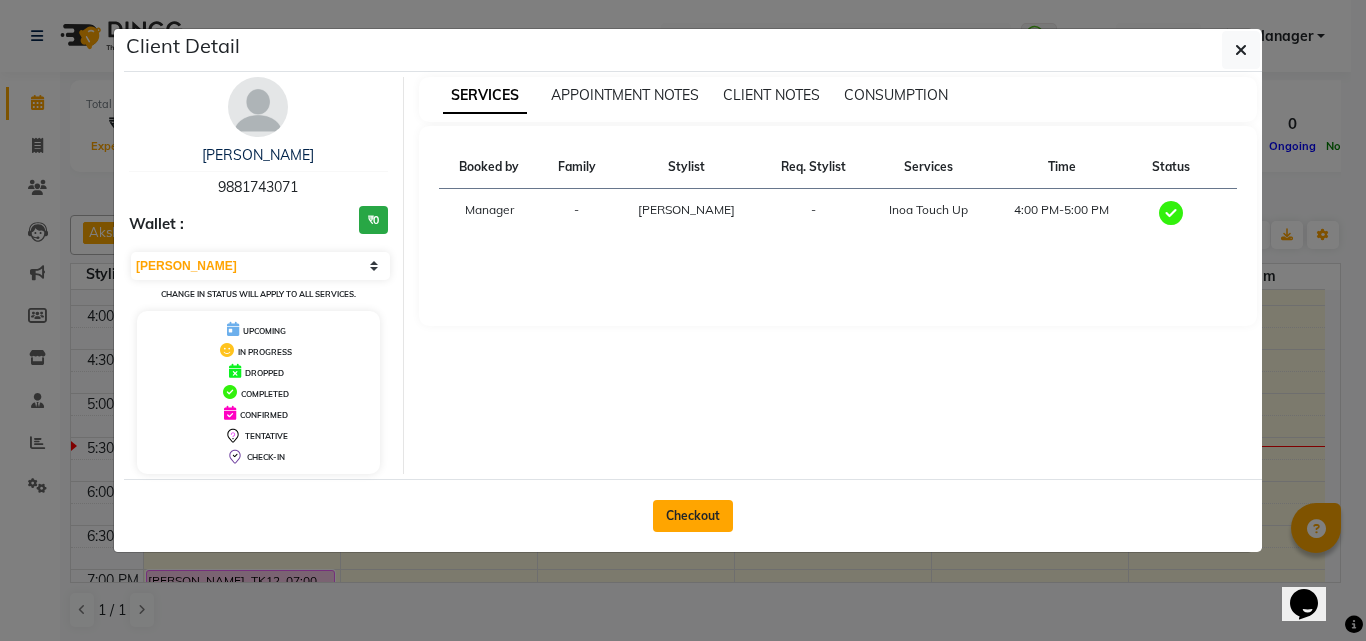 click on "Checkout" 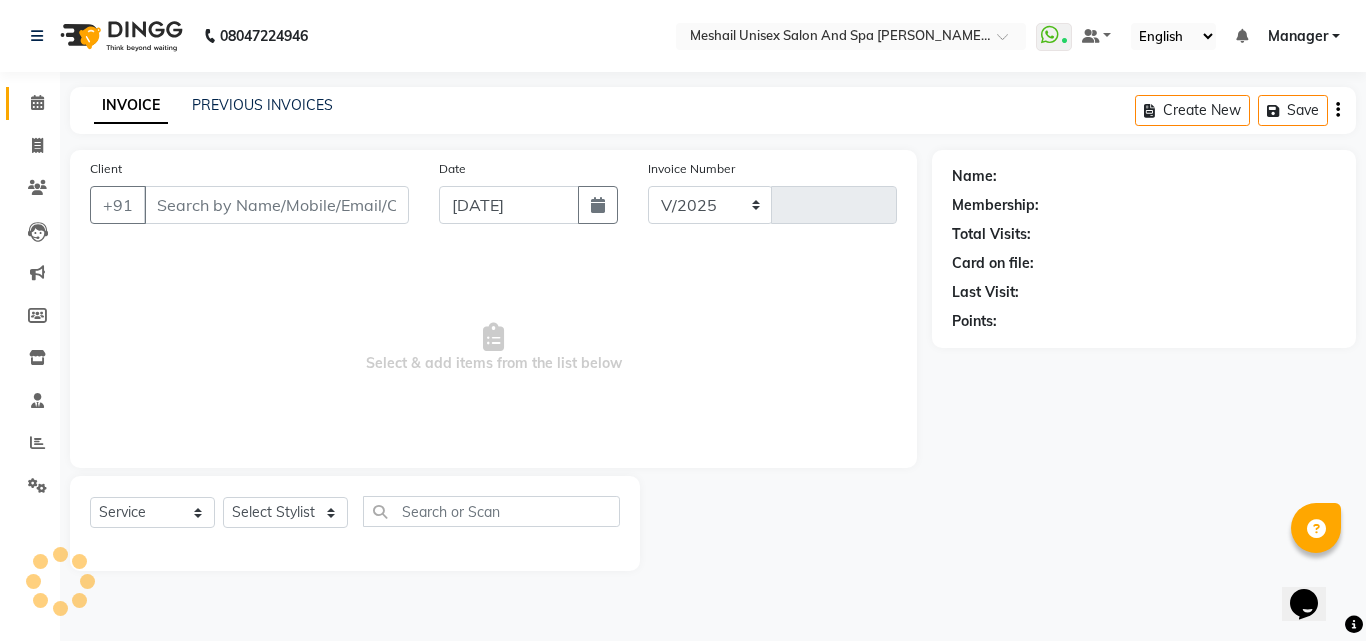 select on "6713" 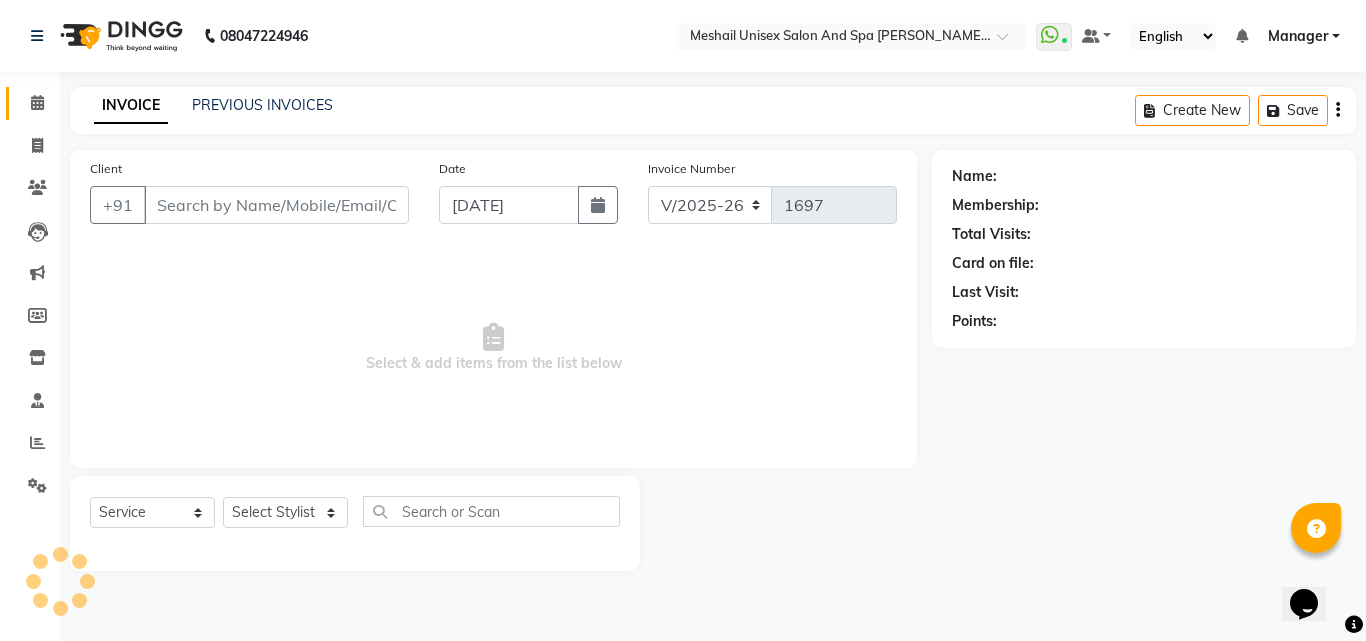 type on "98******71" 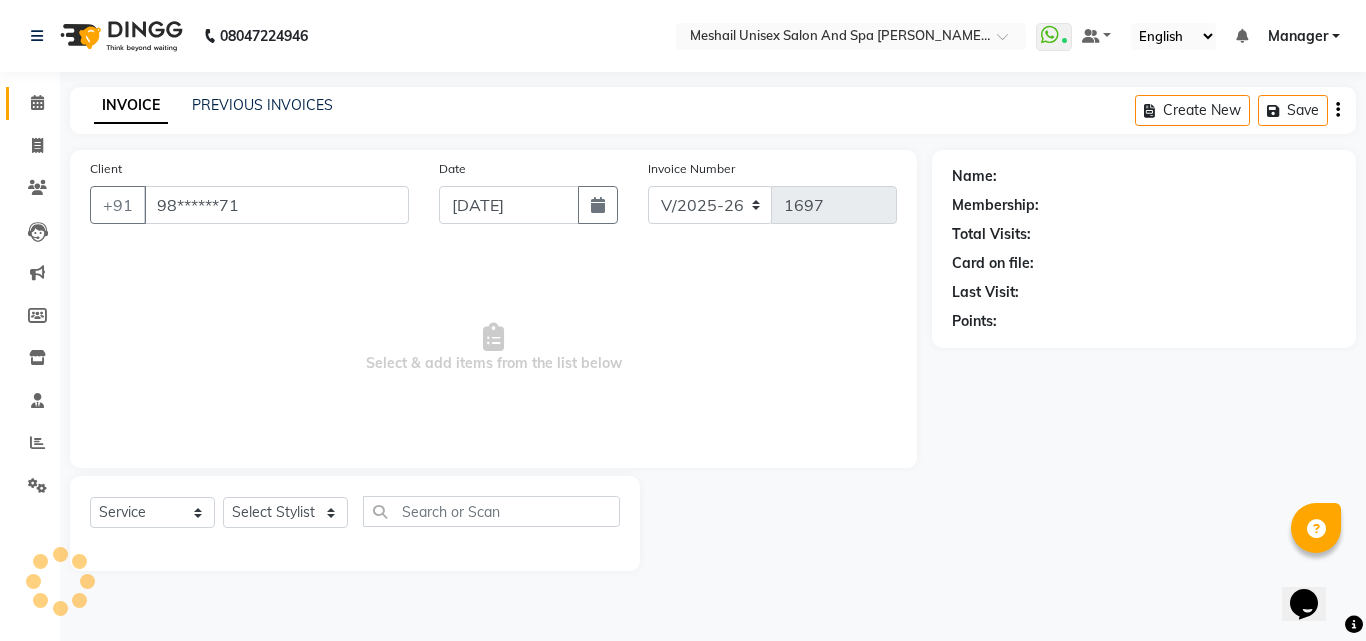 select on "52966" 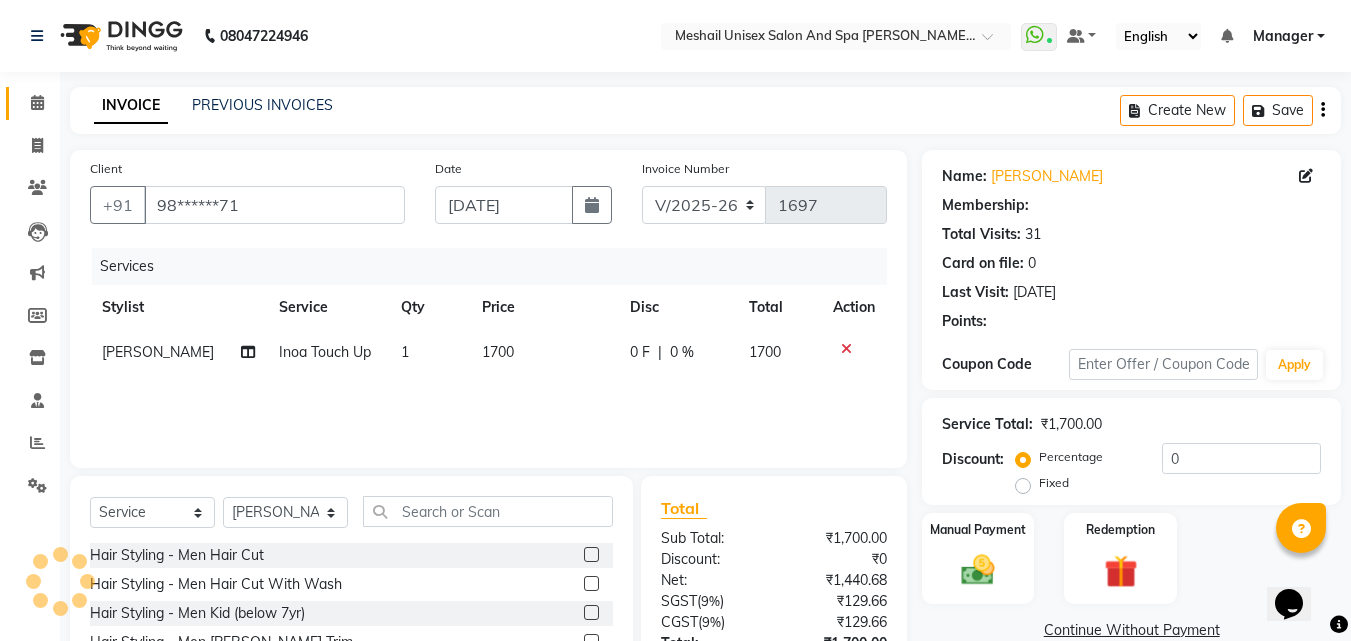 select on "1: Object" 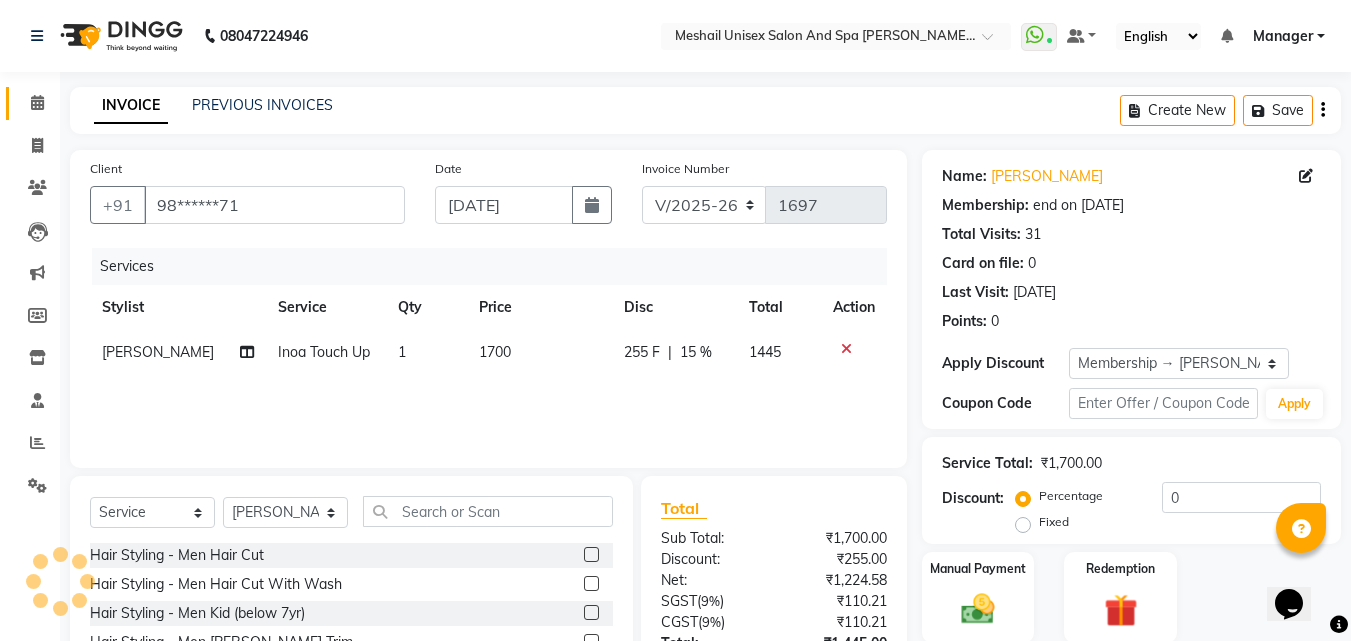 type on "15" 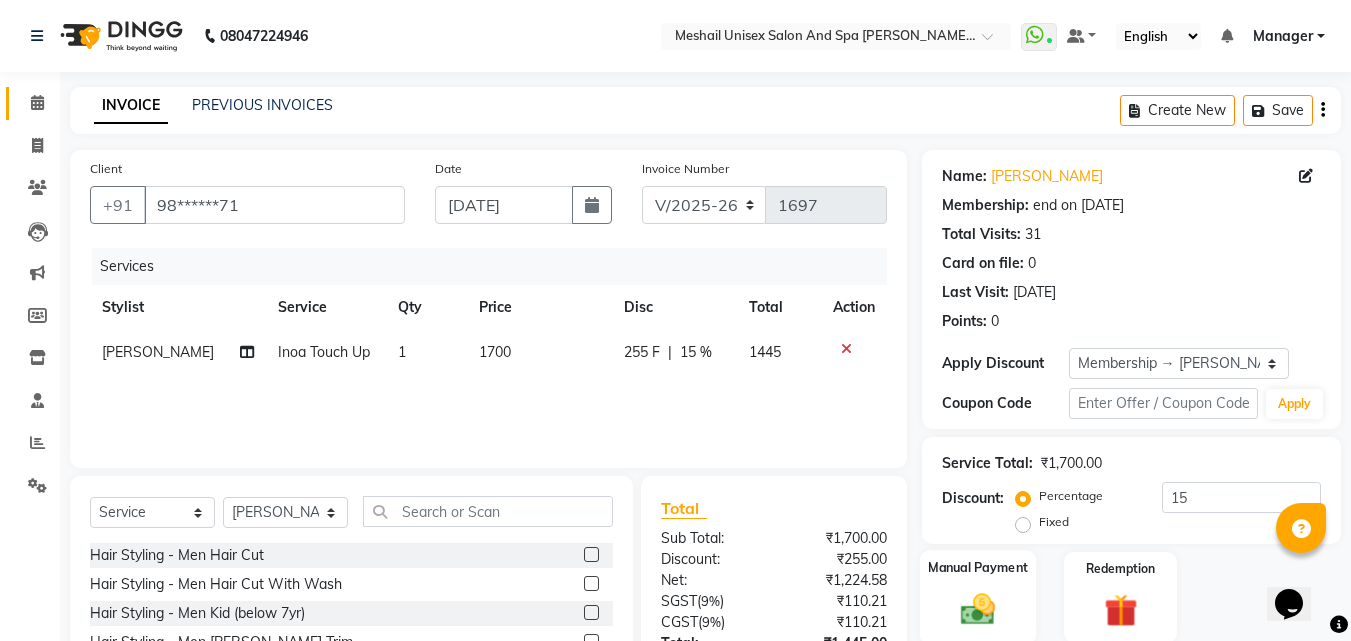 scroll, scrollTop: 160, scrollLeft: 0, axis: vertical 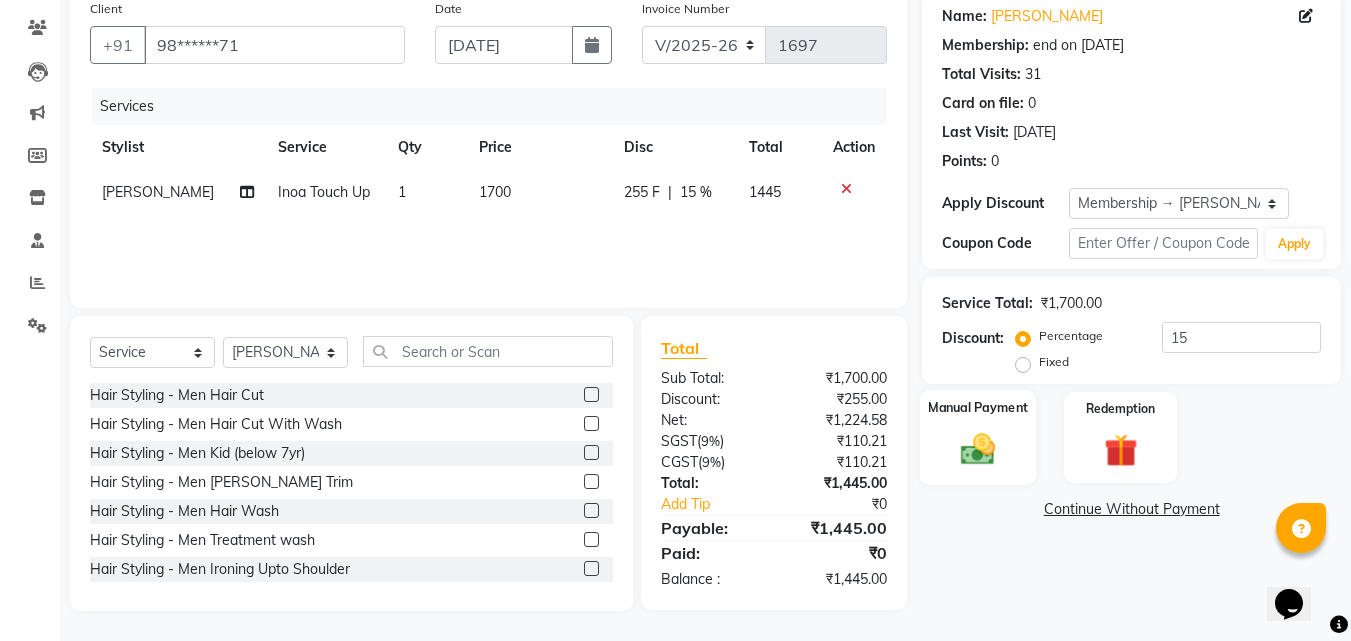 click 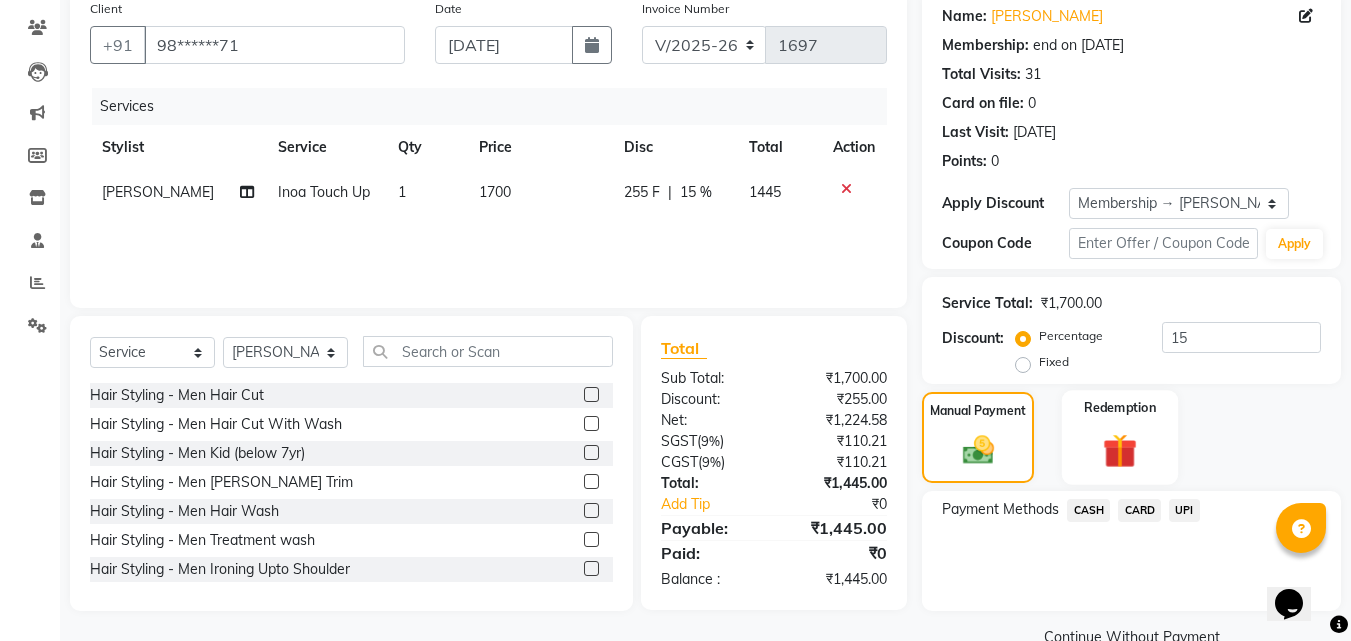 scroll, scrollTop: 201, scrollLeft: 0, axis: vertical 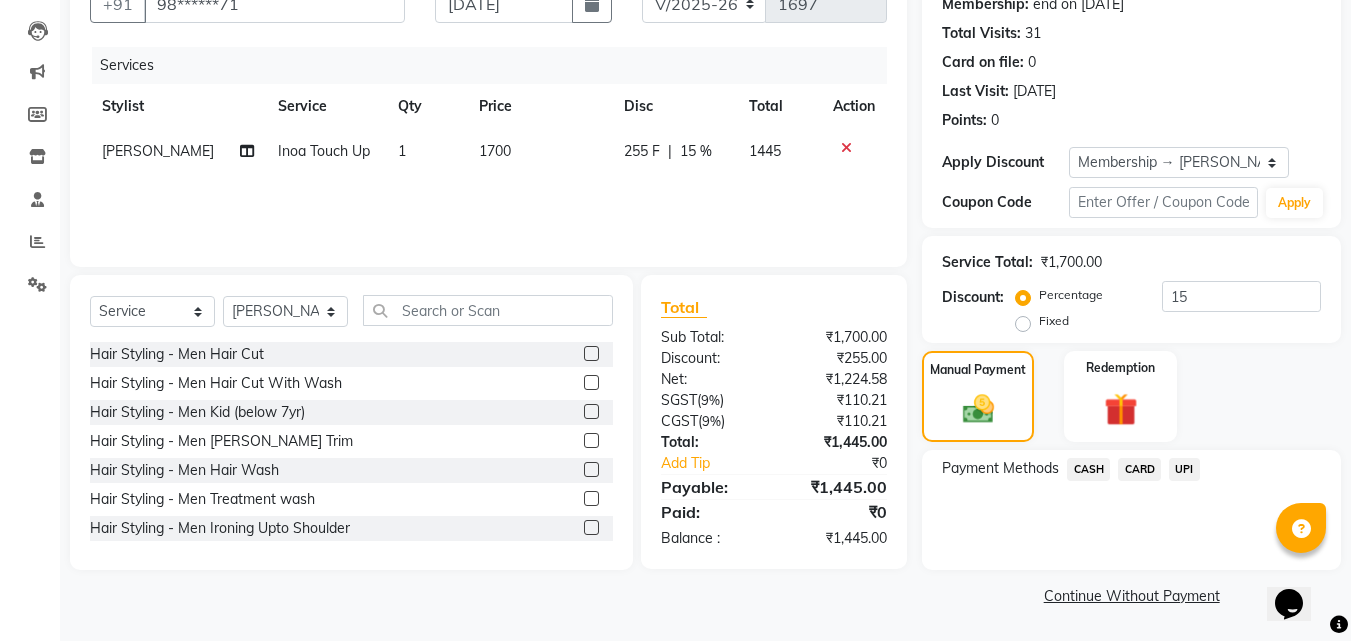 click on "Payment Methods  CASH   CARD   UPI" 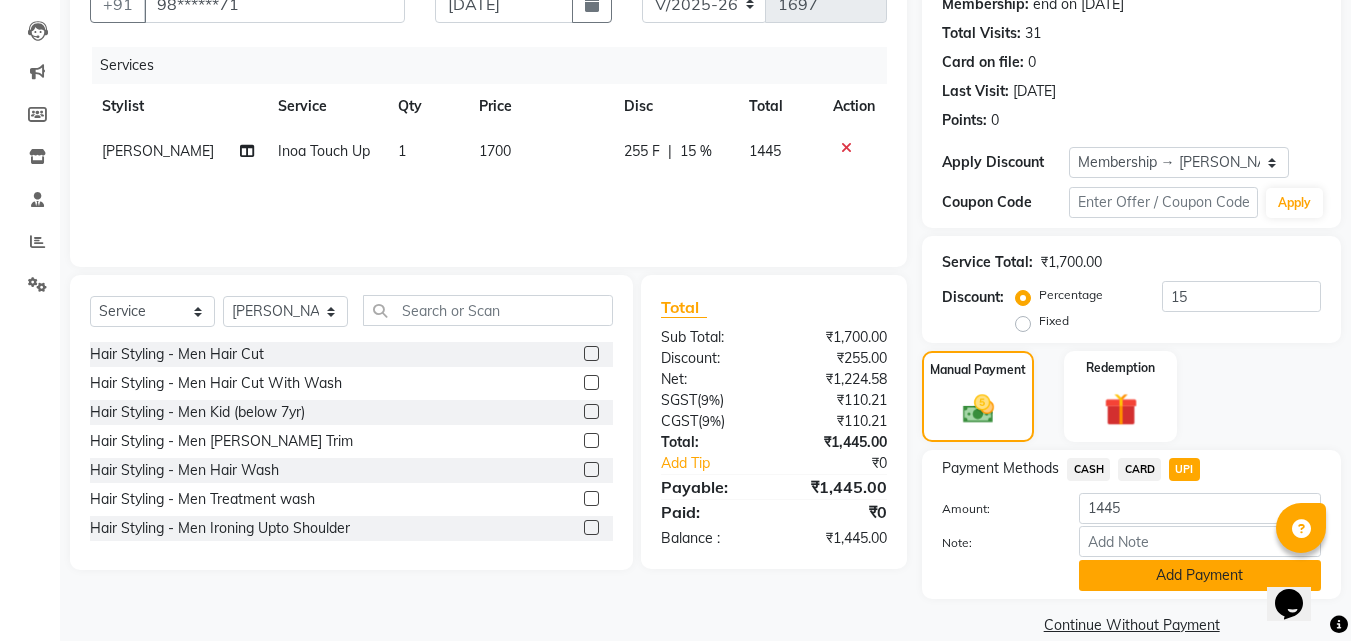 click on "Add Payment" 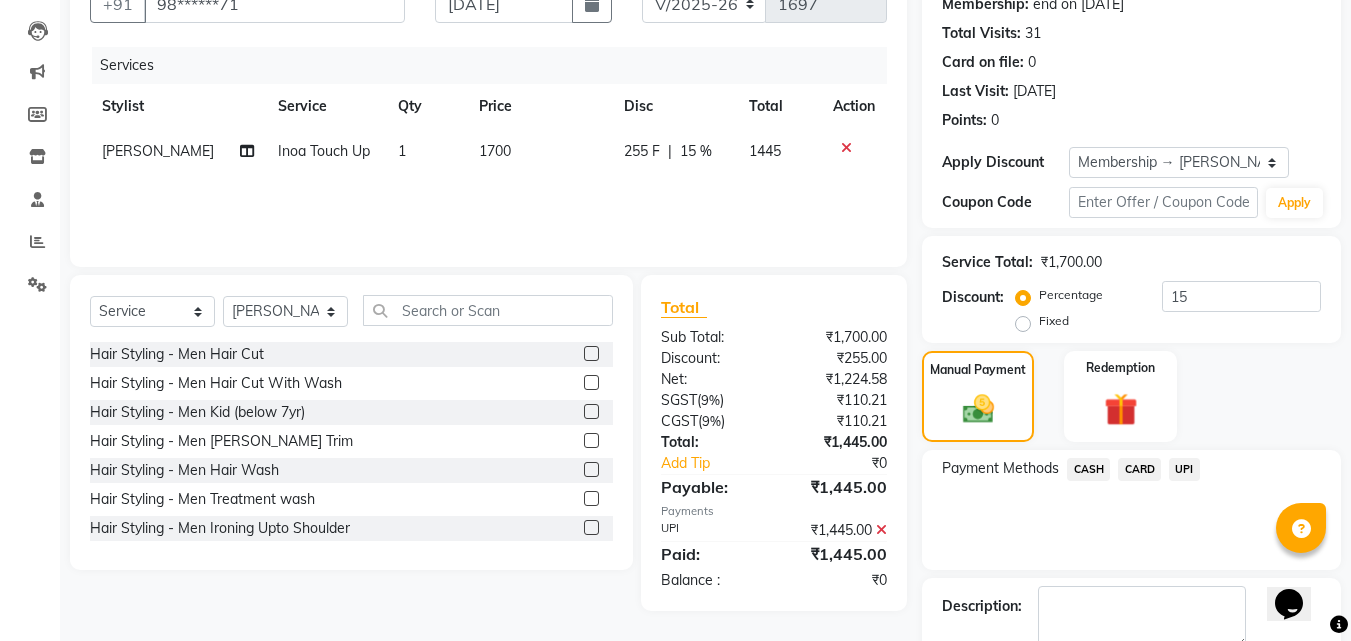 scroll, scrollTop: 314, scrollLeft: 0, axis: vertical 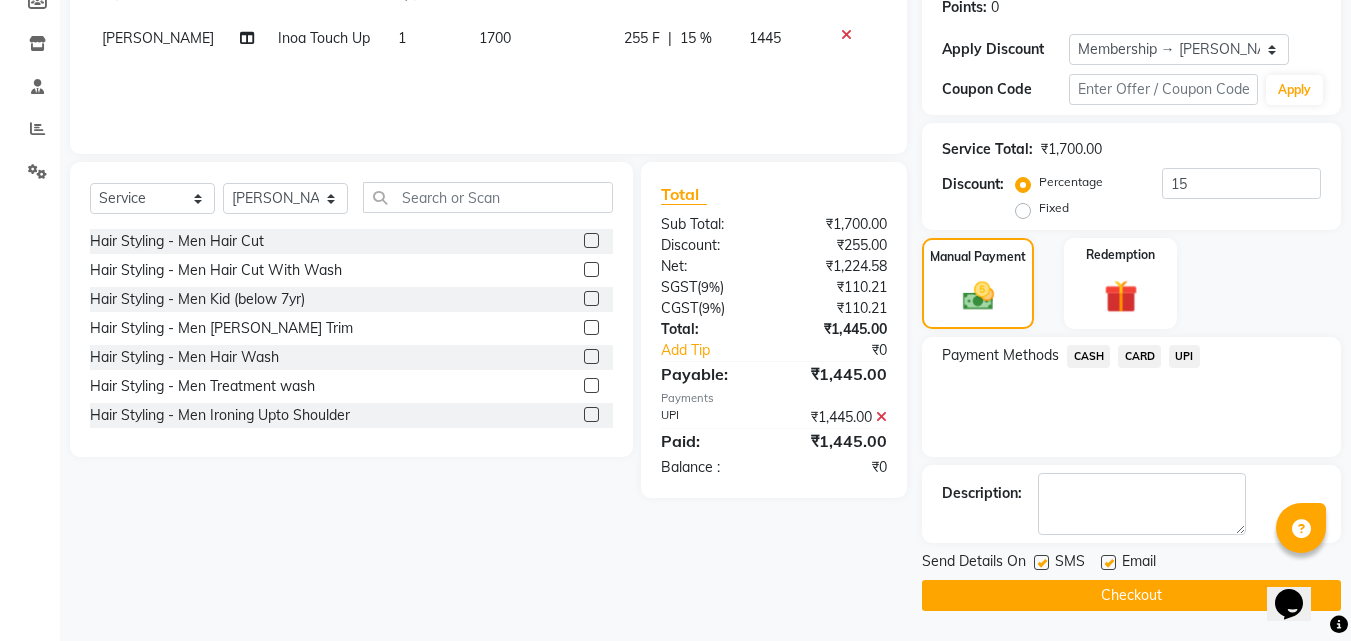 click 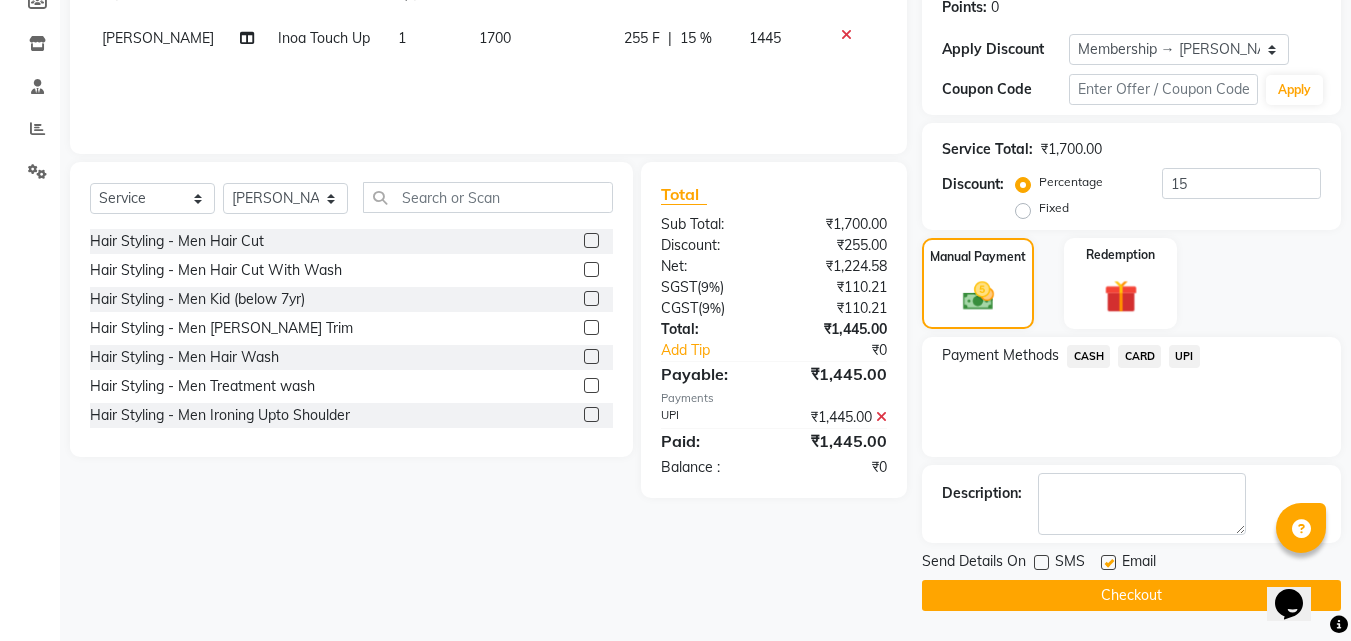 click on "Checkout" 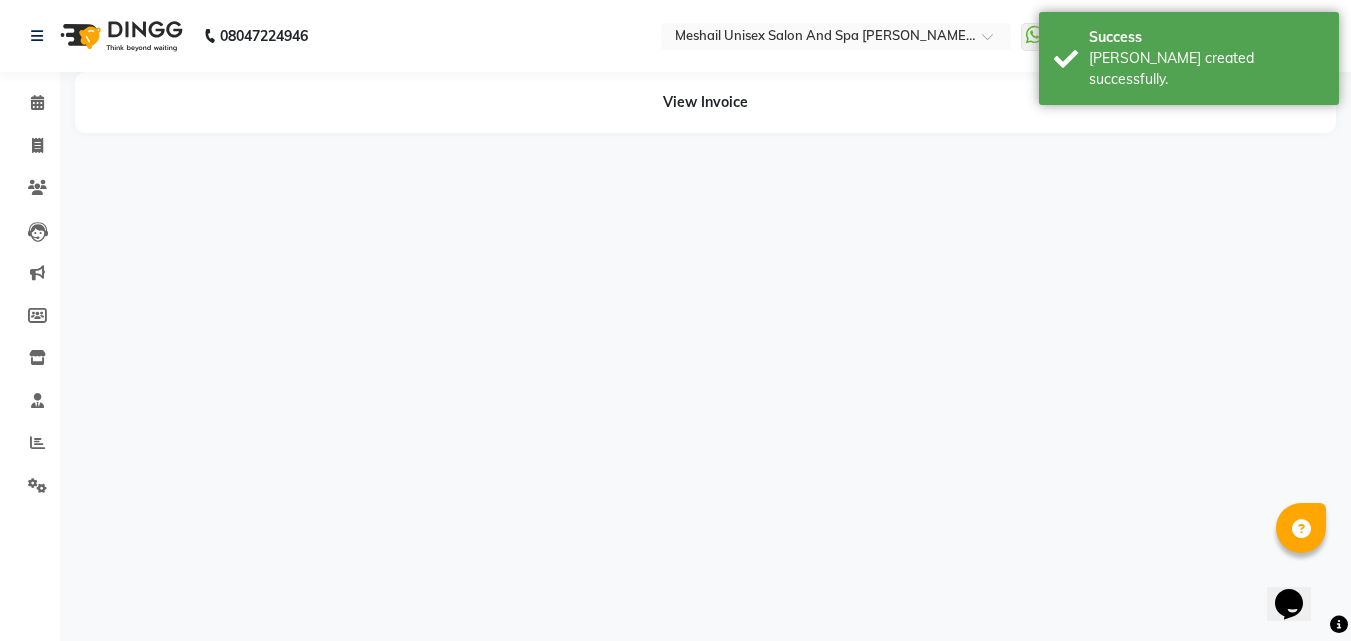 scroll, scrollTop: 0, scrollLeft: 0, axis: both 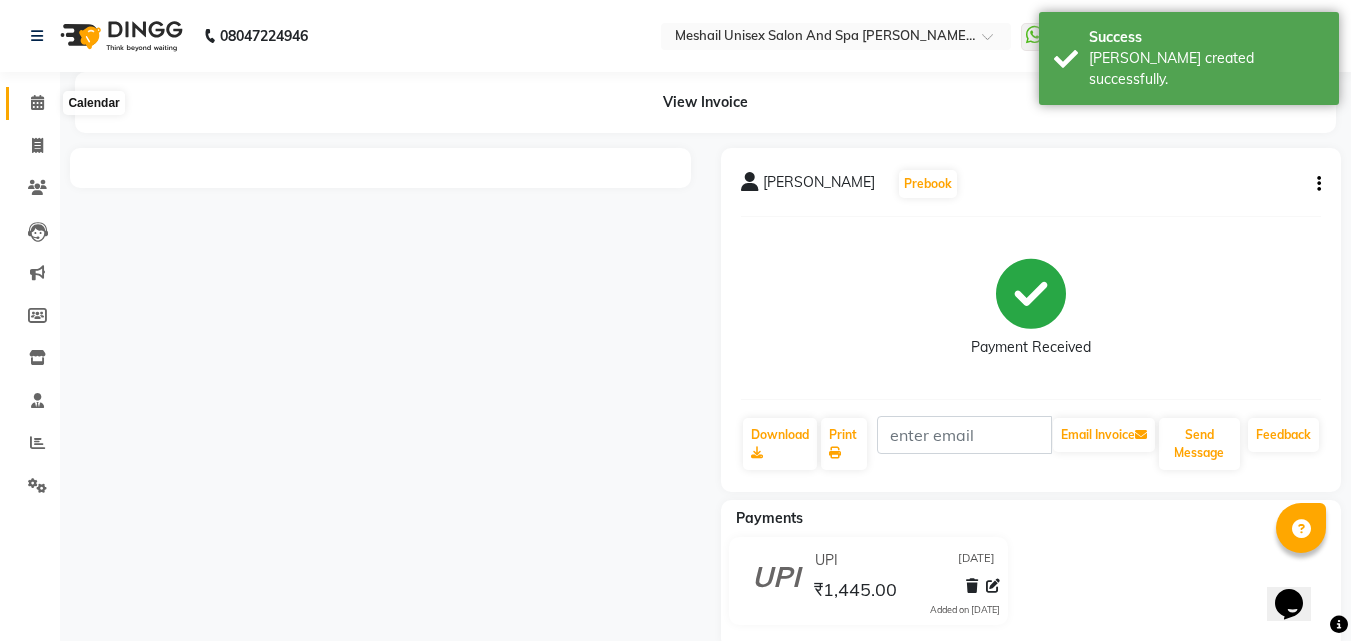 click 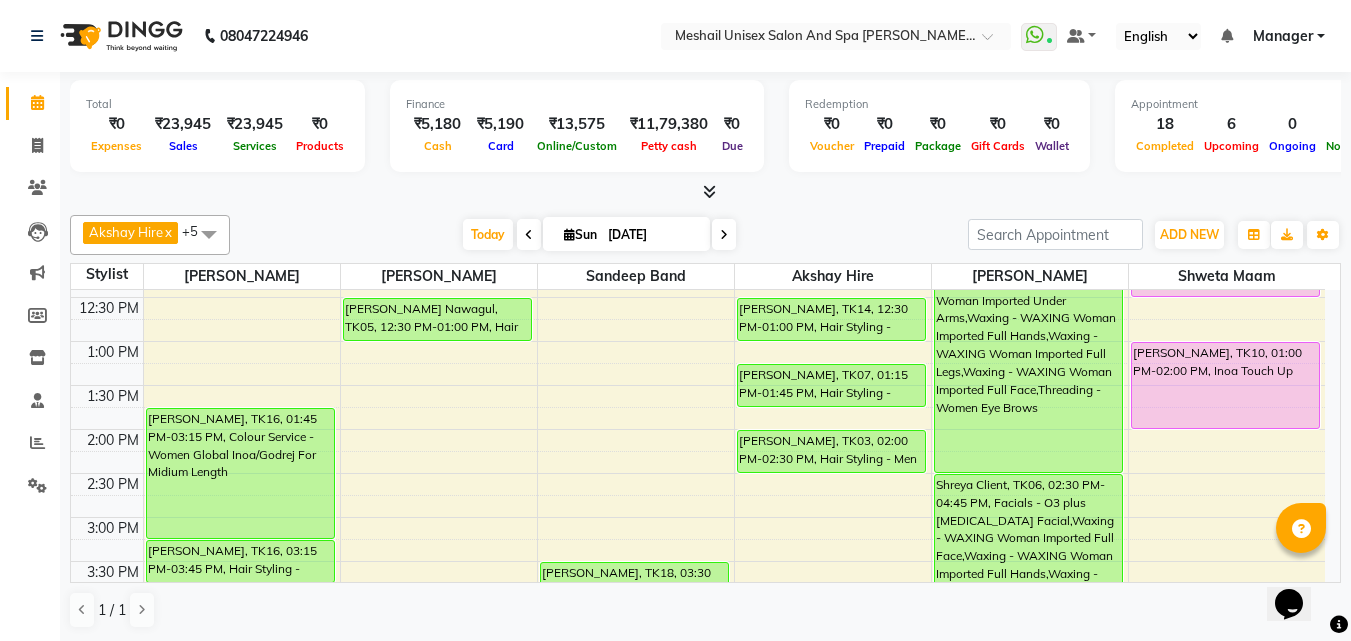 scroll, scrollTop: 700, scrollLeft: 0, axis: vertical 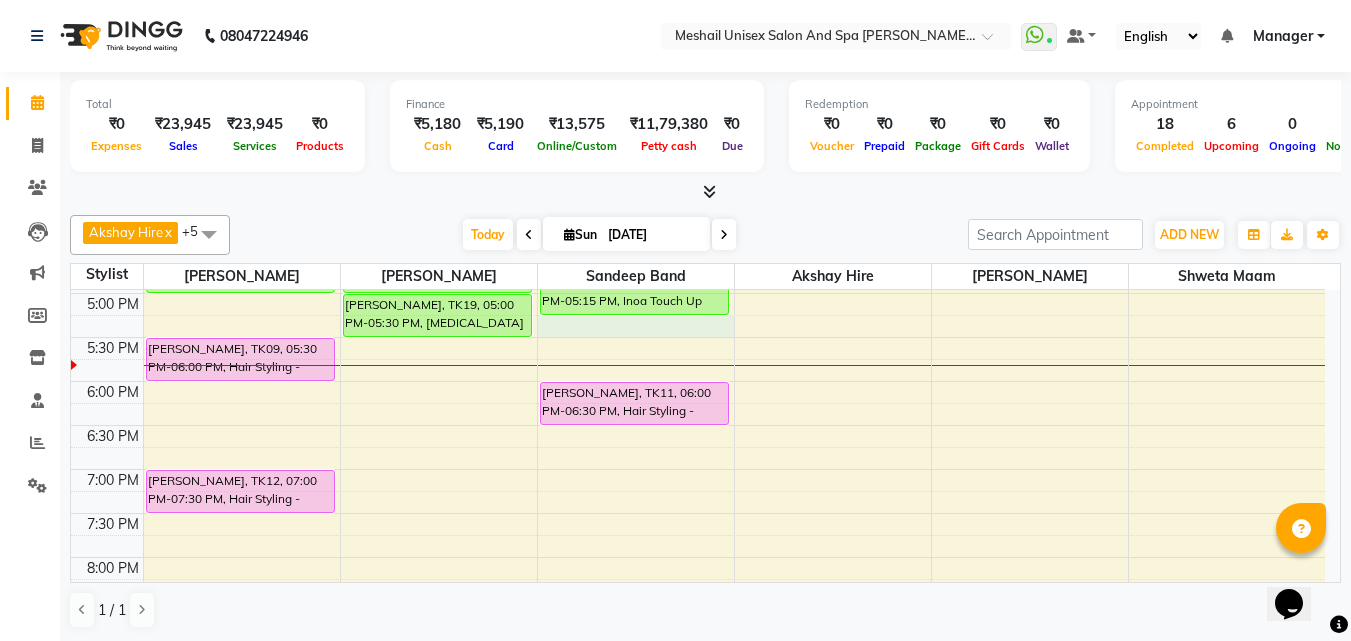 click on "9:00 AM 9:30 AM 10:00 AM 10:30 AM 11:00 AM 11:30 AM 12:00 PM 12:30 PM 1:00 PM 1:30 PM 2:00 PM 2:30 PM 3:00 PM 3:30 PM 4:00 PM 4:30 PM 5:00 PM 5:30 PM 6:00 PM 6:30 PM 7:00 PM 7:30 PM 8:00 PM 8:30 PM 9:00 PM 9:30 PM    [PERSON_NAME], TK16, 01:45 PM-03:15 PM, Colour Service - Women Global Inoa/Godrej For Midium Length    [PERSON_NAME], TK16, 03:15 PM-03:45 PM, Hair Styling - Women Hair Cut    [PERSON_NAME], TK04, 04:00 PM-05:00 PM, Inoa Touch Up    [PERSON_NAME], TK09, 05:30 PM-06:00 PM, Hair Styling - Women Hair Blowdry Up To Shoulder    [PERSON_NAME], TK12, 07:00 PM-07:30 PM, Hair Styling - Women Hair Blowdry Up To Shoulder    [PERSON_NAME], TK01, 11:00 AM-11:30 AM, Hand And Foot Care - Spa Pedicure    [PERSON_NAME] Nawagul, TK05, 12:30 PM-01:00 PM, Hair Styling - Women Hair Wash    [PERSON_NAME], TK19, 04:30 PM-05:00 PM, Hair Styling - Men [PERSON_NAME] Trim    [PERSON_NAME], TK19, 05:00 PM-05:30 PM, [MEDICAL_DATA] tretment    [PERSON_NAME], TK18, 03:30 PM-04:15 PM, Hair Care Treatment - Women Hair Spa" at bounding box center [698, 161] 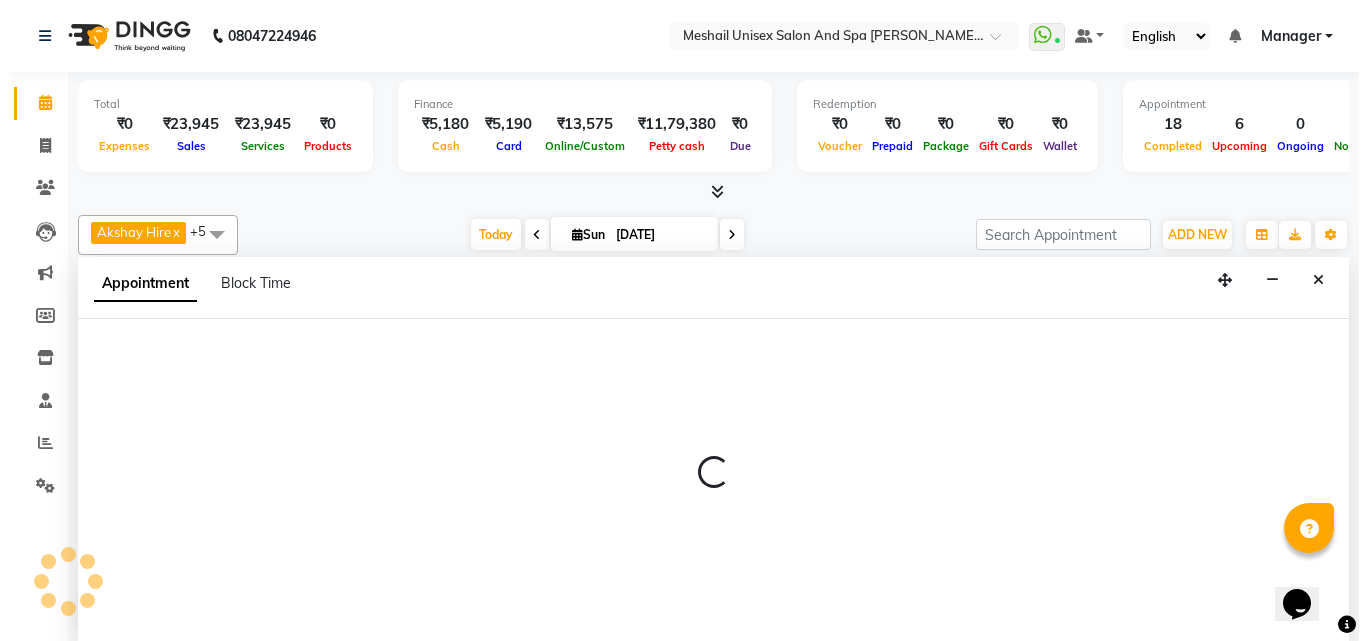 scroll, scrollTop: 1, scrollLeft: 0, axis: vertical 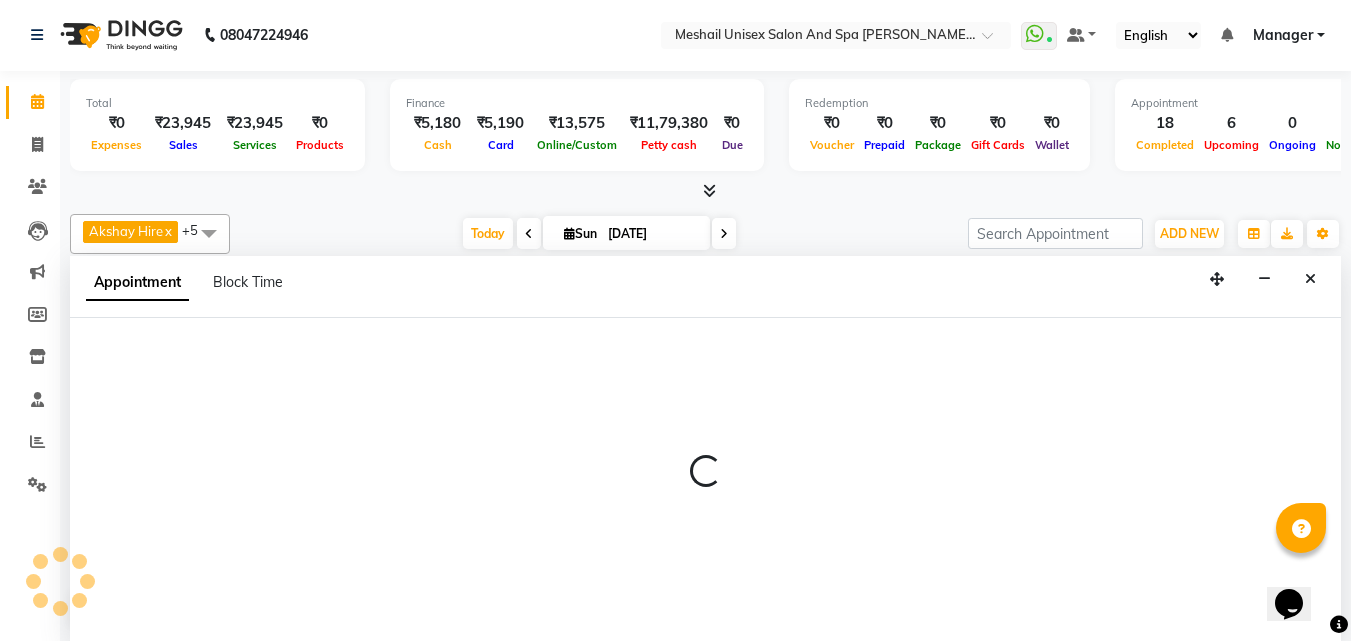 select on "52968" 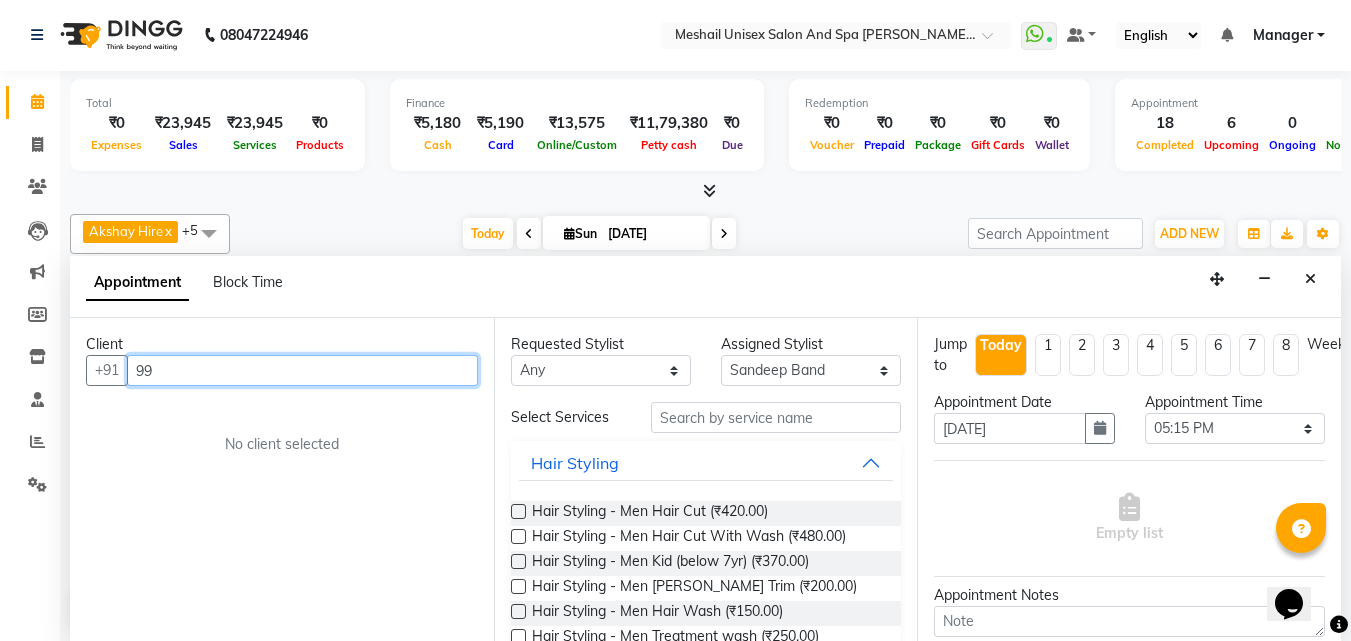 type on "9" 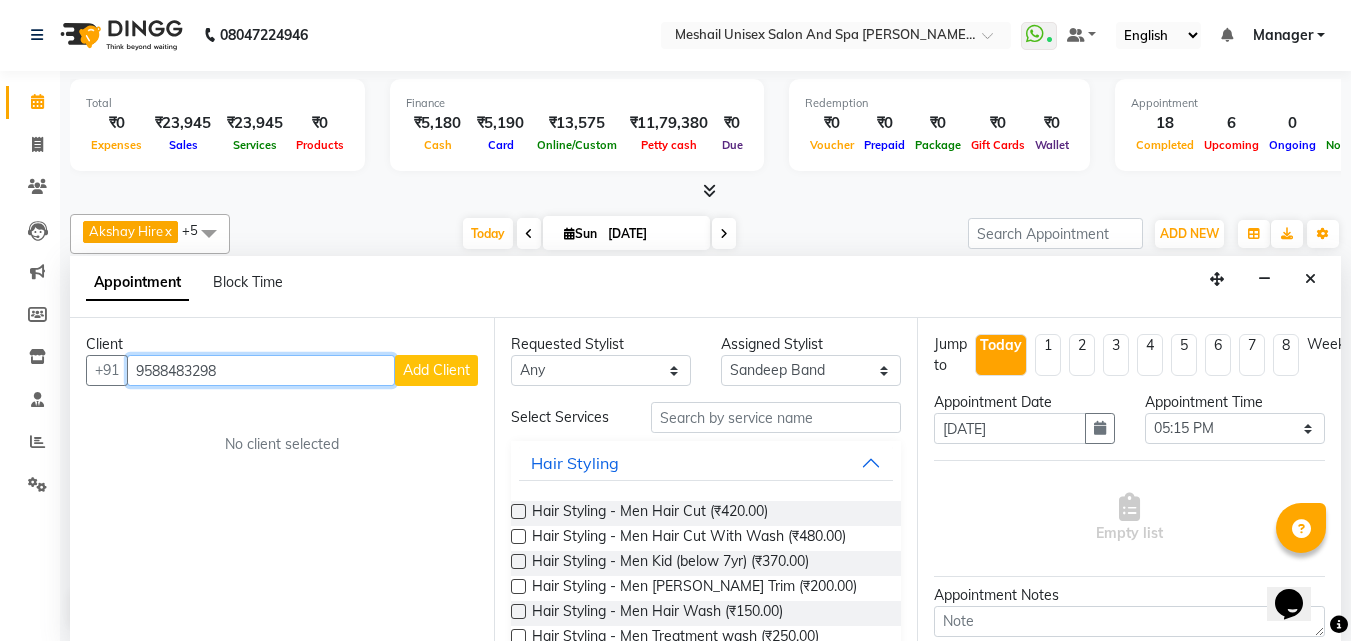 type on "9588483298" 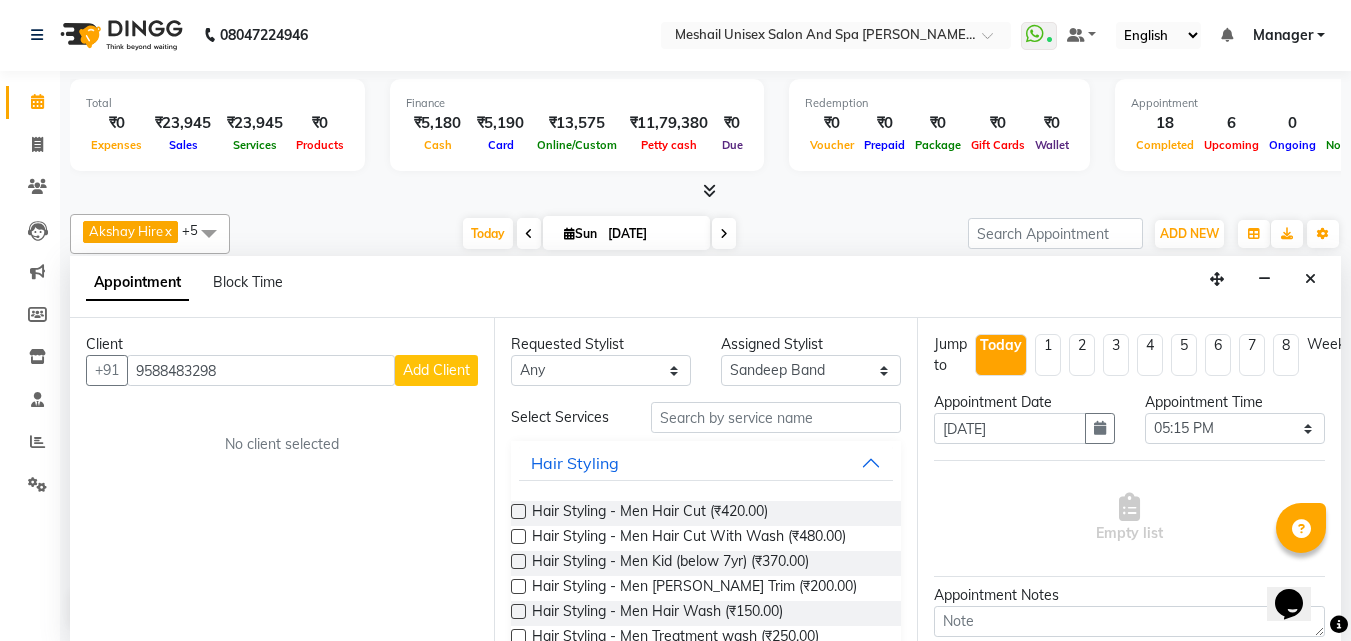 click on "Add Client" at bounding box center [436, 370] 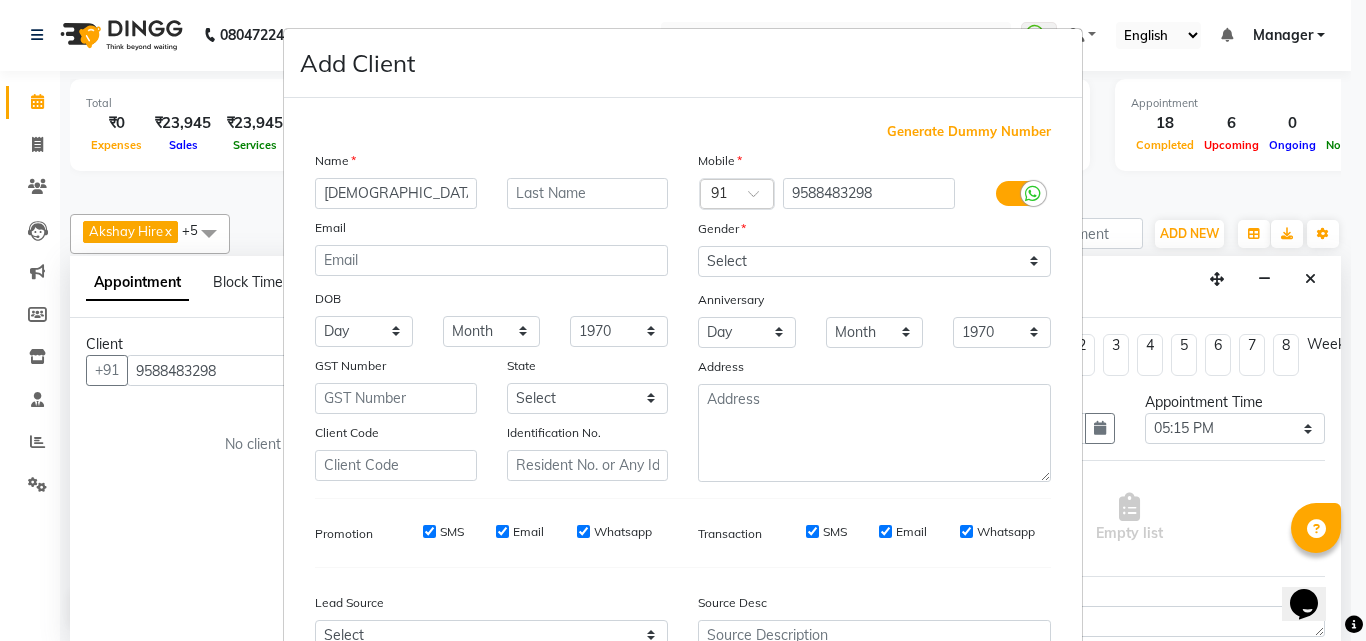 type on "[DEMOGRAPHIC_DATA]" 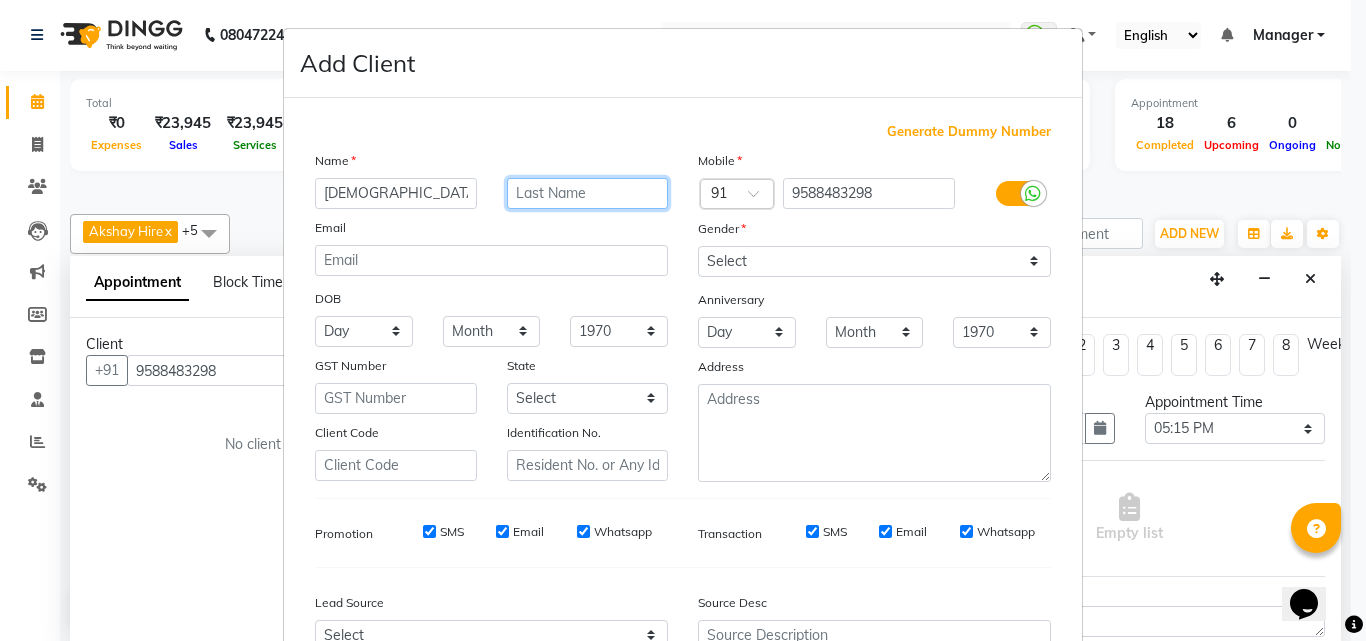 click at bounding box center [588, 193] 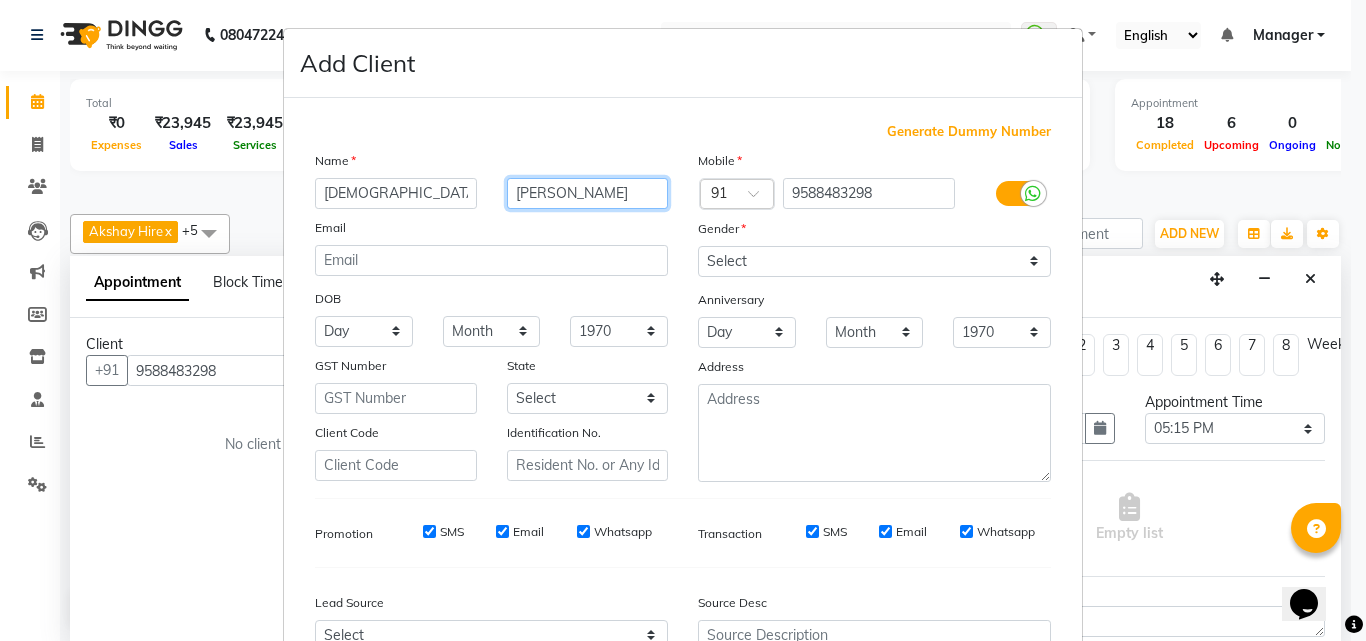 type on "[PERSON_NAME]" 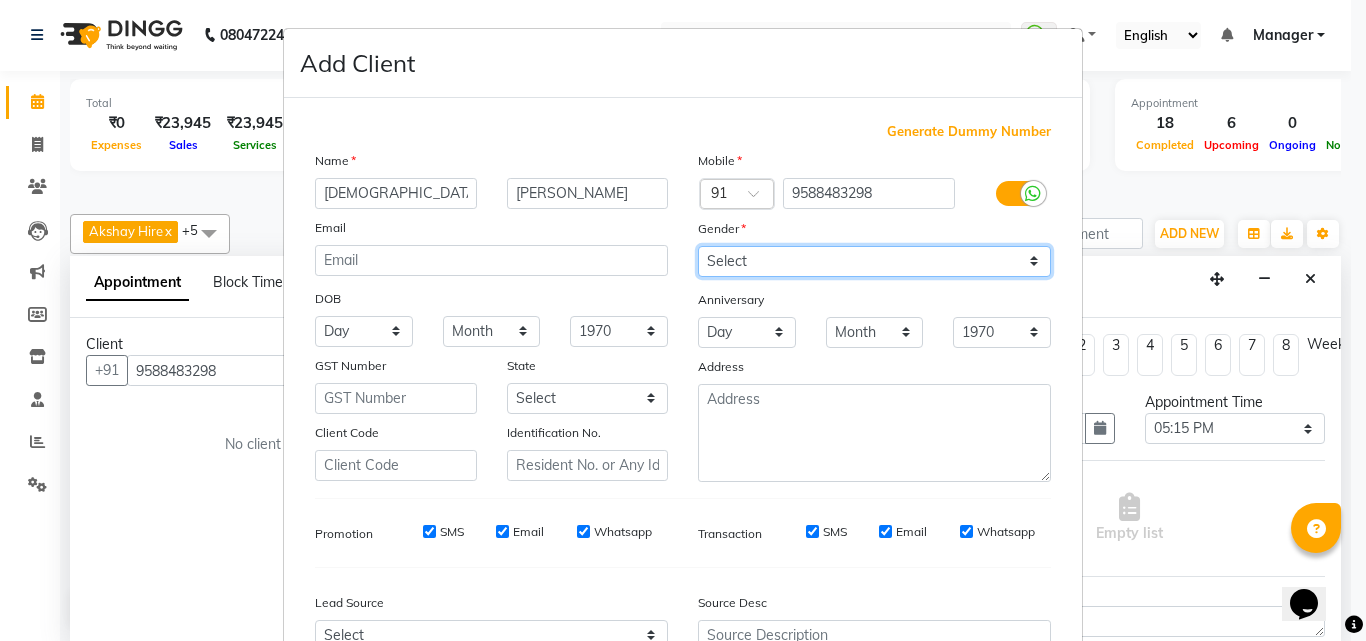 drag, startPoint x: 1015, startPoint y: 264, endPoint x: 1008, endPoint y: 274, distance: 12.206555 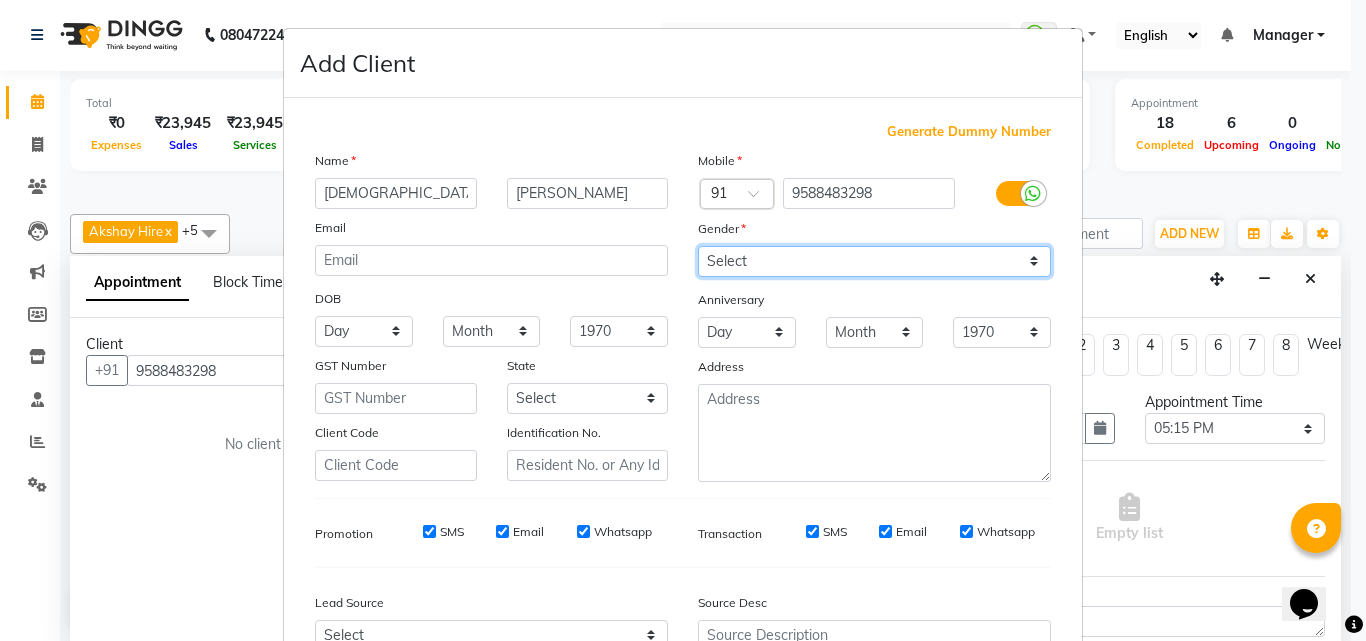 select on "[DEMOGRAPHIC_DATA]" 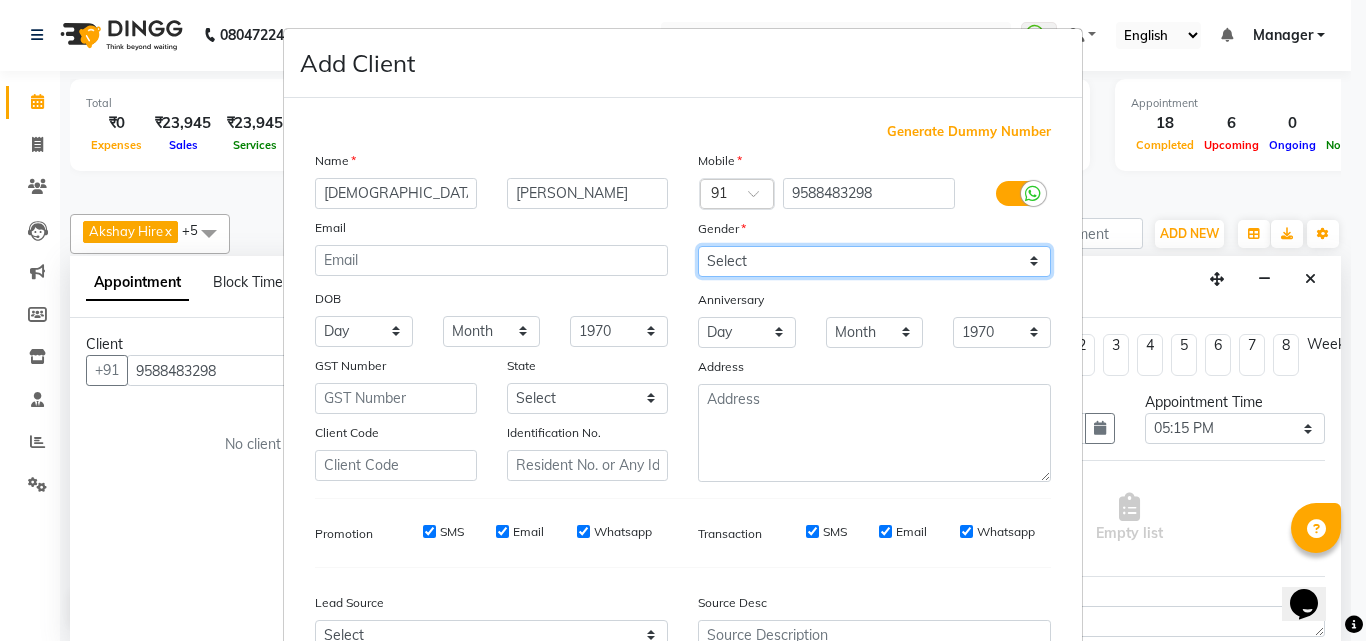 click on "Select [DEMOGRAPHIC_DATA] [DEMOGRAPHIC_DATA] Other Prefer Not To Say" at bounding box center [874, 261] 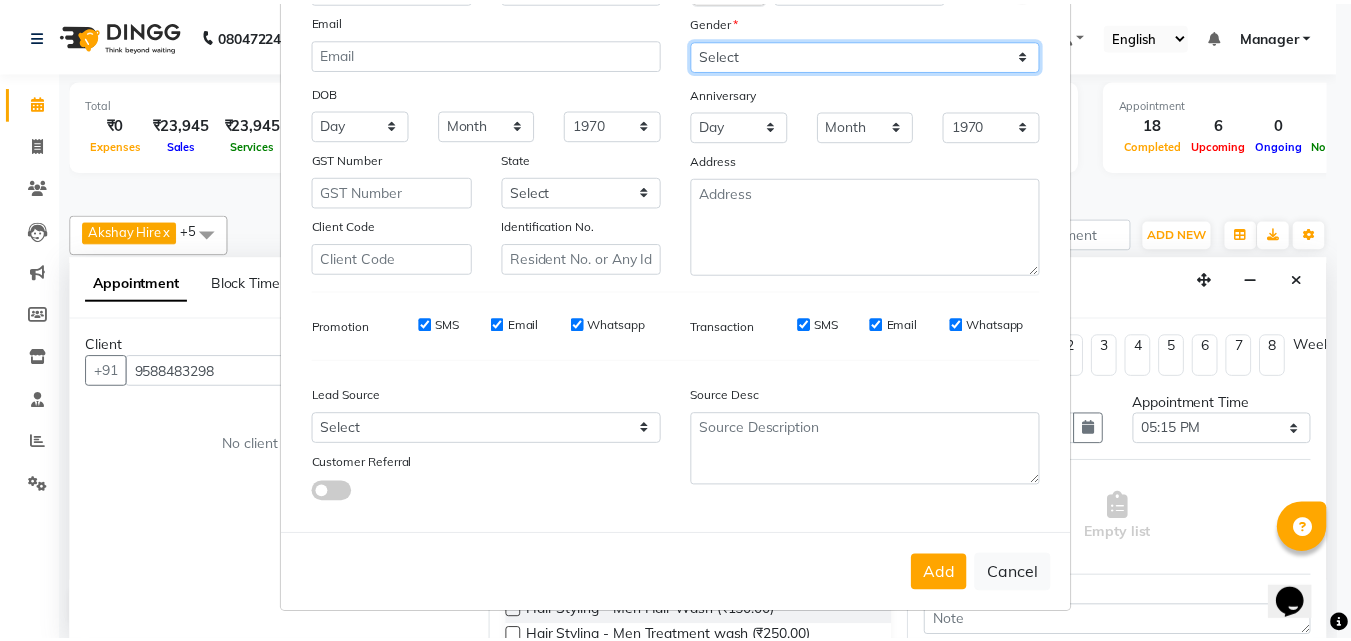 scroll, scrollTop: 208, scrollLeft: 0, axis: vertical 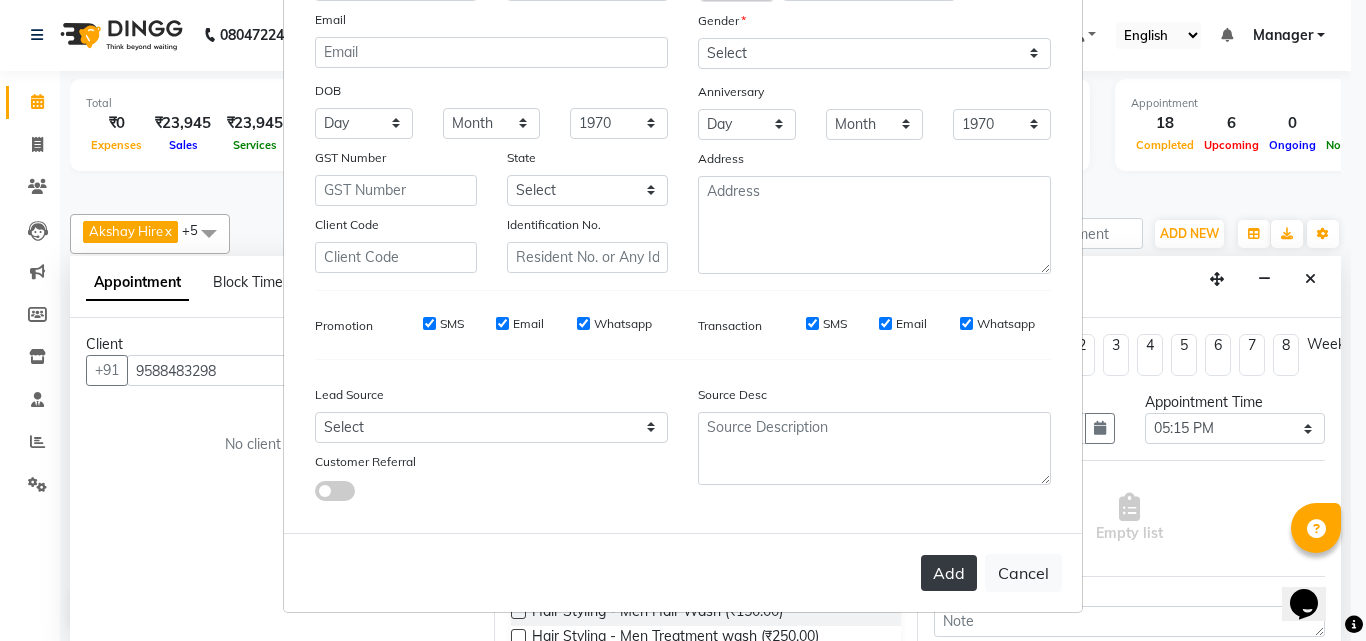 click on "Add" at bounding box center [949, 573] 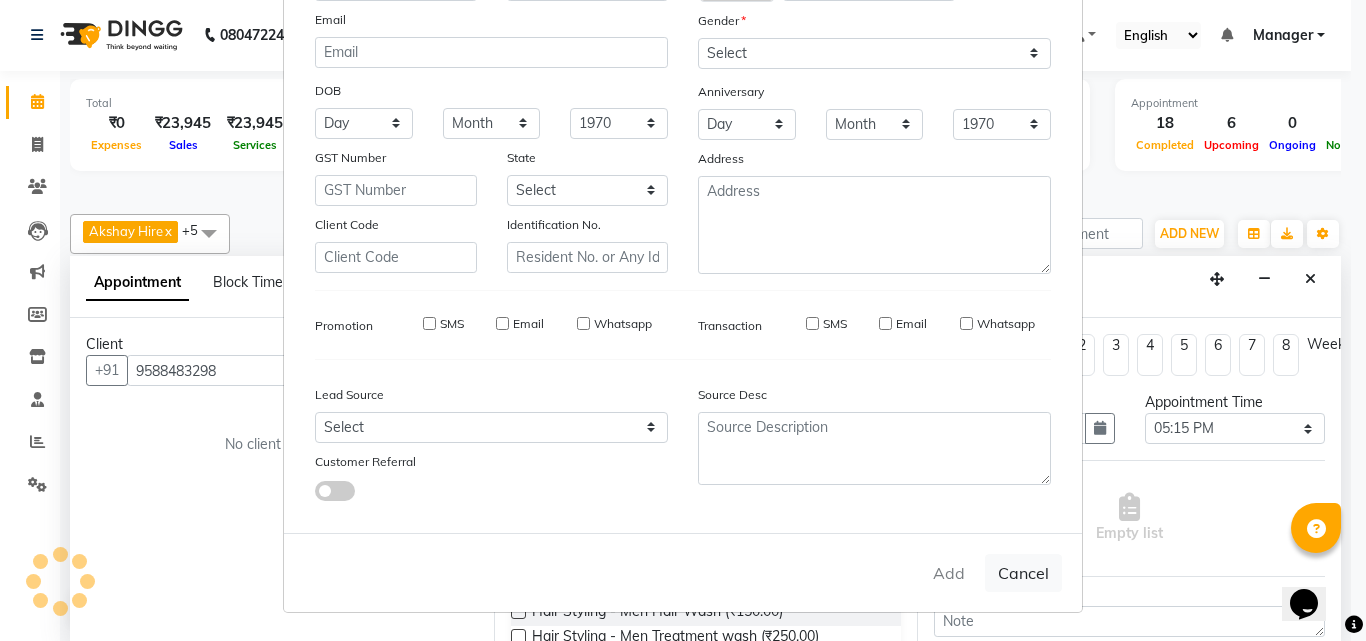 type on "95******98" 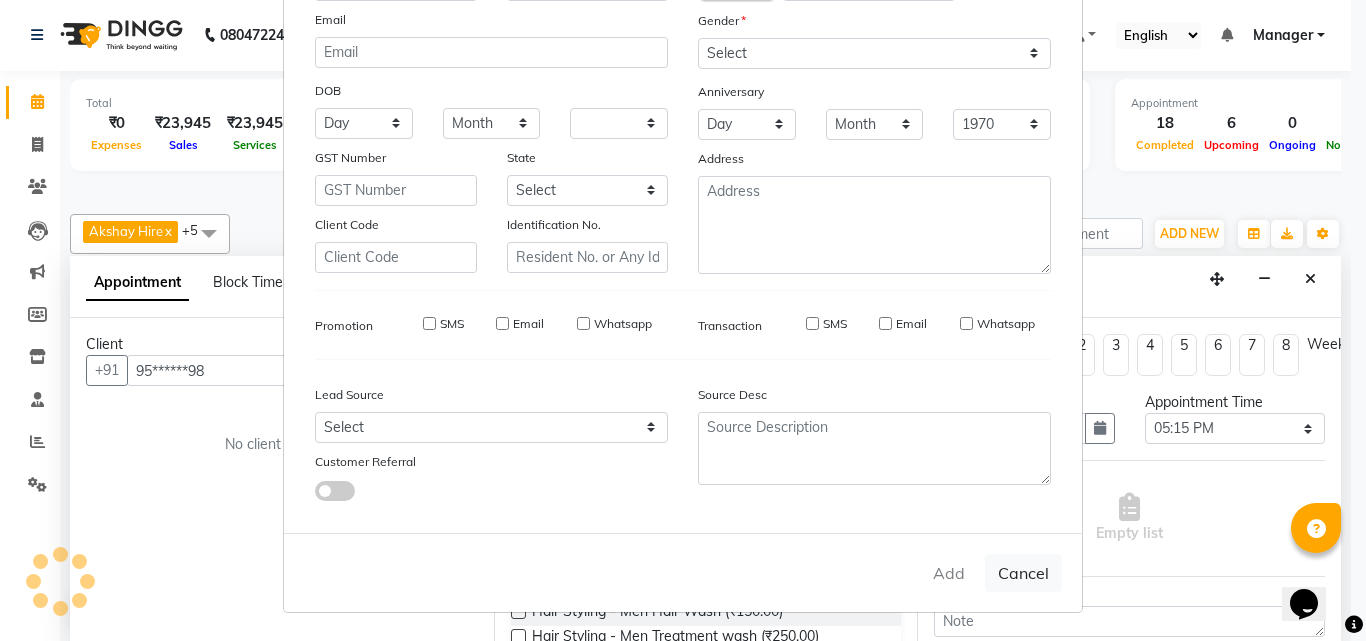 select 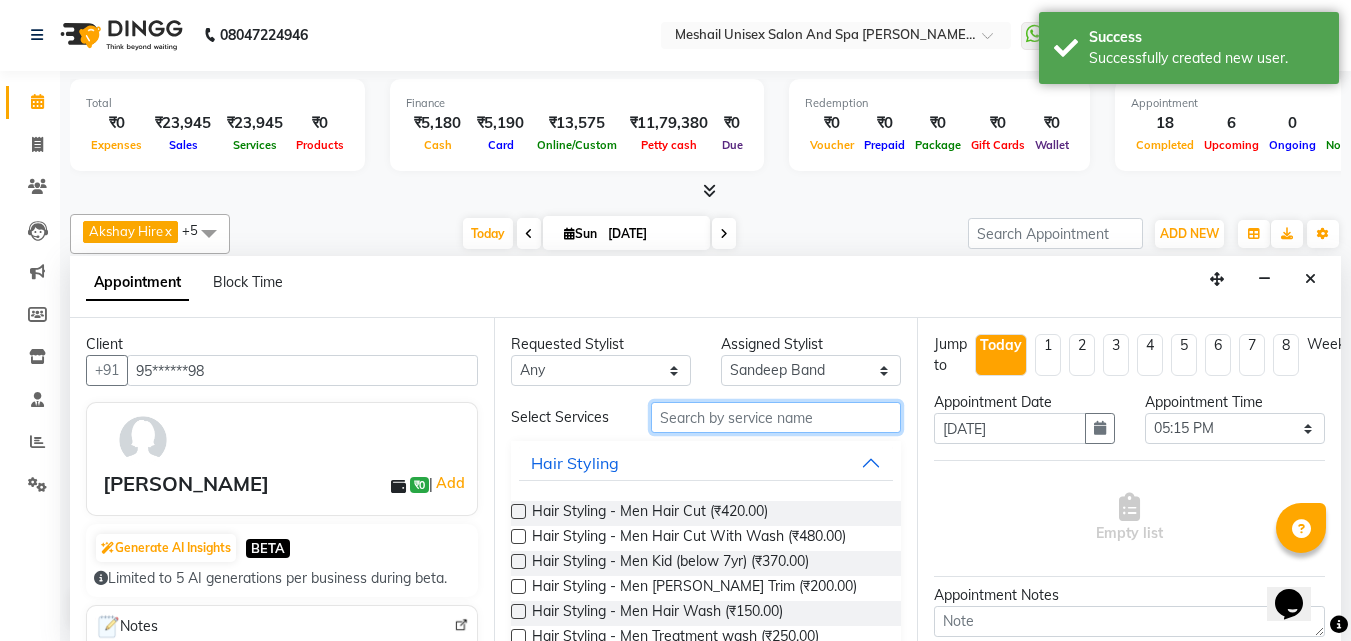 click at bounding box center (776, 417) 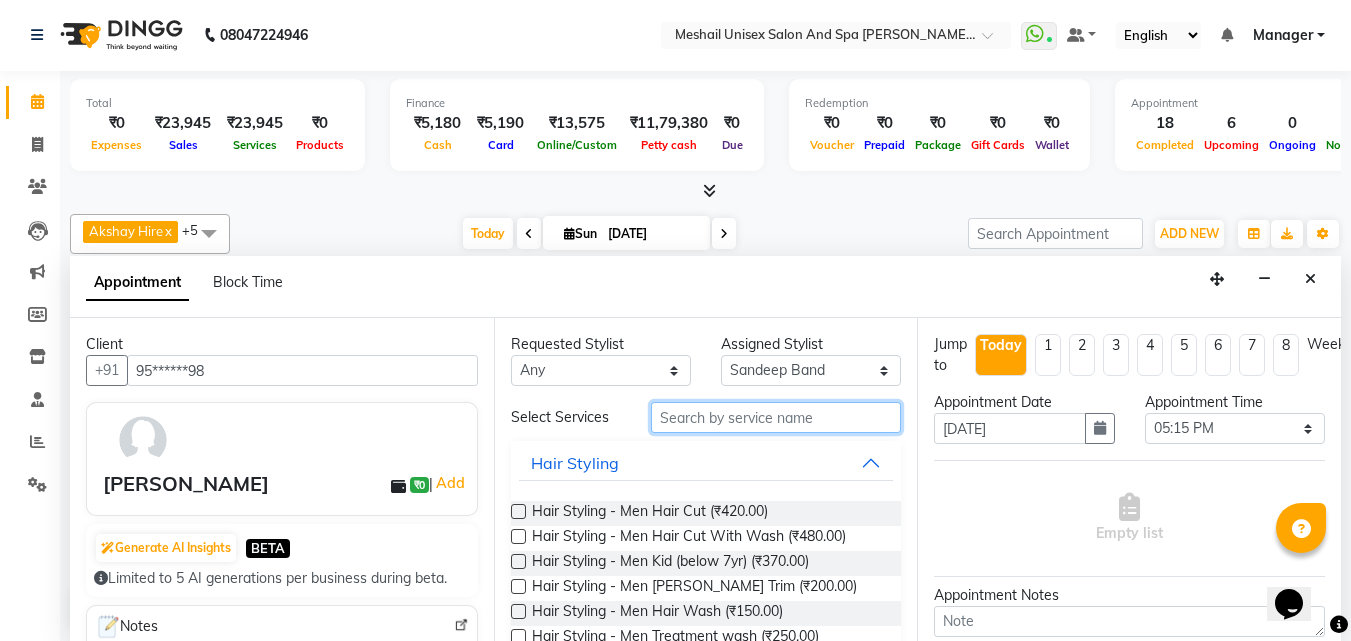 click at bounding box center (776, 417) 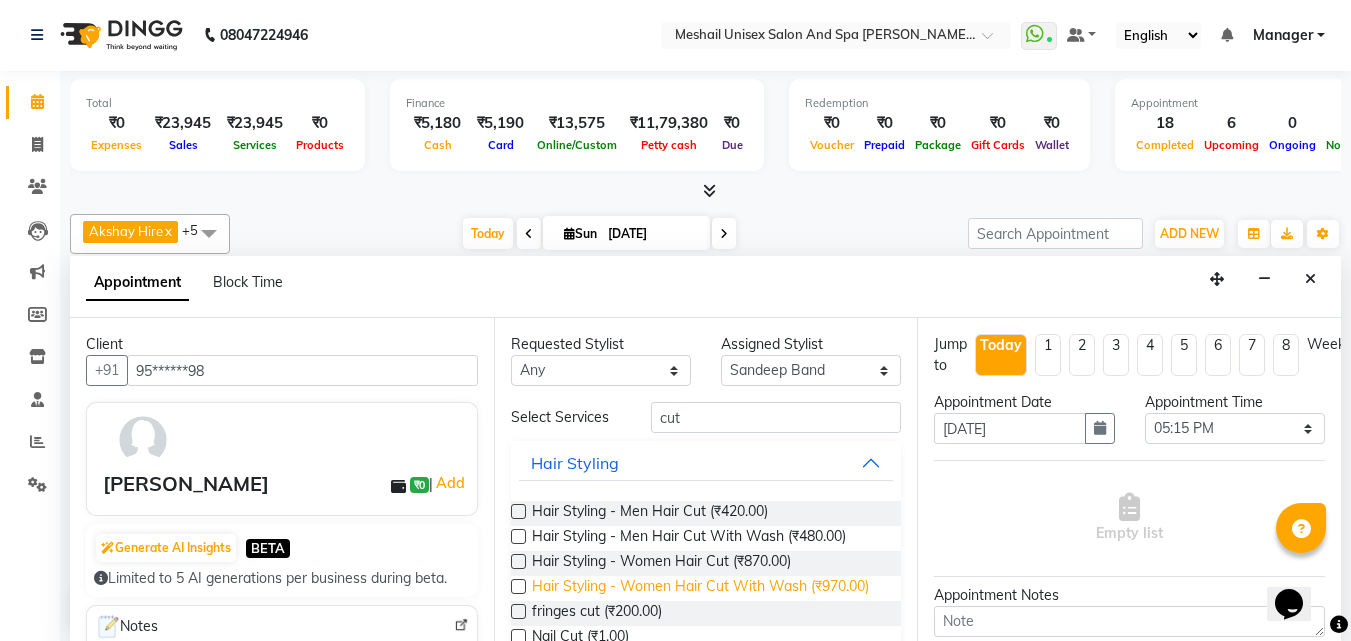 click on "Hair Styling - Women Hair Cut With Wash (₹970.00)" at bounding box center (700, 588) 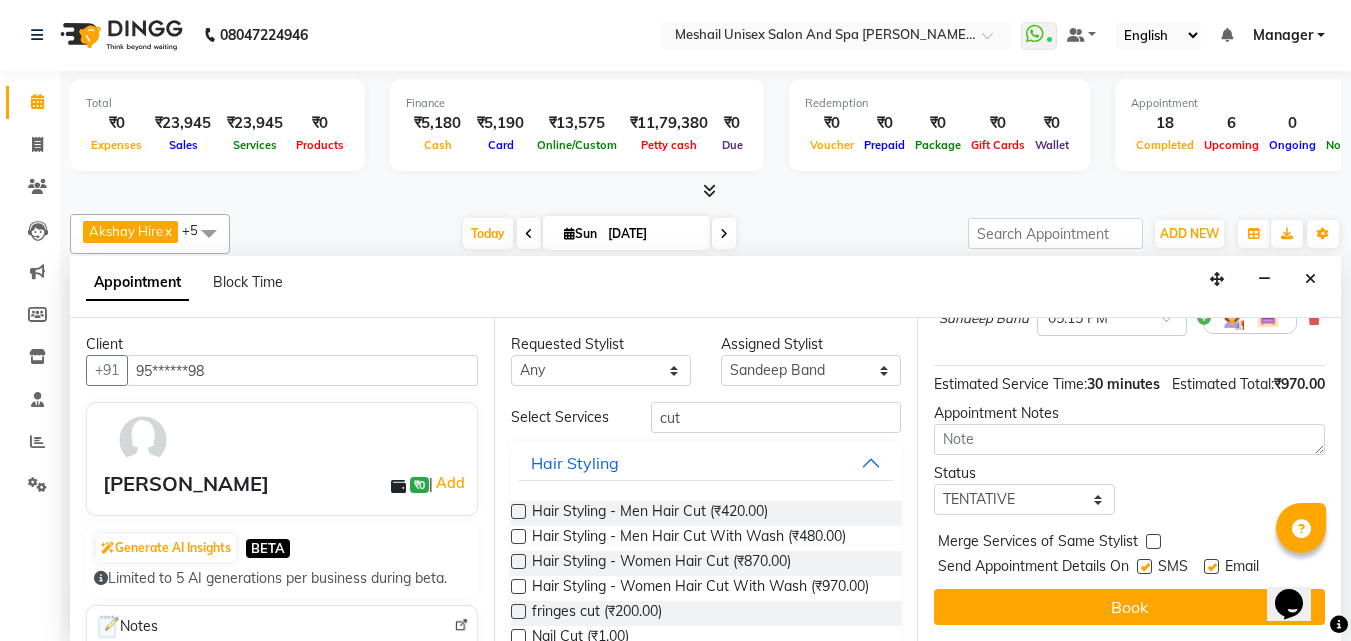 scroll, scrollTop: 263, scrollLeft: 0, axis: vertical 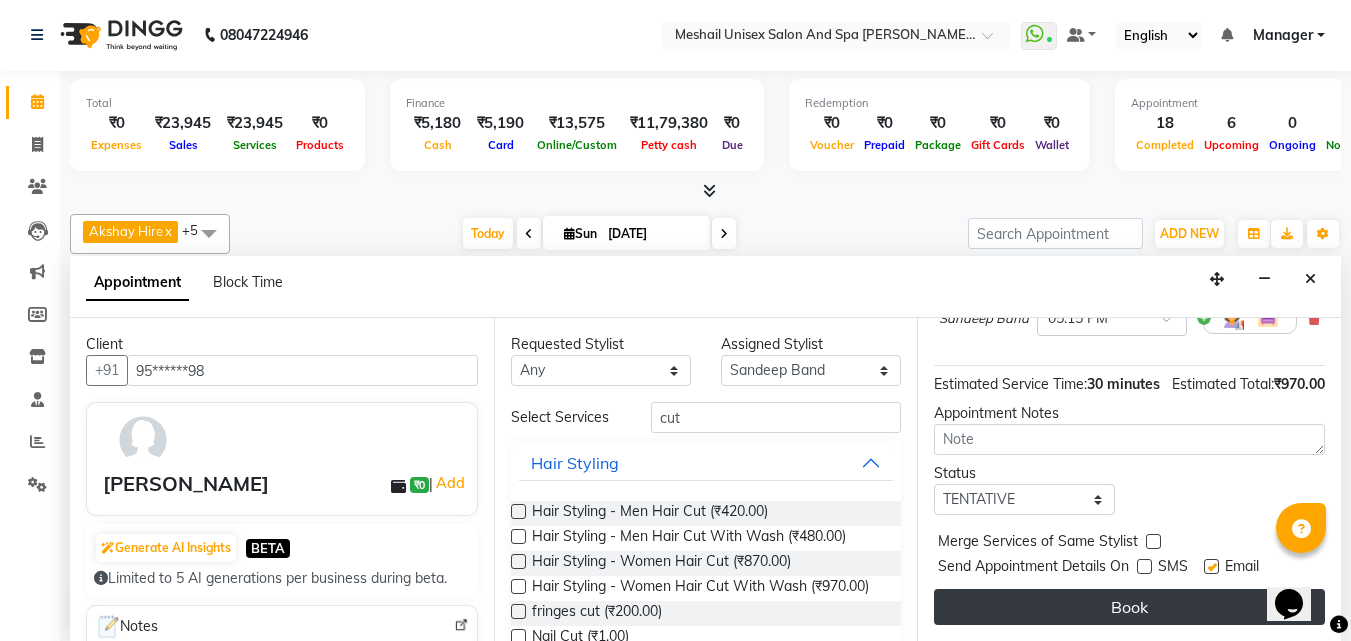 click on "Book" at bounding box center [1129, 607] 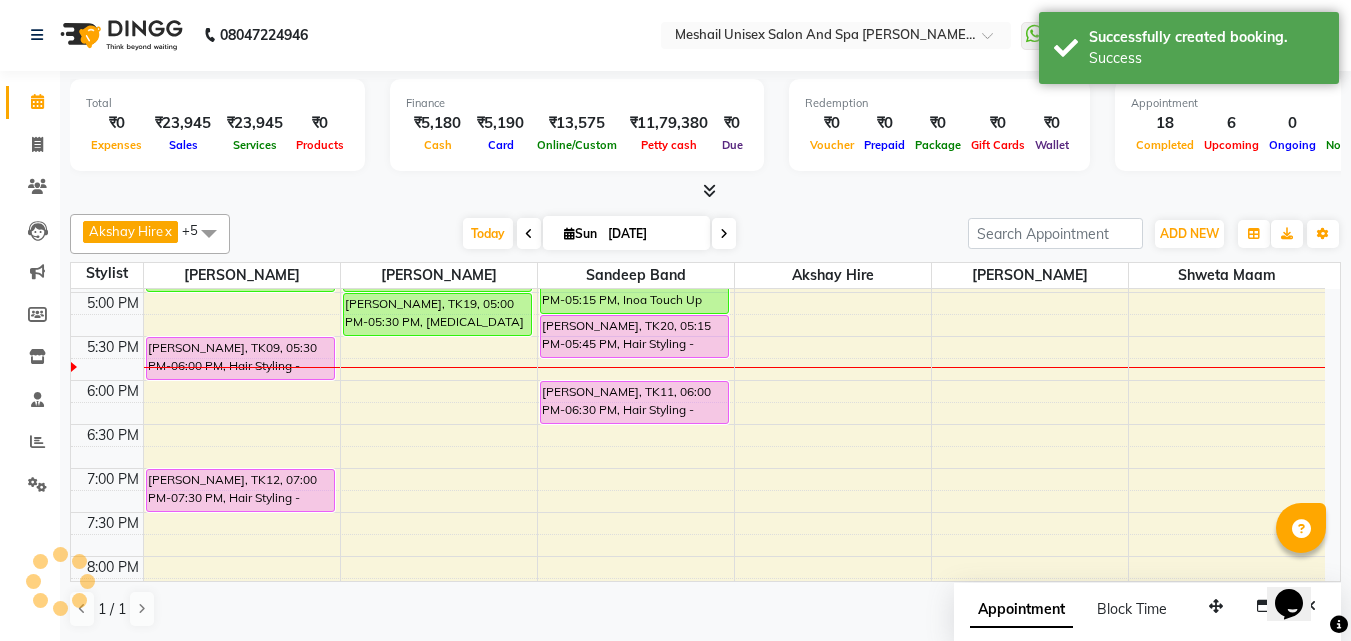 scroll, scrollTop: 0, scrollLeft: 0, axis: both 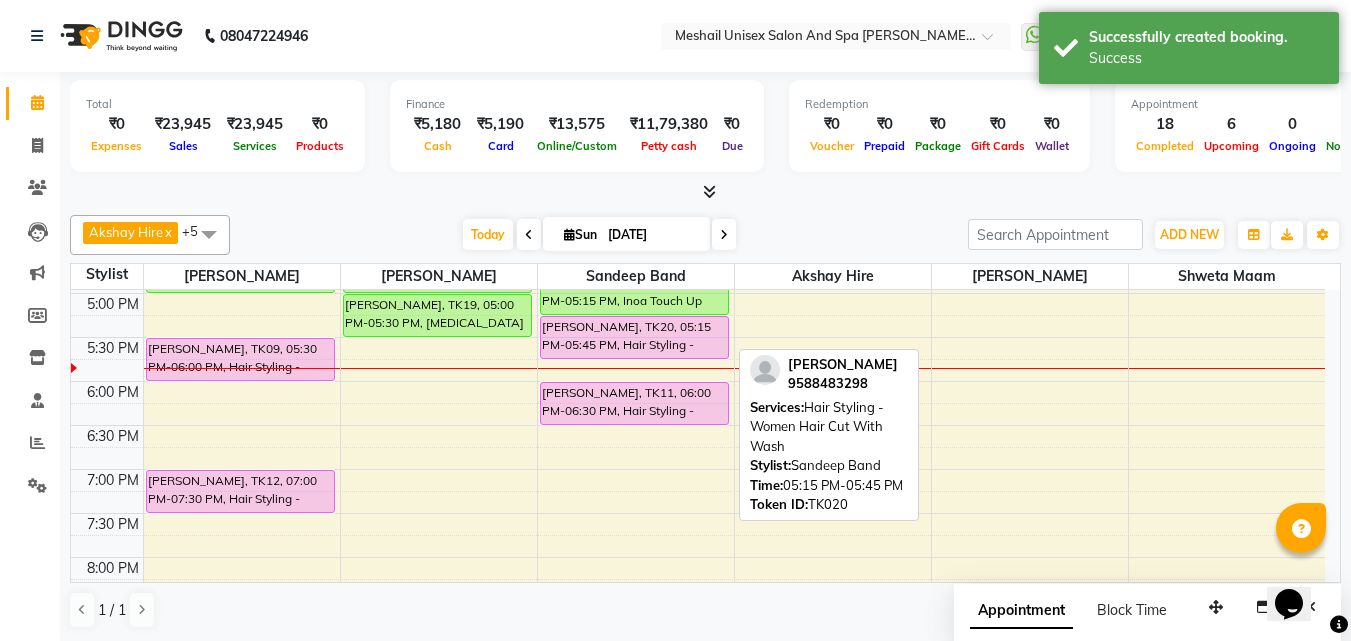 click on "[PERSON_NAME], TK20, 05:15 PM-05:45 PM, Hair Styling - Women Hair Cut With Wash" at bounding box center [634, 337] 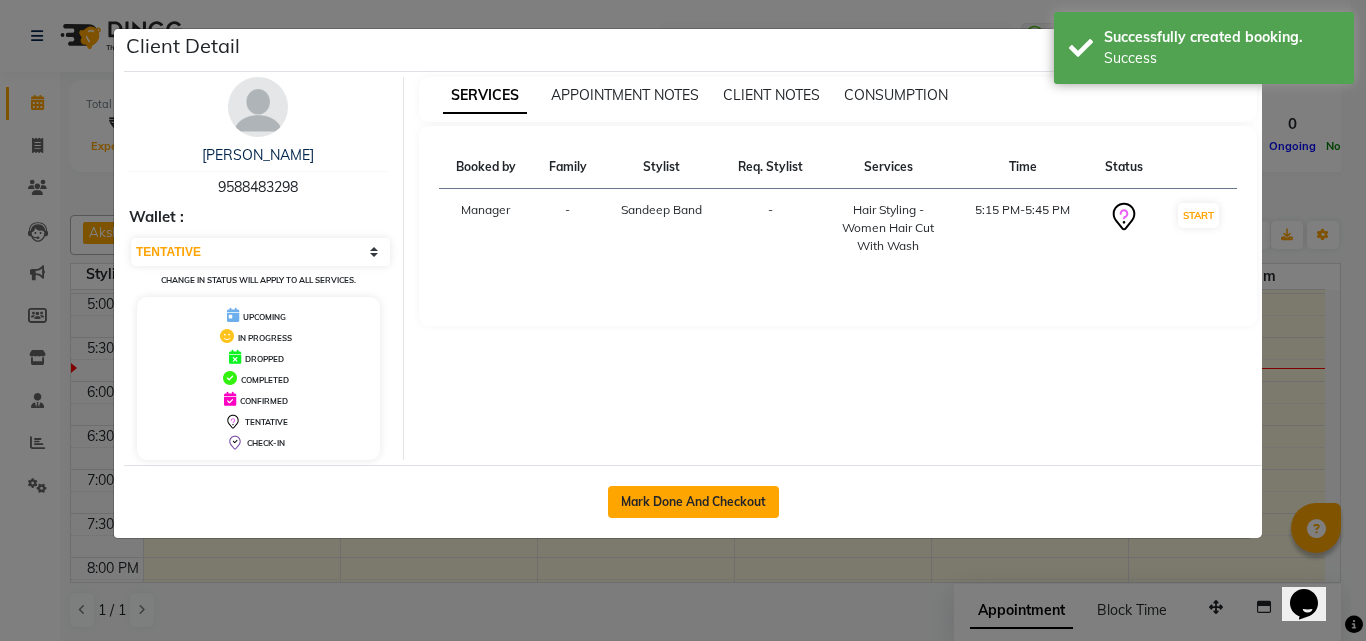 click on "Mark Done And Checkout" 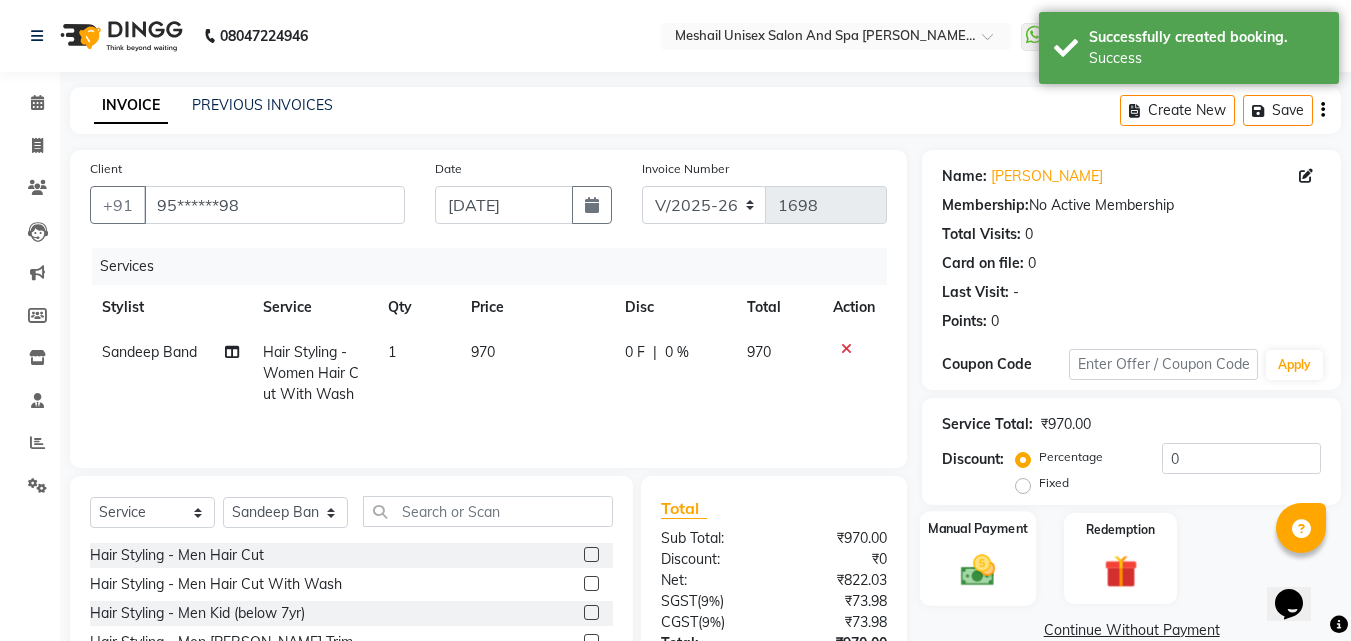 click on "Manual Payment" 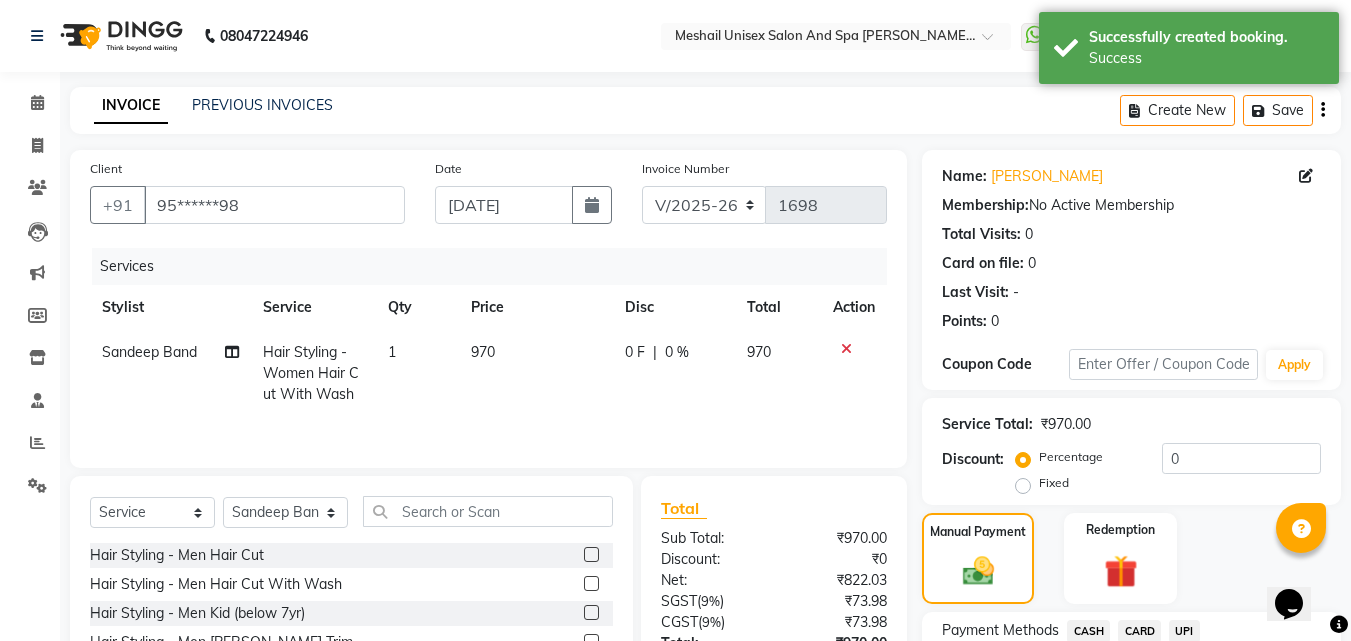 scroll, scrollTop: 162, scrollLeft: 0, axis: vertical 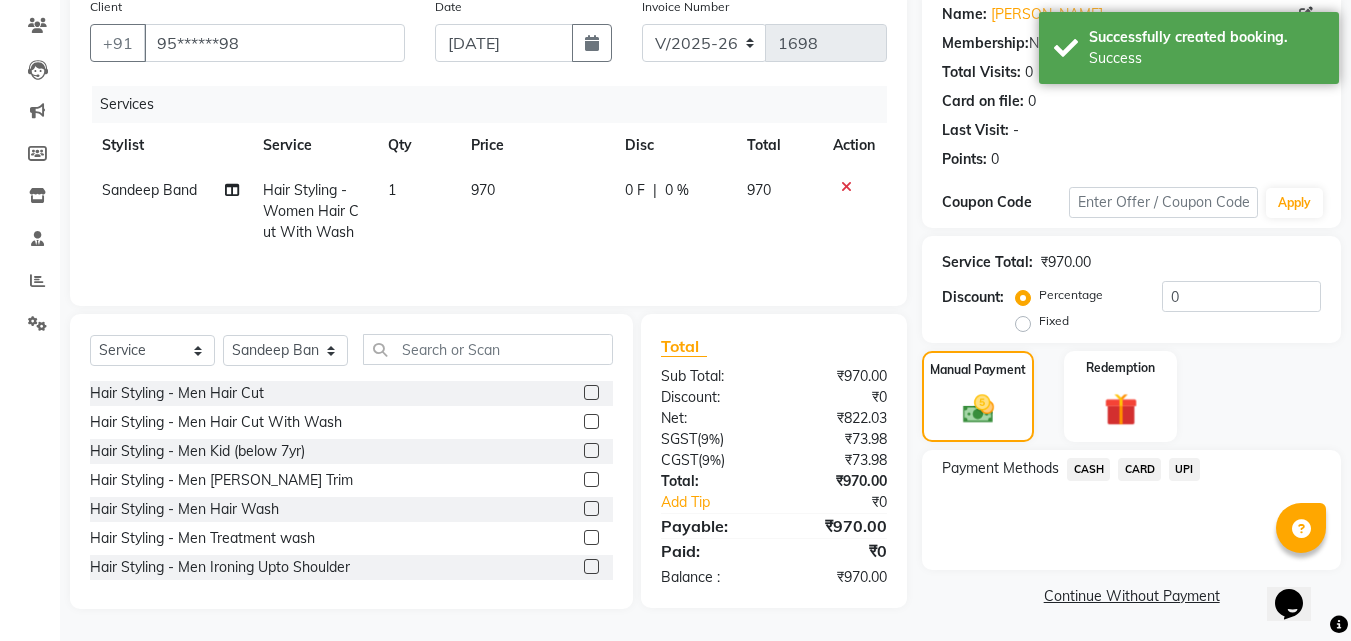 click on "UPI" 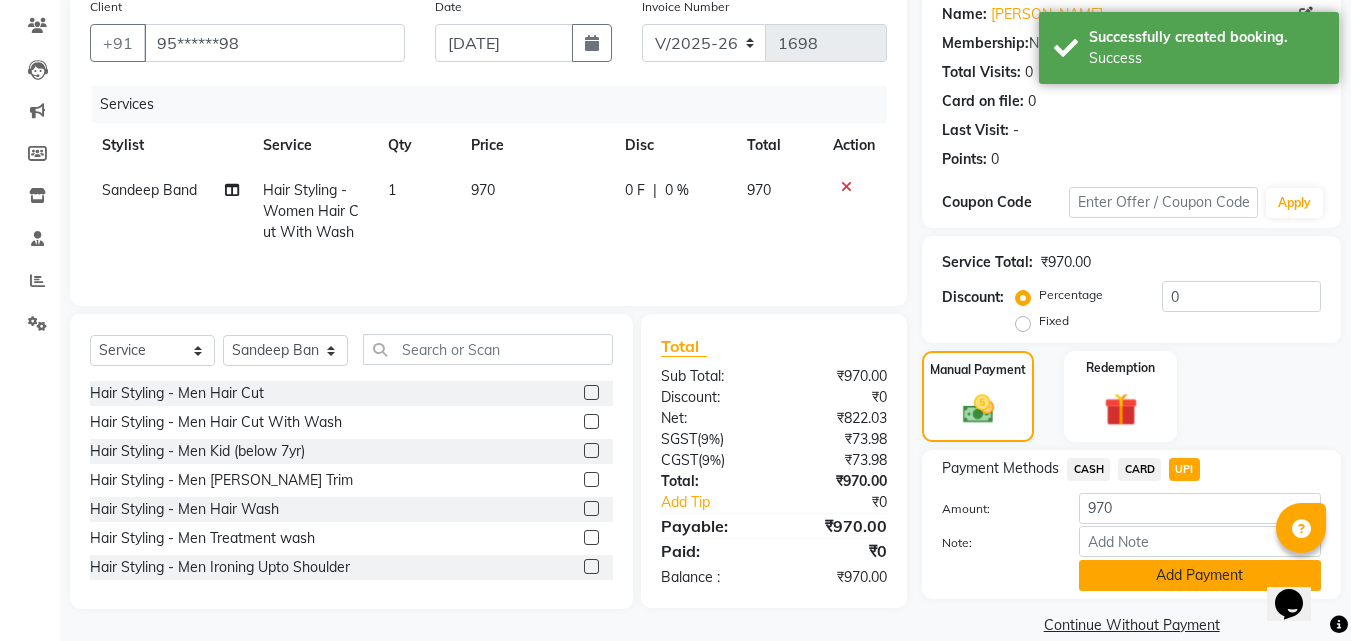 click on "Add Payment" 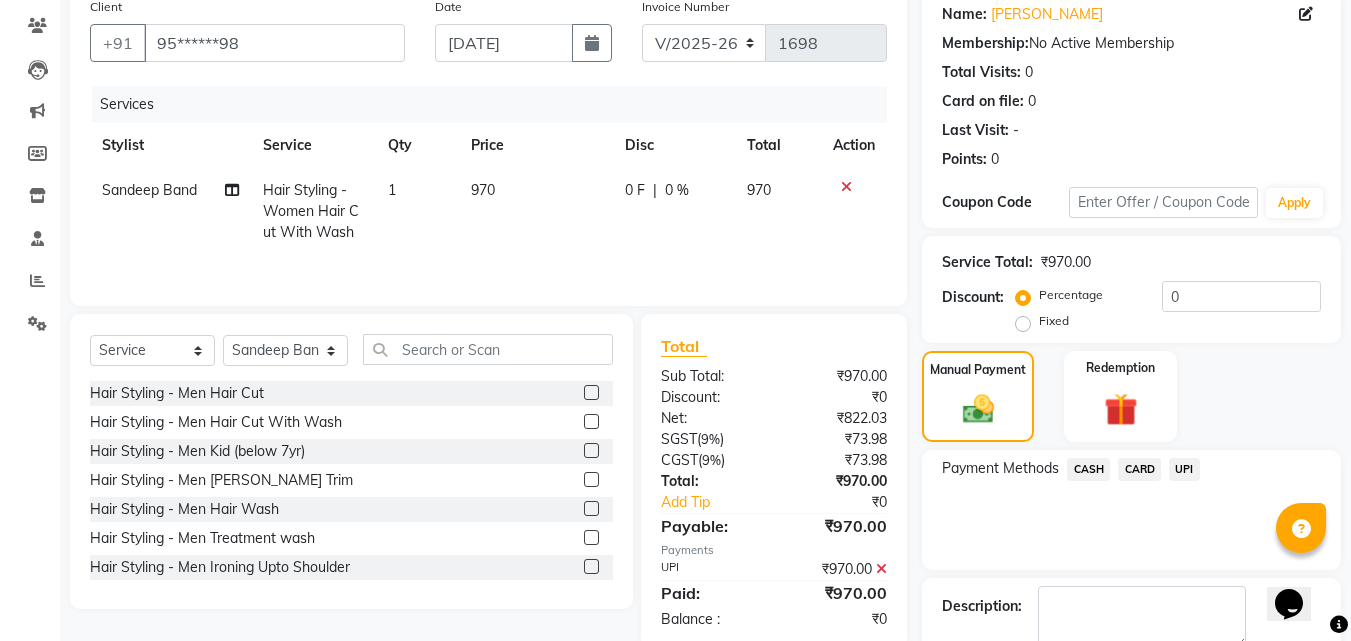 scroll, scrollTop: 275, scrollLeft: 0, axis: vertical 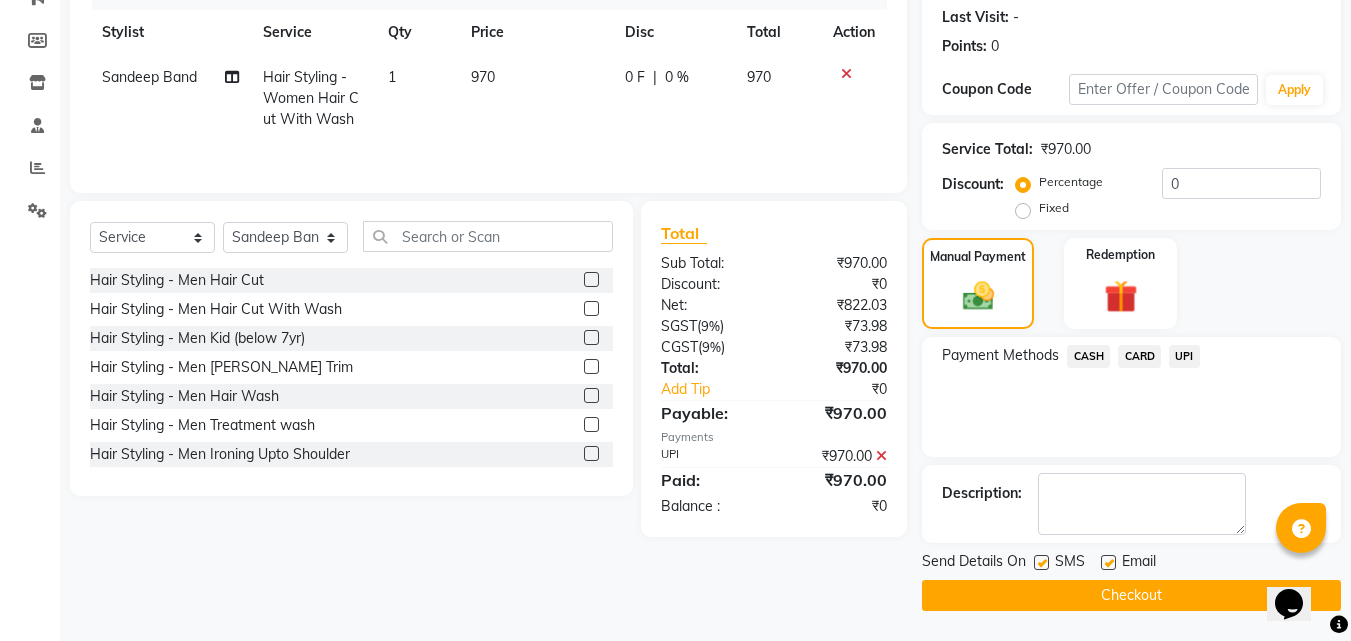 click on "Checkout" 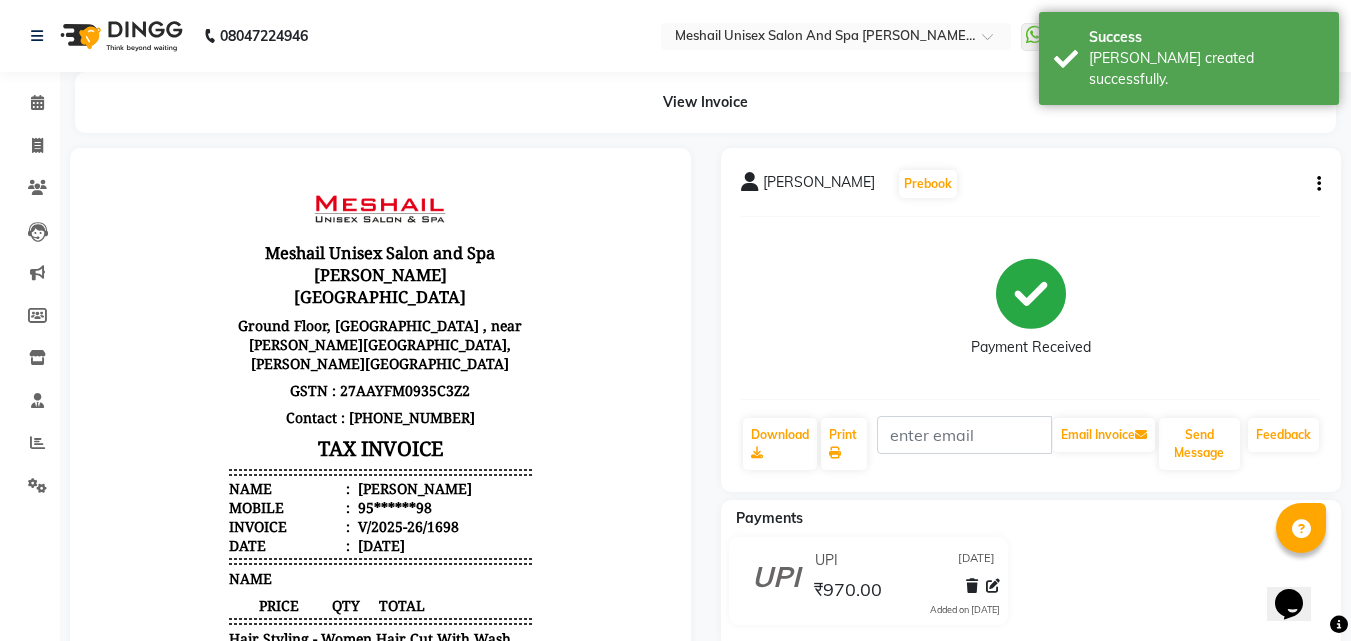 scroll, scrollTop: 0, scrollLeft: 0, axis: both 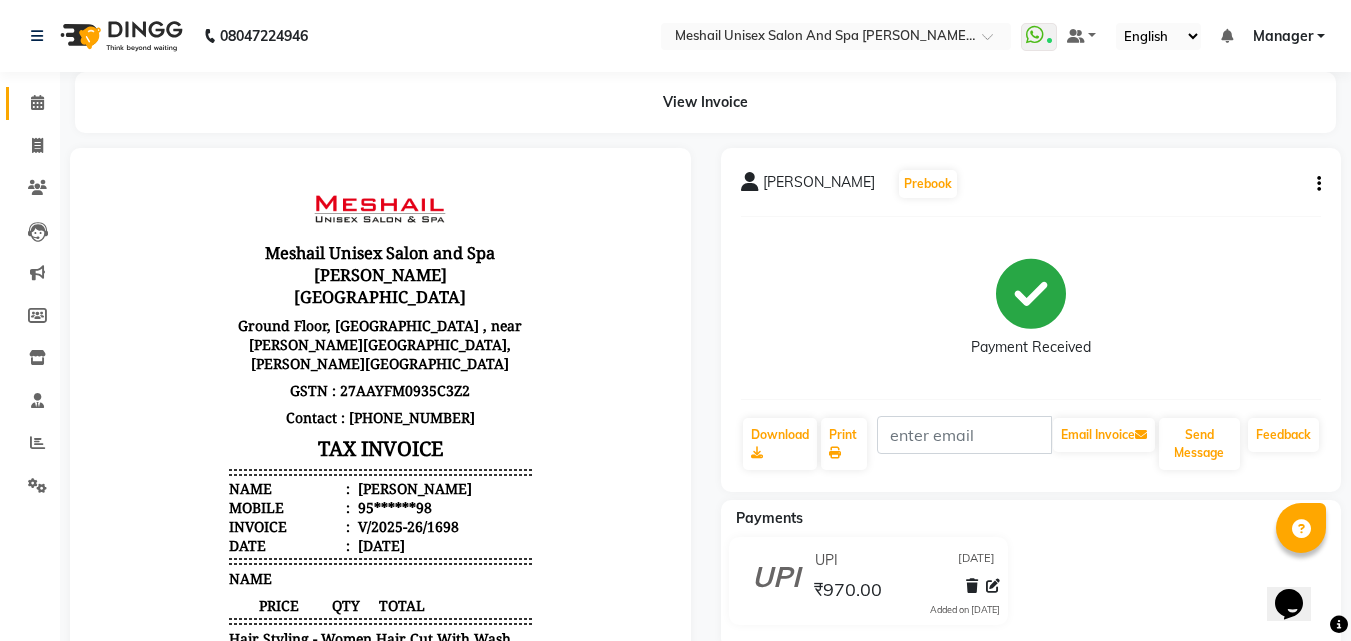 click on "Calendar" 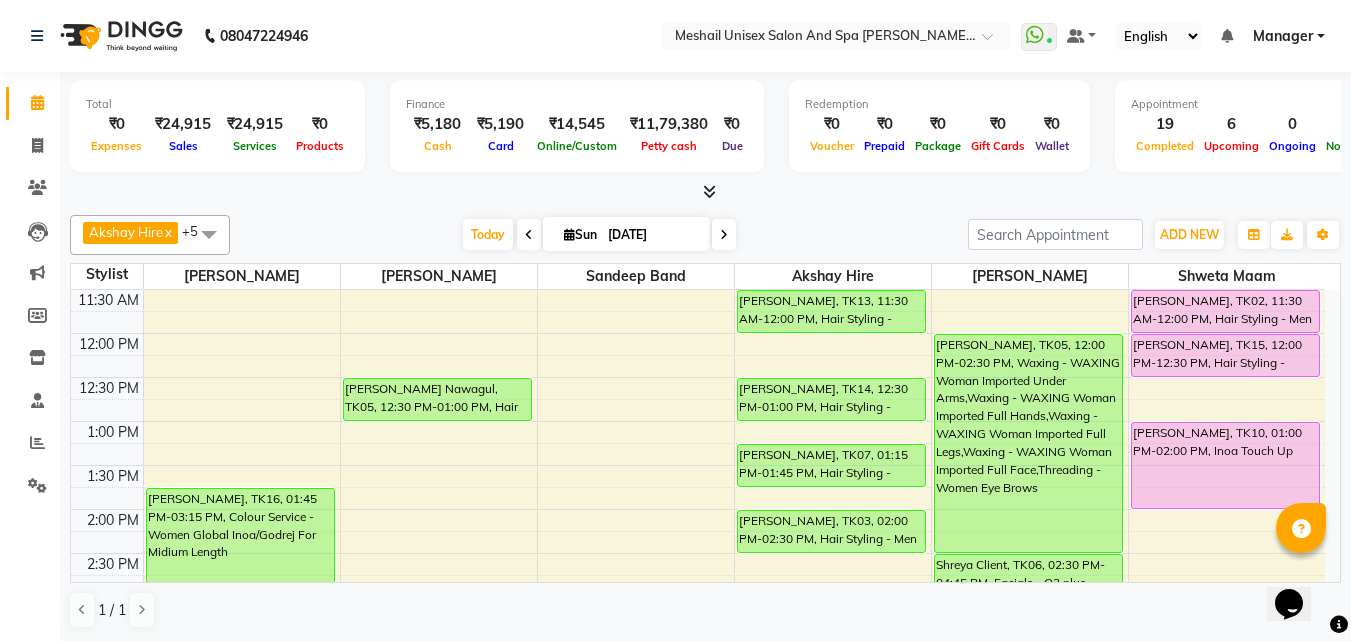 scroll, scrollTop: 200, scrollLeft: 0, axis: vertical 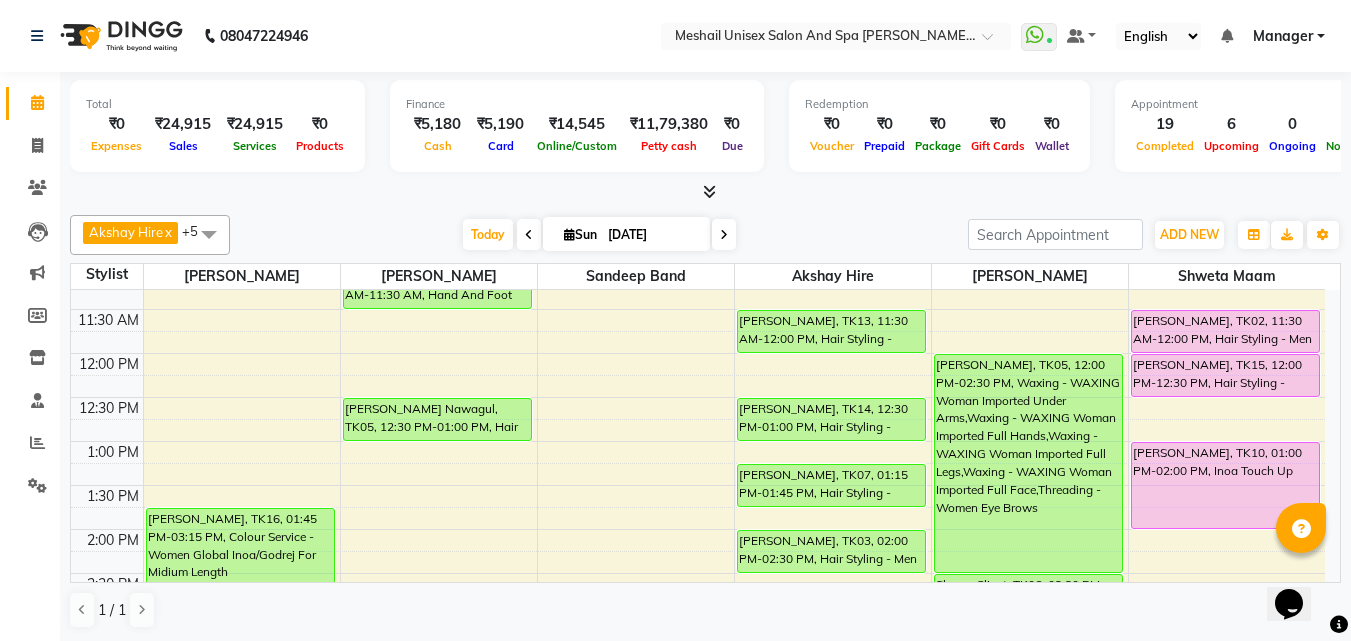 click on "1:00 PM" at bounding box center (113, 452) 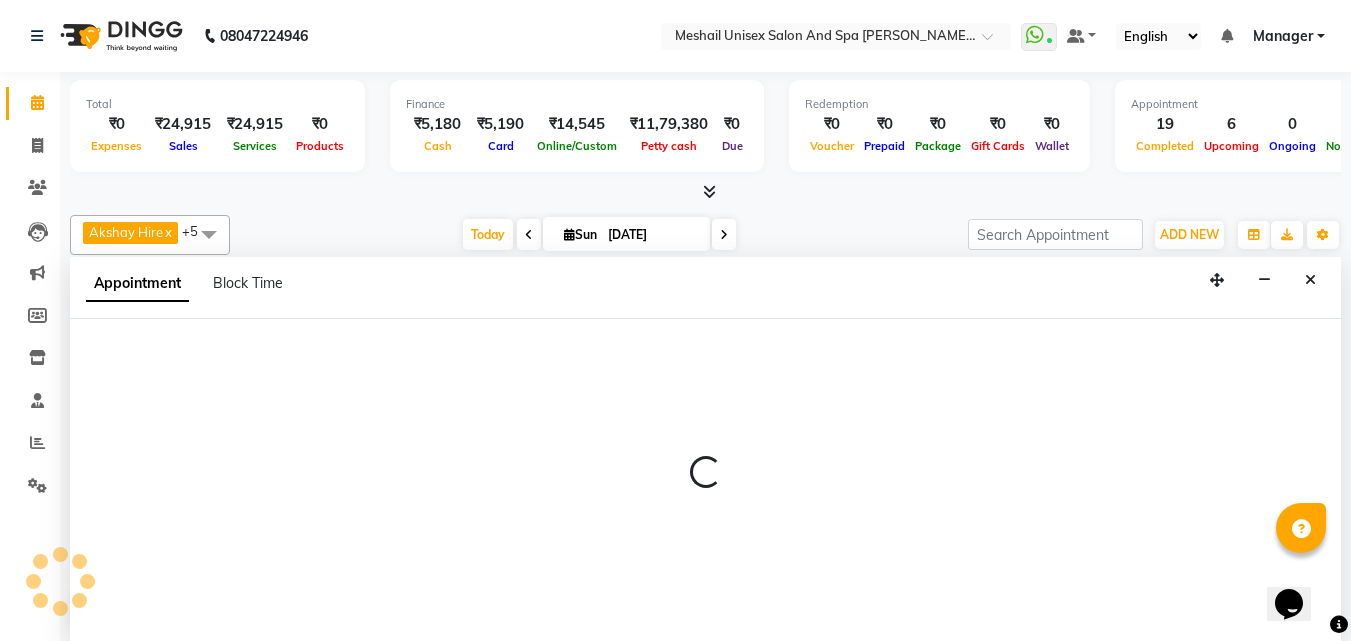 scroll, scrollTop: 1, scrollLeft: 0, axis: vertical 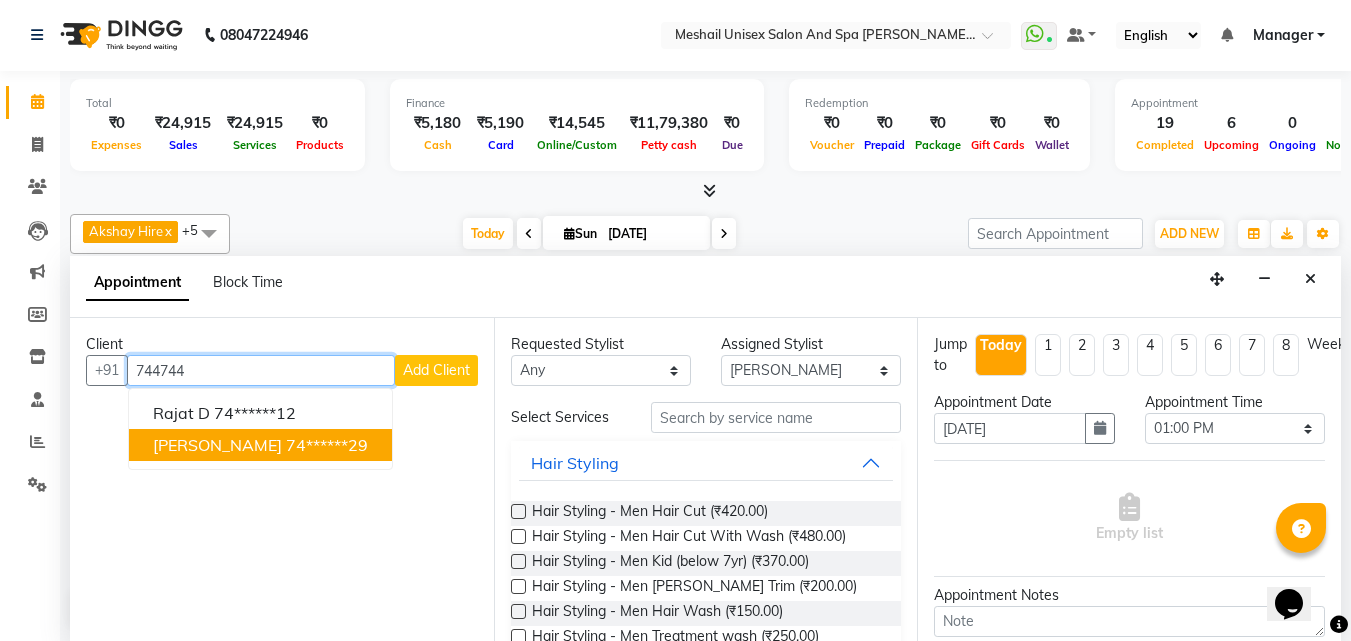 click on "[PERSON_NAME] Pimple  74******29" at bounding box center (260, 445) 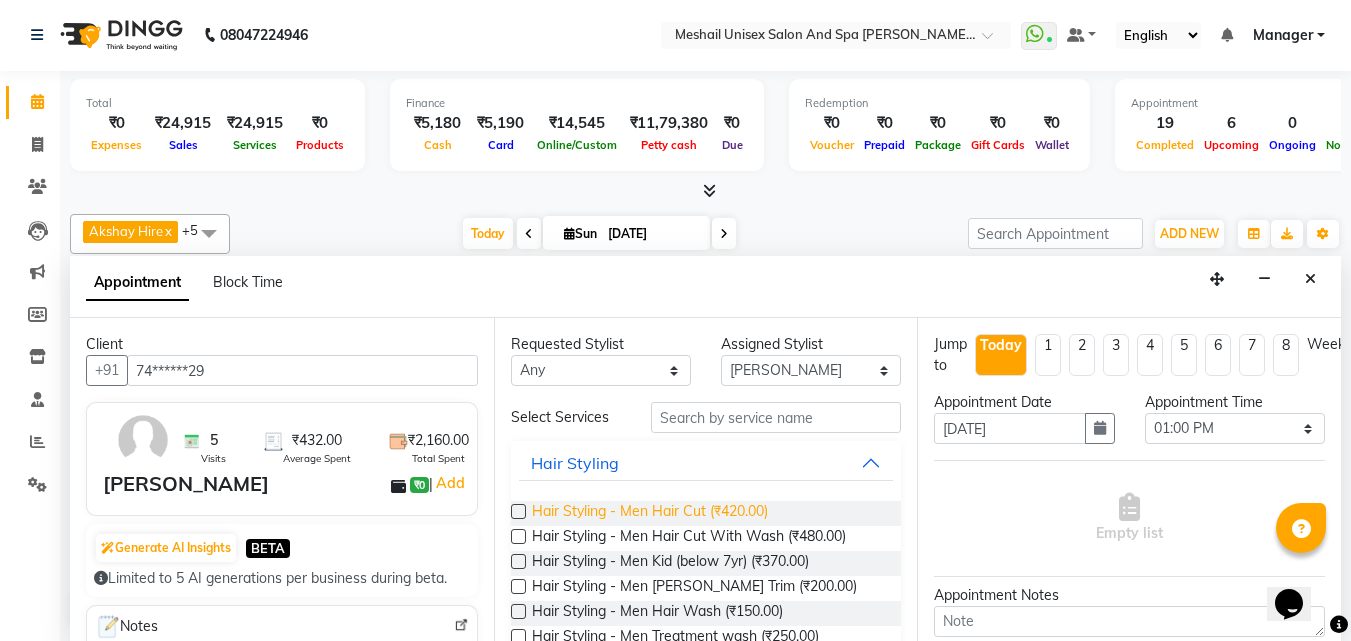 click on "Hair Styling - Men Hair Cut (₹420.00)" at bounding box center (650, 513) 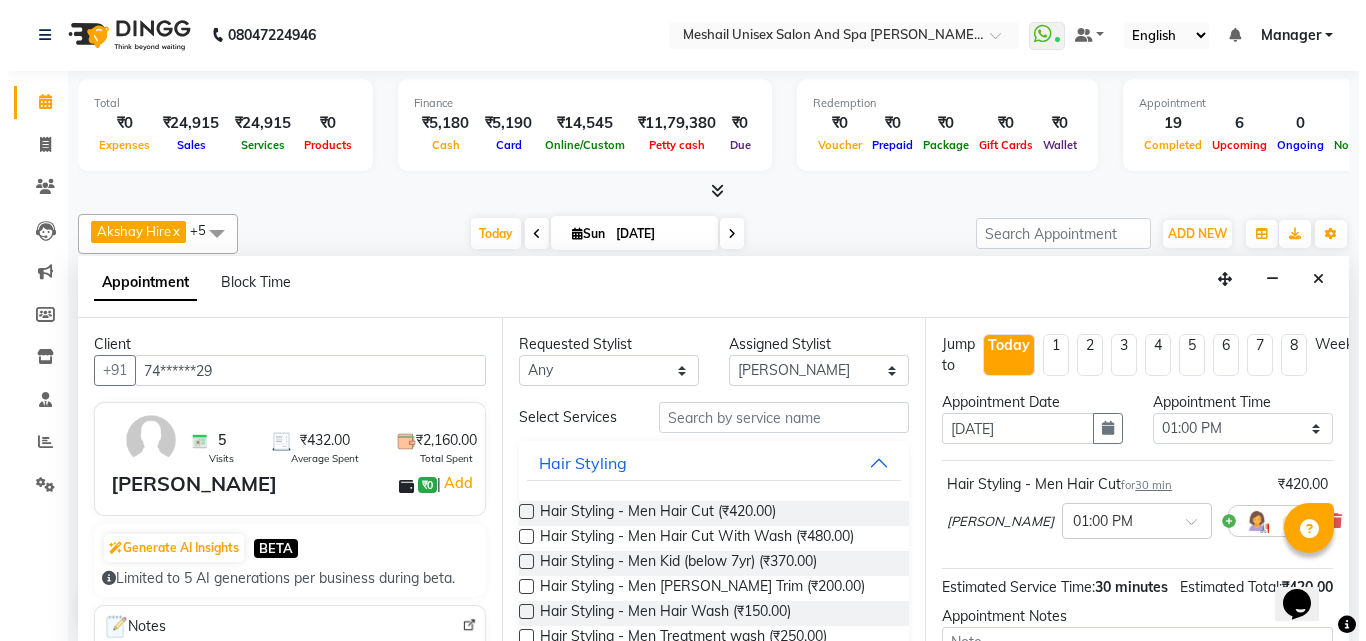 scroll, scrollTop: 200, scrollLeft: 0, axis: vertical 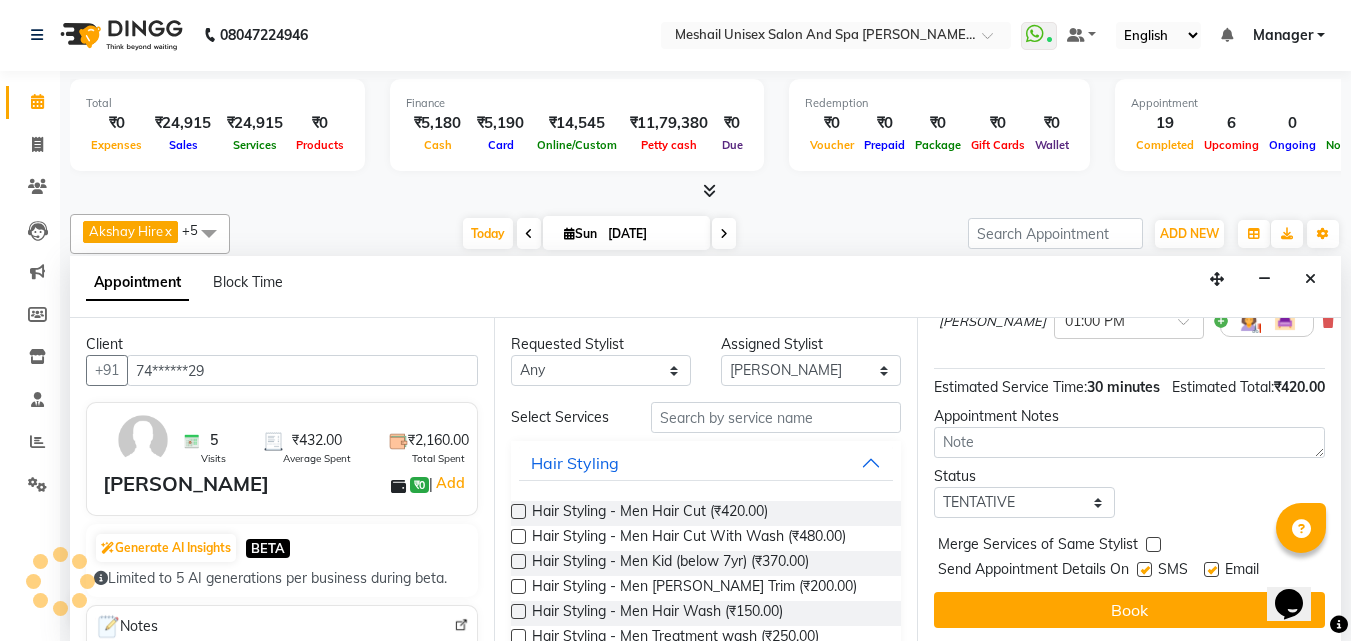 click at bounding box center (1144, 569) 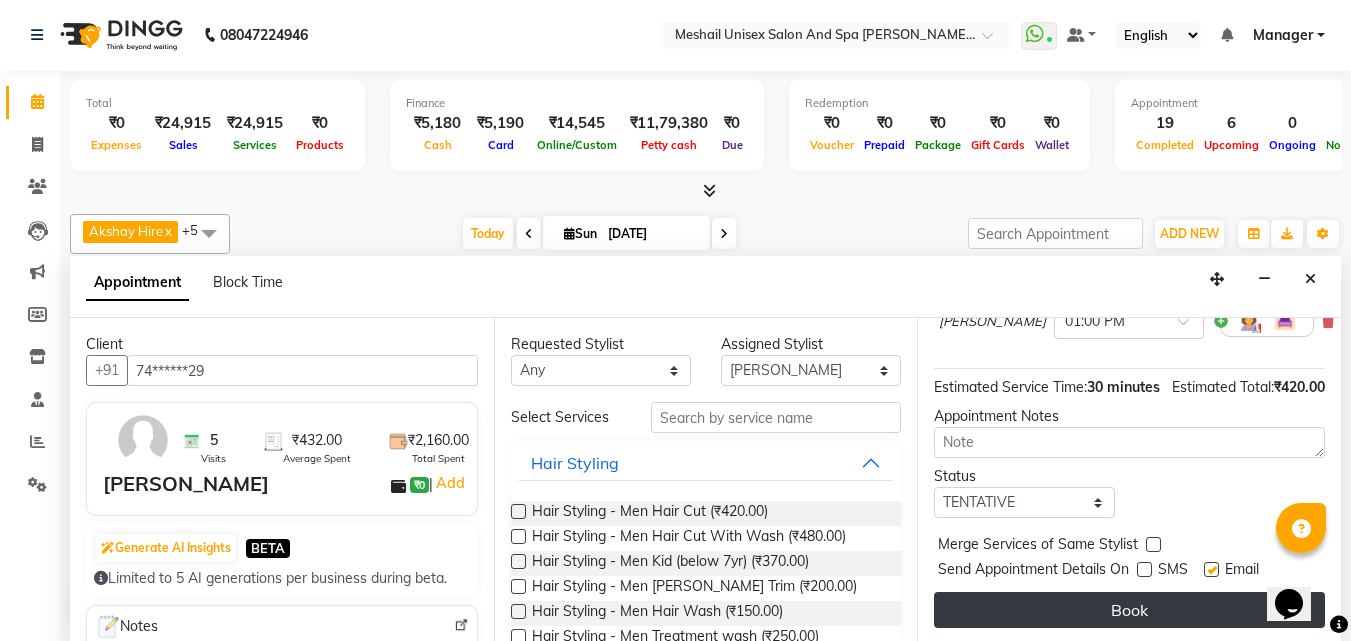 click on "Book" at bounding box center (1129, 610) 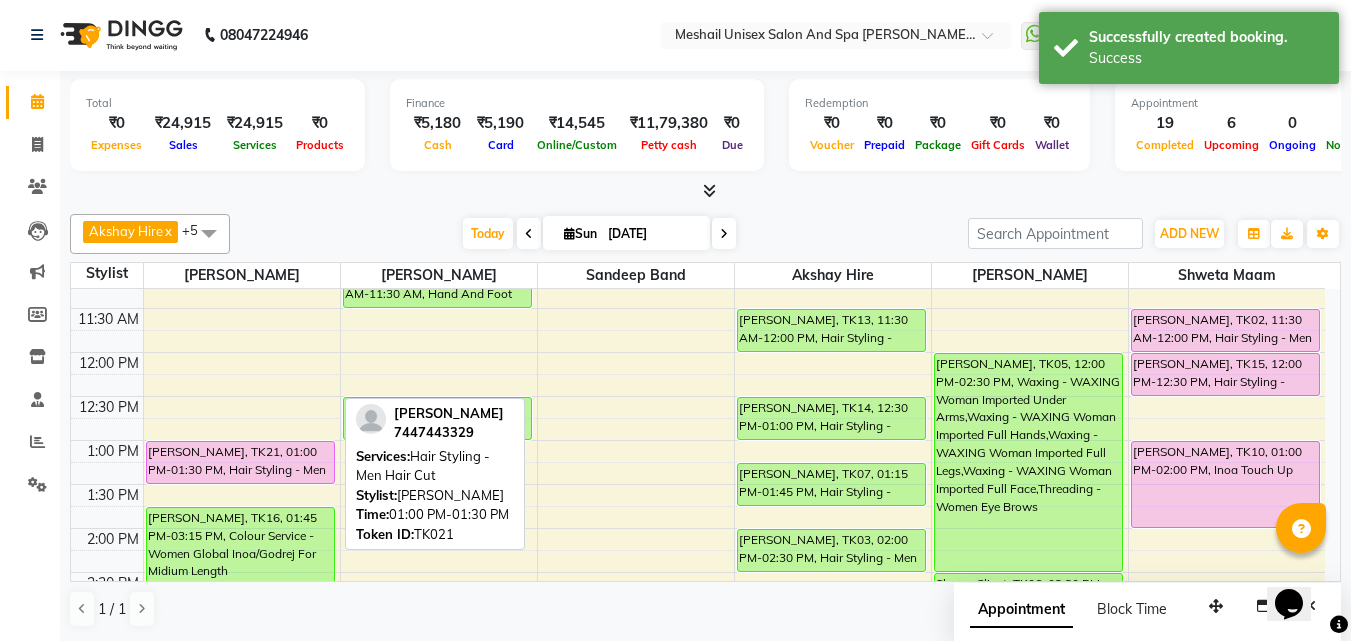 click on "[PERSON_NAME], TK21, 01:00 PM-01:30 PM, Hair Styling - Men Hair Cut" at bounding box center [240, 462] 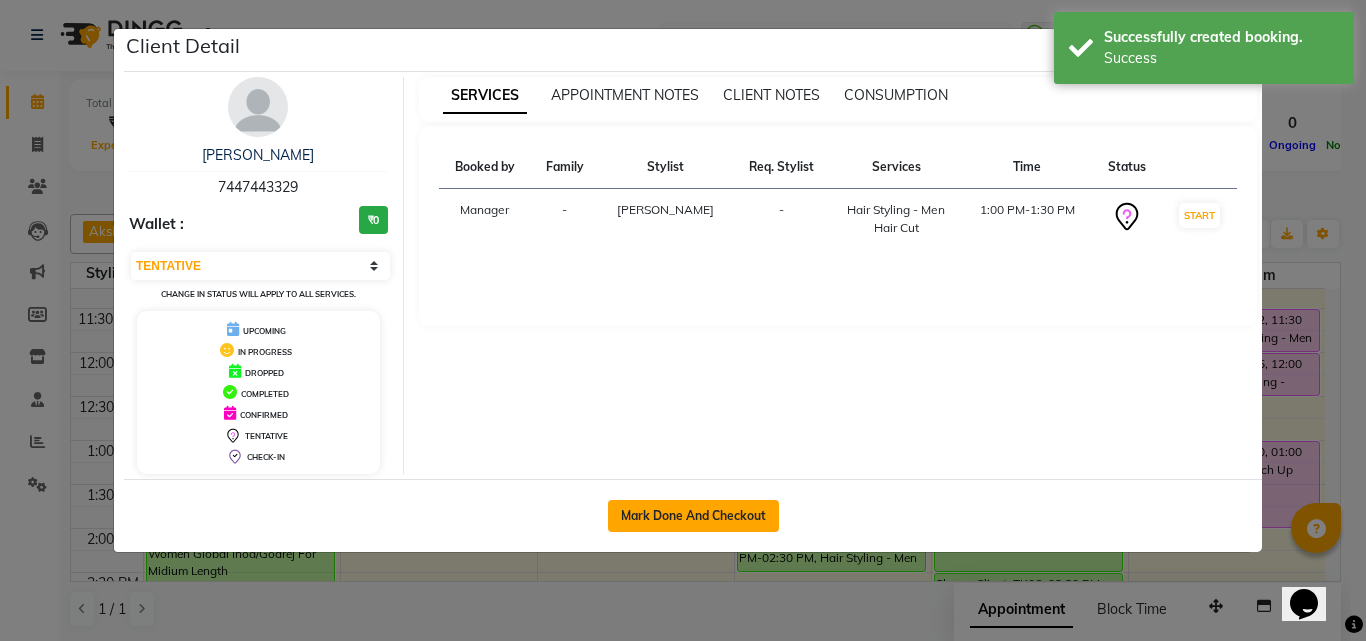 click on "Mark Done And Checkout" 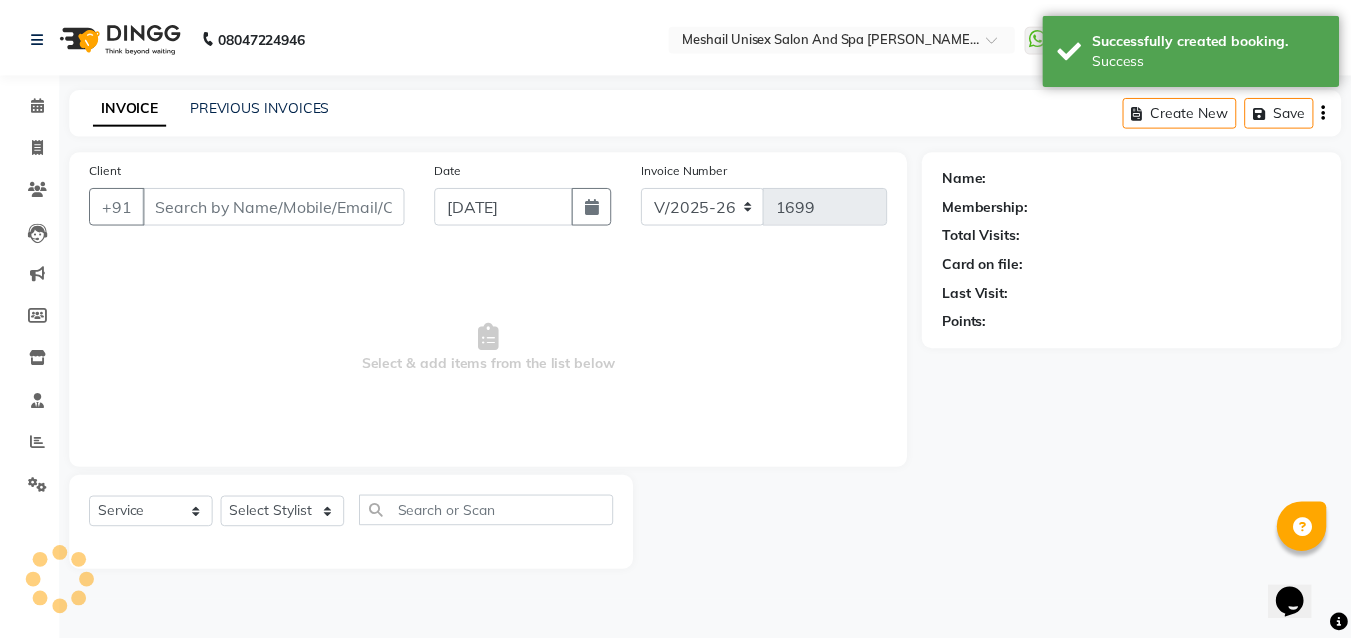 scroll, scrollTop: 0, scrollLeft: 0, axis: both 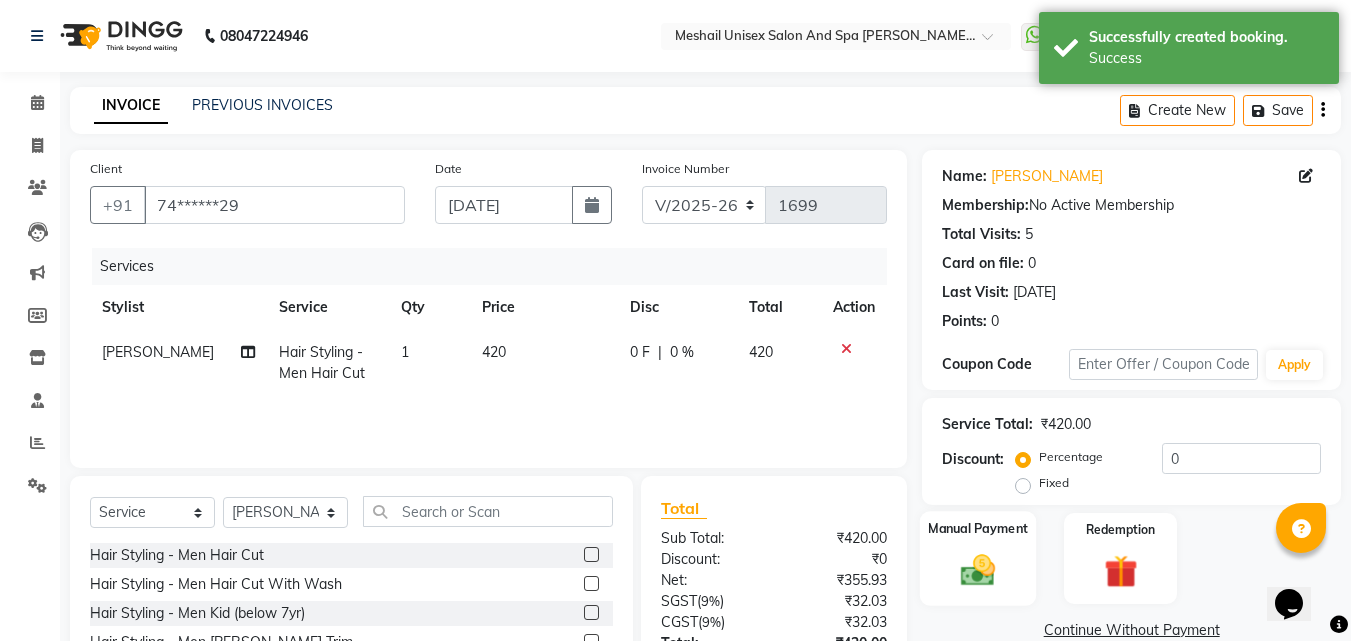 click on "Manual Payment" 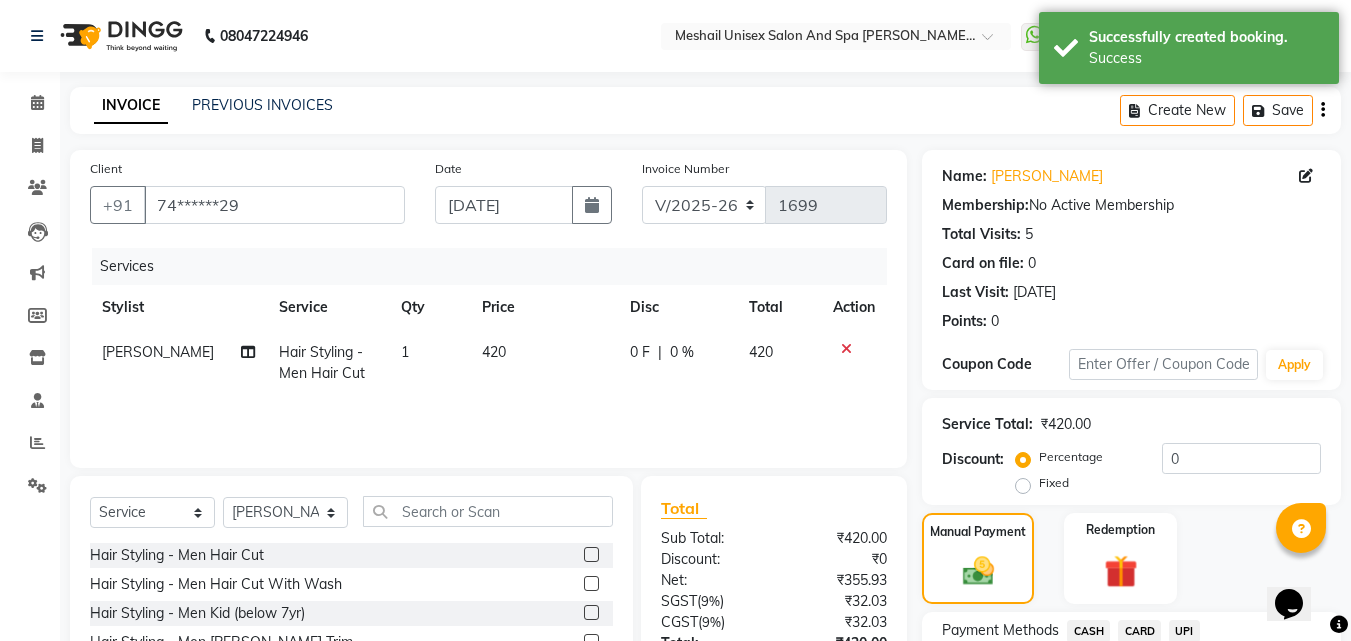 scroll, scrollTop: 162, scrollLeft: 0, axis: vertical 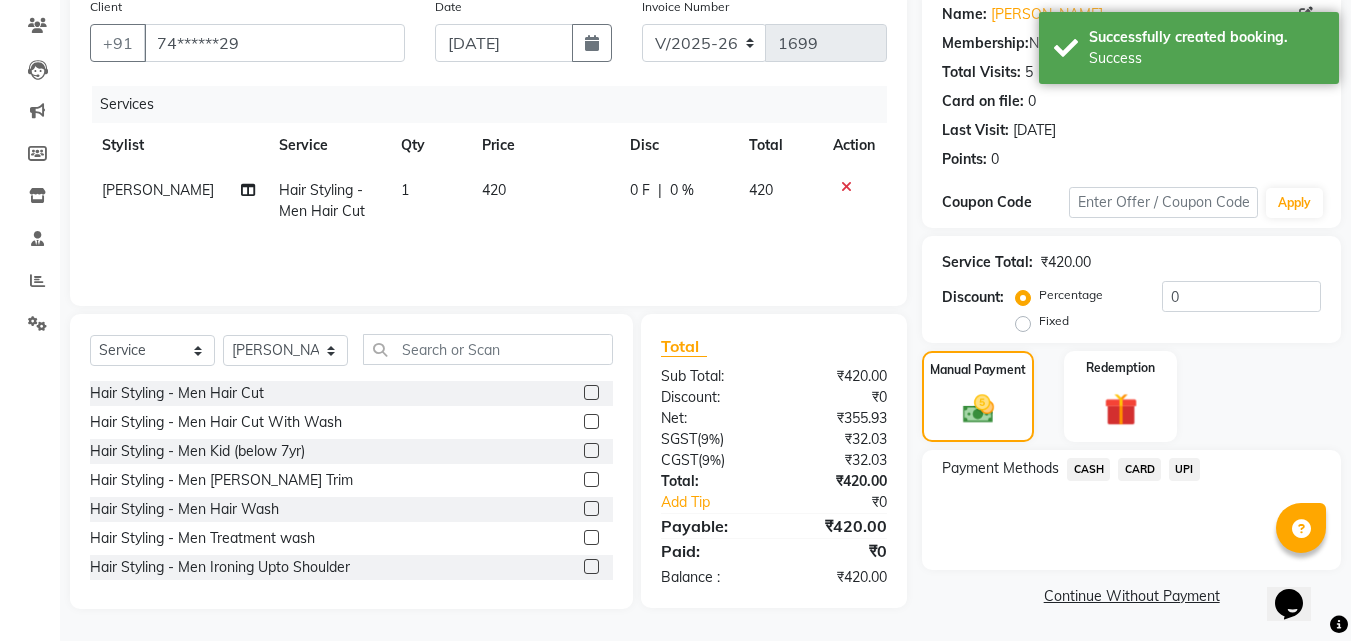 click on "UPI" 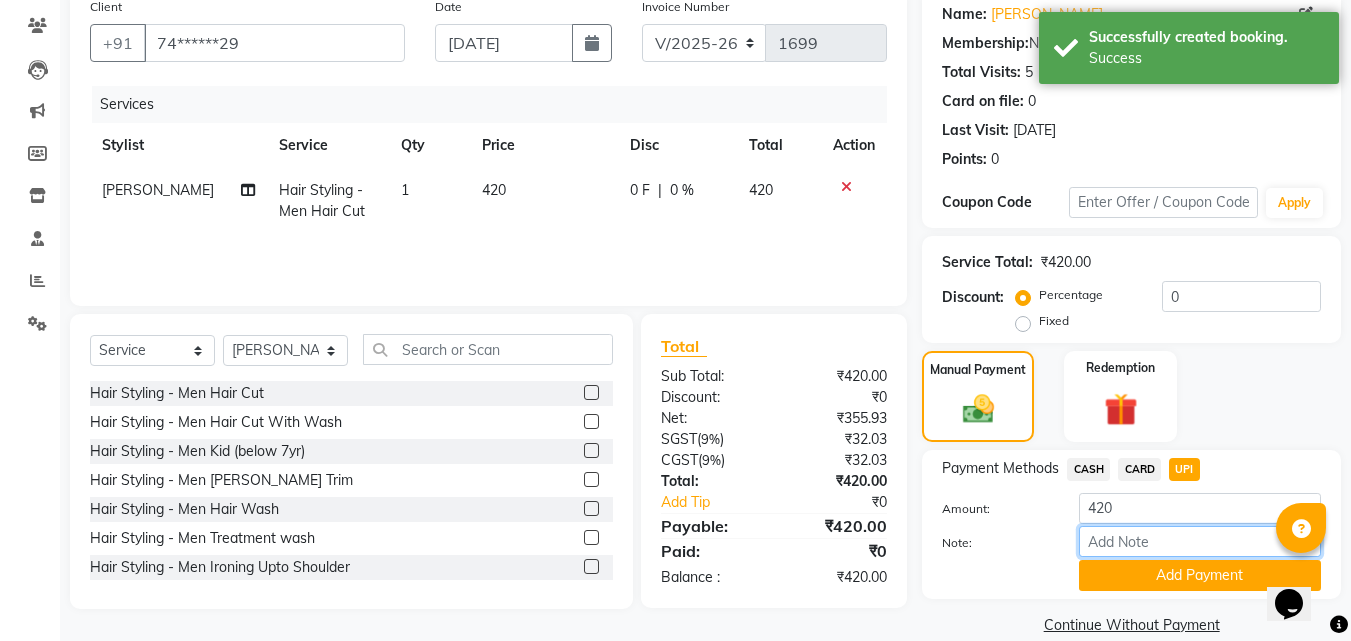 click on "Note:" at bounding box center [1200, 541] 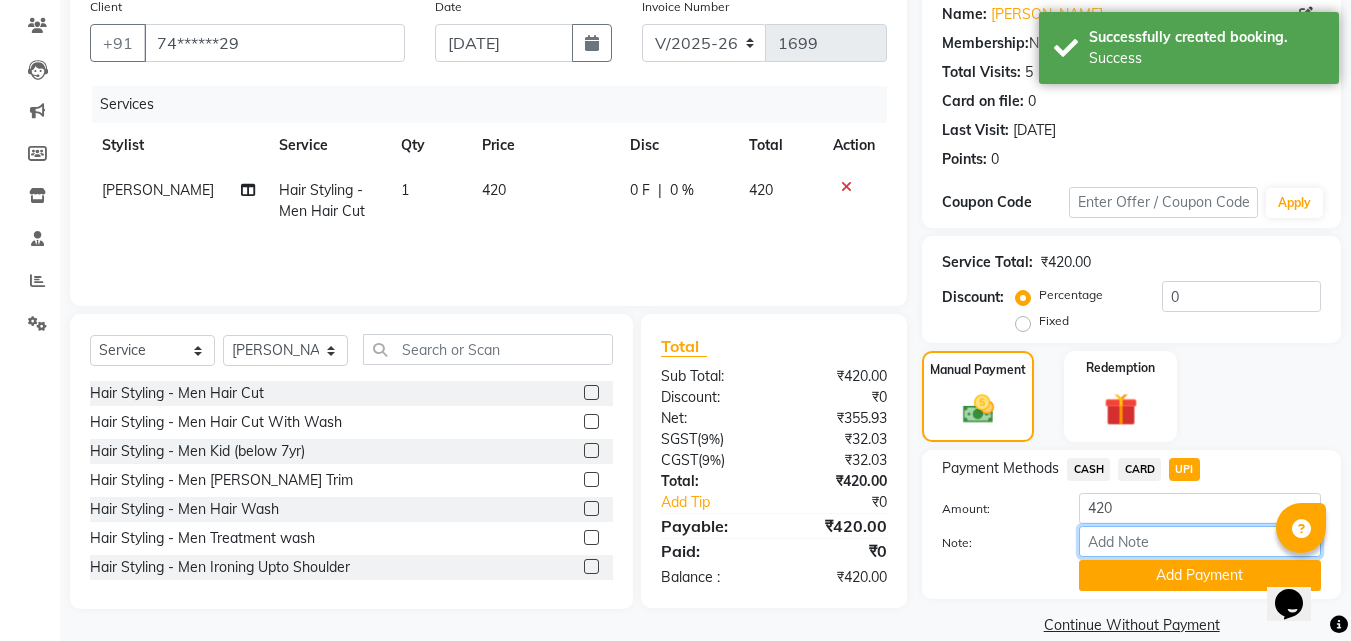 click on "Note:" at bounding box center [1200, 541] 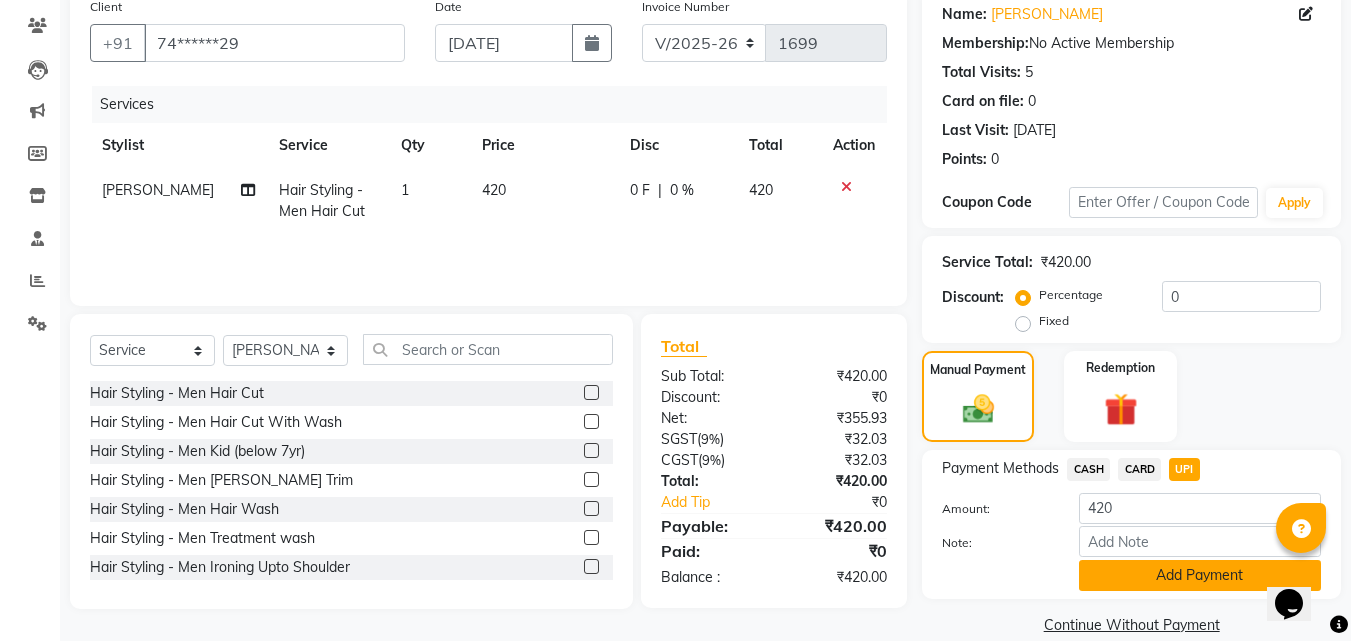 click on "Add Payment" 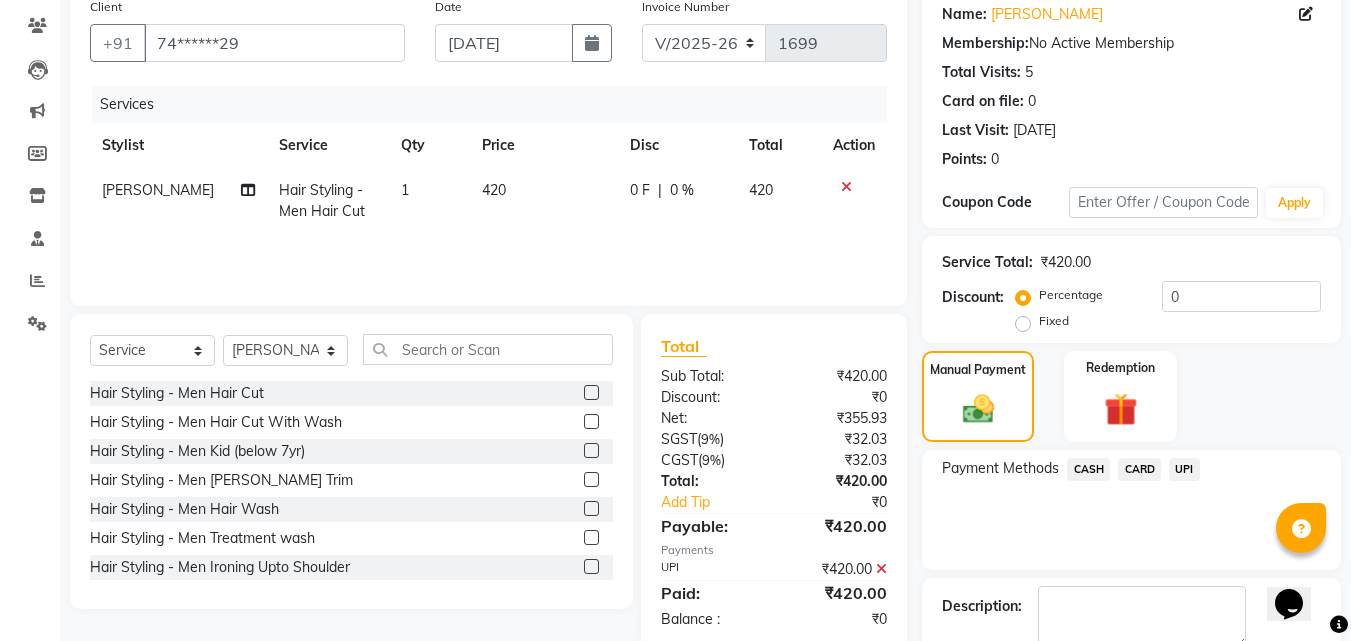 scroll, scrollTop: 275, scrollLeft: 0, axis: vertical 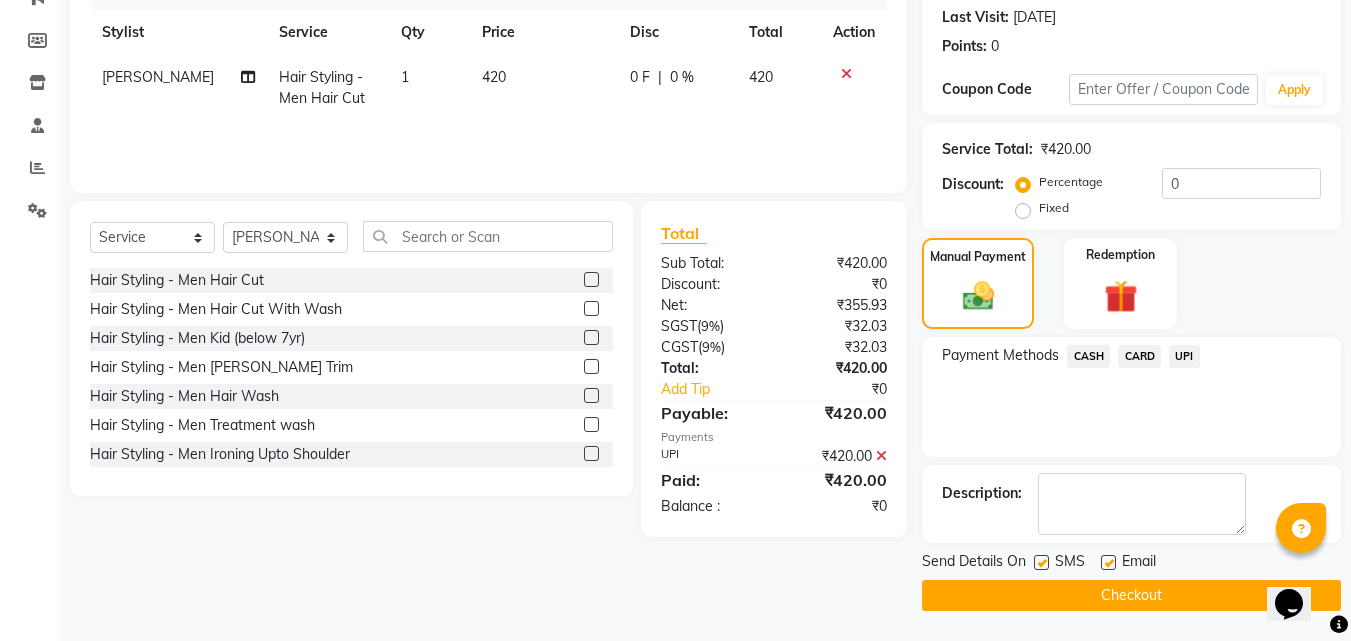 click 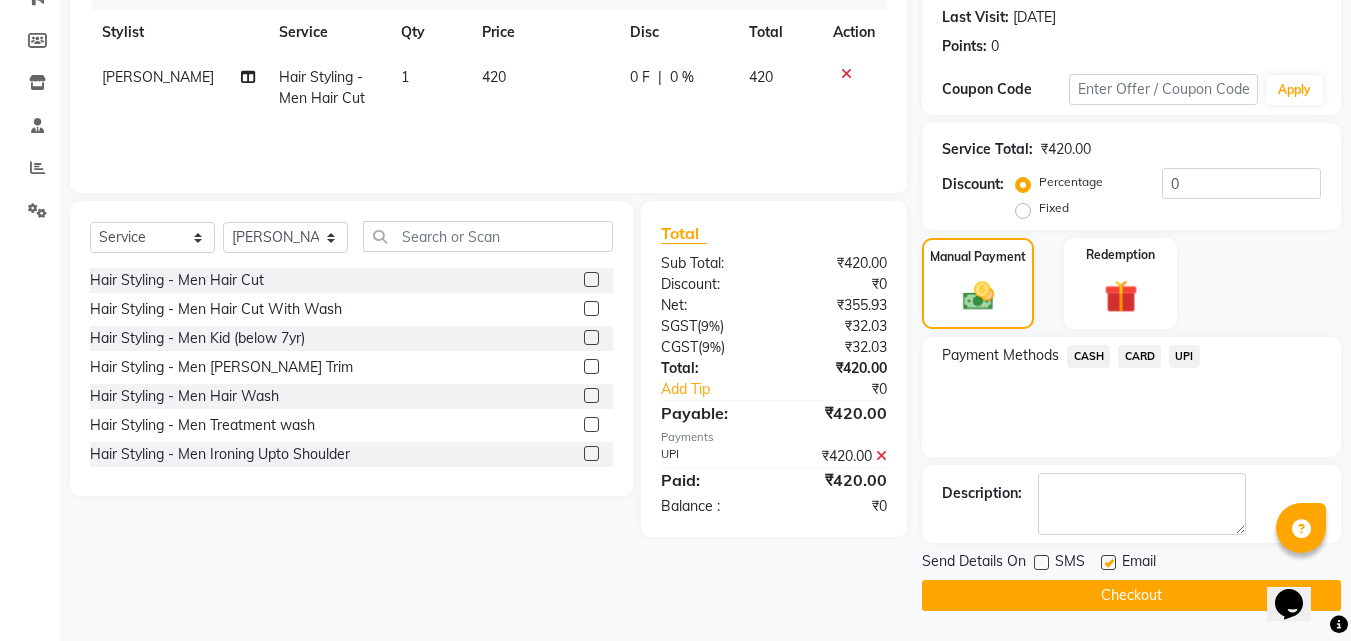 click on "Checkout" 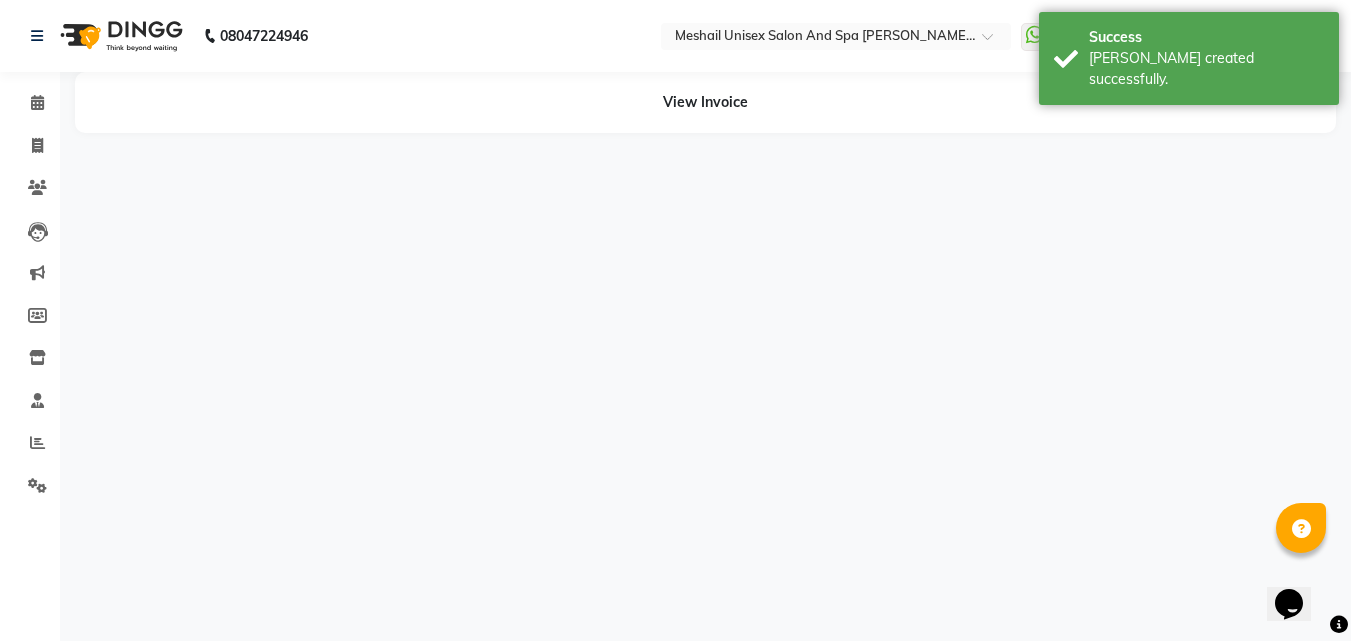 scroll, scrollTop: 0, scrollLeft: 0, axis: both 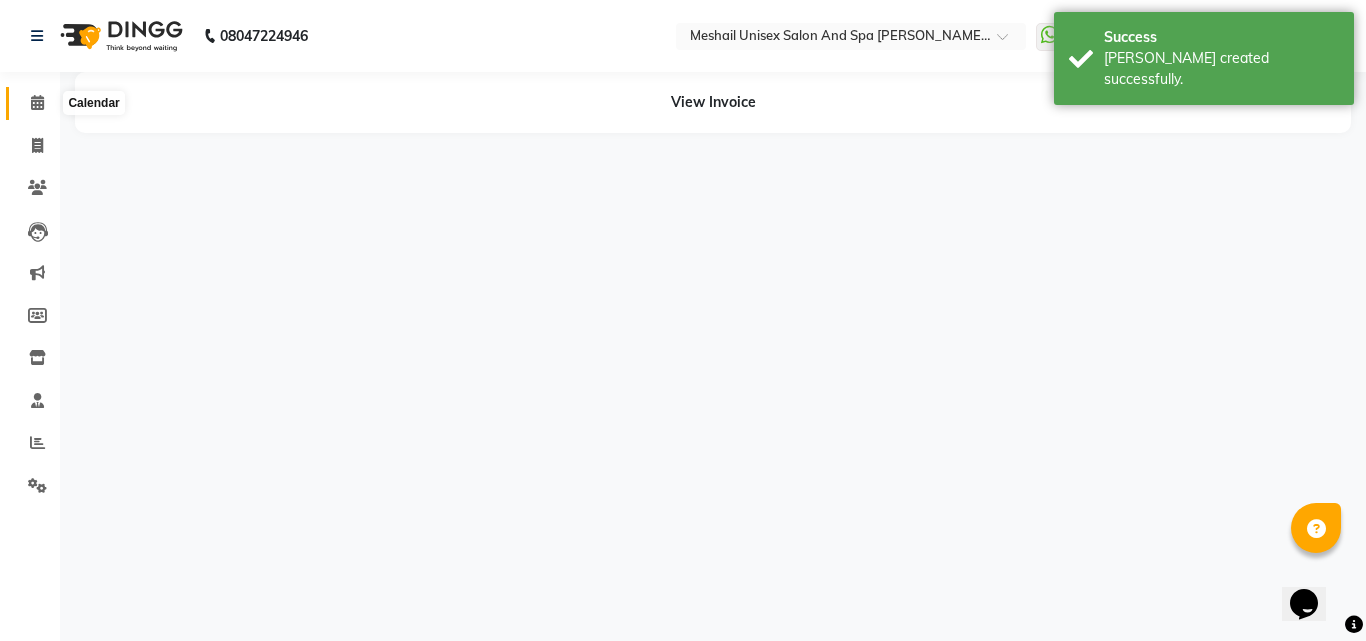 click 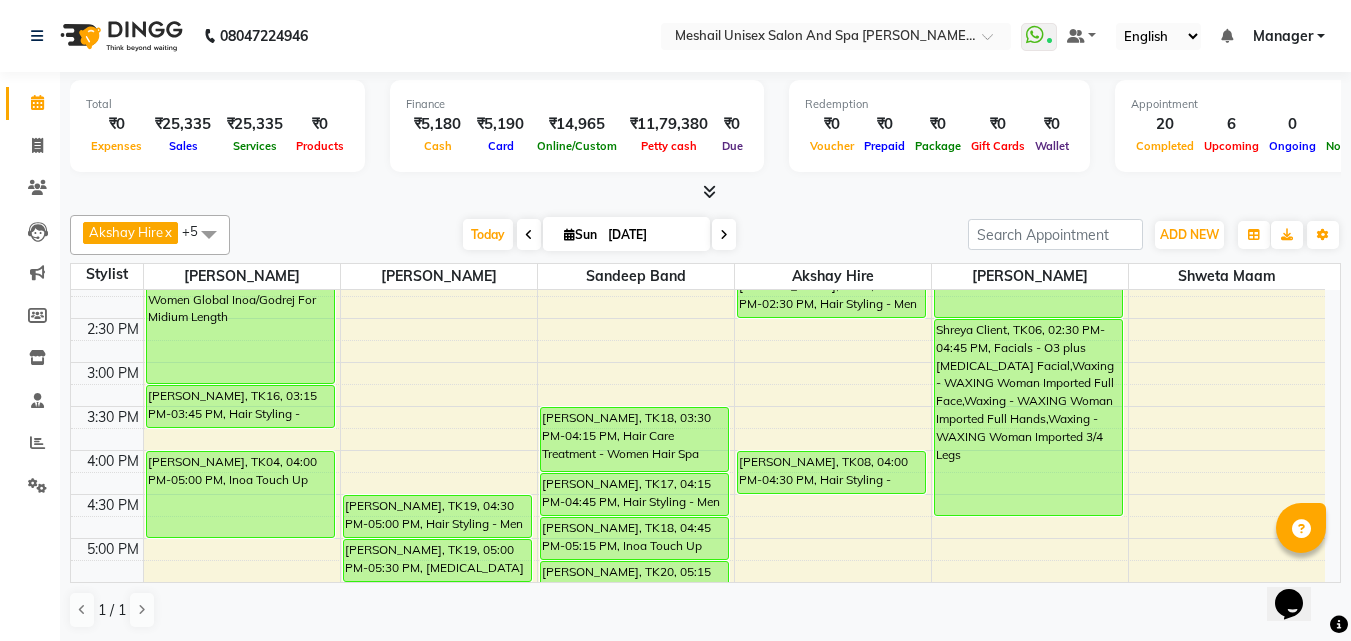 scroll, scrollTop: 400, scrollLeft: 0, axis: vertical 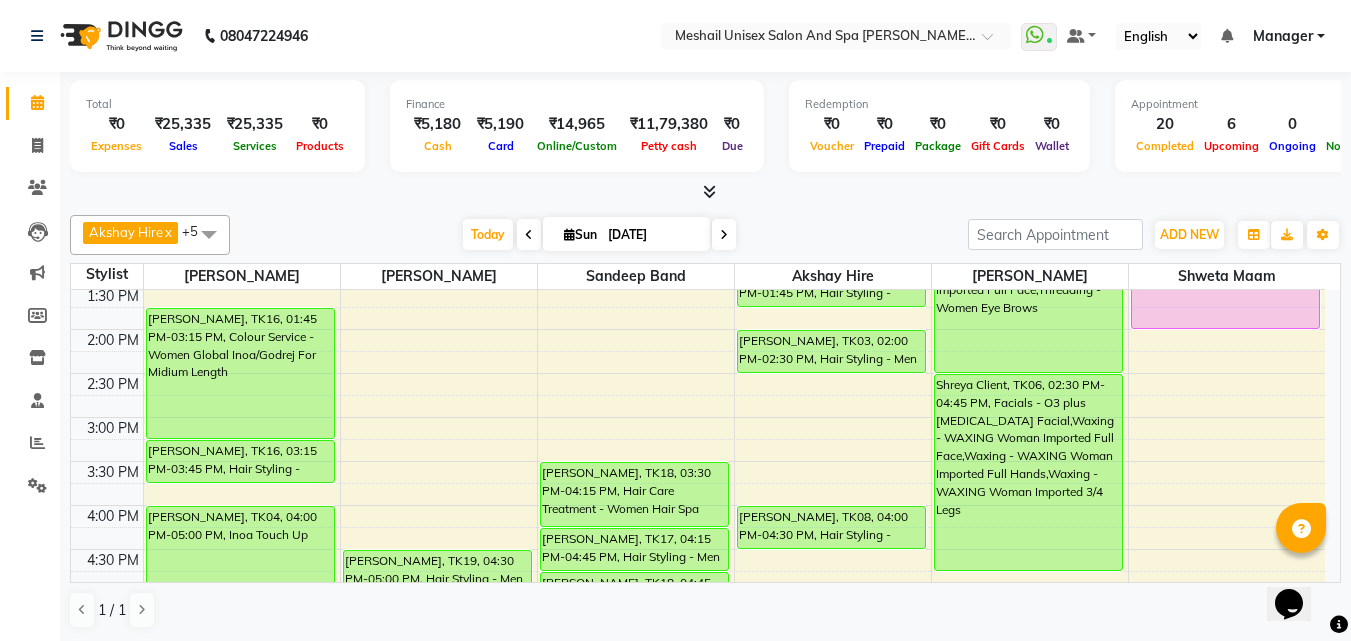 click on "9:00 AM 9:30 AM 10:00 AM 10:30 AM 11:00 AM 11:30 AM 12:00 PM 12:30 PM 1:00 PM 1:30 PM 2:00 PM 2:30 PM 3:00 PM 3:30 PM 4:00 PM 4:30 PM 5:00 PM 5:30 PM 6:00 PM 6:30 PM 7:00 PM 7:30 PM 8:00 PM 8:30 PM 9:00 PM 9:30 PM    [PERSON_NAME], TK21, 01:00 PM-01:30 PM, Hair Styling - Men Hair Cut    [PERSON_NAME], TK16, 01:45 PM-03:15 PM, Colour Service - Women Global Inoa/Godrej For Midium Length    [PERSON_NAME], TK16, 03:15 PM-03:45 PM, Hair Styling - Women Hair Cut    [PERSON_NAME], TK04, 04:00 PM-05:00 PM, Inoa Touch Up    [PERSON_NAME], TK09, 05:30 PM-06:00 PM, Hair Styling - Women Hair Blowdry Up To Shoulder    [PERSON_NAME], TK12, 07:00 PM-07:30 PM, Hair Styling - Women Hair Blowdry Up To Shoulder    [PERSON_NAME], TK01, 11:00 AM-11:30 AM, Hand And Foot Care - Spa Pedicure    [PERSON_NAME] Nawagul, TK05, 12:30 PM-01:00 PM, Hair Styling - Women Hair Wash    [PERSON_NAME], TK19, 04:30 PM-05:00 PM, Hair Styling - Men [PERSON_NAME] Trim    [PERSON_NAME], TK19, 05:00 PM-05:30 PM, [MEDICAL_DATA] tretment" at bounding box center (698, 461) 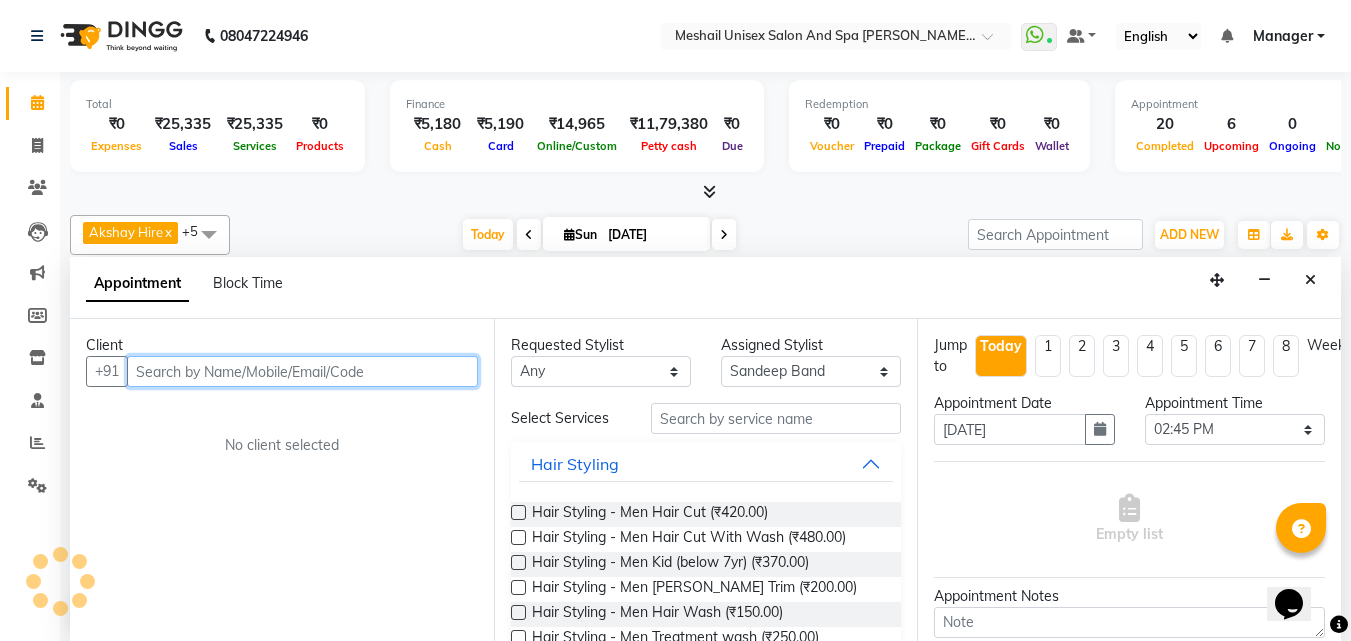 scroll, scrollTop: 1, scrollLeft: 0, axis: vertical 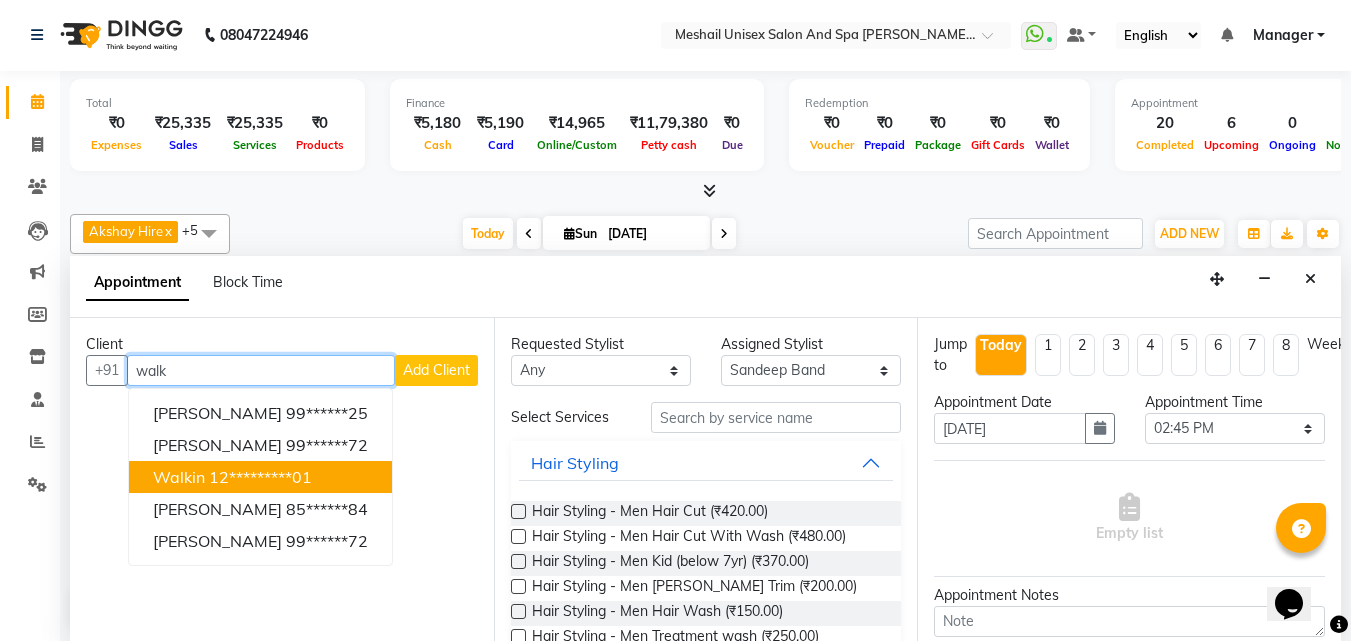 click on "12*********01" at bounding box center (260, 477) 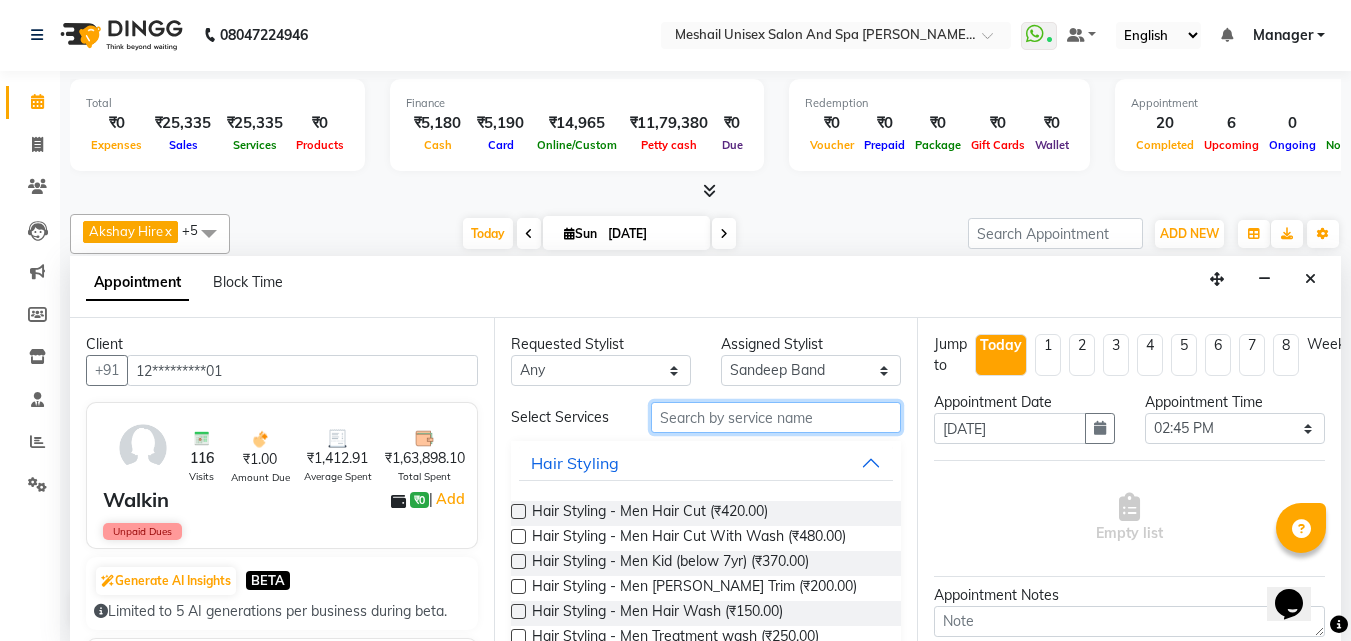 click at bounding box center [776, 417] 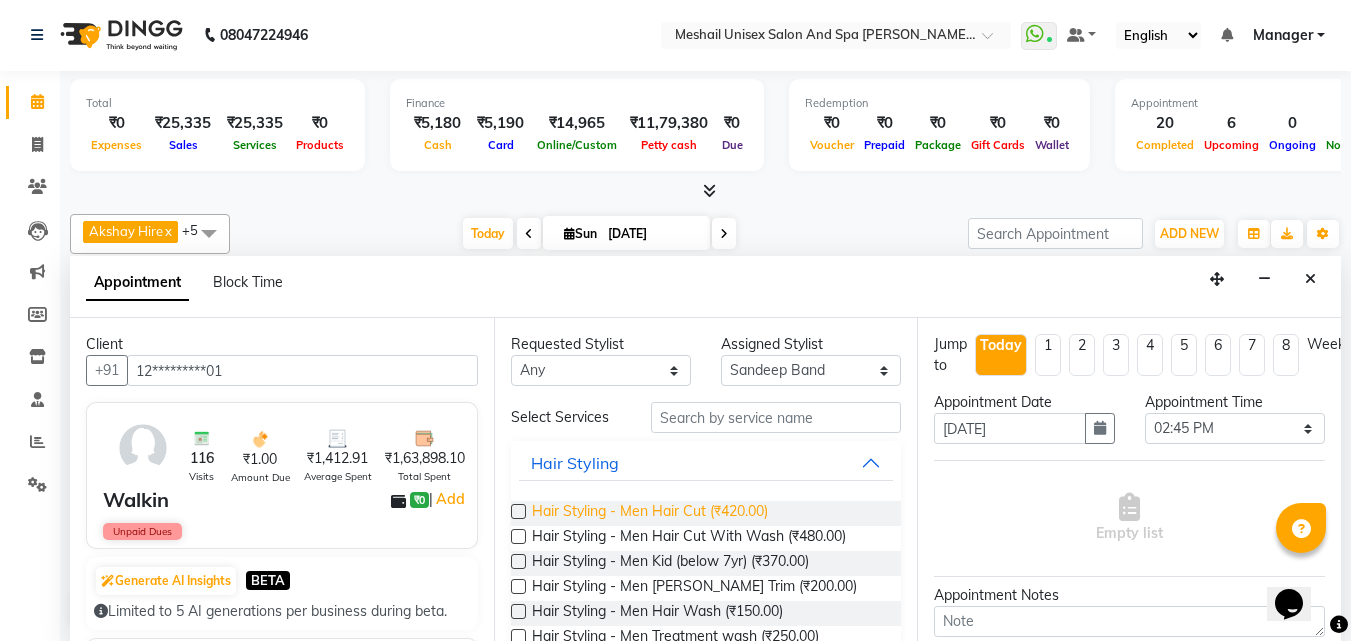click on "Hair Styling - Men Hair Cut (₹420.00)" at bounding box center [650, 513] 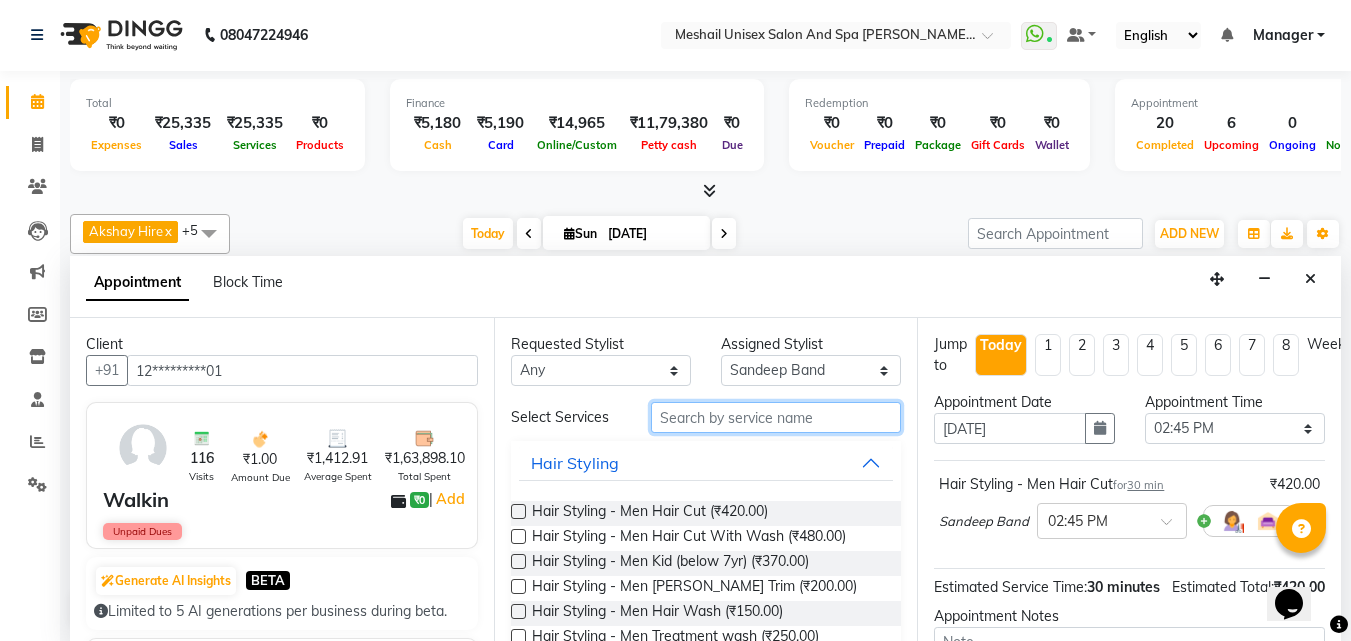 click at bounding box center (776, 417) 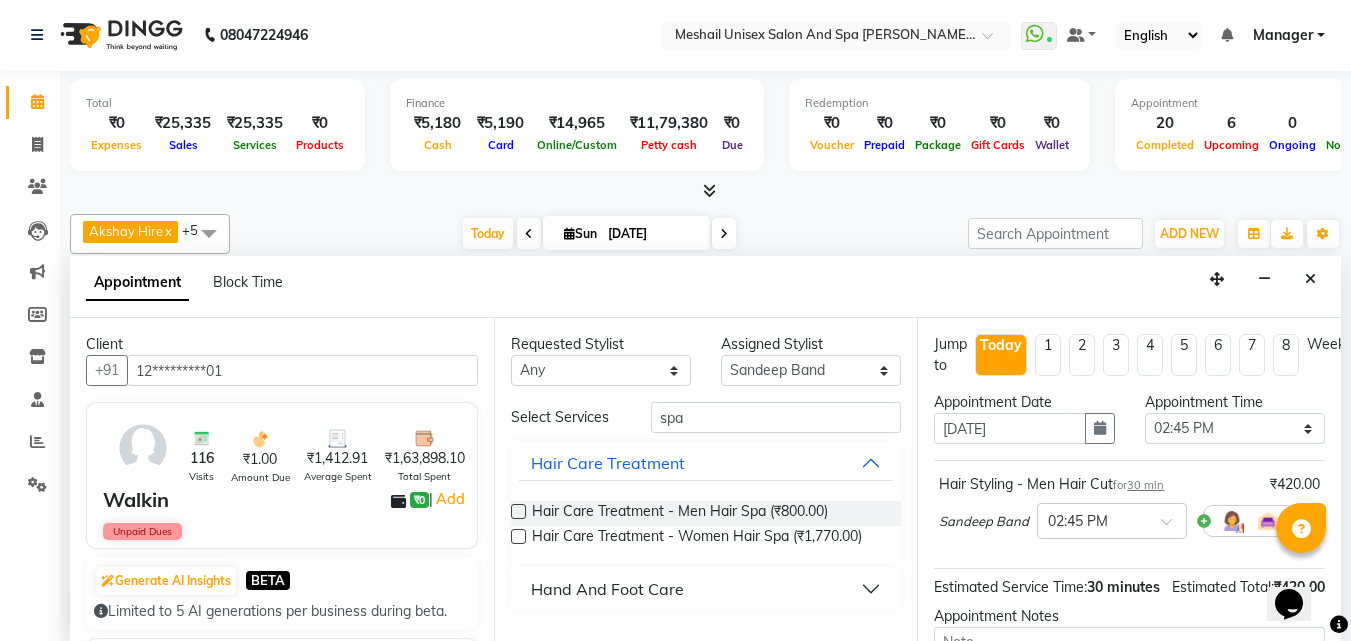 click on "Hair Care Treatment - Men Hair Spa (₹800.00)" at bounding box center (680, 513) 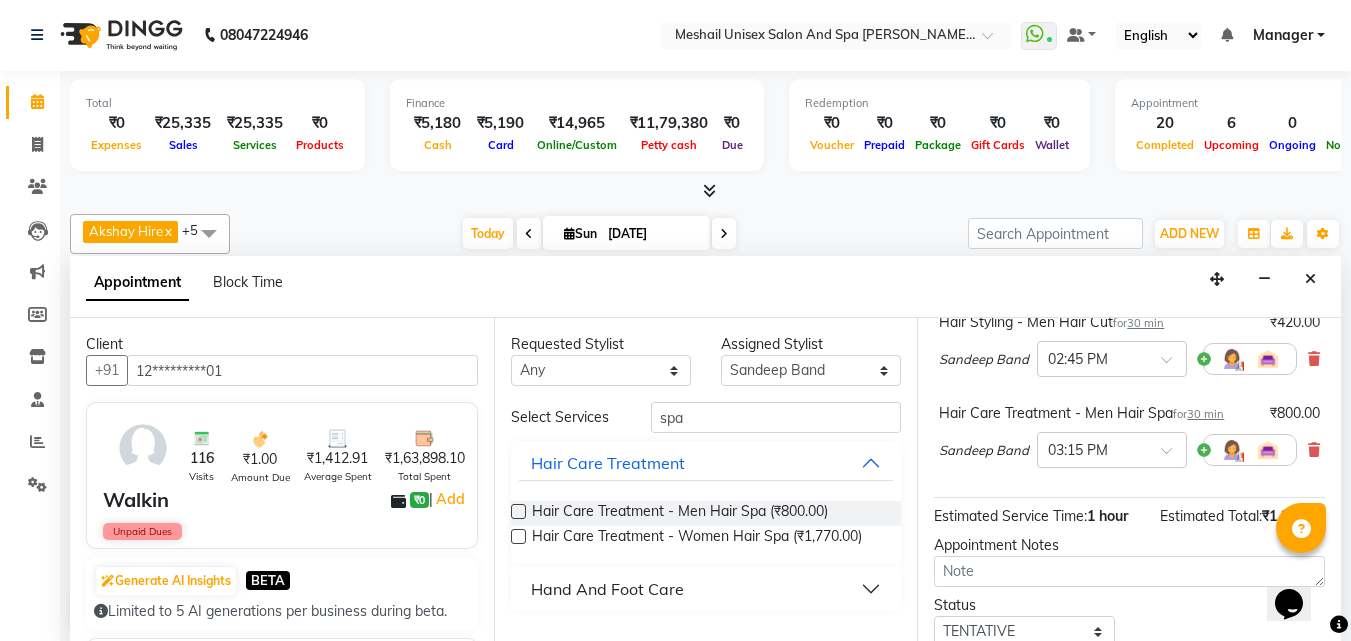 scroll, scrollTop: 315, scrollLeft: 0, axis: vertical 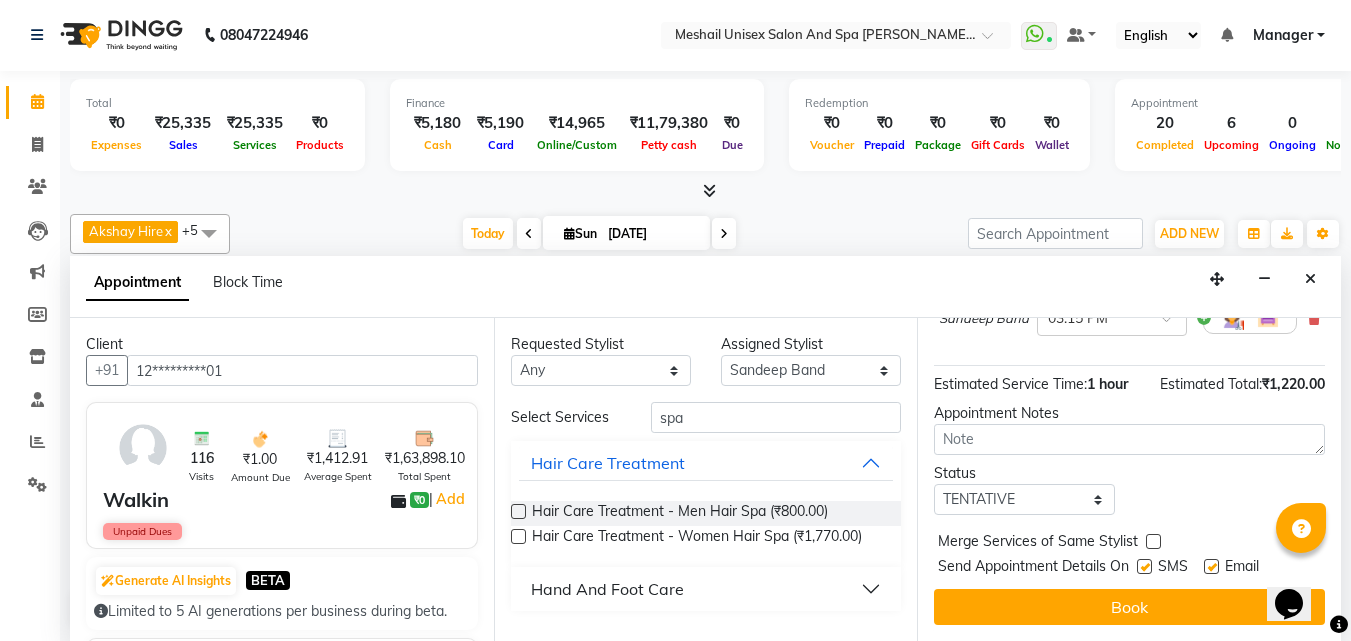 click at bounding box center (1144, 566) 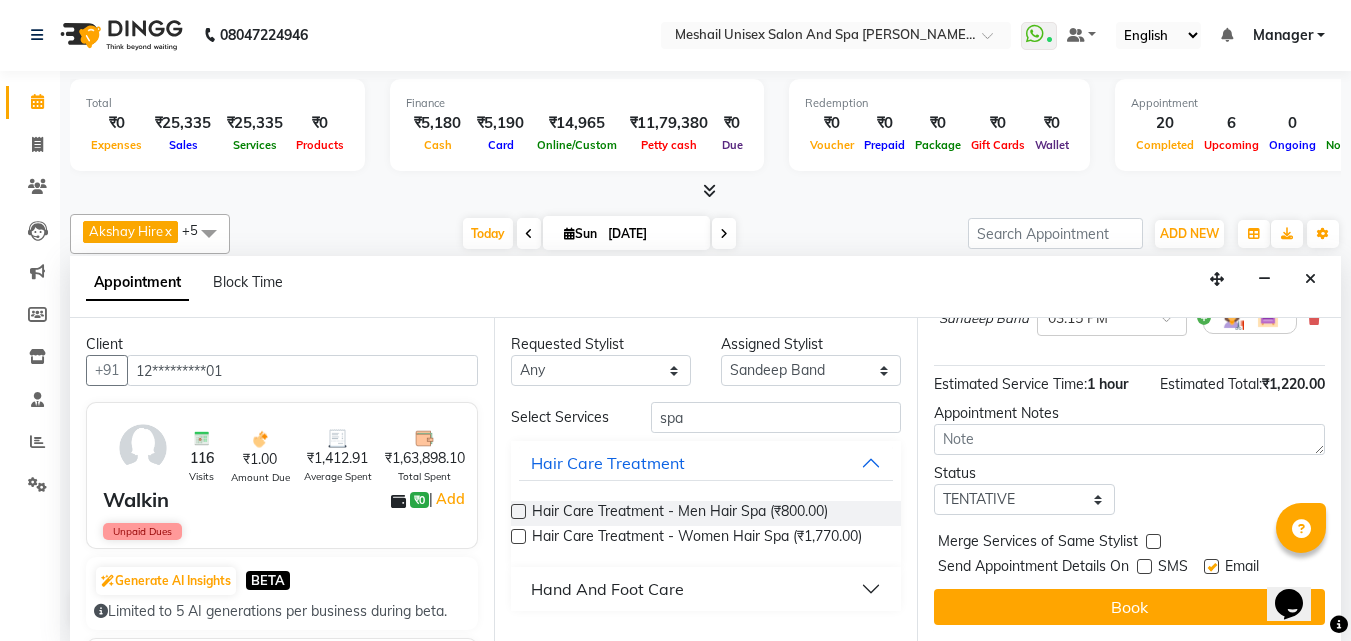 click on "Jump to [DATE] 1 2 3 4 5 6 7 8 Weeks Appointment Date [DATE] Appointment Time Select 10:00 AM 10:15 AM 10:30 AM 10:45 AM 11:00 AM 11:15 AM 11:30 AM 11:45 AM 12:00 PM 12:15 PM 12:30 PM 12:45 PM 01:00 PM 01:15 PM 01:30 PM 01:45 PM 02:00 PM 02:15 PM 02:30 PM 02:45 PM 03:00 PM 03:15 PM 03:30 PM 03:45 PM 04:00 PM 04:15 PM 04:30 PM 04:45 PM 05:00 PM 05:15 PM 05:30 PM 05:45 PM 06:00 PM 06:15 PM 06:30 PM 06:45 PM 07:00 PM 07:15 PM 07:30 PM 07:45 PM 08:00 PM 08:15 PM 08:30 PM 08:45 PM 09:00 PM Hair Styling - Men Hair Cut   for  30 min ₹420.00 Sandeep Band × 02:45 PM Hair Care Treatment - Men Hair Spa   for  30 min ₹800.00 Sandeep Band × 03:15 PM Estimated Service Time:  1 hour Estimated Total:  ₹1,220.00 Appointment Notes Status Select TENTATIVE CONFIRM CHECK-IN UPCOMING Merge Services of Same Stylist Send Appointment Details On SMS Email  Book" at bounding box center [1129, 479] 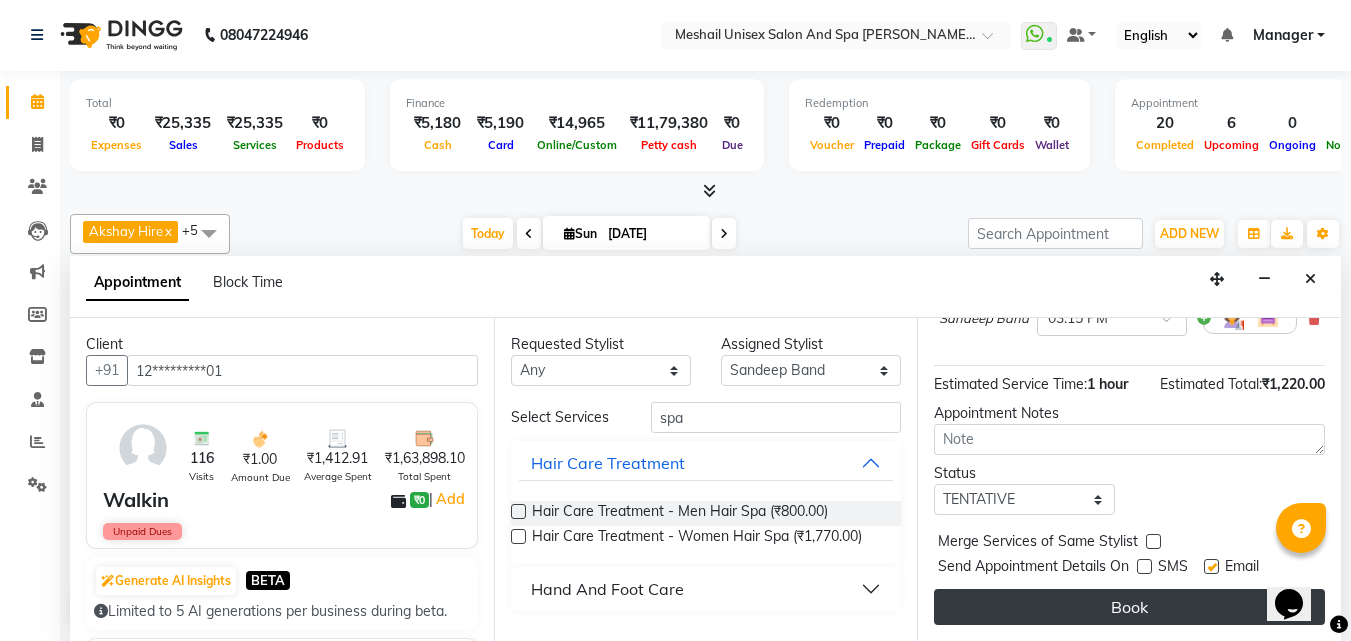 click on "Book" at bounding box center (1129, 607) 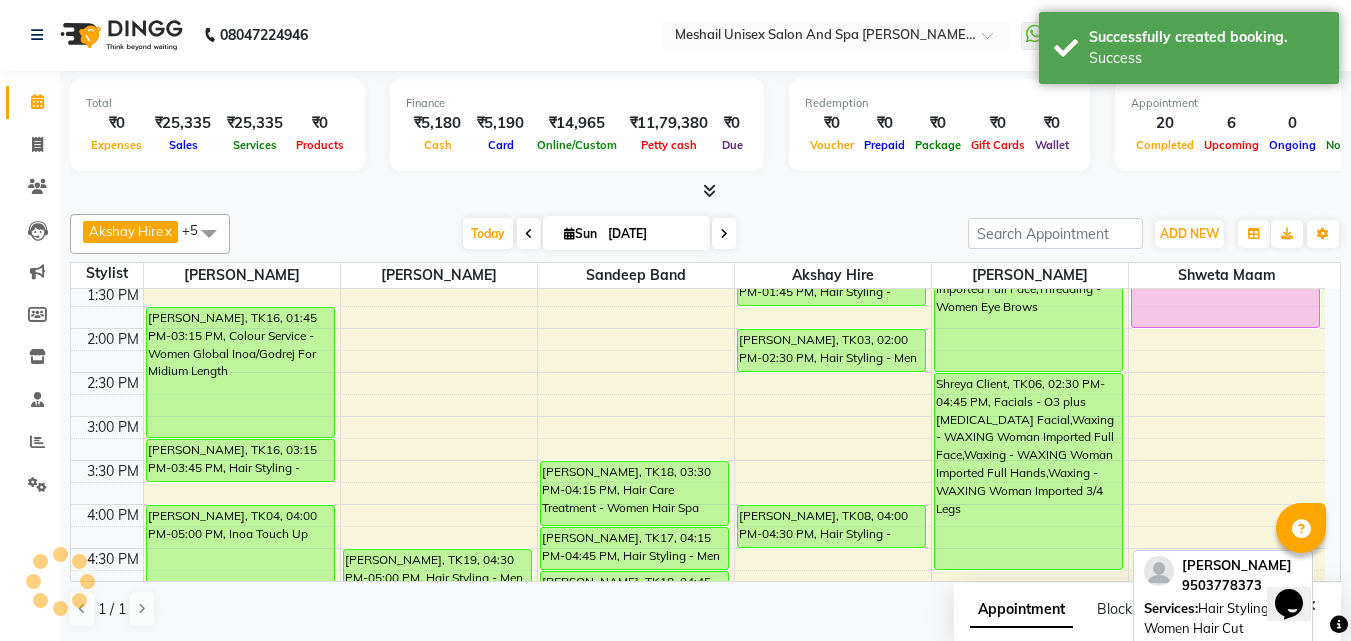 scroll, scrollTop: 0, scrollLeft: 0, axis: both 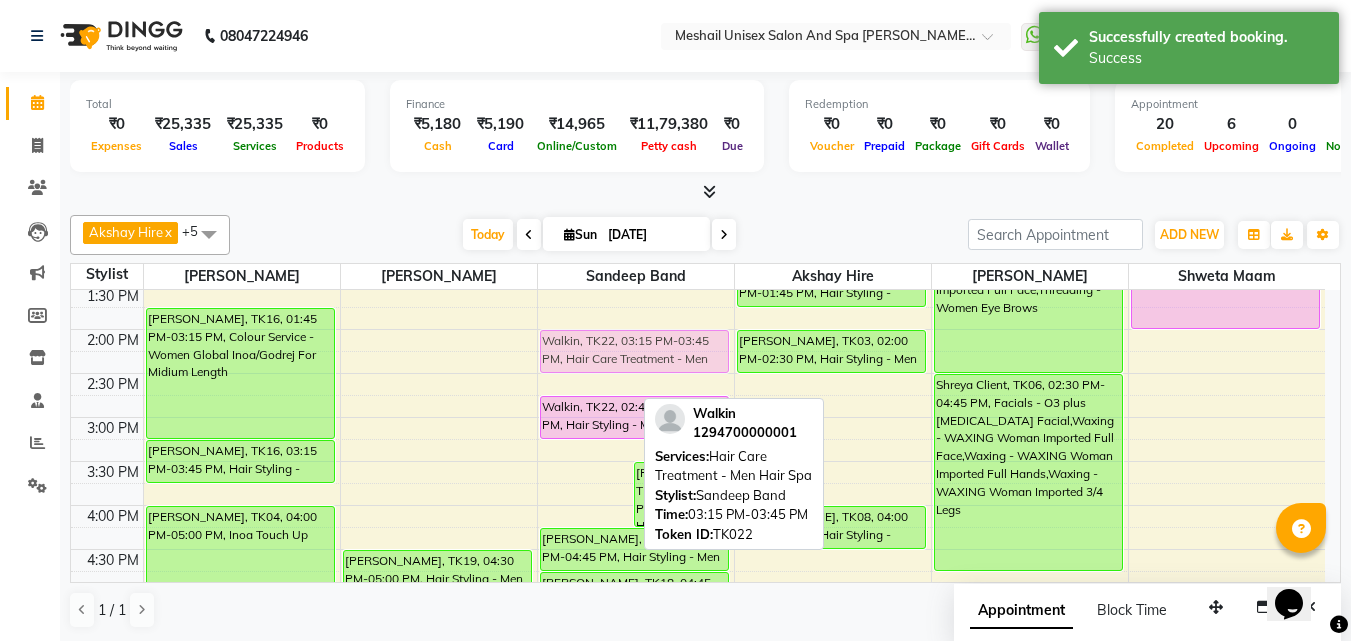 drag, startPoint x: 581, startPoint y: 462, endPoint x: 581, endPoint y: 355, distance: 107 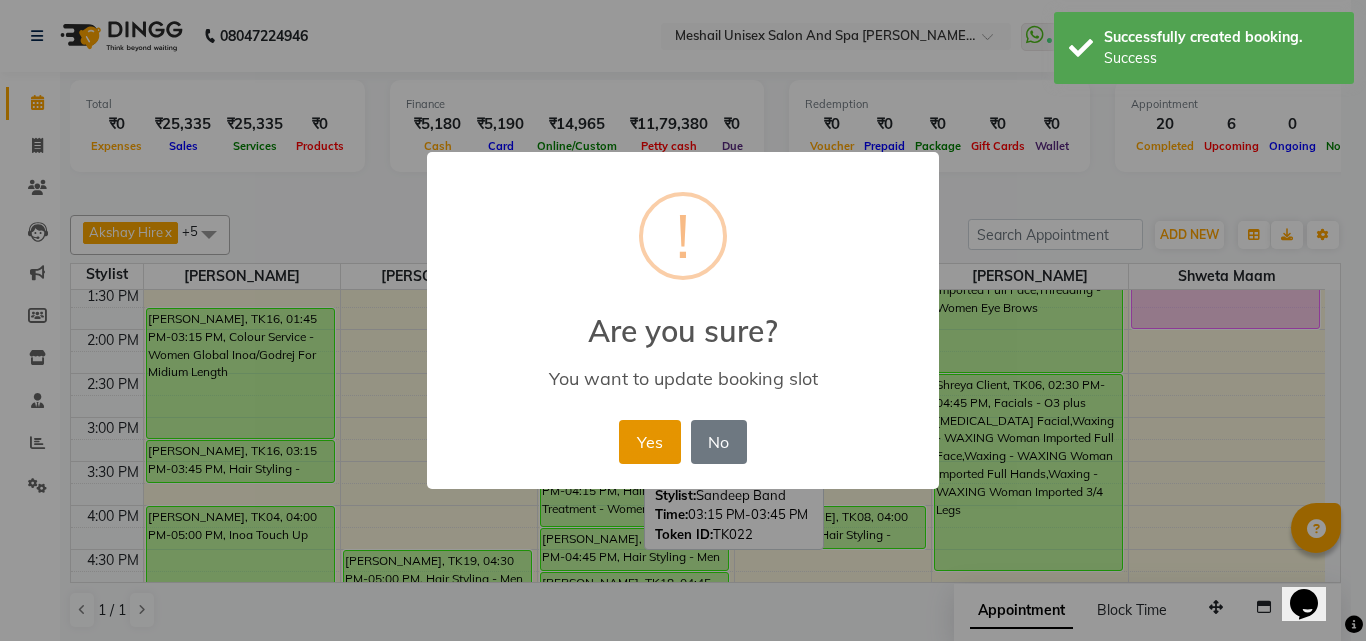 click on "Yes" at bounding box center (649, 442) 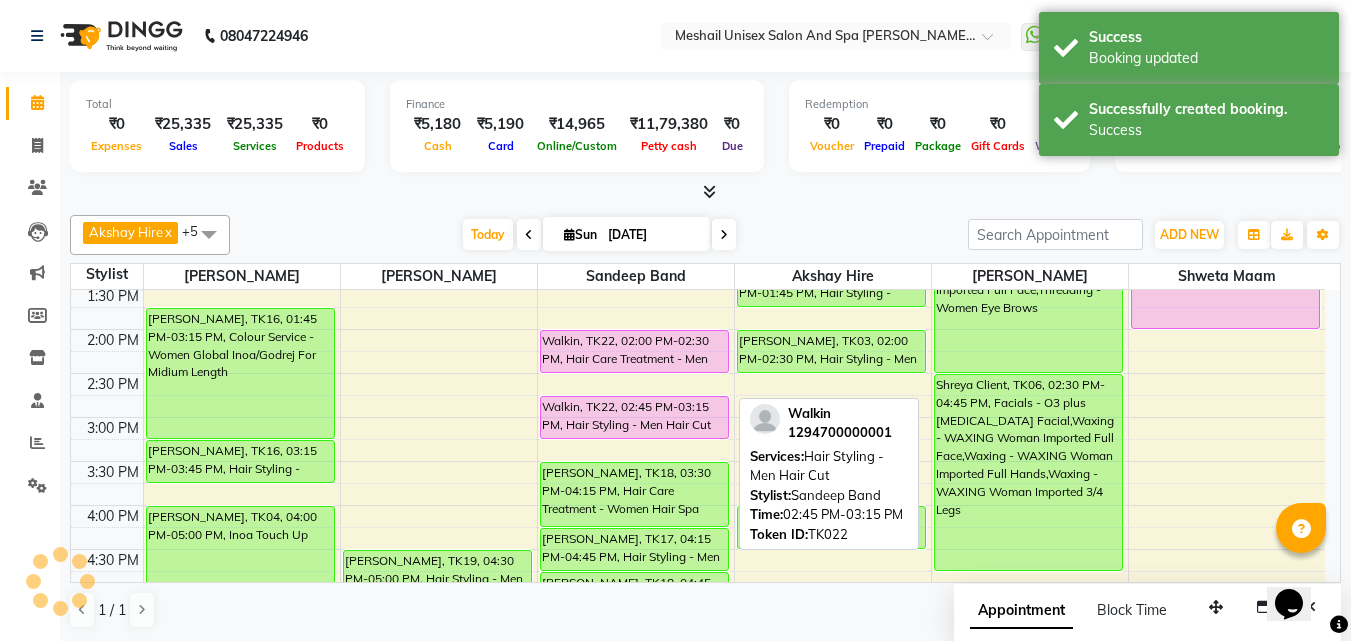 click on "Walkin, TK22, 02:45 PM-03:15 PM, Hair Styling - Men Hair Cut" at bounding box center (634, 417) 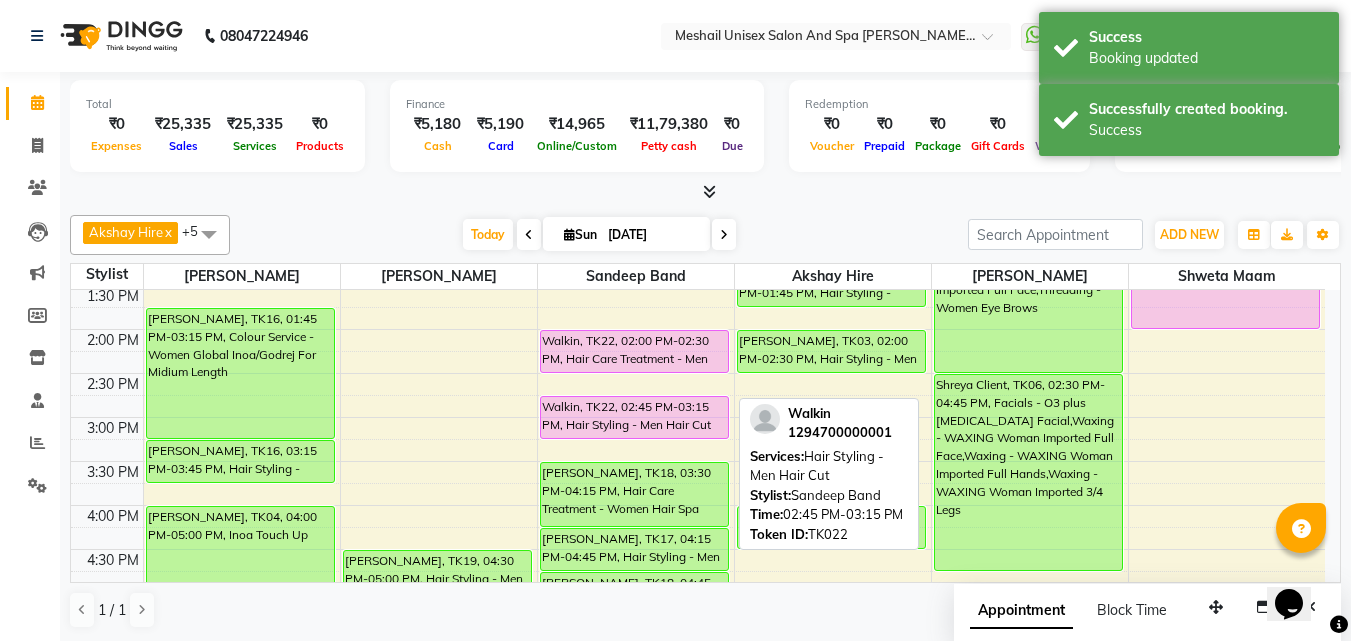 click on "Walkin, TK22, 02:45 PM-03:15 PM, Hair Styling - Men Hair Cut" at bounding box center [634, 417] 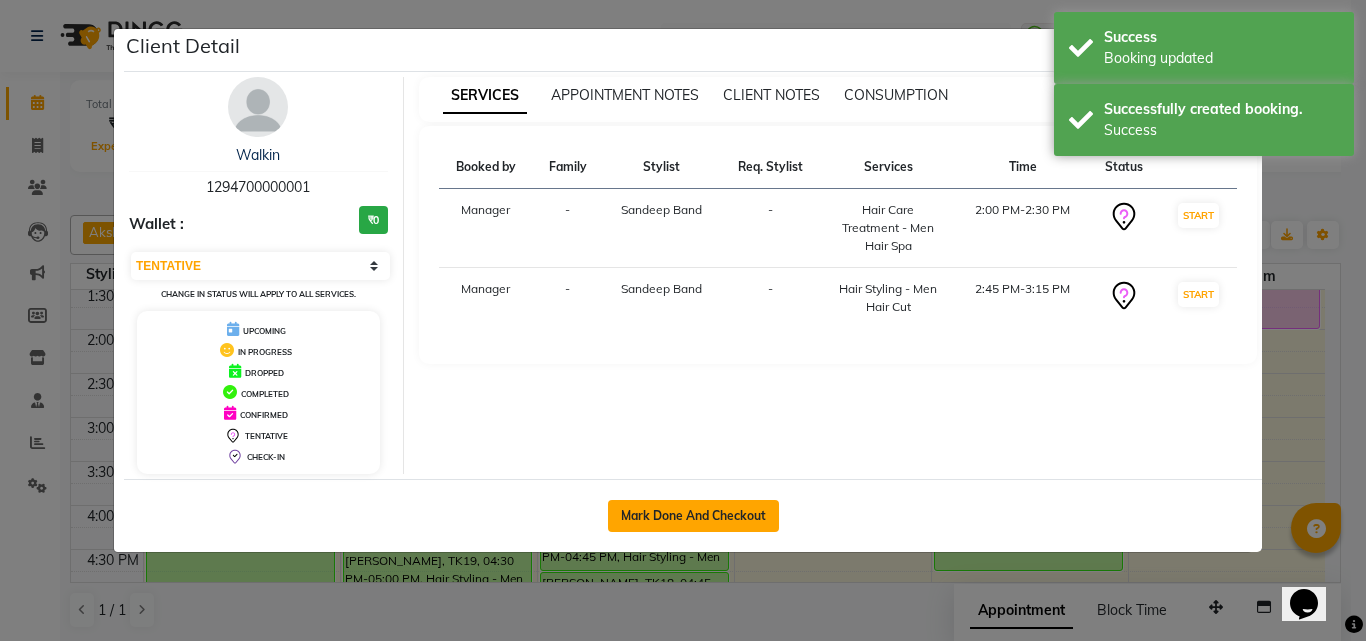 click on "Mark Done And Checkout" 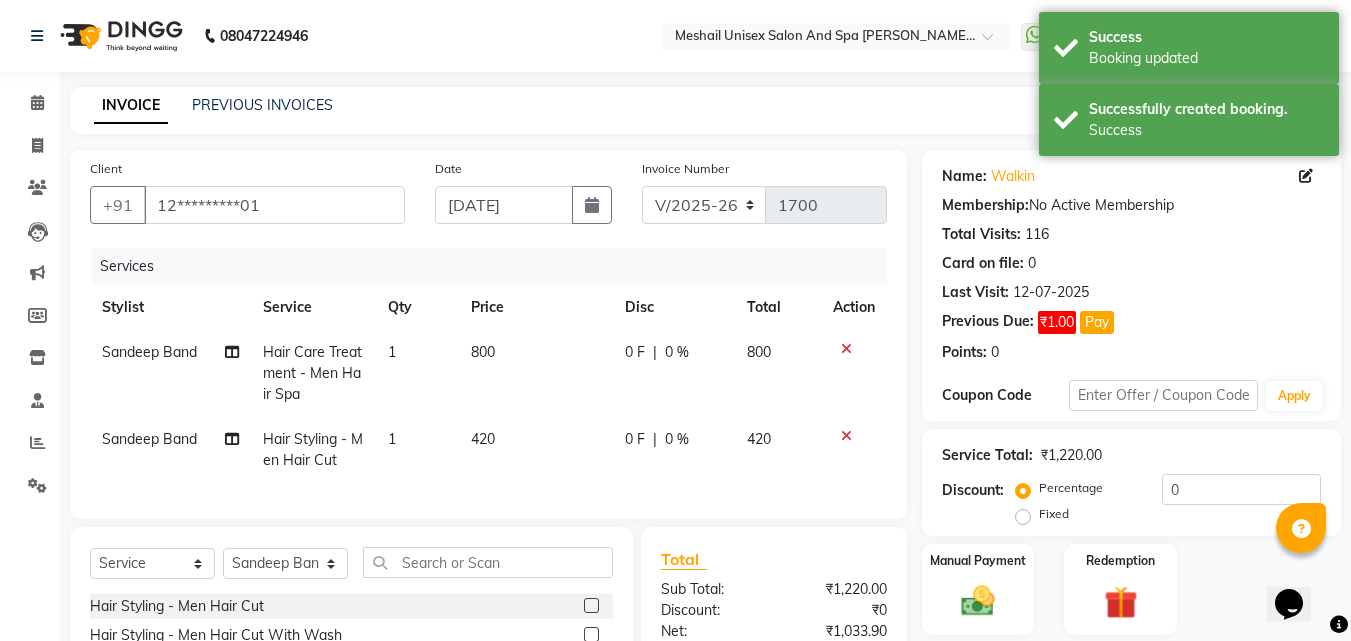 scroll, scrollTop: 226, scrollLeft: 0, axis: vertical 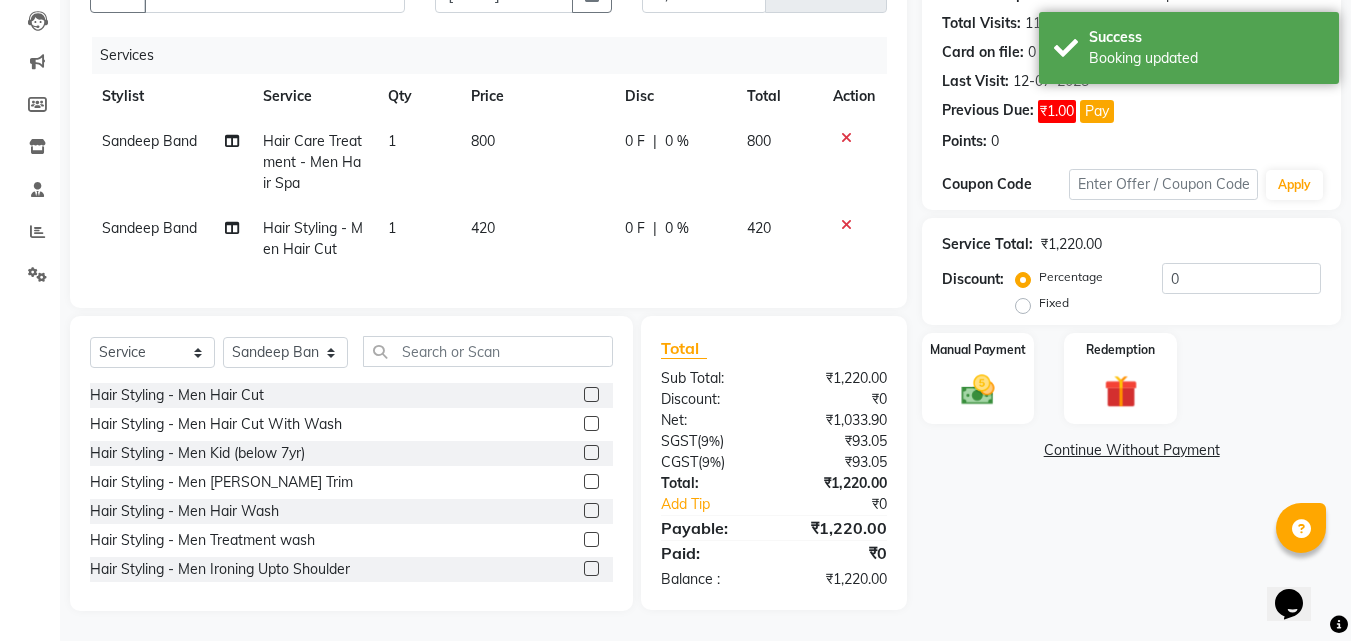 click on "800" 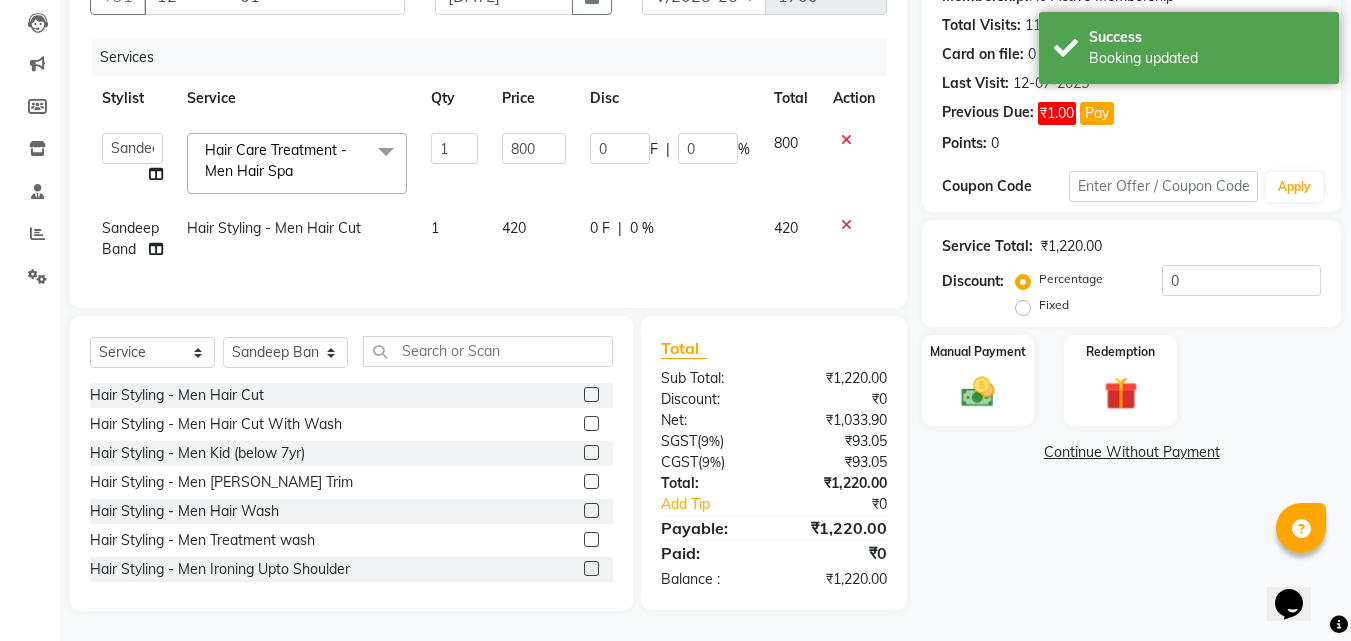 scroll, scrollTop: 224, scrollLeft: 0, axis: vertical 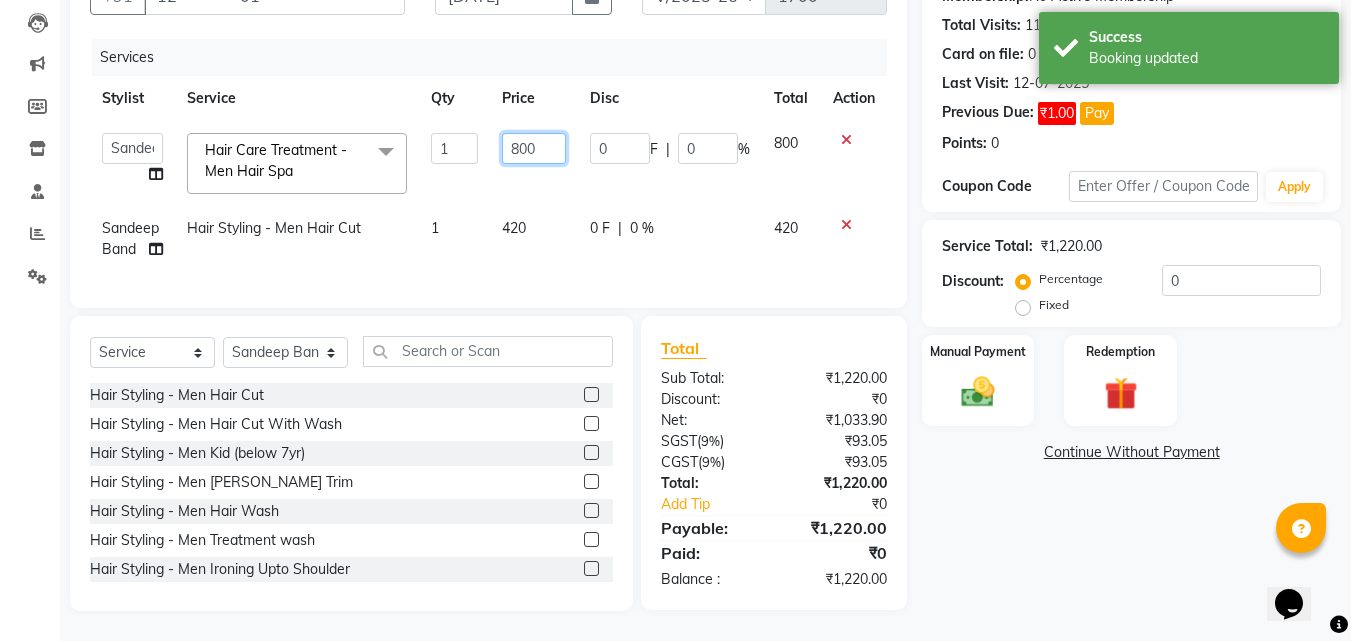 click on "800" 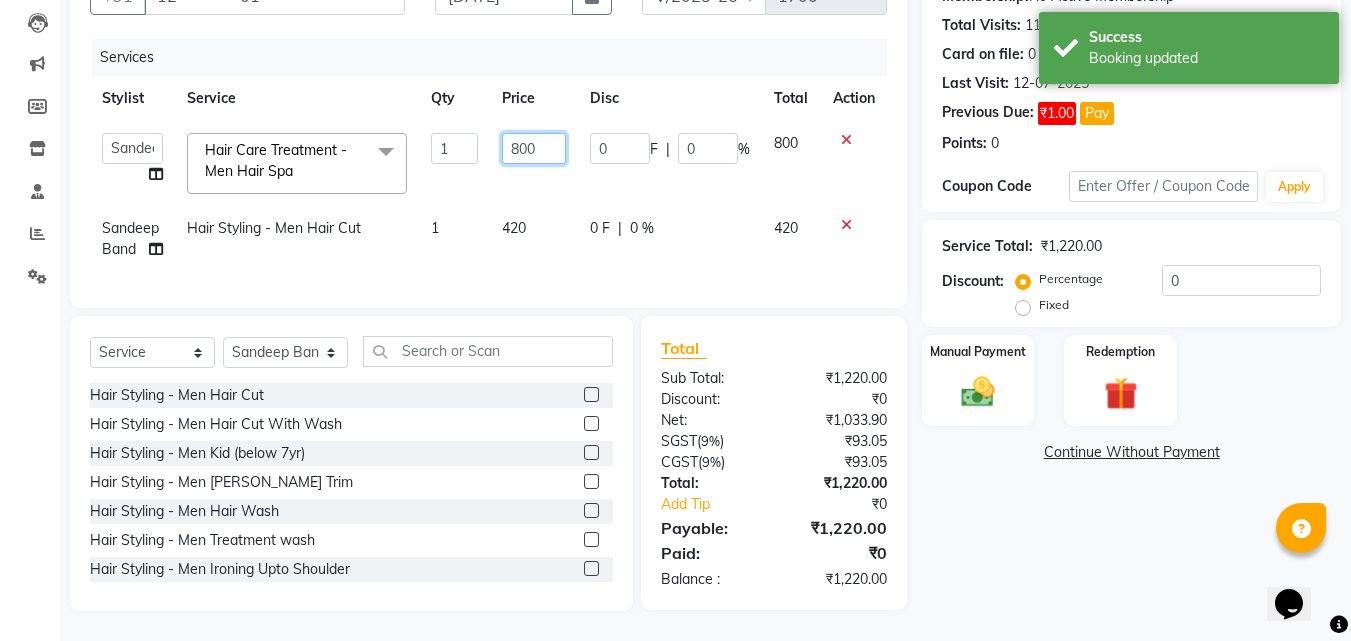 click on "800" 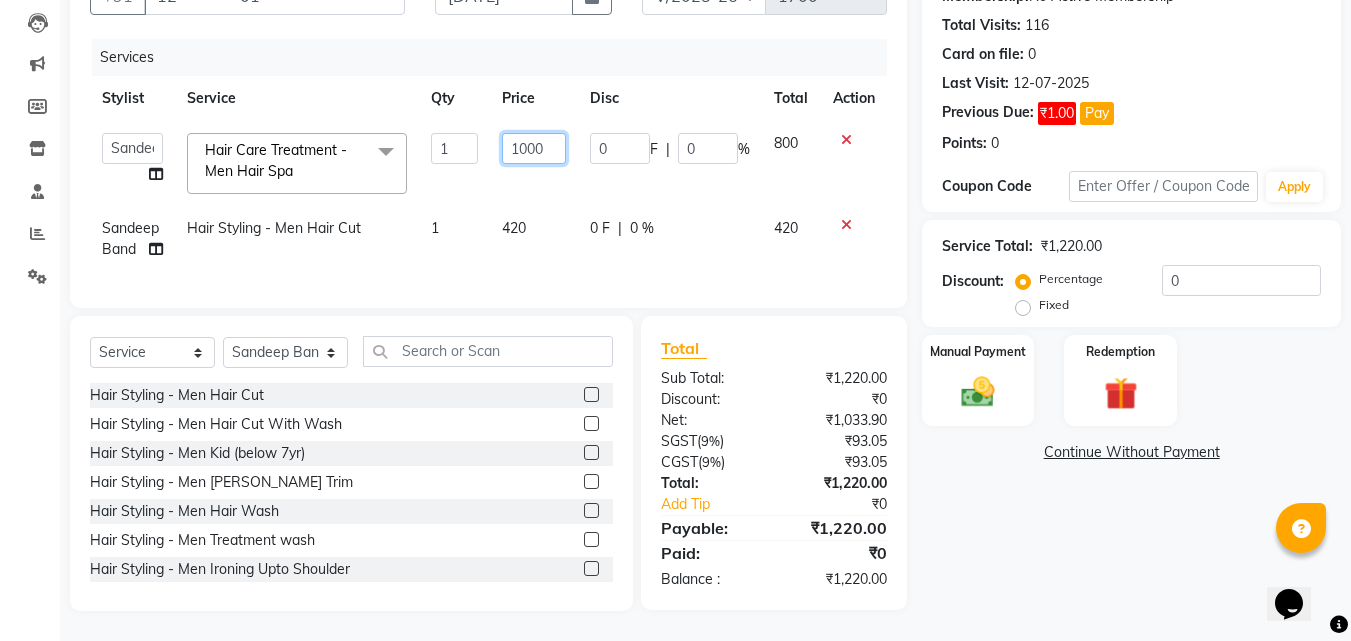 click on "1000" 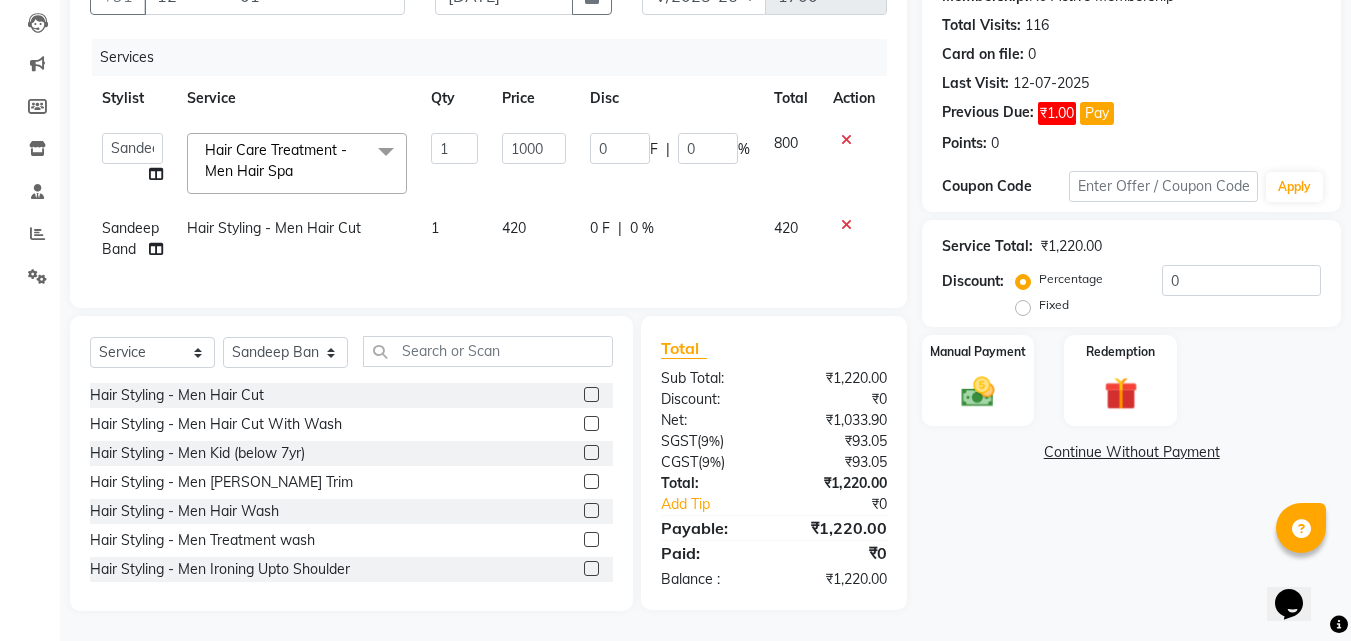 click on "1000" 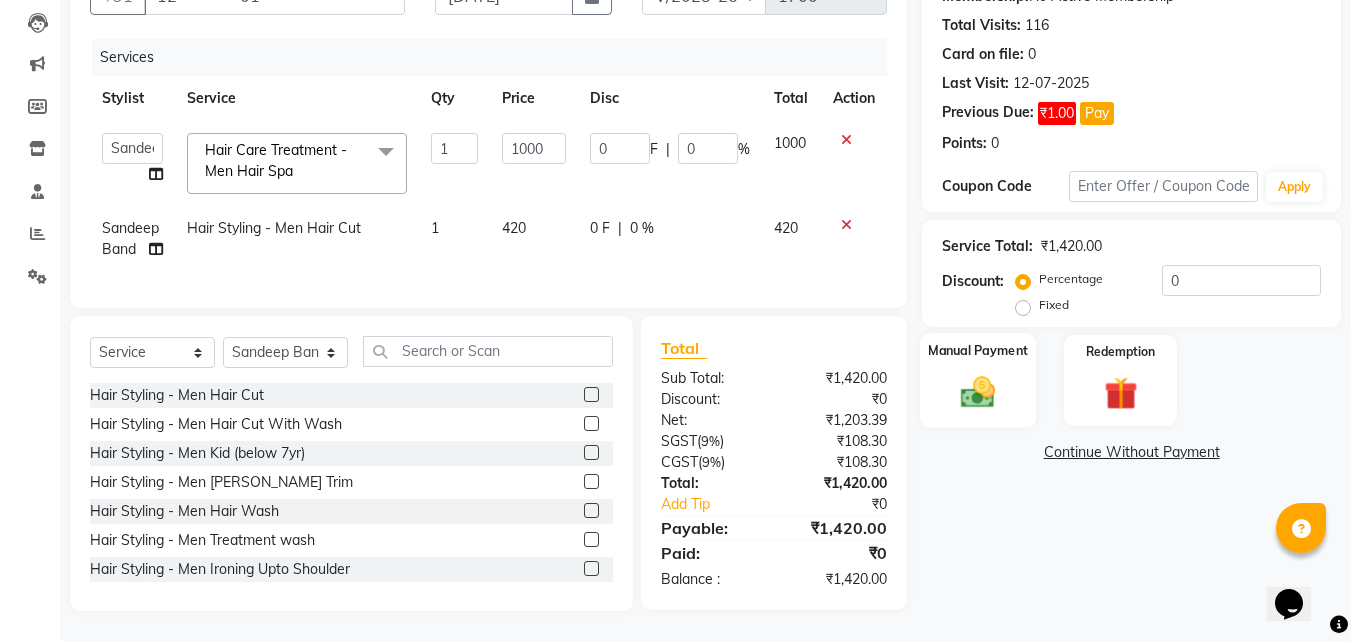 click 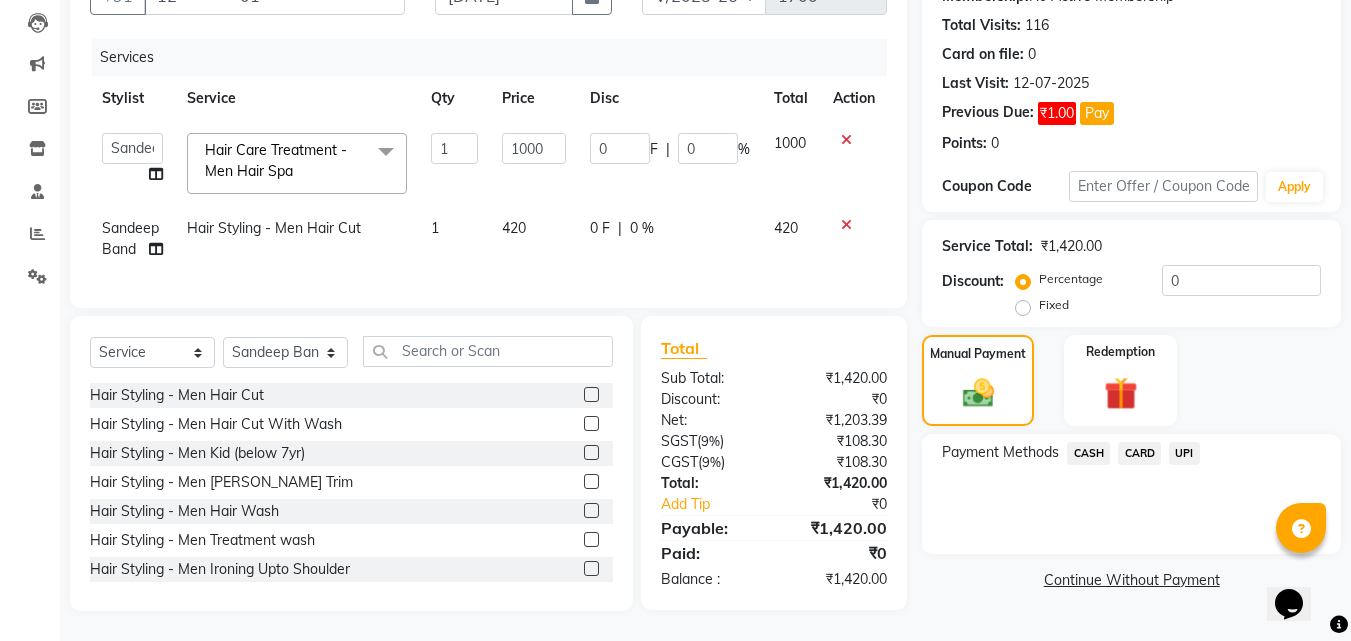 drag, startPoint x: 1128, startPoint y: 417, endPoint x: 1149, endPoint y: 425, distance: 22.472204 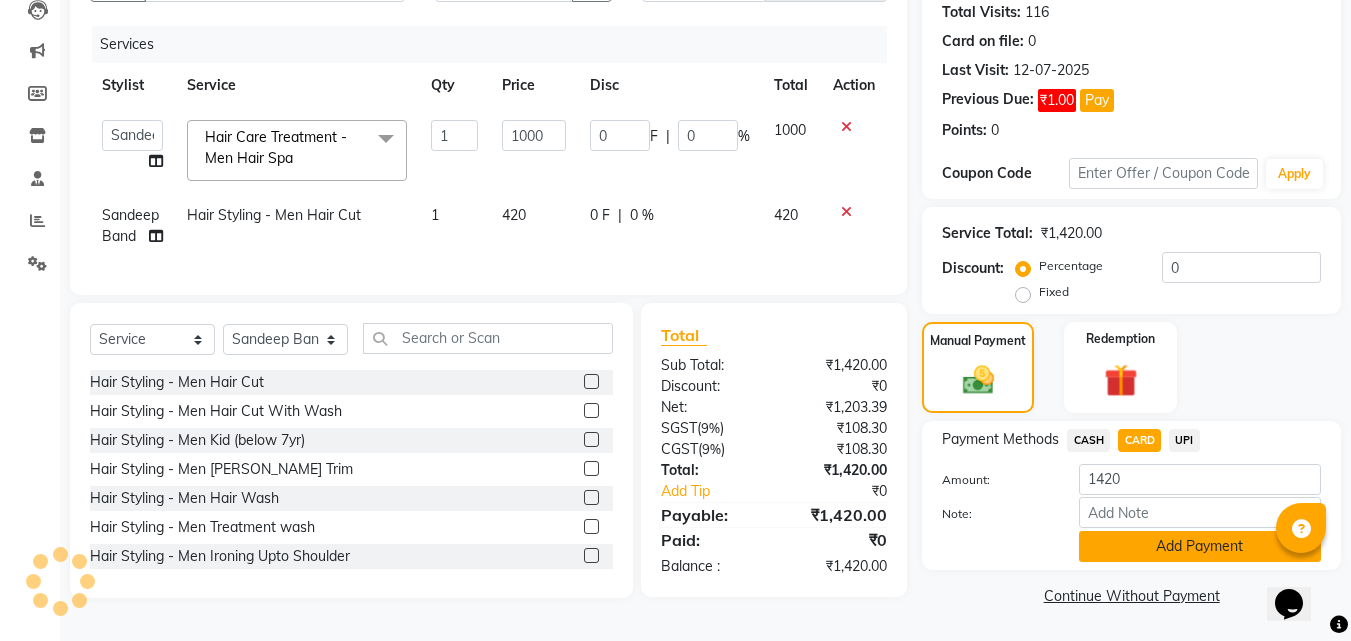drag, startPoint x: 1152, startPoint y: 541, endPoint x: 1124, endPoint y: 533, distance: 29.12044 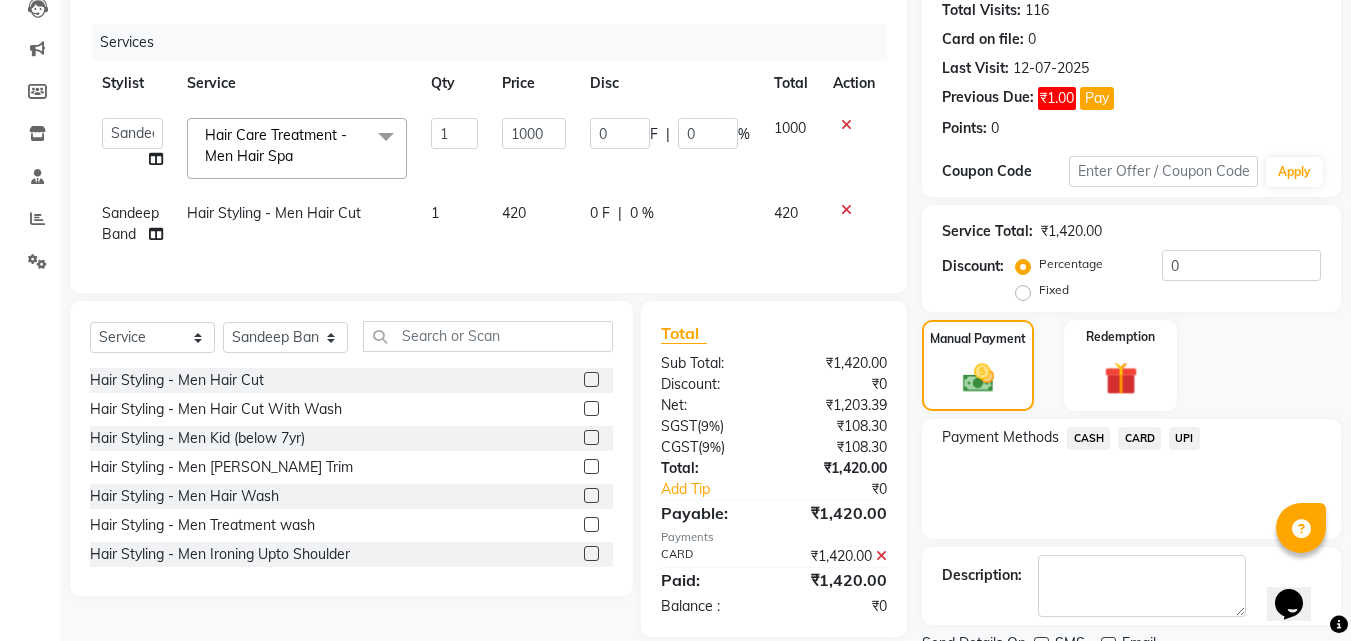 scroll, scrollTop: 306, scrollLeft: 0, axis: vertical 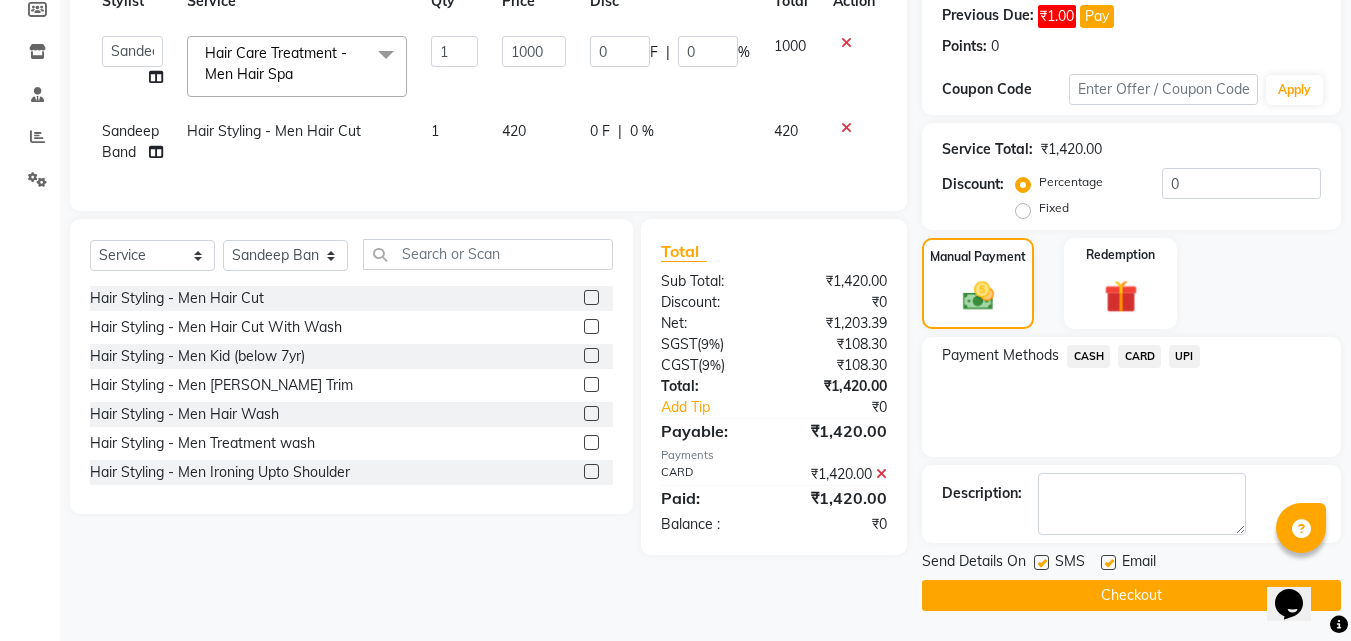 click 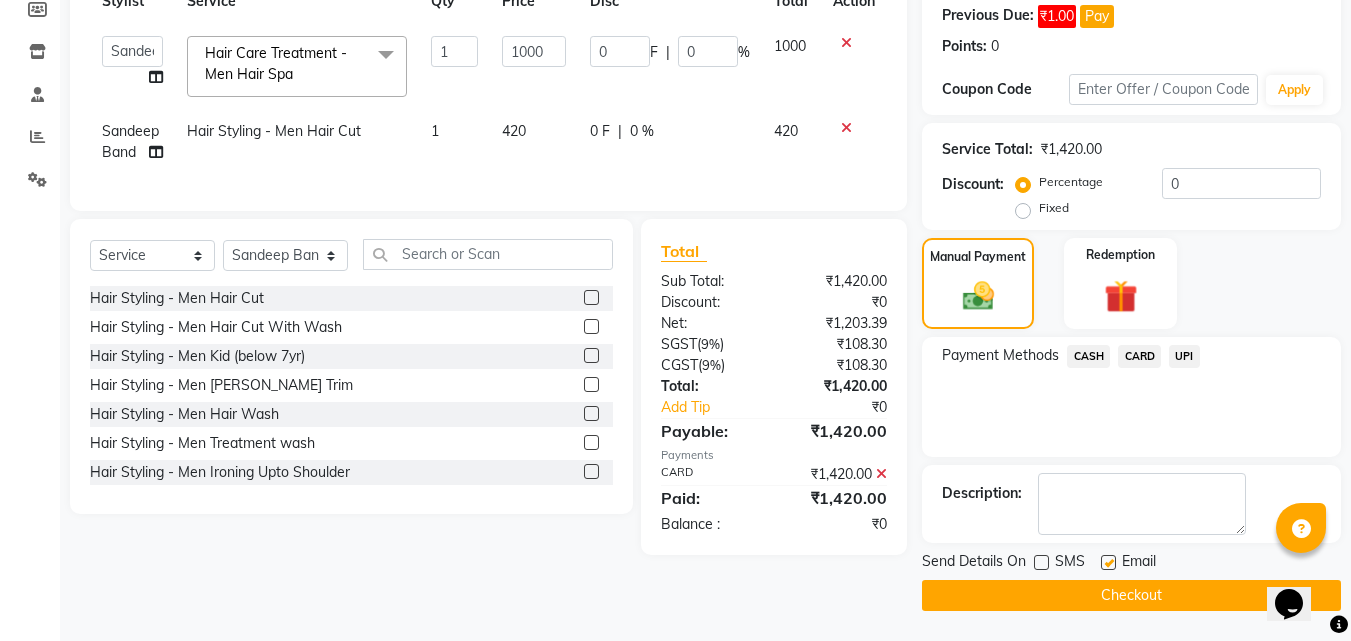 click on "Checkout" 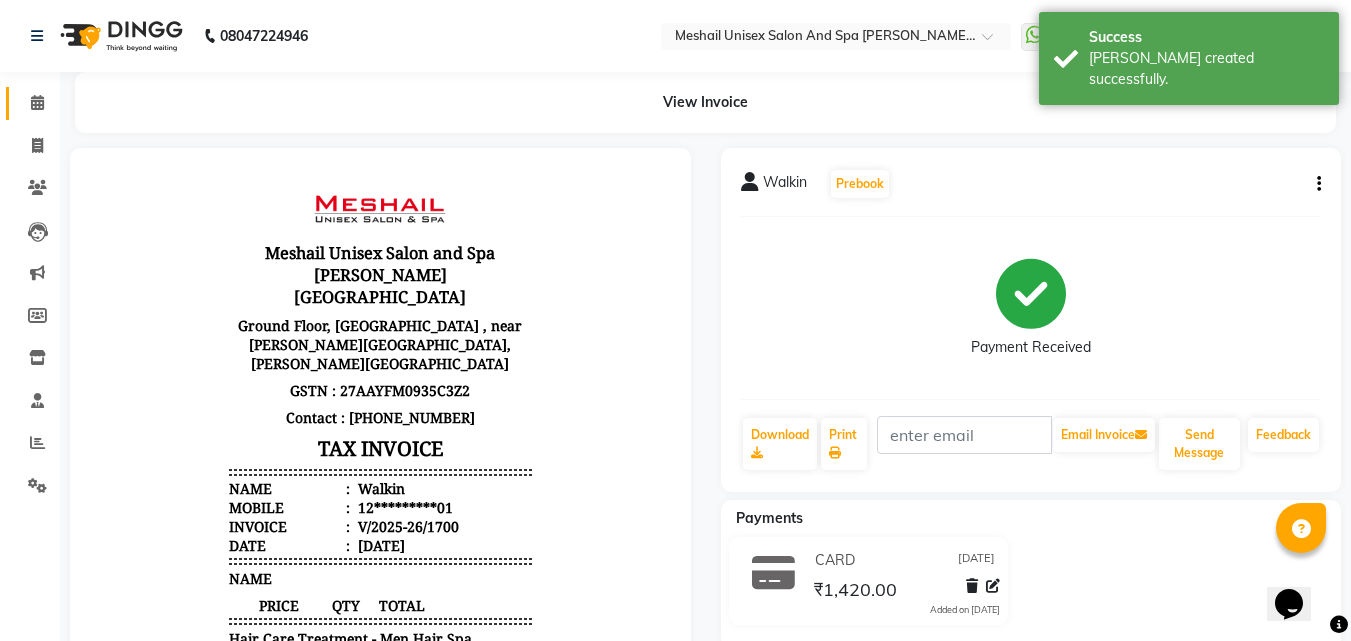 scroll, scrollTop: 0, scrollLeft: 0, axis: both 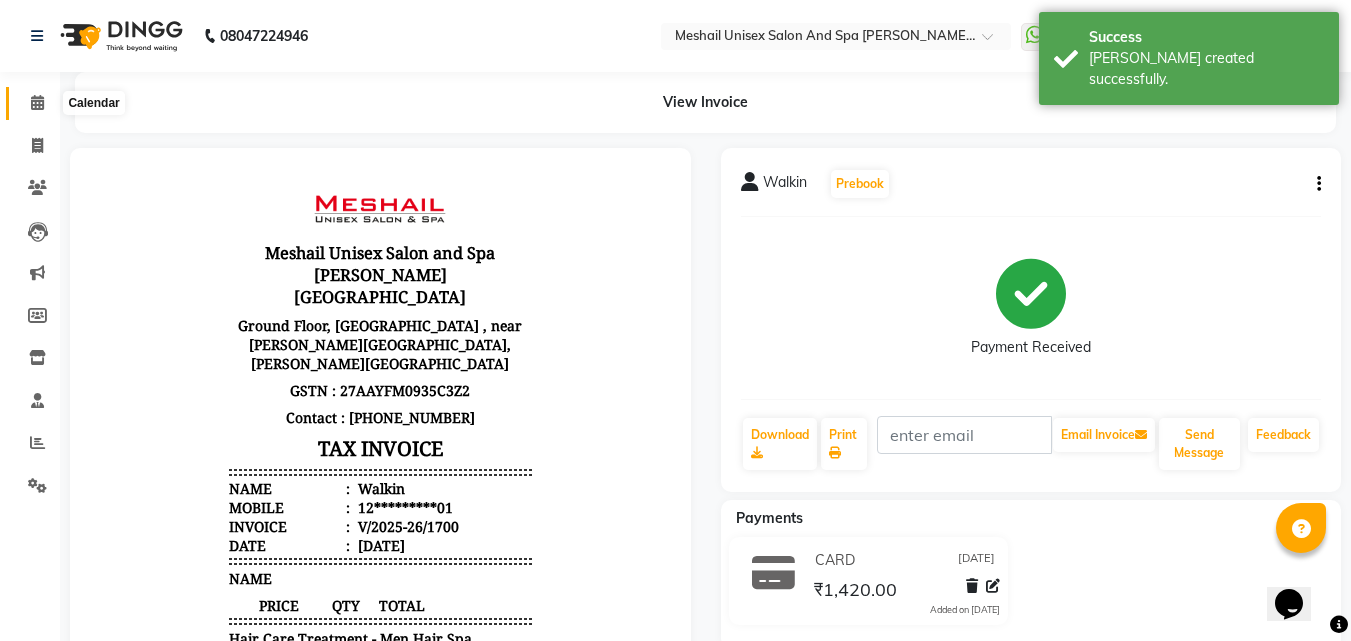 click 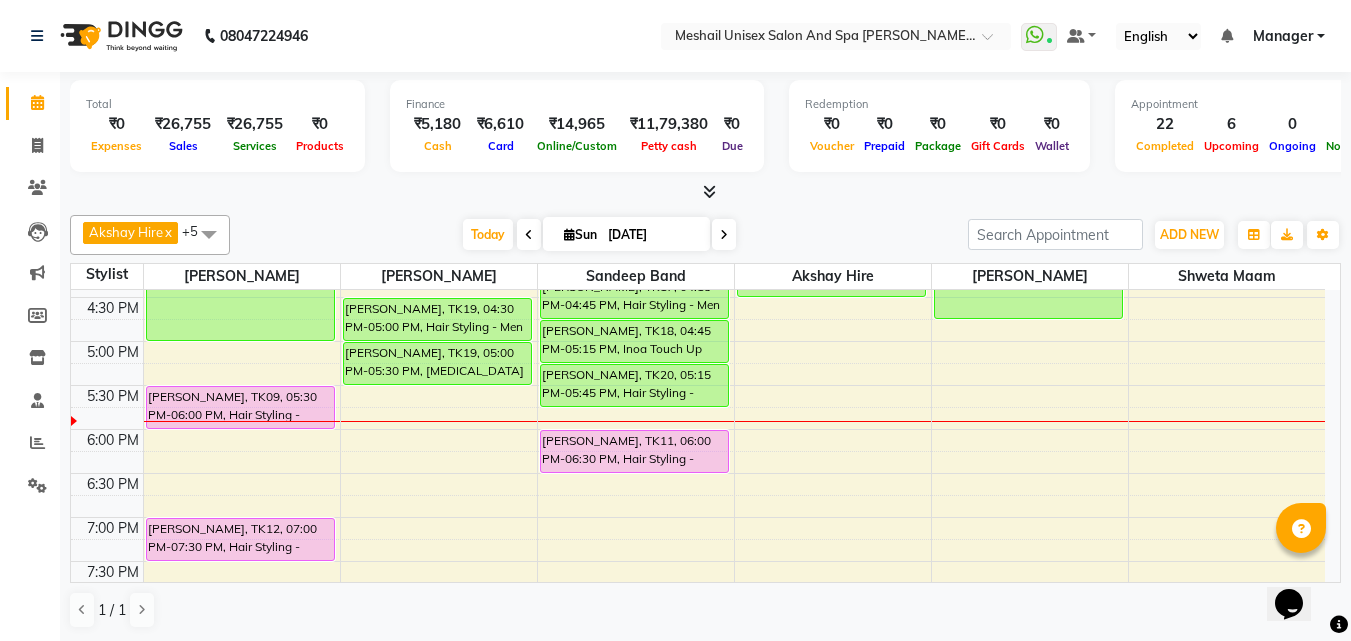 scroll, scrollTop: 651, scrollLeft: 0, axis: vertical 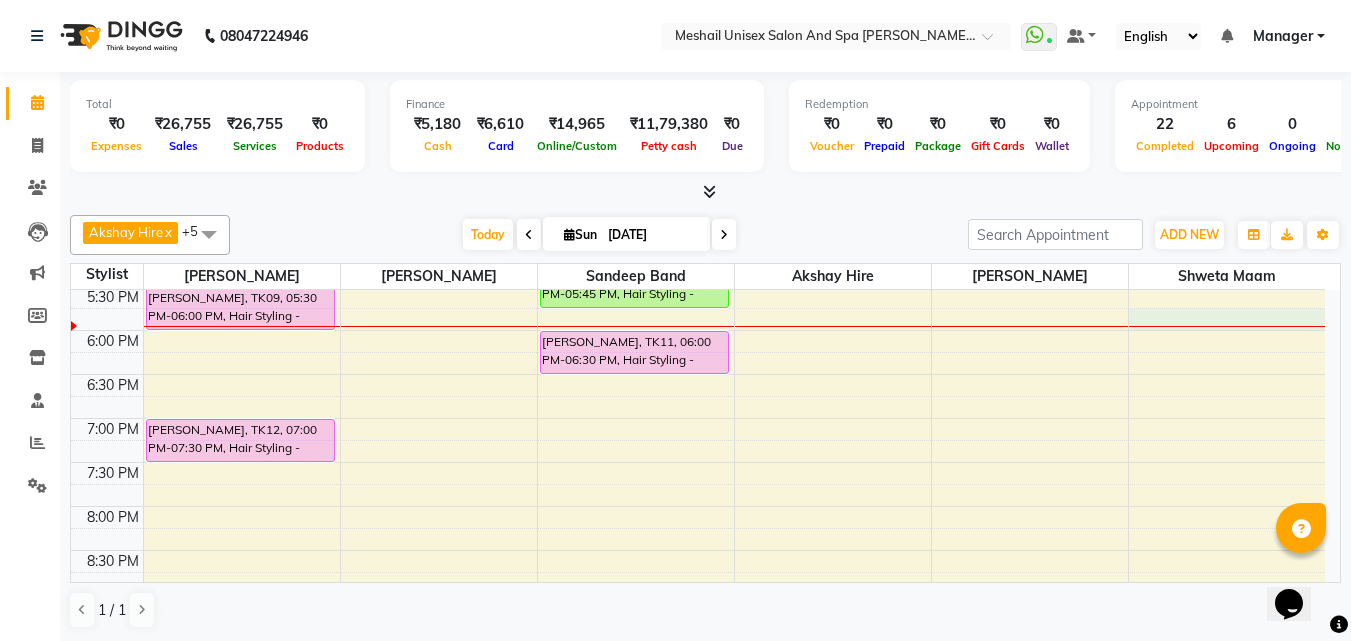click on "9:00 AM 9:30 AM 10:00 AM 10:30 AM 11:00 AM 11:30 AM 12:00 PM 12:30 PM 1:00 PM 1:30 PM 2:00 PM 2:30 PM 3:00 PM 3:30 PM 4:00 PM 4:30 PM 5:00 PM 5:30 PM 6:00 PM 6:30 PM 7:00 PM 7:30 PM 8:00 PM 8:30 PM 9:00 PM 9:30 PM    [PERSON_NAME], TK21, 01:00 PM-01:30 PM, Hair Styling - Men Hair Cut    [PERSON_NAME], TK16, 01:45 PM-03:15 PM, Colour Service - Women Global Inoa/Godrej For Midium Length    [PERSON_NAME], TK16, 03:15 PM-03:45 PM, Hair Styling - Women Hair Cut    [PERSON_NAME], TK04, 04:00 PM-05:00 PM, Inoa Touch Up    [PERSON_NAME], TK09, 05:30 PM-06:00 PM, Hair Styling - Women Hair Blowdry Up To Shoulder    [PERSON_NAME], TK12, 07:00 PM-07:30 PM, Hair Styling - Women Hair Blowdry Up To Shoulder    [PERSON_NAME], TK01, 11:00 AM-11:30 AM, Hand And Foot Care - Spa Pedicure    [PERSON_NAME] Nawagul, TK05, 12:30 PM-01:00 PM, Hair Styling - Women Hair Wash    [PERSON_NAME], TK19, 04:30 PM-05:00 PM, Hair Styling - Men [PERSON_NAME] Trim    [PERSON_NAME], TK19, 05:00 PM-05:30 PM, [MEDICAL_DATA] tretment" at bounding box center [698, 110] 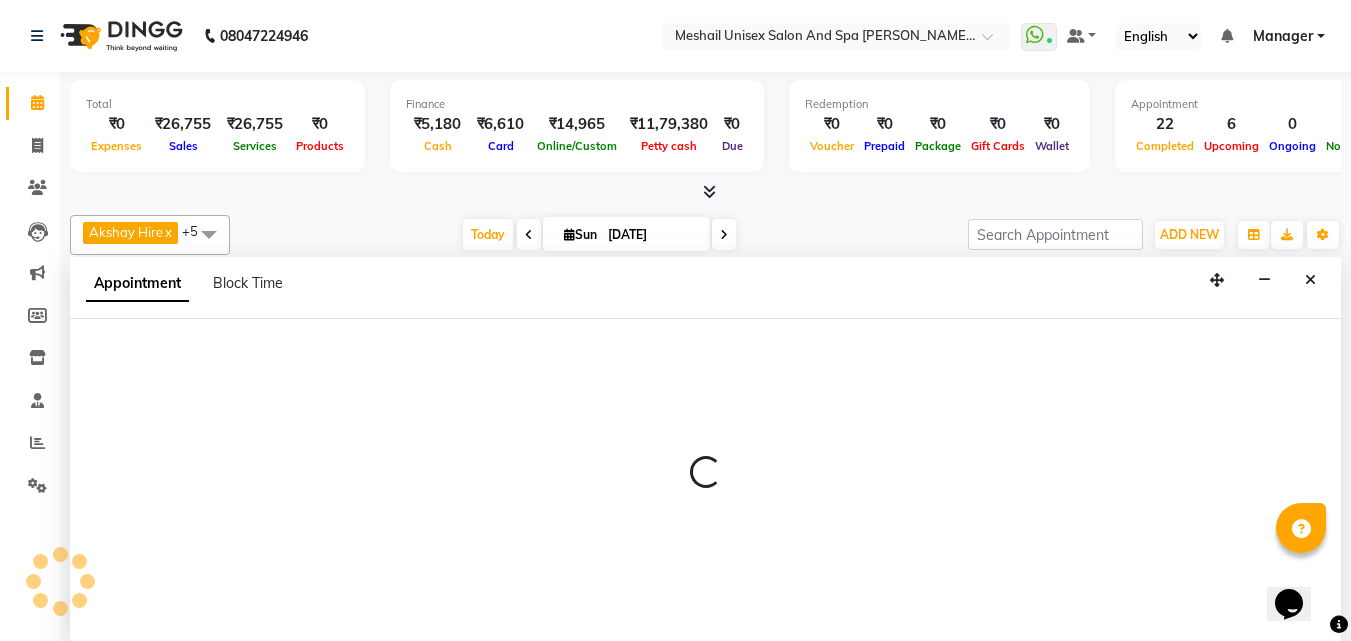 scroll, scrollTop: 1, scrollLeft: 0, axis: vertical 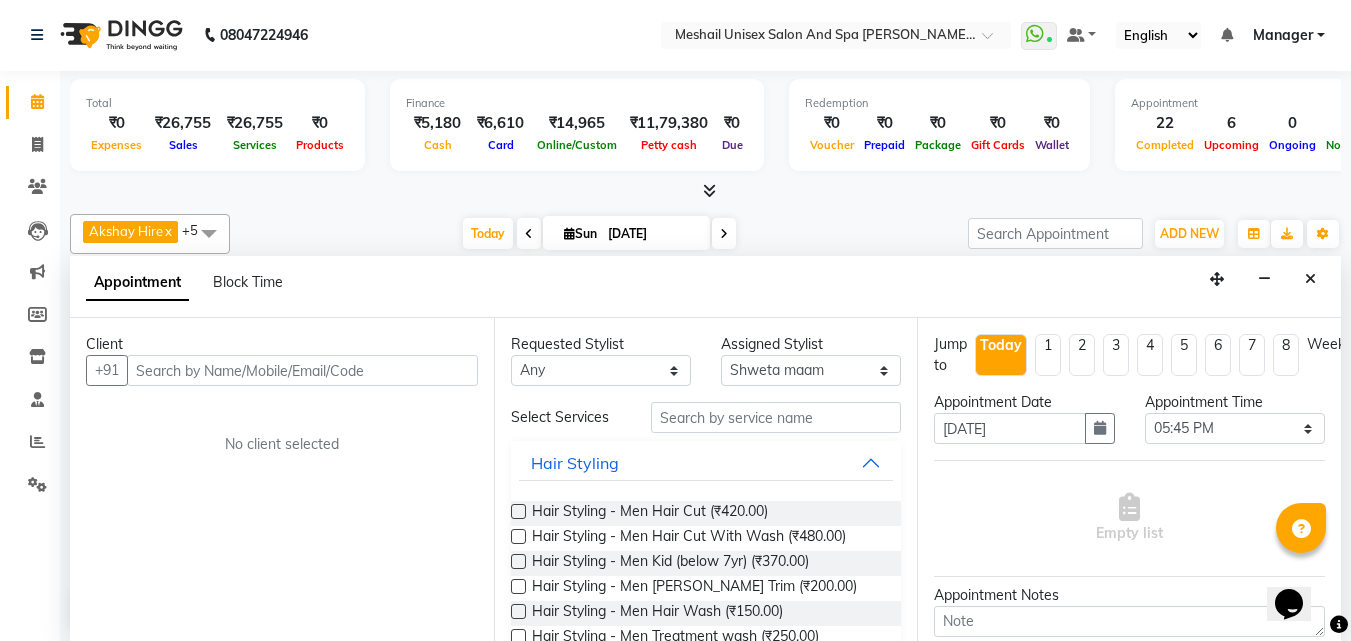 click at bounding box center [302, 370] 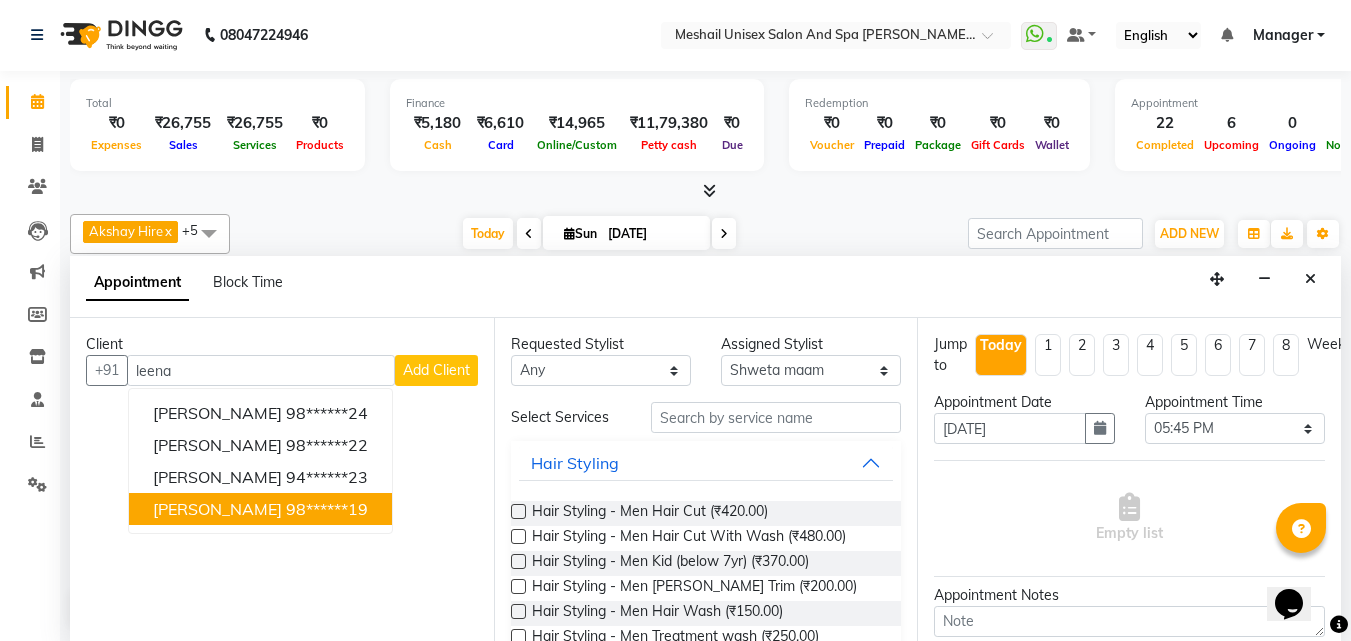 click on "[PERSON_NAME]" at bounding box center (217, 509) 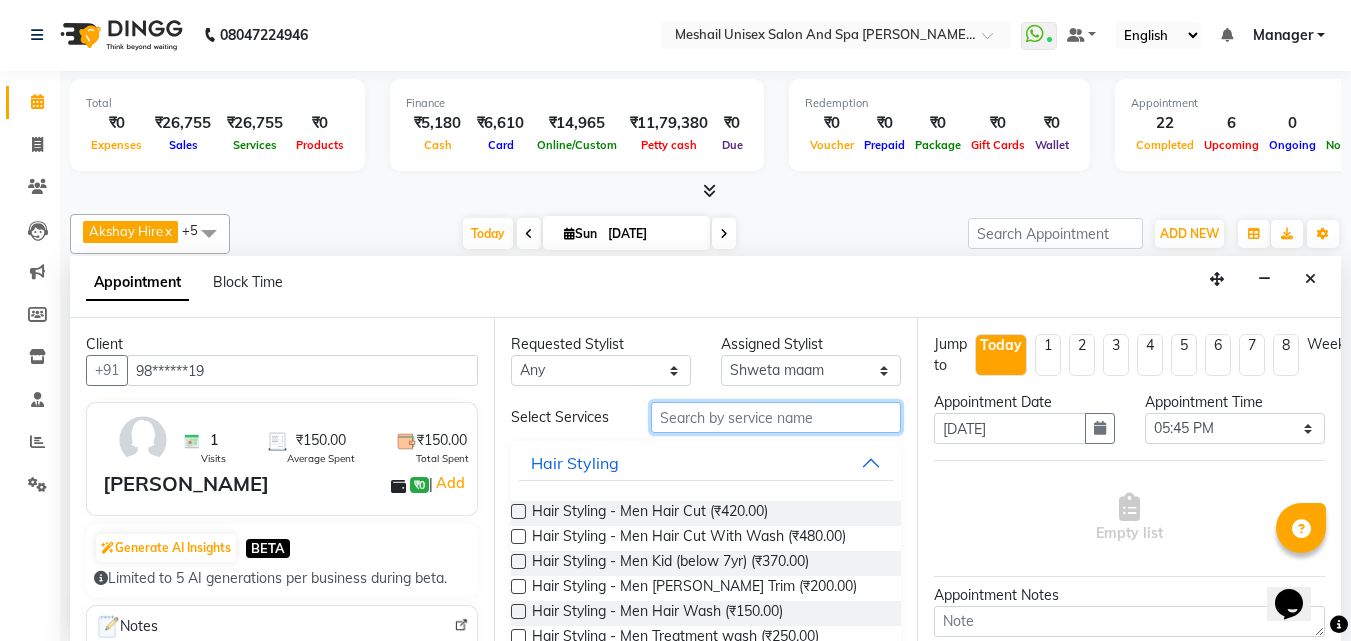 click at bounding box center (776, 417) 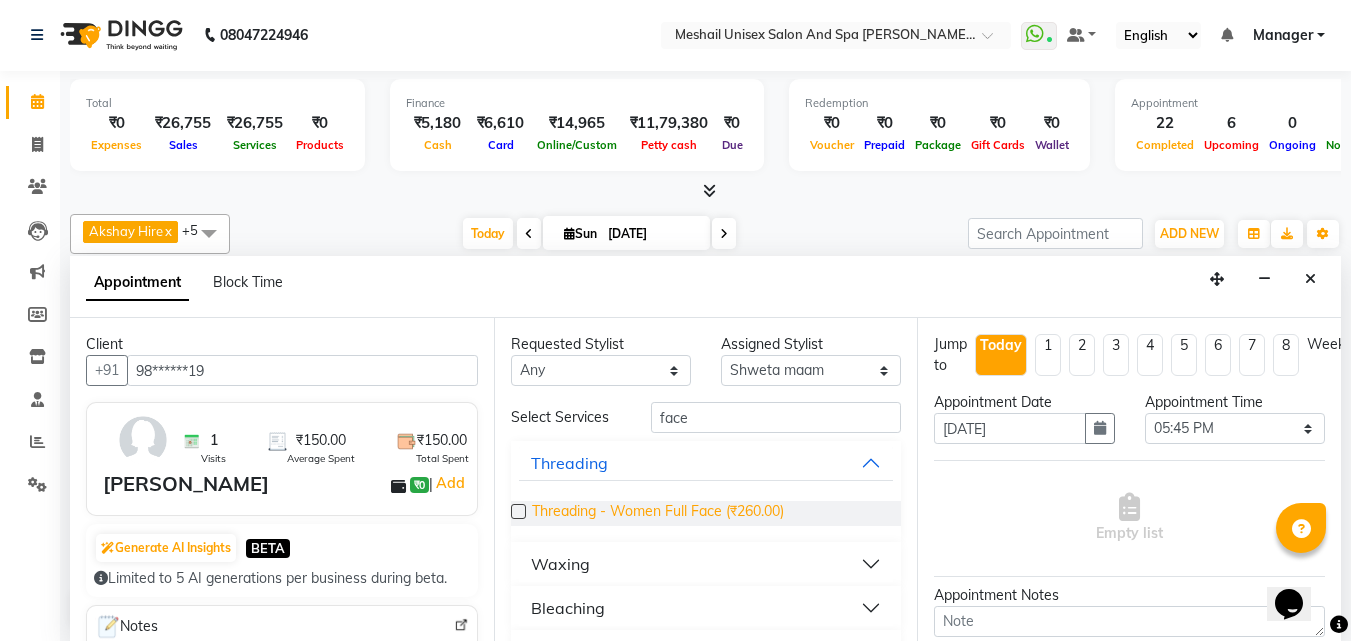 click on "Threading - Women Full Face (₹260.00)" at bounding box center [658, 513] 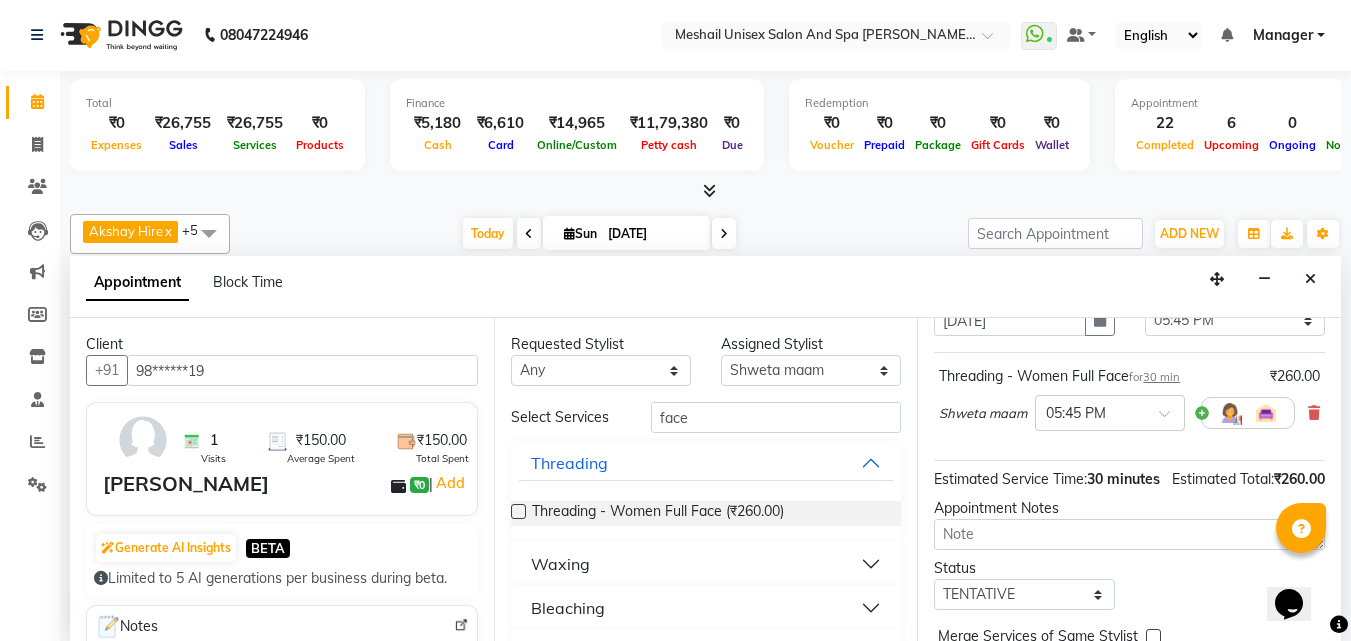 scroll, scrollTop: 242, scrollLeft: 0, axis: vertical 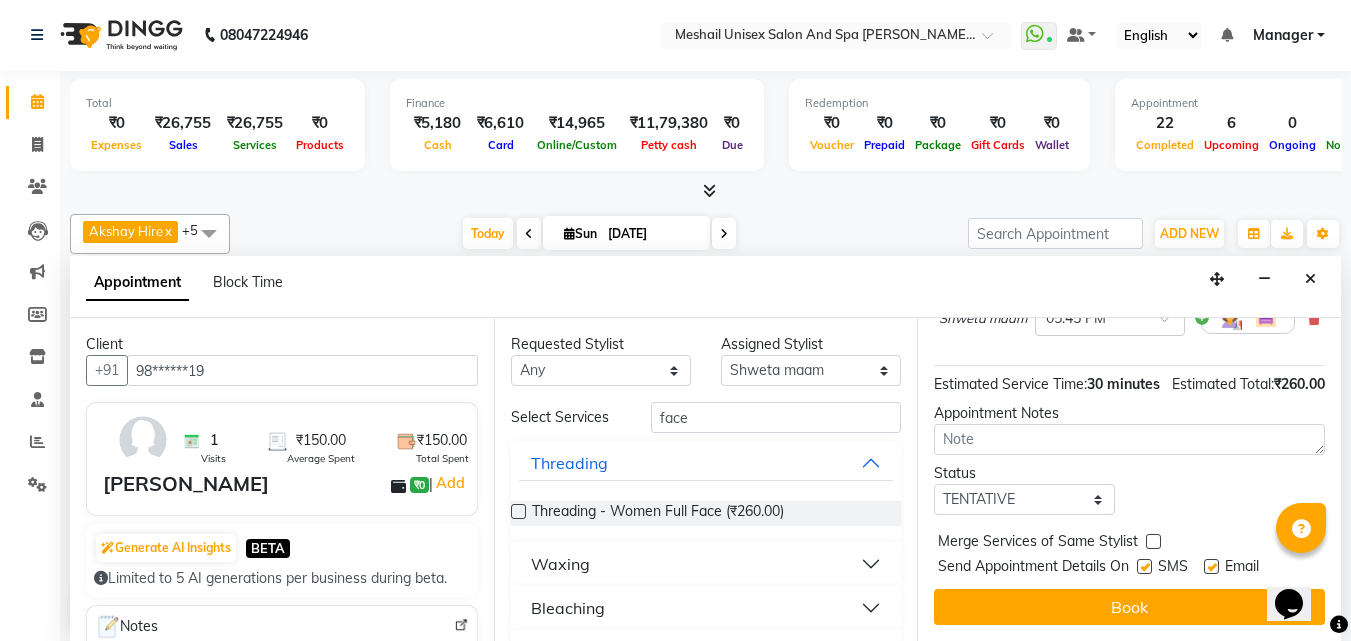 click at bounding box center [1144, 566] 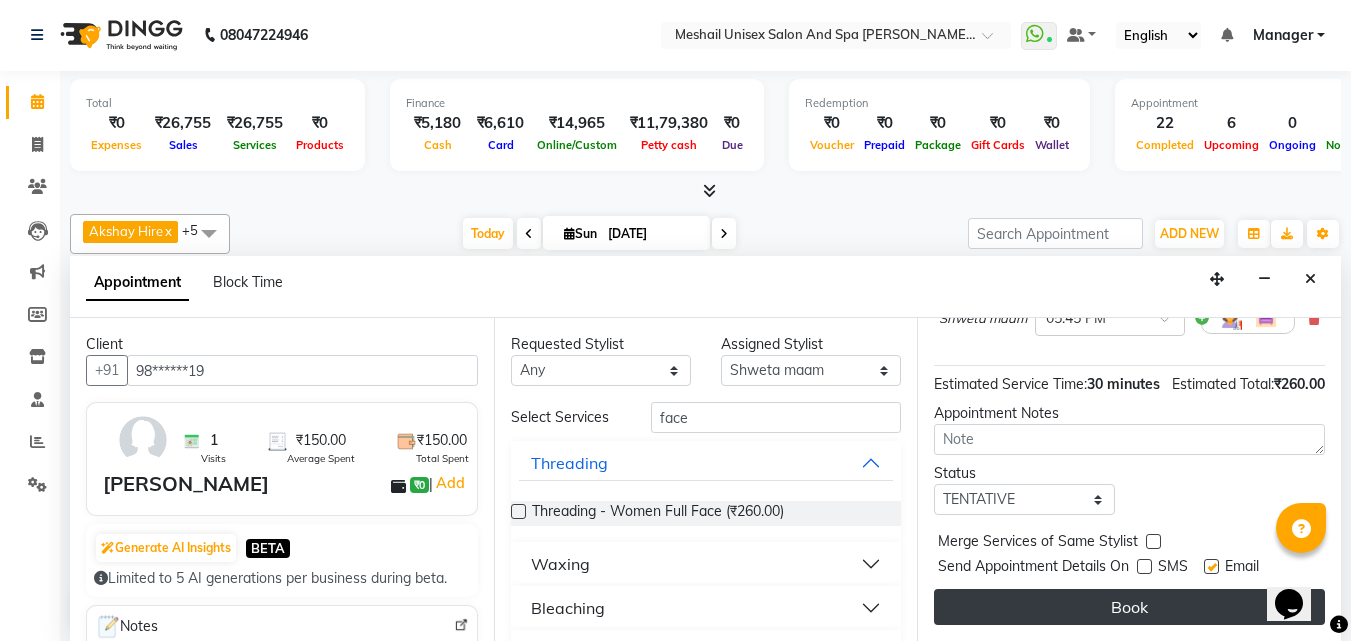 click on "Book" at bounding box center (1129, 607) 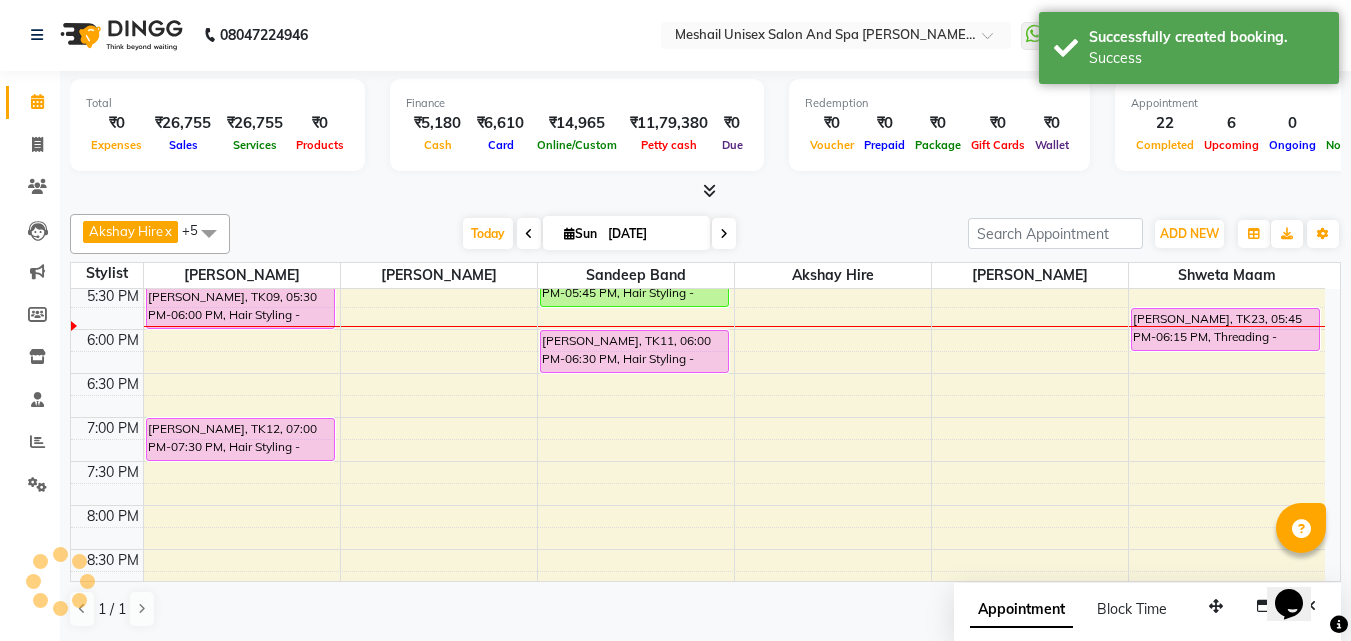 scroll, scrollTop: 0, scrollLeft: 0, axis: both 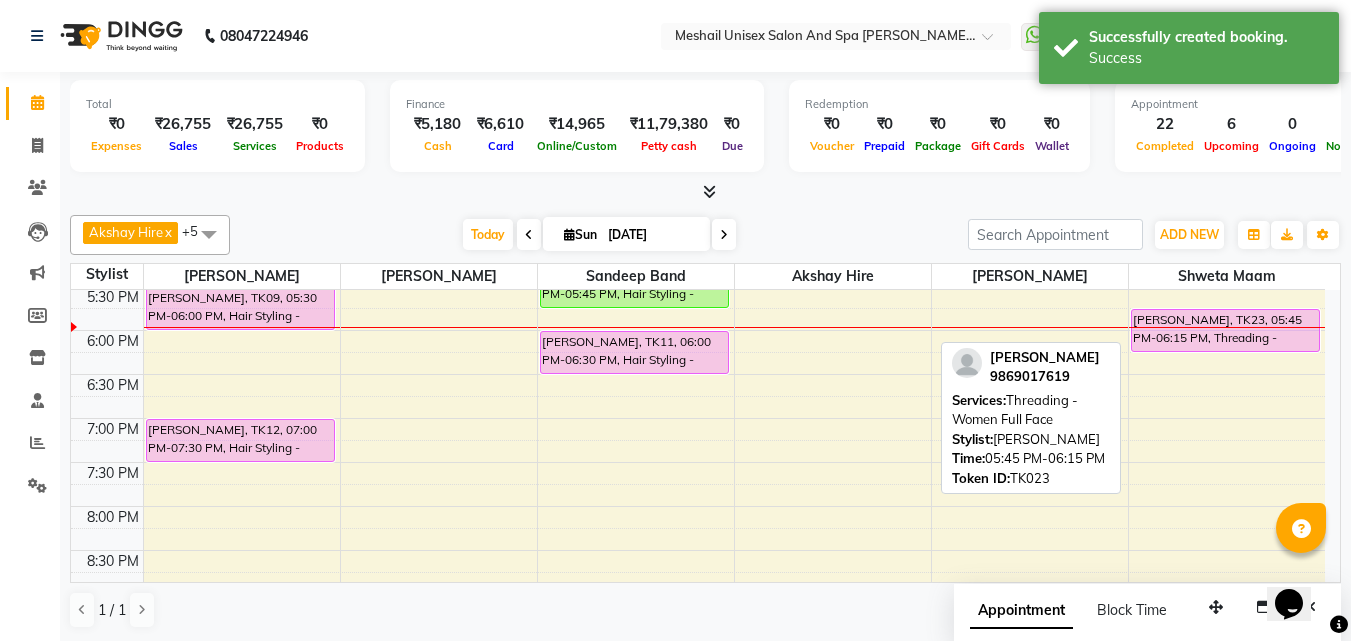 click on "[PERSON_NAME], TK23, 05:45 PM-06:15 PM, Threading - Women Full Face" at bounding box center (1226, 330) 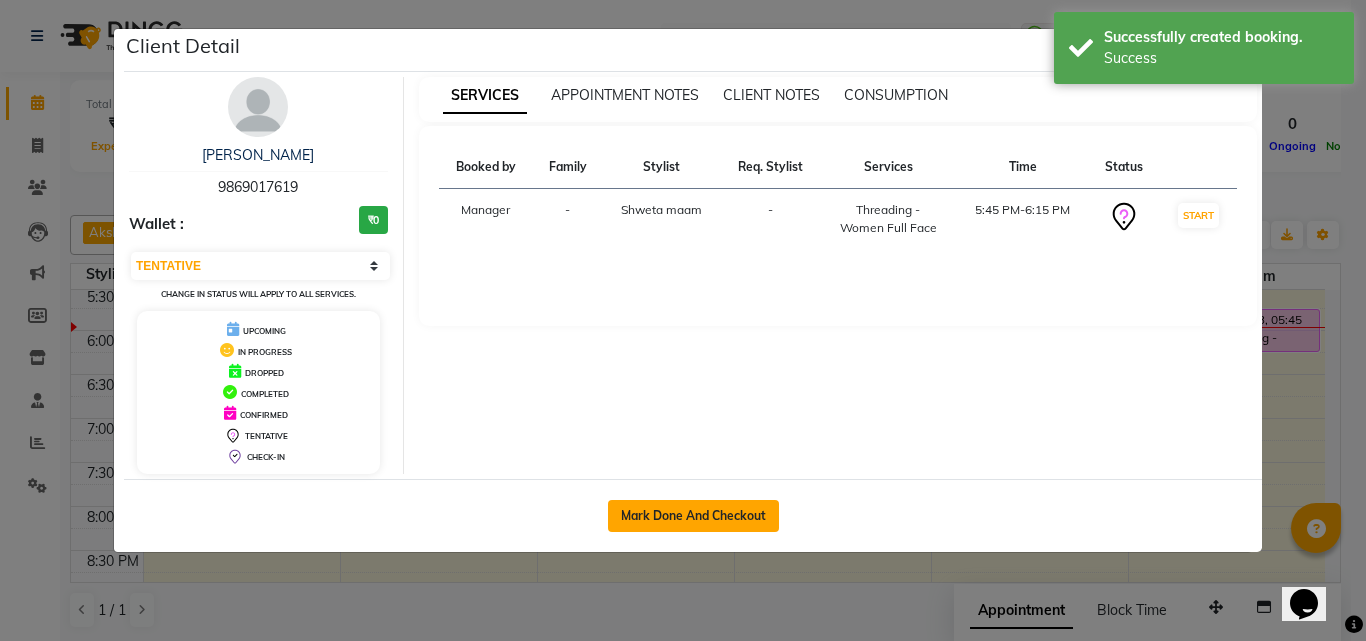 click on "Mark Done And Checkout" 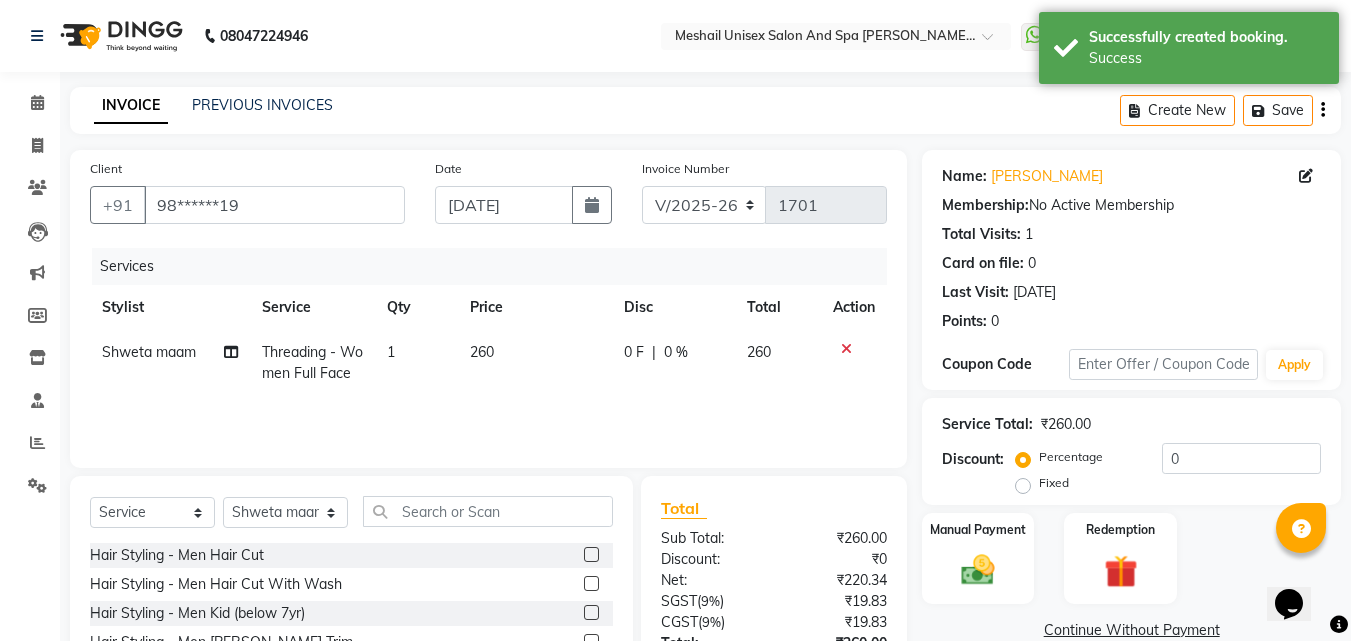 click on "260" 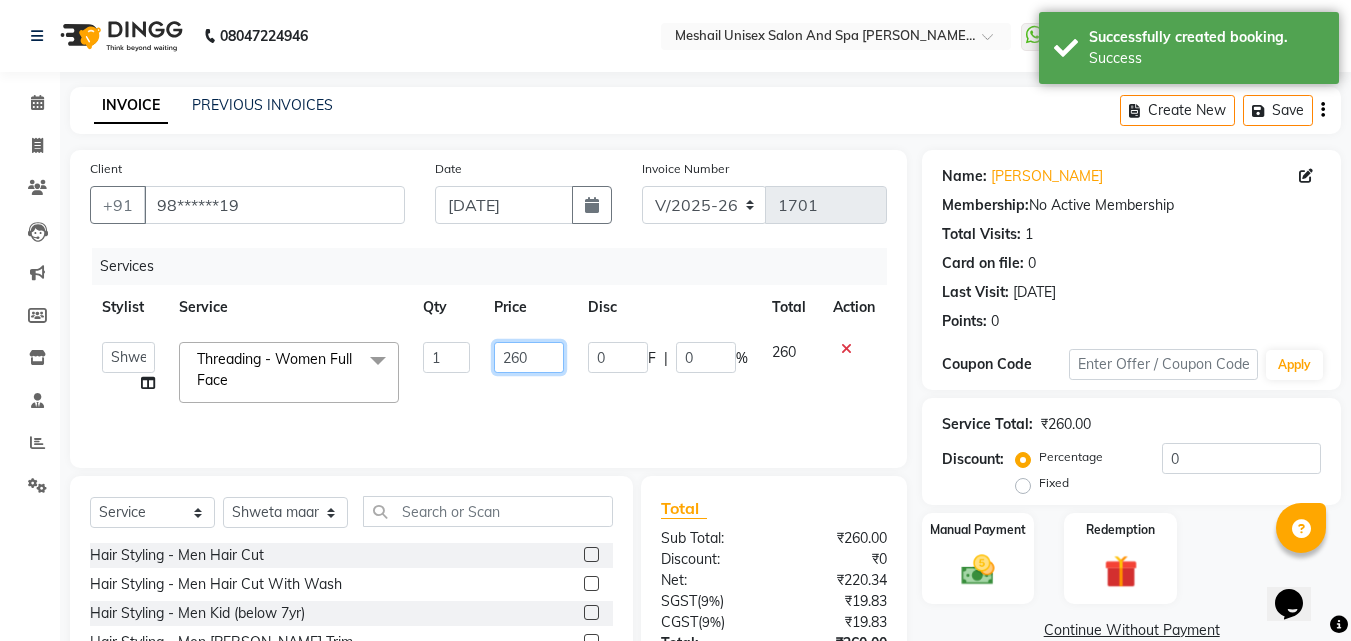 click on "260" 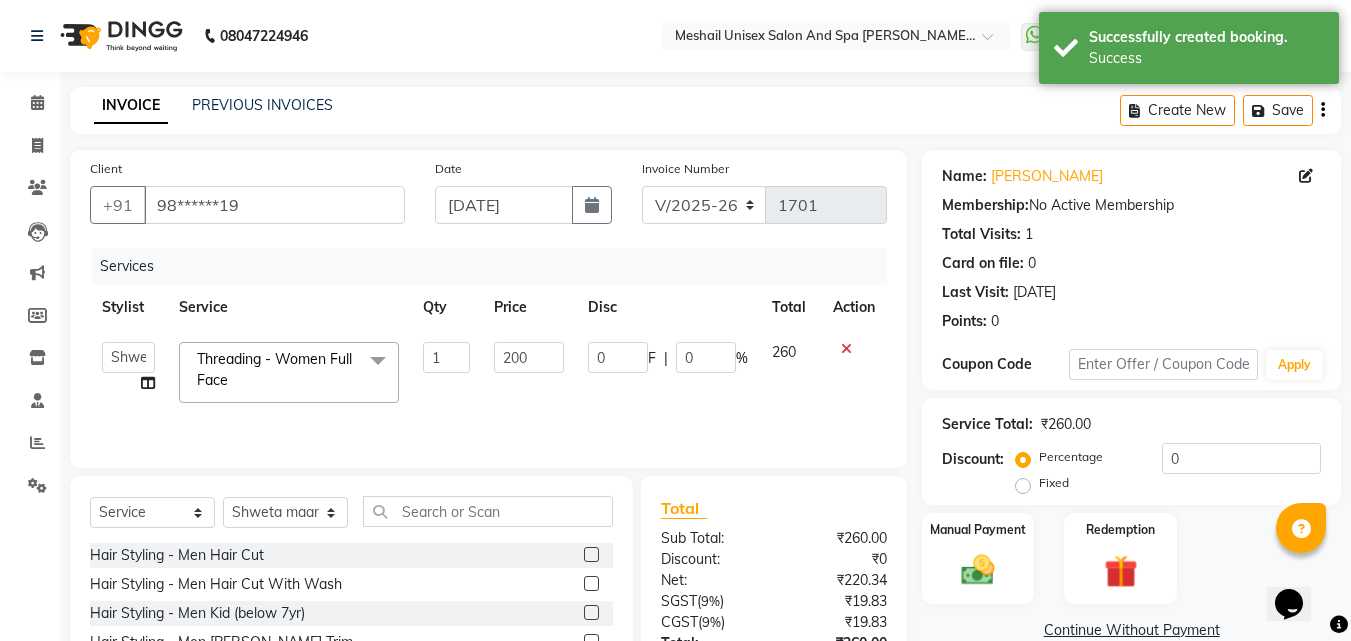 drag, startPoint x: 552, startPoint y: 405, endPoint x: 1045, endPoint y: 420, distance: 493.22815 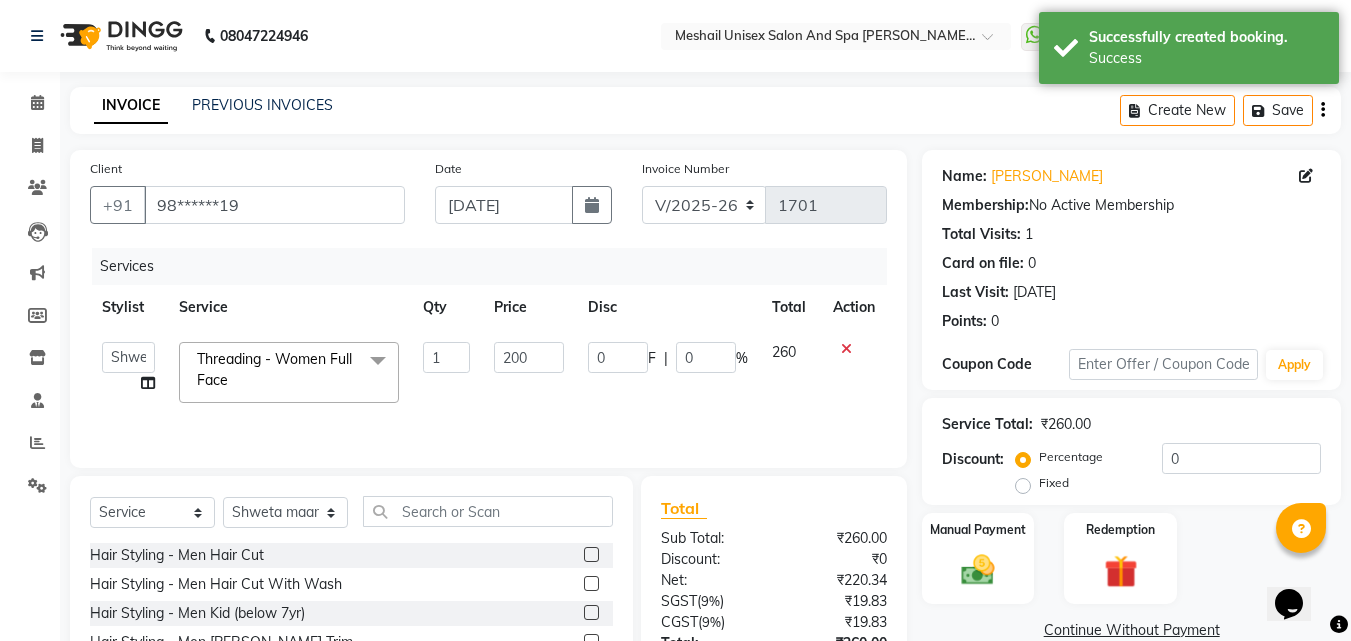 click on "Services Stylist Service Qty Price Disc Total Action  Akshay Hire   Manager   [PERSON_NAME] Band   [PERSON_NAME]   Shweta maam   [PERSON_NAME]   [PERSON_NAME]  Threading - Women Full Face  x Hair Styling - Men Hair Cut Hair Styling - Men Hair Cut With Wash Hair Styling - Men Kid (below 7yr) Hair Styling - Men [PERSON_NAME] Trim Hair Styling - Men Hair Wash Hair Styling - Men Treatment wash Hair Styling - Men Ironing Upto Shoulder Hair Styling - Men Blowdry Up To Shoulder Hair Styling - Men Majirel Touch Up Hair Styling - Men Inoa Touch Up Hair Styling - Men Streaking Hair Styling - Women Hair Cut Hair Styling - Women Hair Cut With Wash Hair Styling - Women Kid (below 7yr) Hair Styling - Women Hair Wash Hair Styling - Women Treatment wash Hair Styling - Women Hair Blowdry Up To Shoulder Hair Styling - Women Blowdry Below Shoulder Hair Styling - Women Blowdry Up To Waist Hair Styling - Women Hair Blowdry Up To Shoulder 1 Hair Styling - Women Blowdry Below Shoulder 1 Hair Styling - Women Blowdry Up To Waist 1" 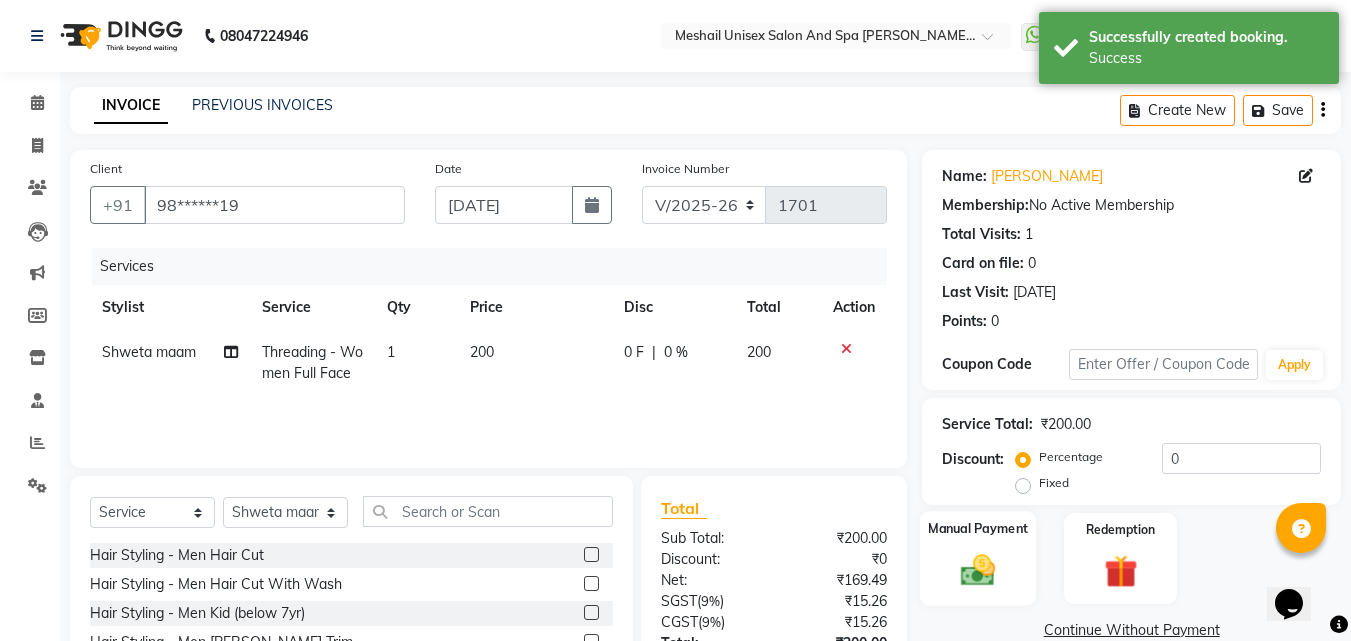 scroll, scrollTop: 160, scrollLeft: 0, axis: vertical 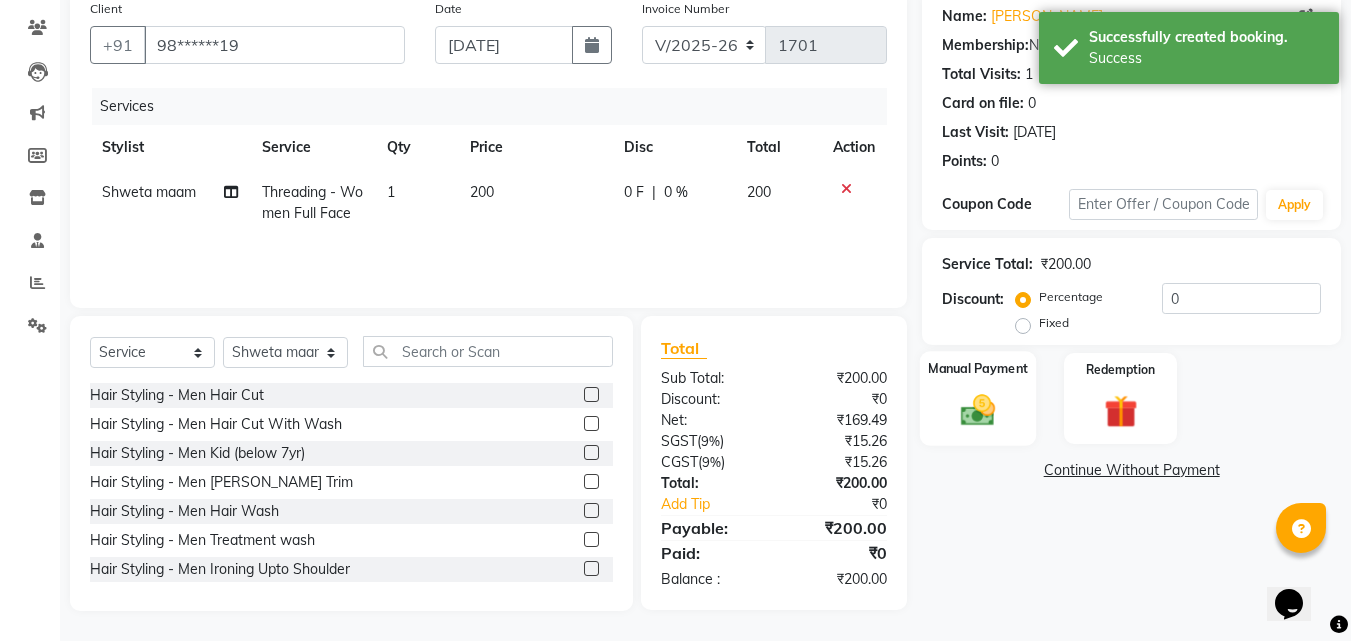 click 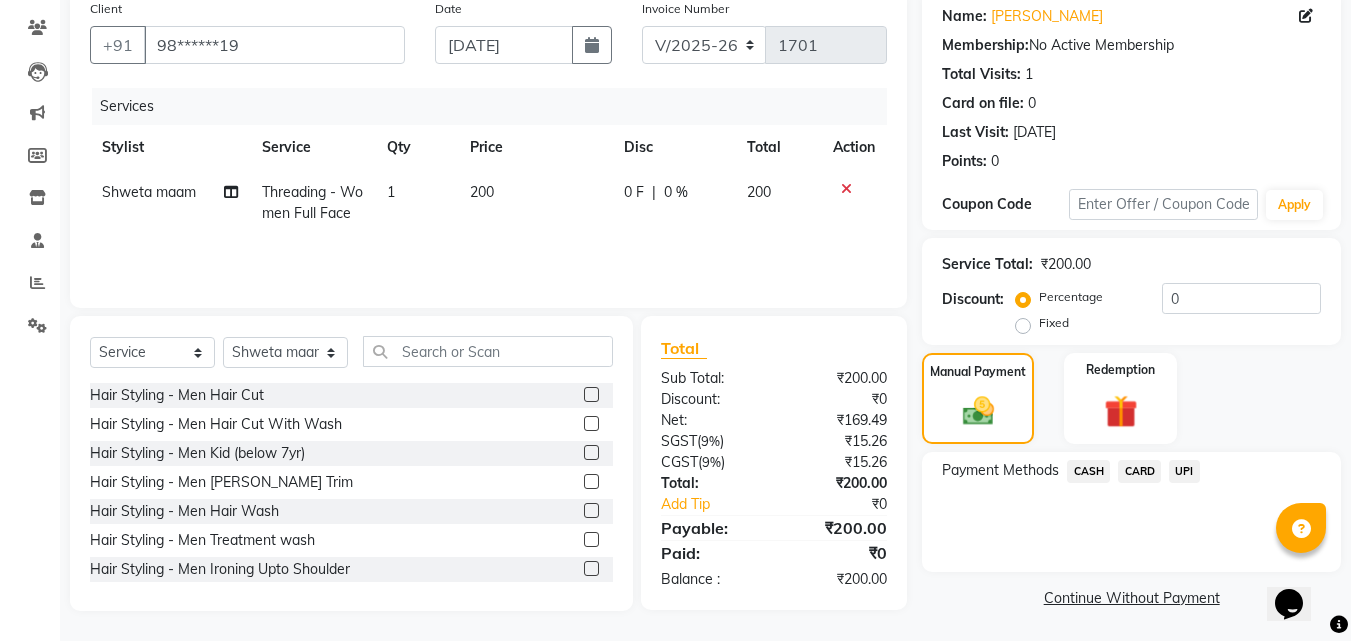 click on "UPI" 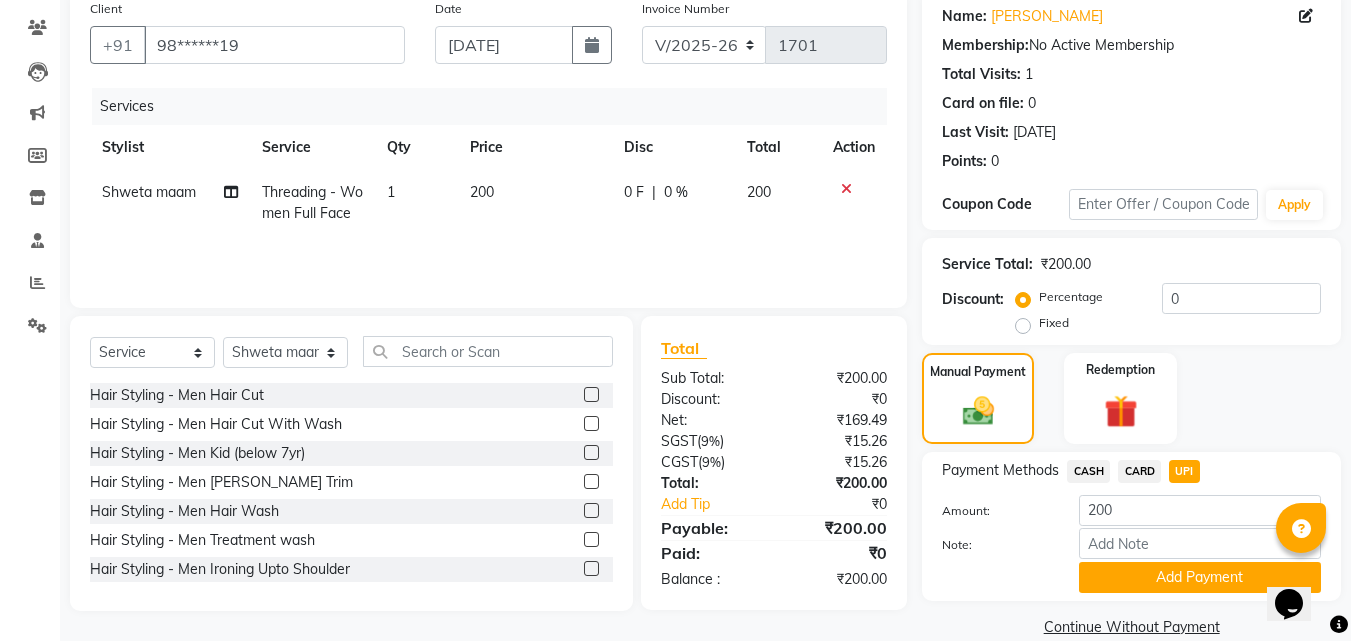 click on "Add Payment" 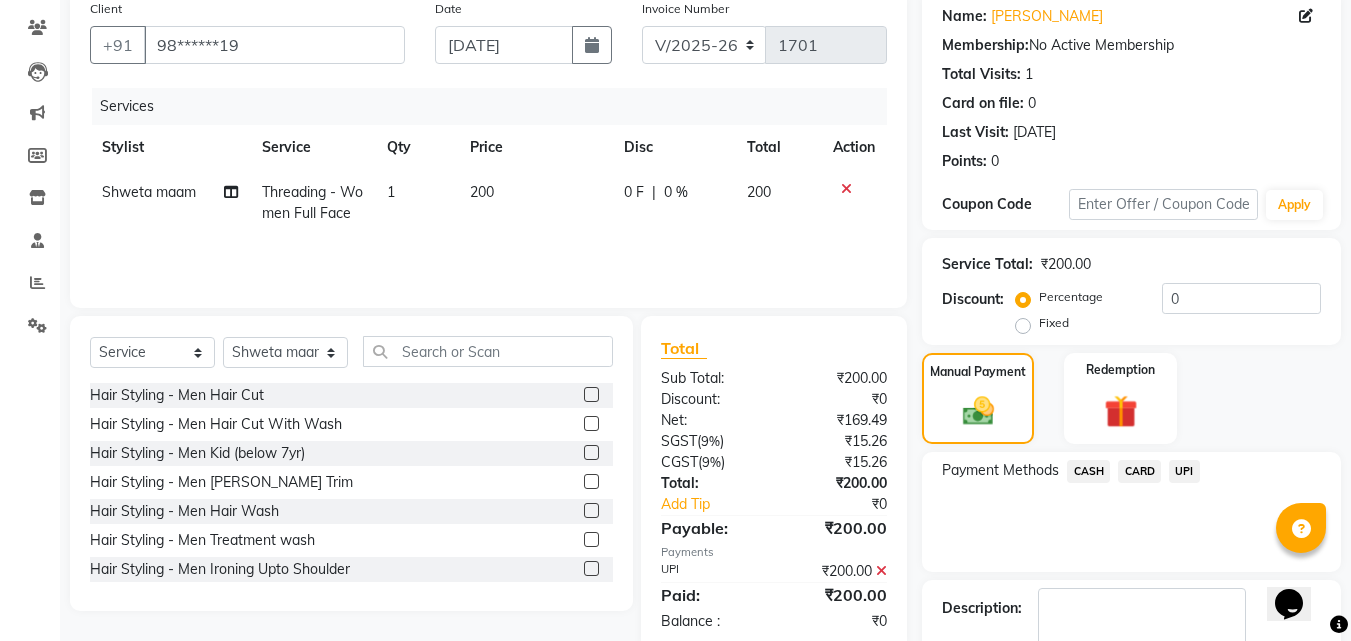 scroll, scrollTop: 275, scrollLeft: 0, axis: vertical 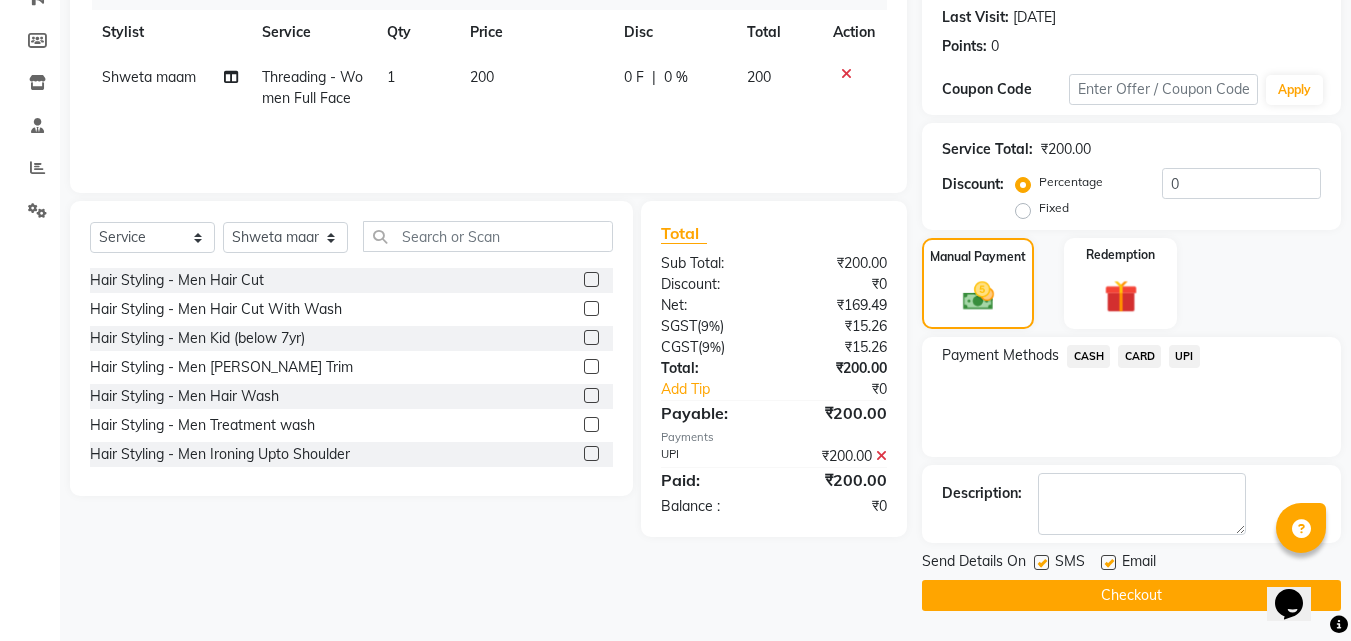 click 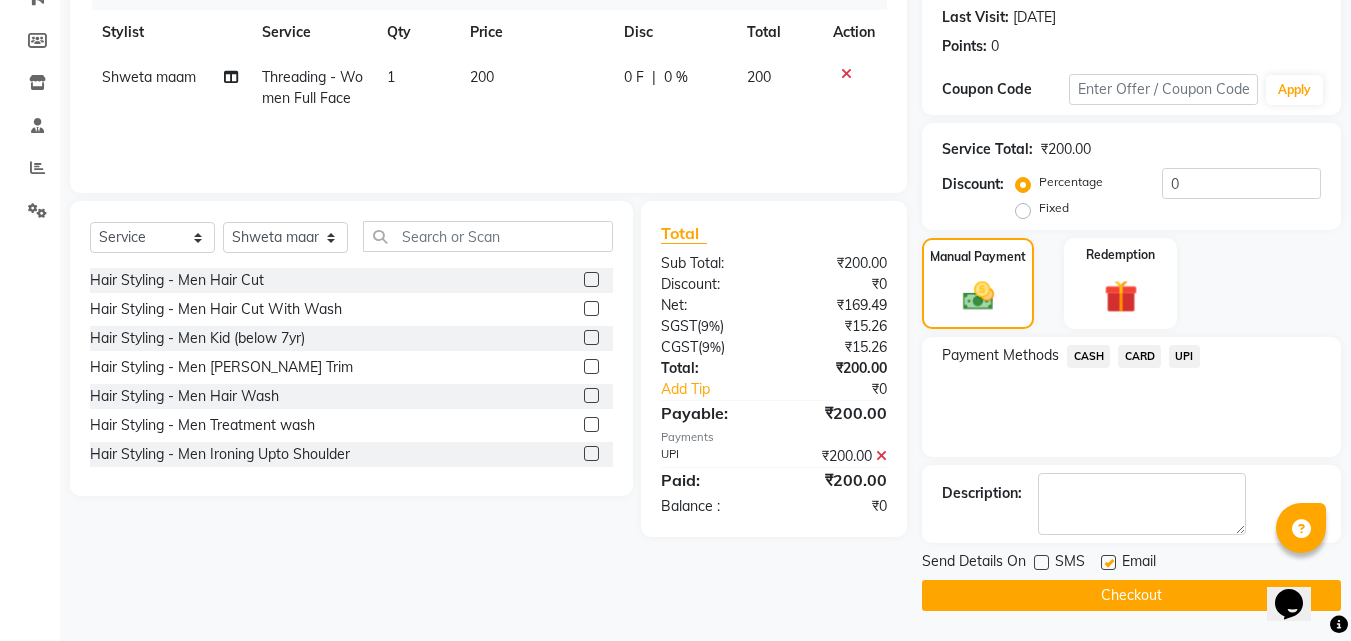 click on "Checkout" 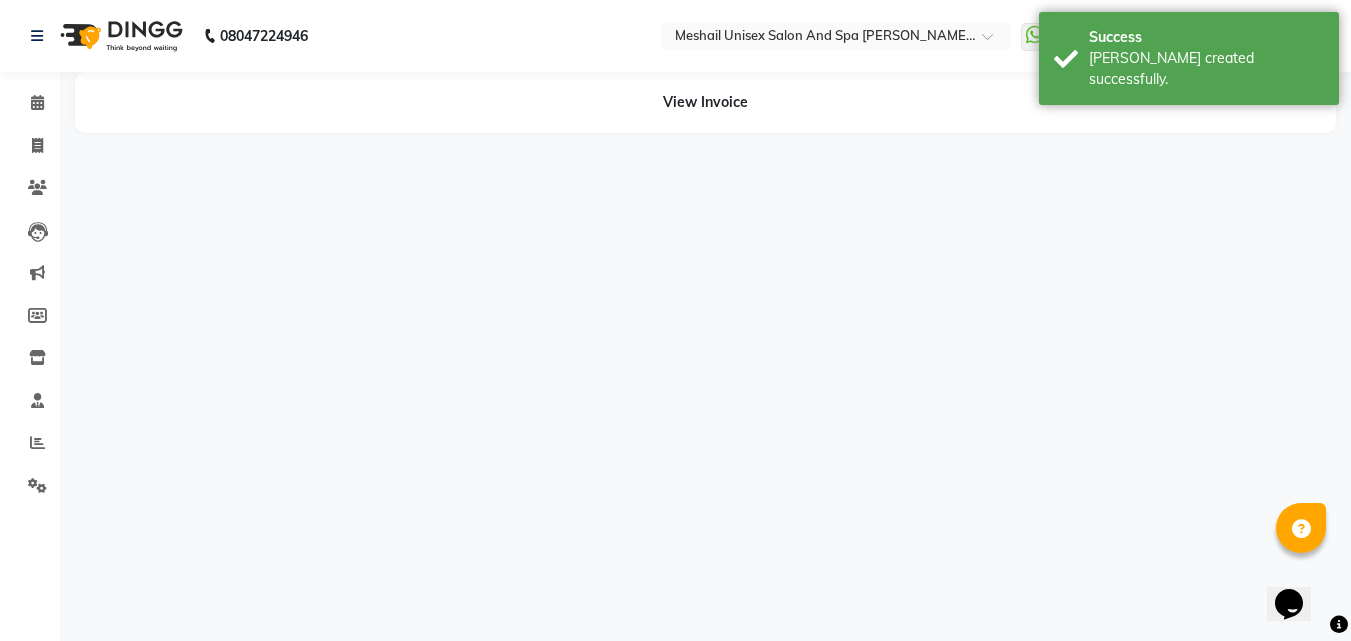scroll, scrollTop: 0, scrollLeft: 0, axis: both 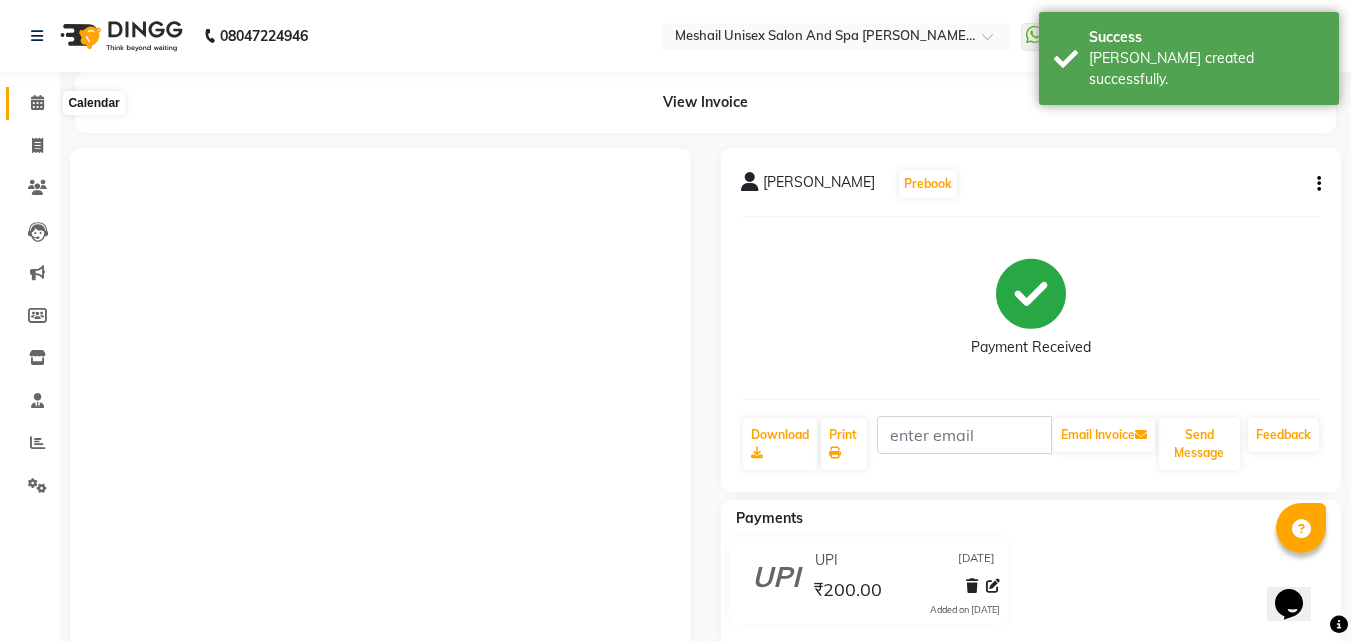 click 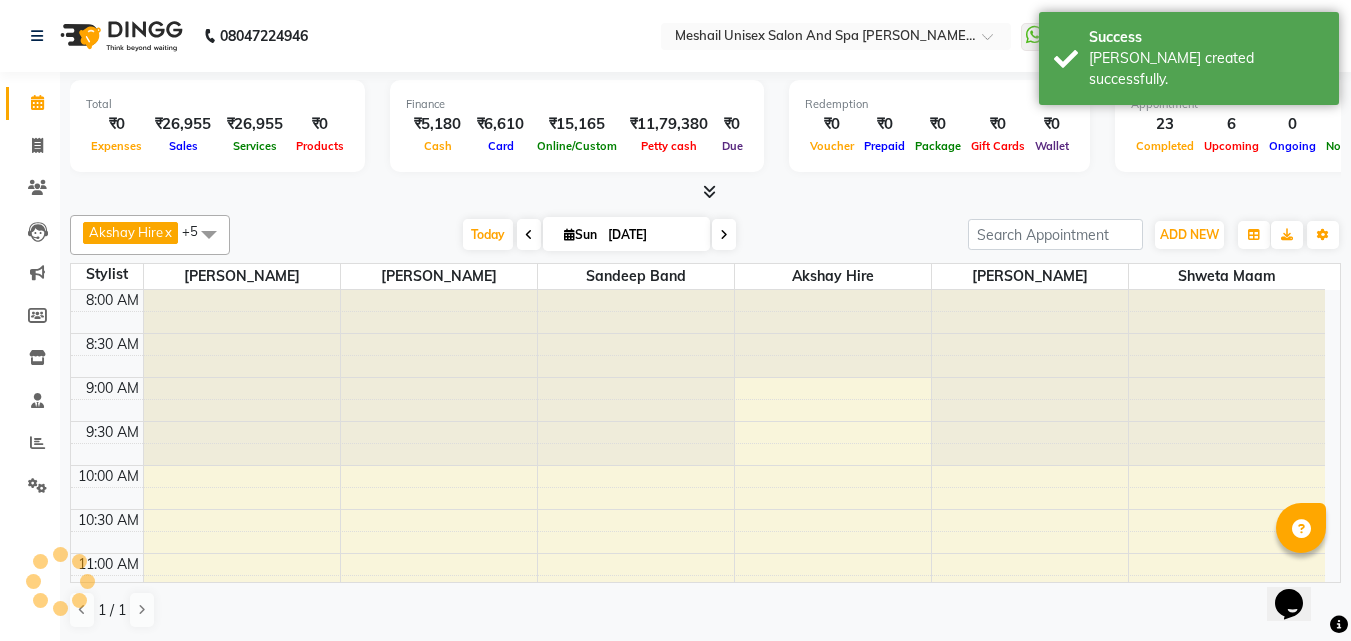 scroll, scrollTop: 0, scrollLeft: 0, axis: both 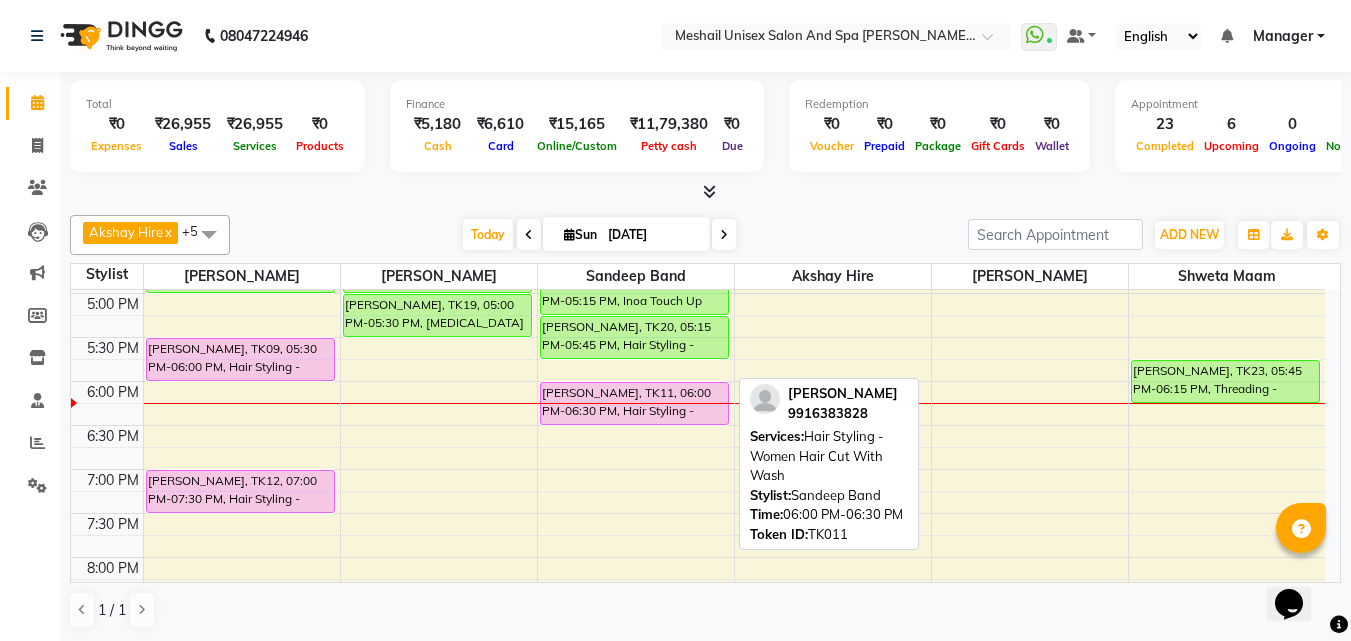 click at bounding box center [634, 424] 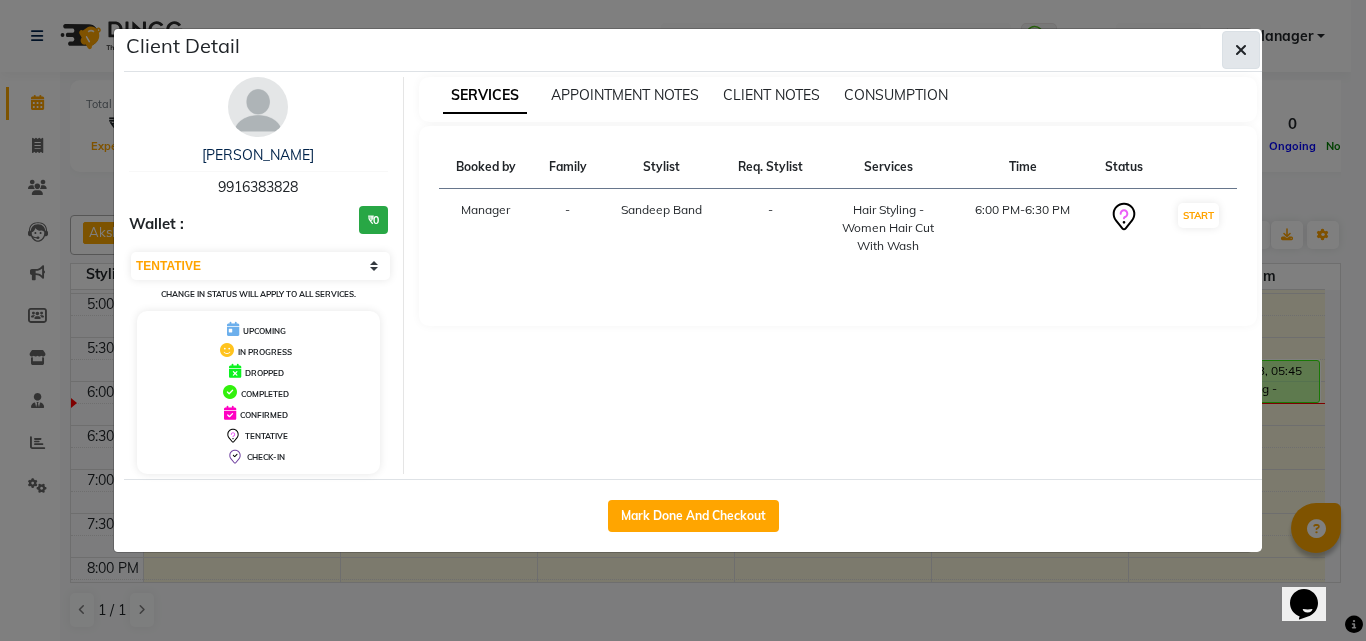 click 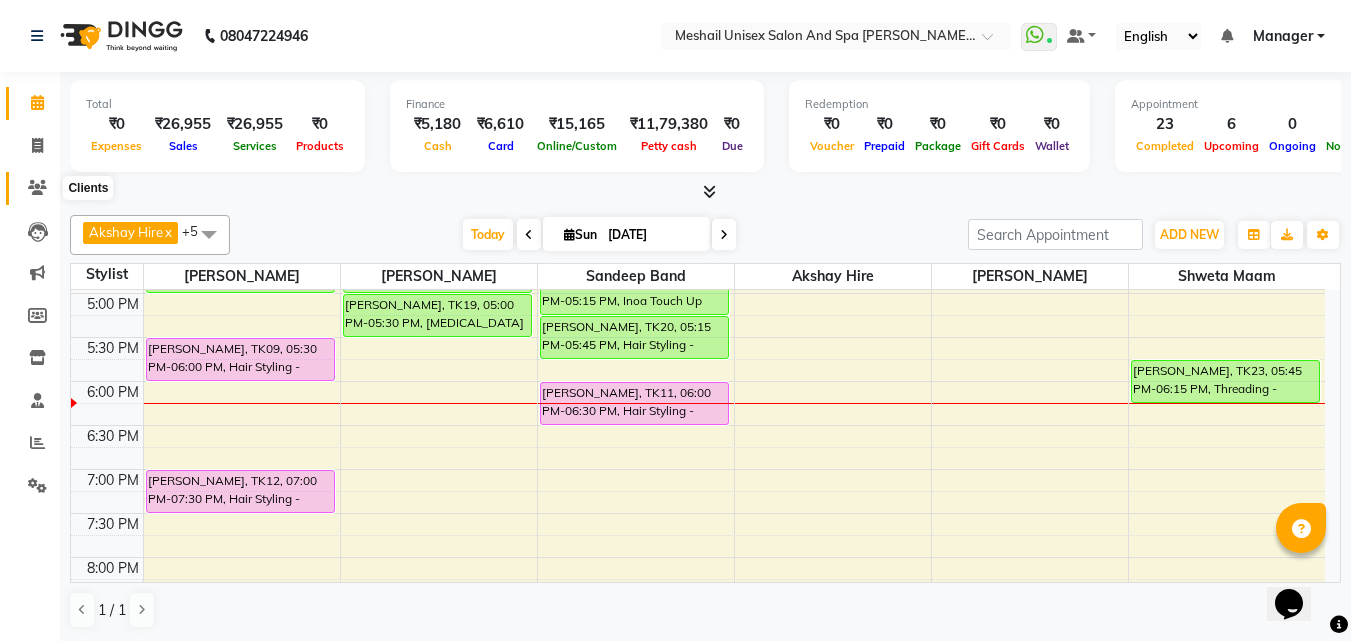 click 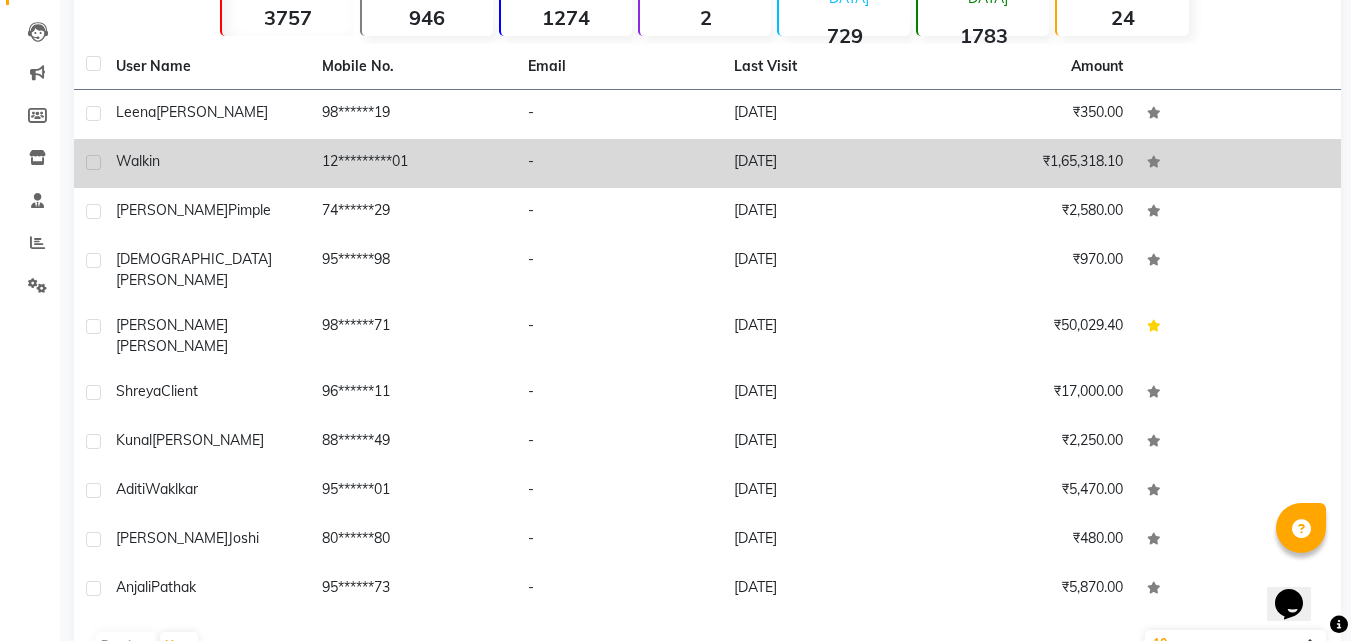 scroll, scrollTop: 225, scrollLeft: 0, axis: vertical 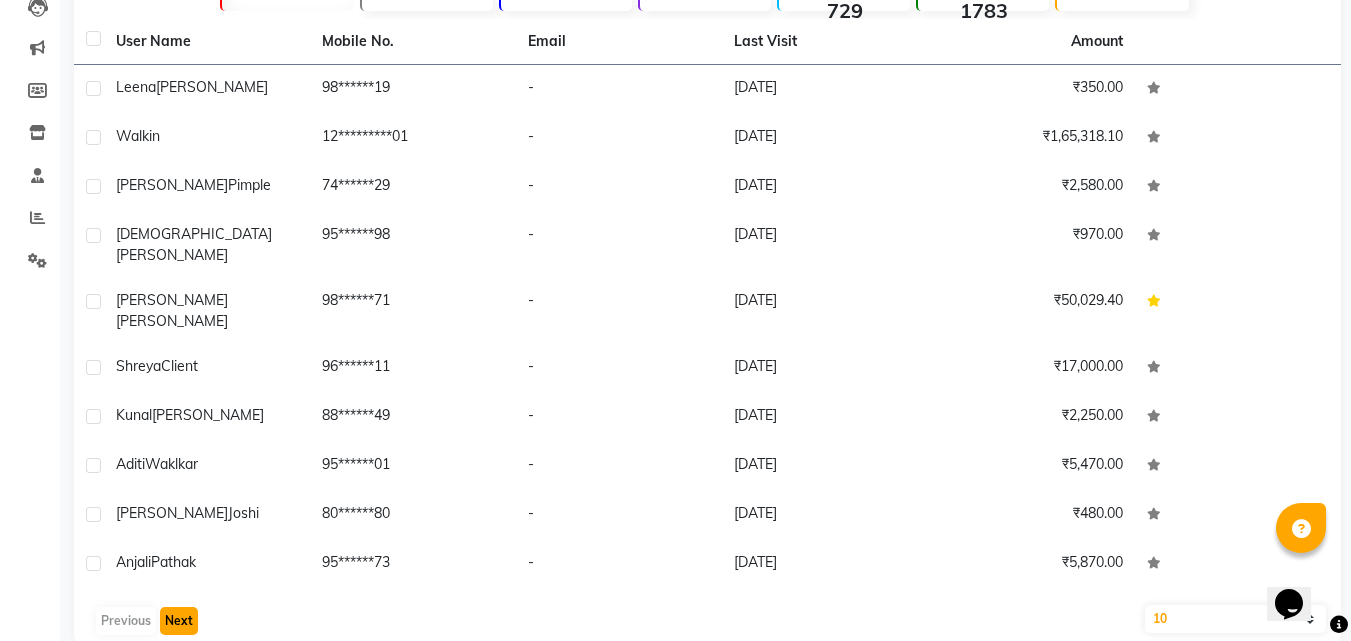click on "Next" 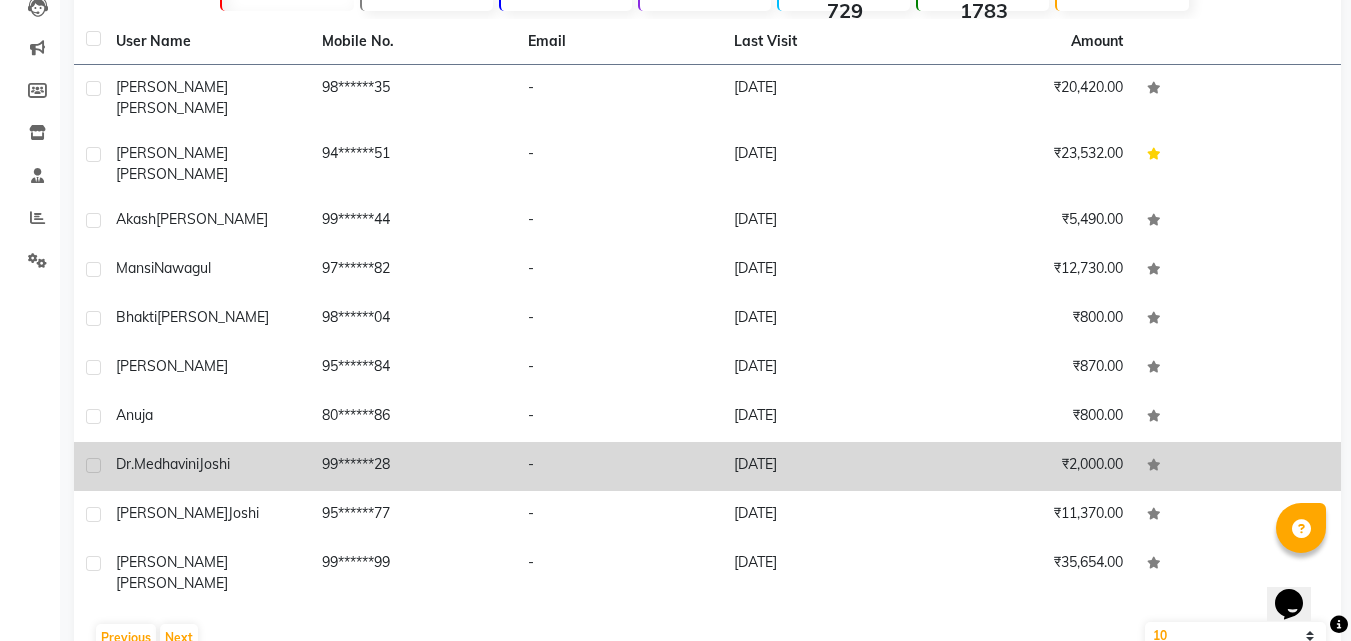 click on "Dr.Medhavini" 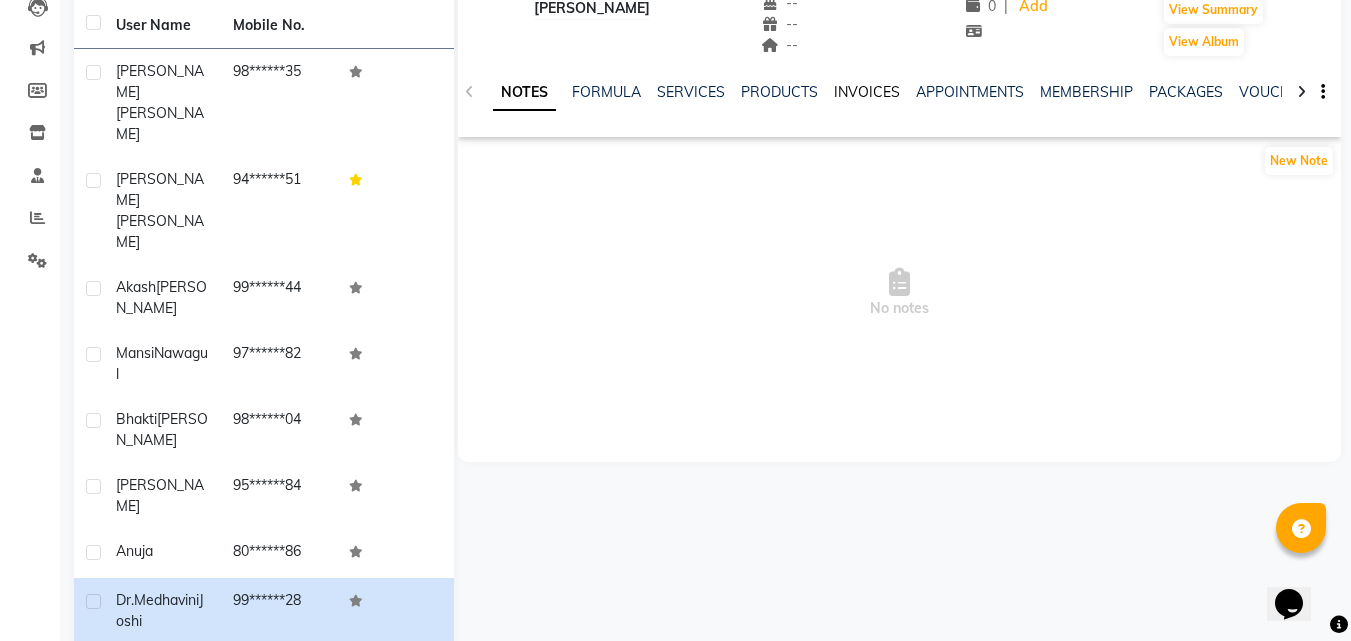 click on "INVOICES" 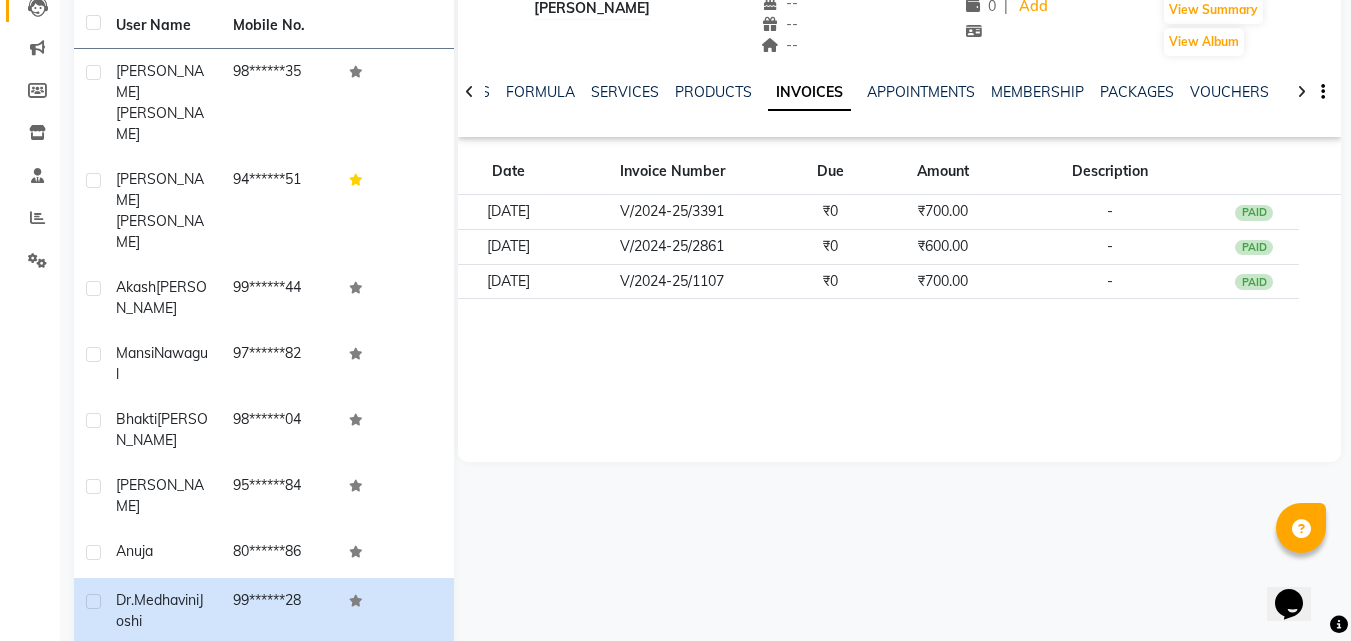 scroll, scrollTop: 0, scrollLeft: 0, axis: both 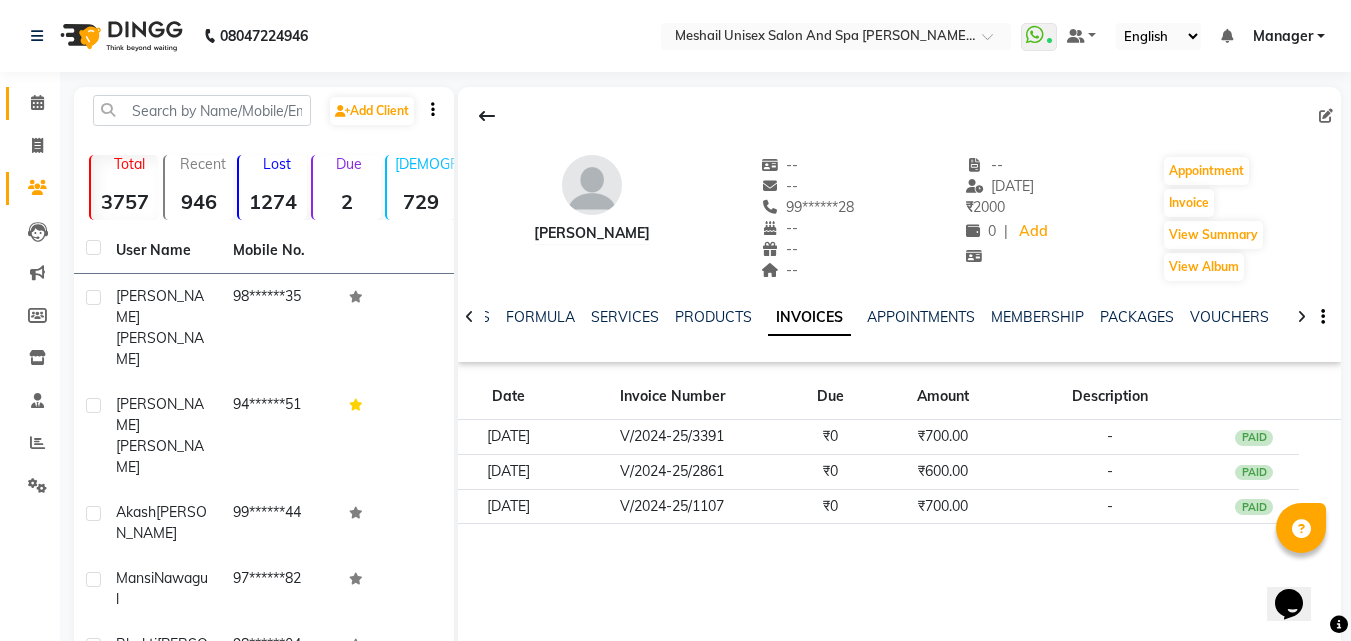 click 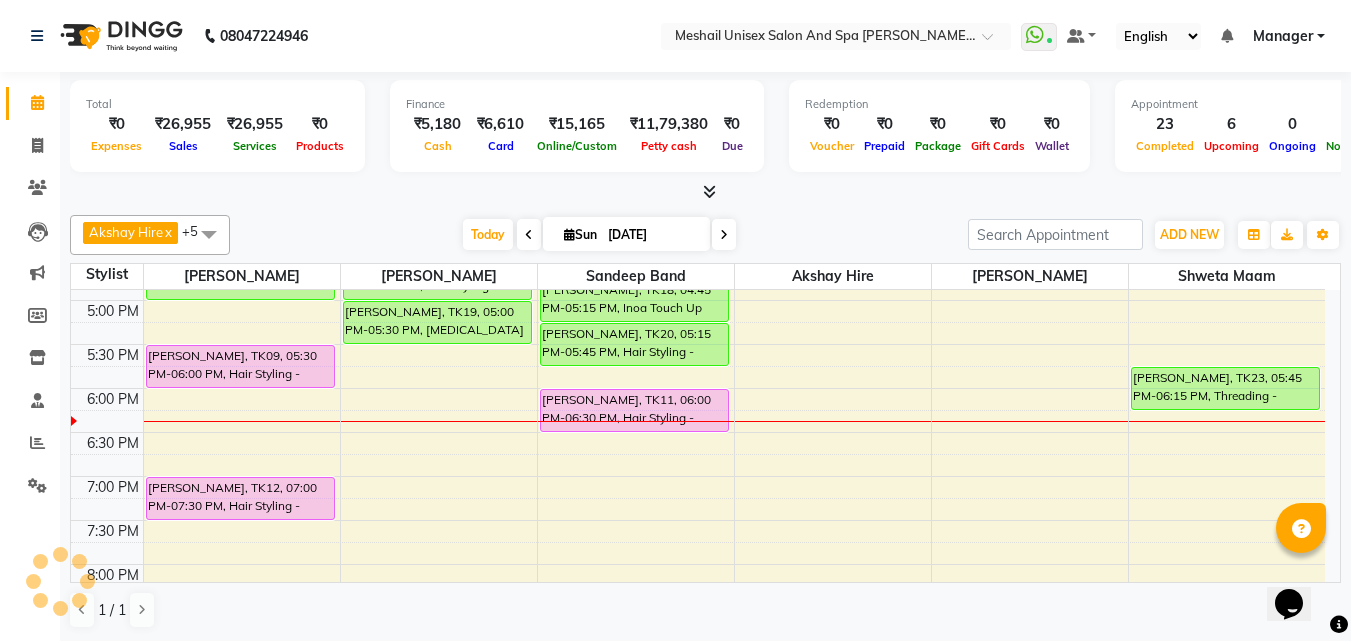 scroll, scrollTop: 700, scrollLeft: 0, axis: vertical 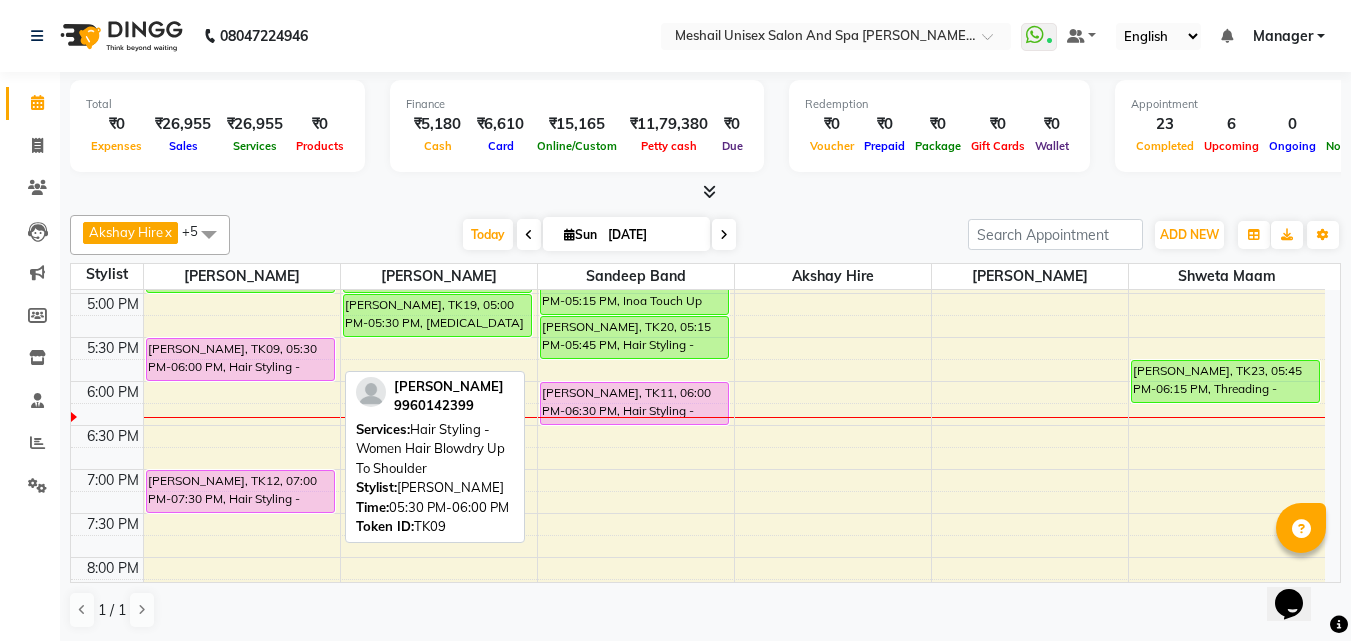 click at bounding box center (240, 380) 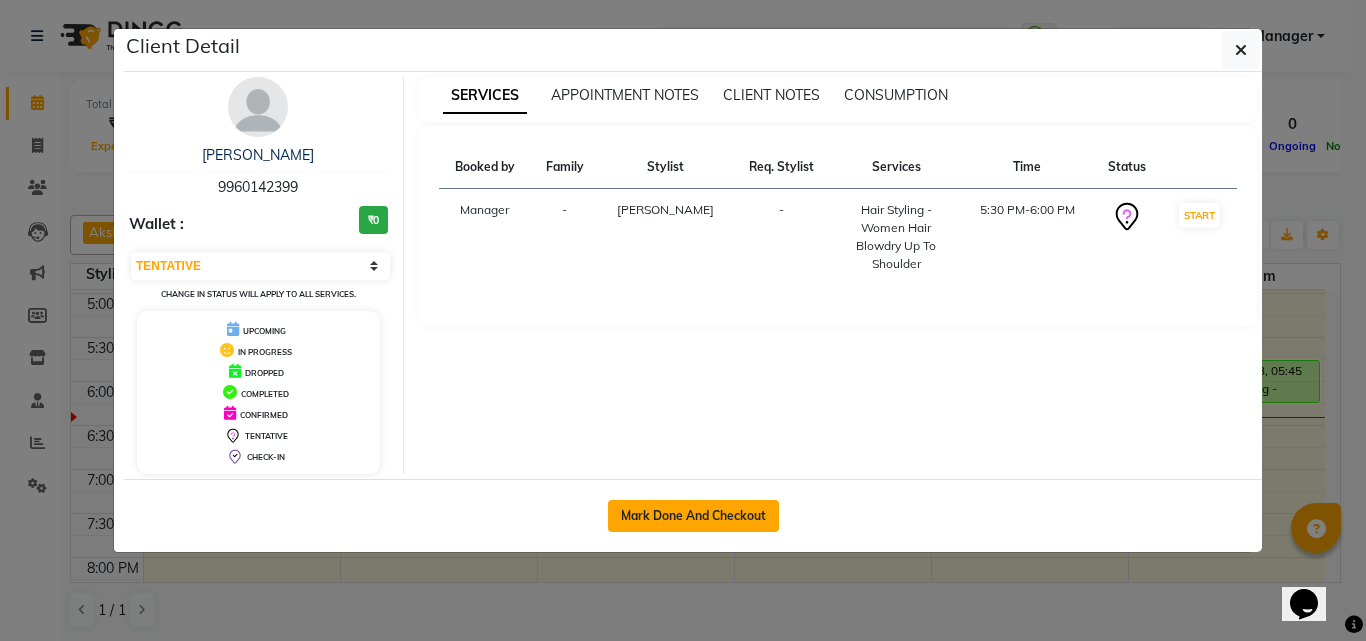 click on "Mark Done And Checkout" 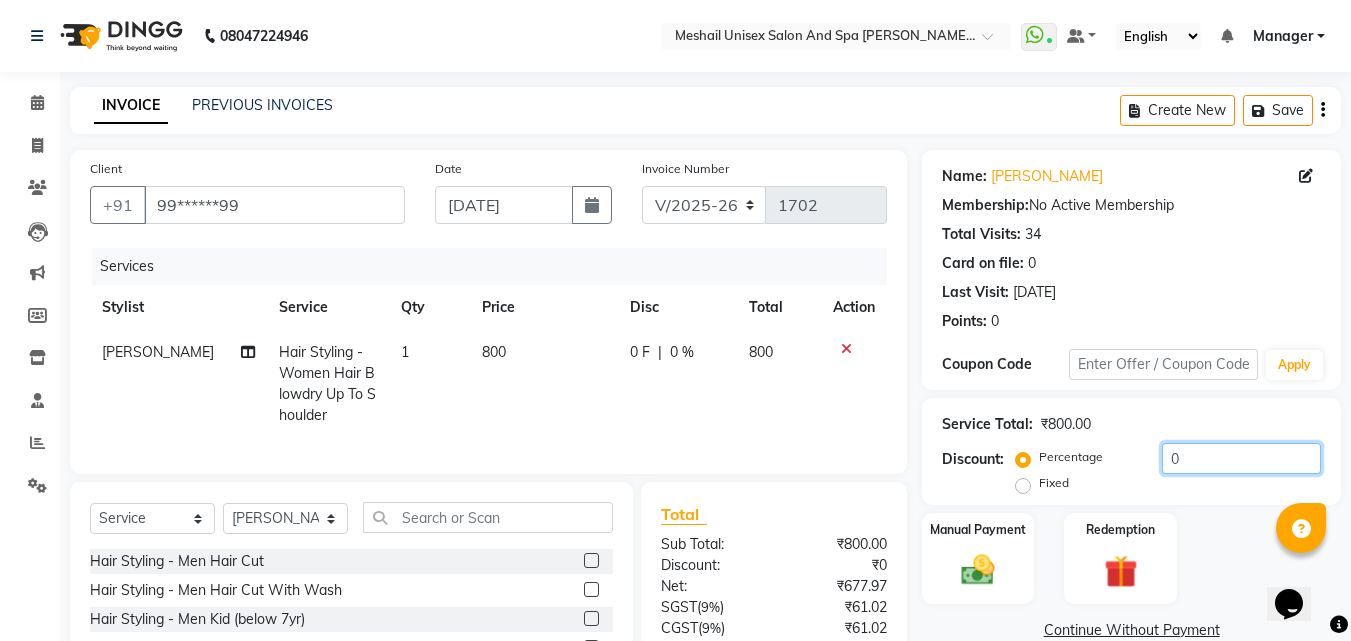click on "0" 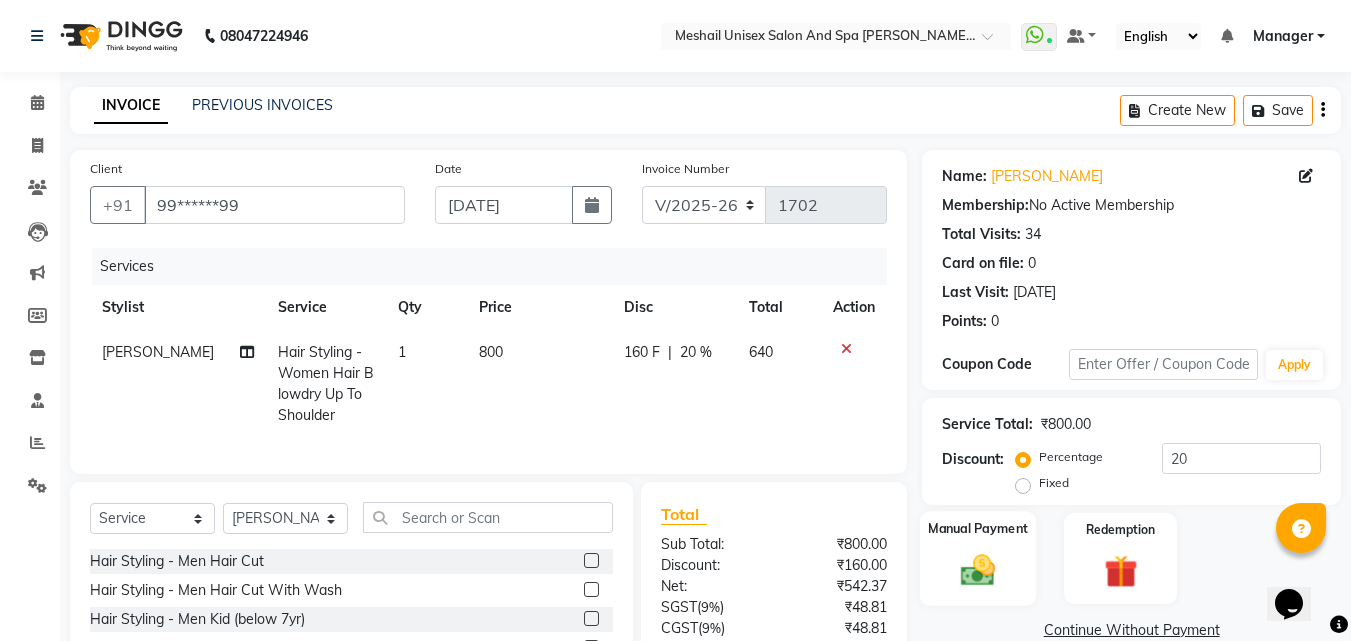 click on "Manual Payment" 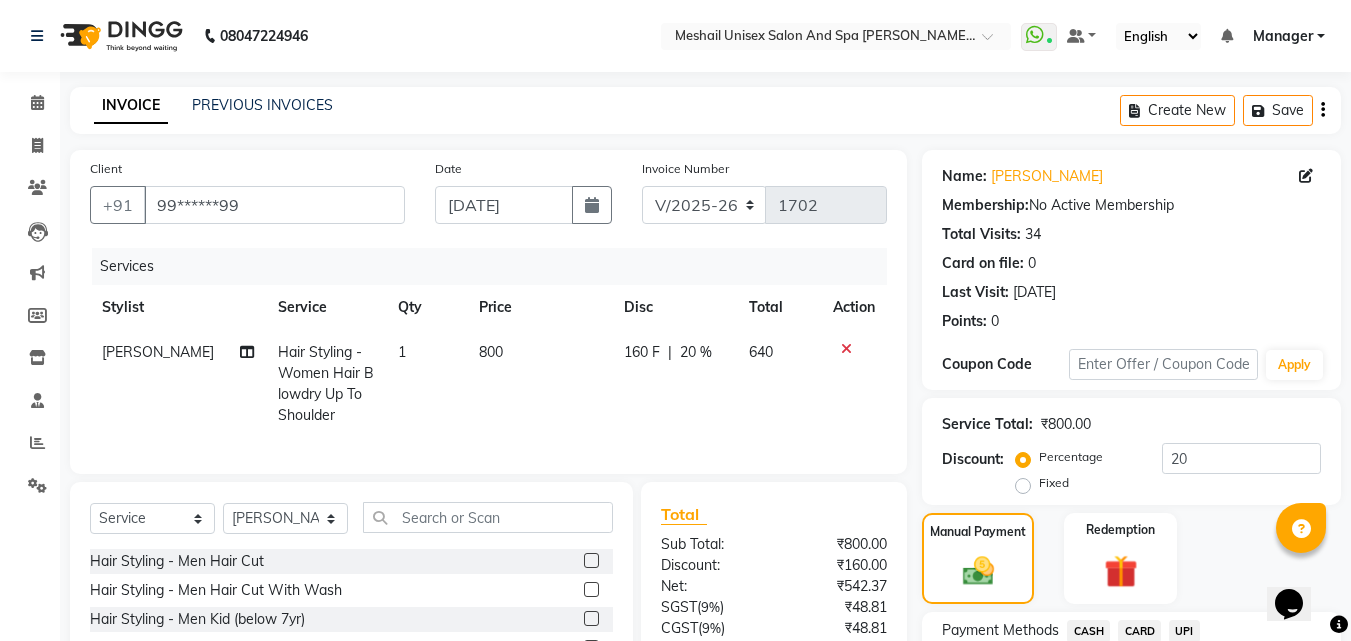 scroll, scrollTop: 181, scrollLeft: 0, axis: vertical 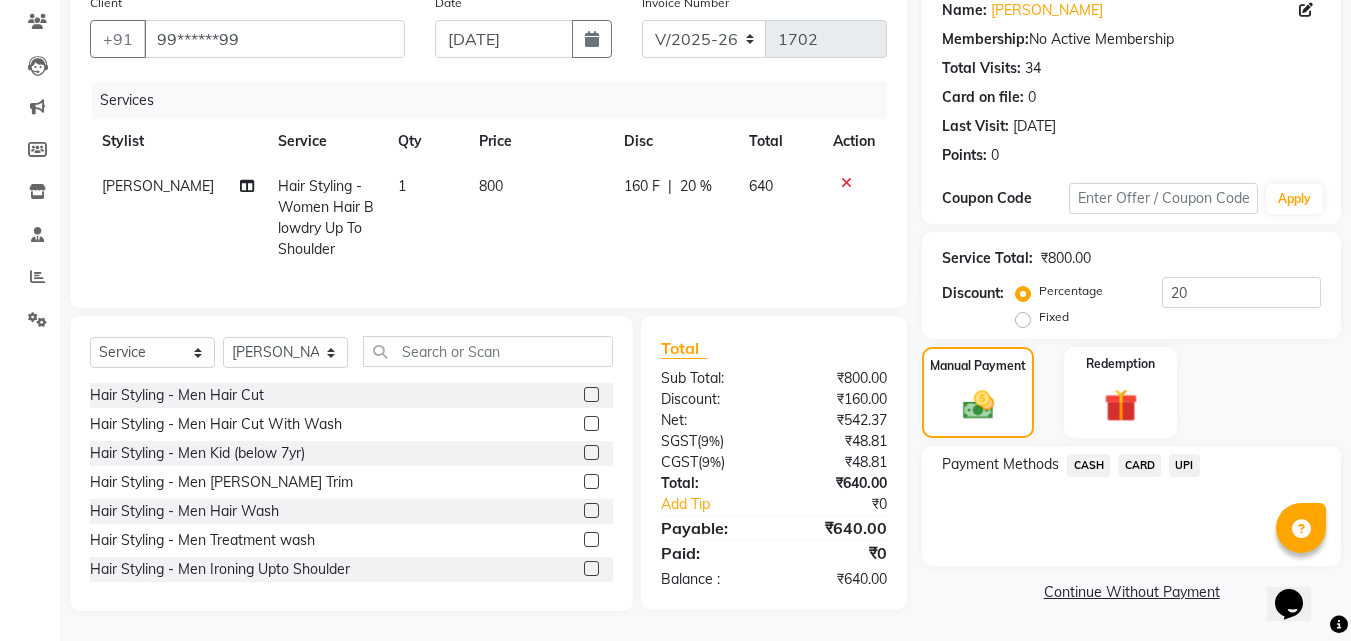 click on "UPI" 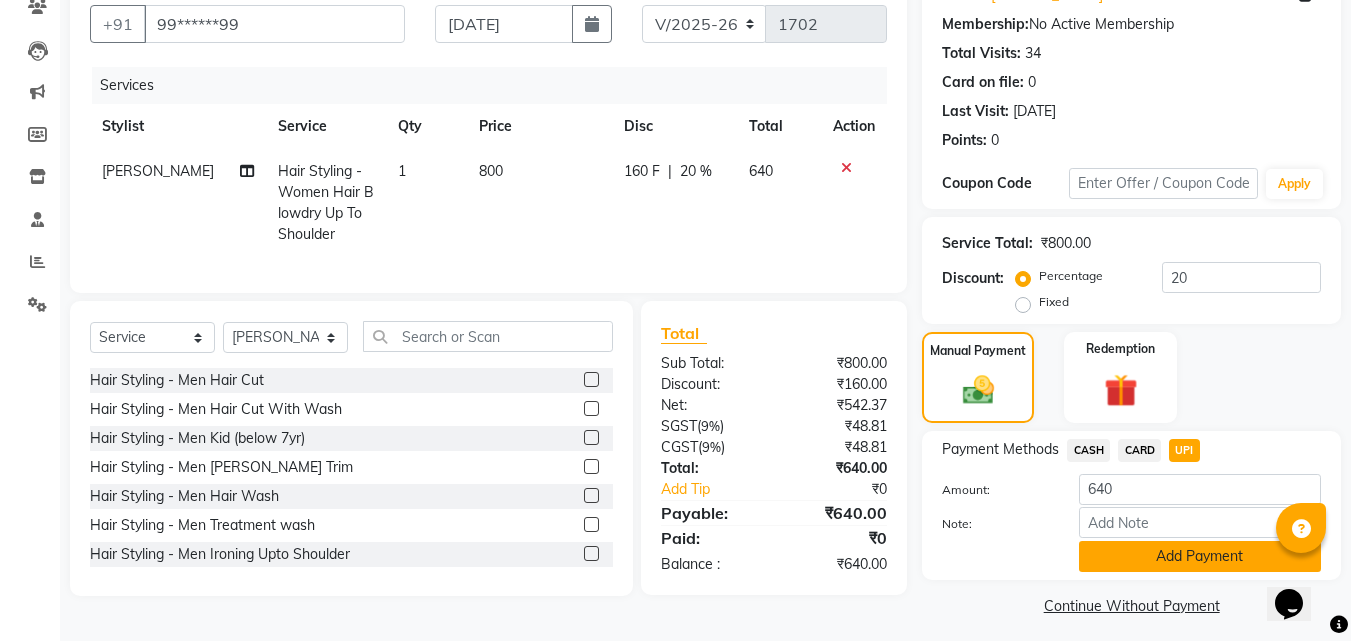 click on "Add Payment" 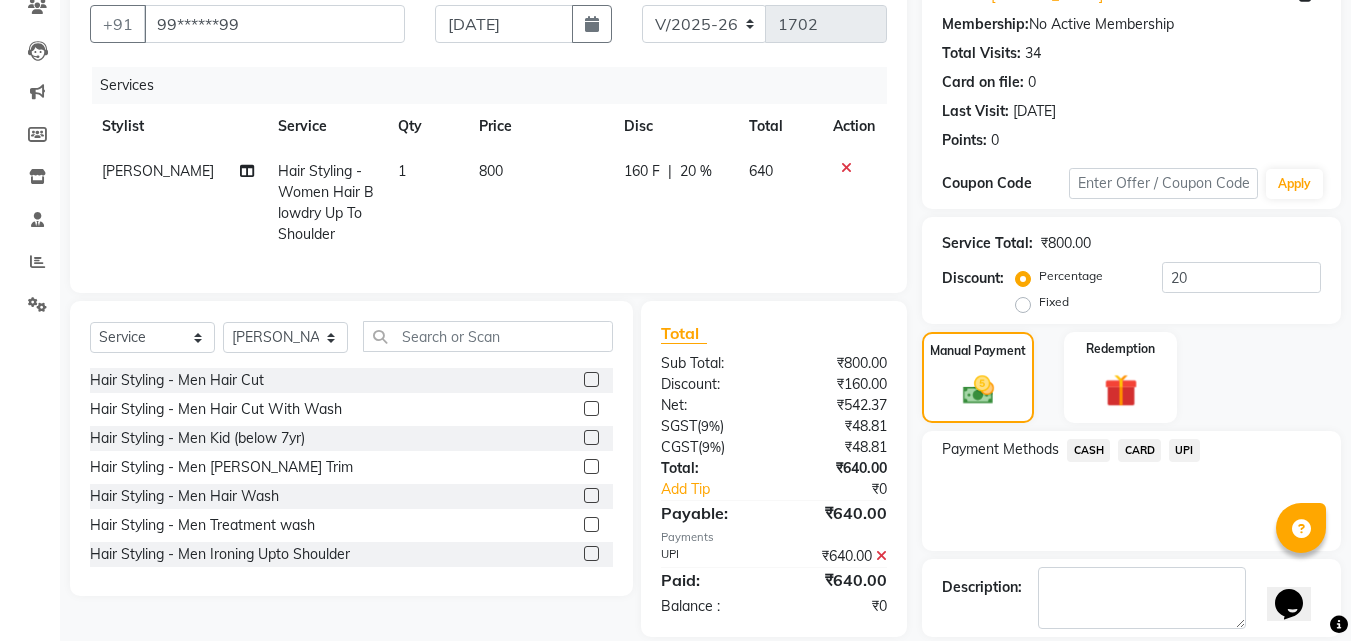 scroll, scrollTop: 275, scrollLeft: 0, axis: vertical 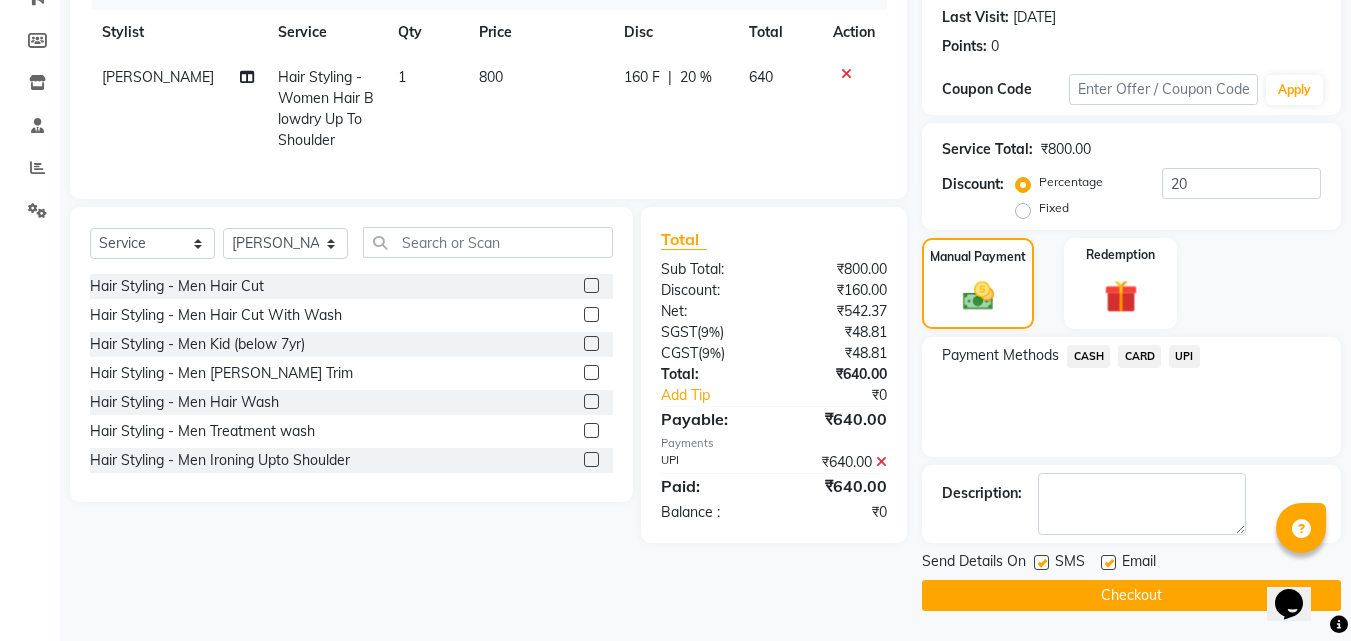 click on "Checkout" 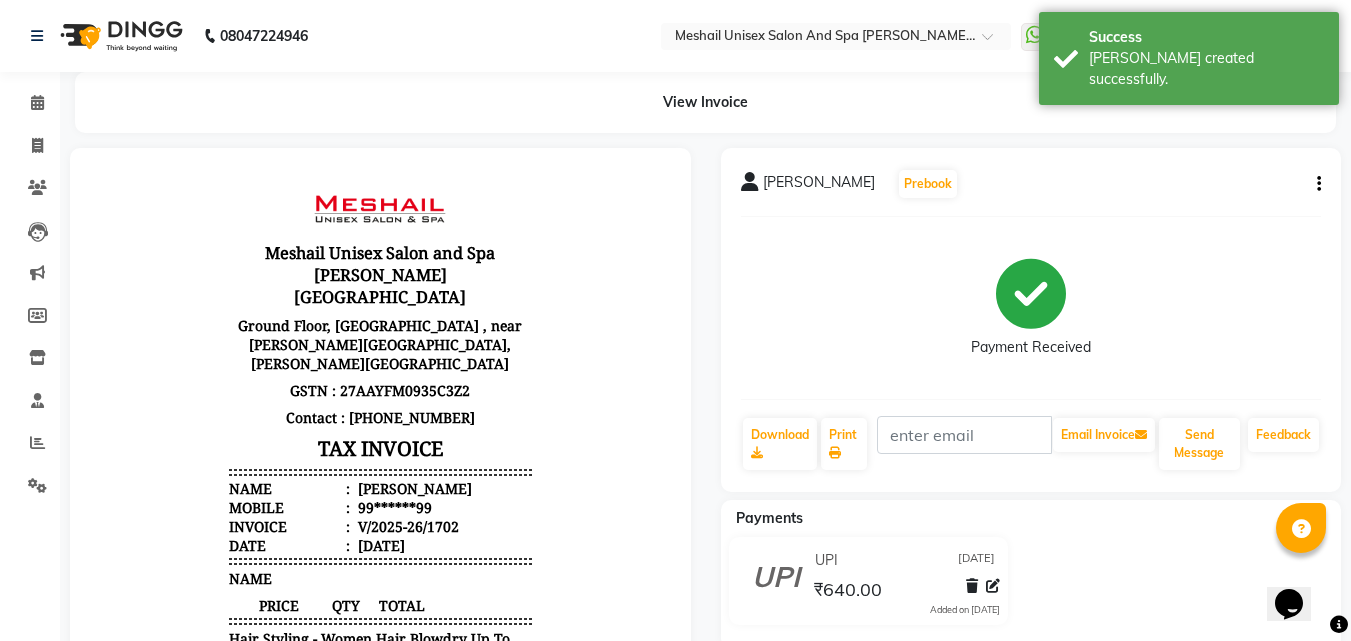 scroll, scrollTop: 0, scrollLeft: 0, axis: both 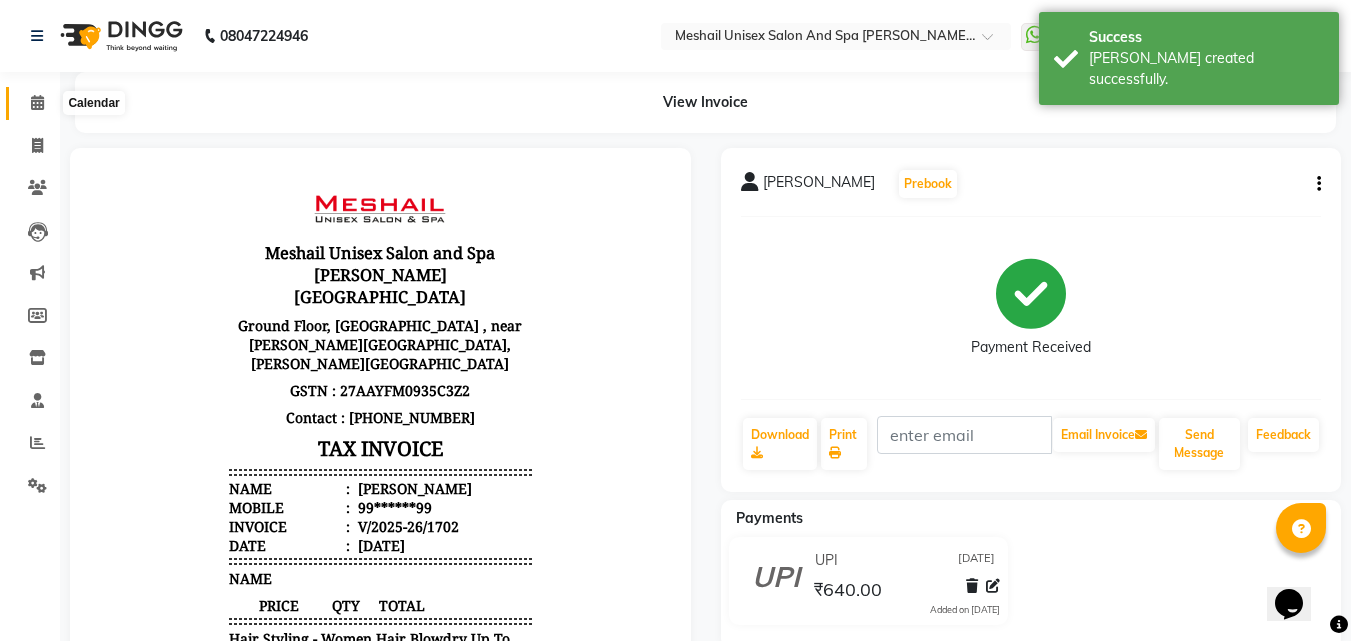 click 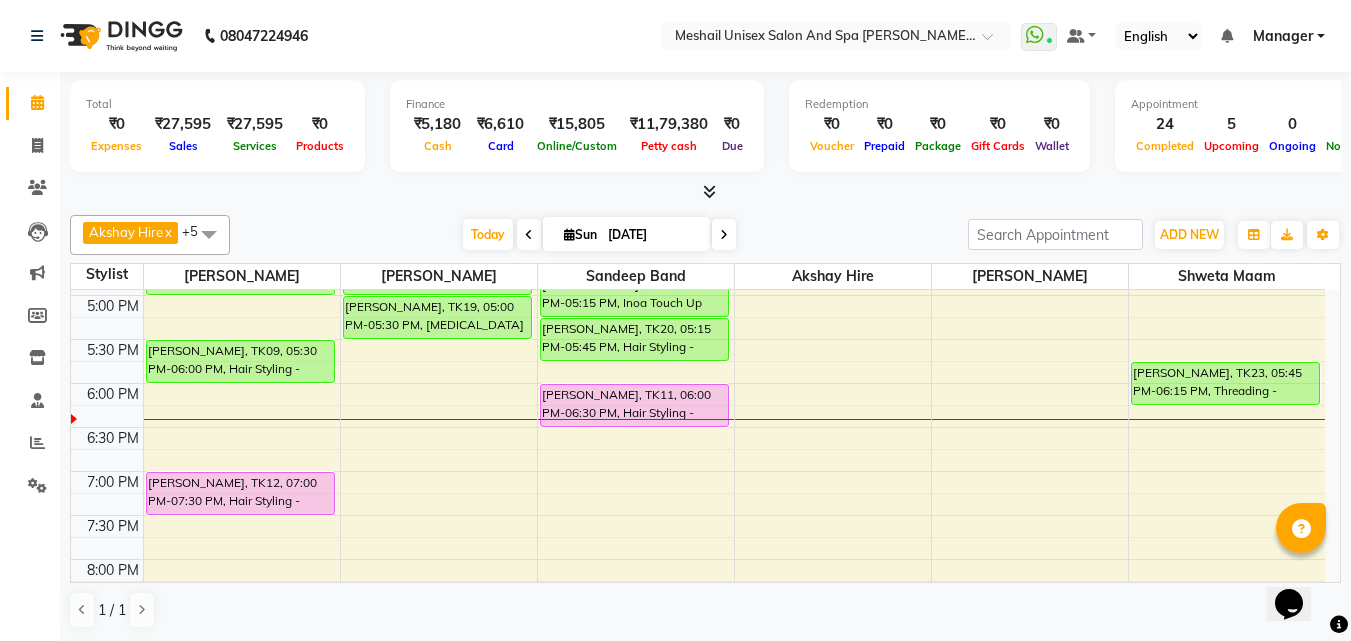 scroll, scrollTop: 700, scrollLeft: 0, axis: vertical 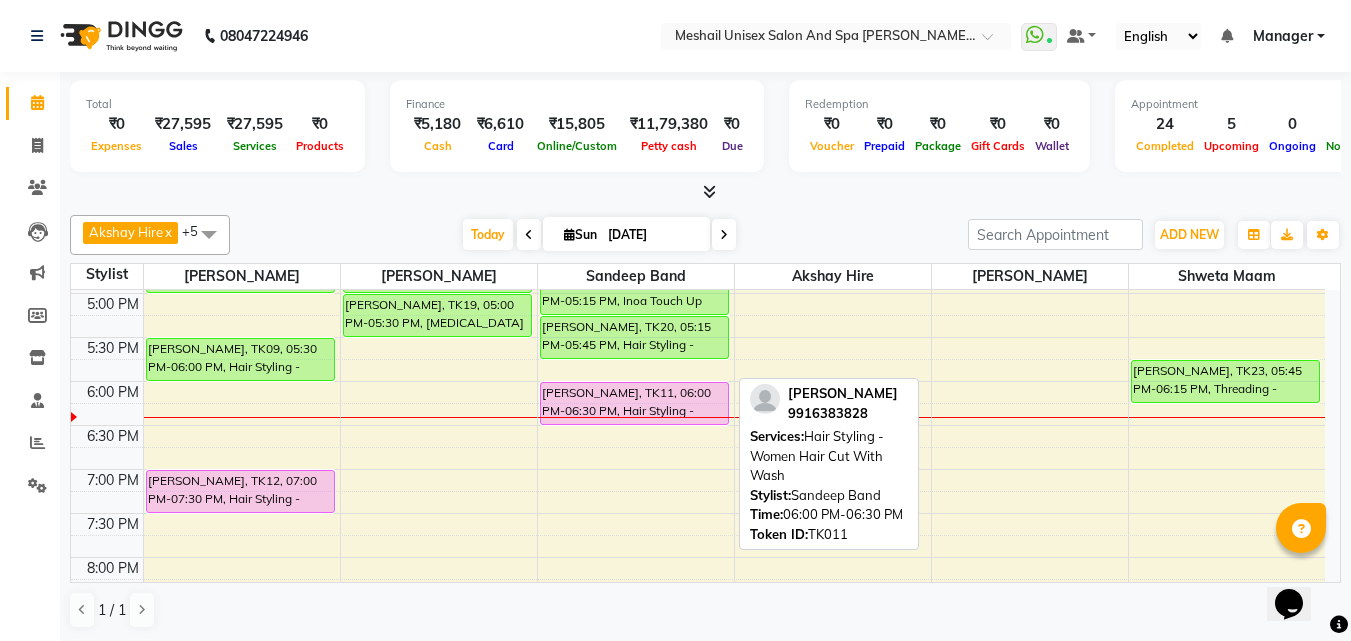 click on "[PERSON_NAME], TK11, 06:00 PM-06:30 PM, Hair Styling - Women Hair Cut With Wash" at bounding box center [634, 403] 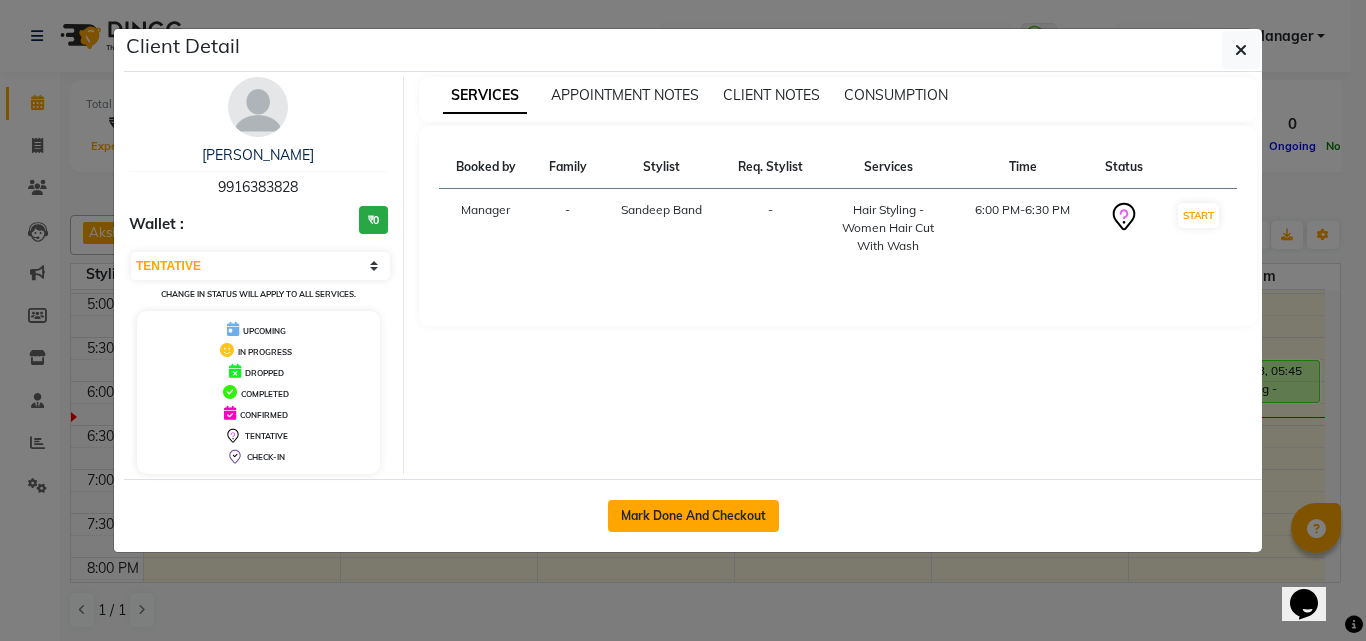 click on "Mark Done And Checkout" 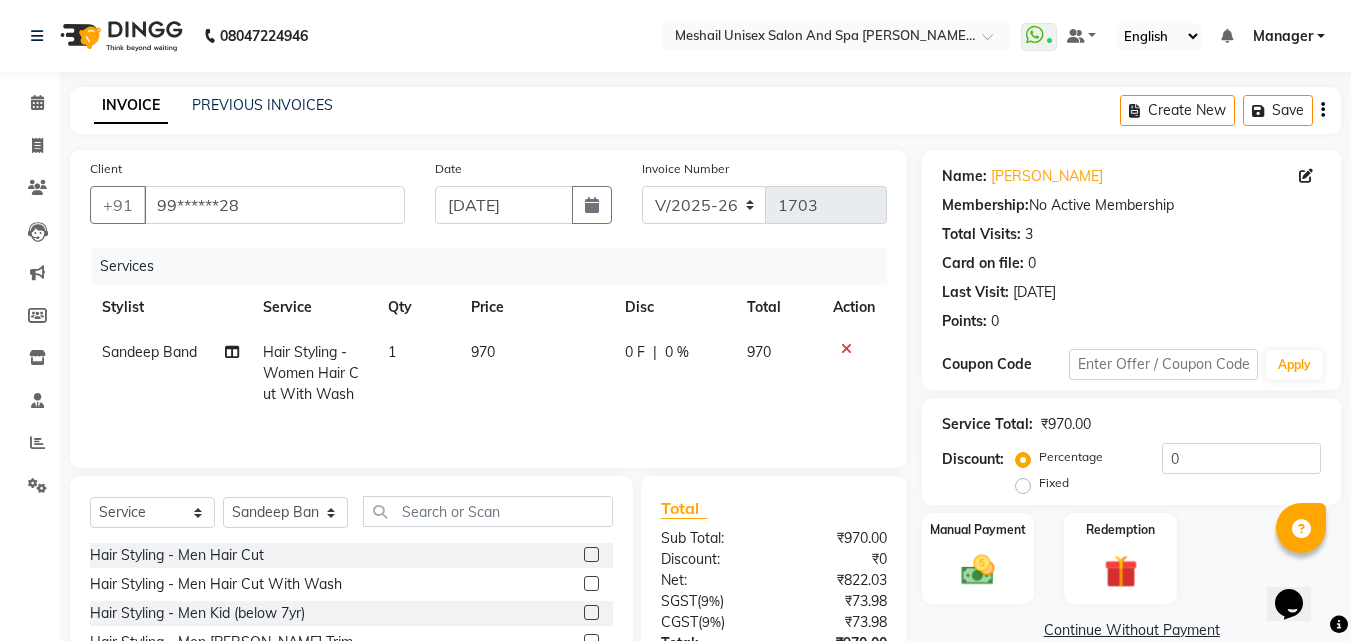 click on "970" 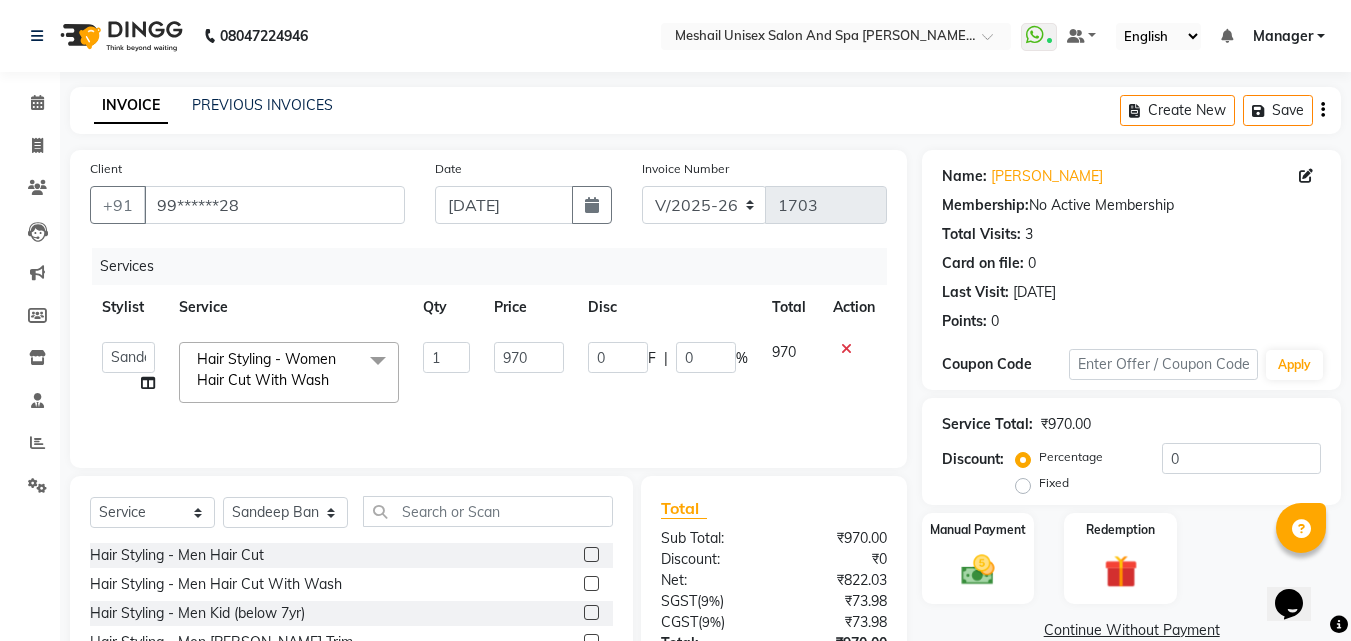 click on "970" 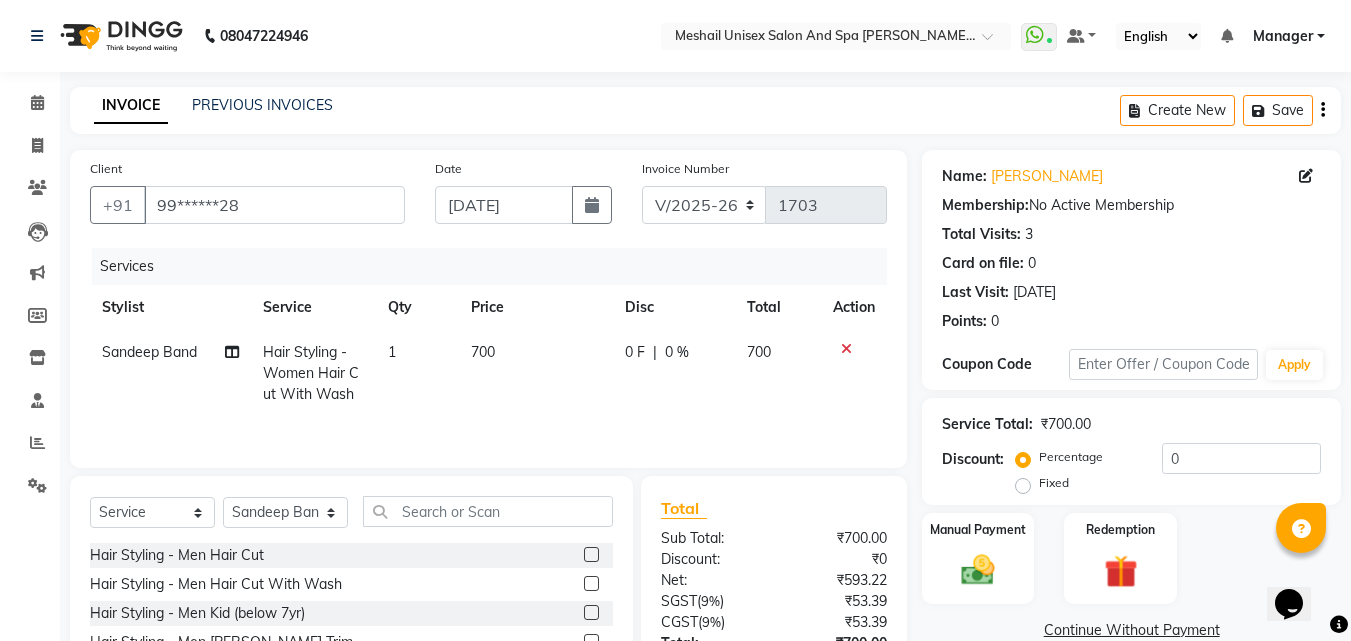 click on "0 F | 0 %" 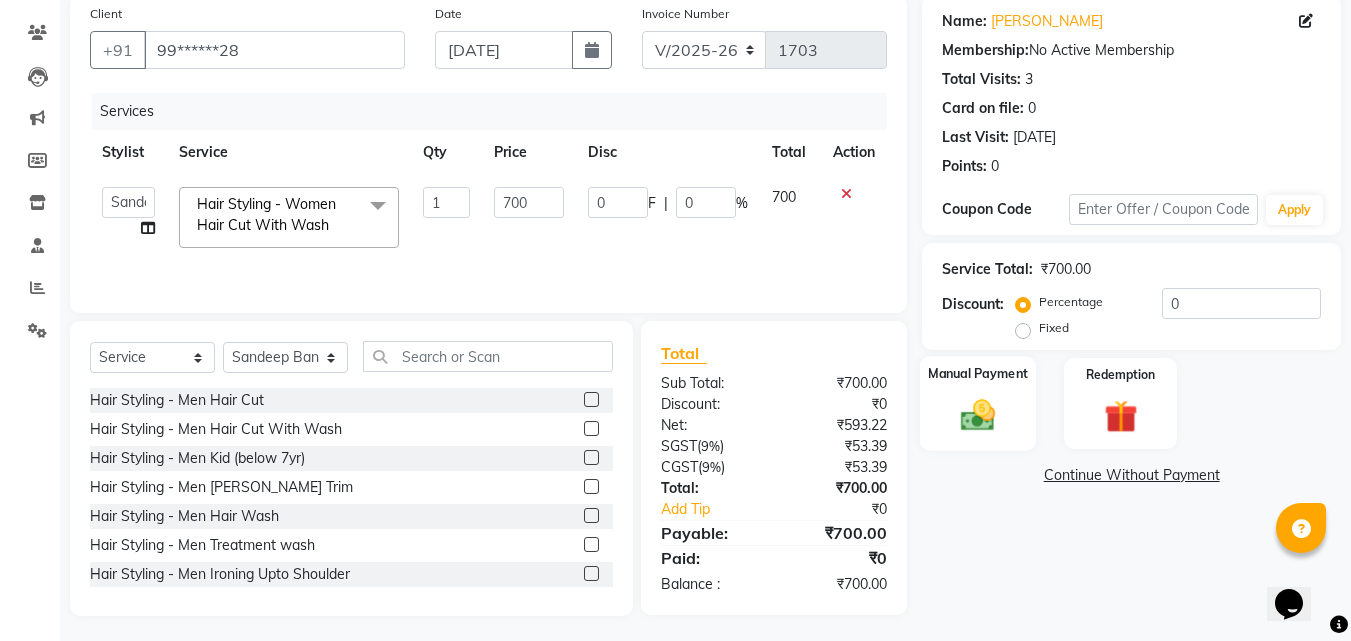 click 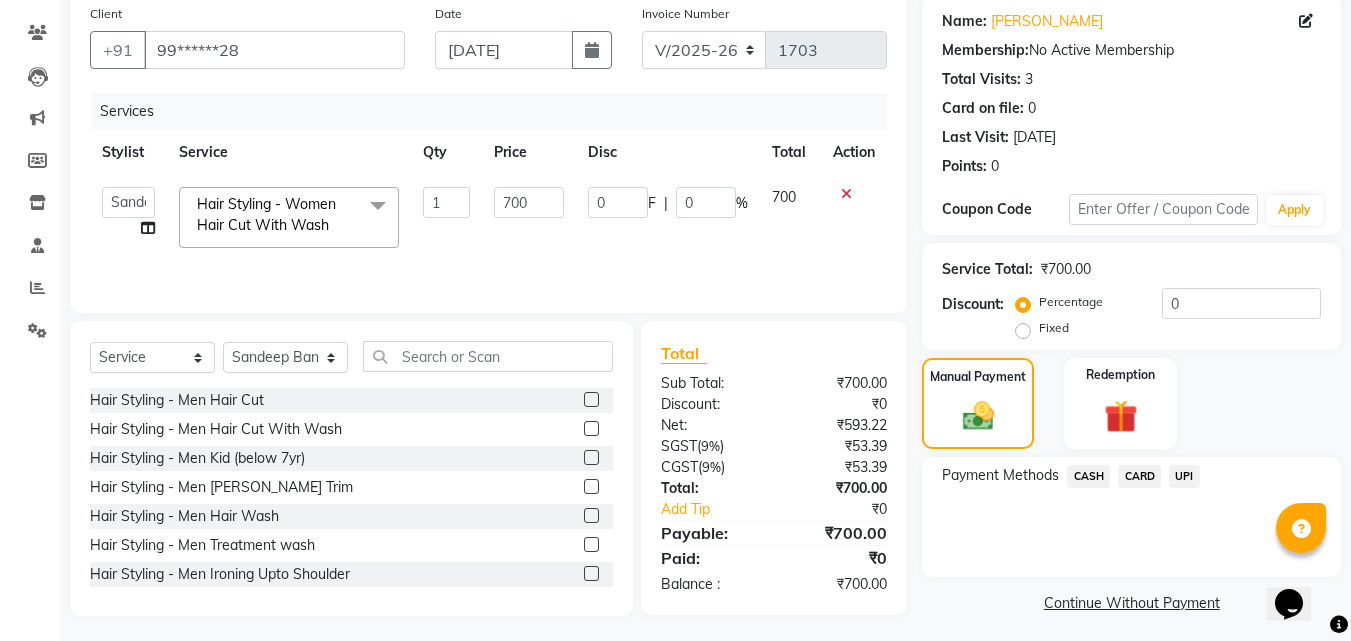 scroll, scrollTop: 160, scrollLeft: 0, axis: vertical 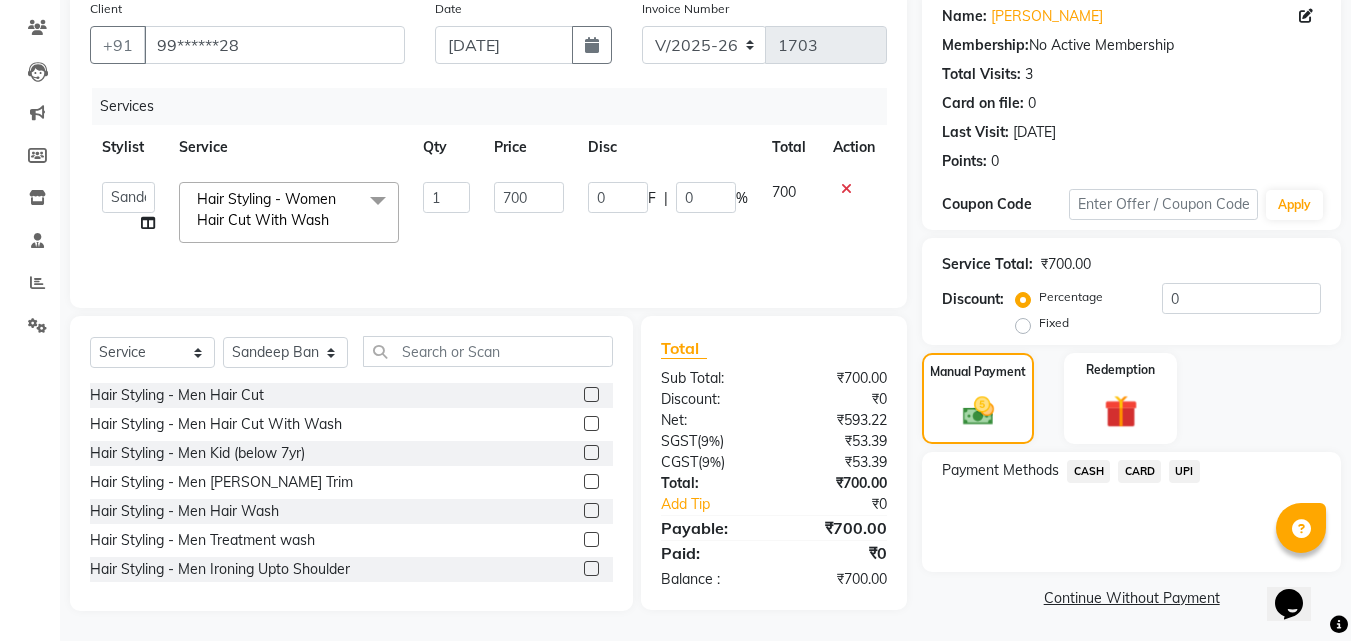 click on "CARD" 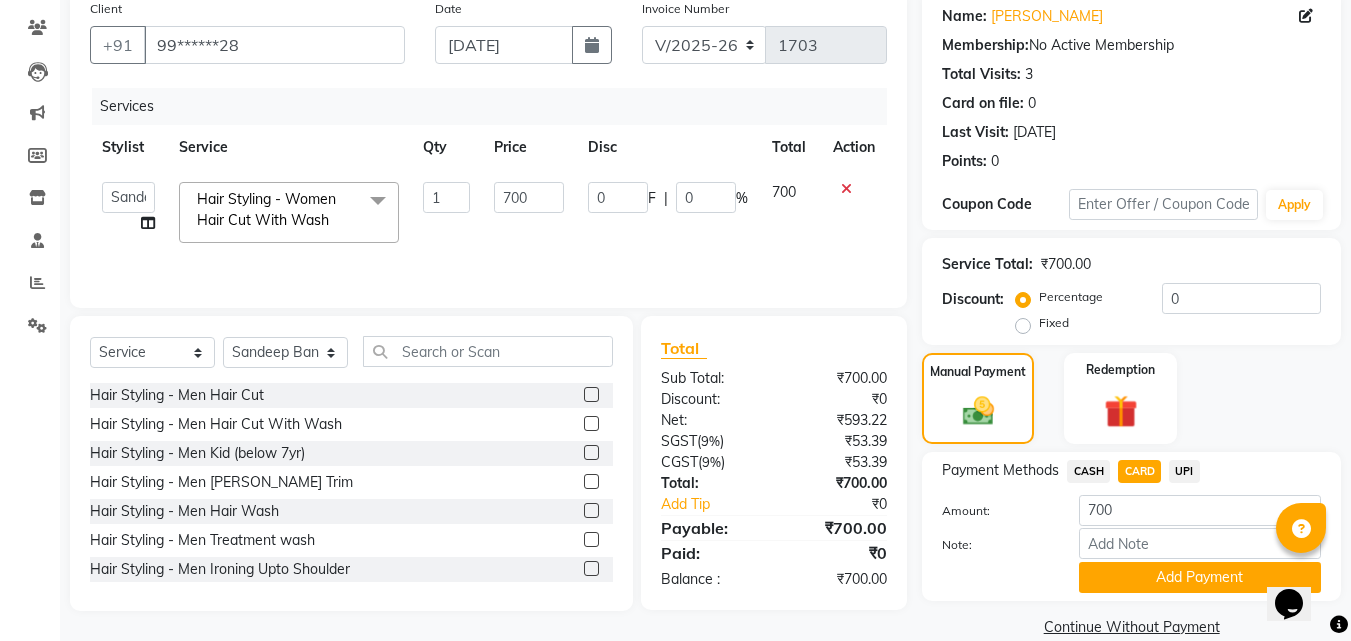 click on "Add Payment" 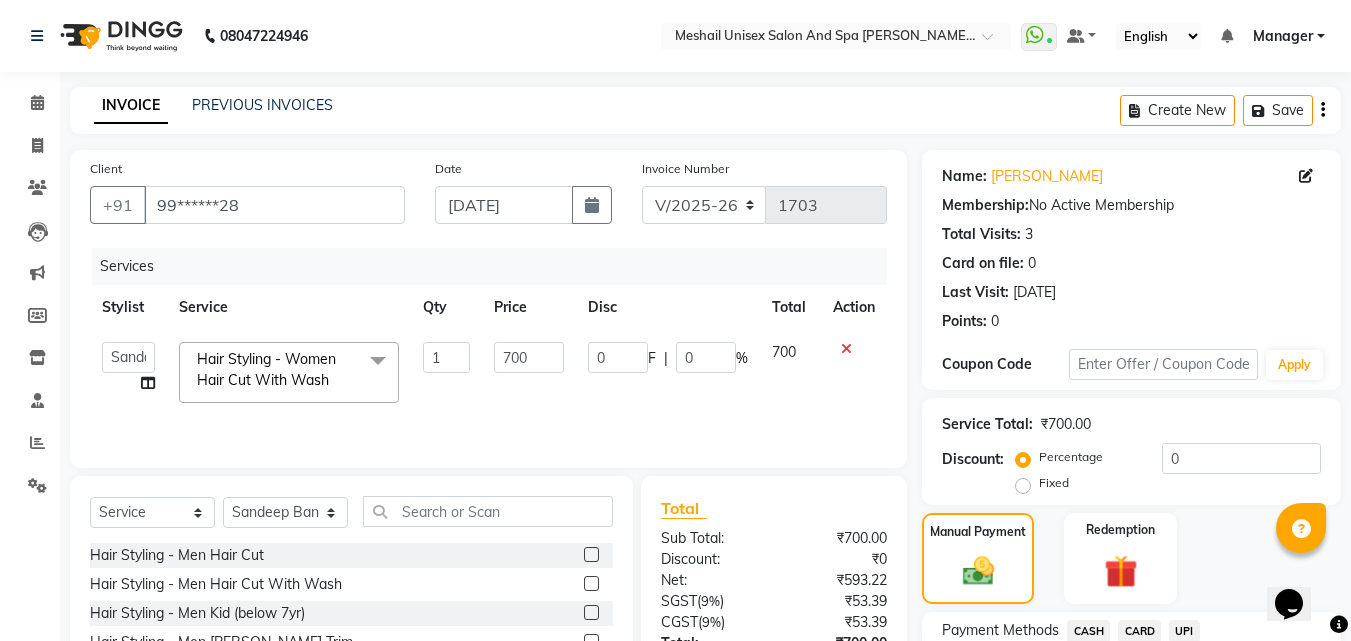 scroll, scrollTop: 275, scrollLeft: 0, axis: vertical 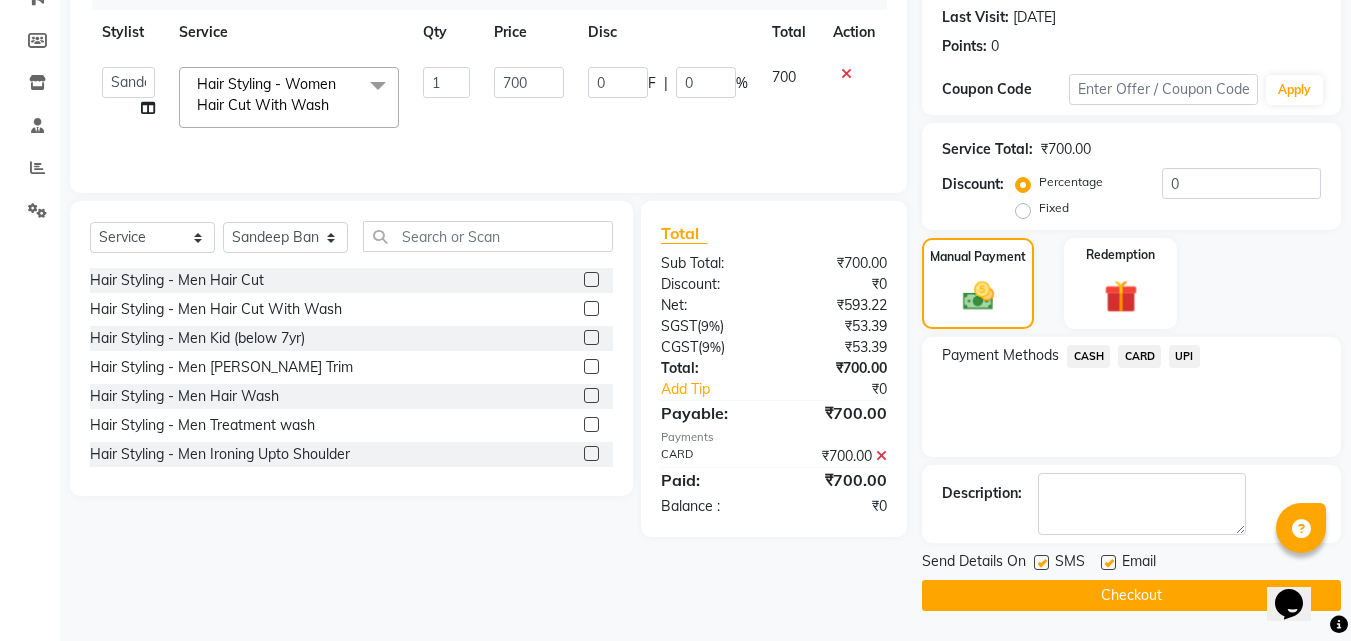 click on "SMS" 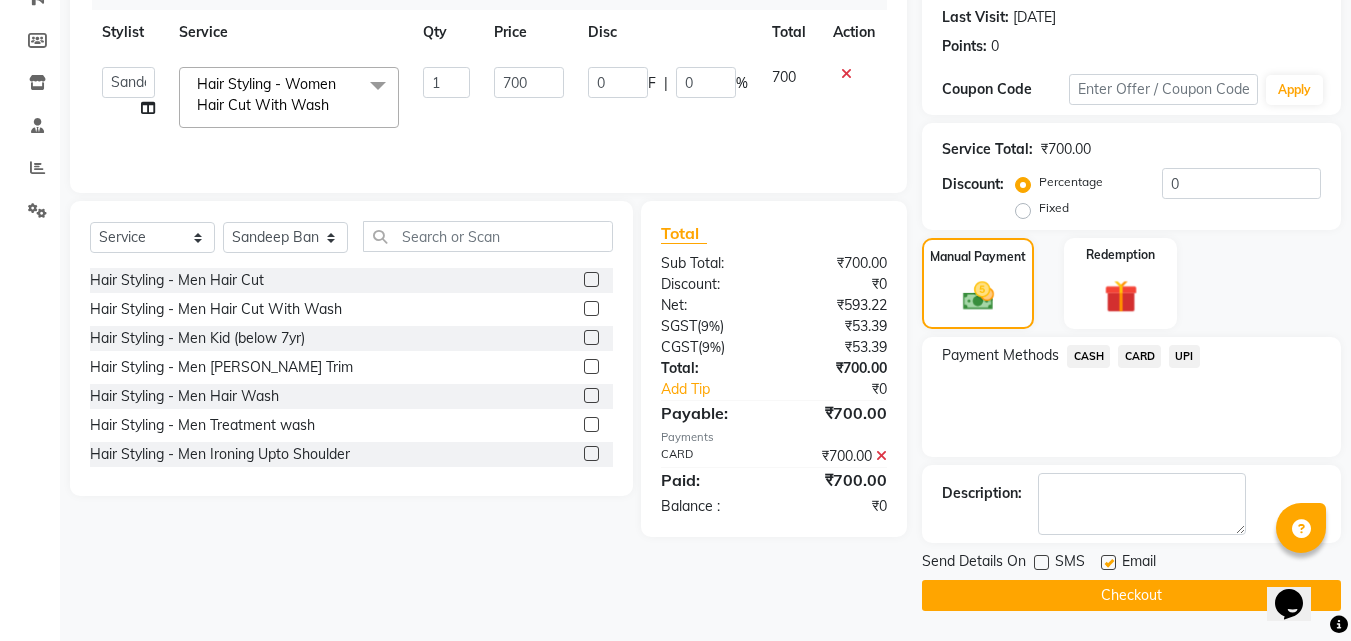 click on "INVOICE PREVIOUS INVOICES Create New   Save  Client +91 99******28 Date [DATE] Invoice Number V/2025 V/[PHONE_NUMBER] Services Stylist Service Qty Price Disc Total Action  Akshay Hire   Manager   [PERSON_NAME] Band   [PERSON_NAME]   Shweta maam   [PERSON_NAME]   [PERSON_NAME]  Hair Styling - Women Hair Cut With Wash  x Hair Styling - Men Hair Cut Hair Styling - Men Hair Cut With Wash Hair Styling - Men Kid (below 7yr) Hair Styling - Men [PERSON_NAME] Trim Hair Styling - Men Hair Wash Hair Styling - Men Treatment wash Hair Styling - Men Ironing Upto Shoulder Hair Styling - Men Blowdry Up To Shoulder Hair Styling - Men Majirel Touch Up Hair Styling - Men Inoa Touch Up Hair Styling - Men Streaking Hair Styling - Women Hair Cut Hair Styling - Women Hair Cut With Wash Hair Styling - Women Kid (below 7yr) Hair Styling - Women Hair Wash Hair Styling - Women Treatment wash Hair Styling - Women Hair Blowdry Up To Shoulder Hair Styling - Women Blowdry Below Shoulder Hair Styling - Women Blowdry Up To Waist PKG 1500" 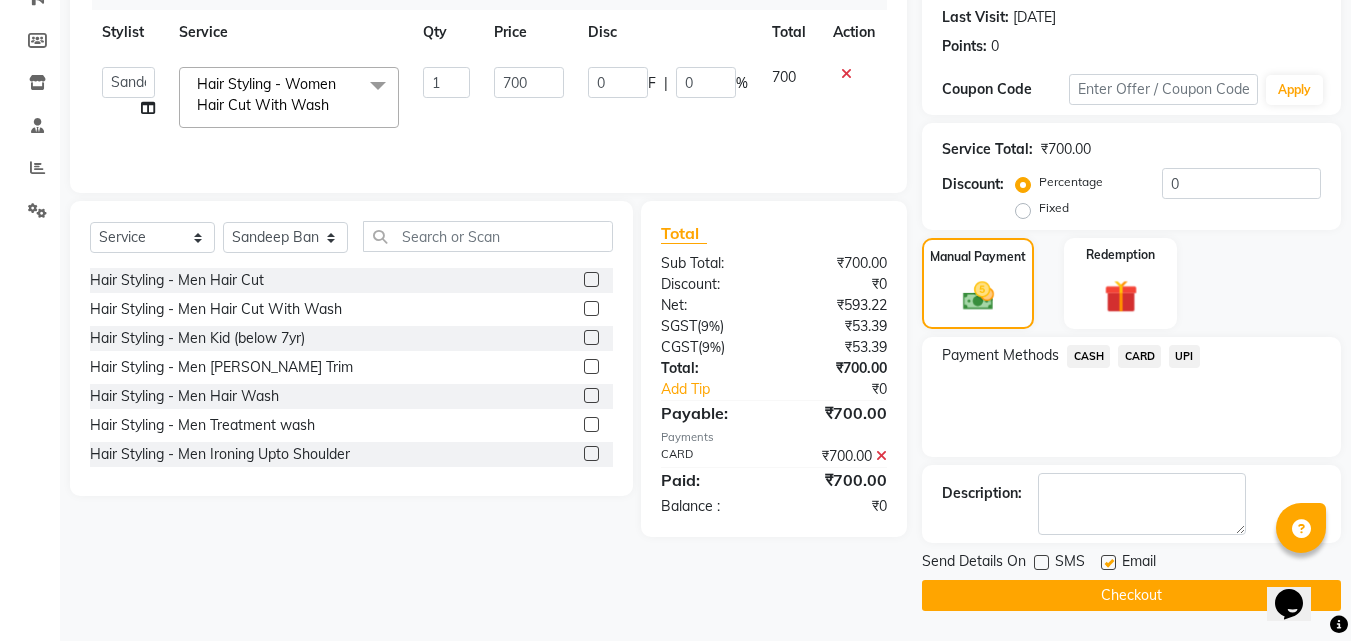 click on "Checkout" 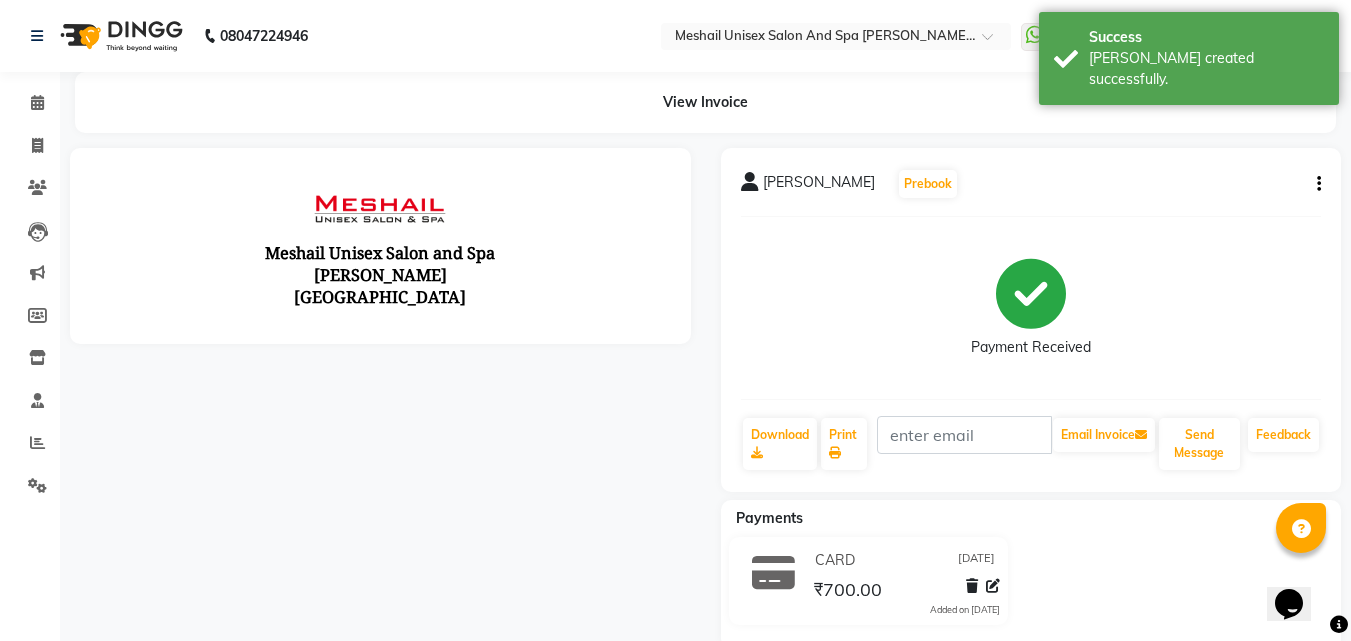 scroll, scrollTop: 0, scrollLeft: 0, axis: both 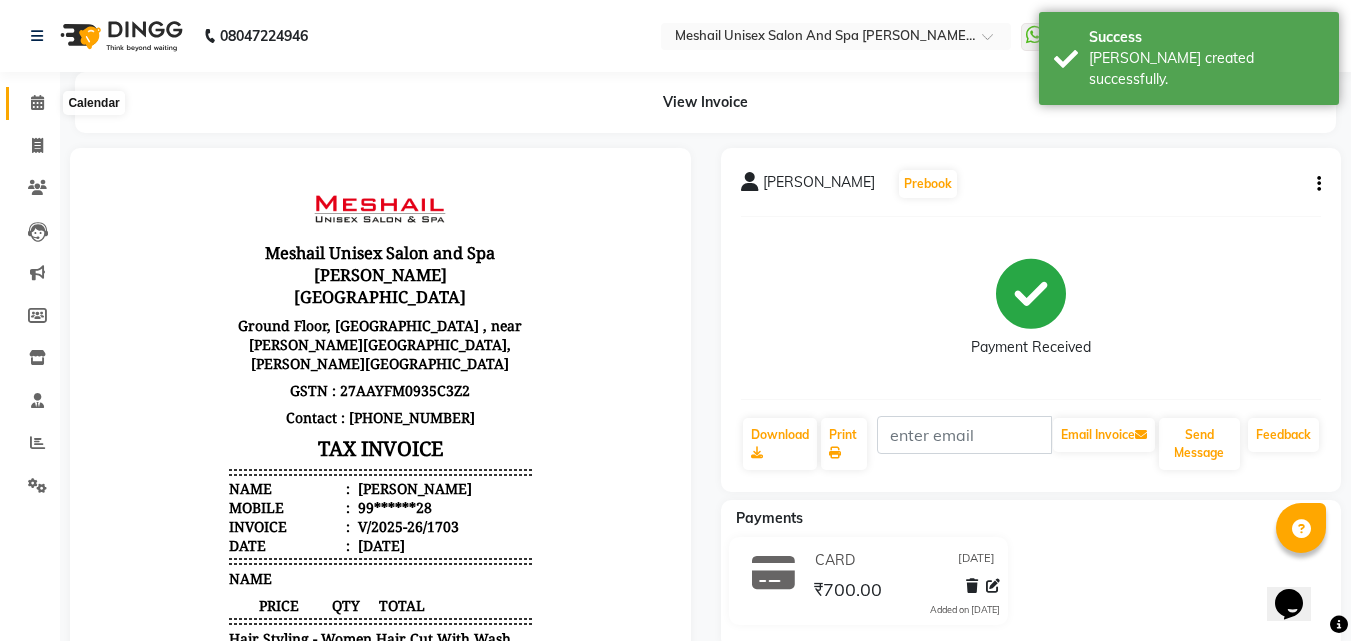 click 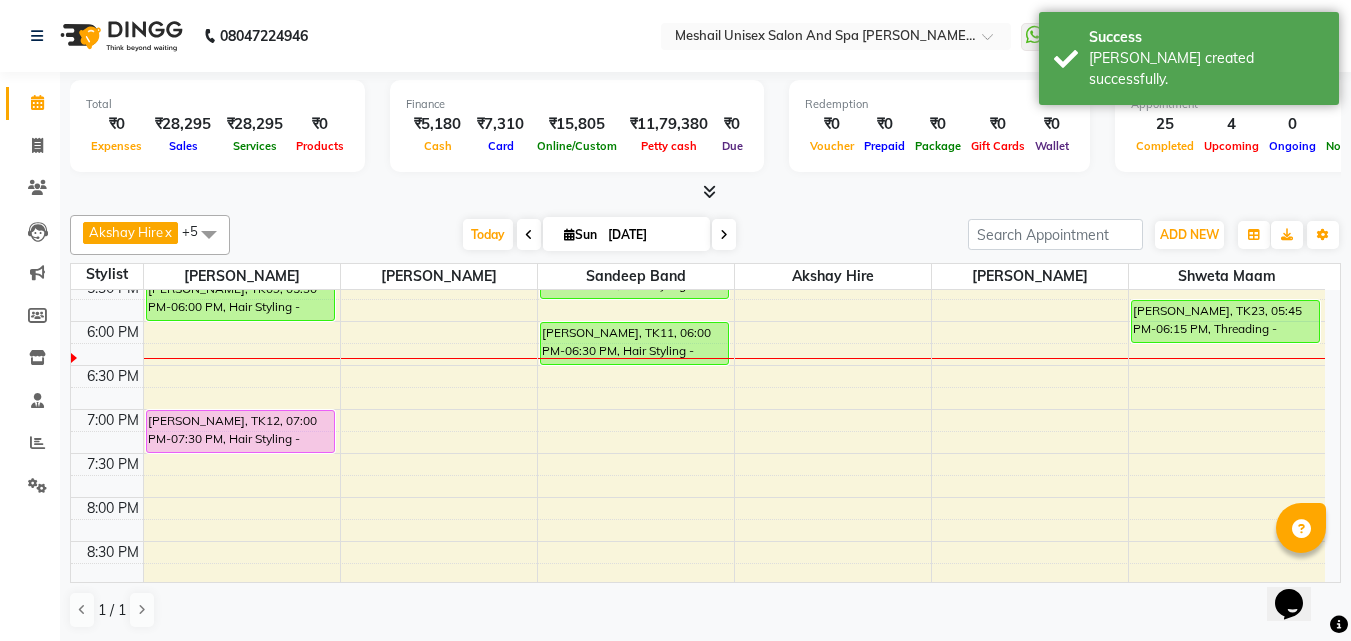 scroll, scrollTop: 800, scrollLeft: 0, axis: vertical 